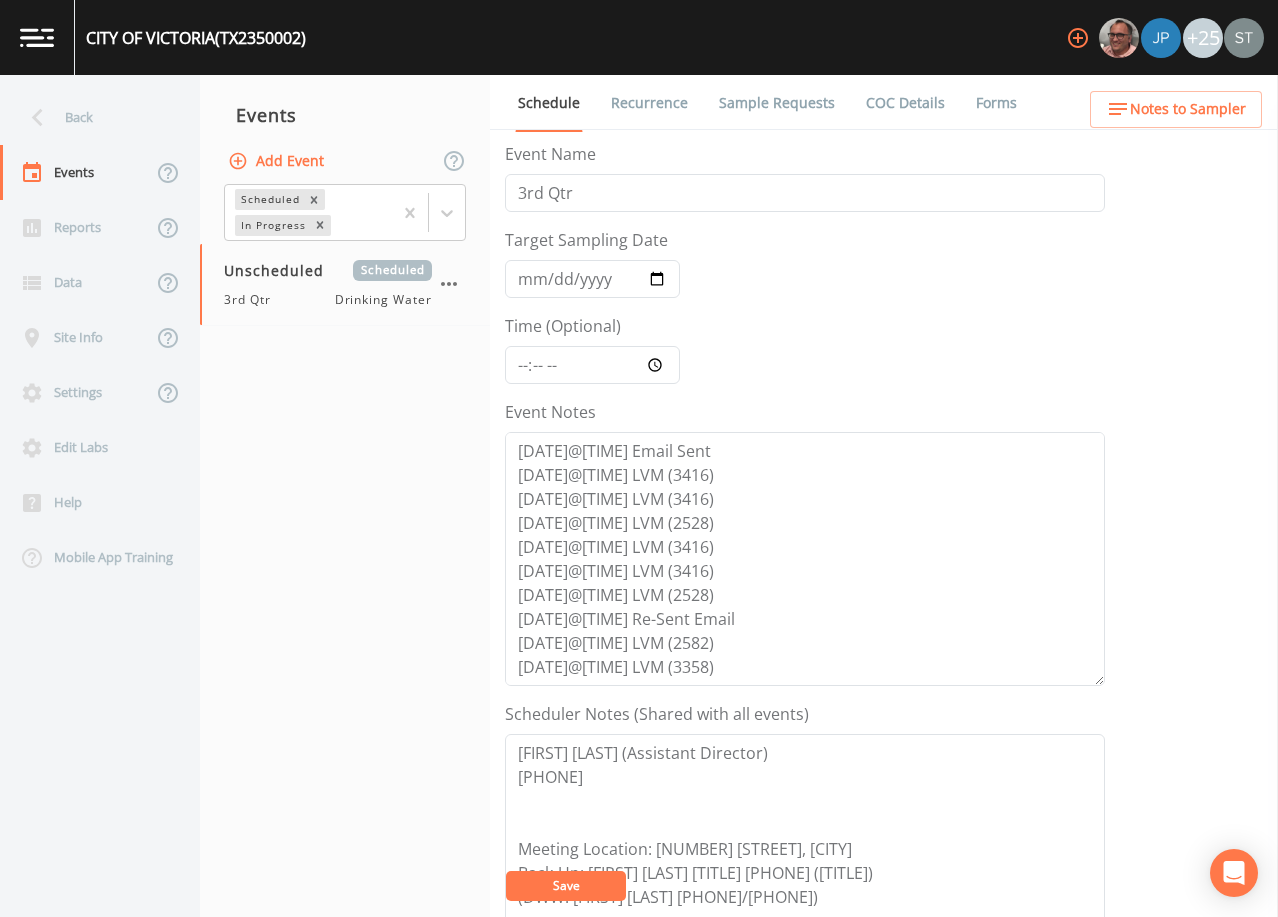 scroll, scrollTop: 0, scrollLeft: 0, axis: both 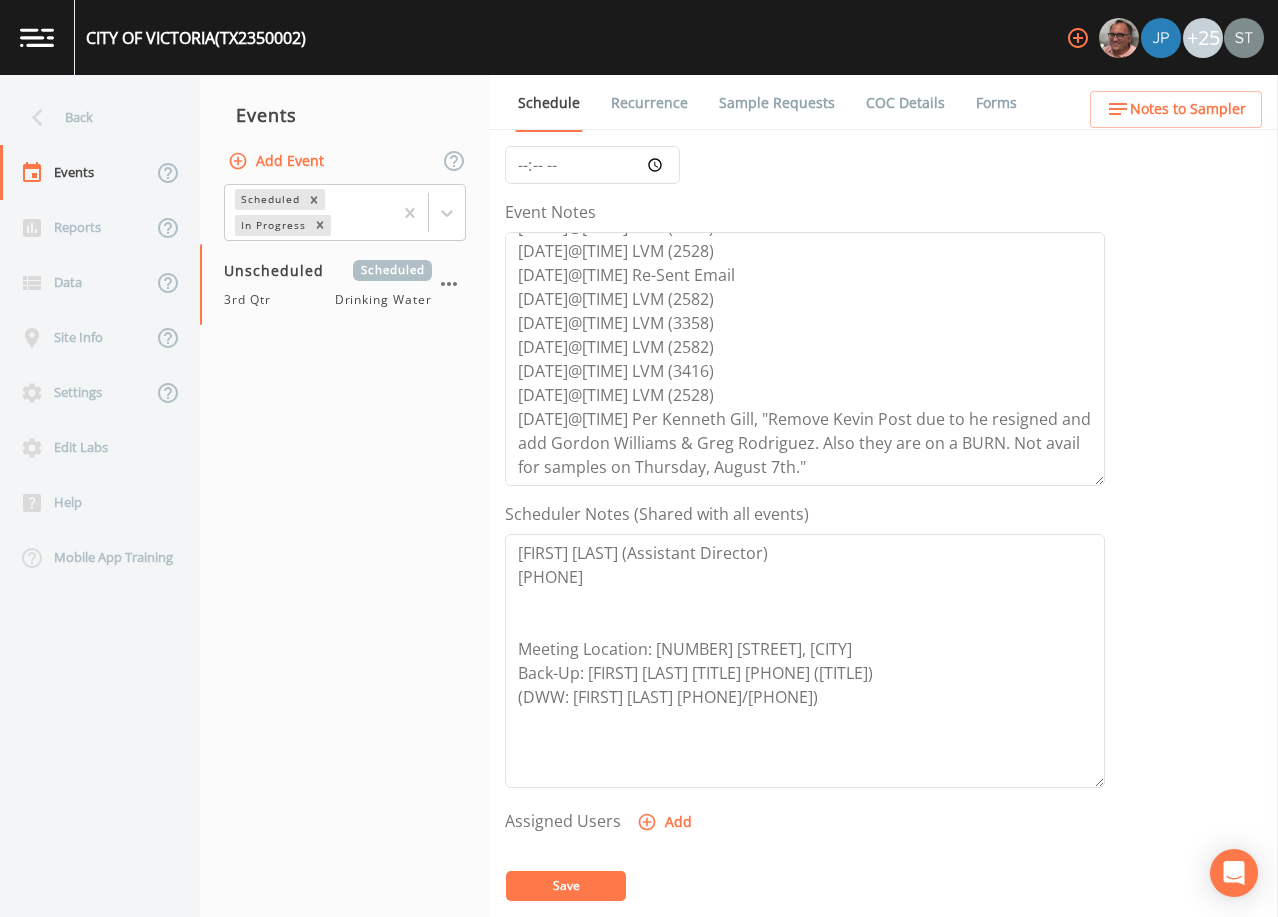 click on "Recurrence" at bounding box center [649, 103] 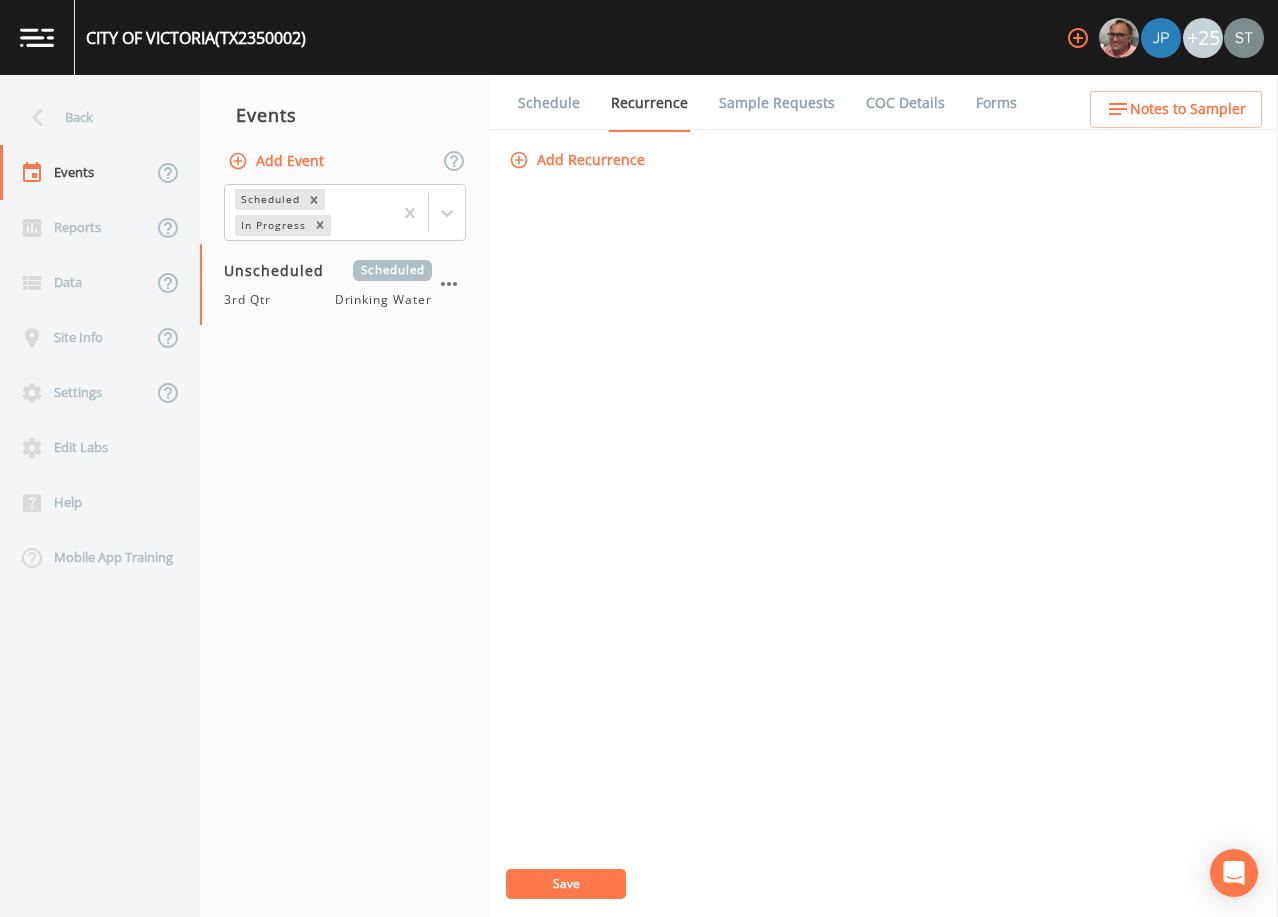 click on "Schedule" at bounding box center [549, 103] 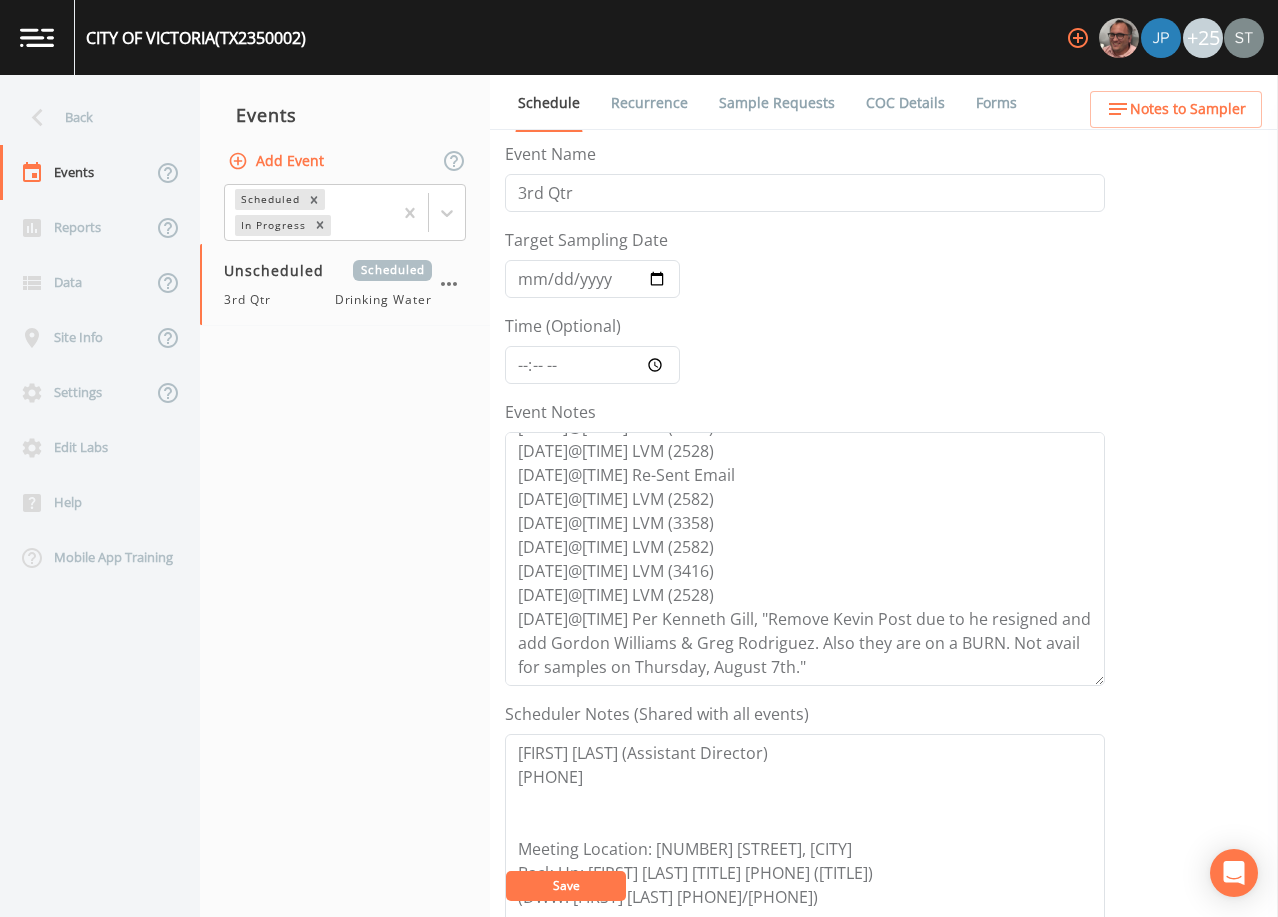 scroll, scrollTop: 168, scrollLeft: 0, axis: vertical 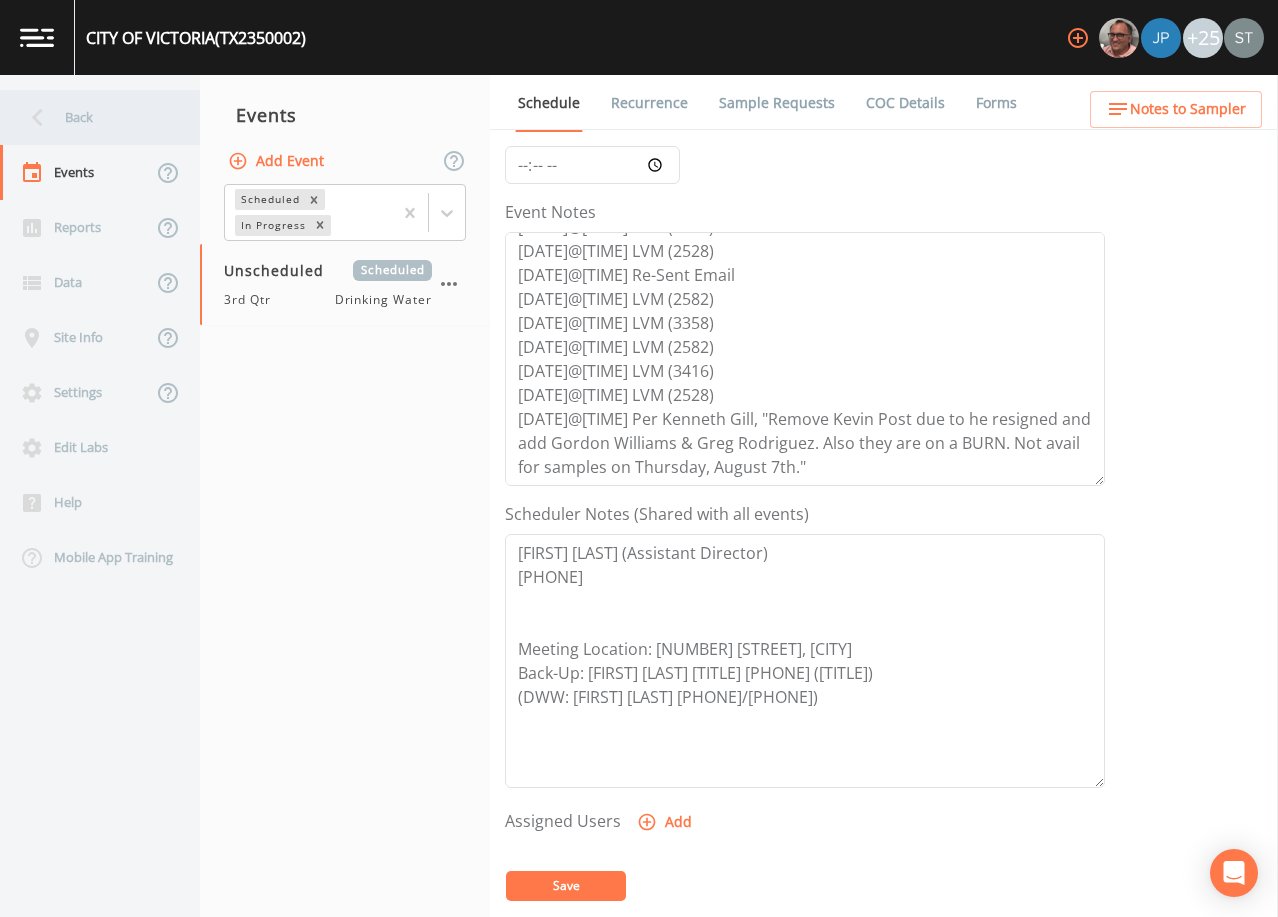 click on "Back" at bounding box center (90, 117) 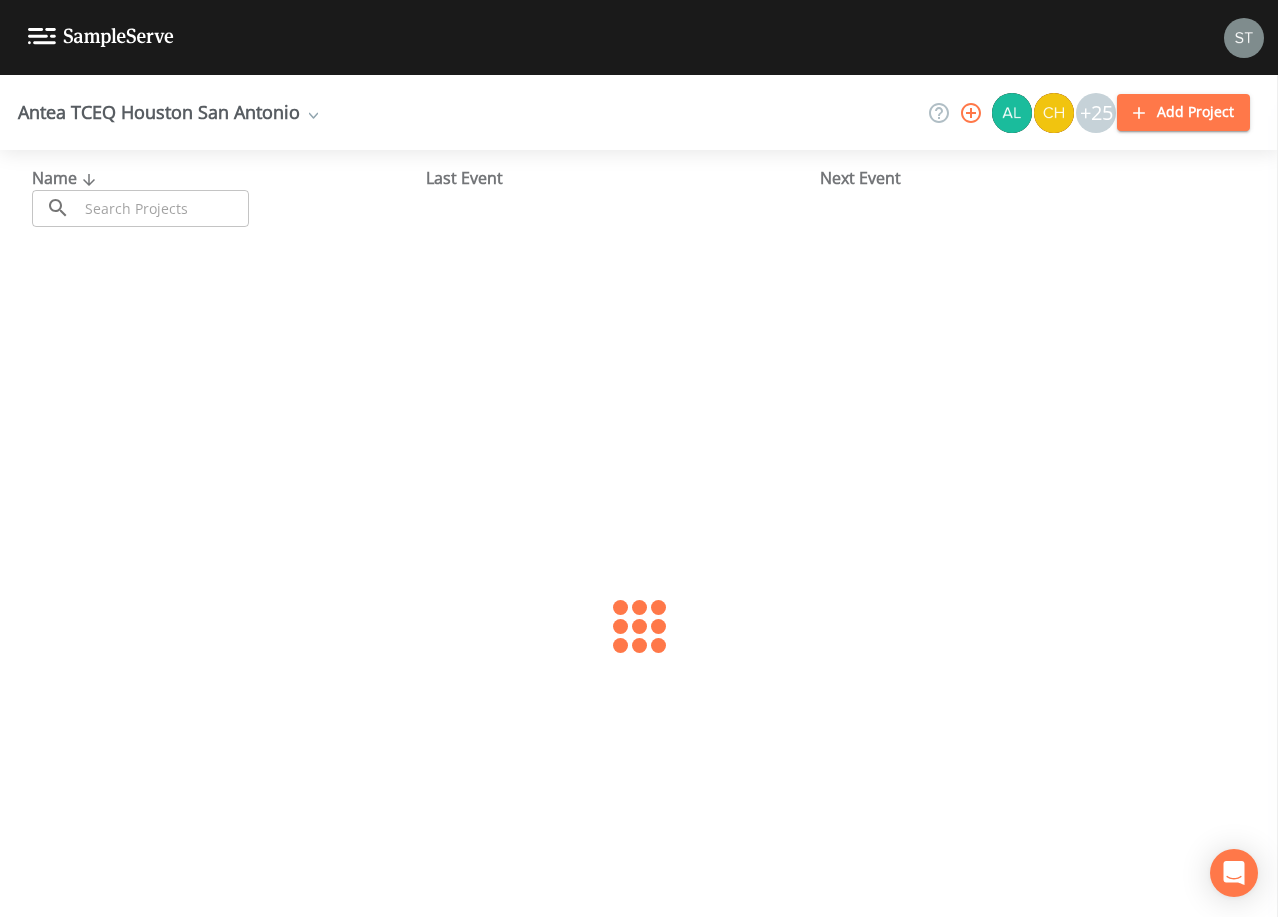 click at bounding box center [163, 208] 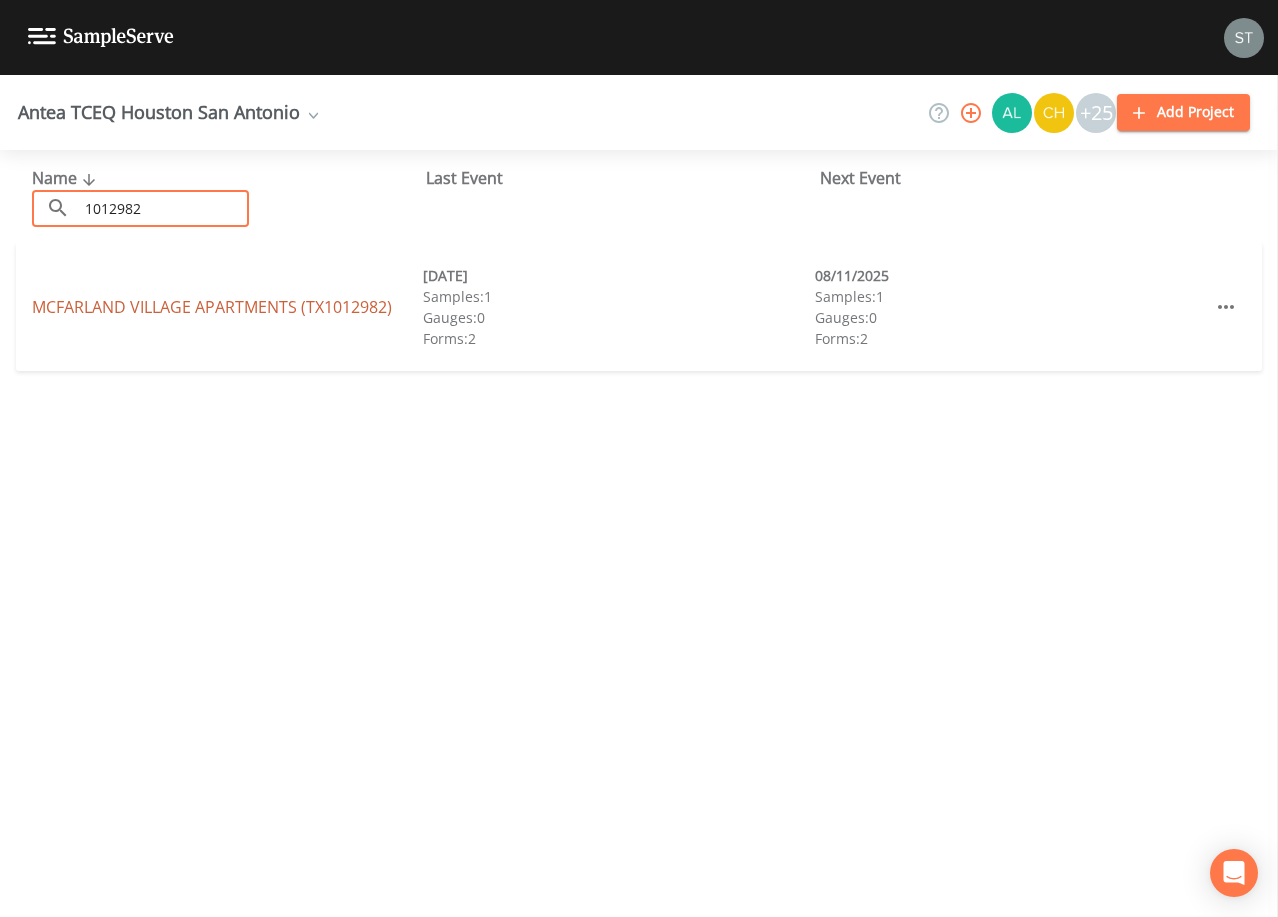 type on "1012982" 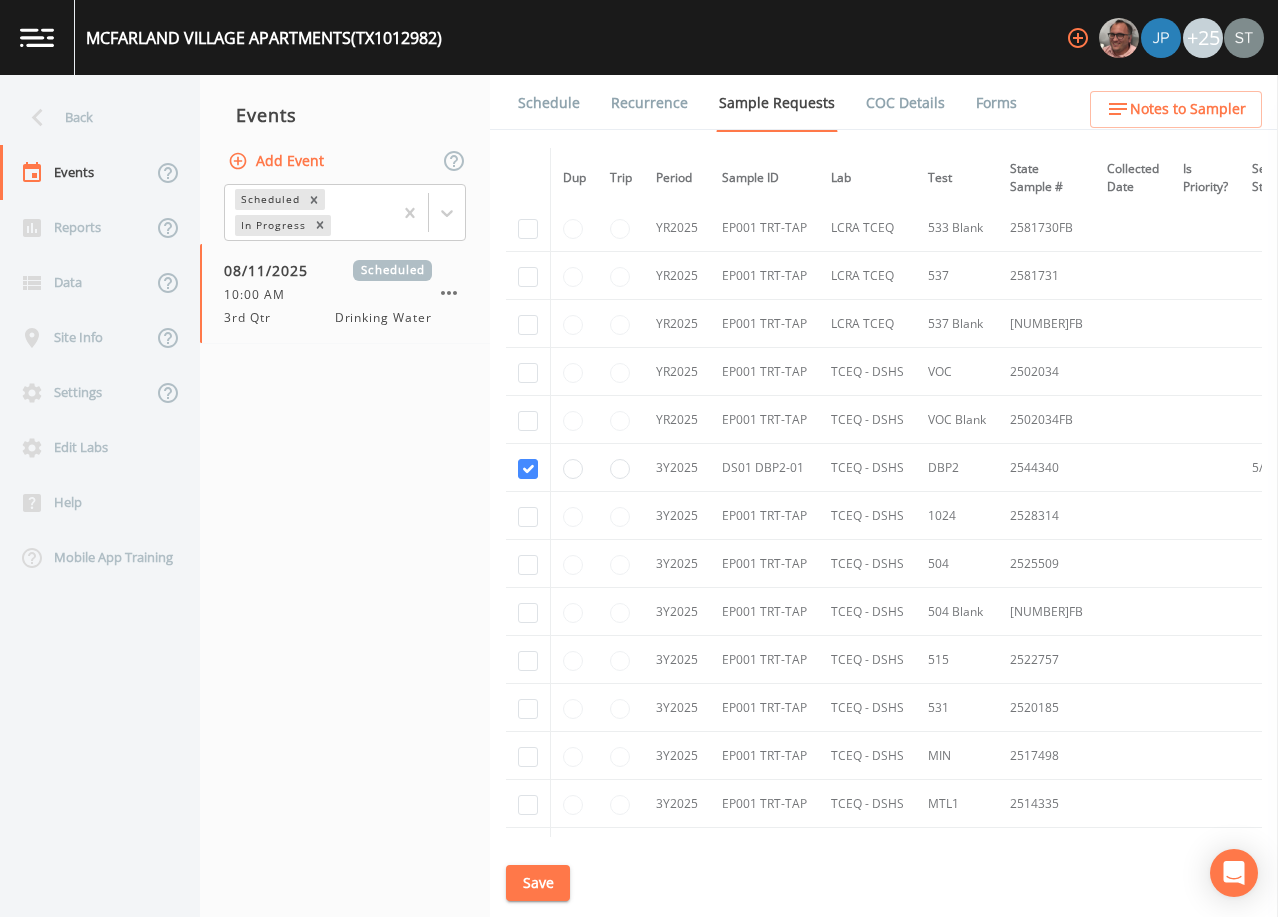 scroll, scrollTop: 500, scrollLeft: 0, axis: vertical 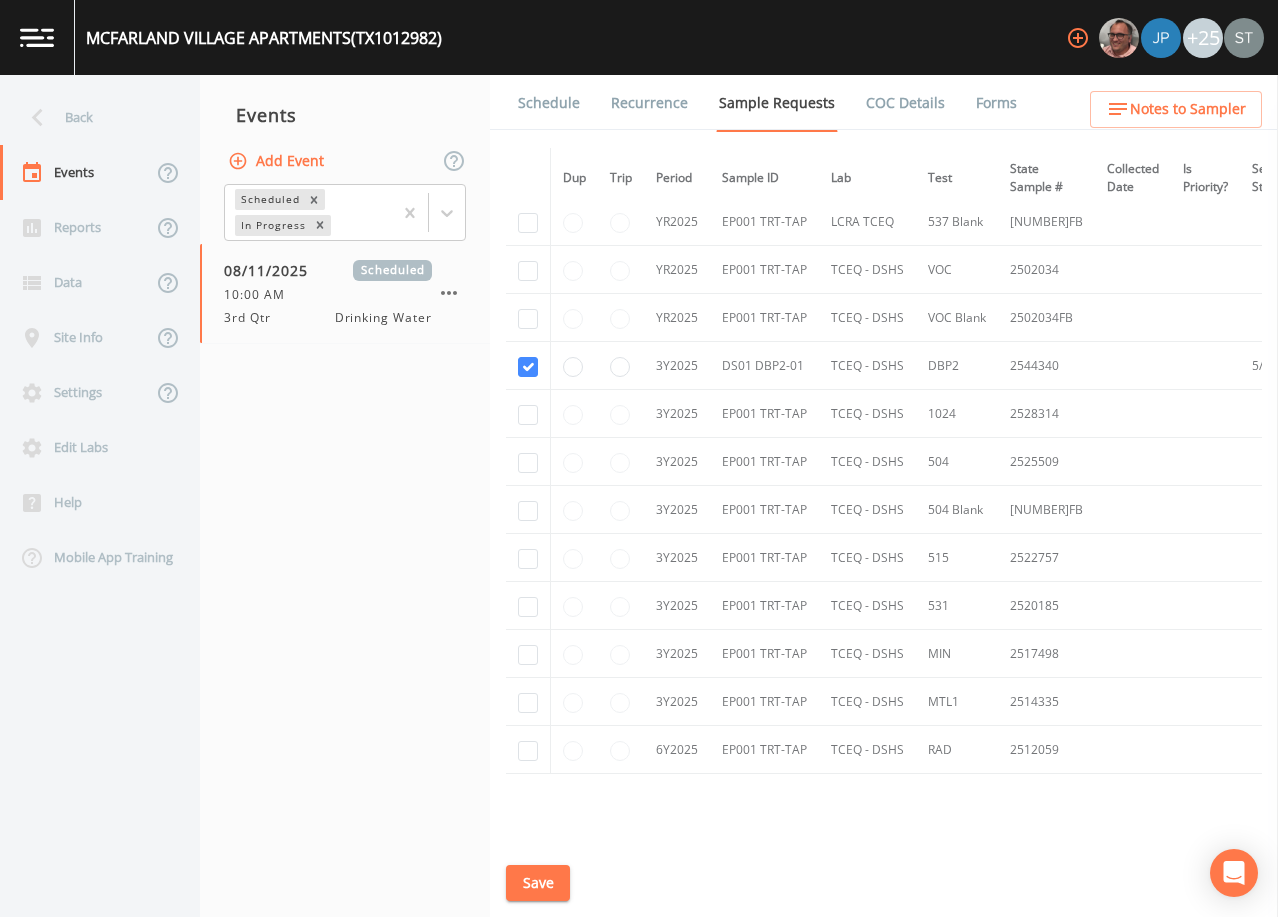 click on "Schedule" at bounding box center [549, 103] 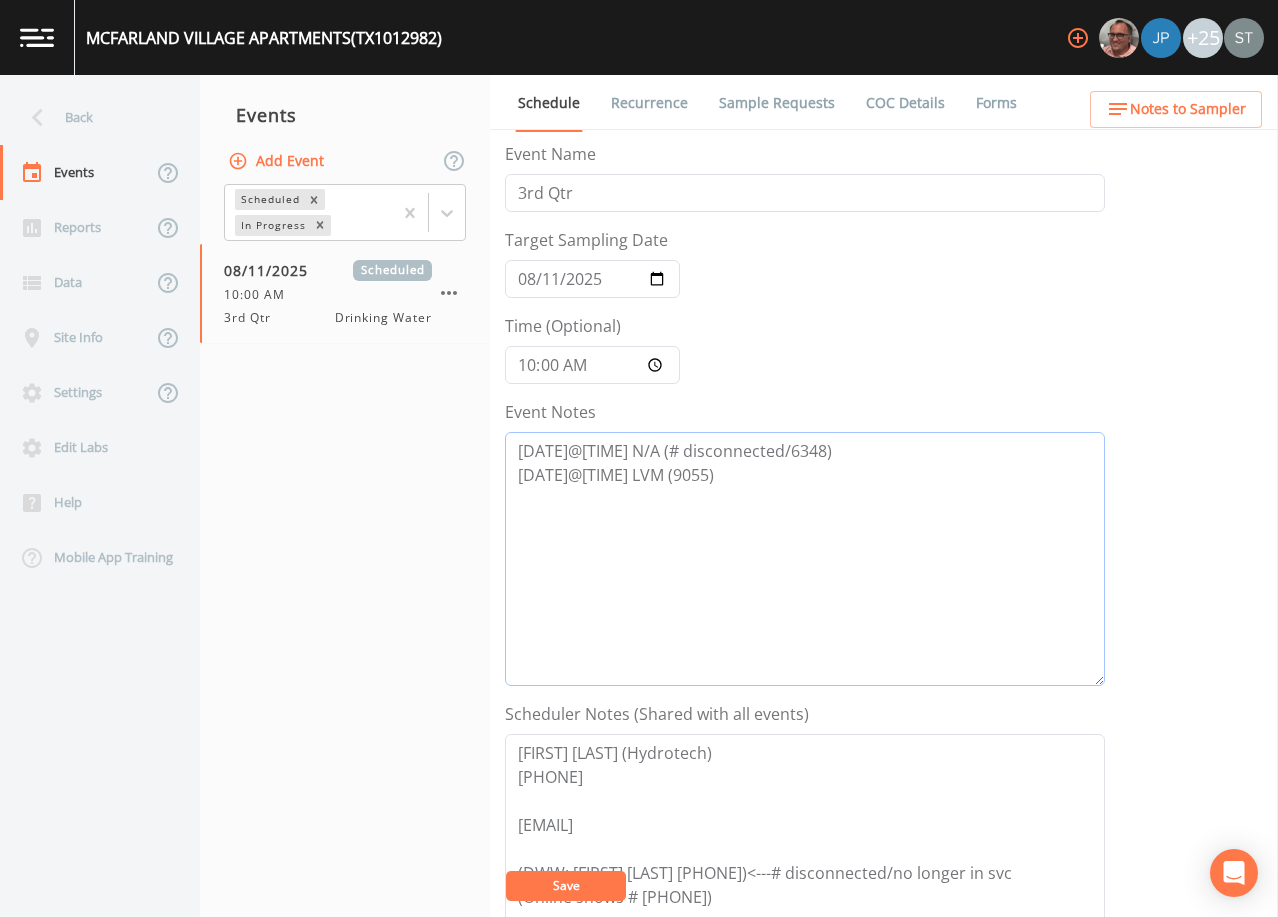 click on "[DATE]@[TIME] N/A (# disconnected/6348)
[DATE]@[TIME] LVM (9055)" at bounding box center (805, 559) 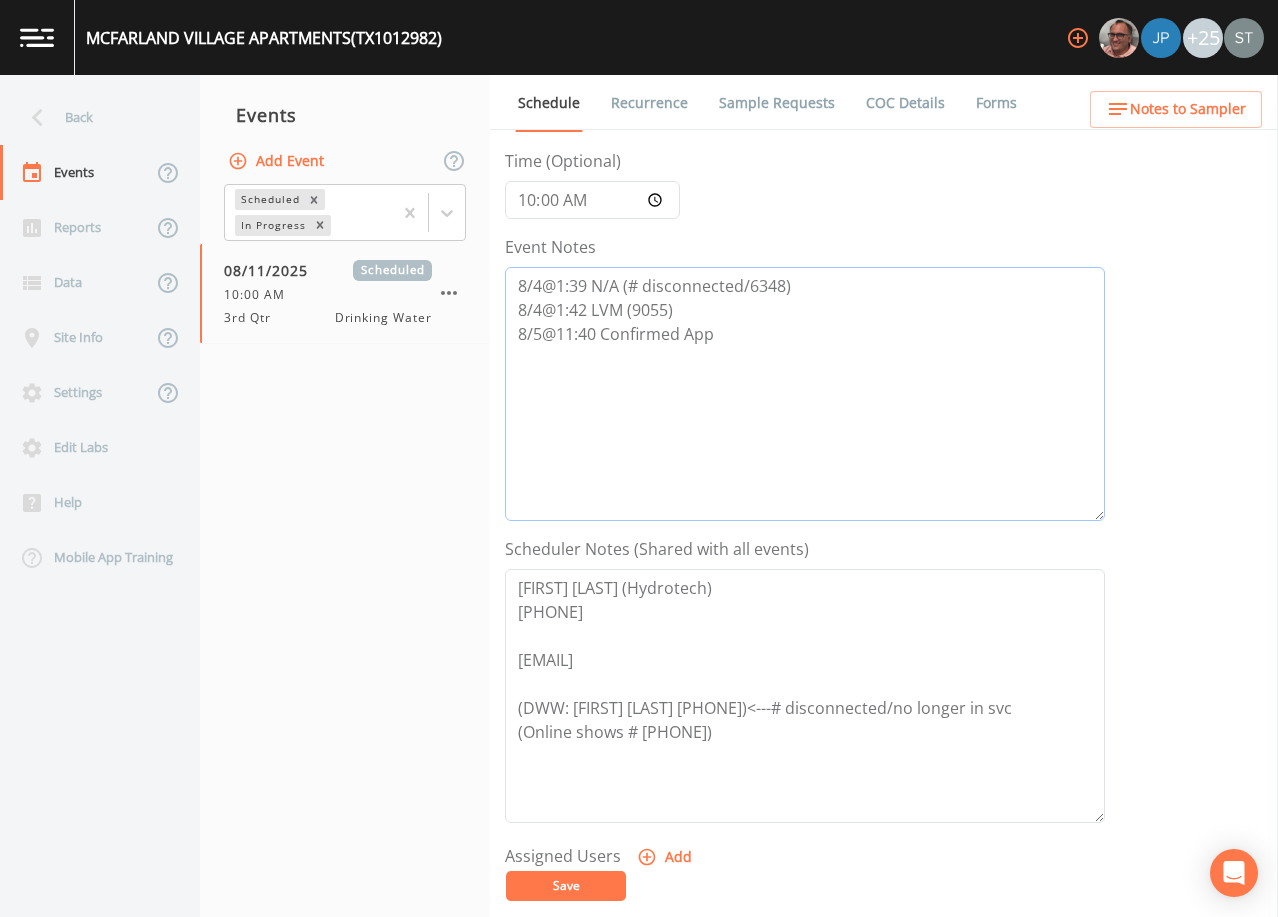 scroll, scrollTop: 200, scrollLeft: 0, axis: vertical 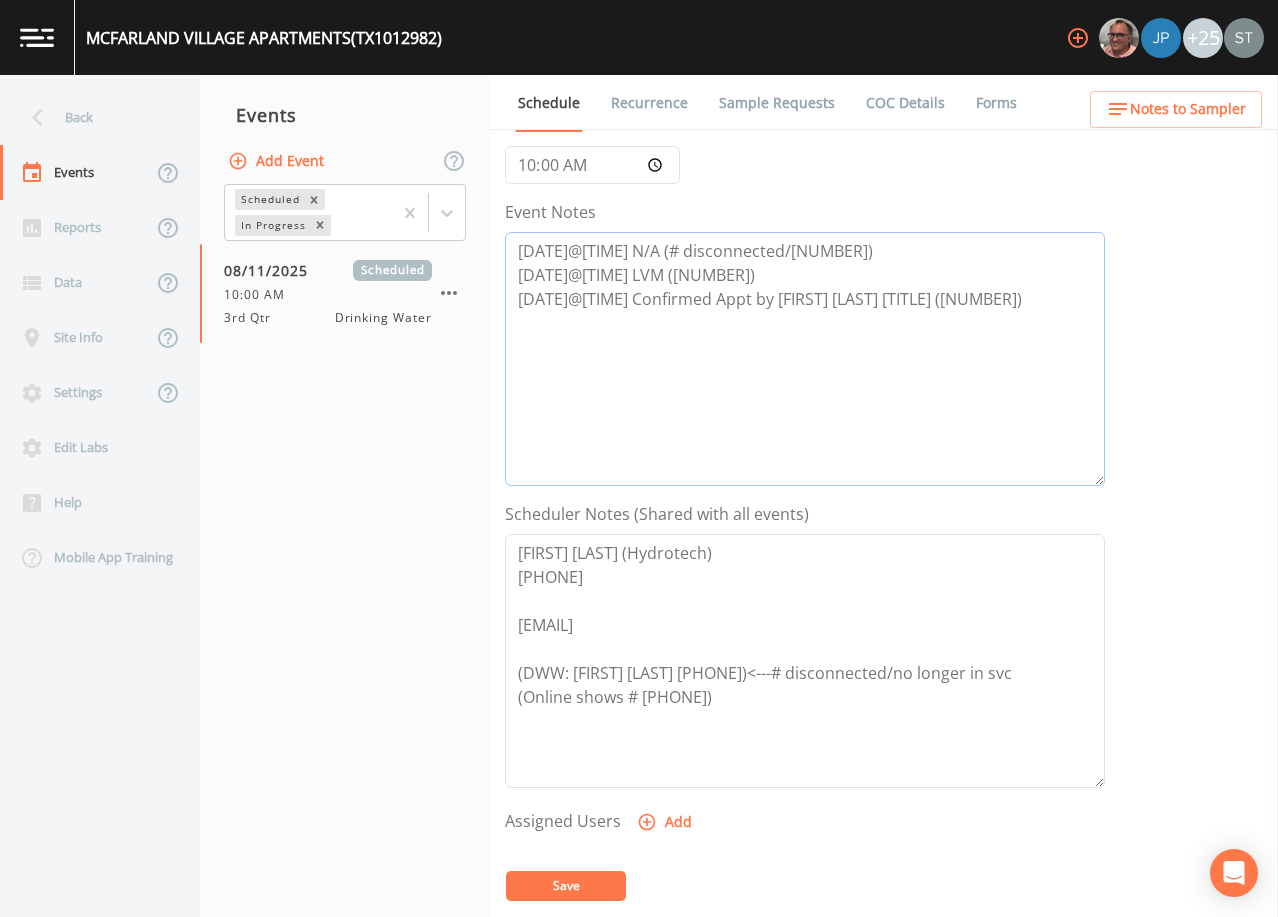 type on "[DATE]@[TIME] N/A (# disconnected/[NUMBER])
[DATE]@[TIME] LVM ([NUMBER])
[DATE]@[TIME] Confirmed Appt by [FIRST] [LAST] [TITLE] ([NUMBER])" 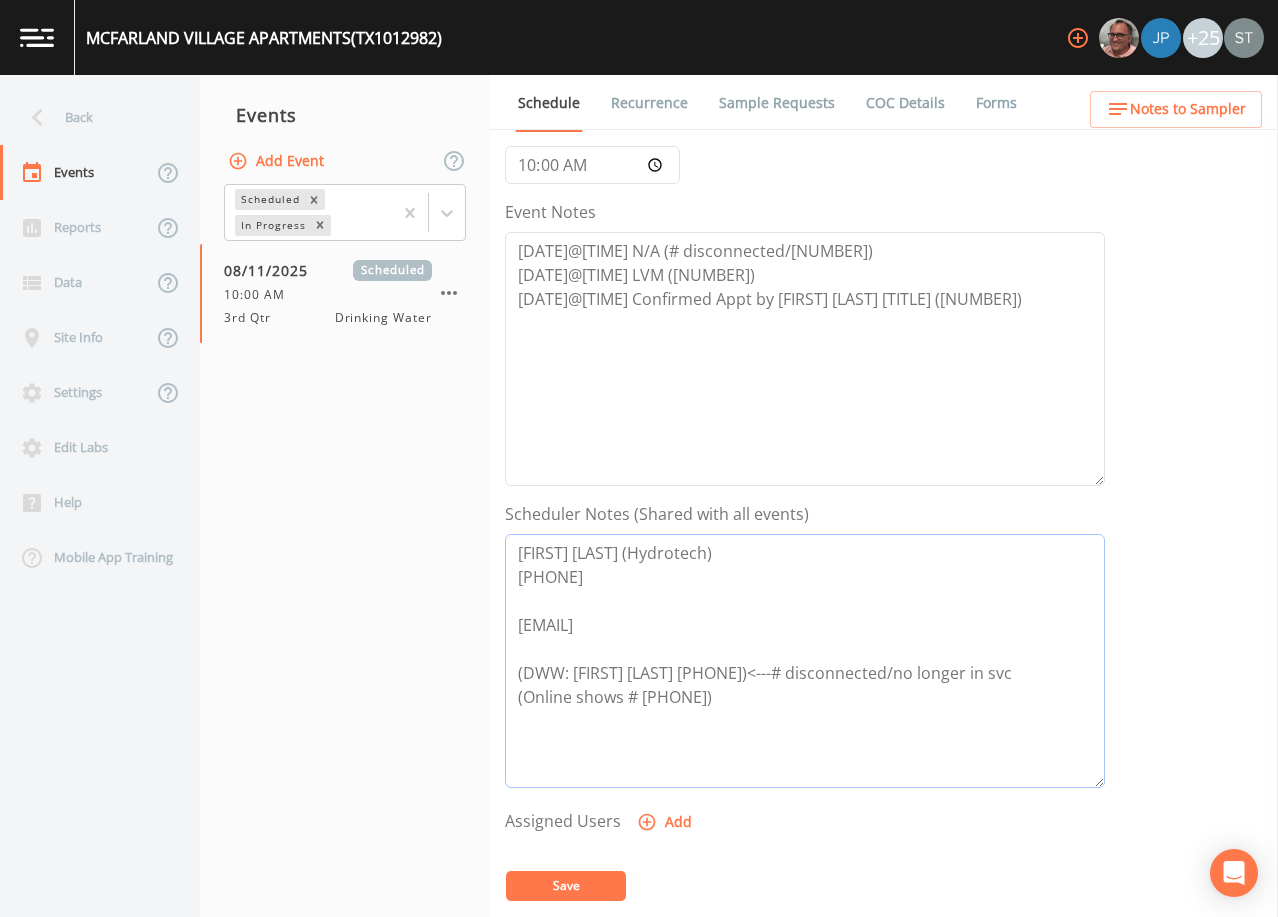 click on "[FIRST] [LAST] (Hydrotech)
[PHONE]
[EMAIL]
(DWW: [FIRST] [LAST] [PHONE])<---# disconnected/no longer in svc
(Online shows # [PHONE])" at bounding box center (805, 661) 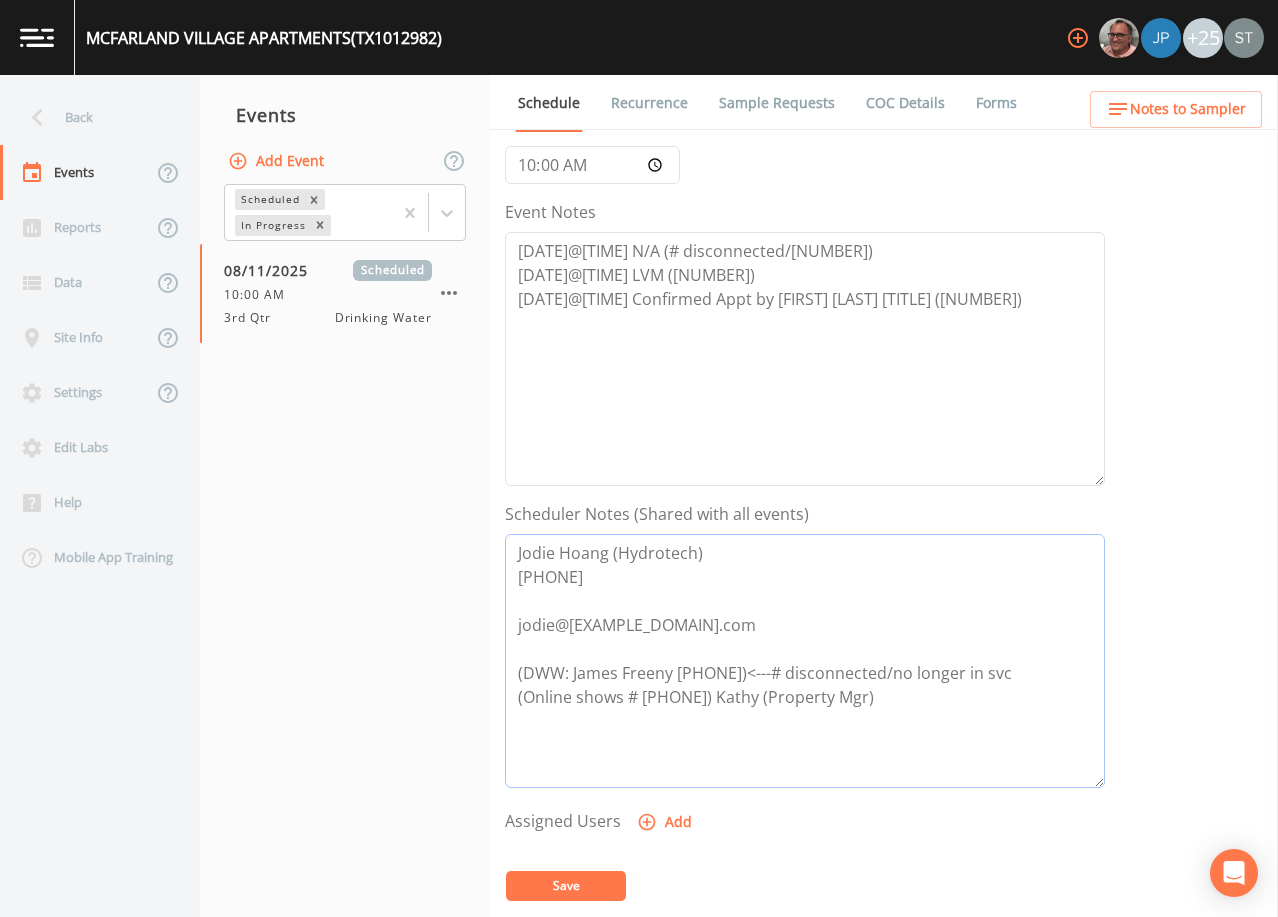 click on "Jodie Hoang (Hydrotech)
[PHONE]
jodie@[EXAMPLE_DOMAIN].com
(DWW: James Freeny [PHONE])<---# disconnected/no longer in svc
(Online shows # [PHONE]) Kathy (Property Mgr)" at bounding box center (805, 661) 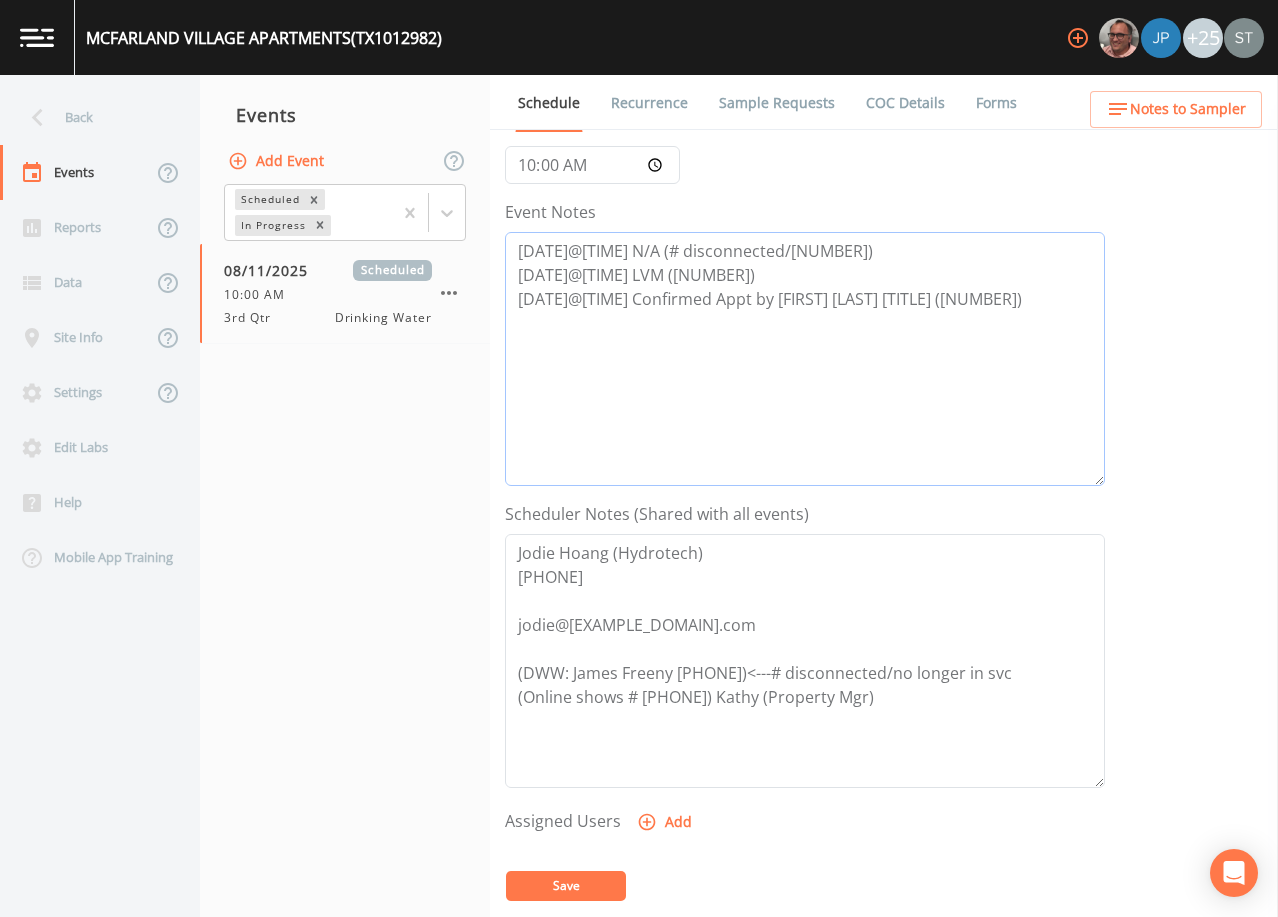 click on "[DATE]@[TIME] N/A (# disconnected/[NUMBER])
[DATE]@[TIME] LVM ([NUMBER])
[DATE]@[TIME] Confirmed Appt by [FIRST] [LAST] [TITLE] ([NUMBER])" at bounding box center (805, 359) 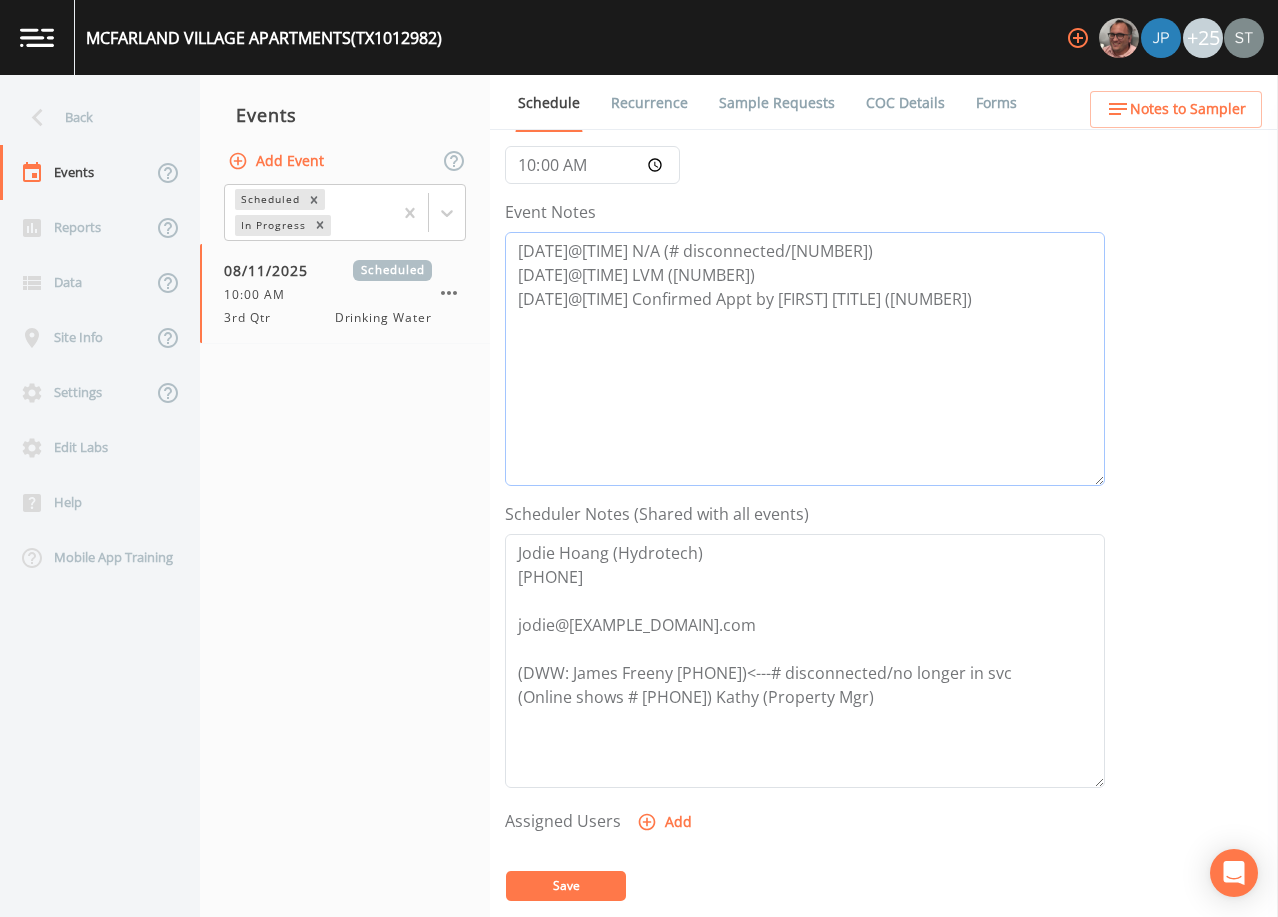 click on "[DATE]@[TIME] N/A (# disconnected/[NUMBER])
[DATE]@[TIME] LVM ([NUMBER])
[DATE]@[TIME] Confirmed Appt by [FIRST] [TITLE] ([NUMBER])" at bounding box center [805, 359] 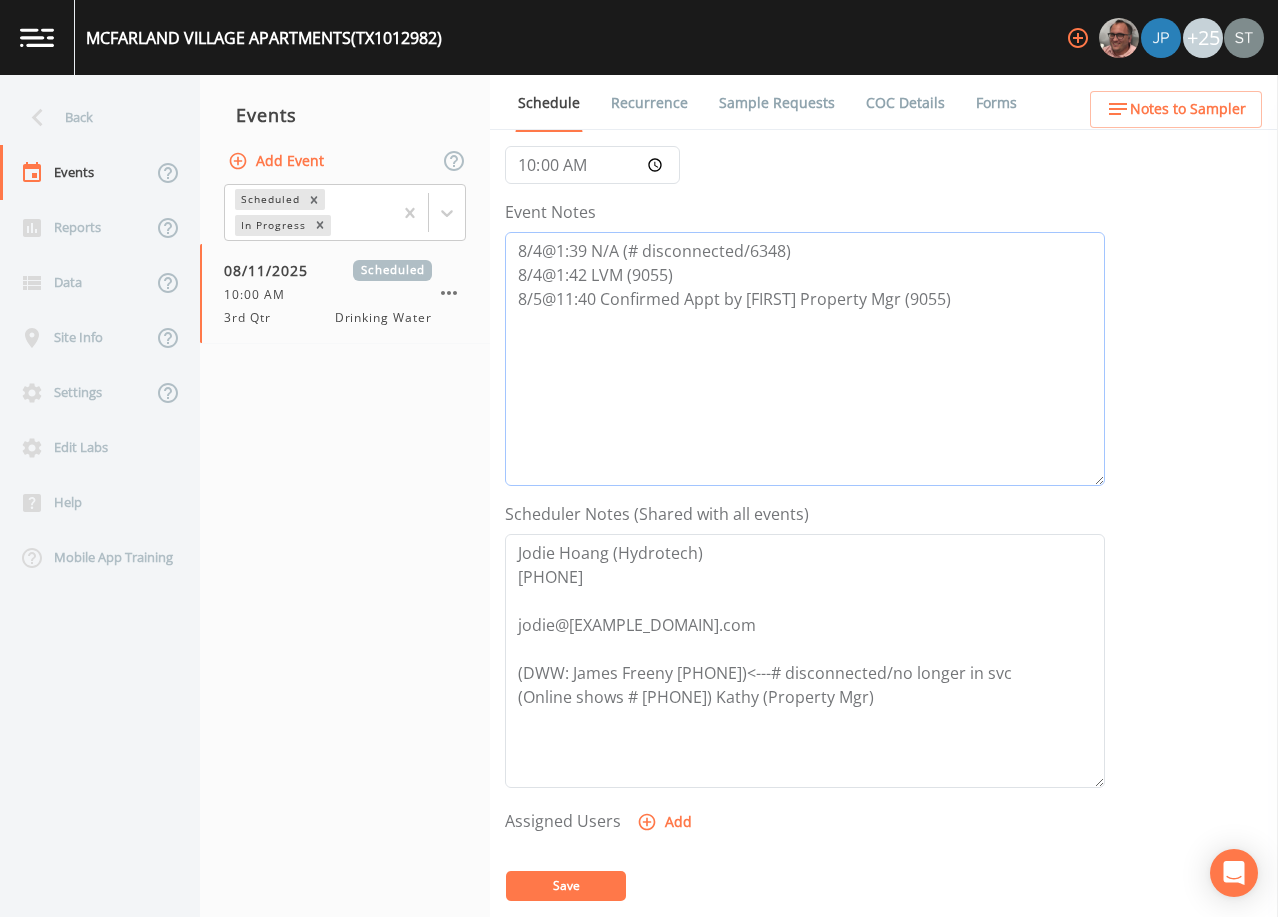 type on "8/4@1:39 N/A (# disconnected/6348)
8/4@1:42 LVM (9055)
8/5@11:40 Confirmed Appt by [FIRST] Property Mgr (9055)" 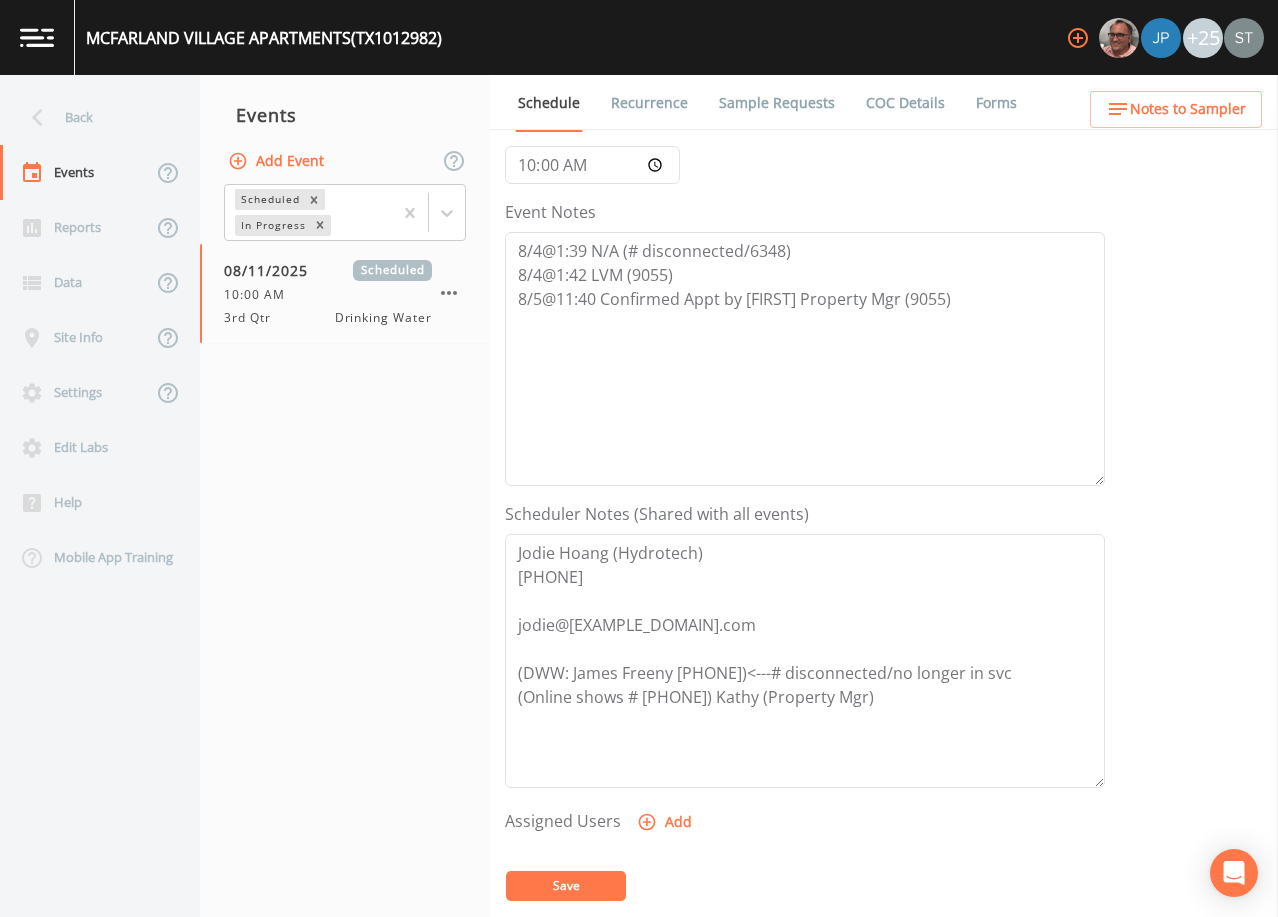 click on "Add" at bounding box center [666, 822] 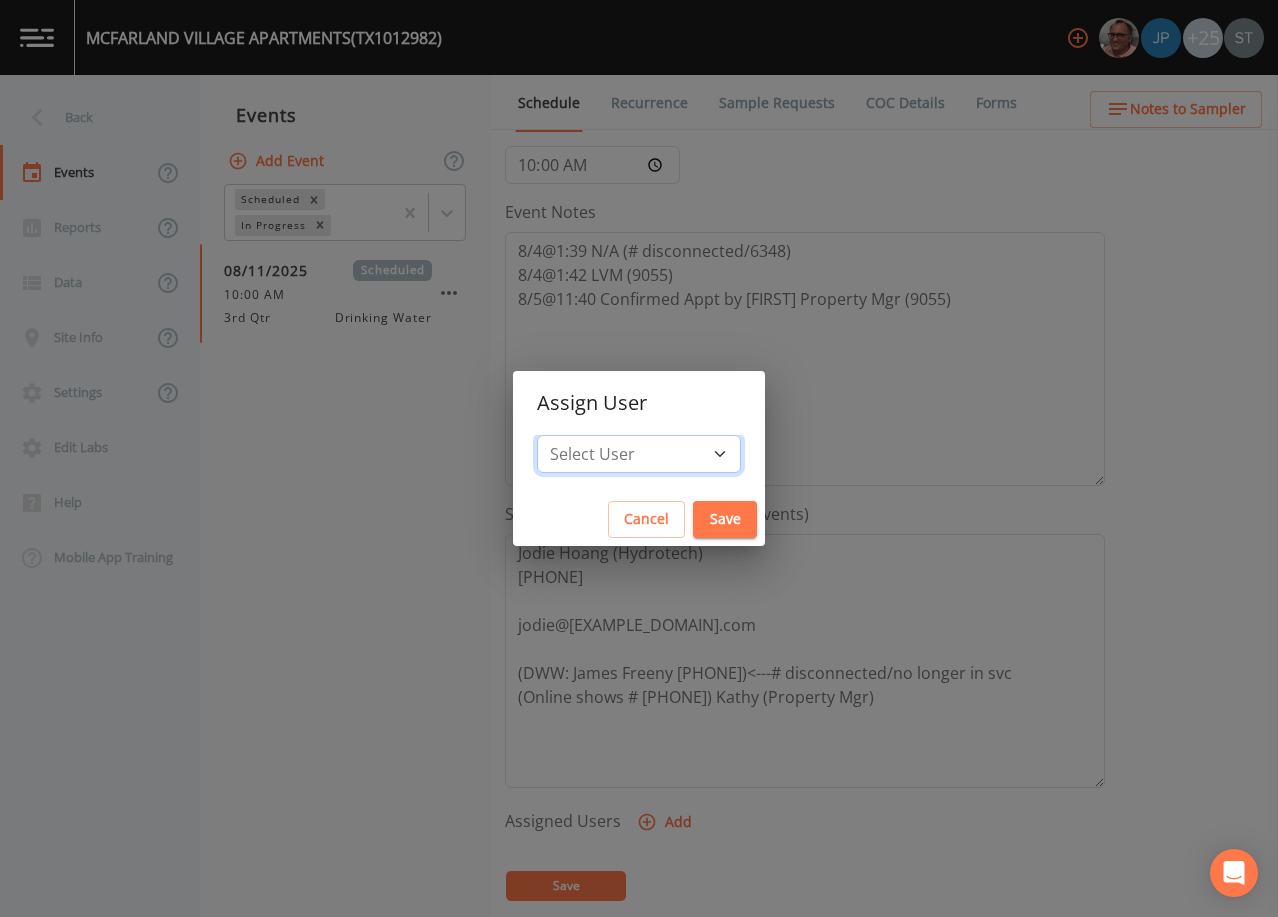 click on "Select User [FIRST]  [LAST] [FIRST] [LAST] [FIRST] [LAST] [FIRST] [LAST] [FIRST] [LAST] [FIRST] [LAST] [FIRST] [LAST] [FIRST] [LAST] [FIRST] [LAST] [FIRST] [LAST] [FIRST] [LAST] [FIRST] [LAST] [FIRST] [LAST] [FIRST] [LAST] [FIRST] [LAST] [FIRST] [LAST] [FIRST] [LAST] [FIRST] [LAST] [EMAIL] [FIRST]  [LAST]" at bounding box center (639, 454) 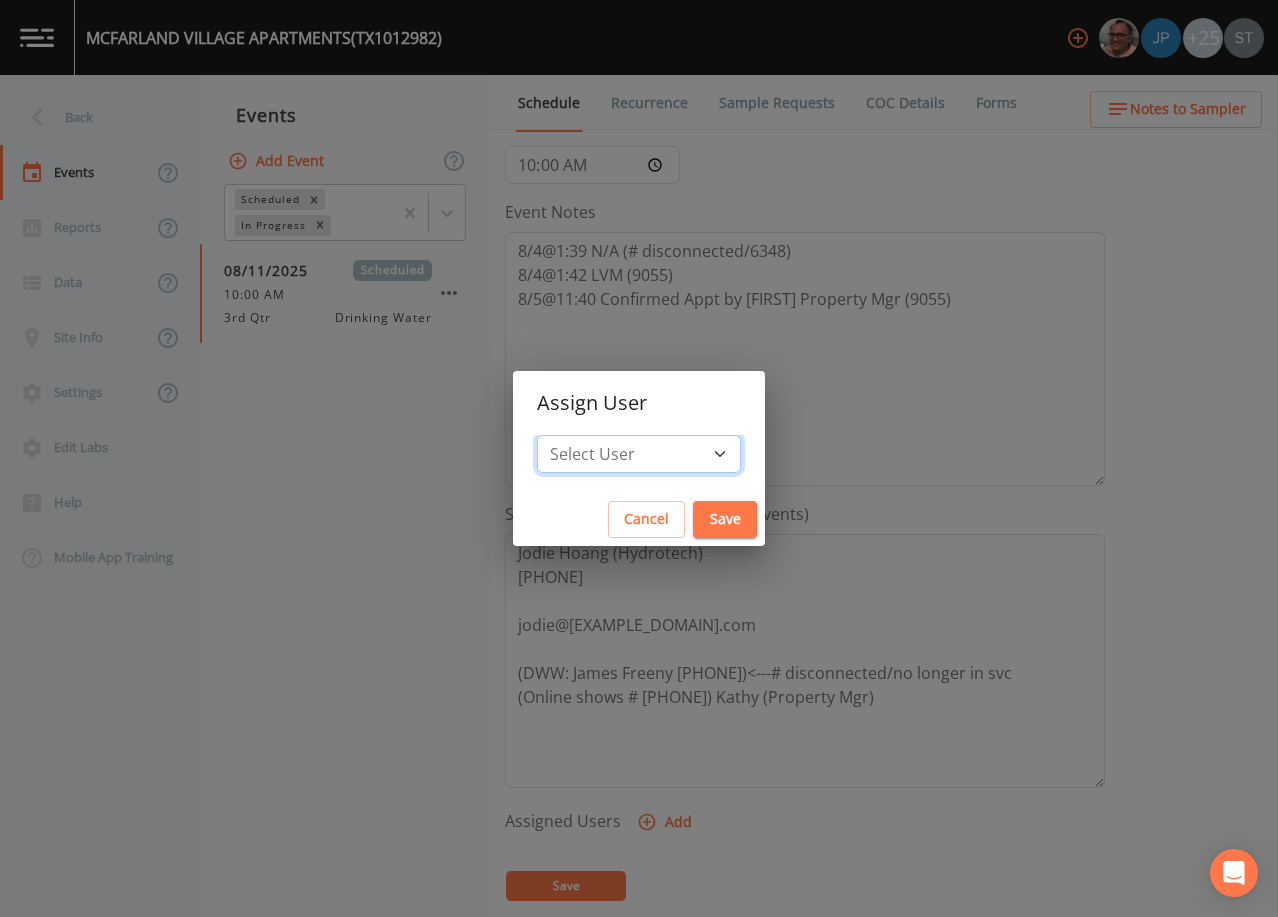 select on "3585e269-5d1f-4d98-ab9d-4913da50343a" 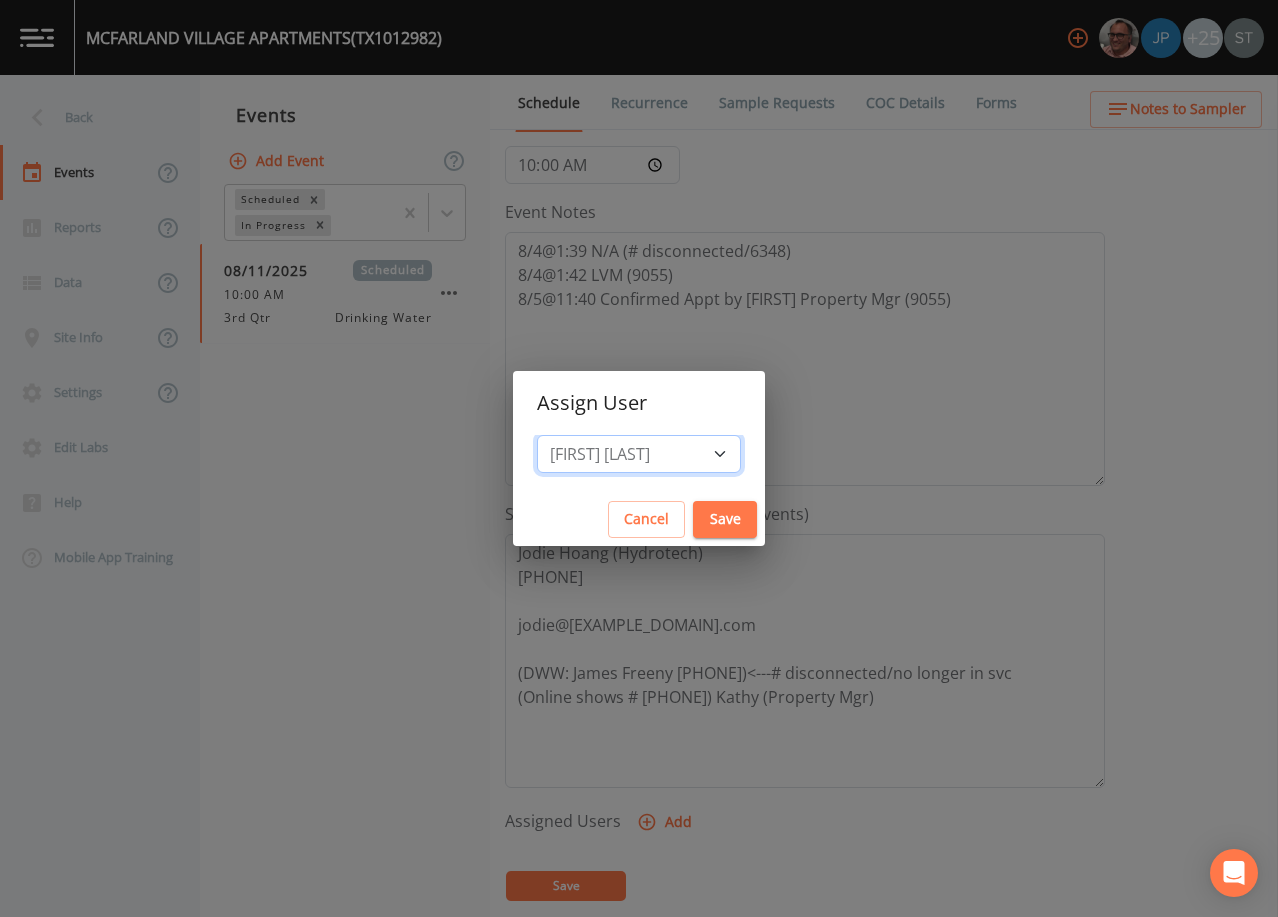 click on "Select User [FIRST]  [LAST] [FIRST] [LAST] [FIRST] [LAST] [FIRST] [LAST] [FIRST] [LAST] [FIRST] [LAST] [FIRST] [LAST] [FIRST] [LAST] [FIRST] [LAST] [FIRST] [LAST] [FIRST] [LAST] [FIRST] [LAST] [FIRST] [LAST] [FIRST] [LAST] [FIRST] [LAST] [FIRST] [LAST] [FIRST] [LAST] [FIRST] [LAST] [EMAIL] [FIRST]  [LAST]" at bounding box center [639, 454] 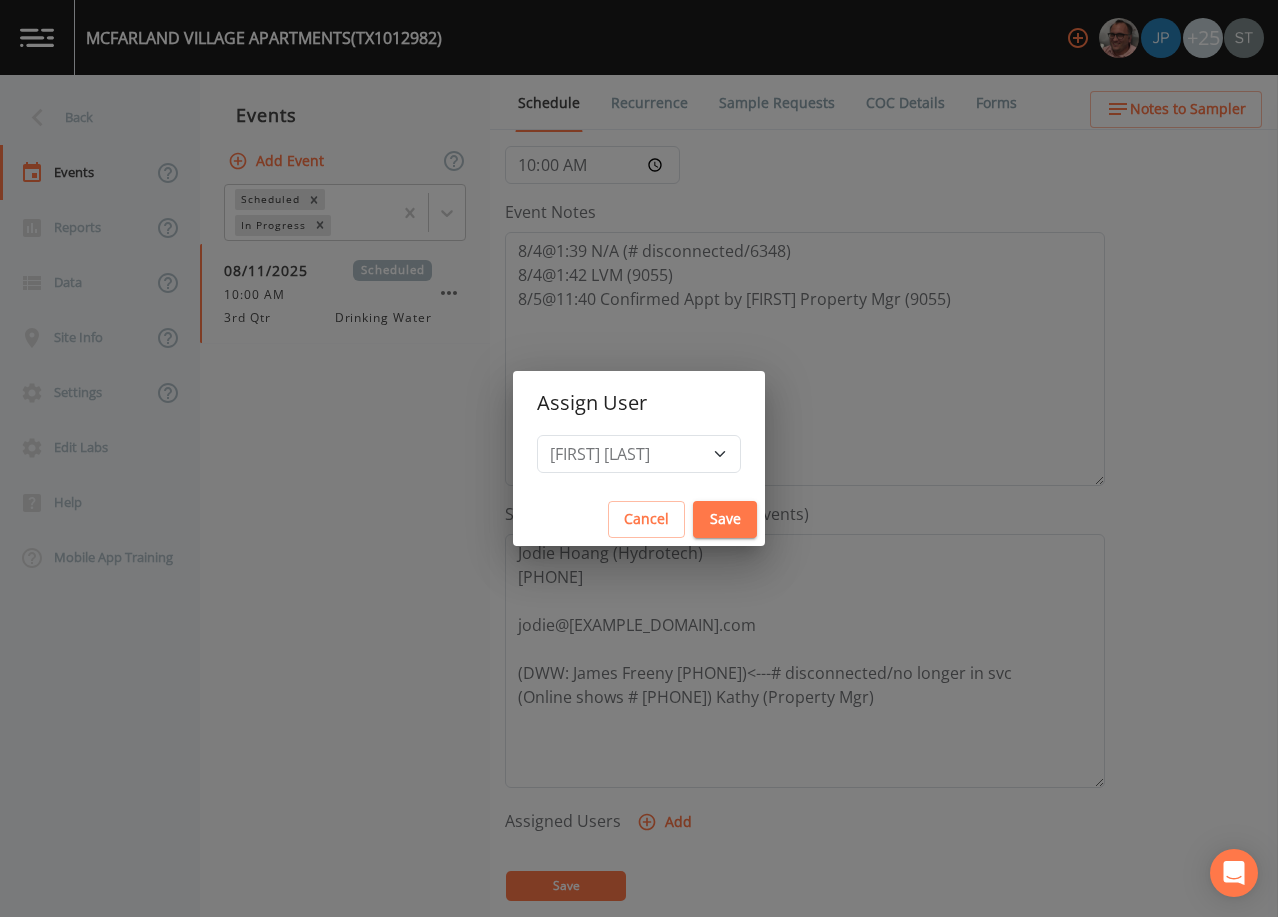 drag, startPoint x: 713, startPoint y: 507, endPoint x: 709, endPoint y: 517, distance: 10.770329 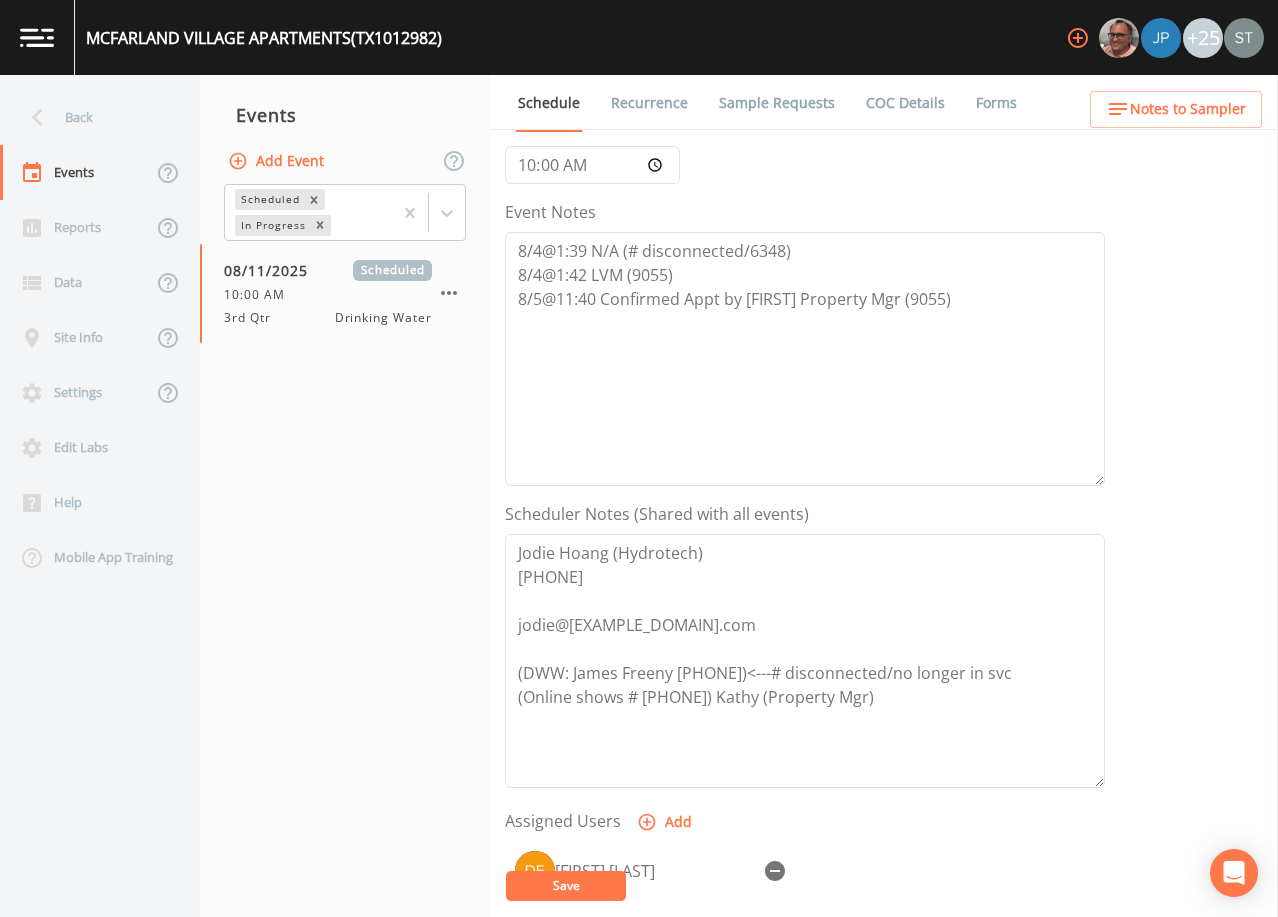 click on "Save" at bounding box center (566, 886) 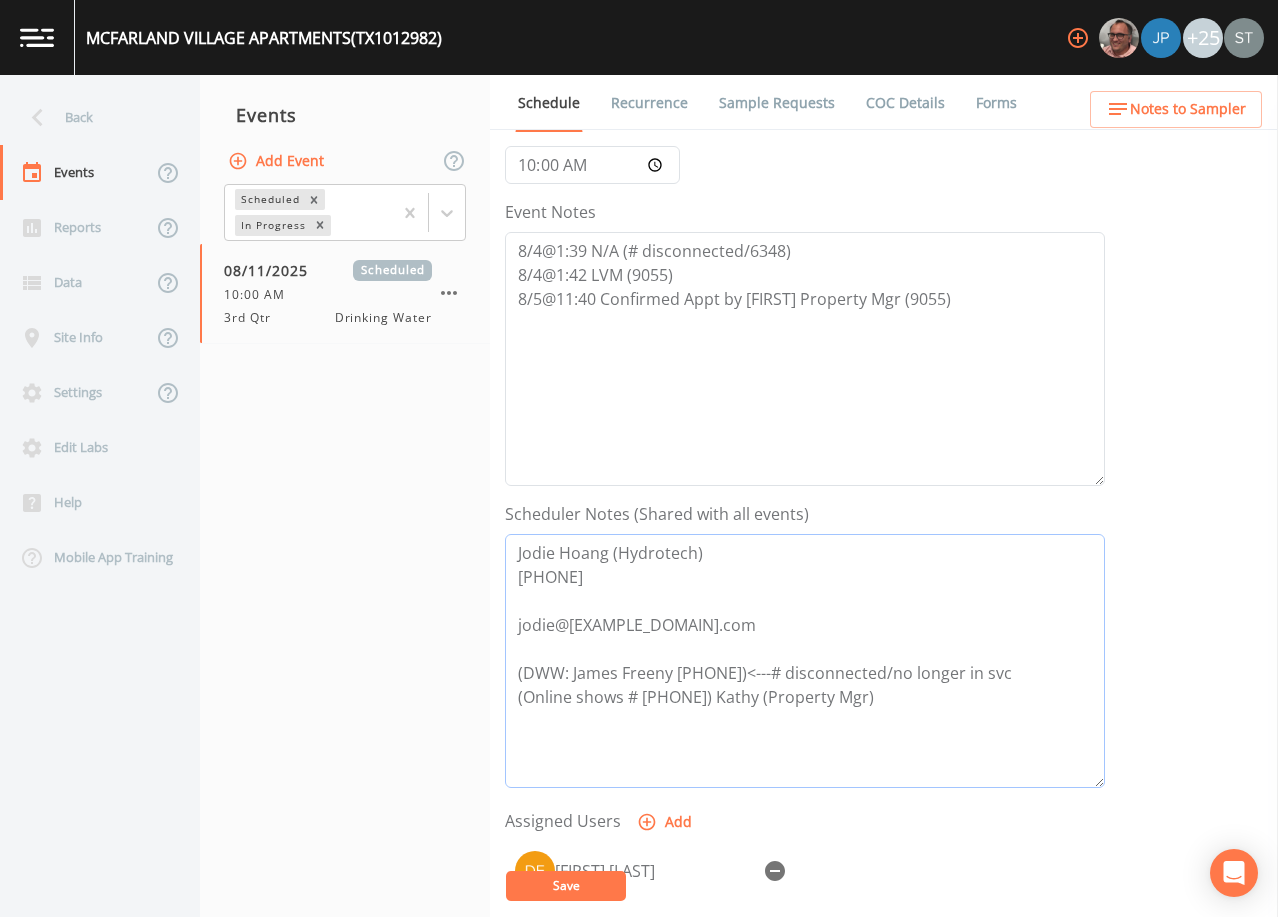 click on "Jodie Hoang (Hydrotech)
[PHONE]
jodie@[EXAMPLE_DOMAIN].com
(DWW: James Freeny [PHONE])<---# disconnected/no longer in svc
(Online shows # [PHONE]) Kathy (Property Mgr)" at bounding box center [805, 661] 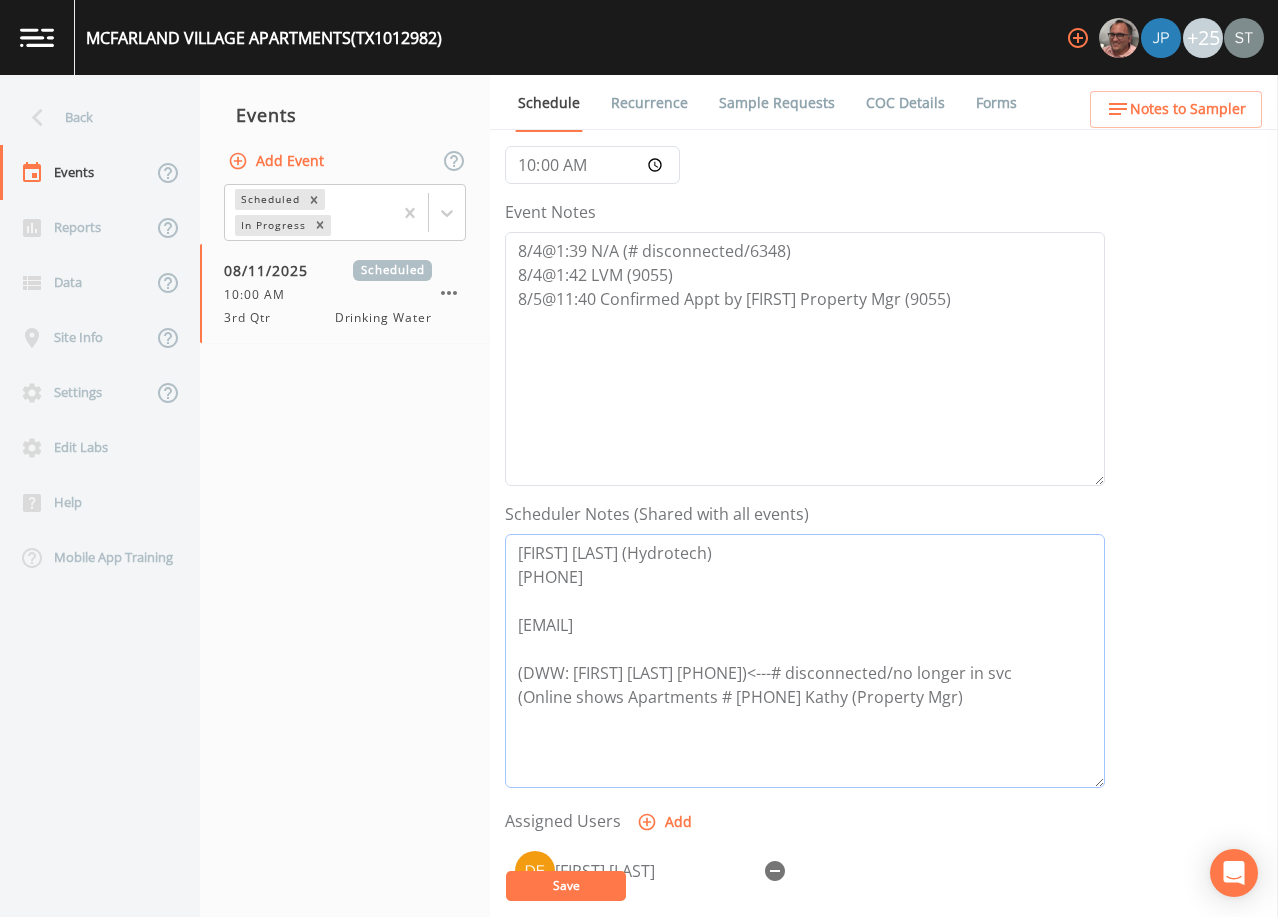 type on "[FIRST] [LAST] (Hydrotech)
[PHONE]
[EMAIL]
(DWW: [FIRST] [LAST] [PHONE])<---# disconnected/no longer in svc
(Online shows Apartments # [PHONE] Kathy (Property Mgr)" 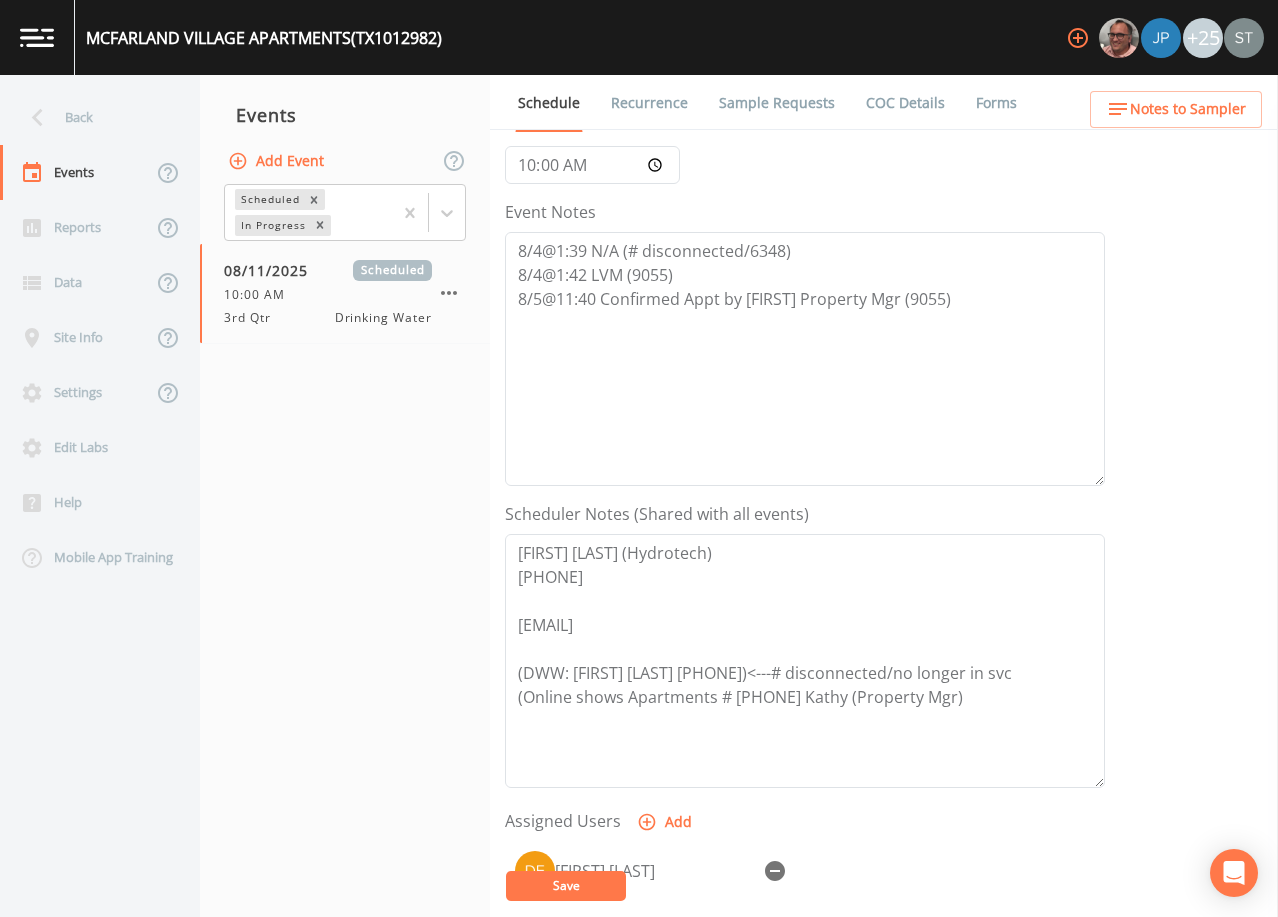 click on "Save" at bounding box center [566, 886] 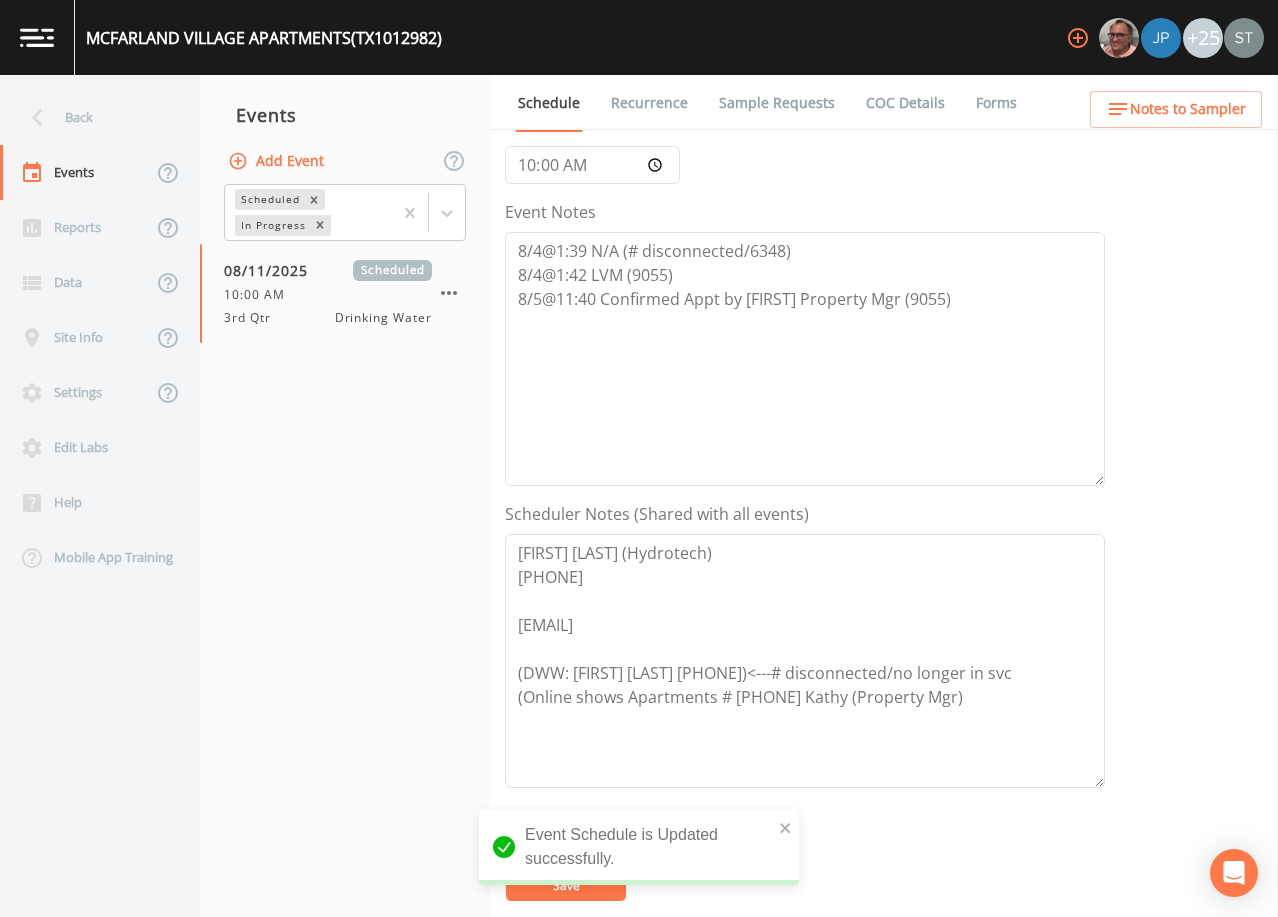 click on "Notes to Sampler" at bounding box center [1188, 109] 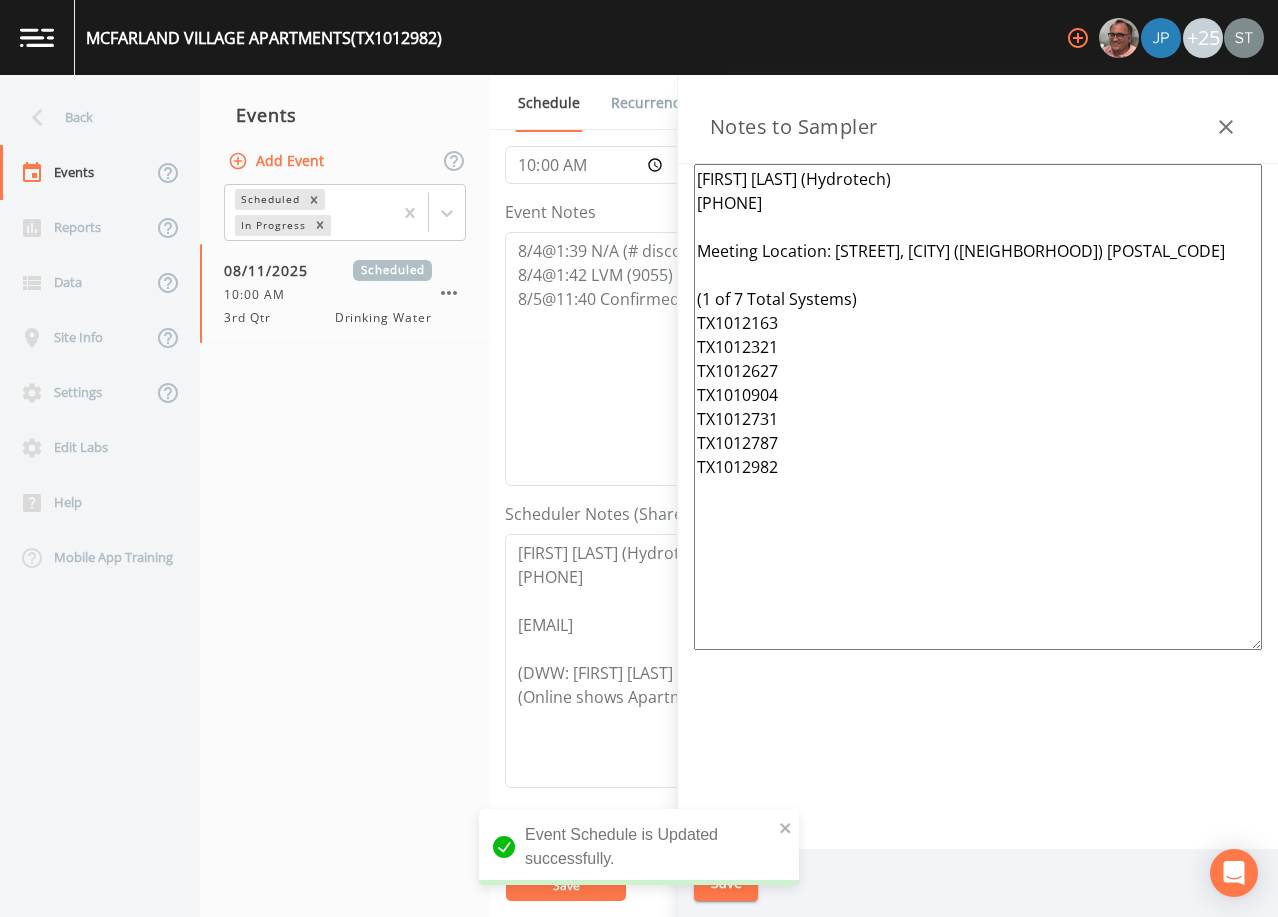 drag, startPoint x: 843, startPoint y: 472, endPoint x: 649, endPoint y: 299, distance: 259.93268 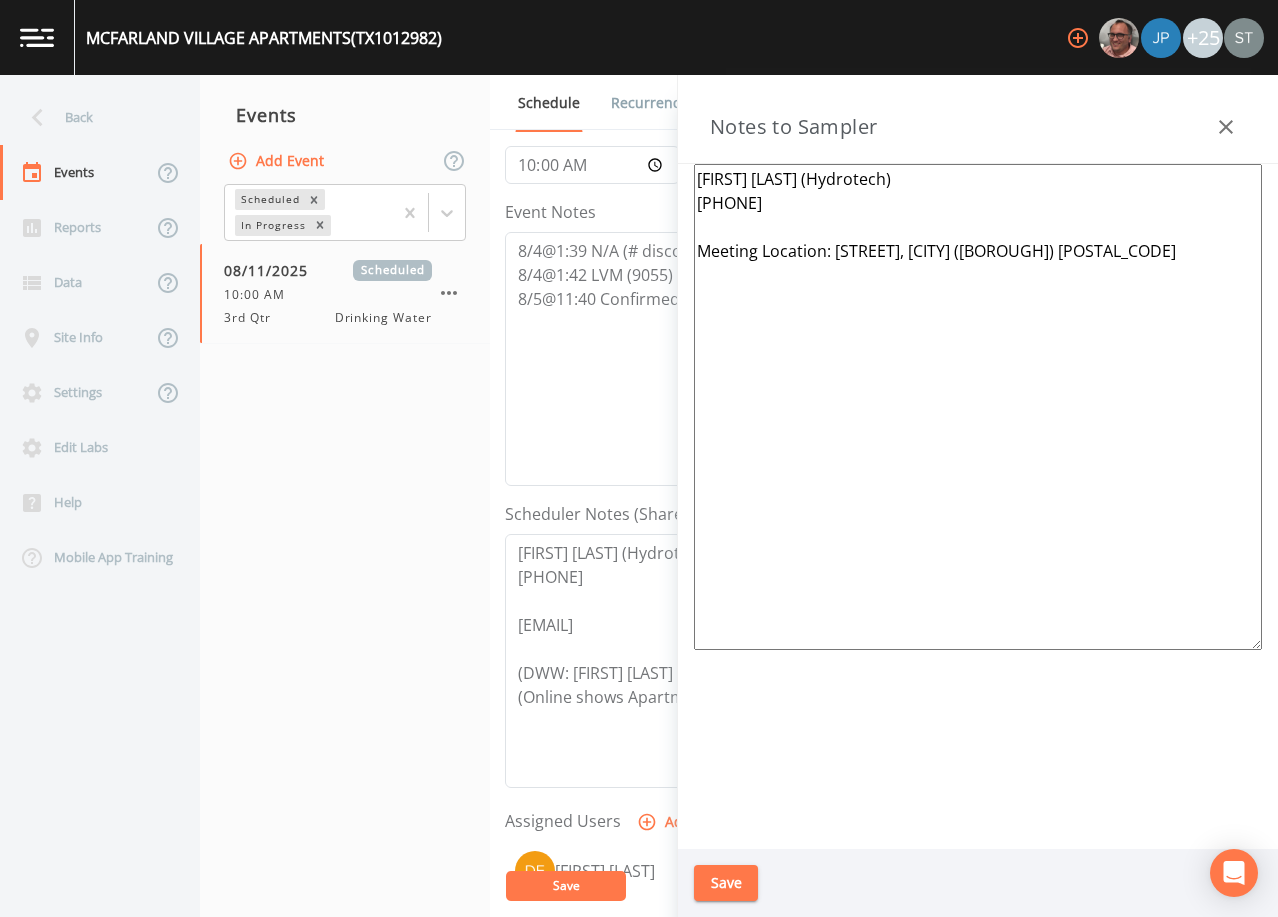 drag, startPoint x: 1181, startPoint y: 253, endPoint x: 838, endPoint y: 246, distance: 343.0714 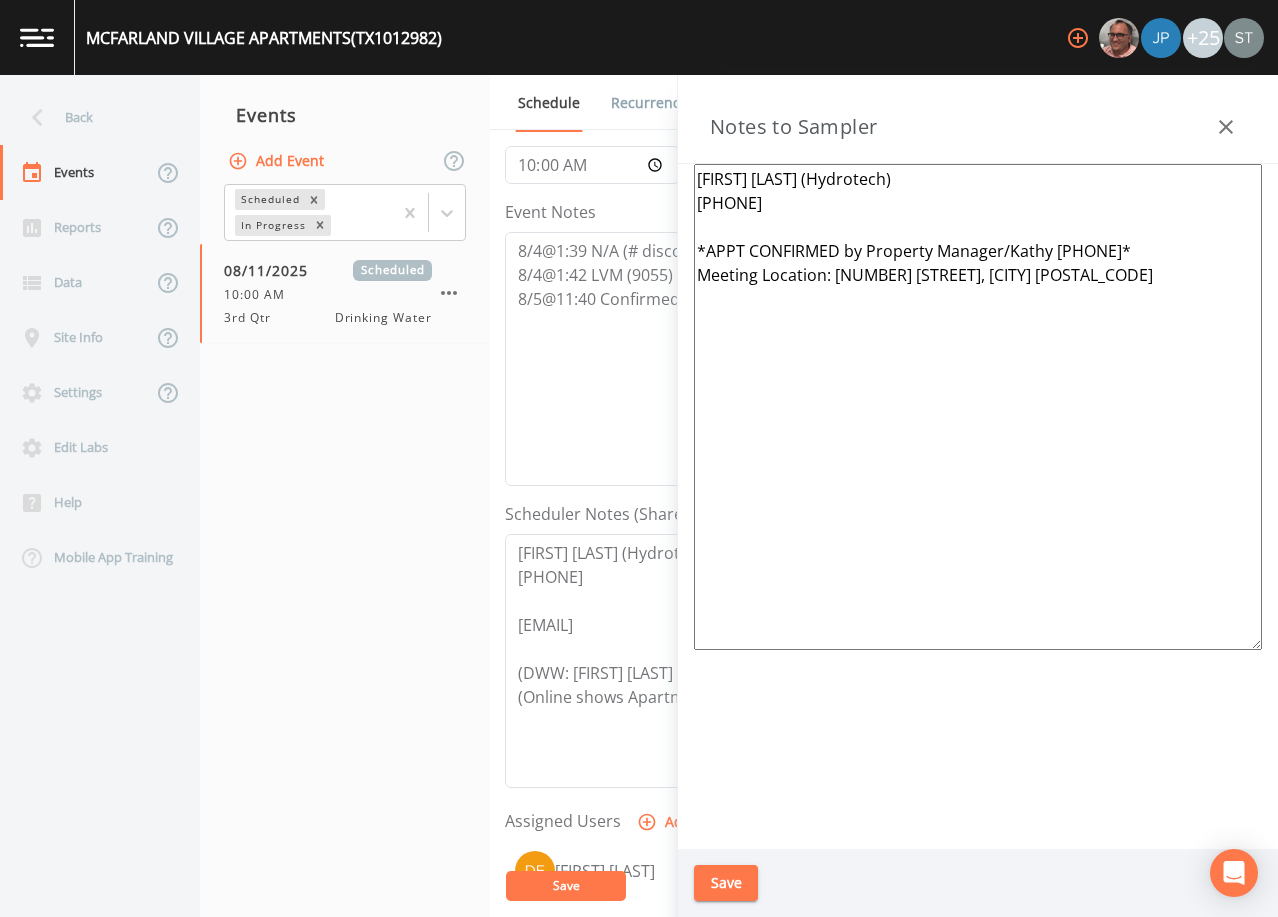 type on "[FIRST] [LAST] (Hydrotech)
[PHONE]
*APPT CONFIRMED by Property Manager/Kathy [PHONE]*
Meeting Location: [NUMBER] [STREET], [CITY] [POSTAL_CODE]" 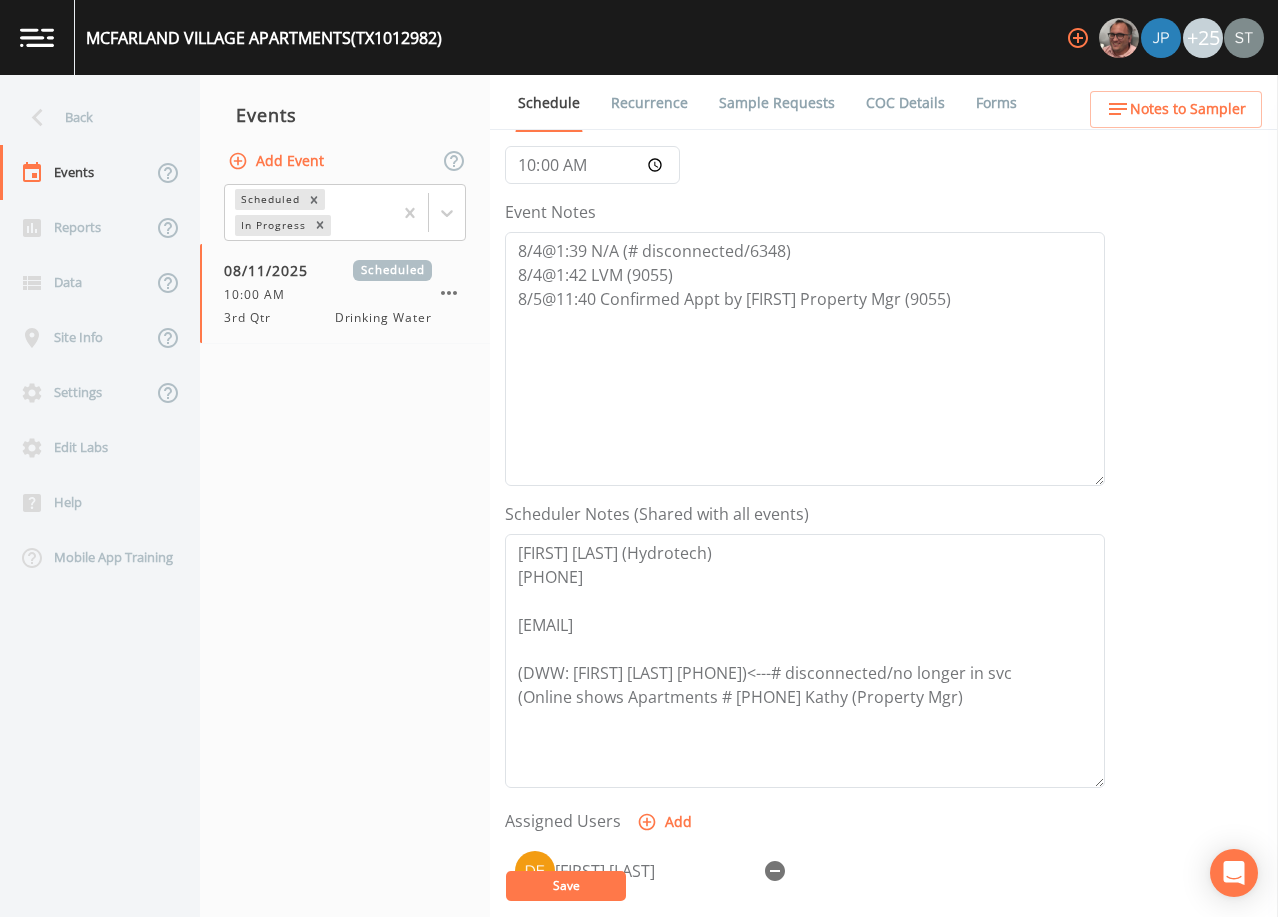 click on "Notes to Sampler" at bounding box center (1188, 109) 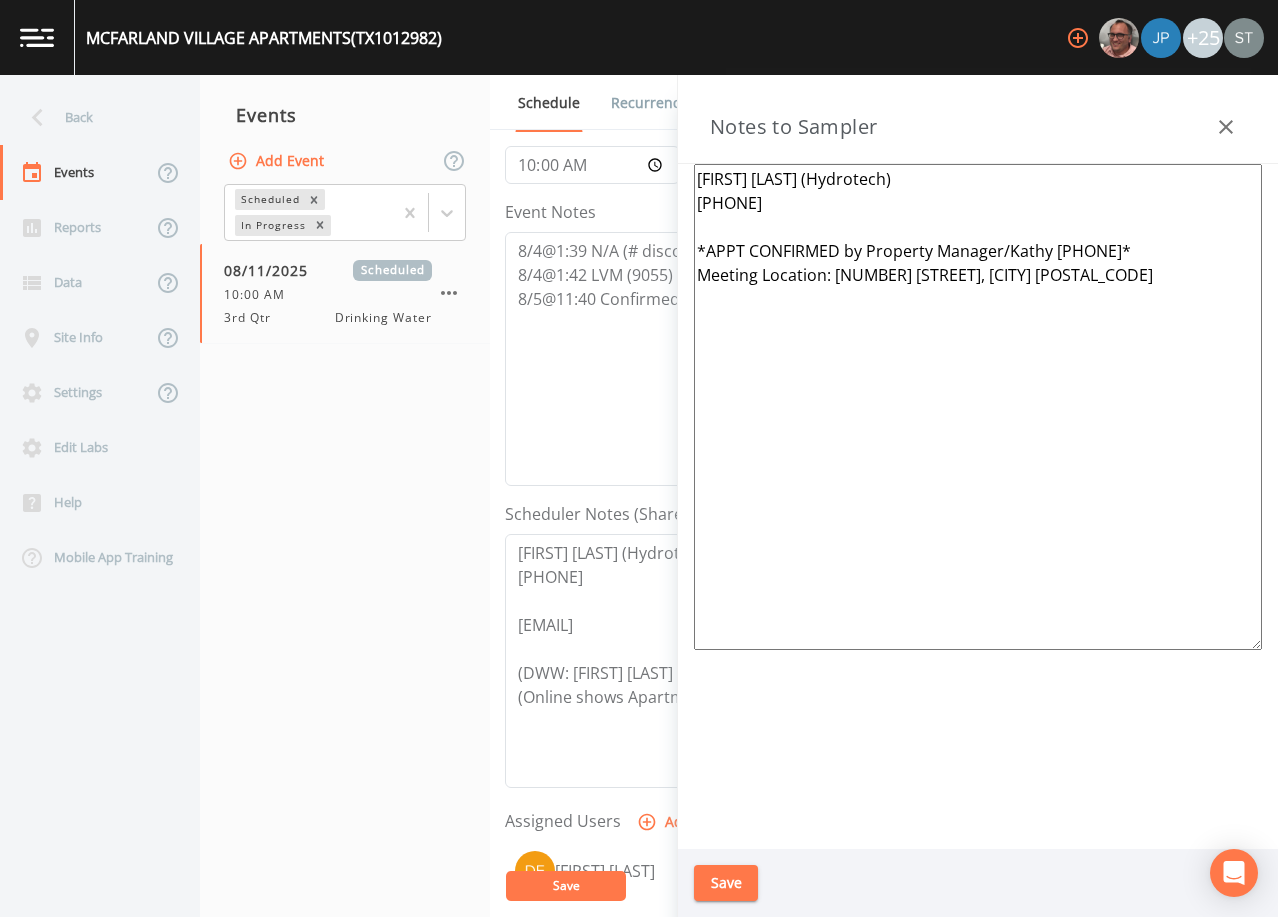 click 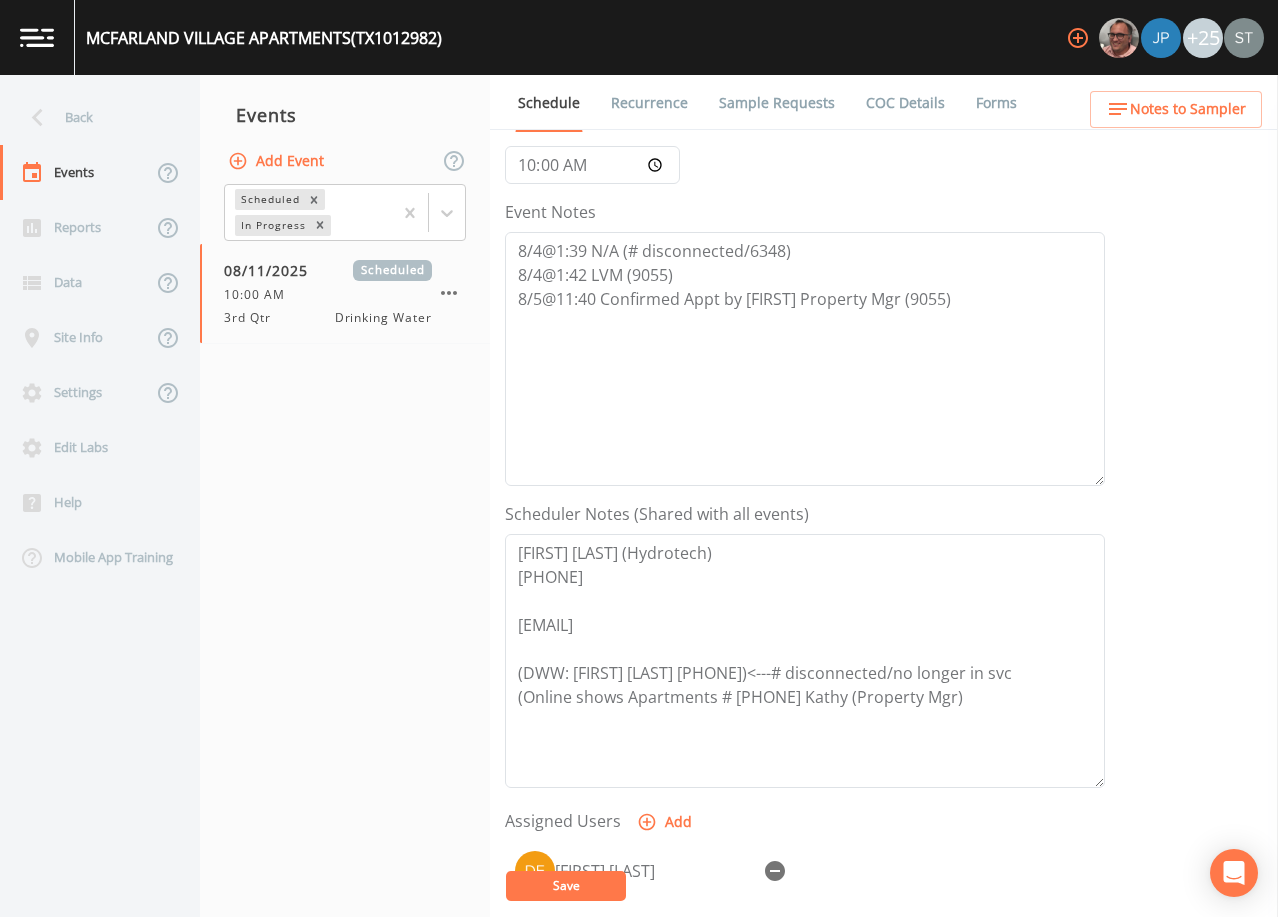click on "Save" at bounding box center [566, 886] 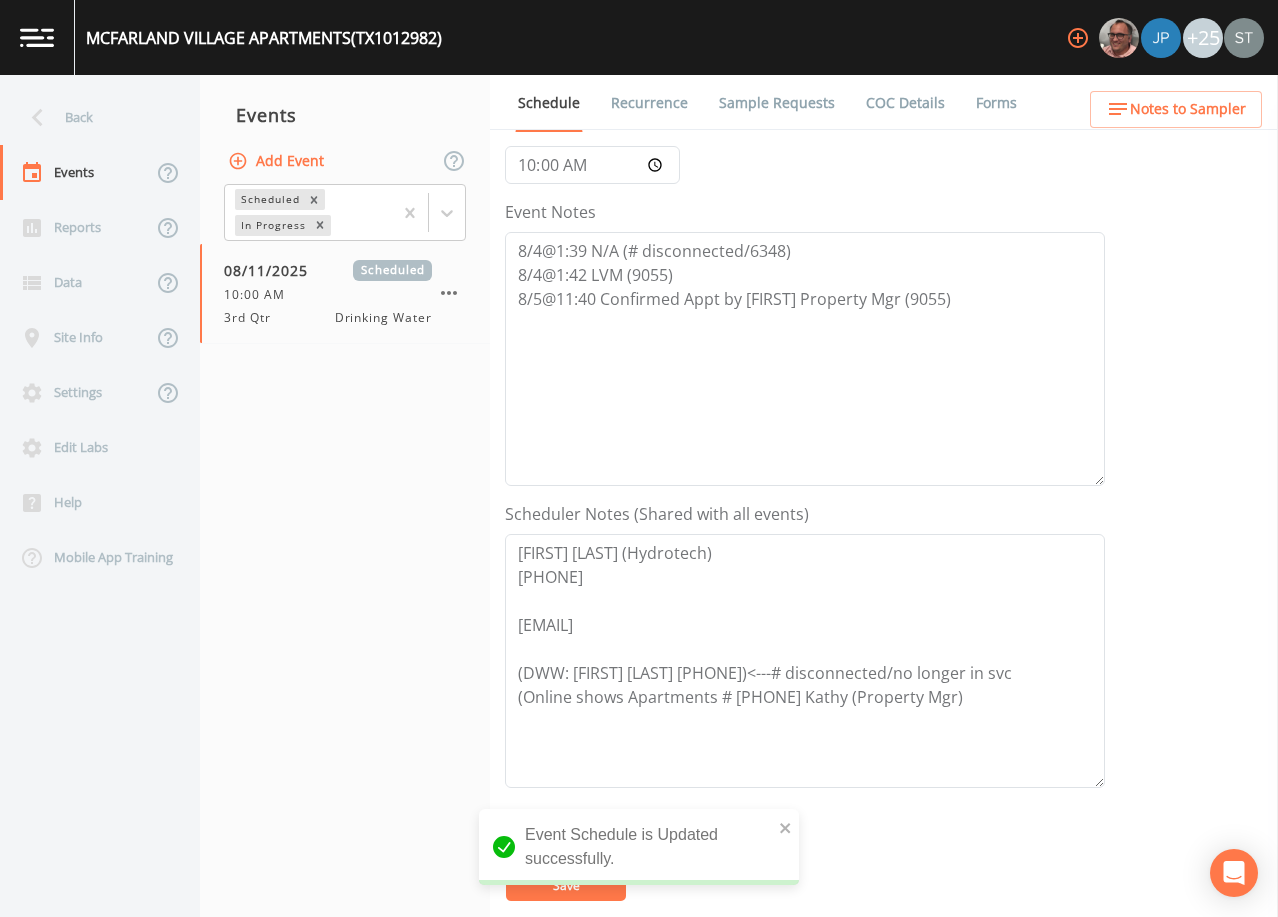 click on "Notes to Sampler" at bounding box center [1188, 109] 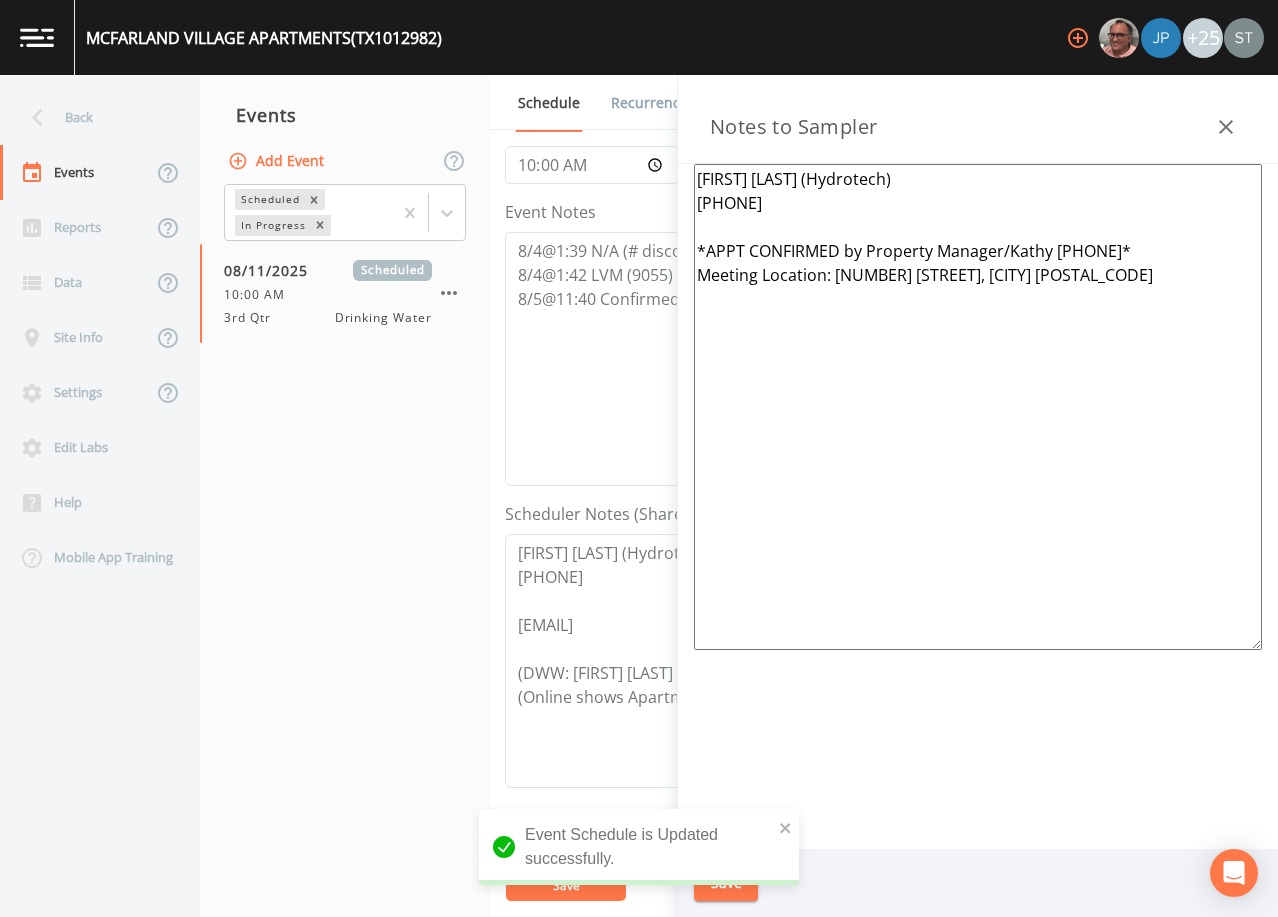click at bounding box center [1226, 127] 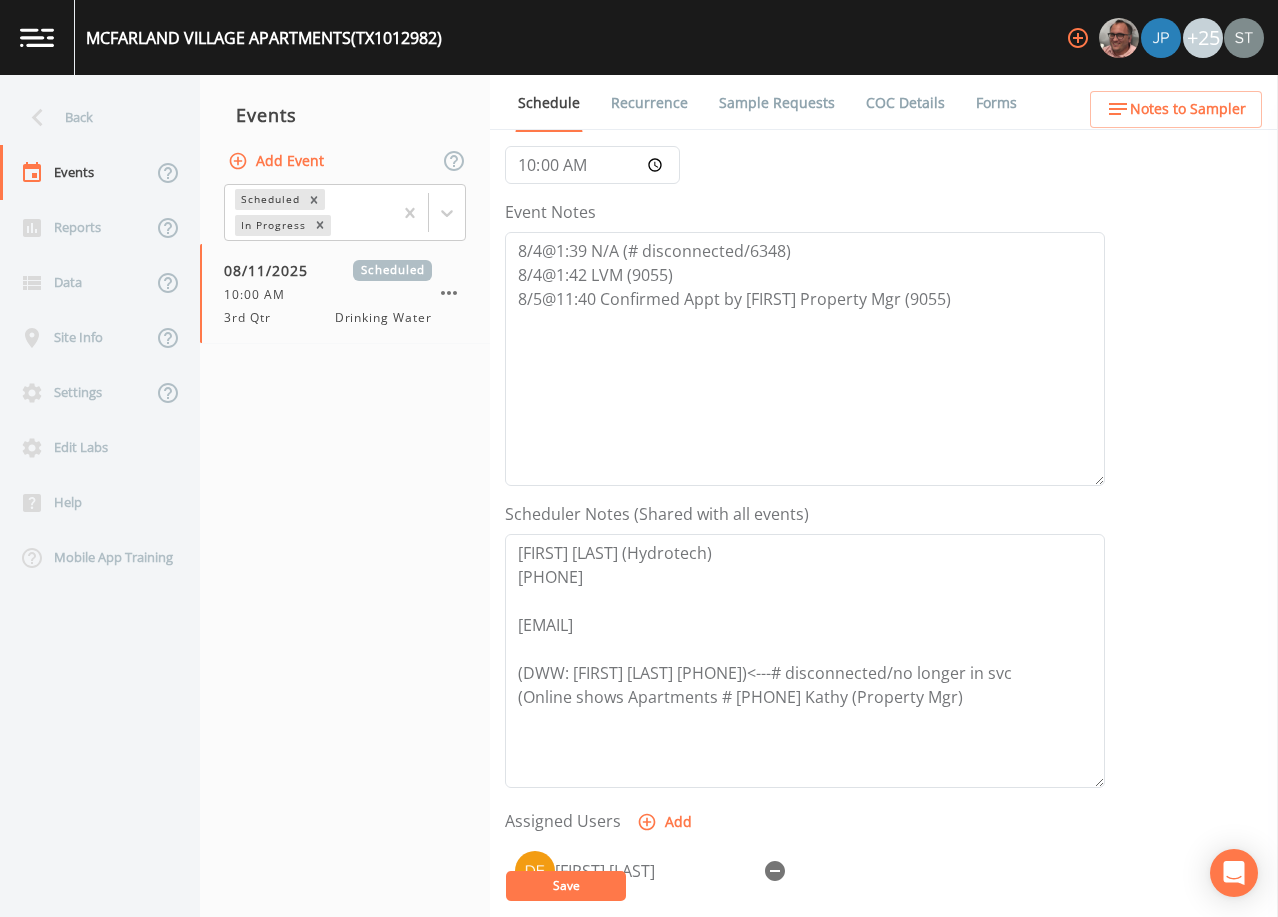 click on "Recurrence" at bounding box center [649, 103] 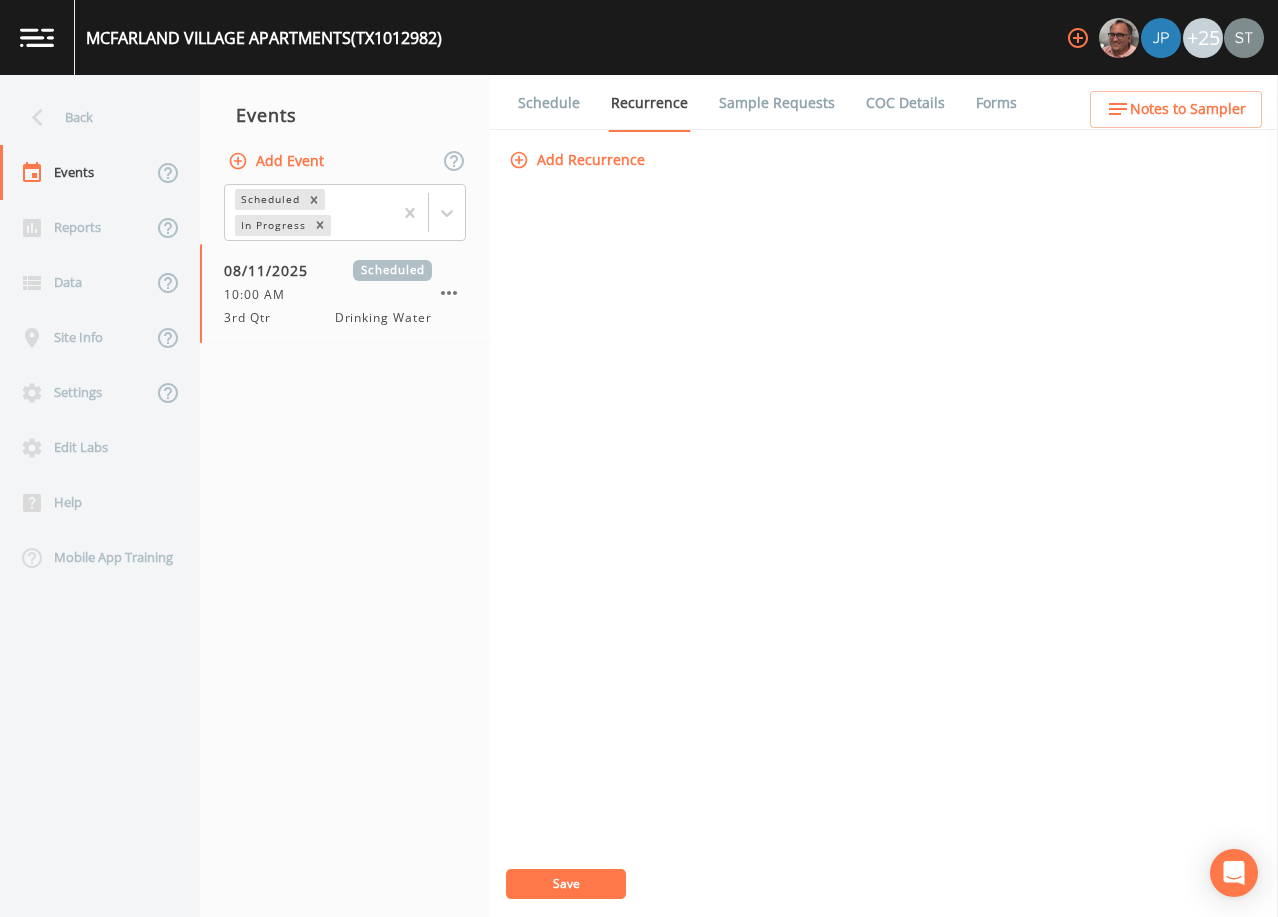drag, startPoint x: 550, startPoint y: 102, endPoint x: 611, endPoint y: 125, distance: 65.192024 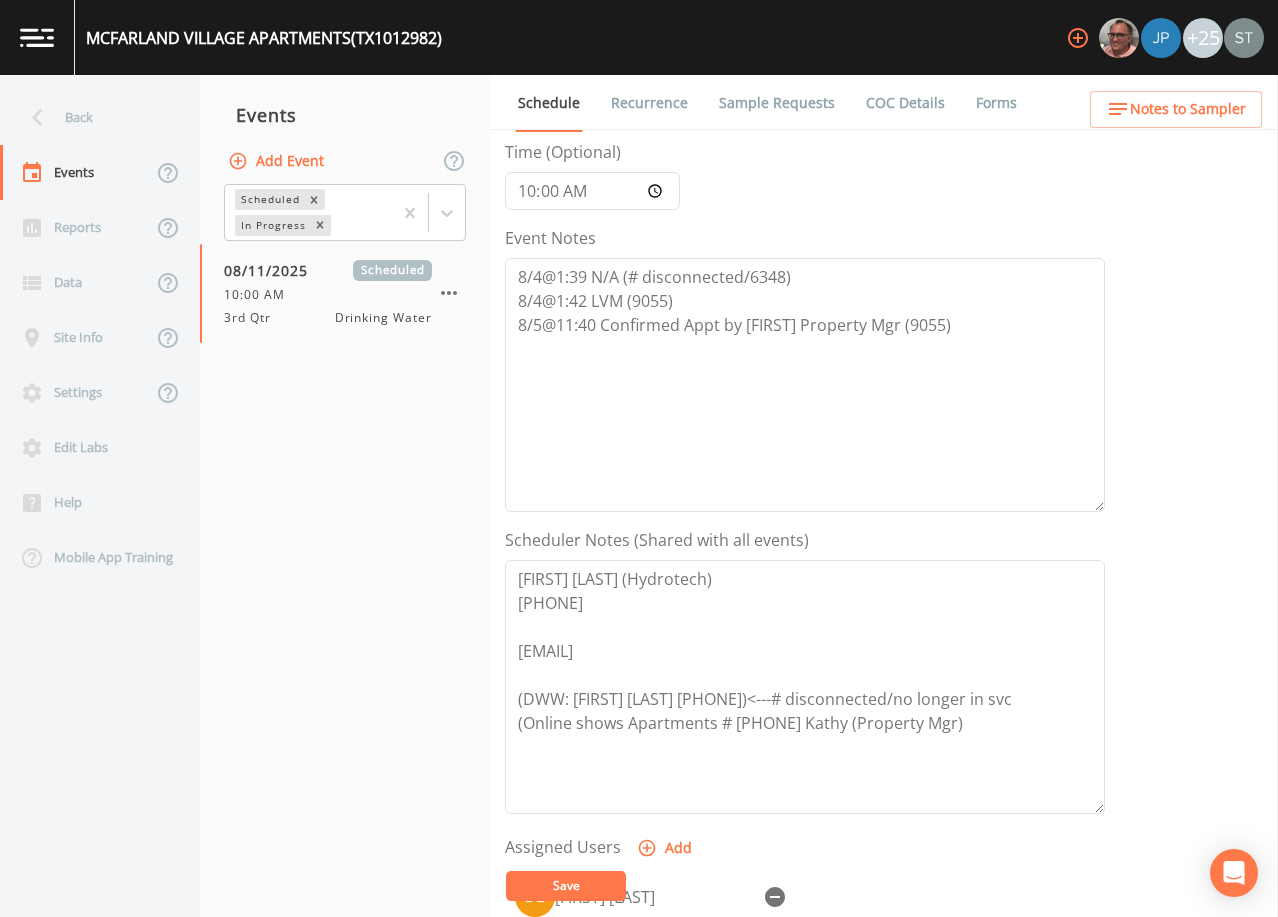 scroll, scrollTop: 300, scrollLeft: 0, axis: vertical 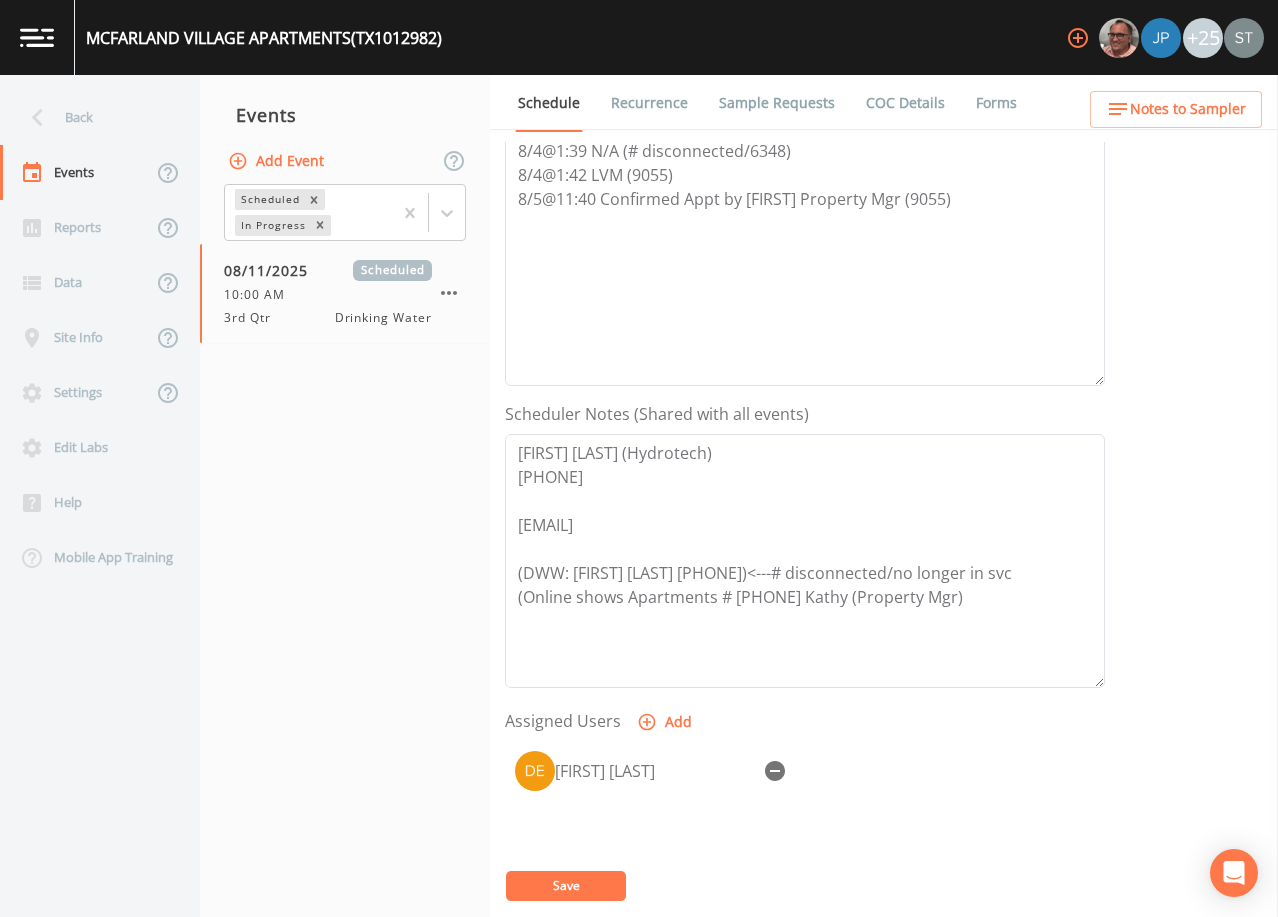 click on "Notes to Sampler" at bounding box center [1188, 109] 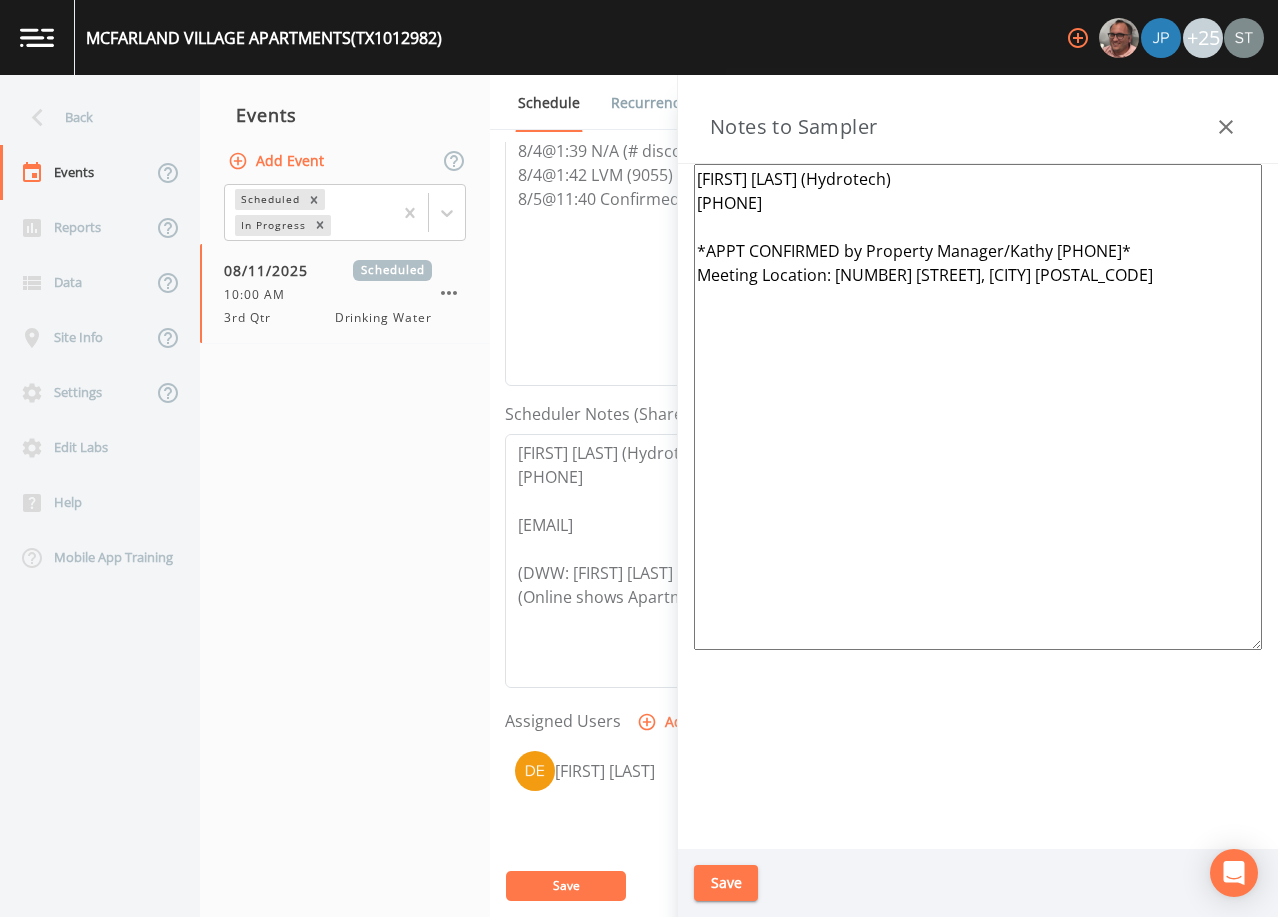 click 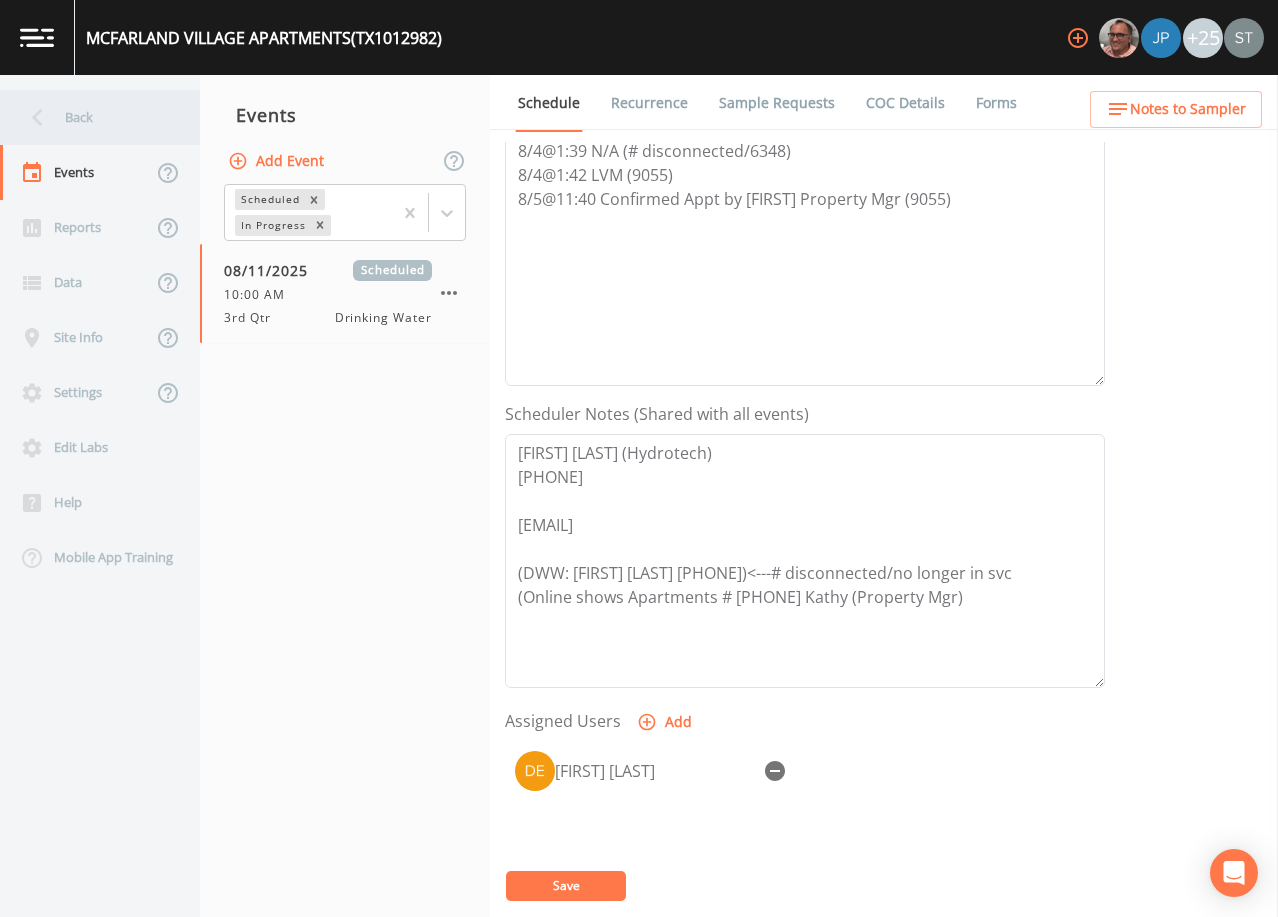 click on "Back" at bounding box center (90, 117) 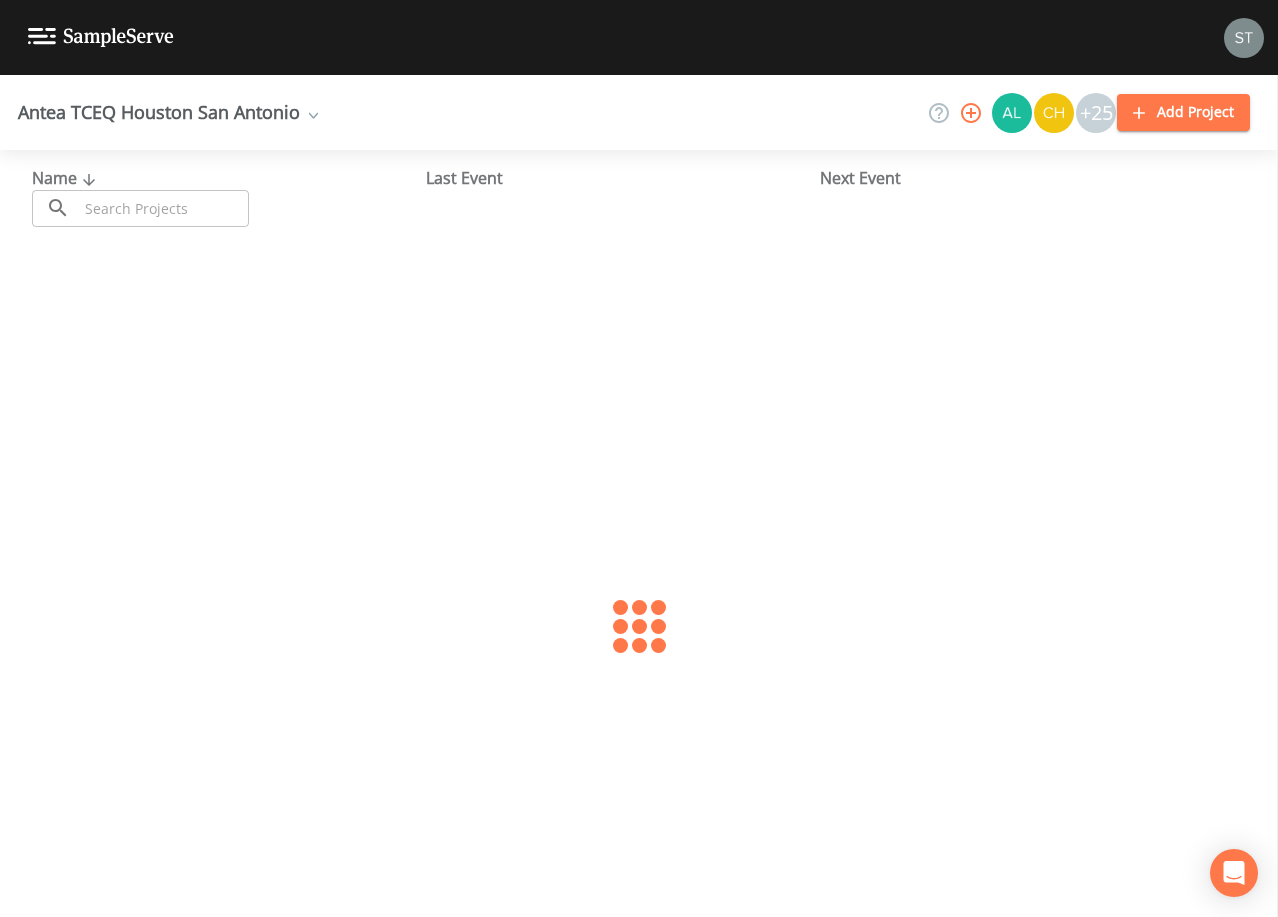 click at bounding box center (163, 208) 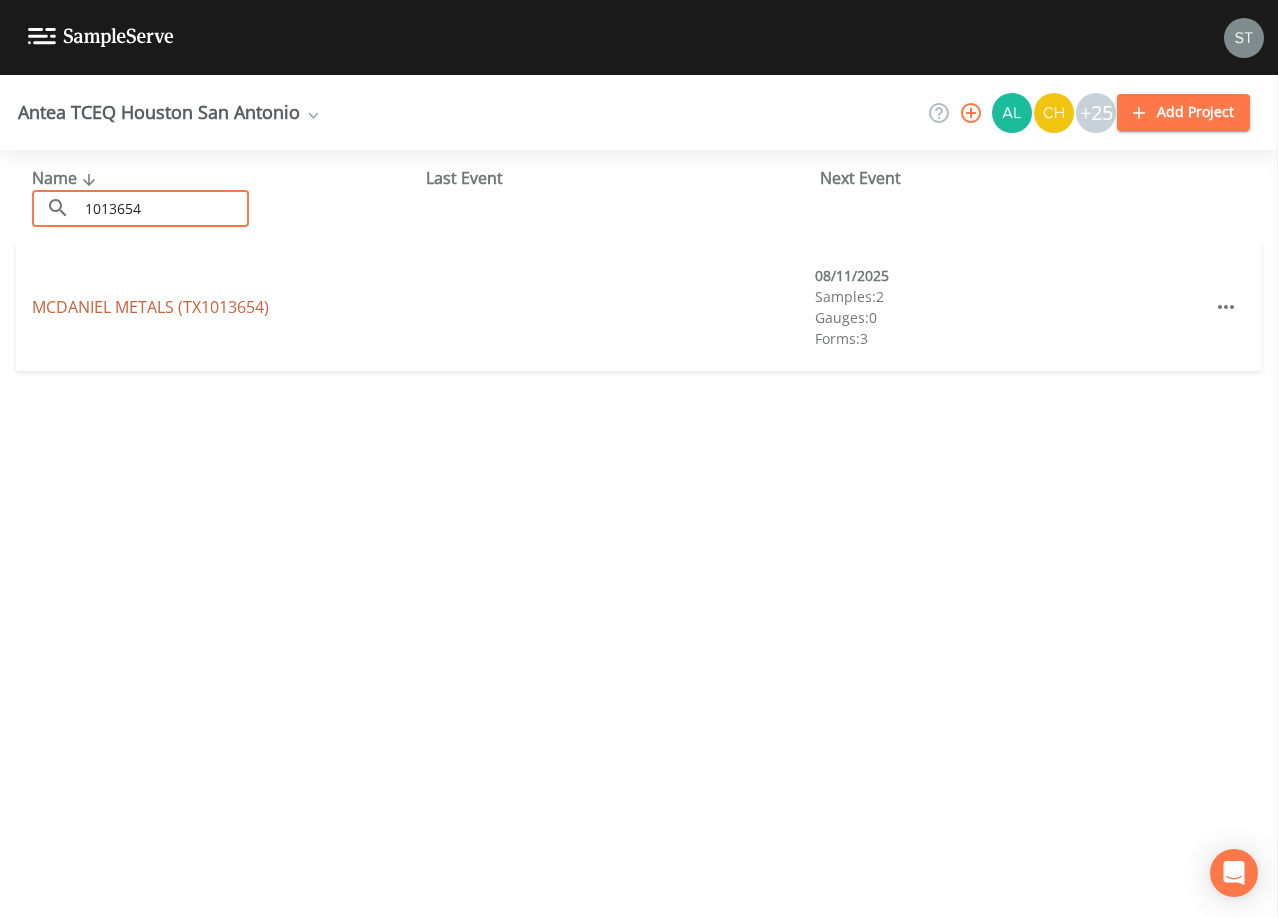 type on "1013654" 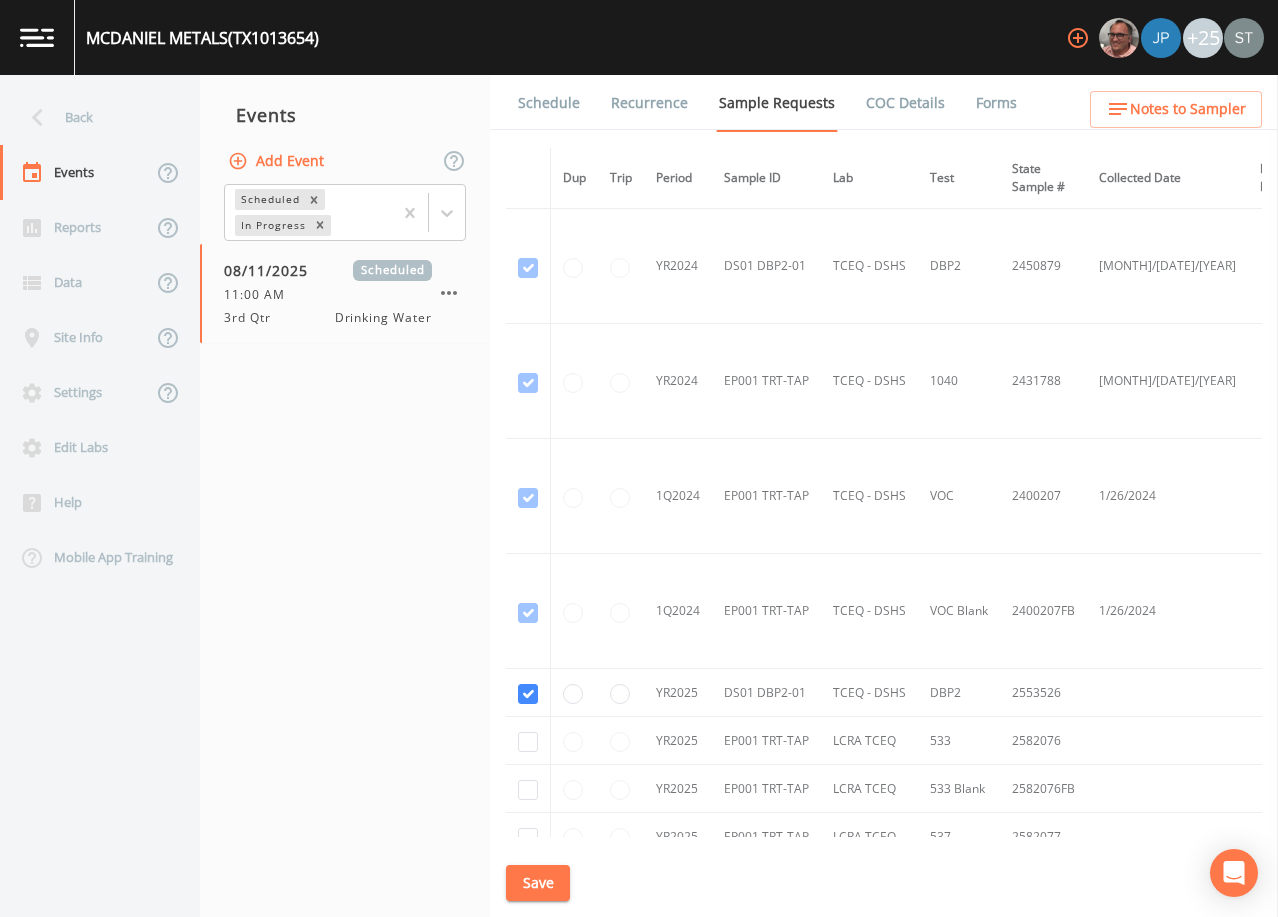 click on "Schedule" at bounding box center [549, 103] 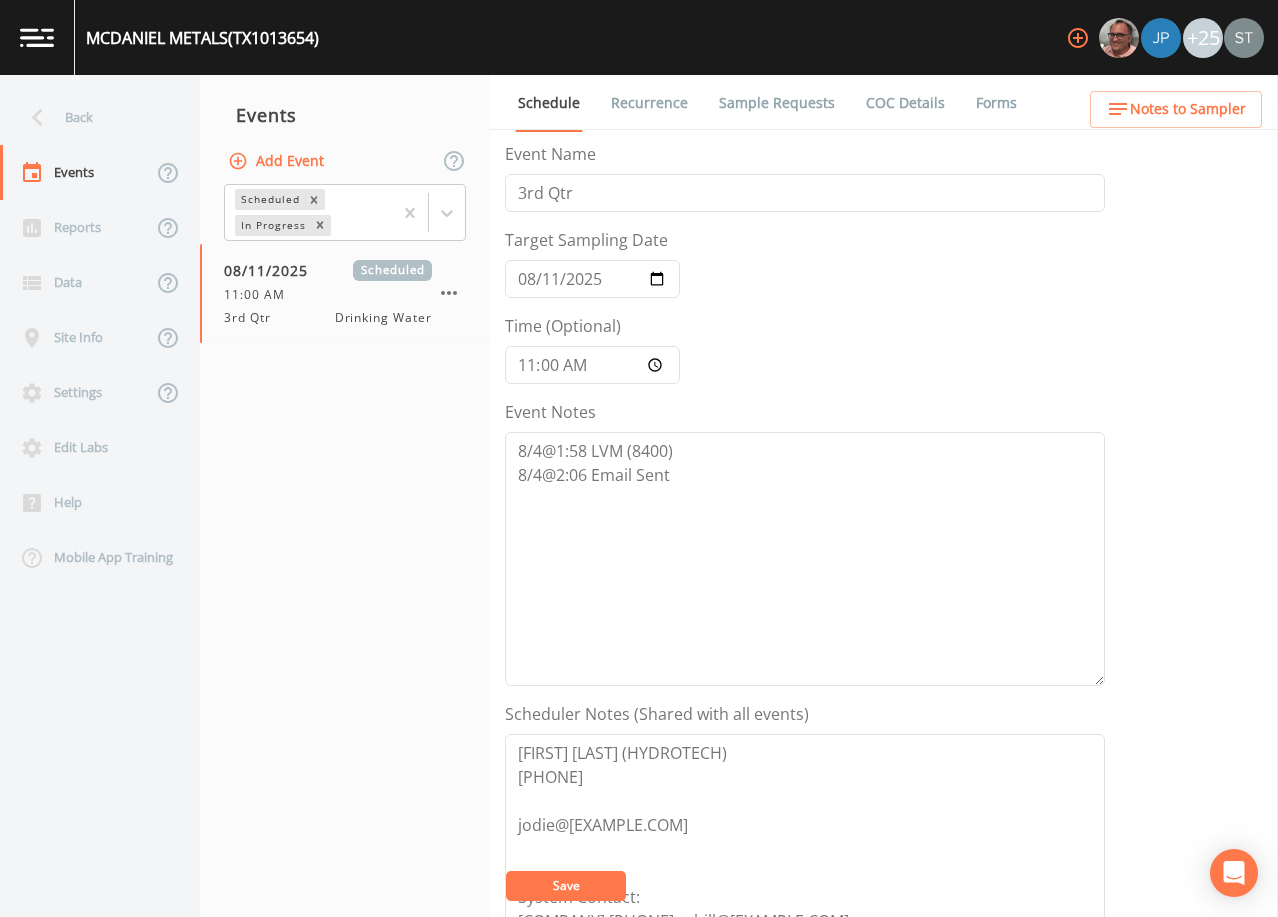 click on "Sample Requests" at bounding box center (777, 103) 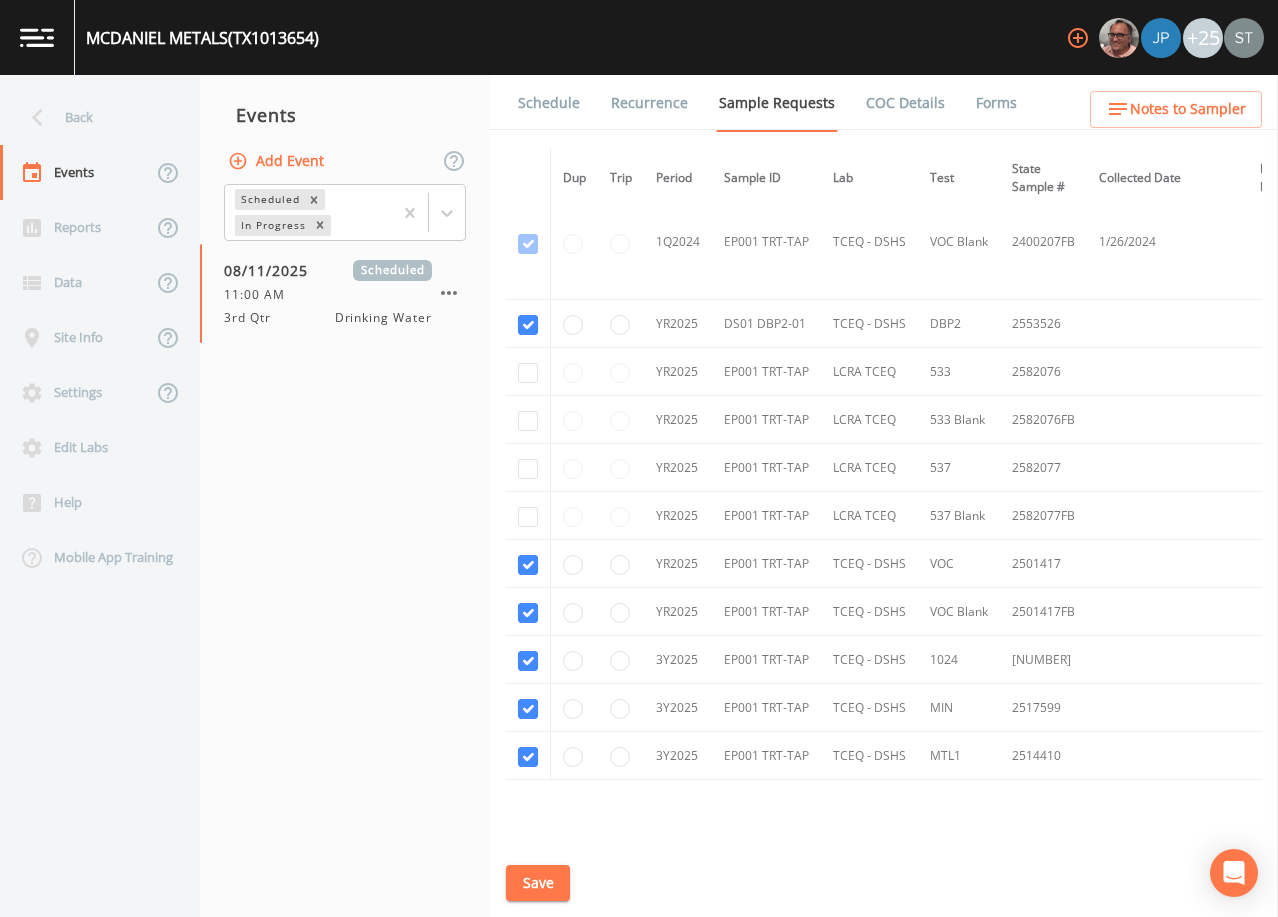 scroll, scrollTop: 477, scrollLeft: 0, axis: vertical 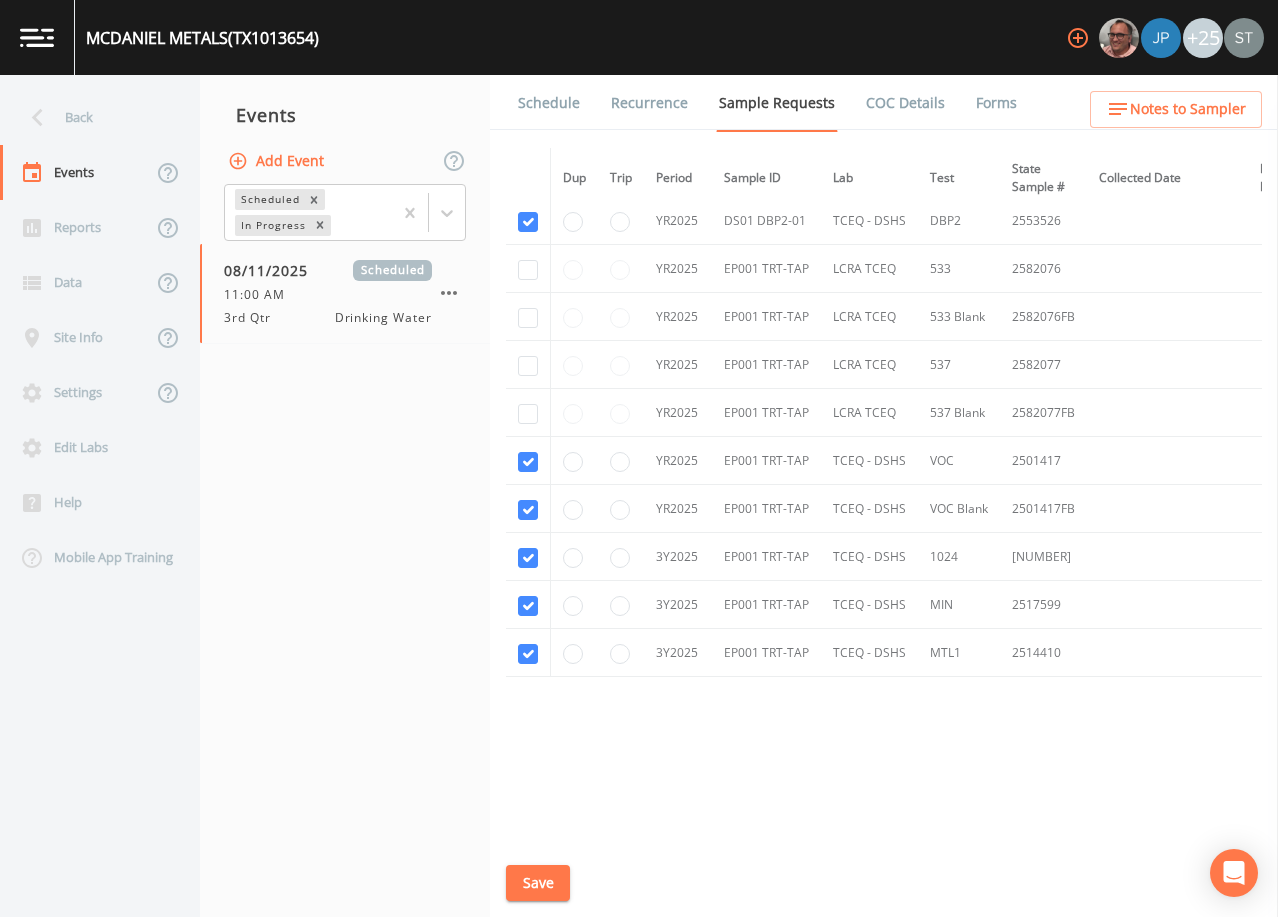 click on "Schedule" at bounding box center (549, 103) 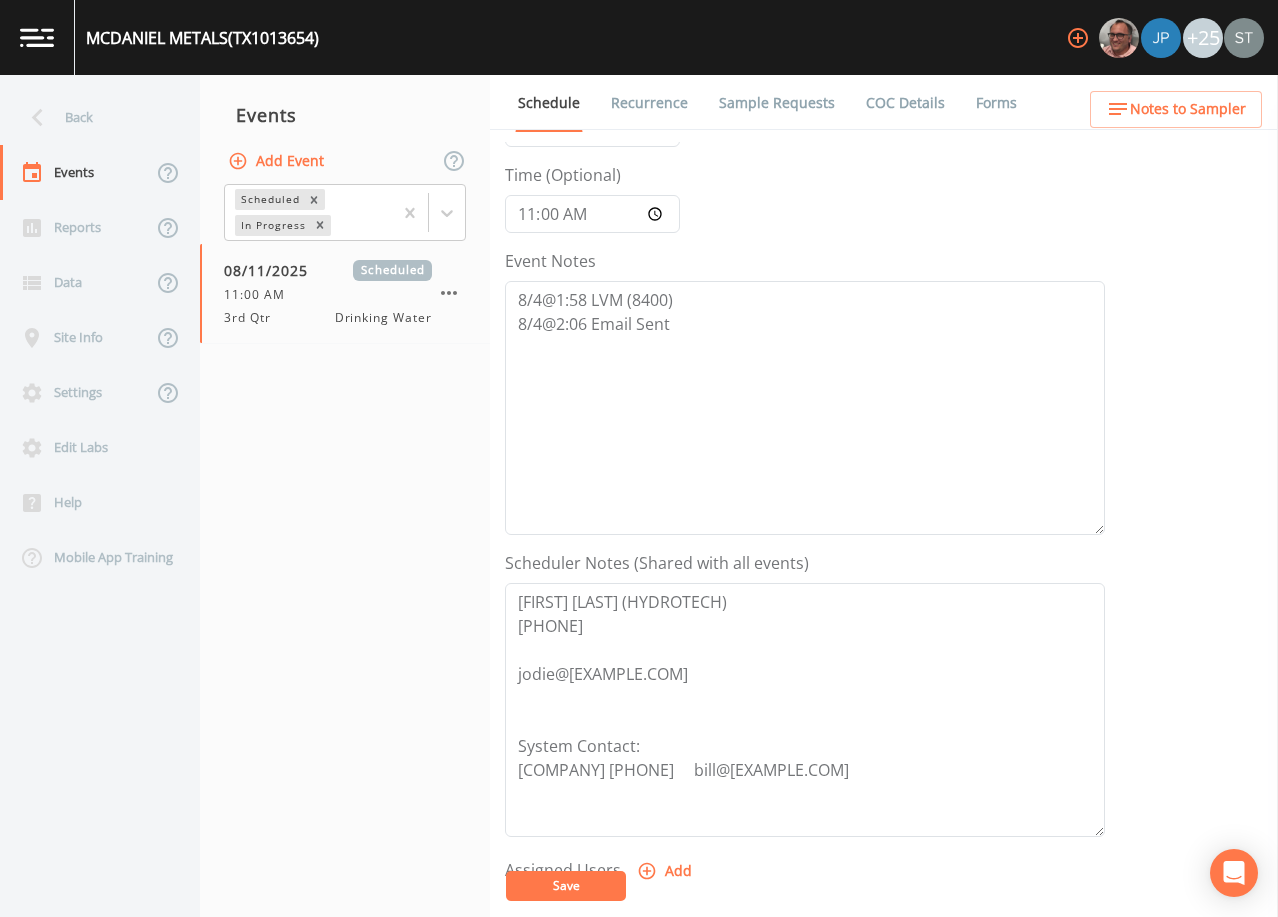 scroll, scrollTop: 200, scrollLeft: 0, axis: vertical 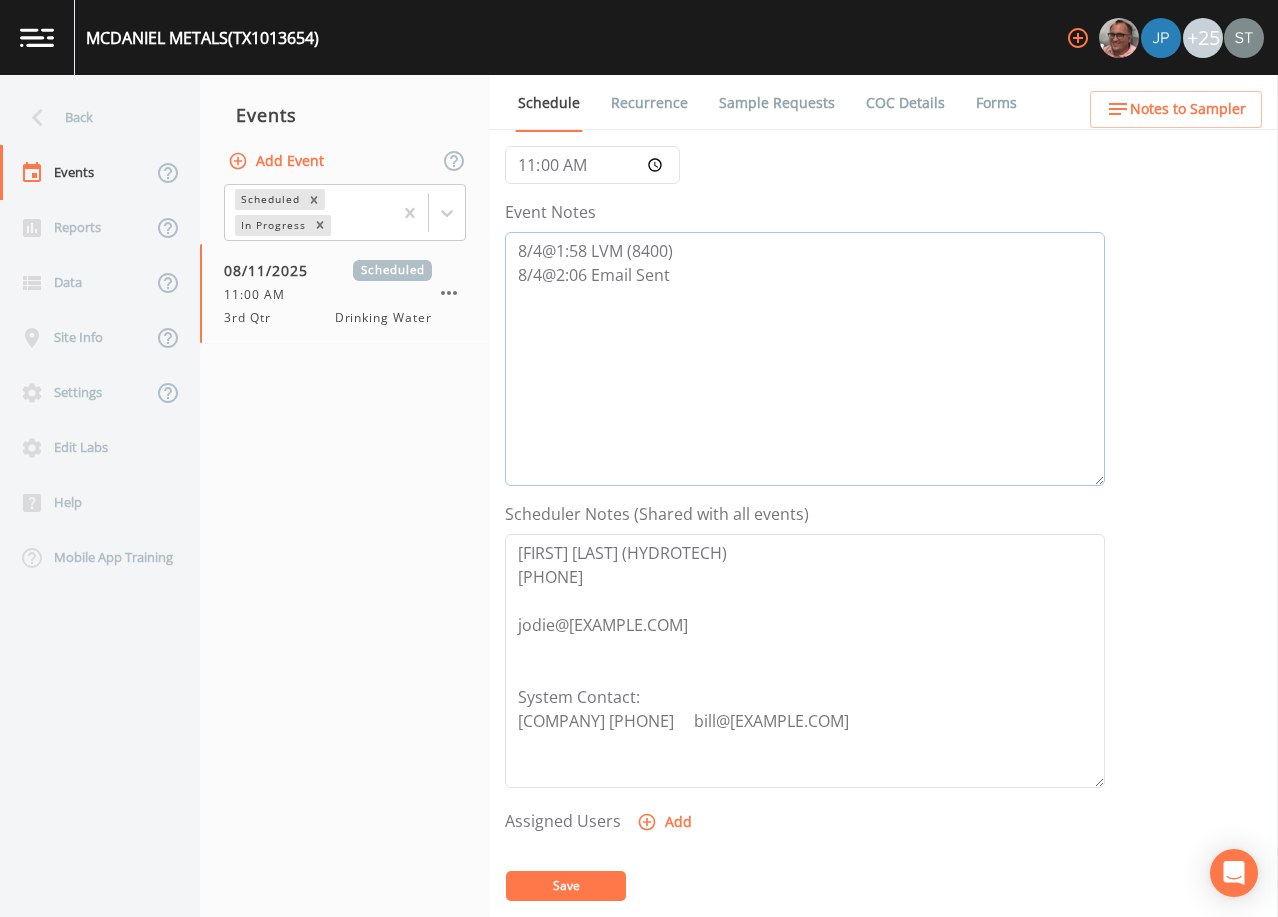 click on "8/4@1:58 LVM (8400)
8/4@2:06 Email Sent" at bounding box center [805, 359] 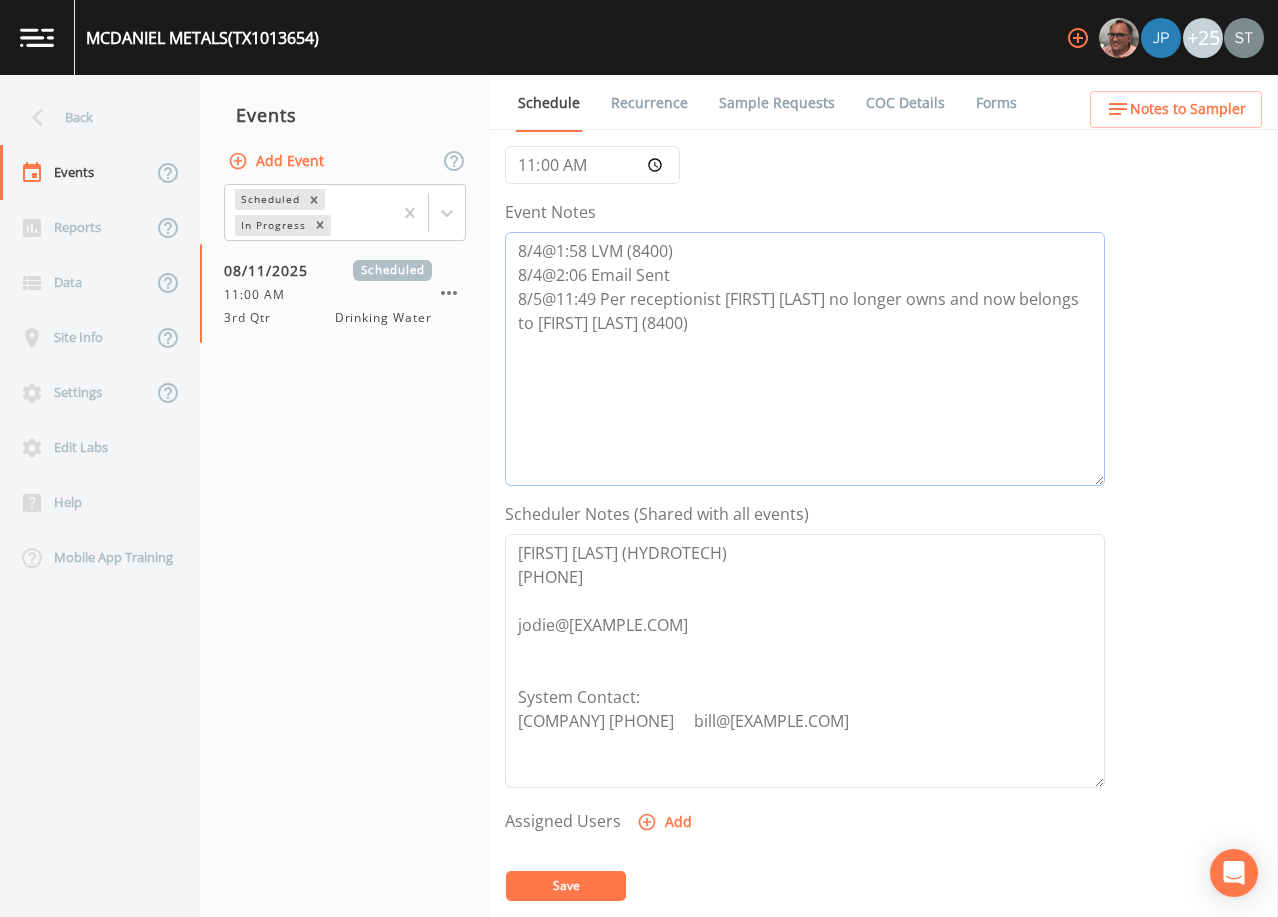 type on "8/4@1:58 LVM (8400)
8/4@2:06 Email Sent
8/5@11:49 Per receptionist [FIRST] [LAST] no longer owns and now belongs to [FIRST] [LAST] (8400)" 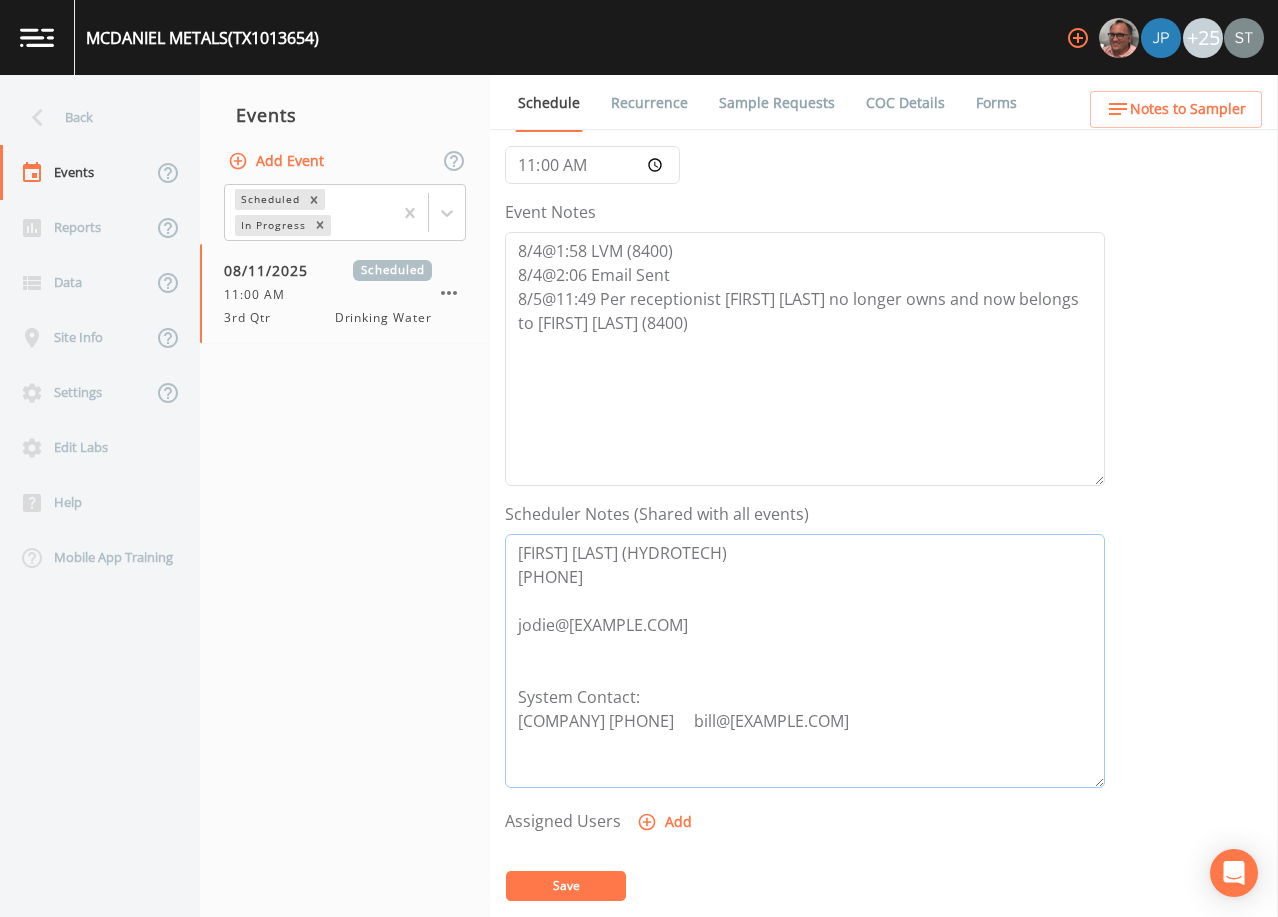 drag, startPoint x: 976, startPoint y: 719, endPoint x: 764, endPoint y: 713, distance: 212.08488 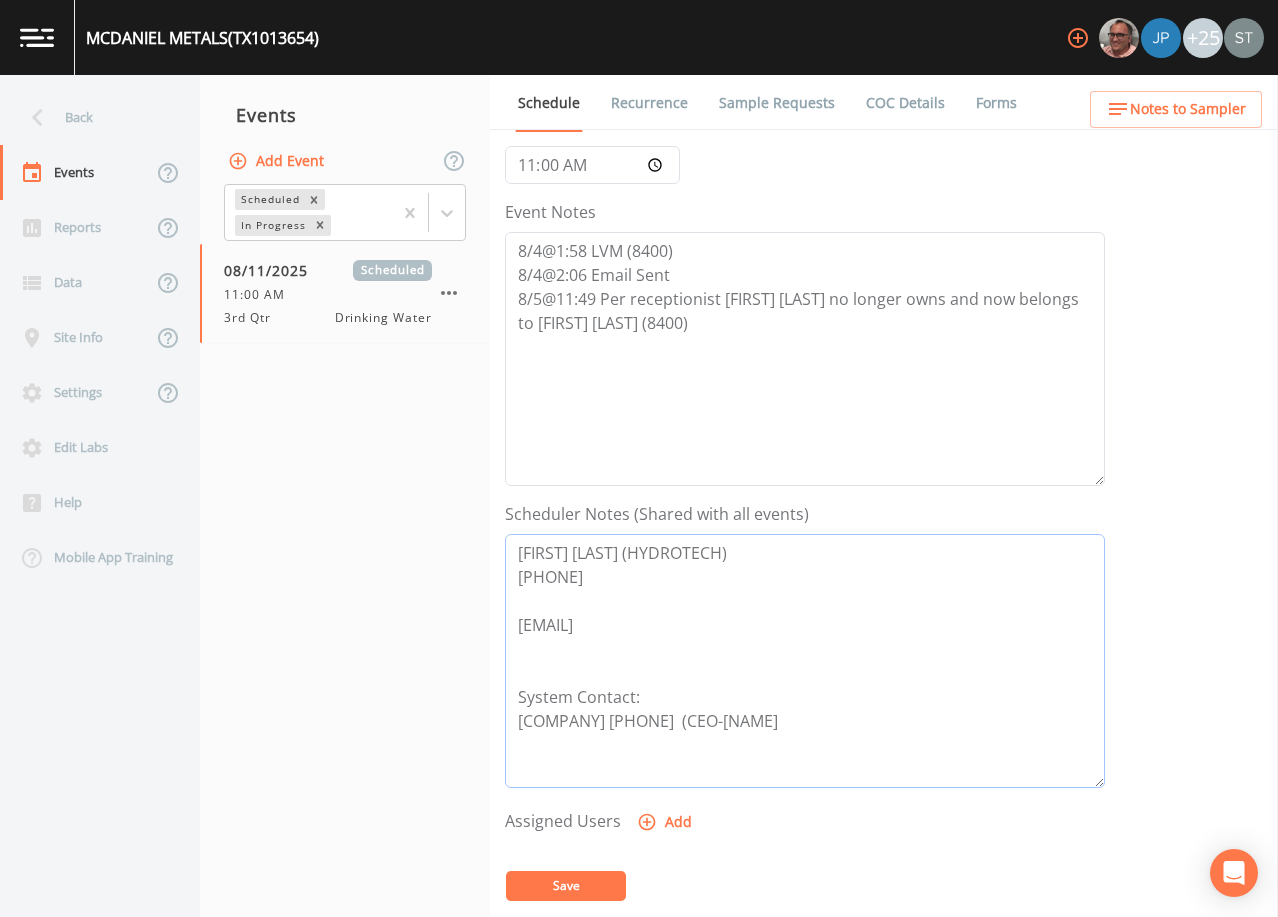 type on "[FIRST] [LAST] (HYDROTECH)
[PHONE]
[EMAIL]
System Contact:
[COMPANY] [PHONE]  (CEO-[NAME]" 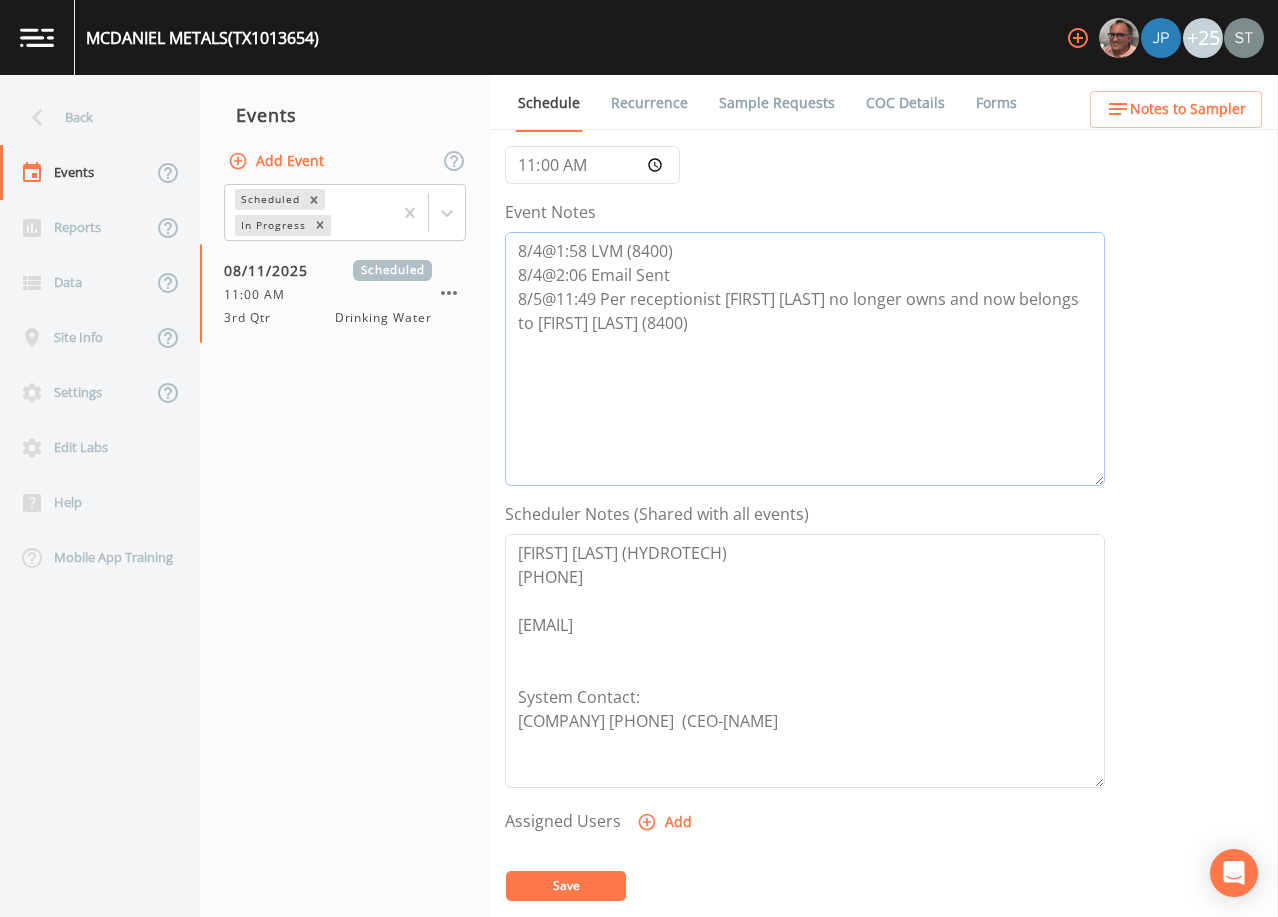 click on "8/4@1:58 LVM (8400)
8/4@2:06 Email Sent
8/5@11:49 Per receptionist [FIRST] [LAST] no longer owns and now belongs to [FIRST] [LAST] (8400)" at bounding box center (805, 359) 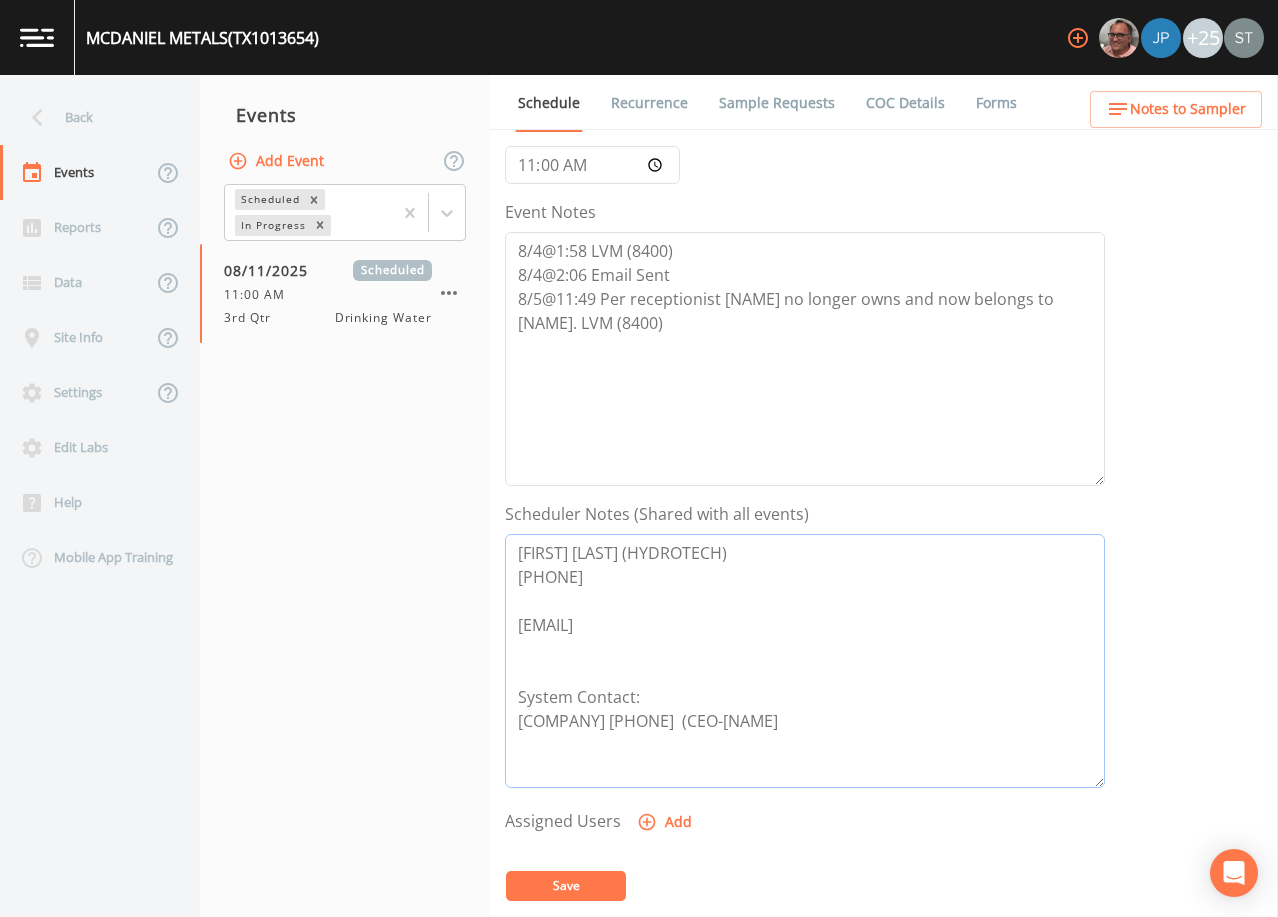 click on "[FIRST] [LAST] (HYDROTECH)
[PHONE]
[EMAIL]
System Contact:
[COMPANY] [PHONE]  (CEO-[NAME]" at bounding box center [805, 661] 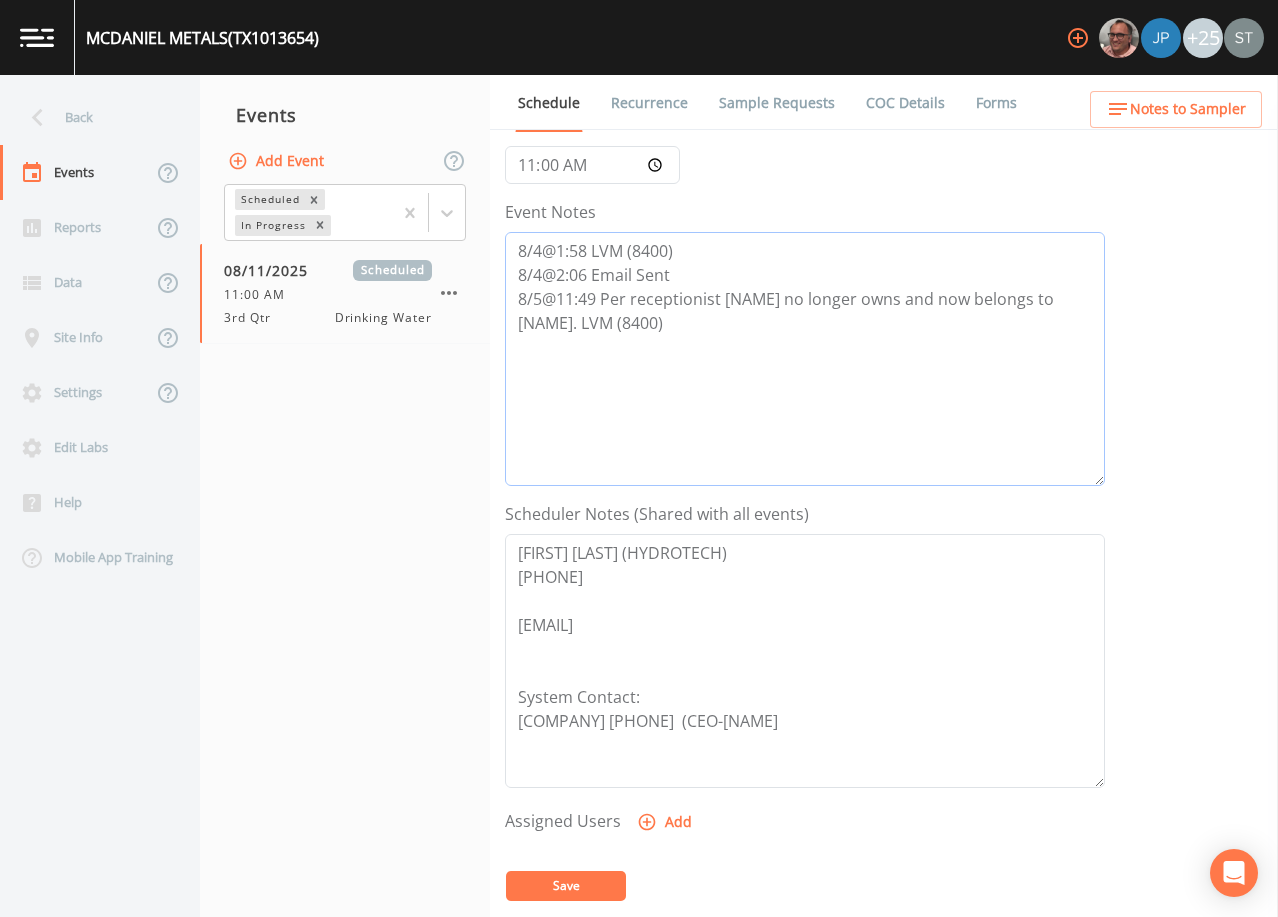 click on "8/4@1:58 LVM (8400)
8/4@2:06 Email Sent
8/5@11:49 Per receptionist [NAME] no longer owns and now belongs to [NAME]. LVM (8400)" at bounding box center [805, 359] 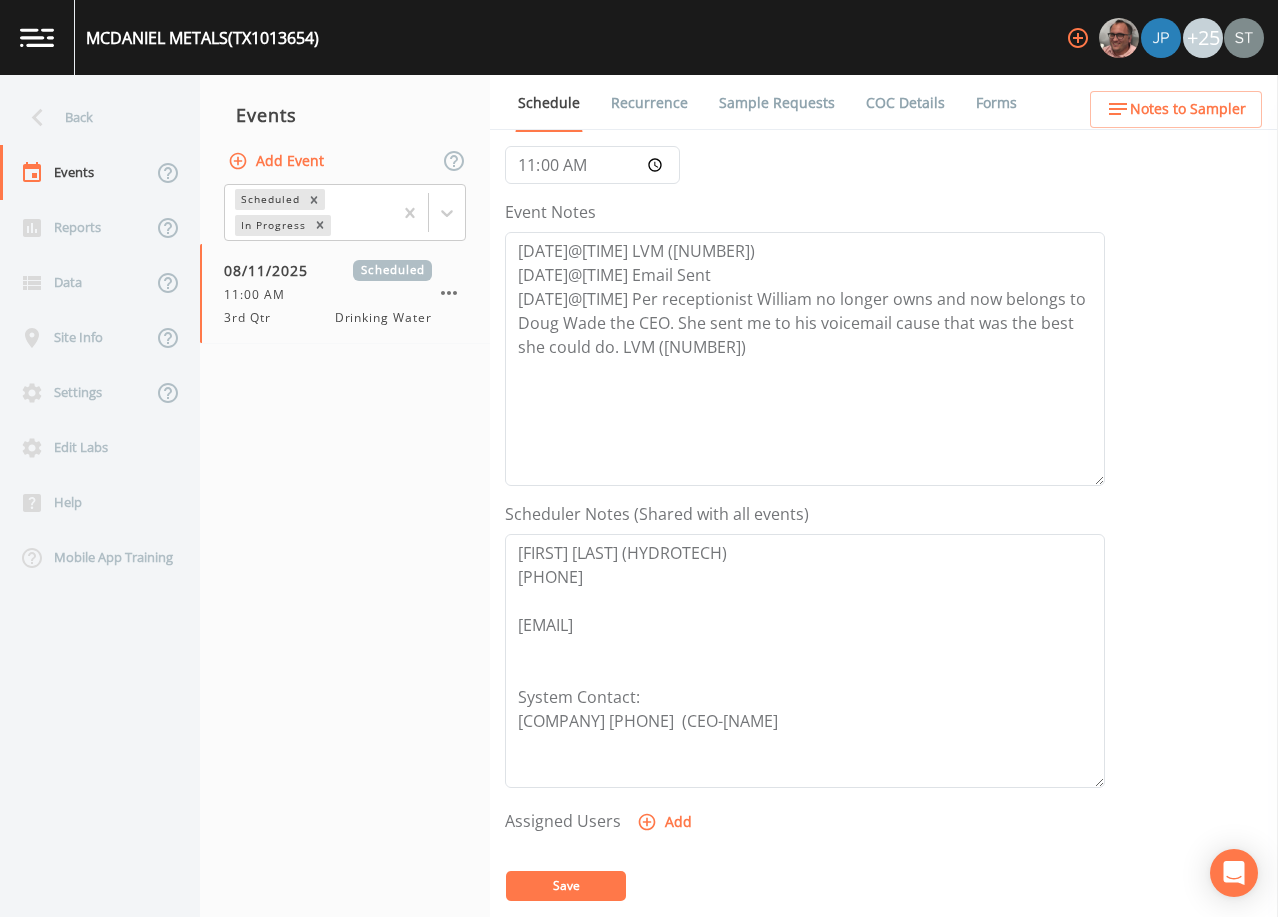 click on "Save" at bounding box center (566, 886) 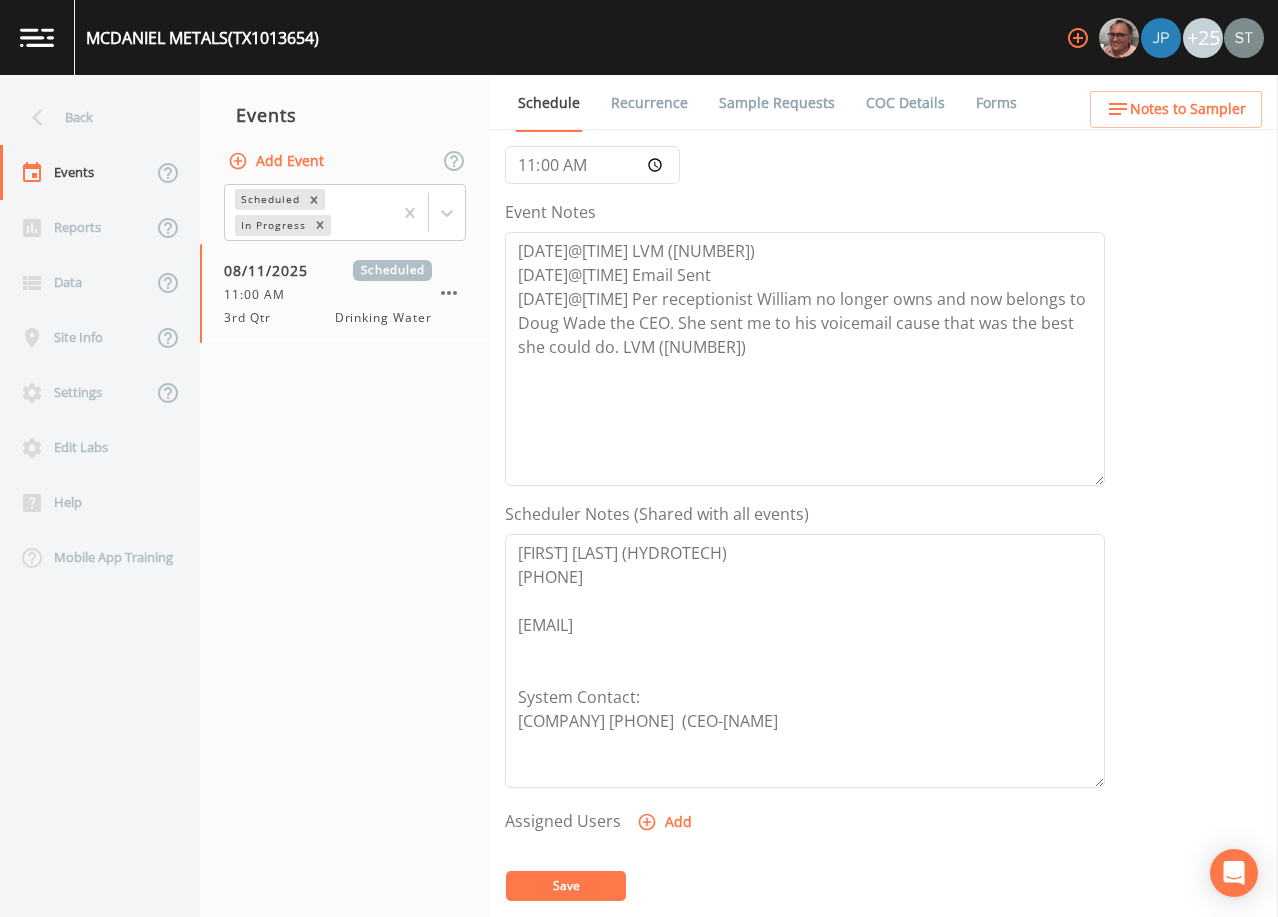 click on "Save" at bounding box center (566, 885) 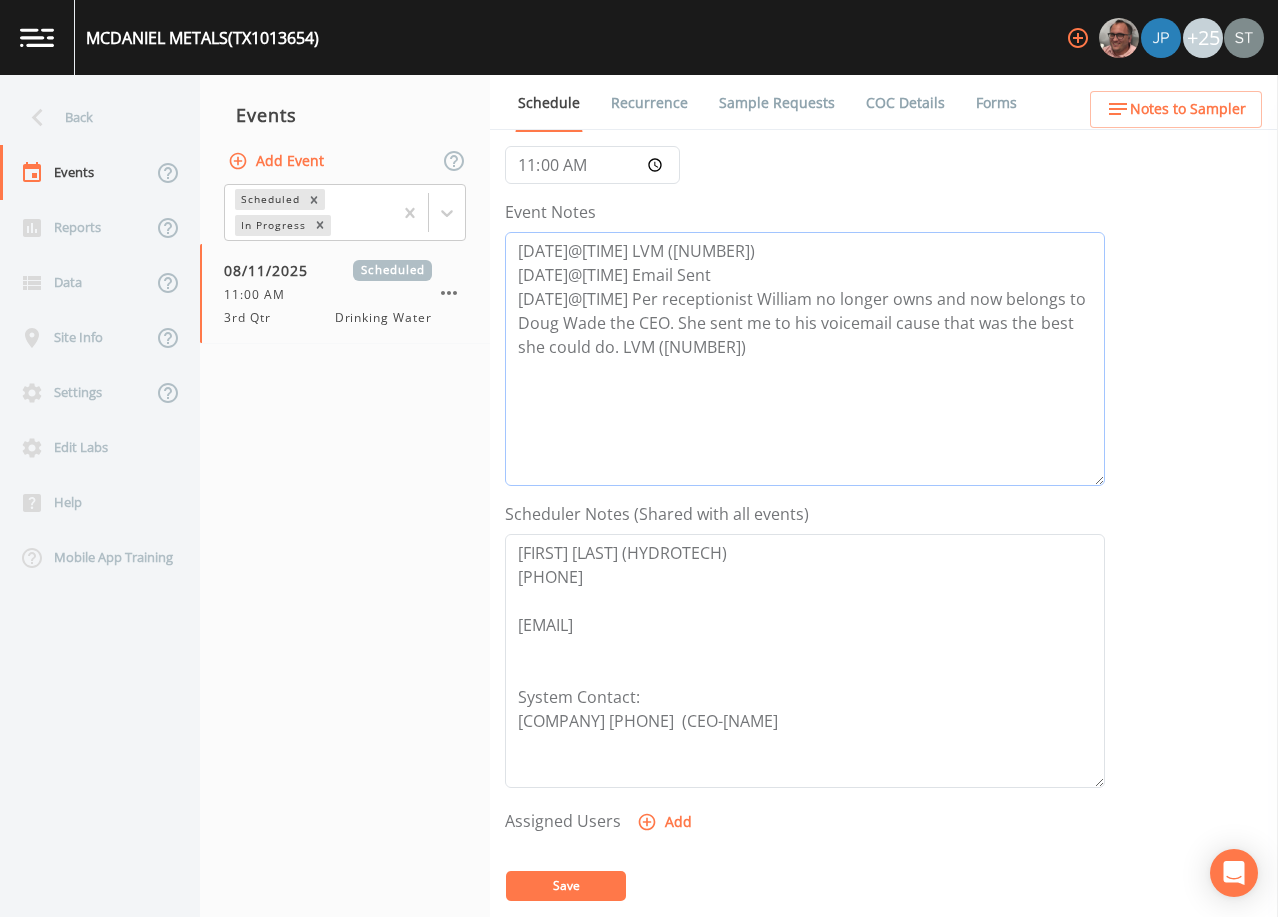 click on "[DATE]@[TIME] LVM ([NUMBER])
[DATE]@[TIME] Email Sent
[DATE]@[TIME] Per receptionist William no longer owns and now belongs to Doug Wade the CEO. She sent me to his voicemail cause that was the best she could do. LVM ([NUMBER])" at bounding box center [805, 359] 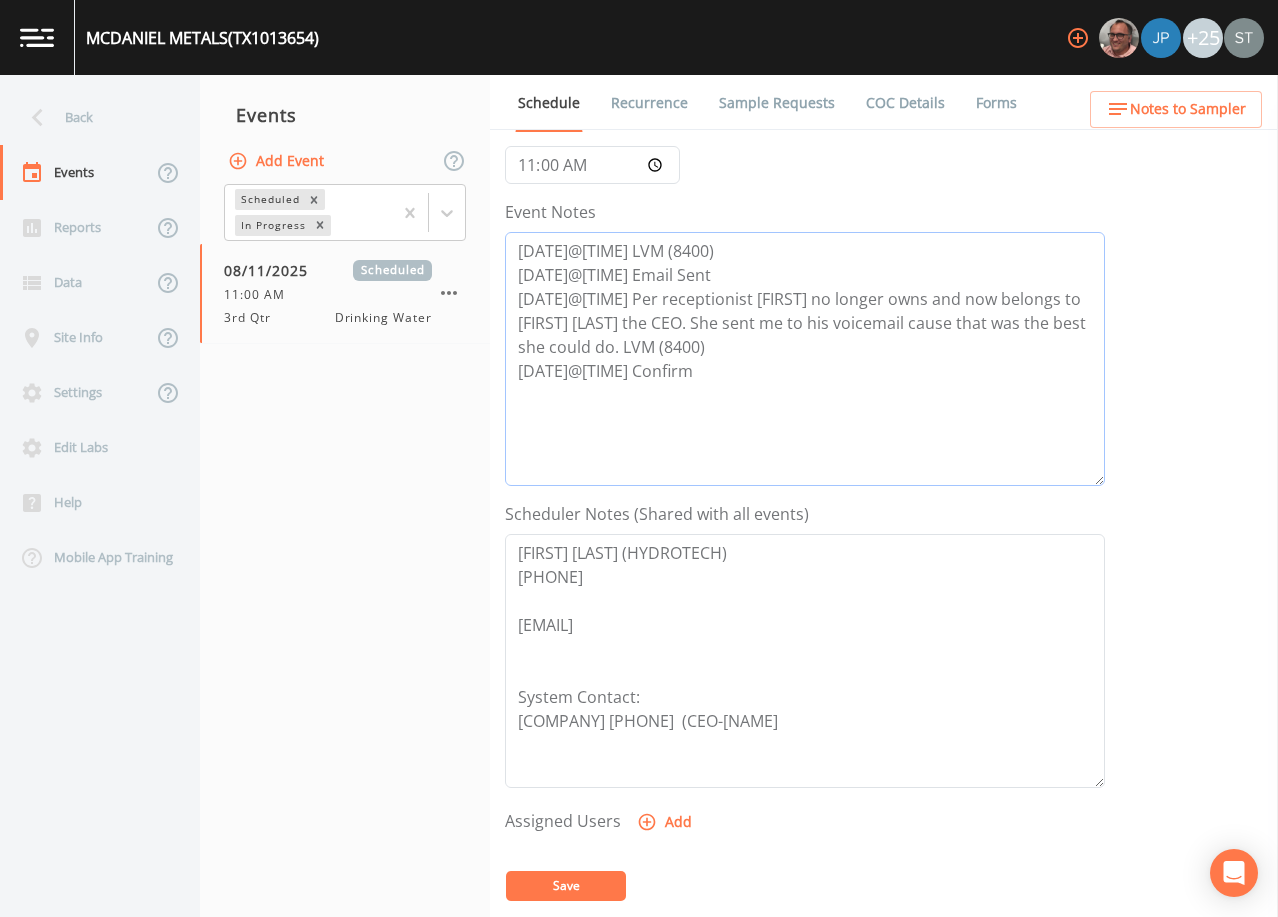 type on "[DATE]@[TIME] LVM (8400)
[DATE]@[TIME] Email Sent
[DATE]@[TIME] Per receptionist [FIRST] no longer owns and now belongs to [FIRST] [LAST] the CEO. She sent me to his voicemail cause that was the best she could do. LVM (8400)
[DATE]@[TIME] Confirm" 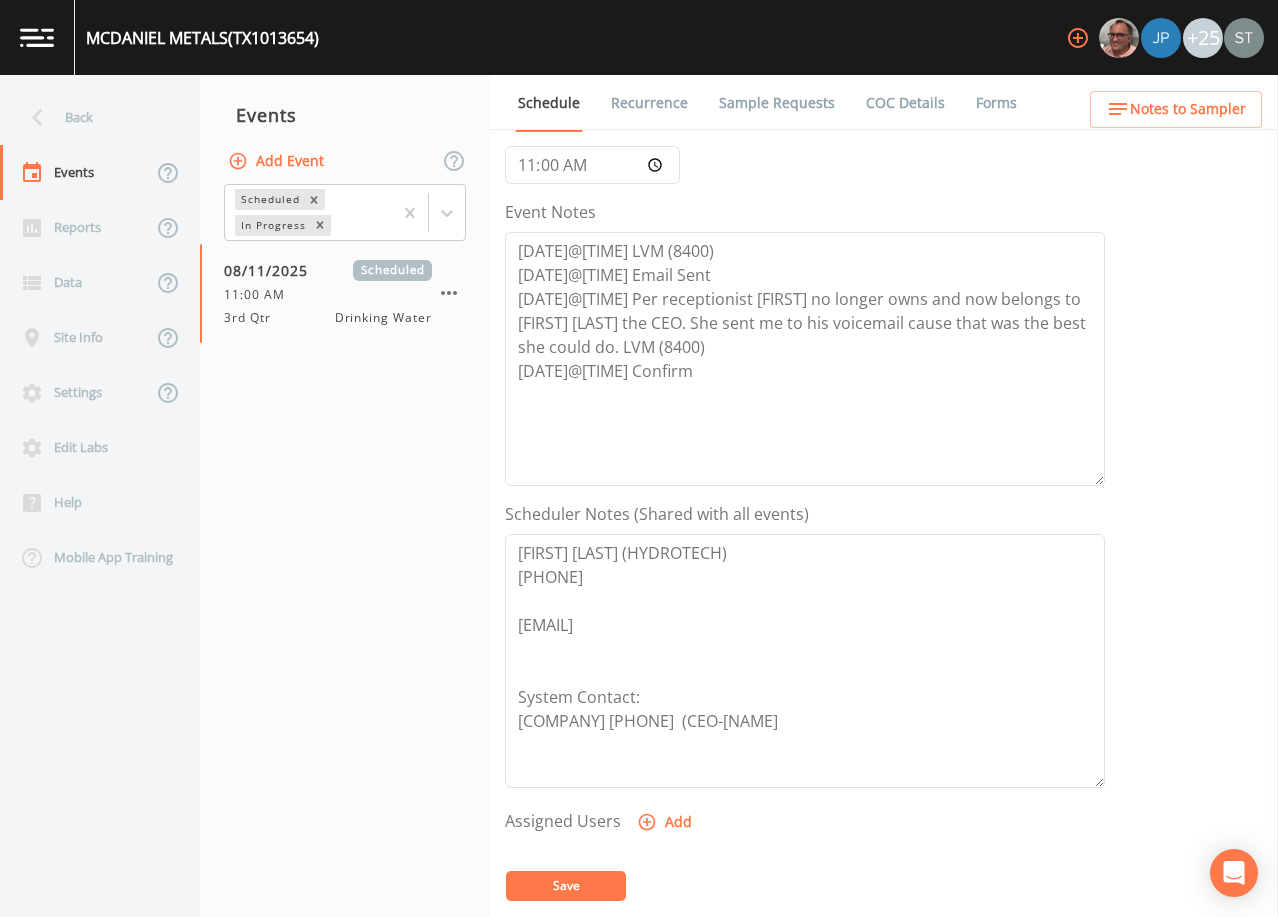 click on "Add" at bounding box center [666, 822] 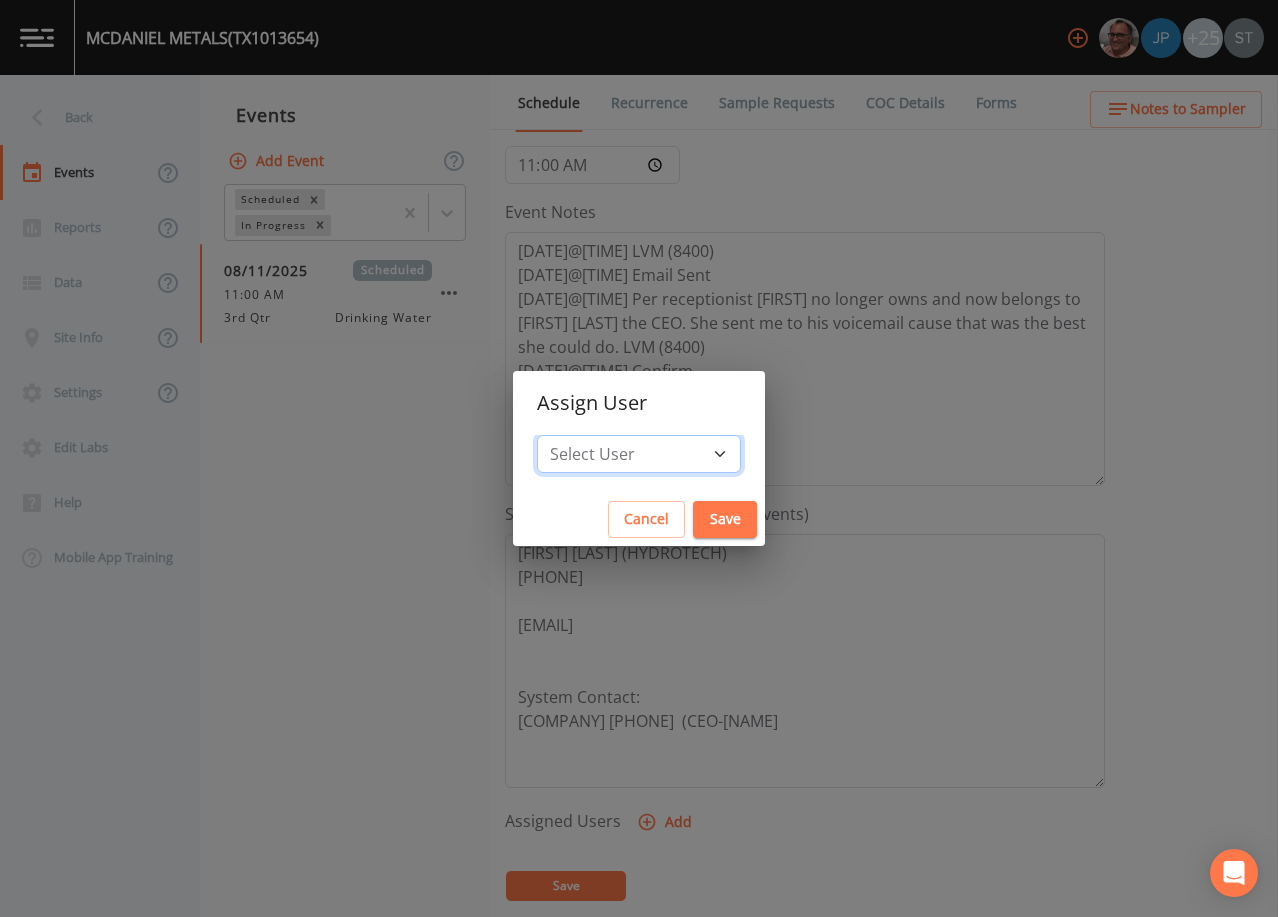 click on "Select User Mike  Franklin Joshua gere  Paul David  Weber Zachary  Evans Stafford  Johnson Stephanie  Hernandez Deon  brooks Joseph  Hayward Alaina  Hahn Jose Garcia   John  Kapsen Stanley Q  Porter Lisa  Brooks Julio C Sanchez  Jr Keith  Borst Connie Turner   Matthew  thomas Earl Miller   Brandon  Fox Rodolfo  Ramirez Jude-Micheal  Tracy Annie  Huebner Sloan  Rigamonti Lauren  Saenz Reagan  Janecek jmtracy27@[DOMAIN] Charles  Medina" at bounding box center [639, 454] 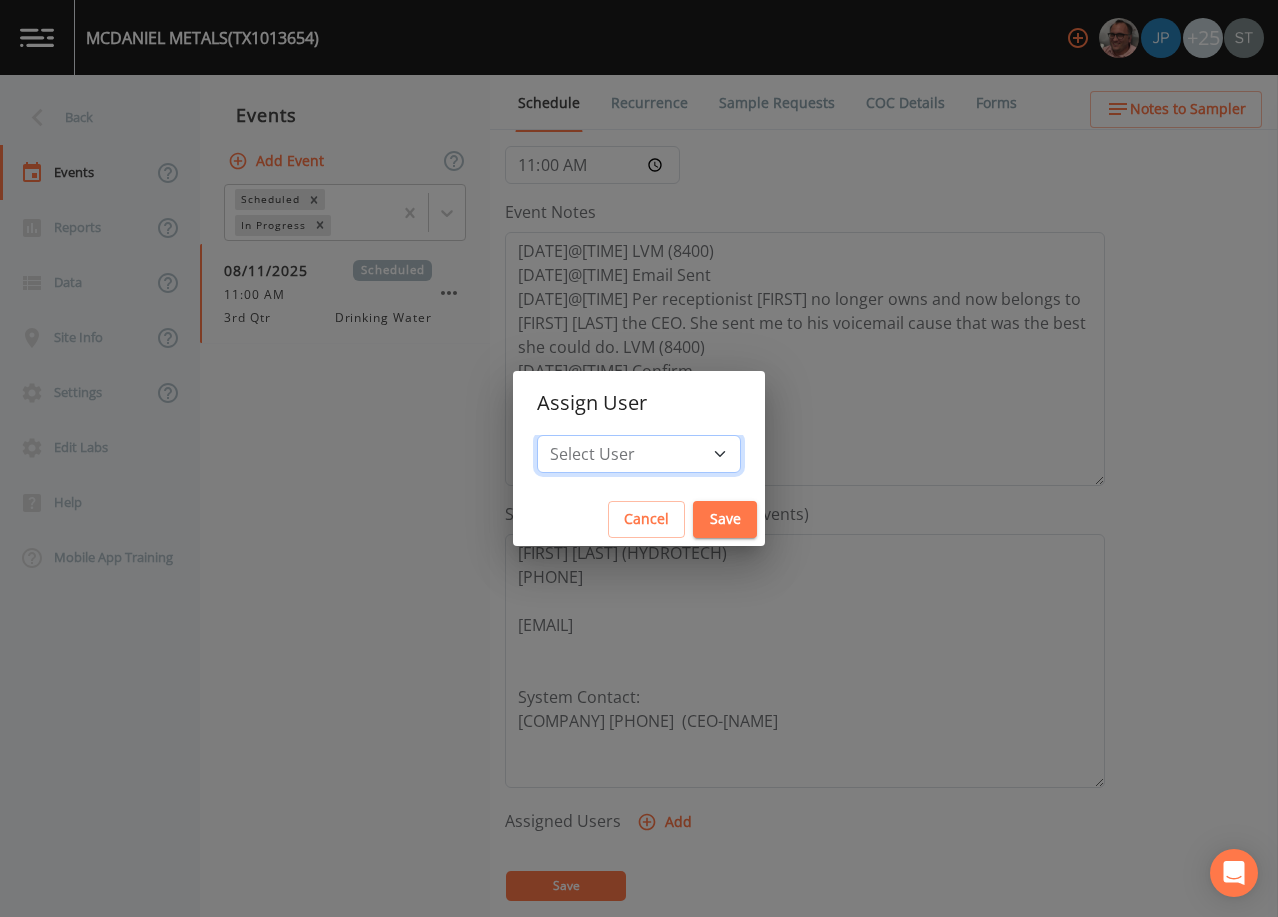 select on "3585e269-5d1f-4d98-ab9d-4913da50343a" 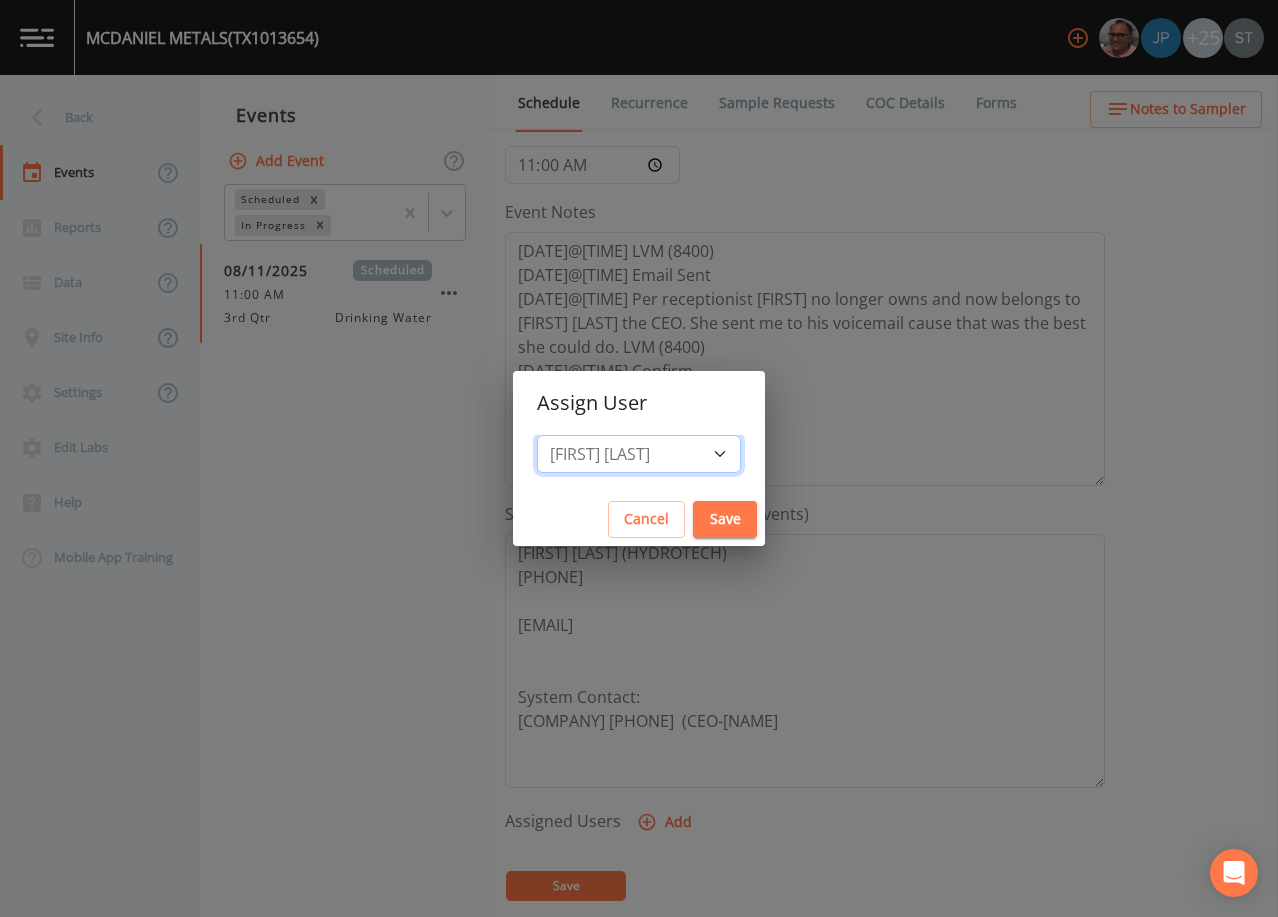 click on "Select User Mike  Franklin Joshua gere  Paul David  Weber Zachary  Evans Stafford  Johnson Stephanie  Hernandez Deon  brooks Joseph  Hayward Alaina  Hahn Jose Garcia   John  Kapsen Stanley Q  Porter Lisa  Brooks Julio C Sanchez  Jr Keith  Borst Connie Turner   Matthew  thomas Earl Miller   Brandon  Fox Rodolfo  Ramirez Jude-Micheal  Tracy Annie  Huebner Sloan  Rigamonti Lauren  Saenz Reagan  Janecek jmtracy27@[DOMAIN] Charles  Medina" at bounding box center (639, 454) 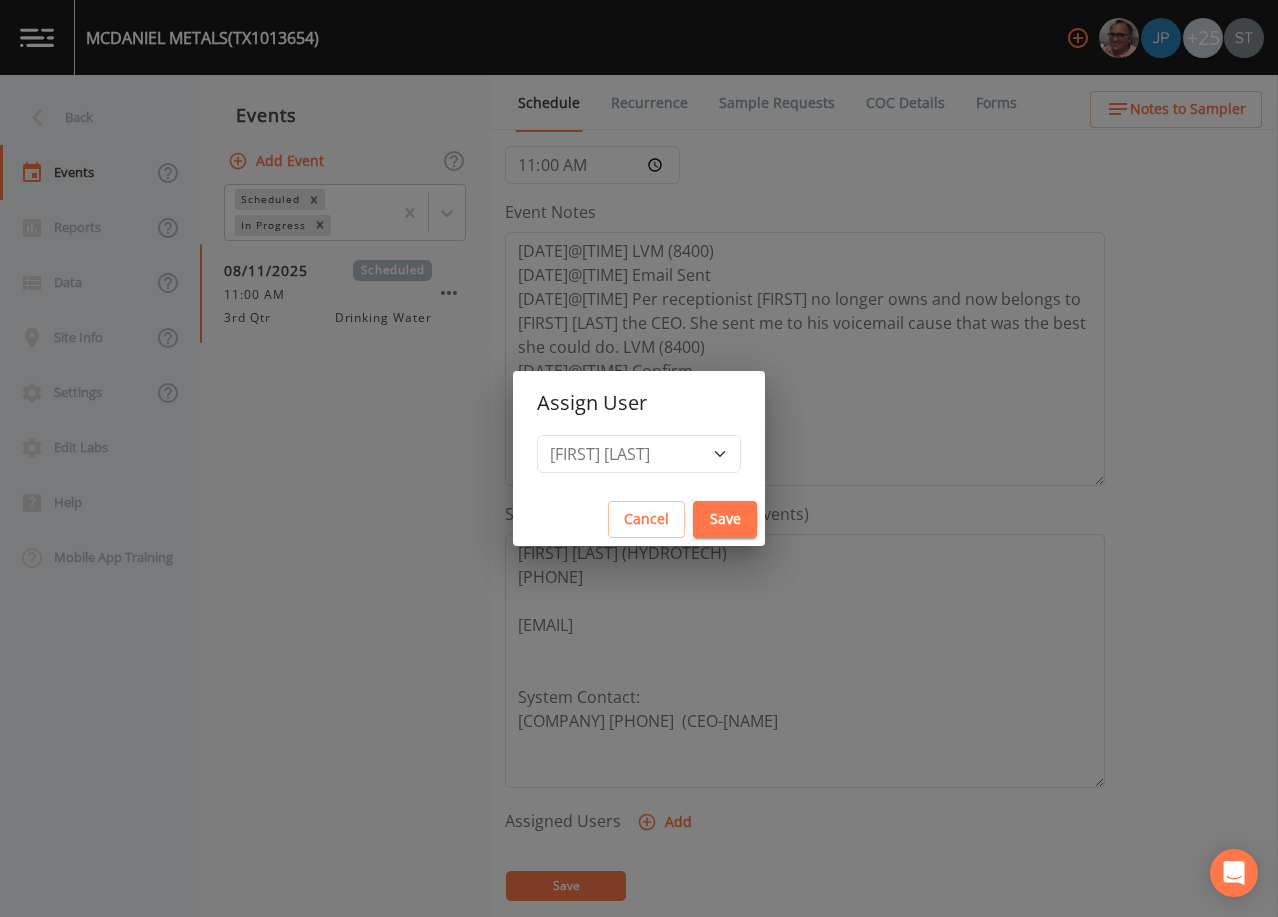 click on "Save" at bounding box center (725, 519) 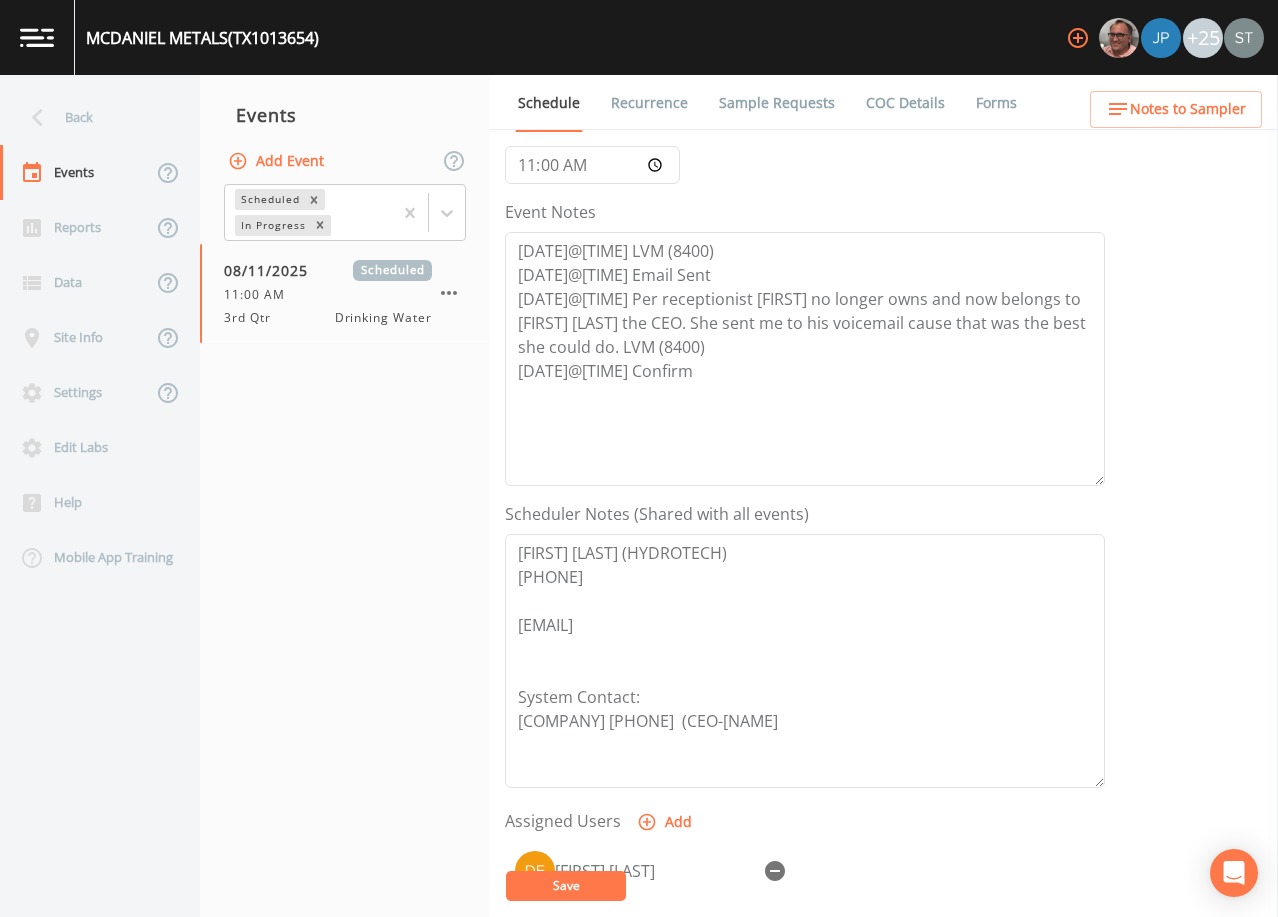 click on "Save" at bounding box center (566, 886) 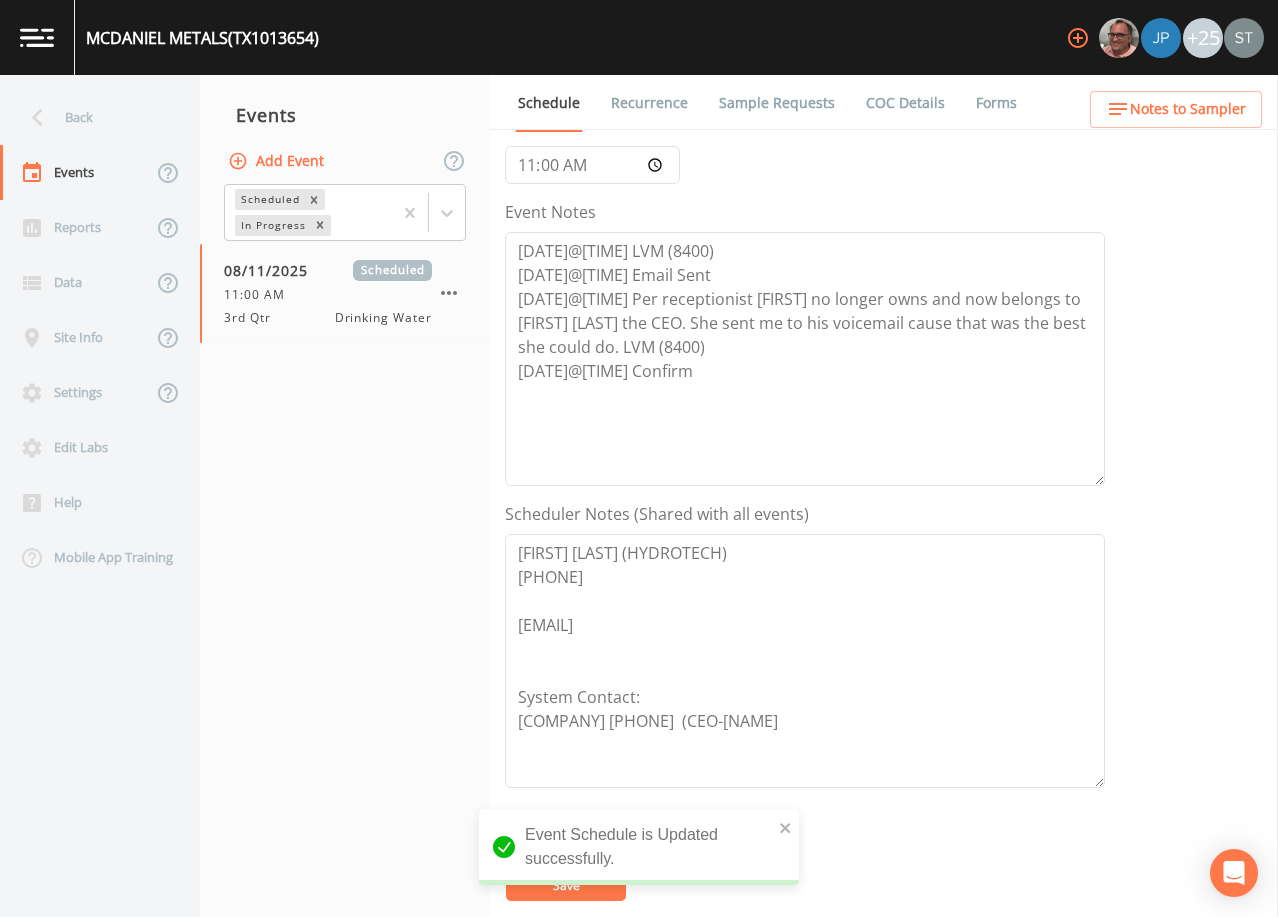 click on "Notes to Sampler" at bounding box center [1188, 109] 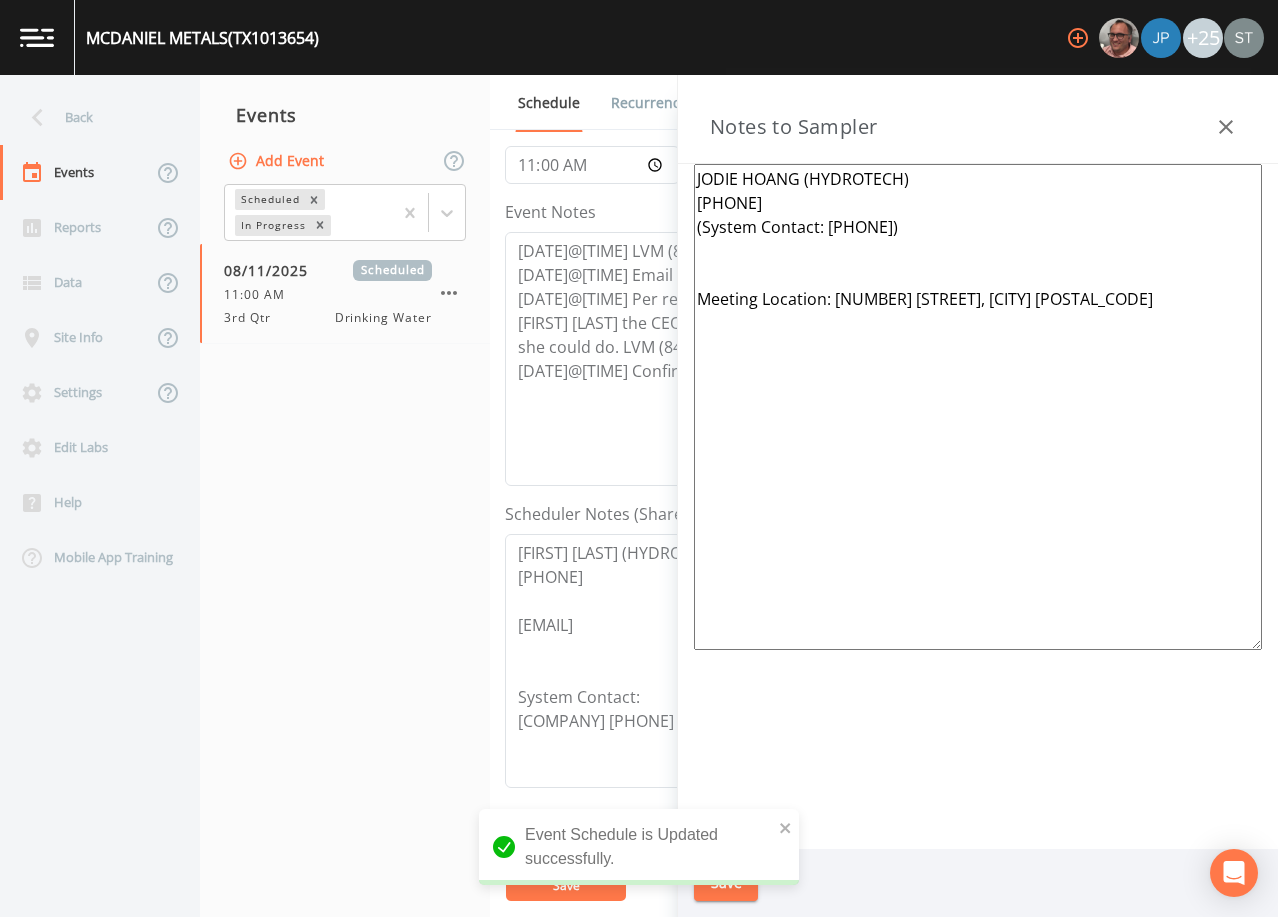 click on "JODIE HOANG (HYDROTECH)
[PHONE]
(System Contact: [PHONE])
Meeting Location: [NUMBER] [STREET], [CITY] [POSTAL_CODE]" at bounding box center (978, 407) 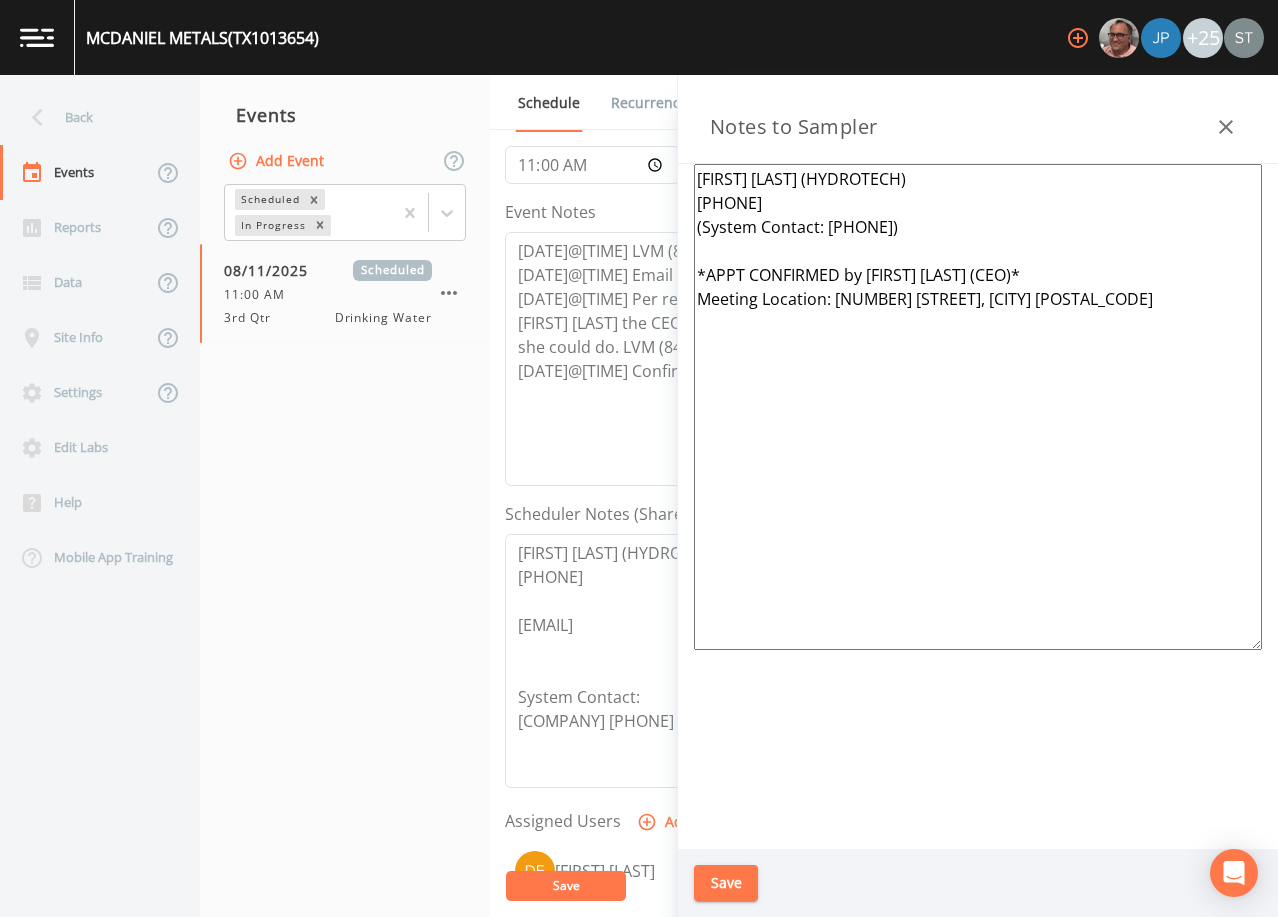 click on "[FIRST] [LAST] (HYDROTECH)
[PHONE]
(System Contact: [PHONE])
*APPT CONFIRMED by [FIRST] [LAST] (CEO)*
Meeting Location: [NUMBER] [STREET], [CITY] [POSTAL_CODE]" at bounding box center (978, 407) 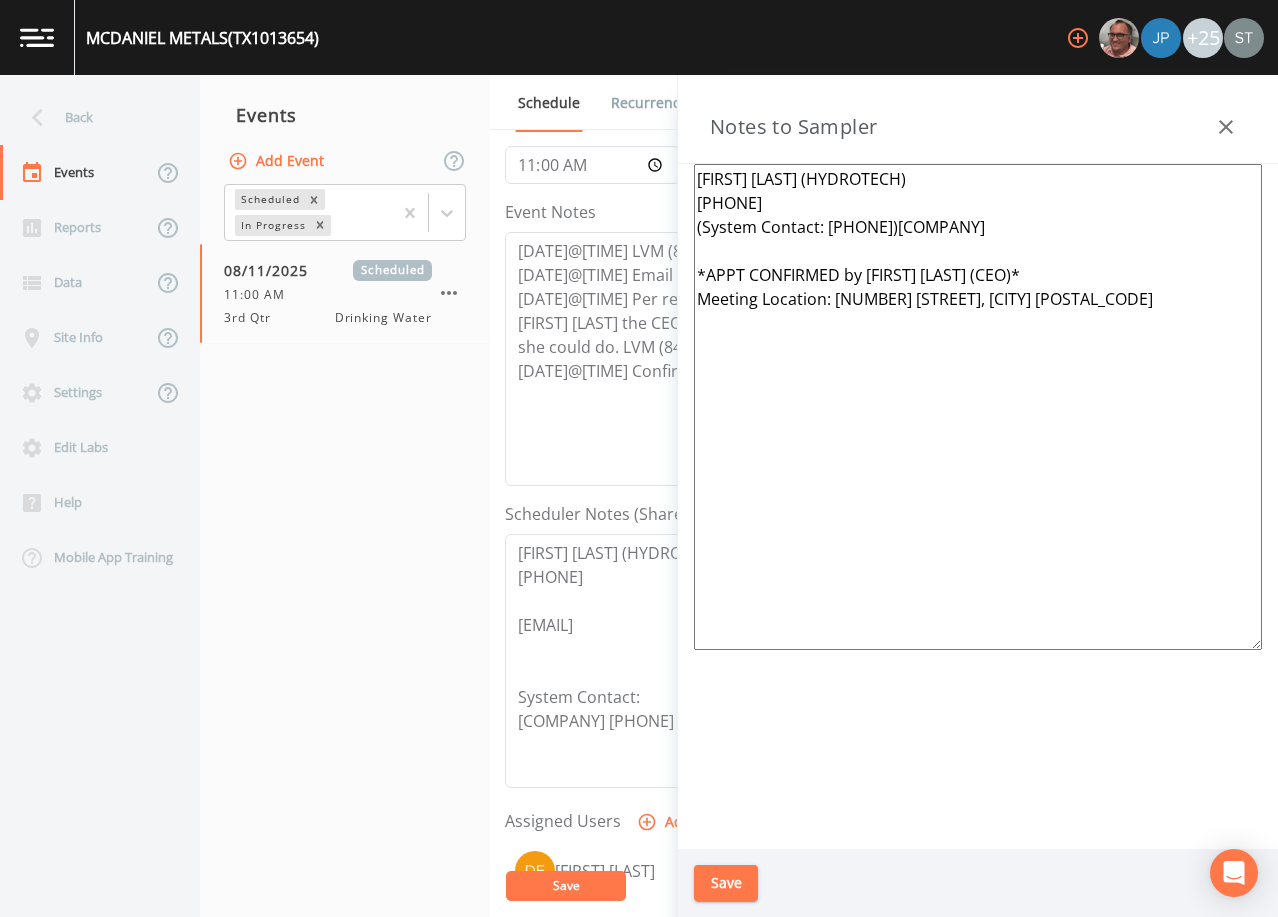 type on "[FIRST] [LAST] (HYDROTECH)
[PHONE]
(System Contact: [PHONE])[COMPANY]
*APPT CONFIRMED by [FIRST] [LAST] (CEO)*
Meeting Location: [NUMBER] [STREET], [CITY] [POSTAL_CODE]" 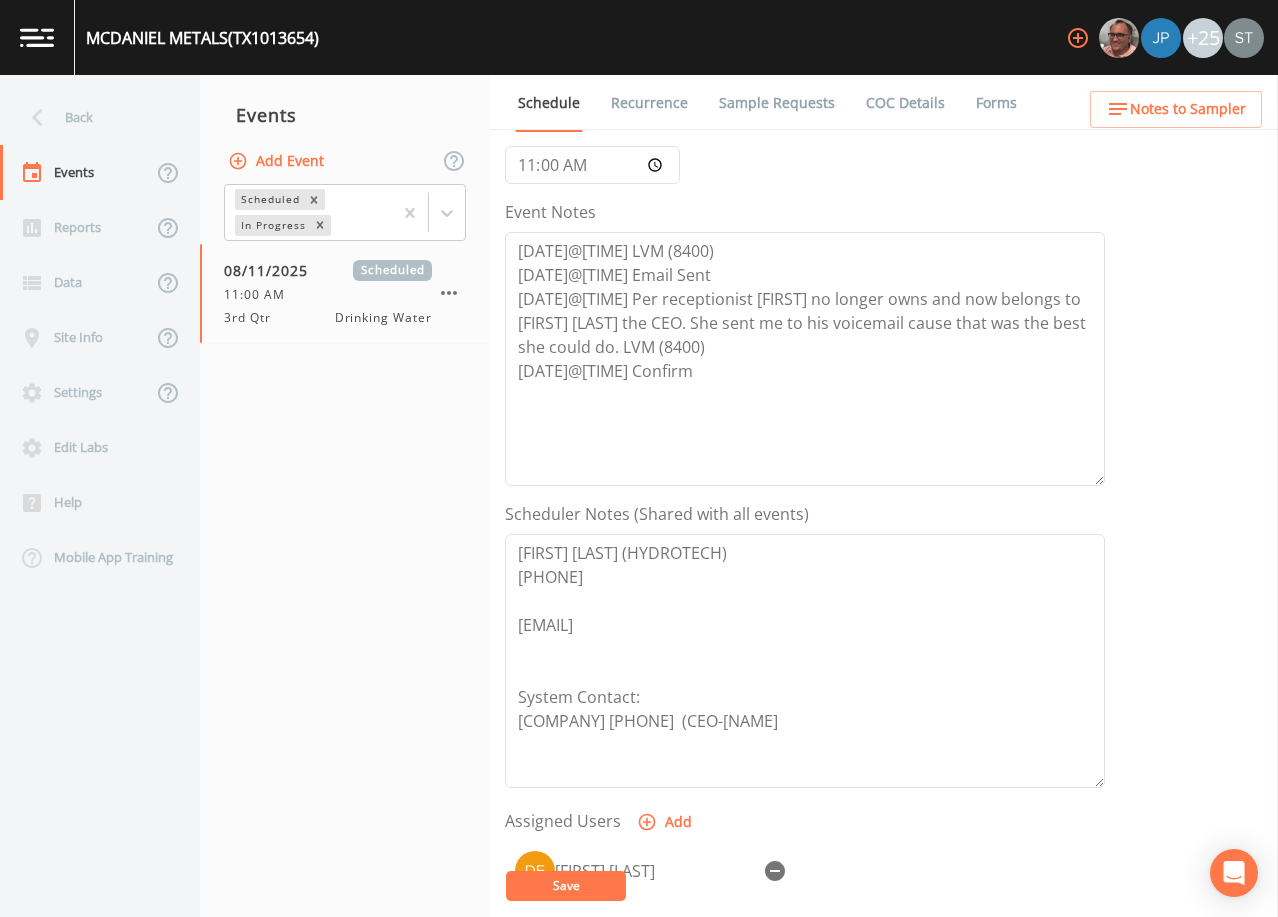 drag, startPoint x: 629, startPoint y: 106, endPoint x: 612, endPoint y: 110, distance: 17.464249 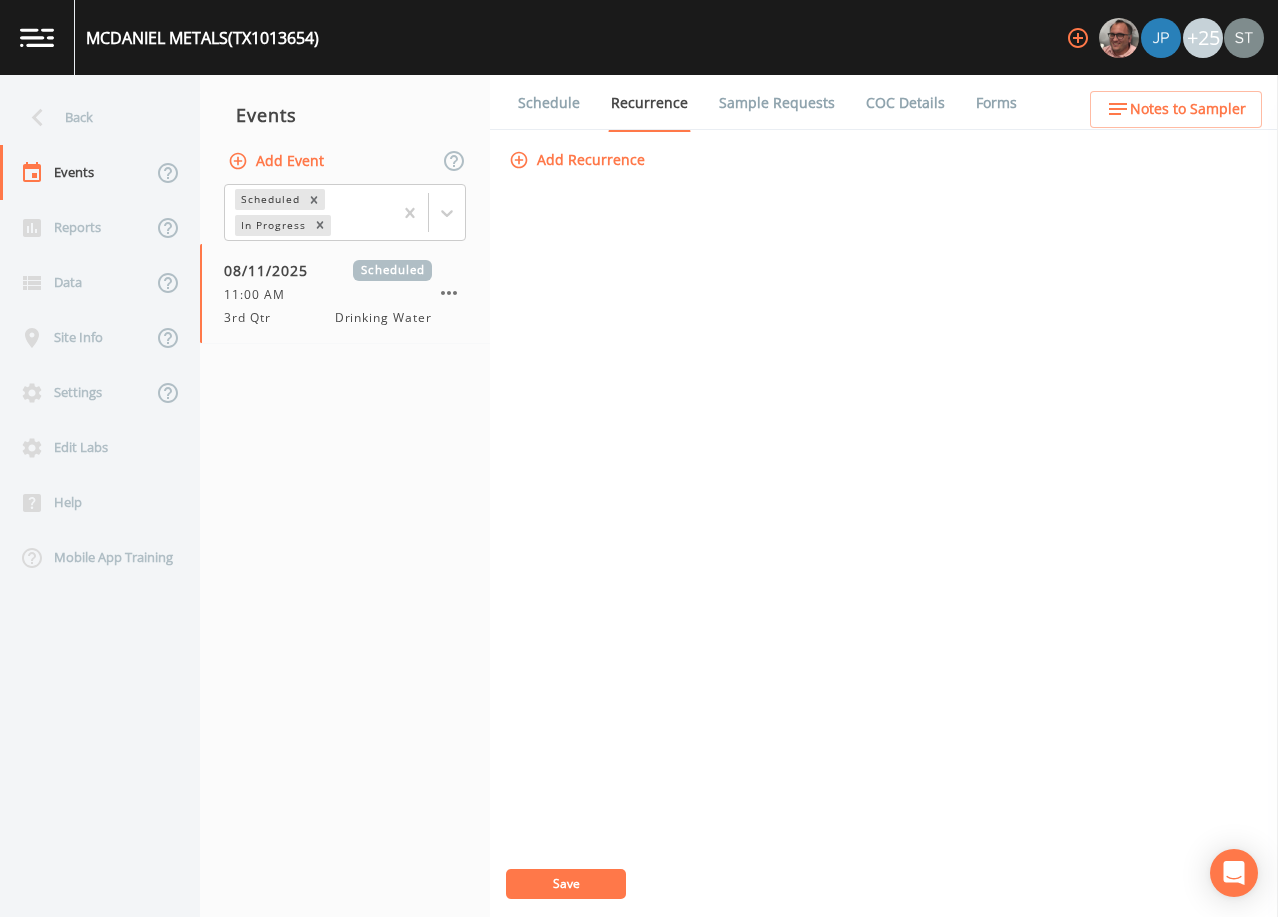 click on "Schedule" at bounding box center (549, 103) 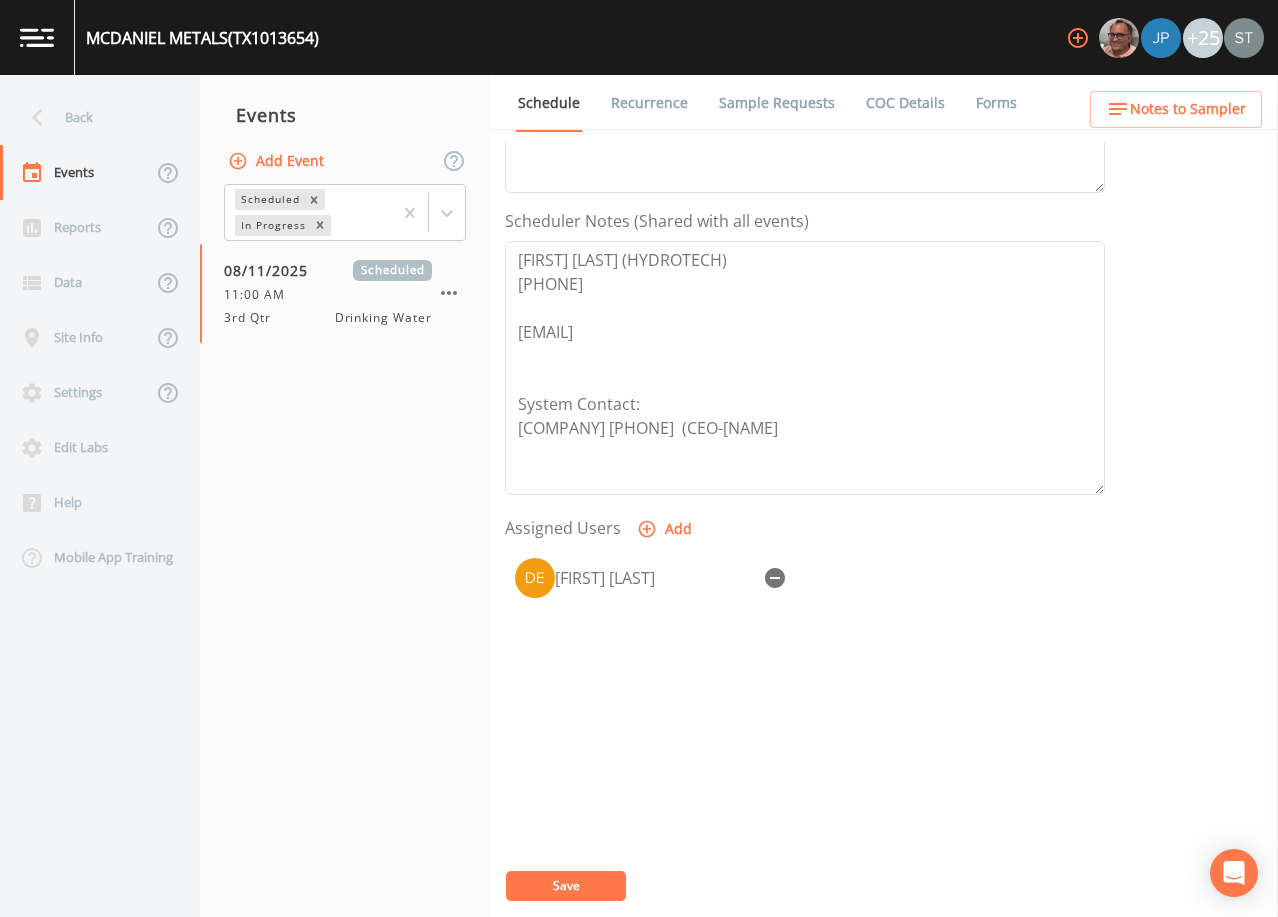 scroll, scrollTop: 494, scrollLeft: 0, axis: vertical 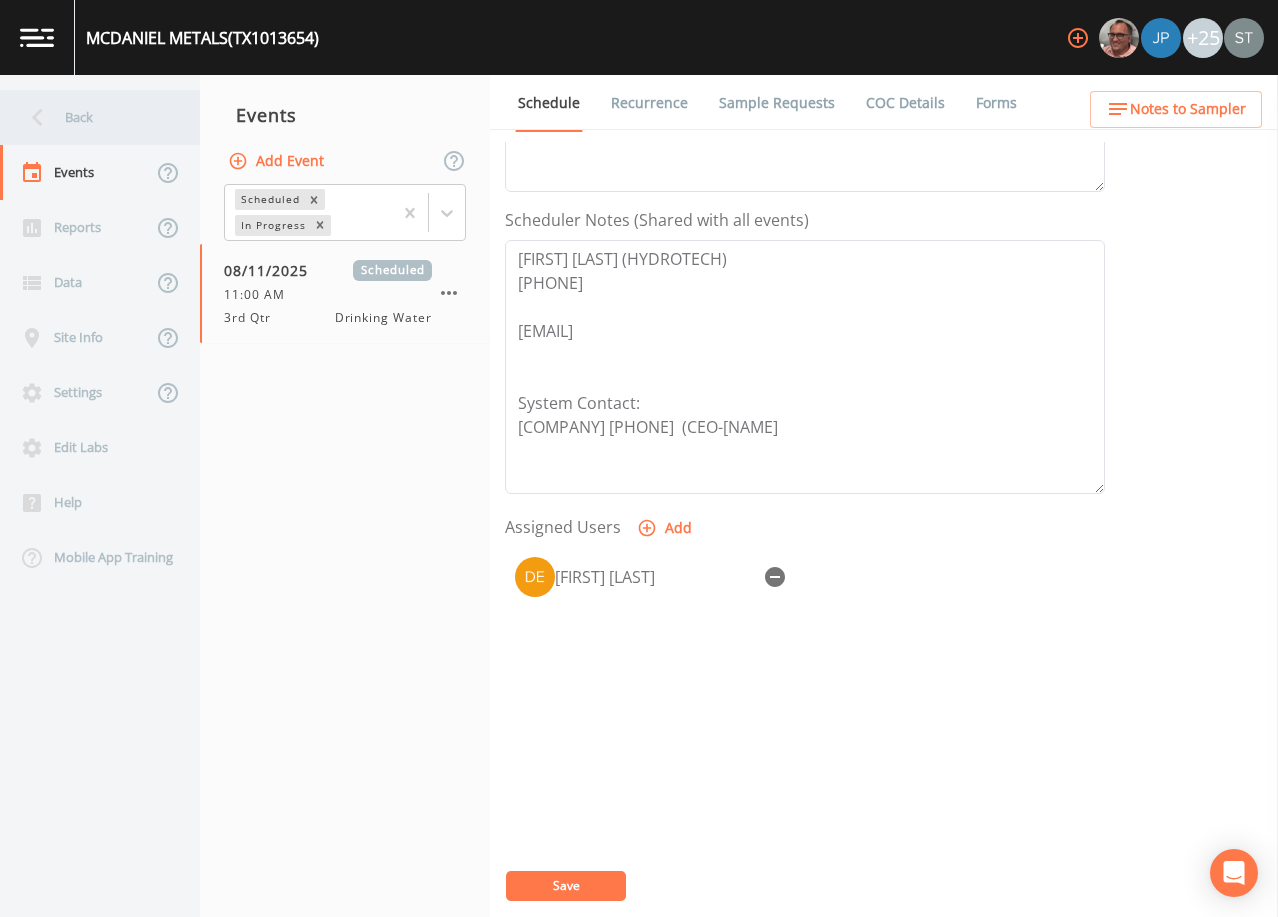 click on "Back" at bounding box center [90, 117] 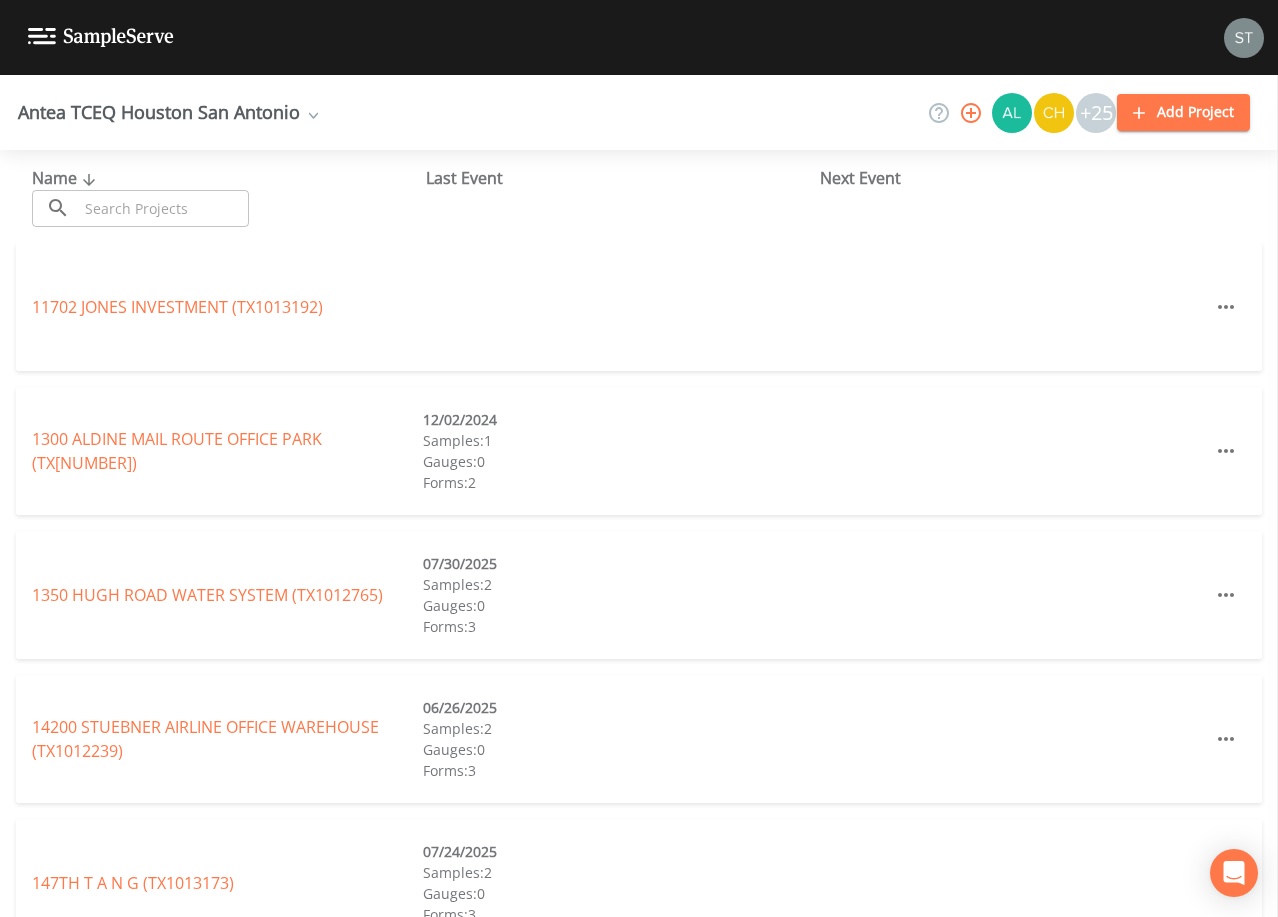 click at bounding box center [163, 208] 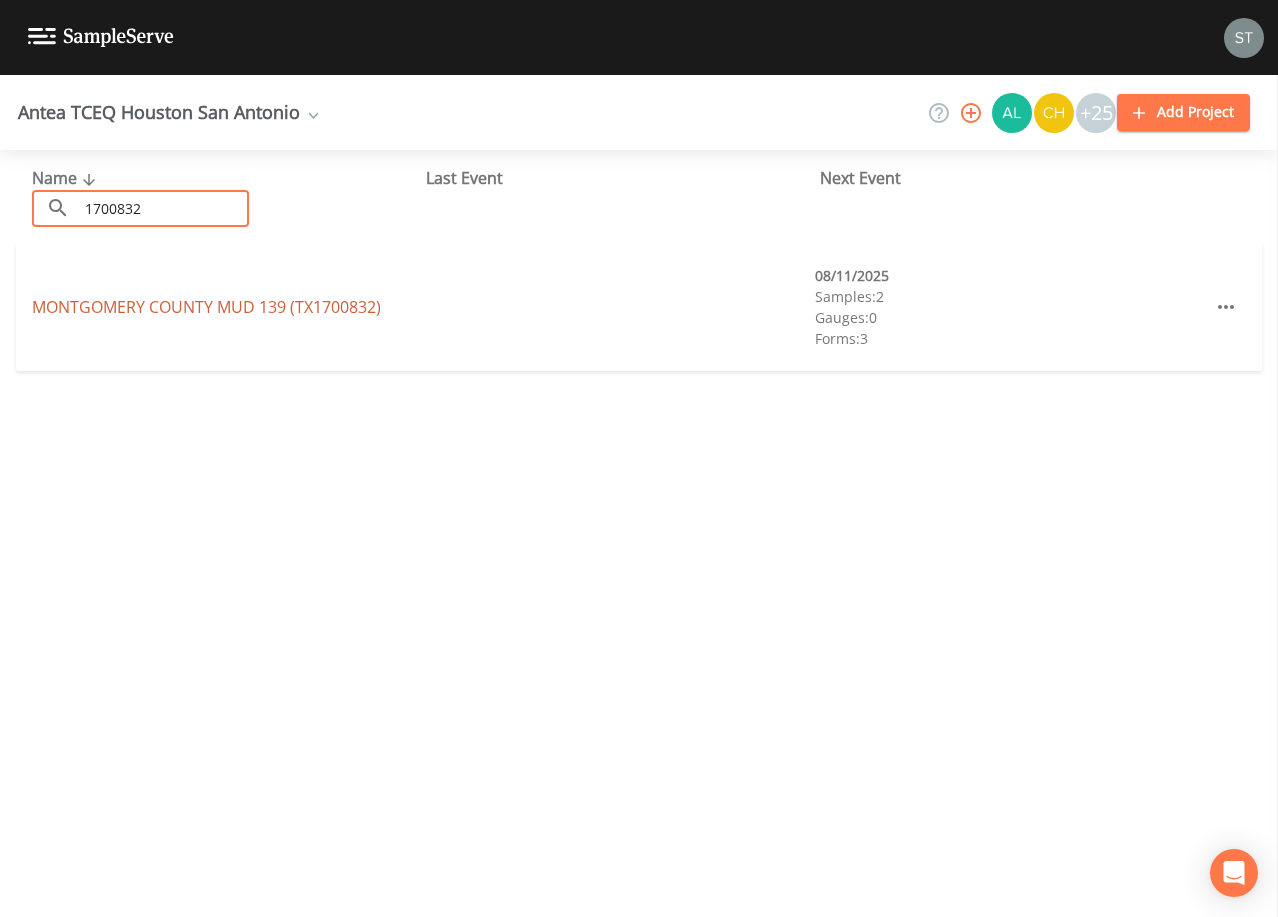 type on "1700832" 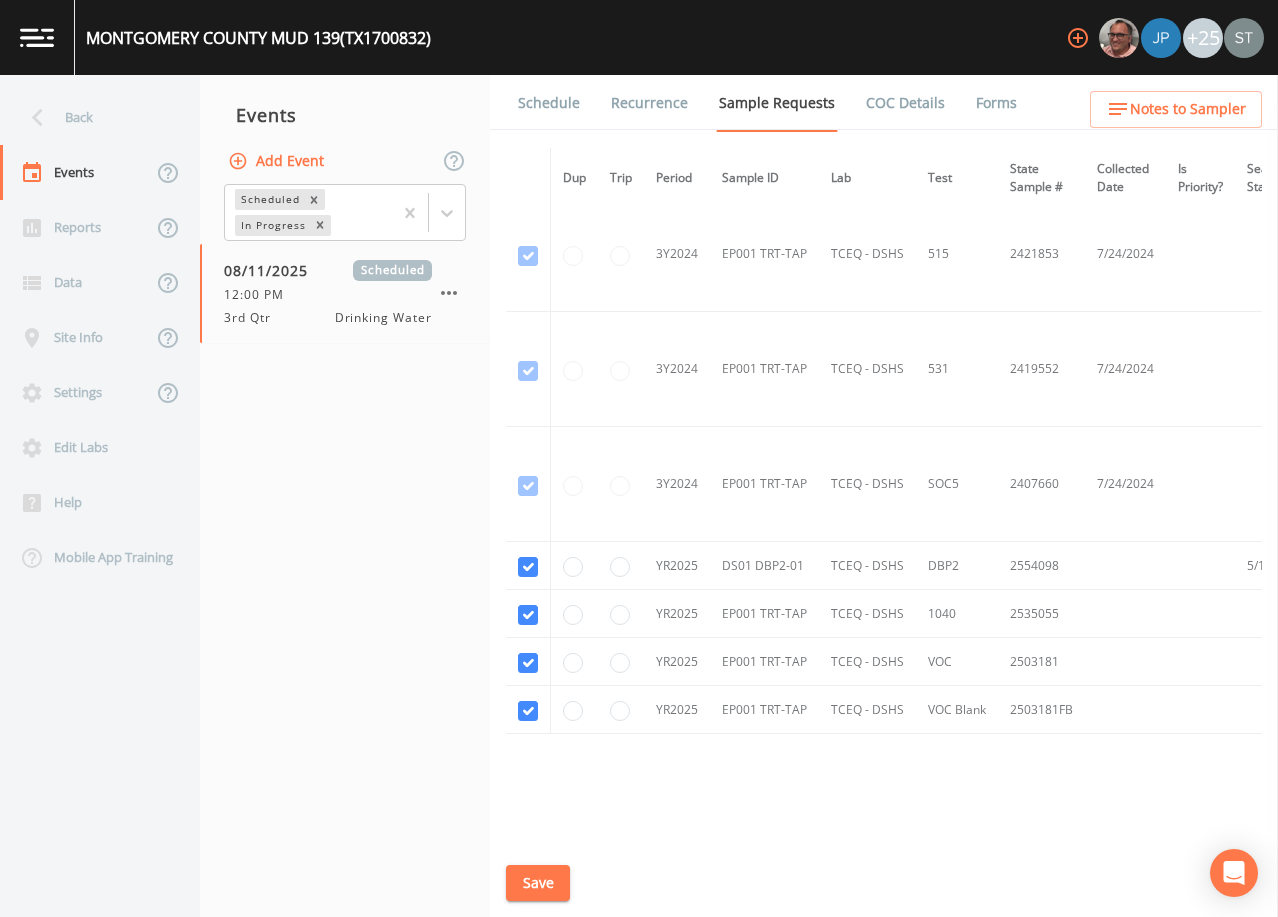 scroll, scrollTop: 764, scrollLeft: 0, axis: vertical 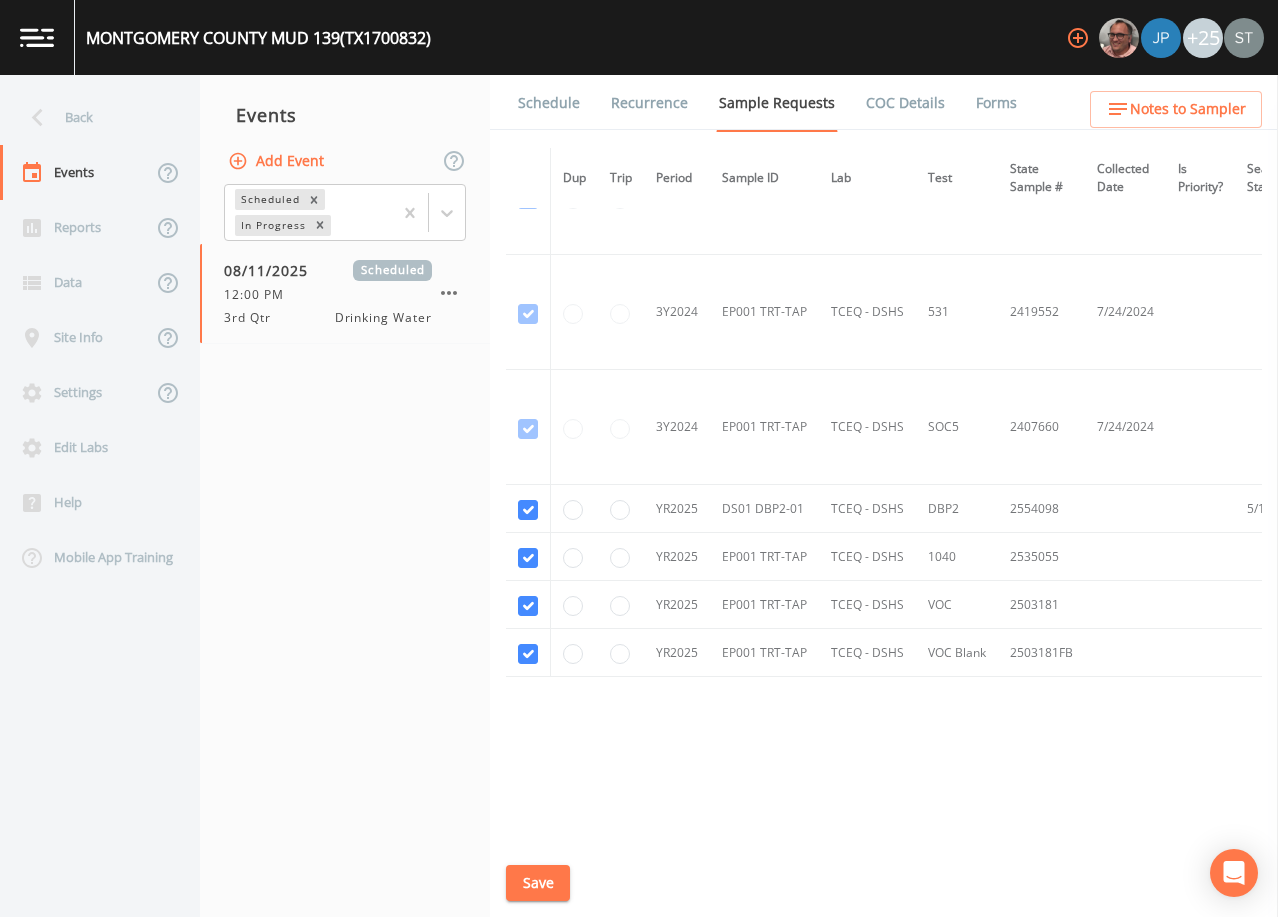 click on "Schedule" at bounding box center [549, 103] 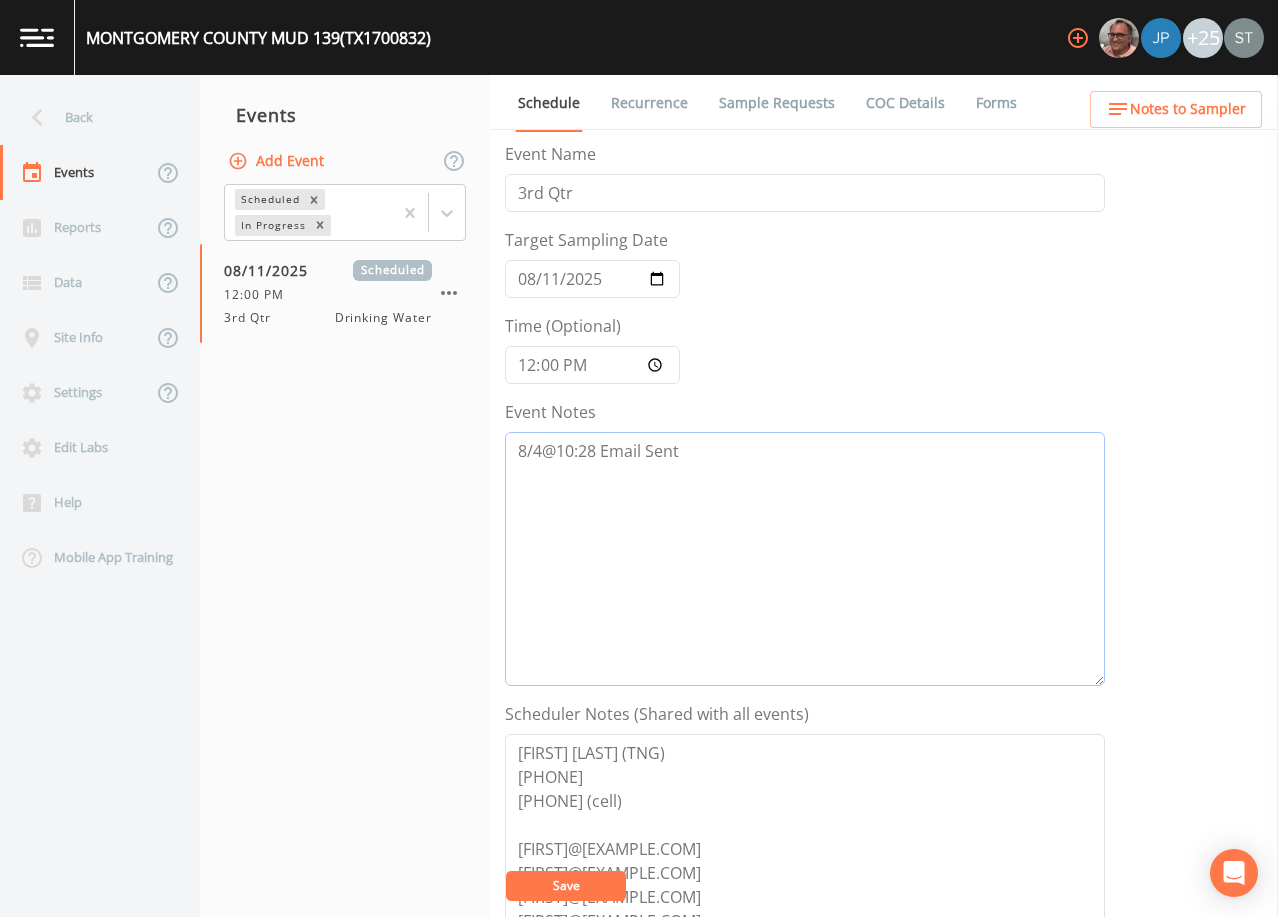click on "8/4@10:28 Email Sent" at bounding box center (805, 559) 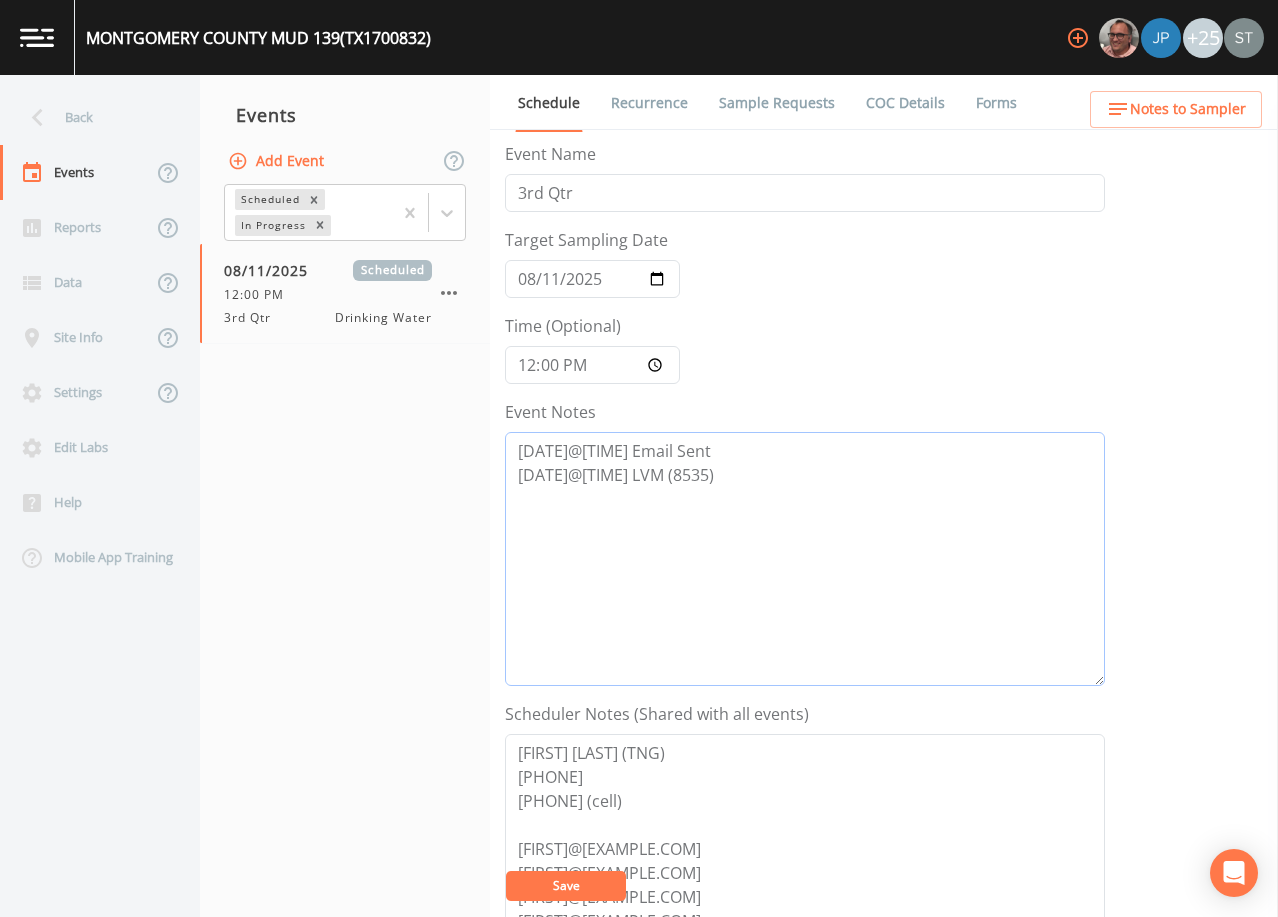 type on "[DATE]@[TIME] Email Sent
[DATE]@[TIME] LVM (8535)" 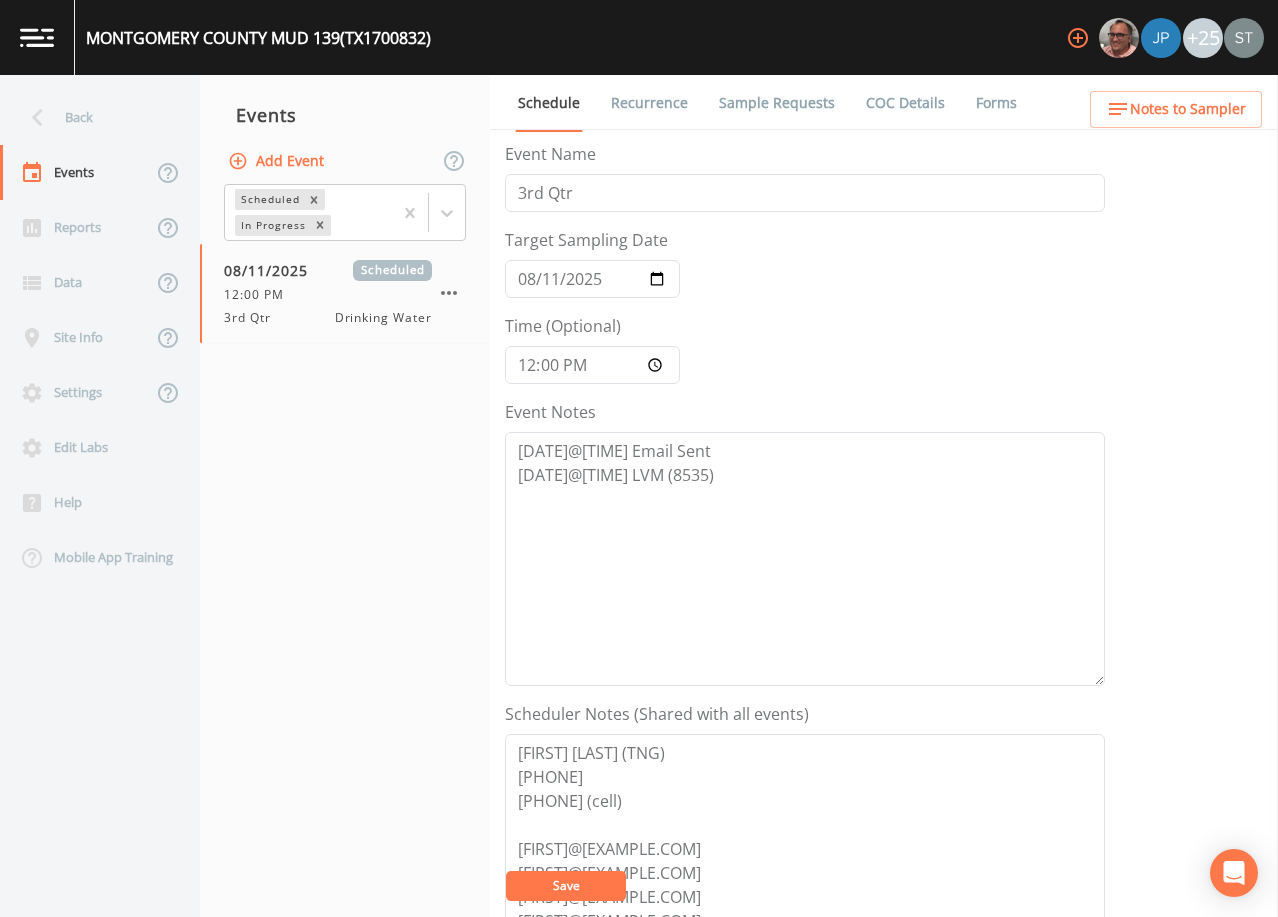 click on "Save" at bounding box center (566, 886) 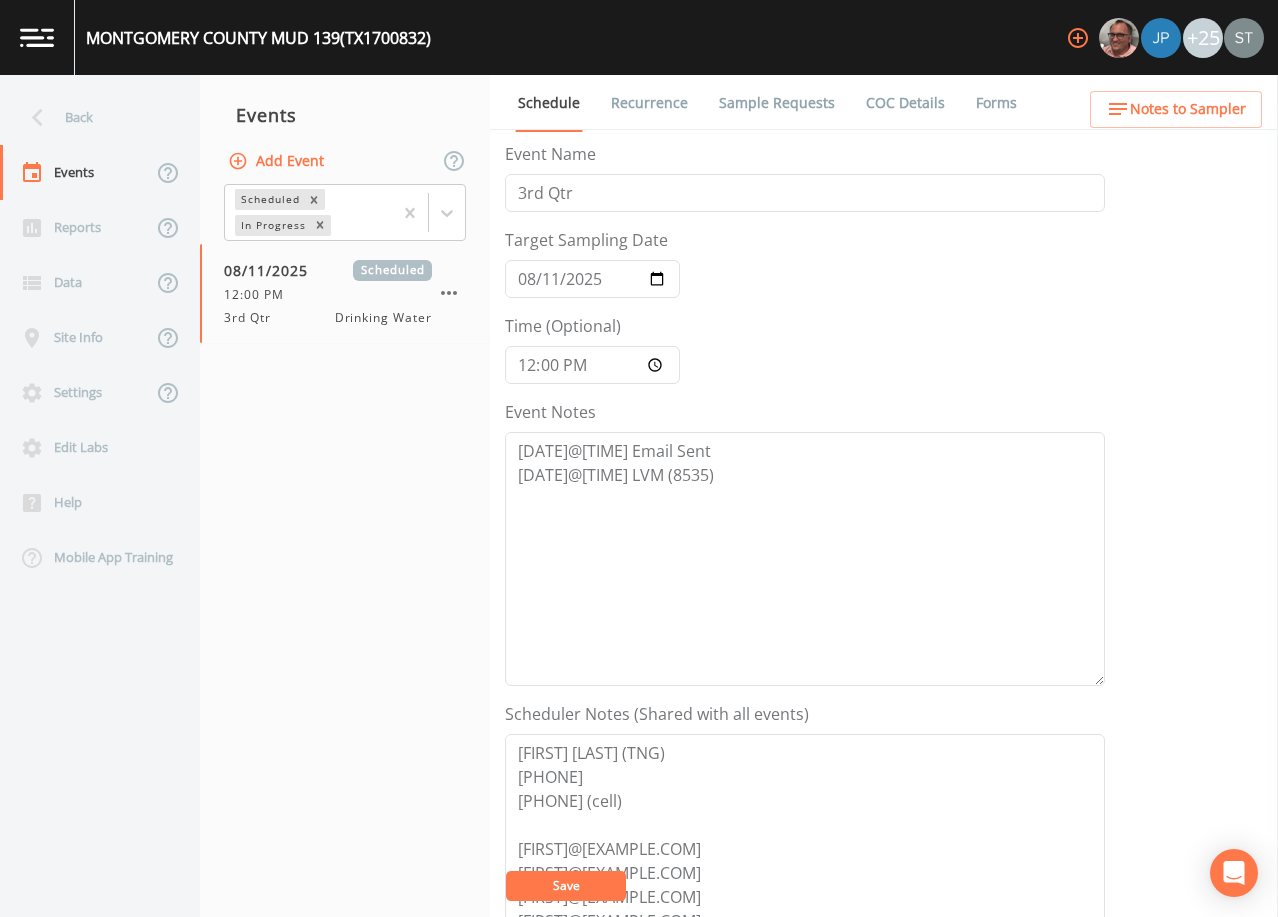 click on "Save" at bounding box center [566, 886] 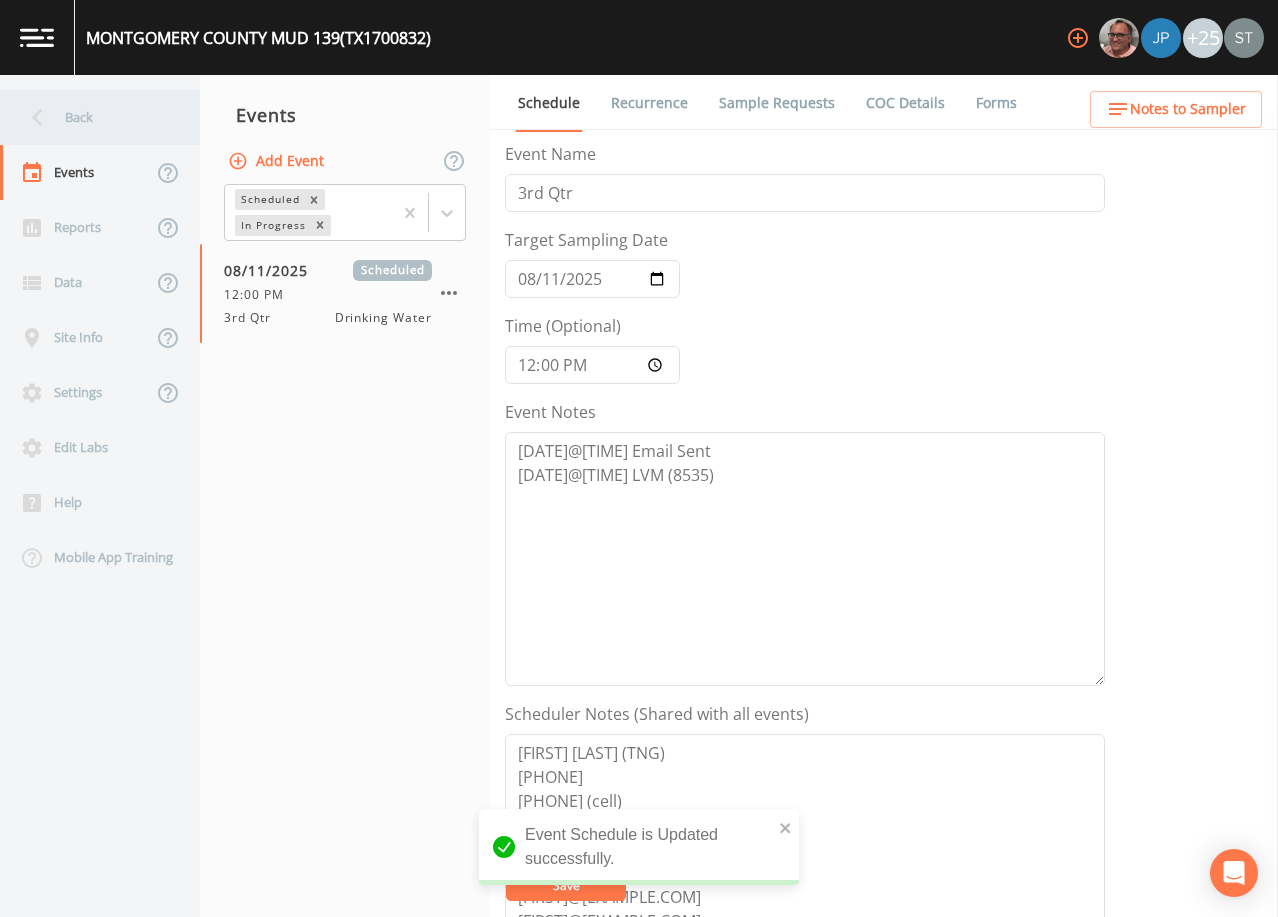 click on "Back" at bounding box center (90, 117) 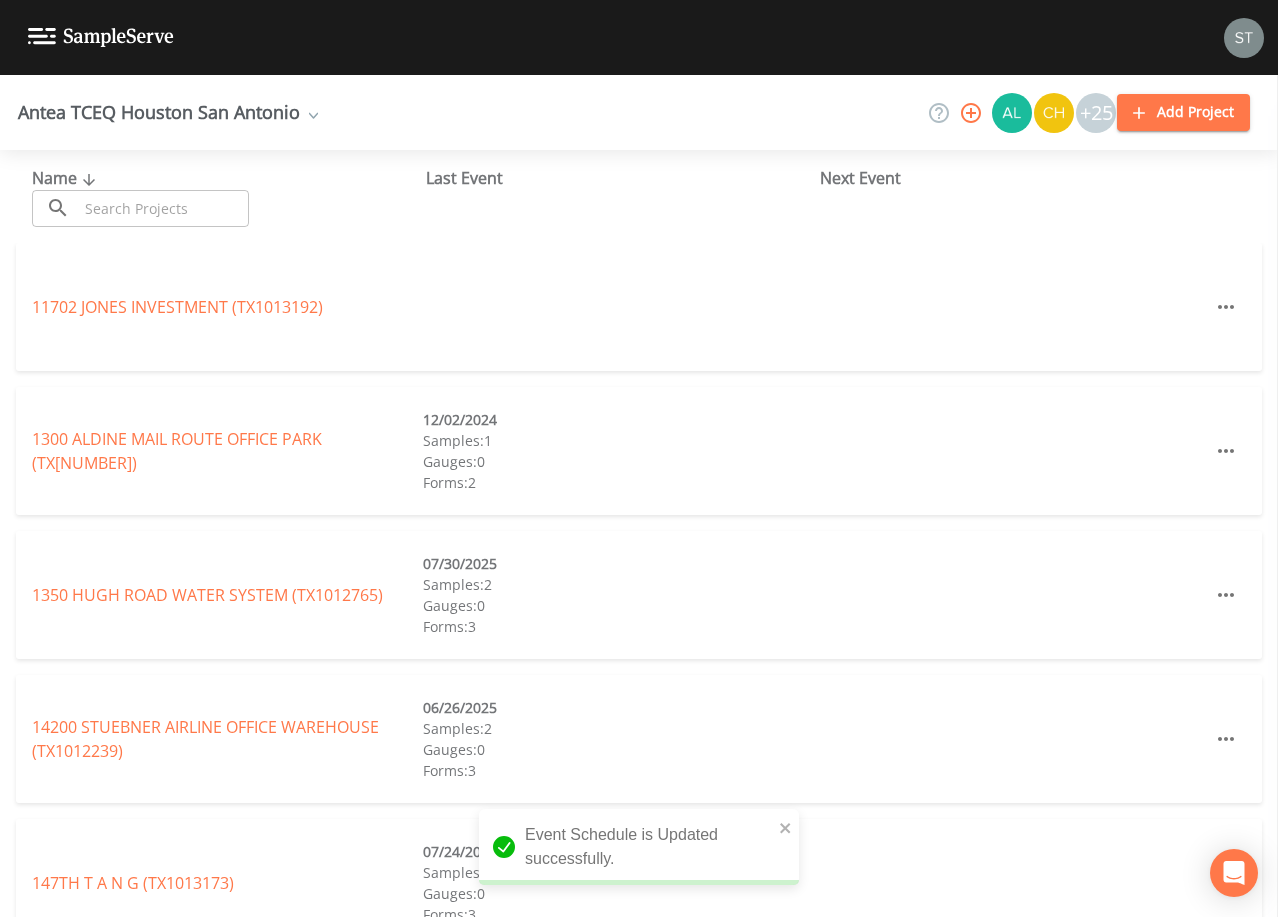 click at bounding box center [163, 208] 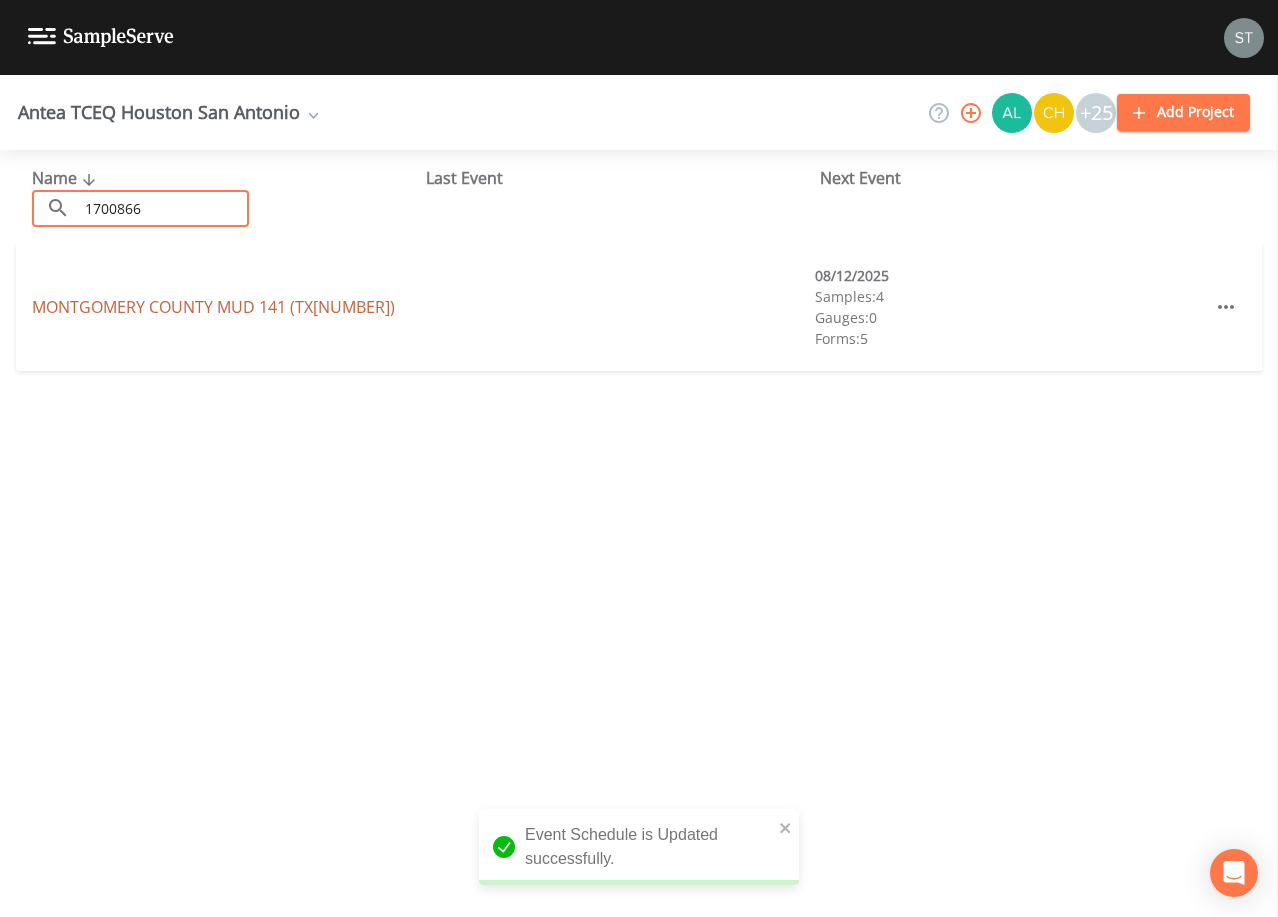 type on "1700866" 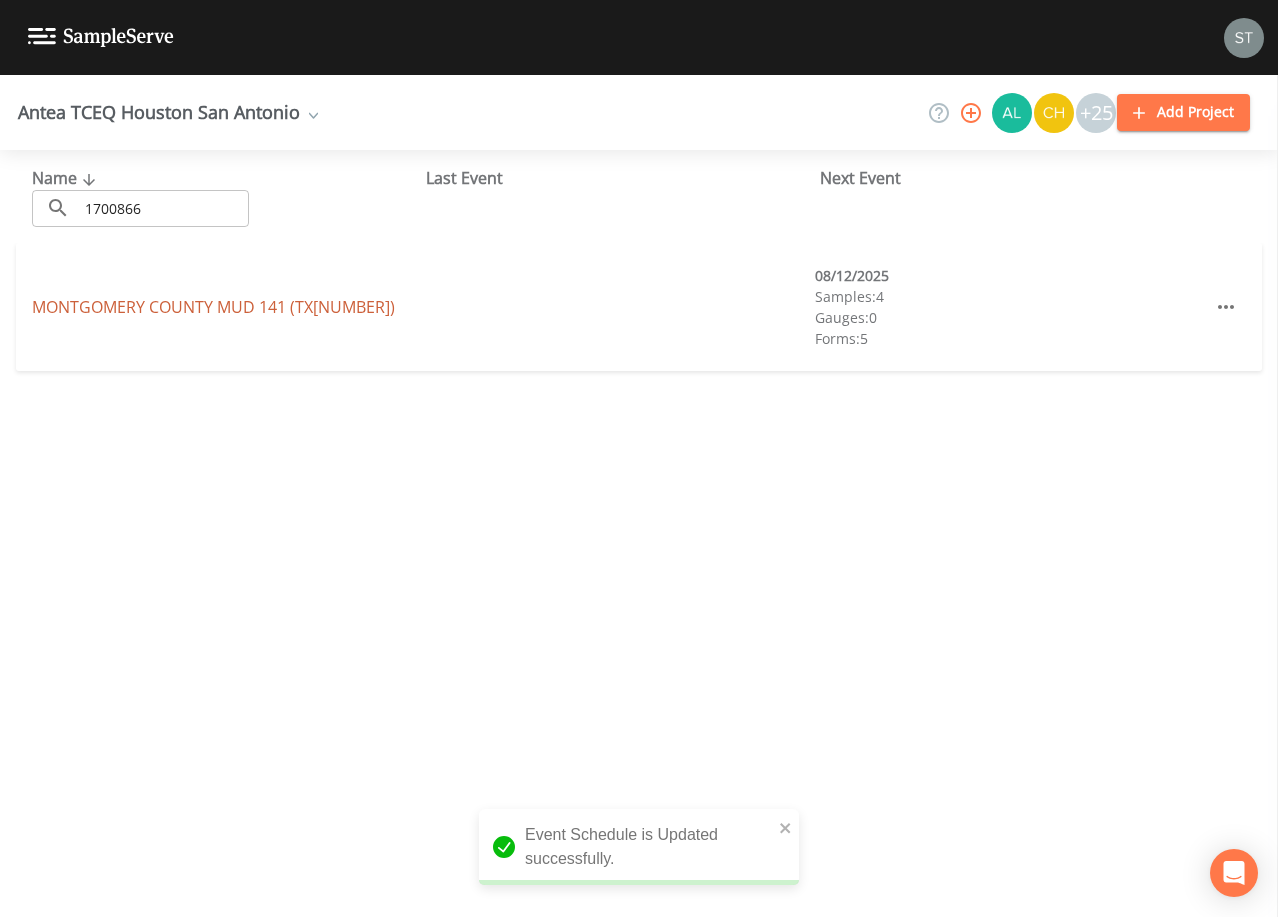 click on "[FIRST] COUNTY MUD 141   (TX[NUMBER])" at bounding box center (213, 307) 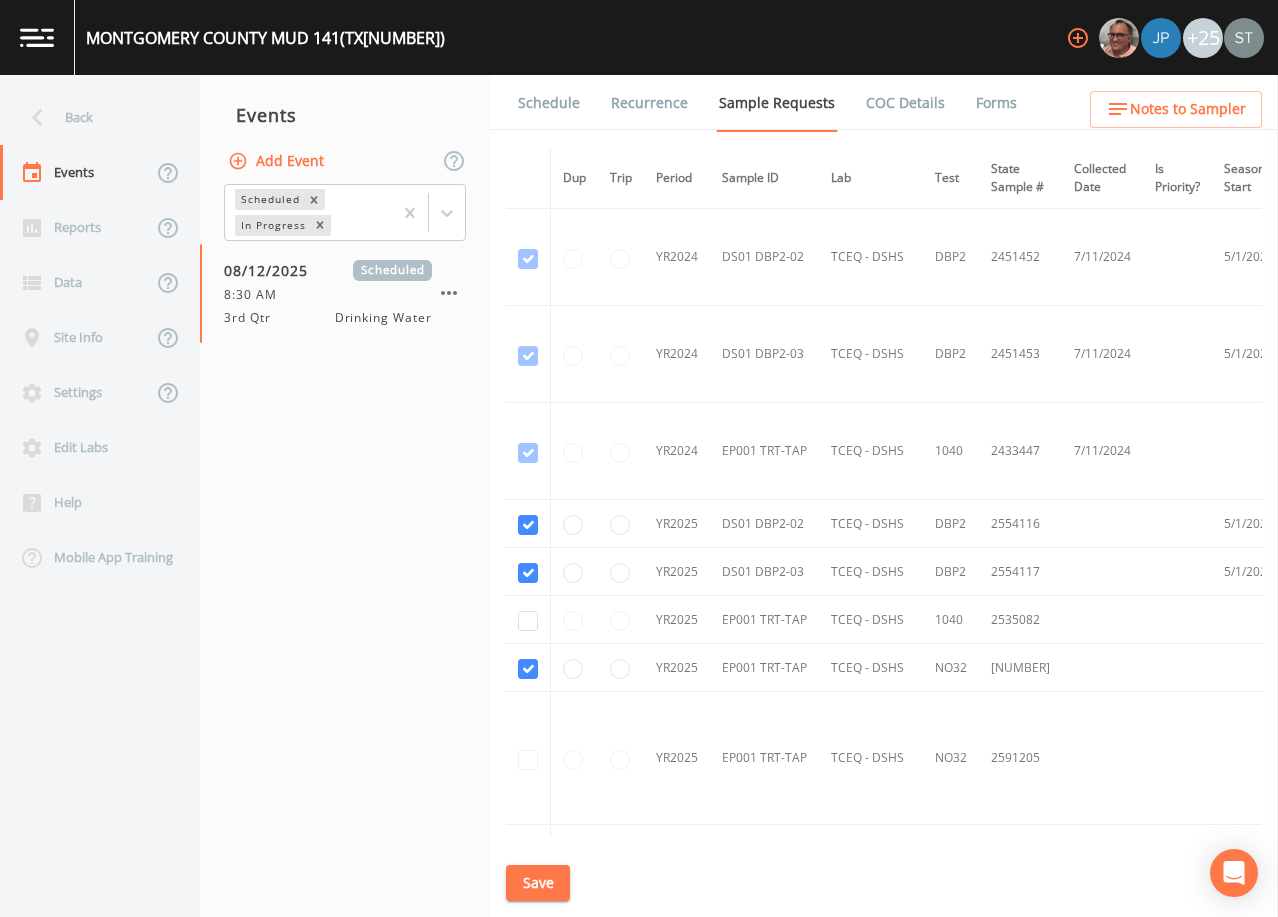 click on "Schedule" at bounding box center [549, 103] 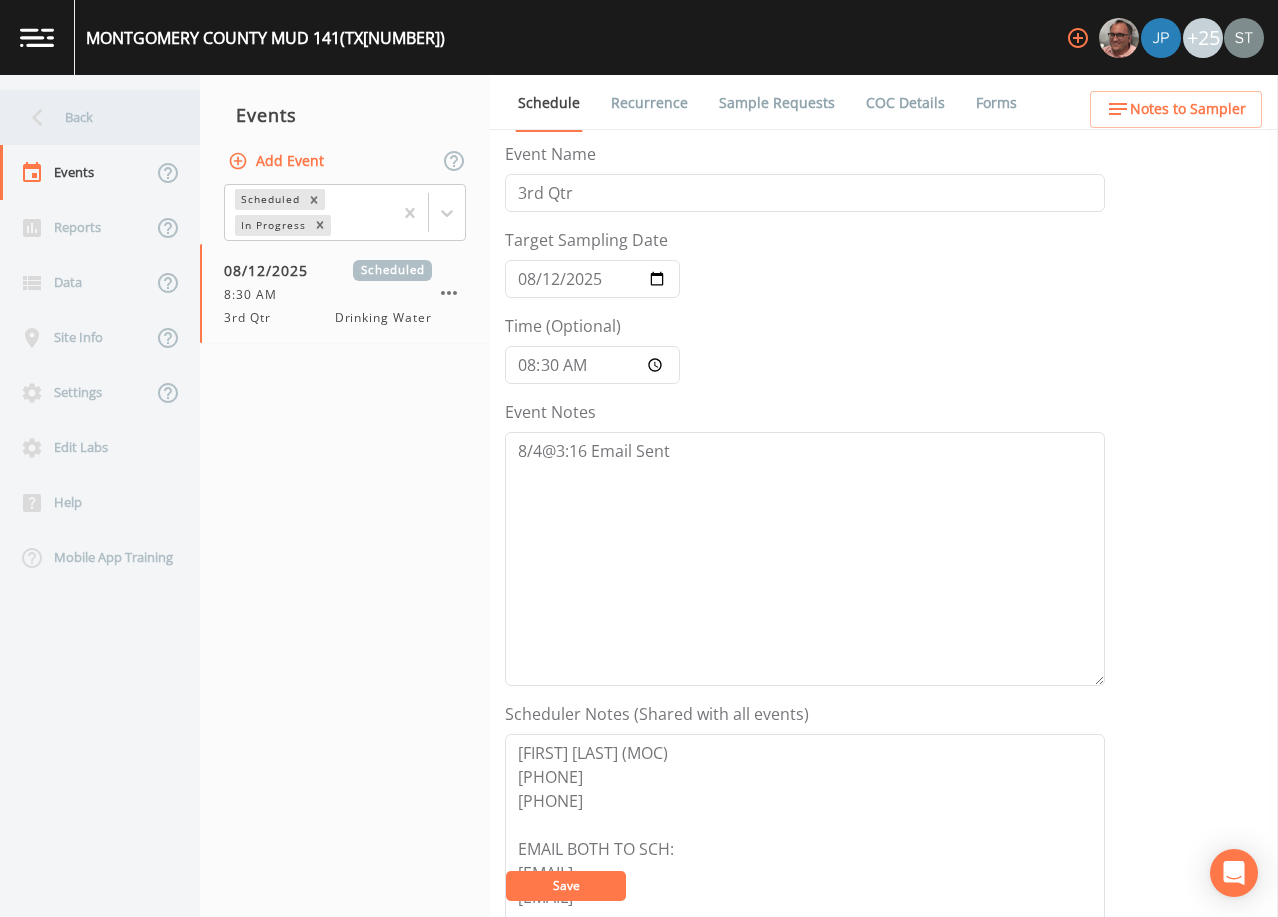 click on "Back" at bounding box center (90, 117) 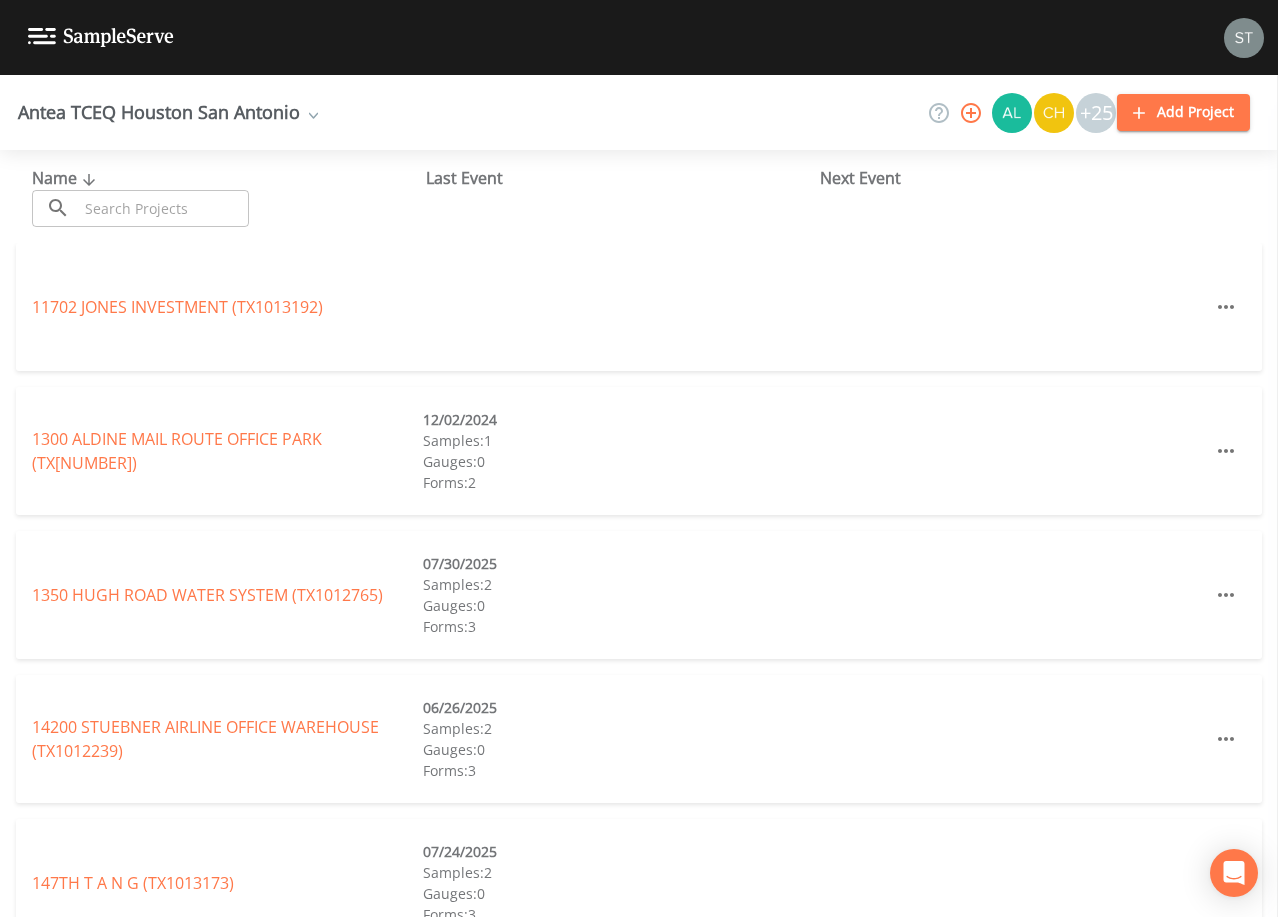 click at bounding box center (163, 208) 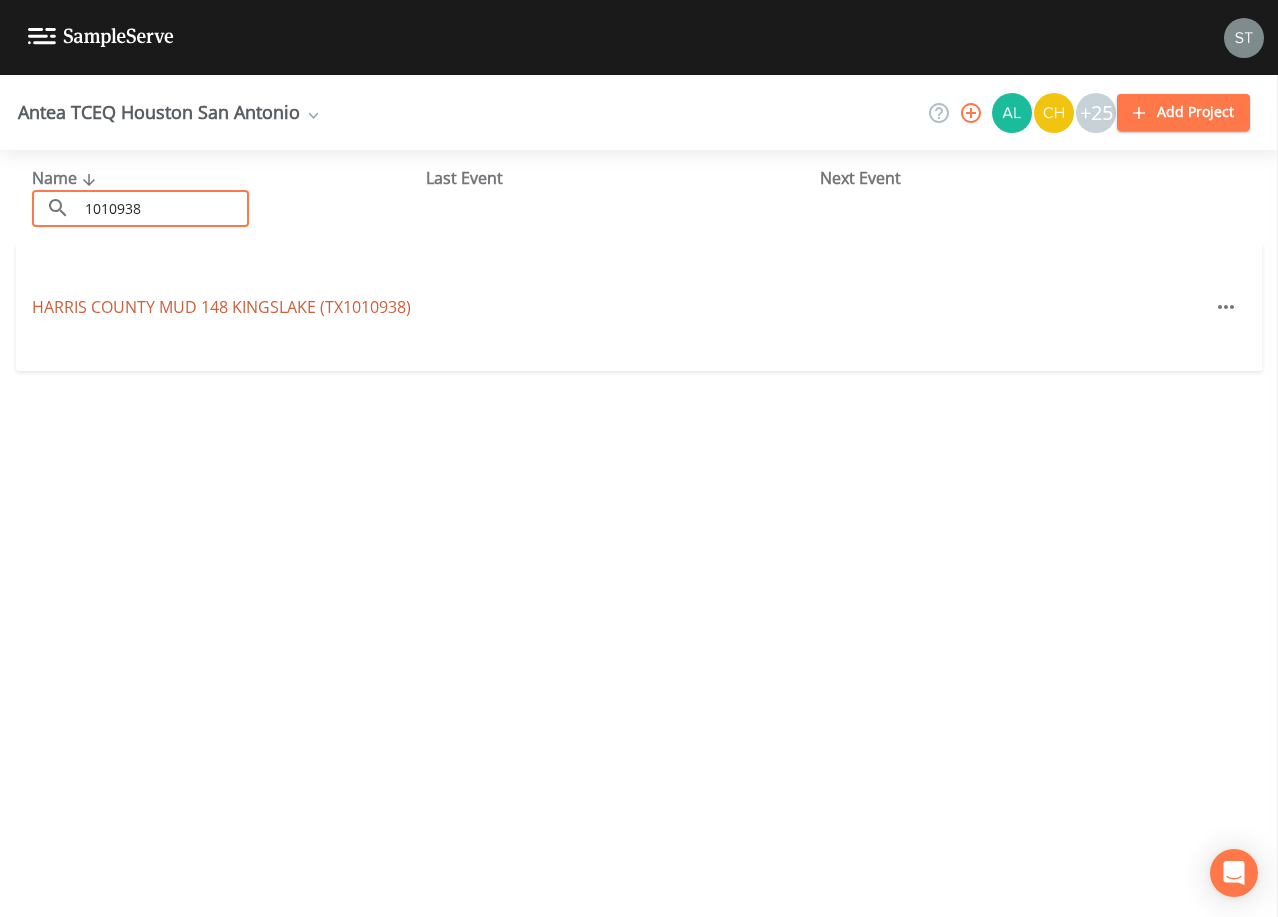 type on "1010938" 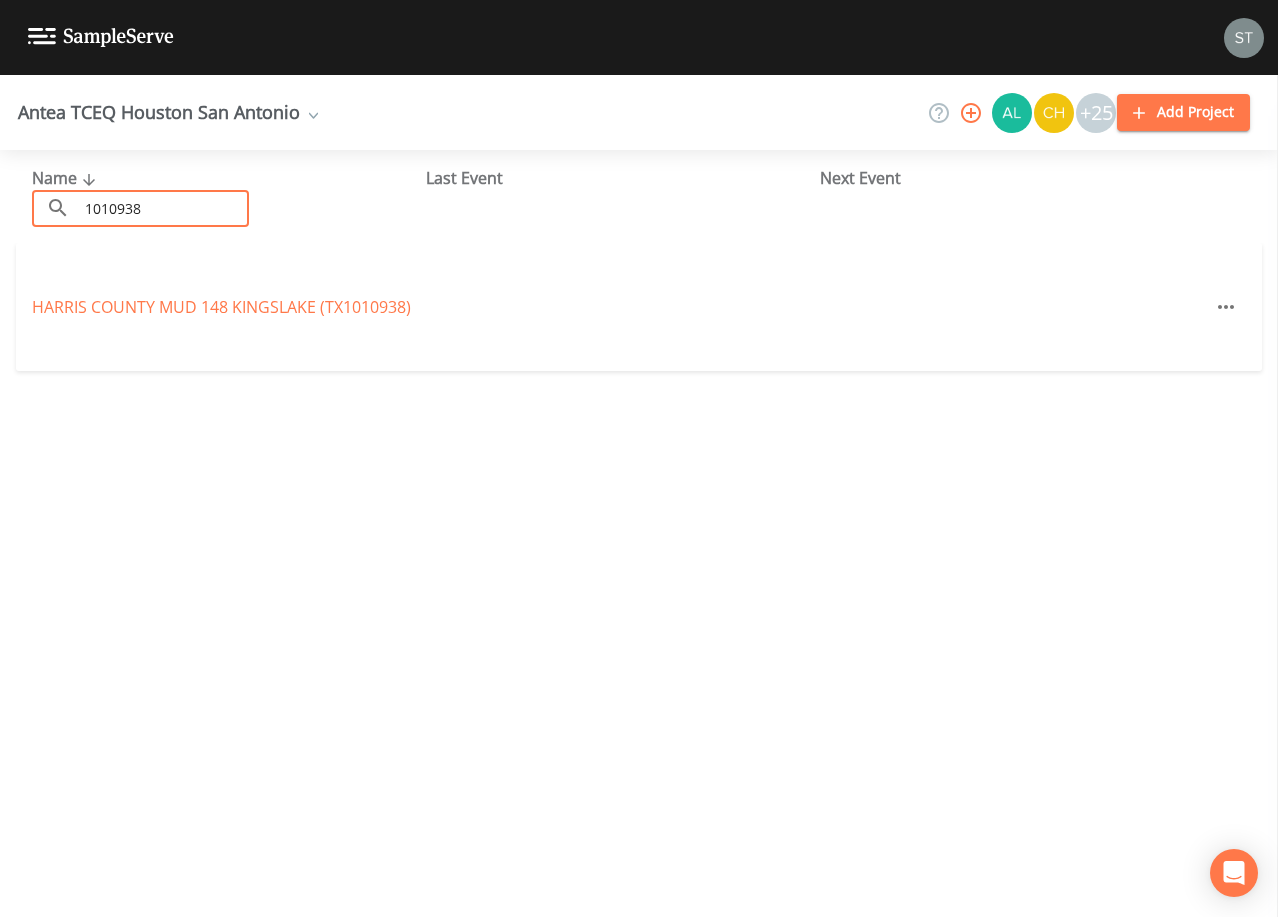 click on "[COMPANY] [POSTAL_CODE] ([NUMBER])" at bounding box center (221, 307) 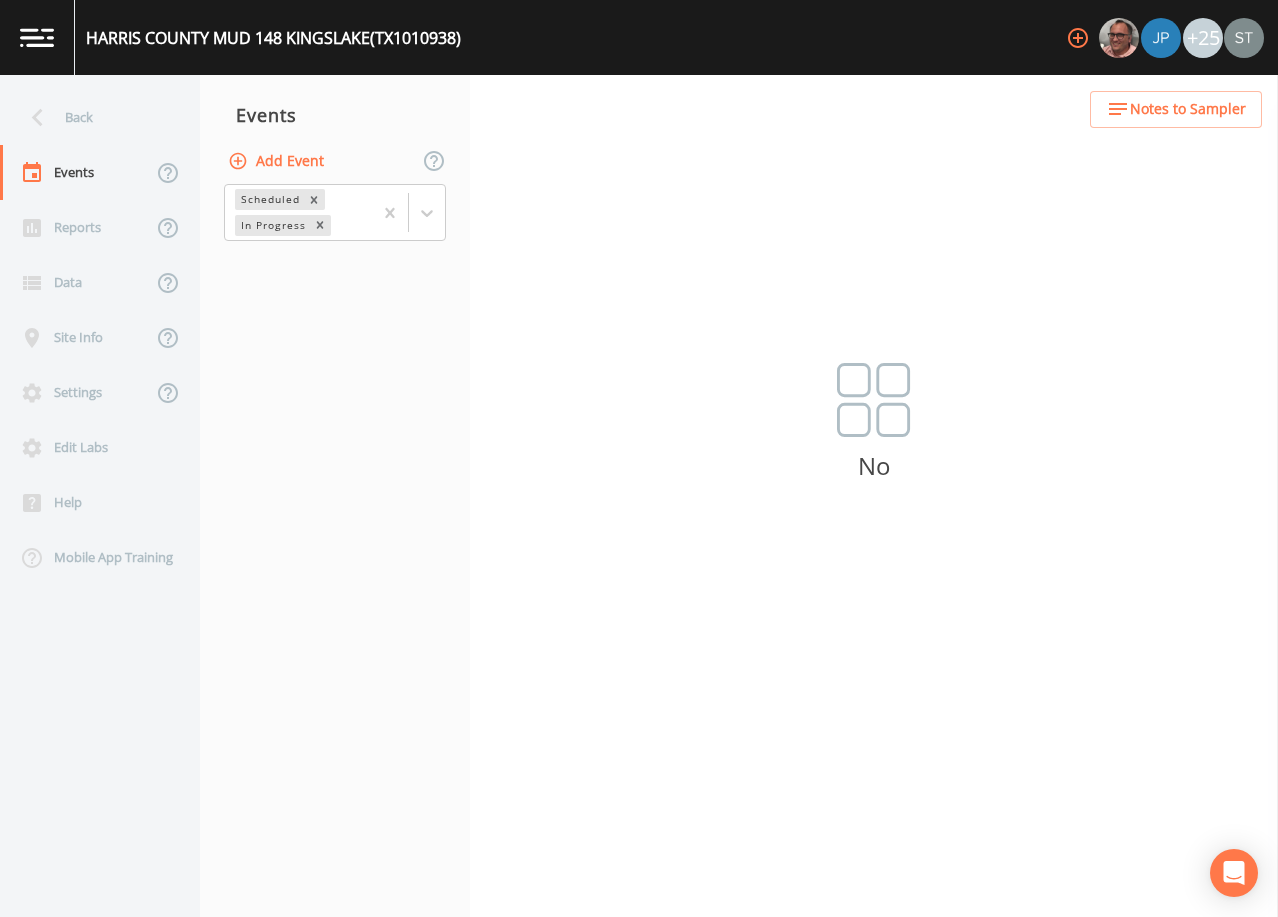 click on "Add Event" at bounding box center [278, 161] 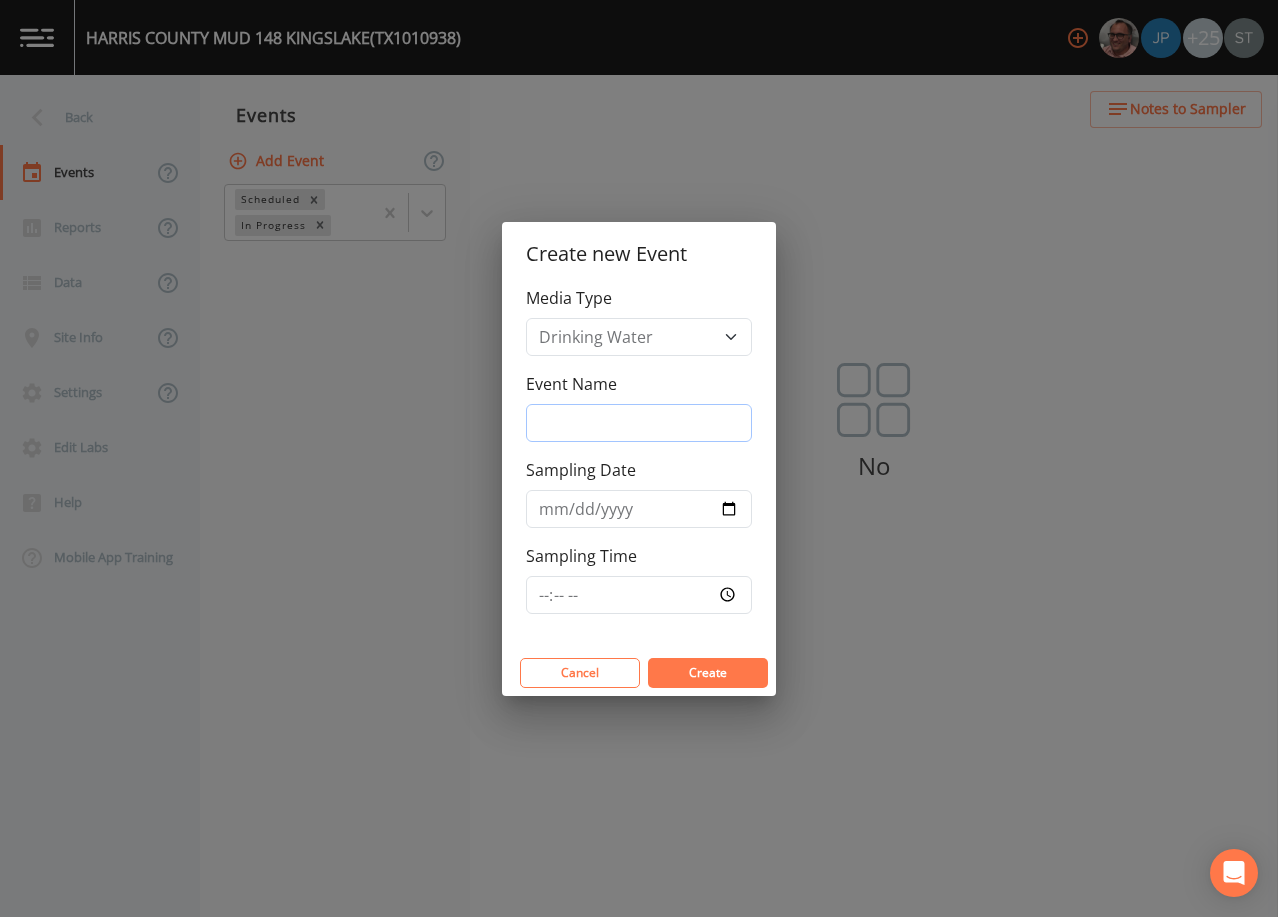 drag, startPoint x: 592, startPoint y: 419, endPoint x: 602, endPoint y: 428, distance: 13.453624 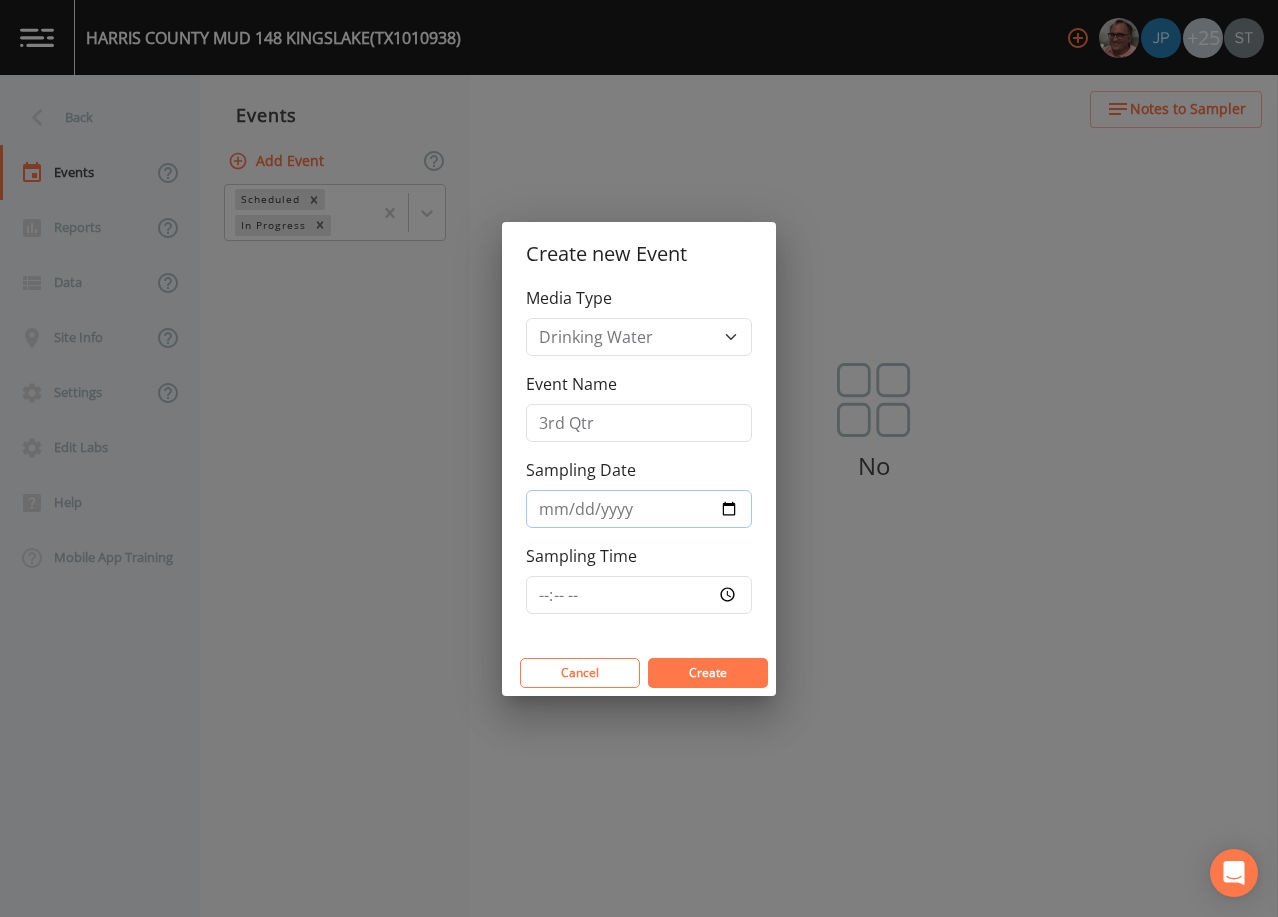 click on "Sampling Date" at bounding box center (639, 509) 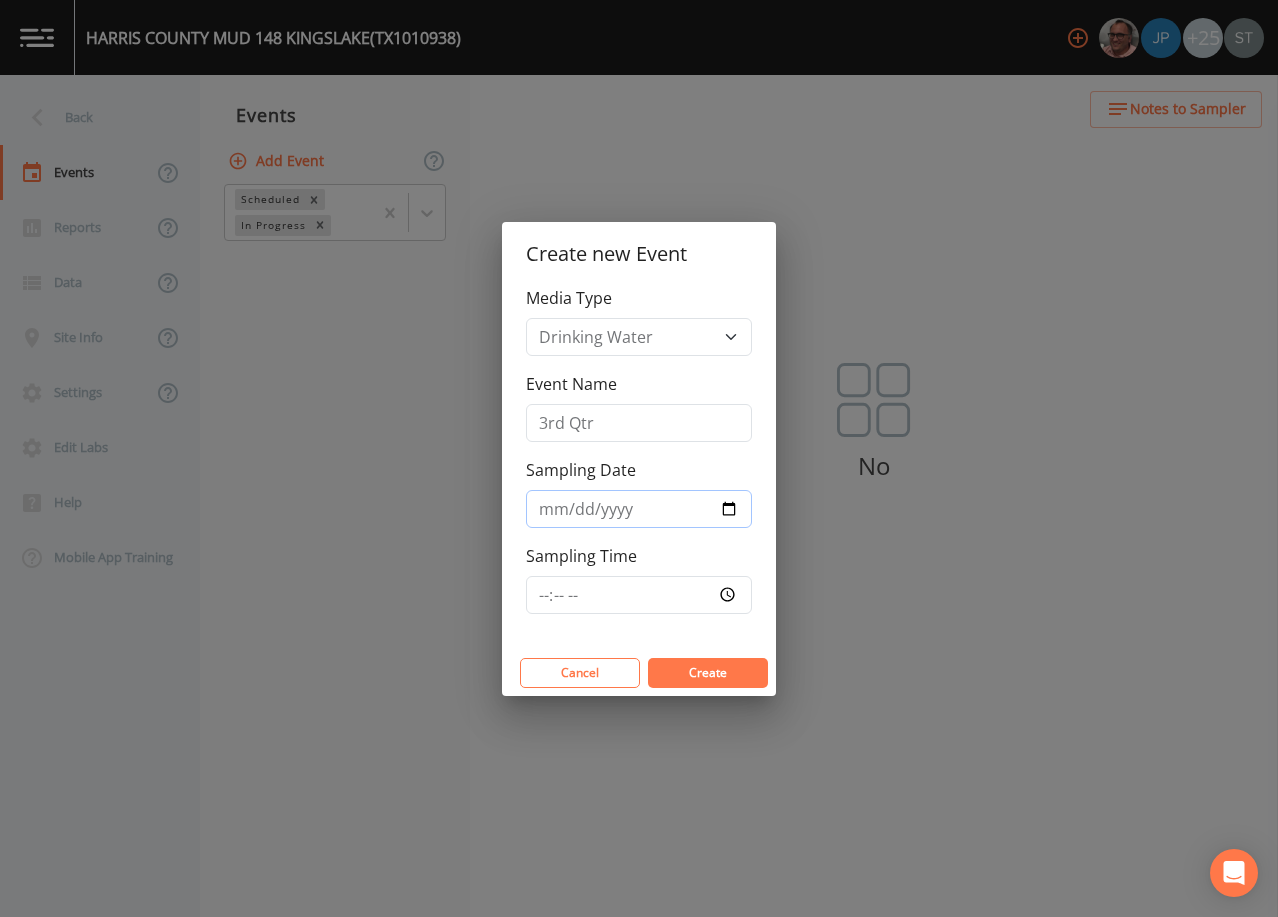 type on "2025-08-14" 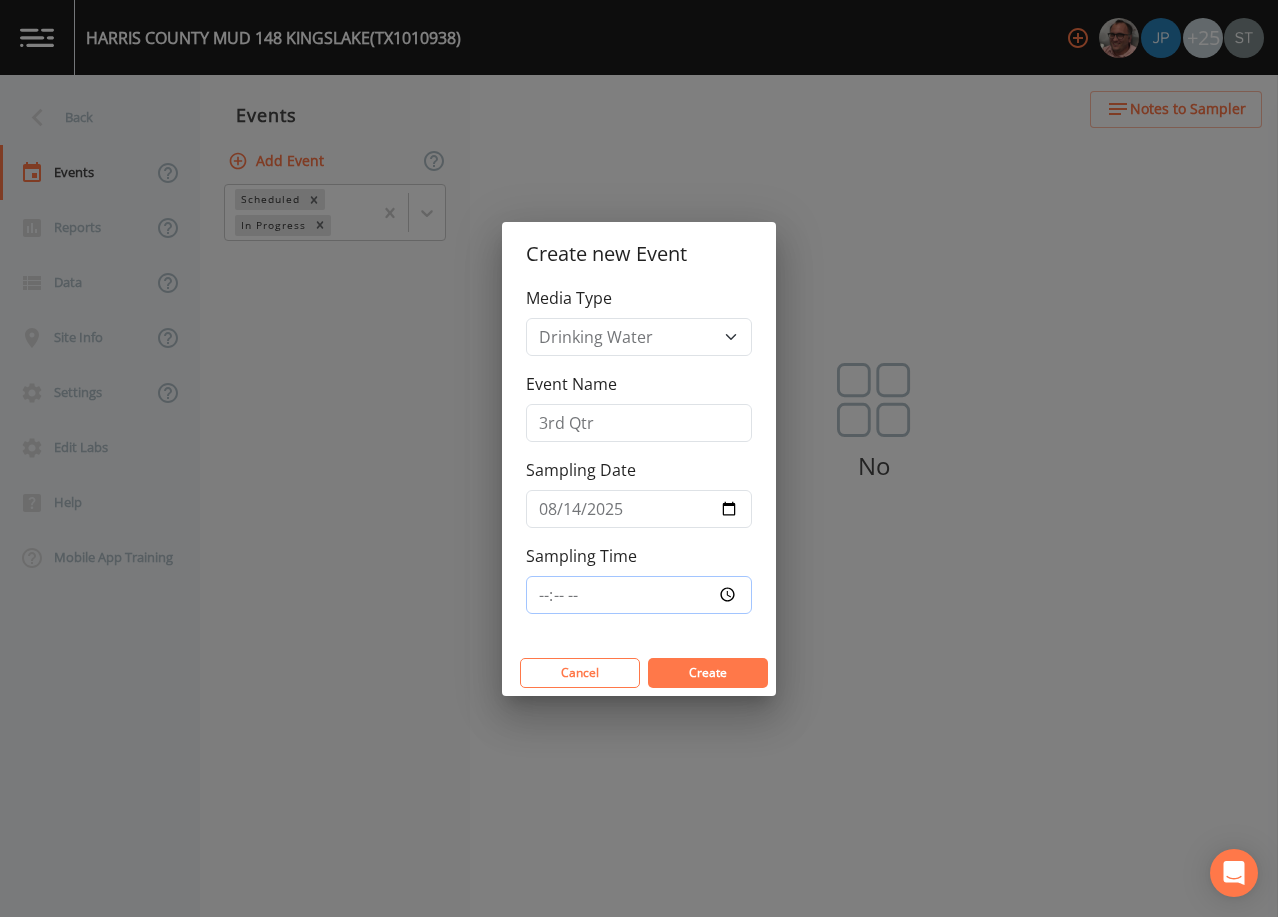 type on "08:00" 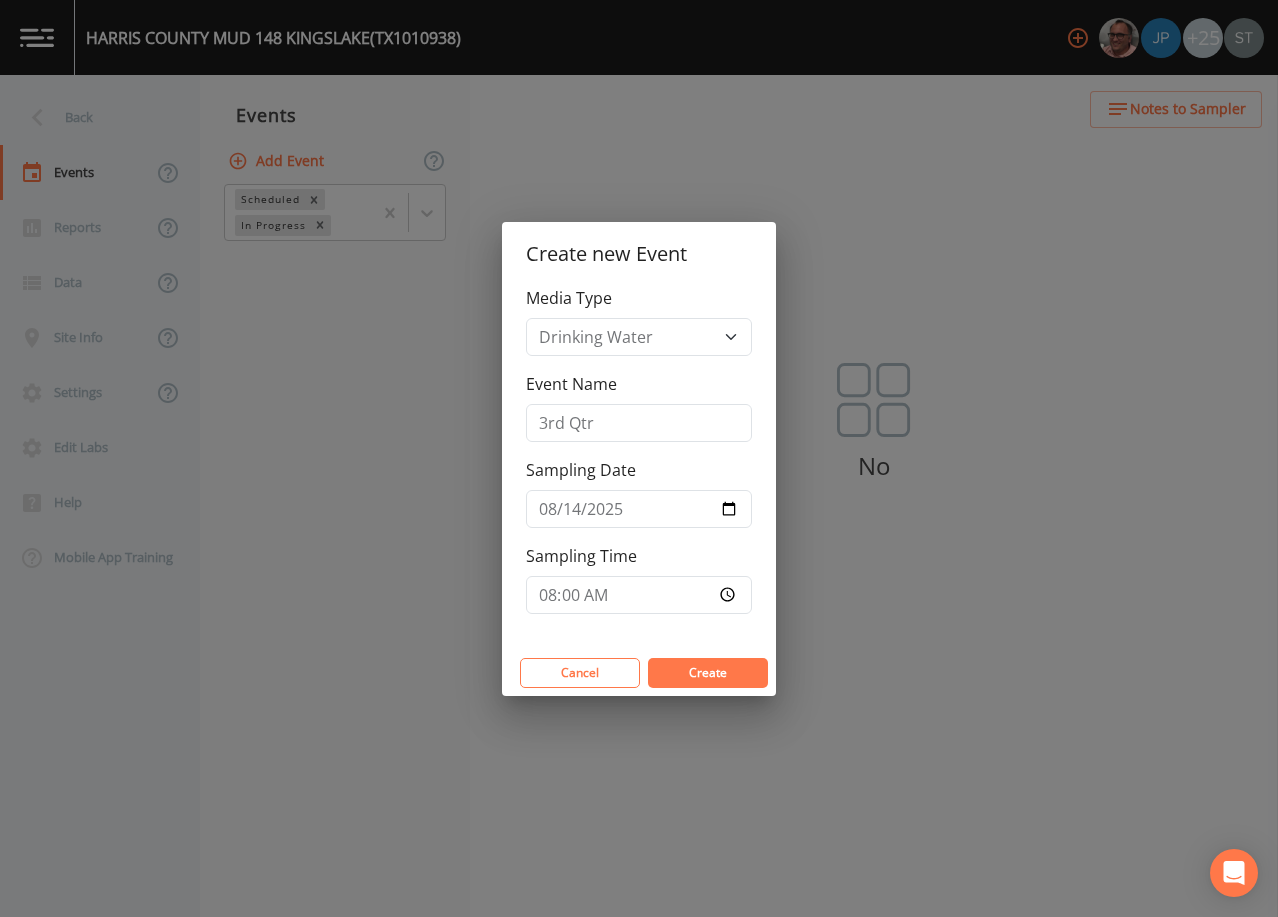 click on "Create" at bounding box center [708, 672] 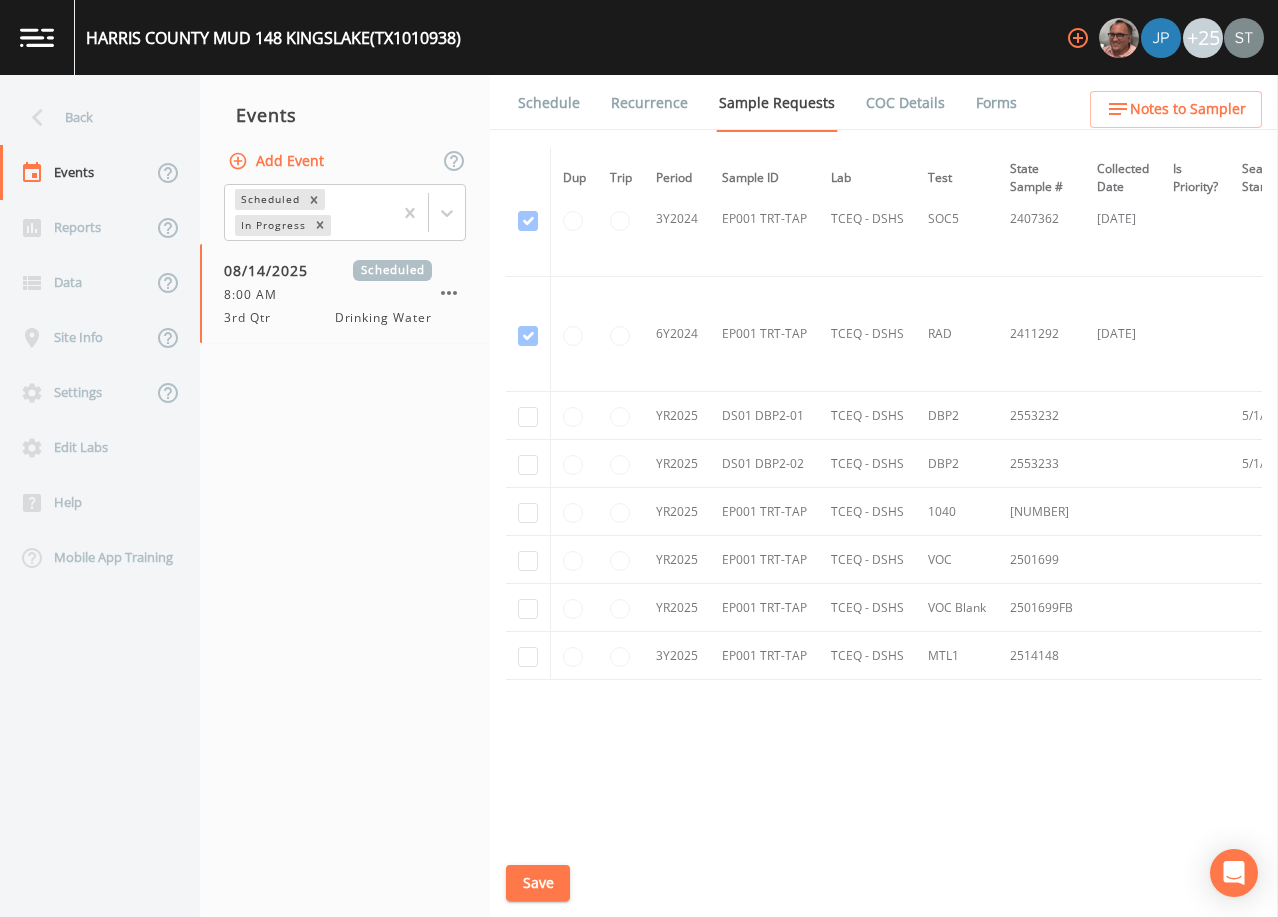 scroll, scrollTop: 630, scrollLeft: 0, axis: vertical 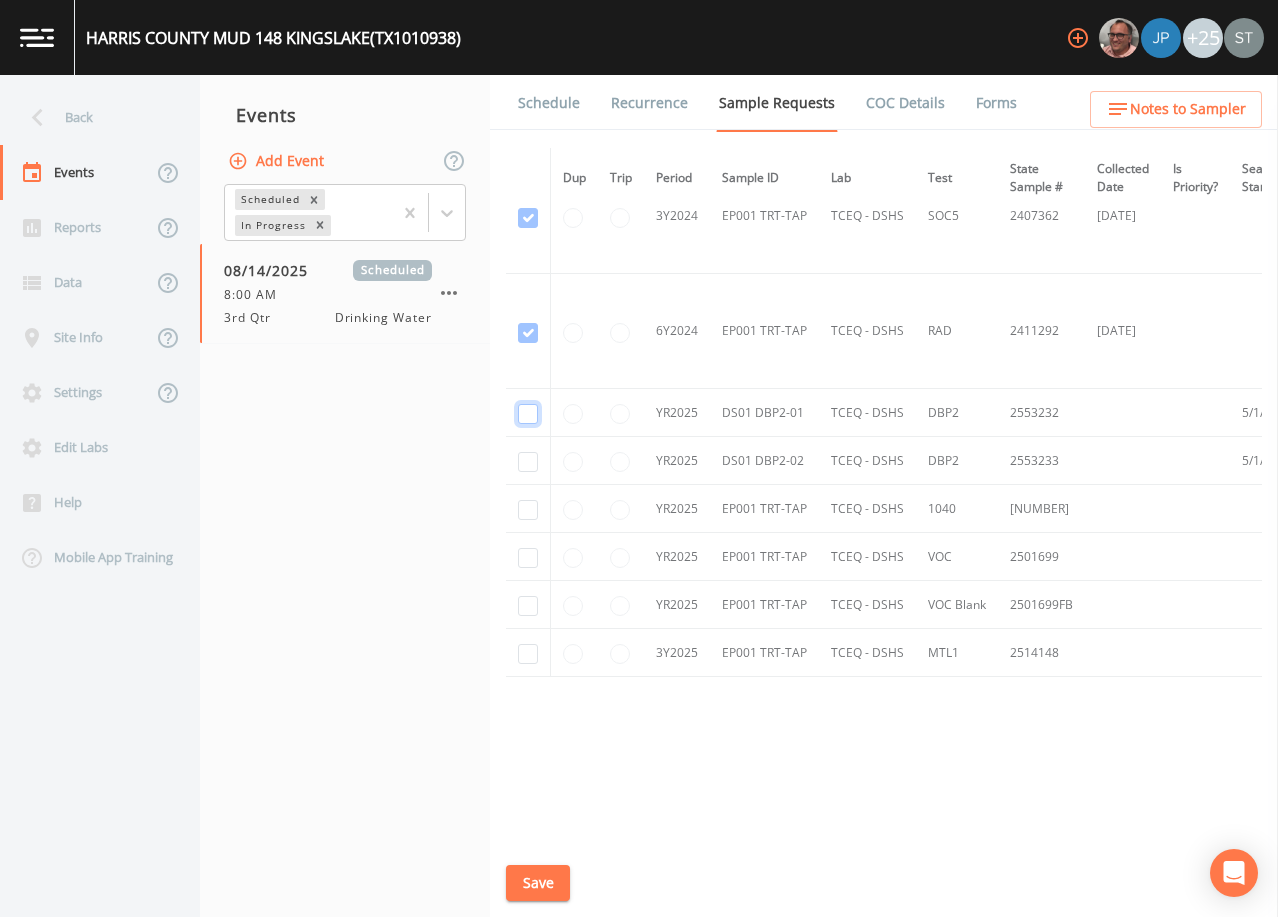 click at bounding box center (528, -357) 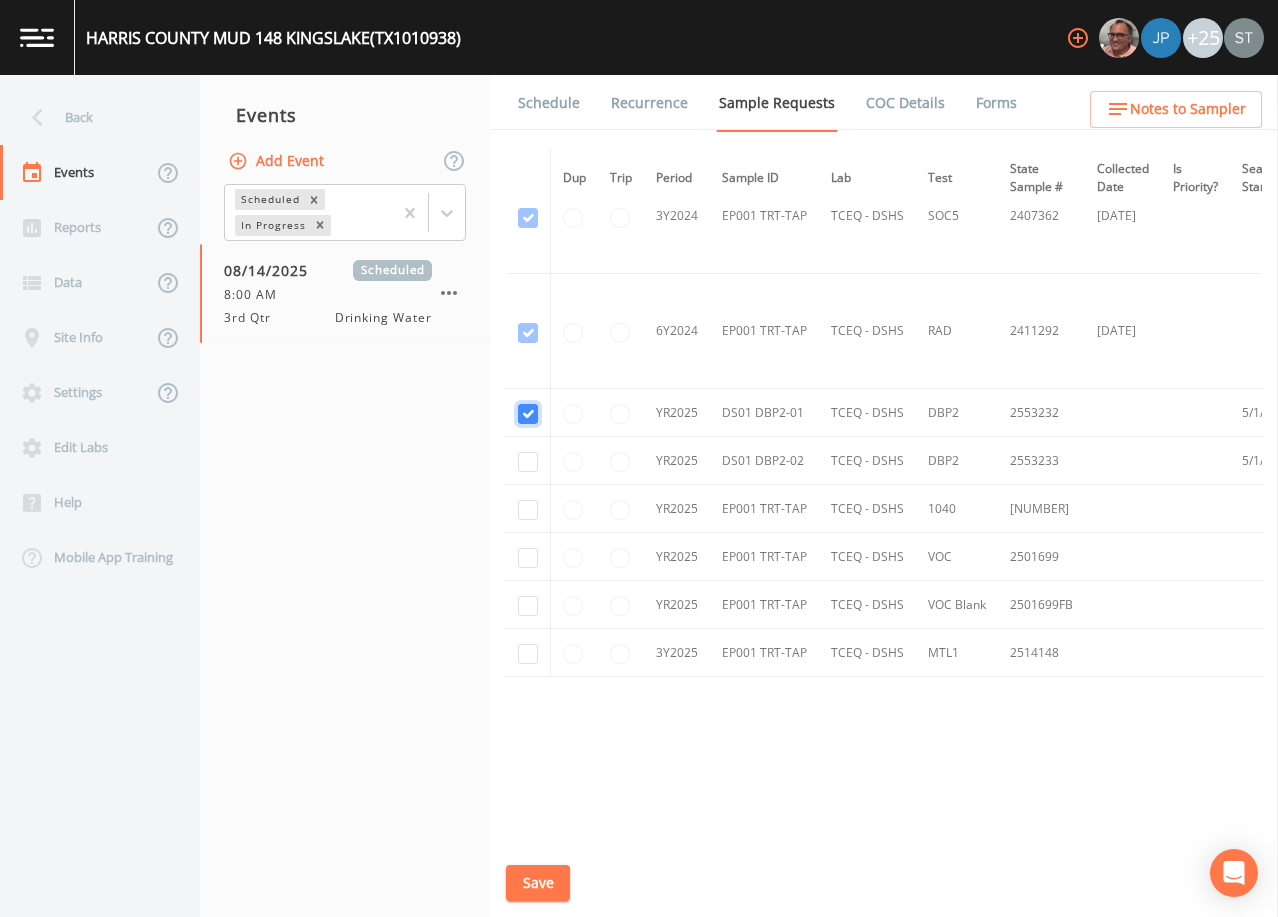 checkbox on "true" 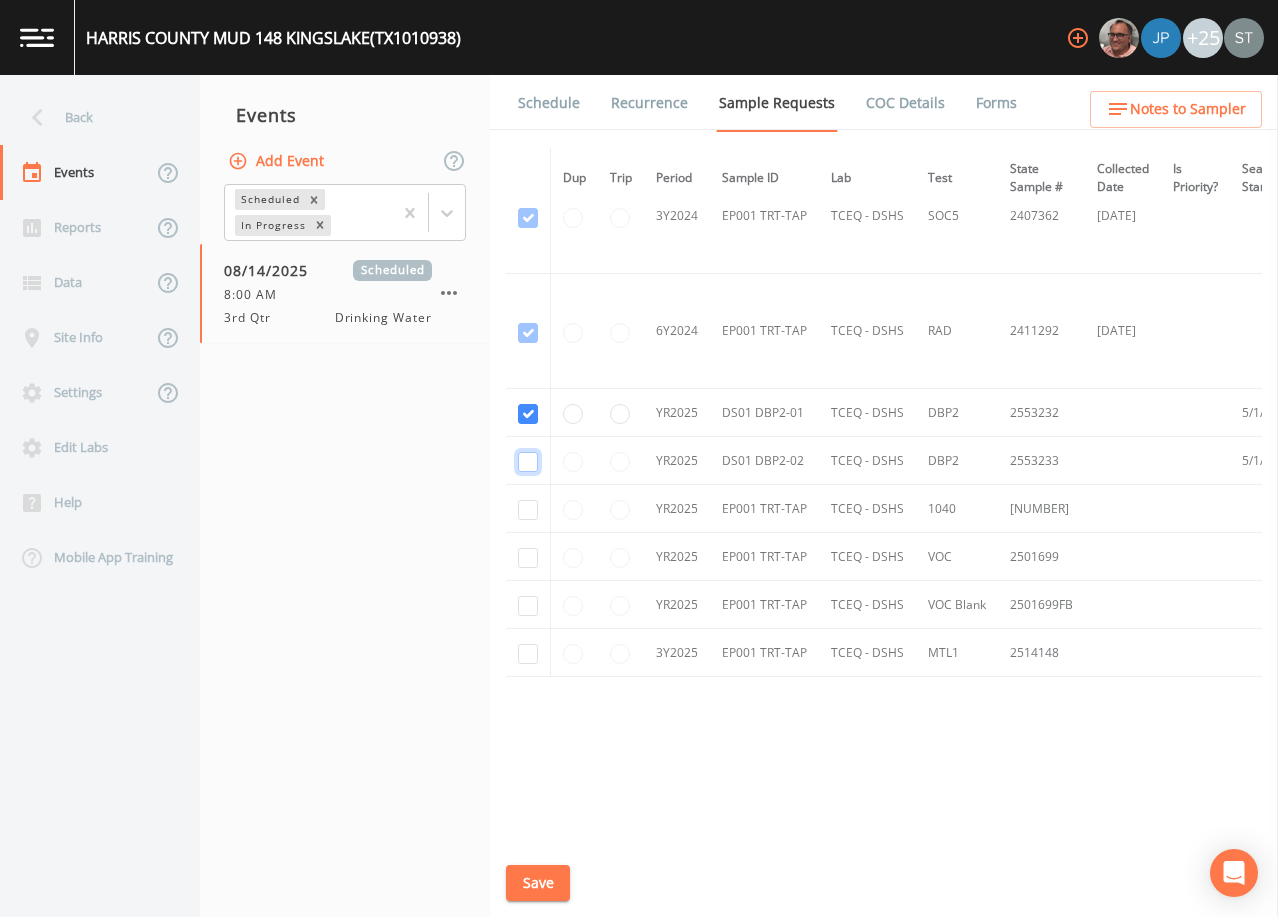 click at bounding box center (528, -242) 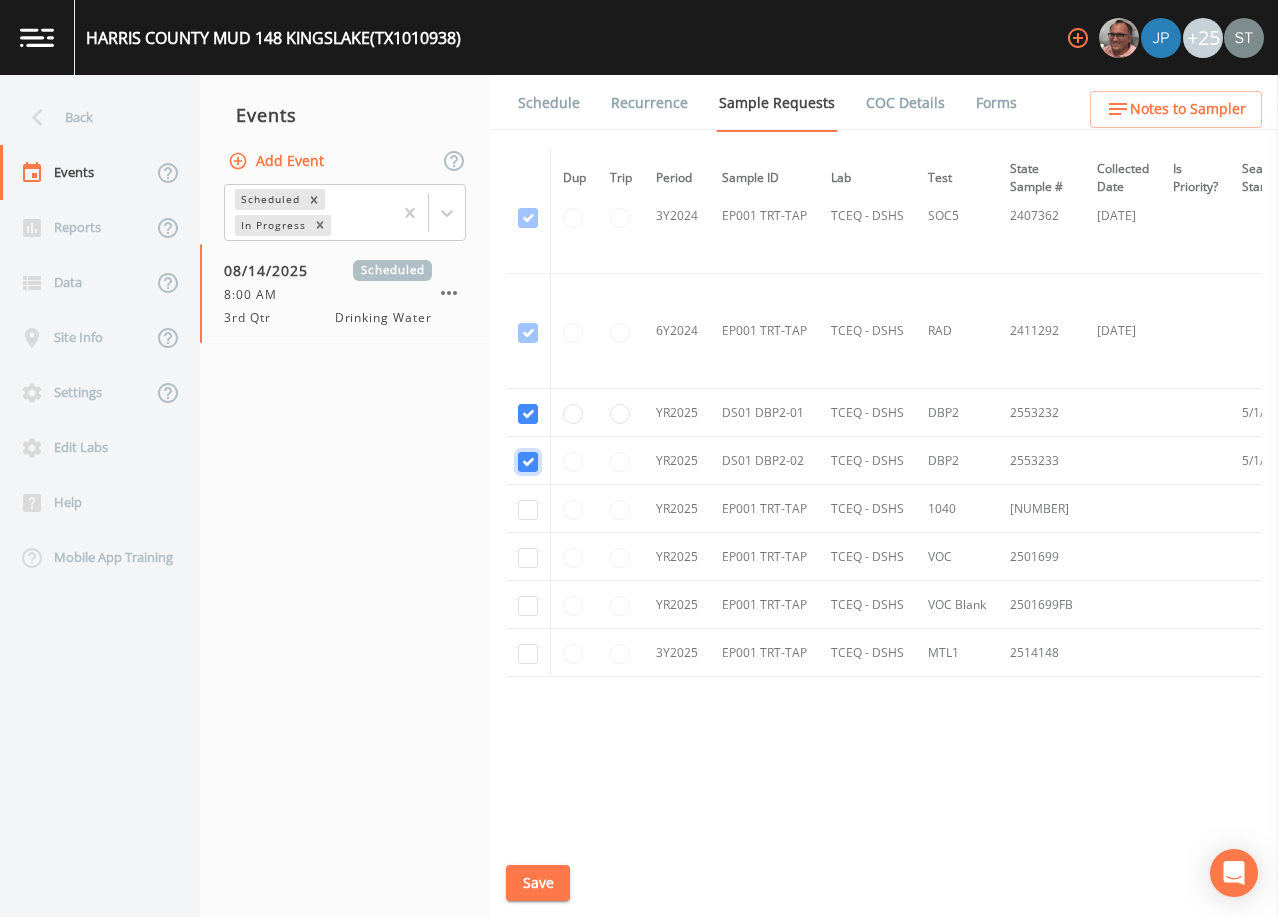 checkbox on "true" 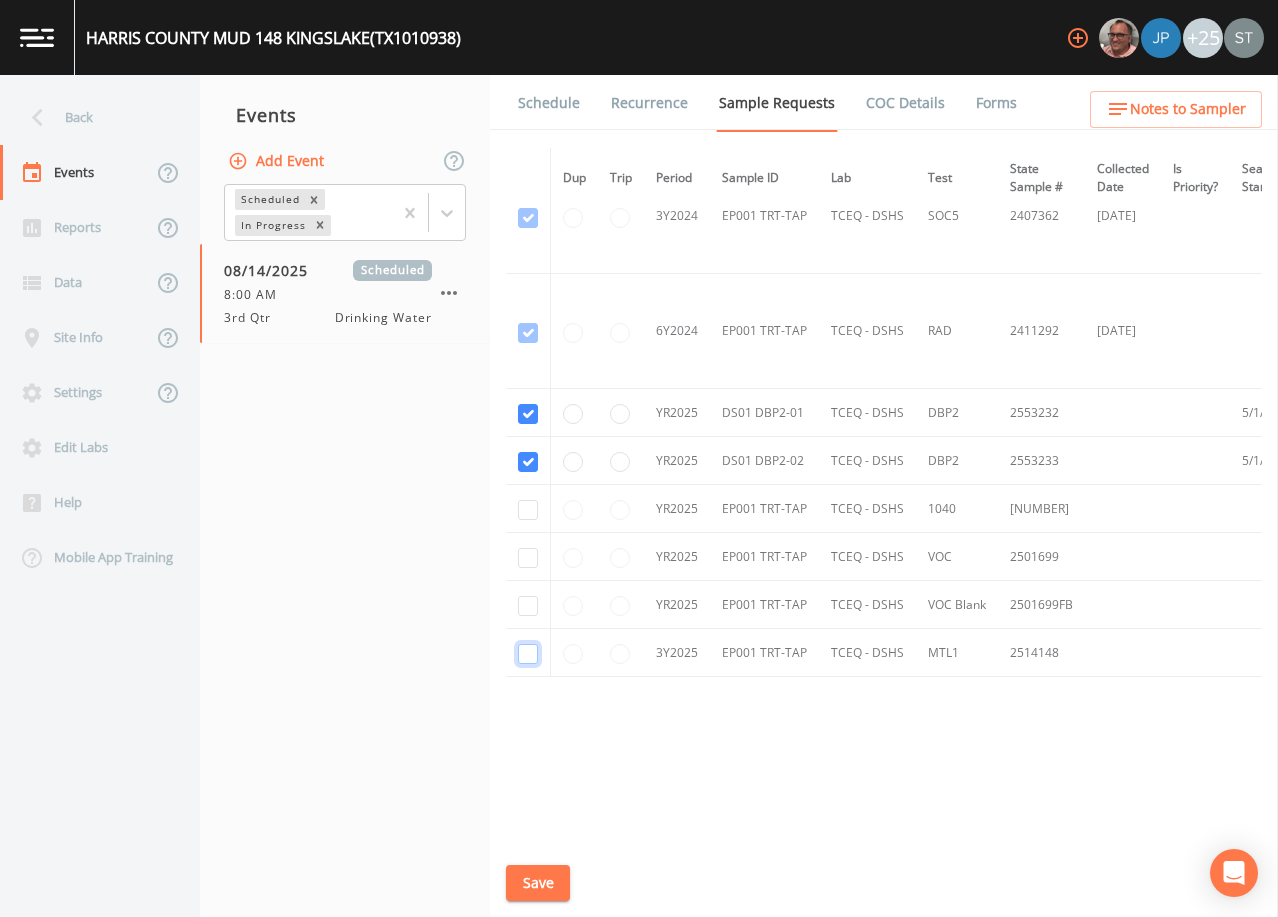 click at bounding box center (528, 654) 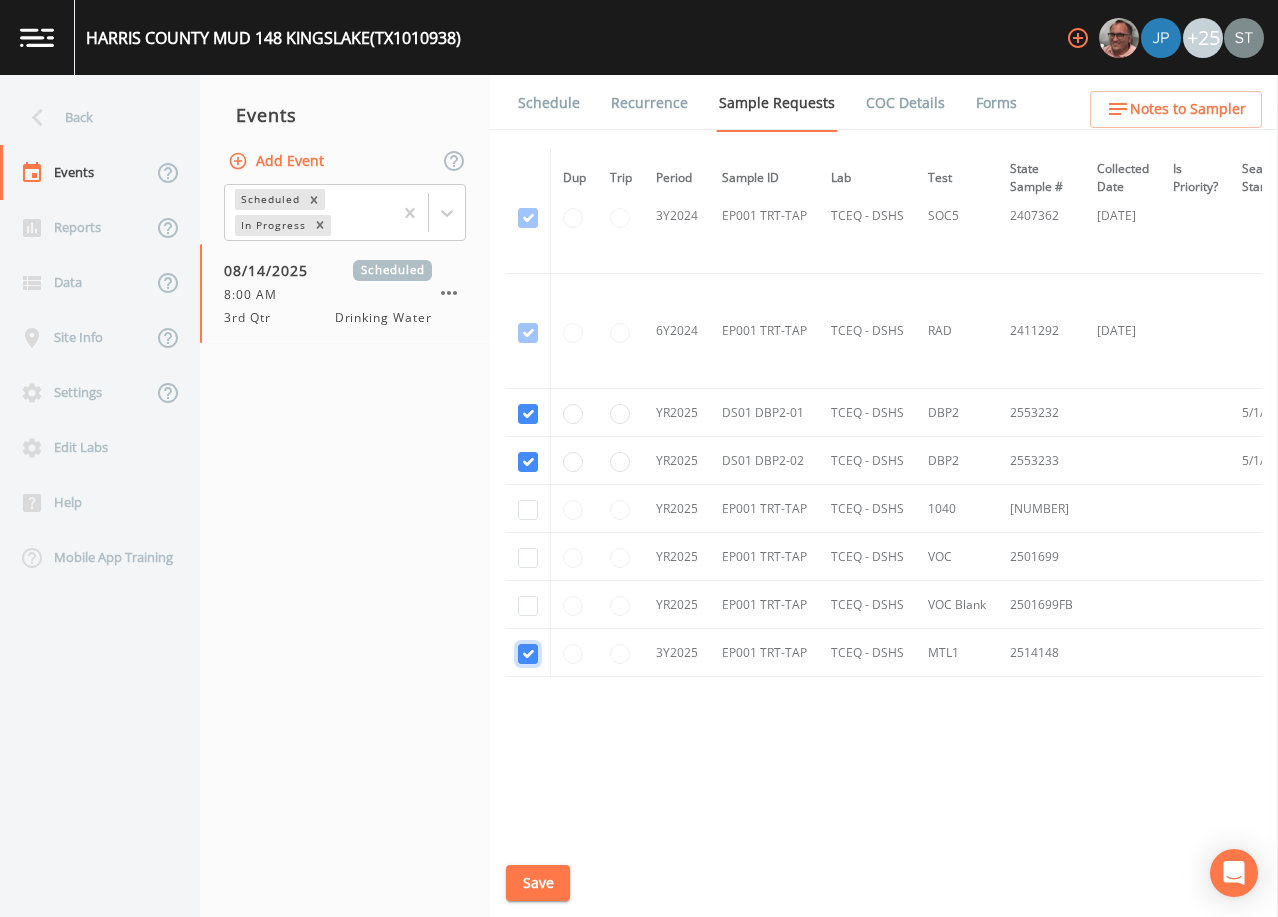 checkbox on "true" 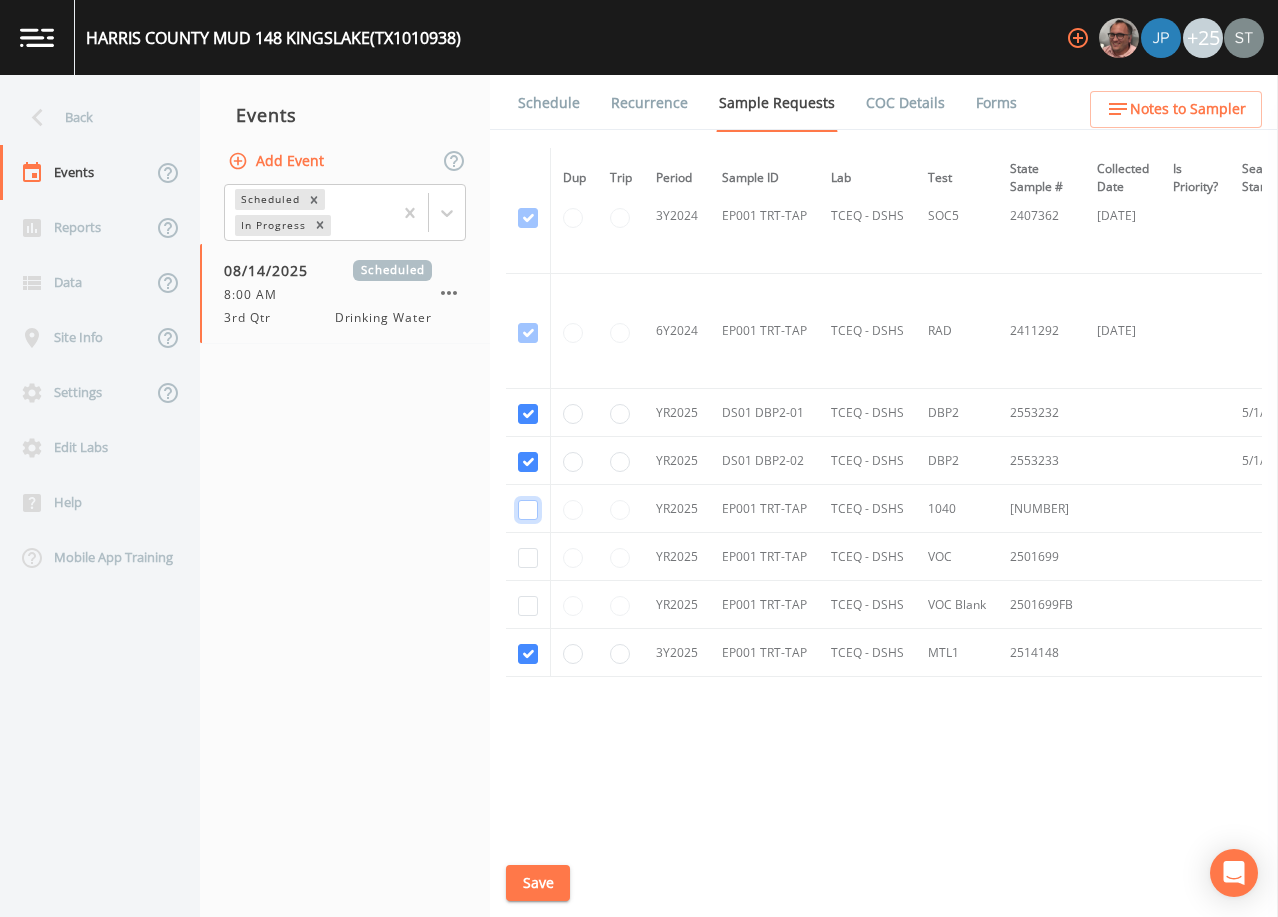 click at bounding box center (528, -127) 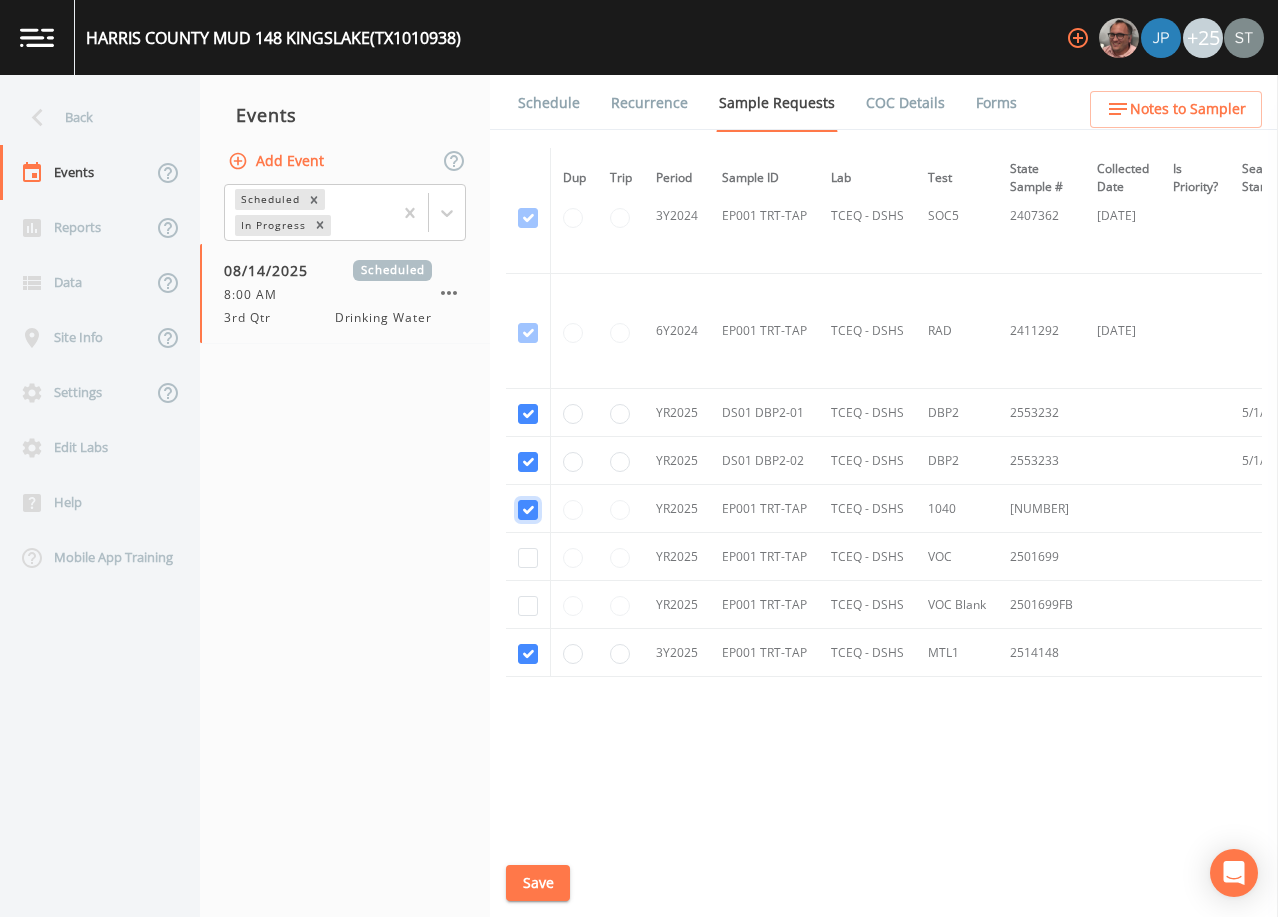 checkbox on "true" 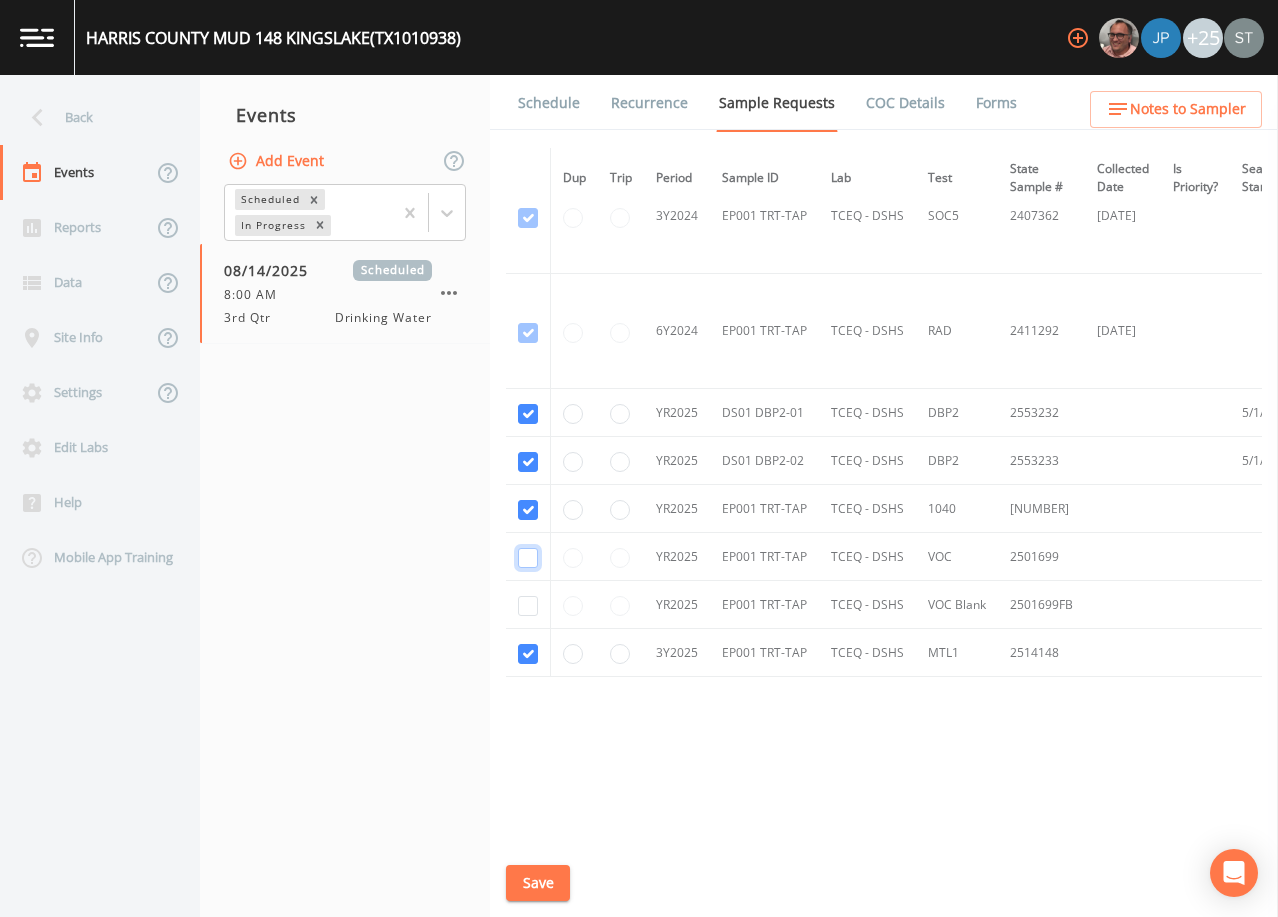 click at bounding box center [528, -12] 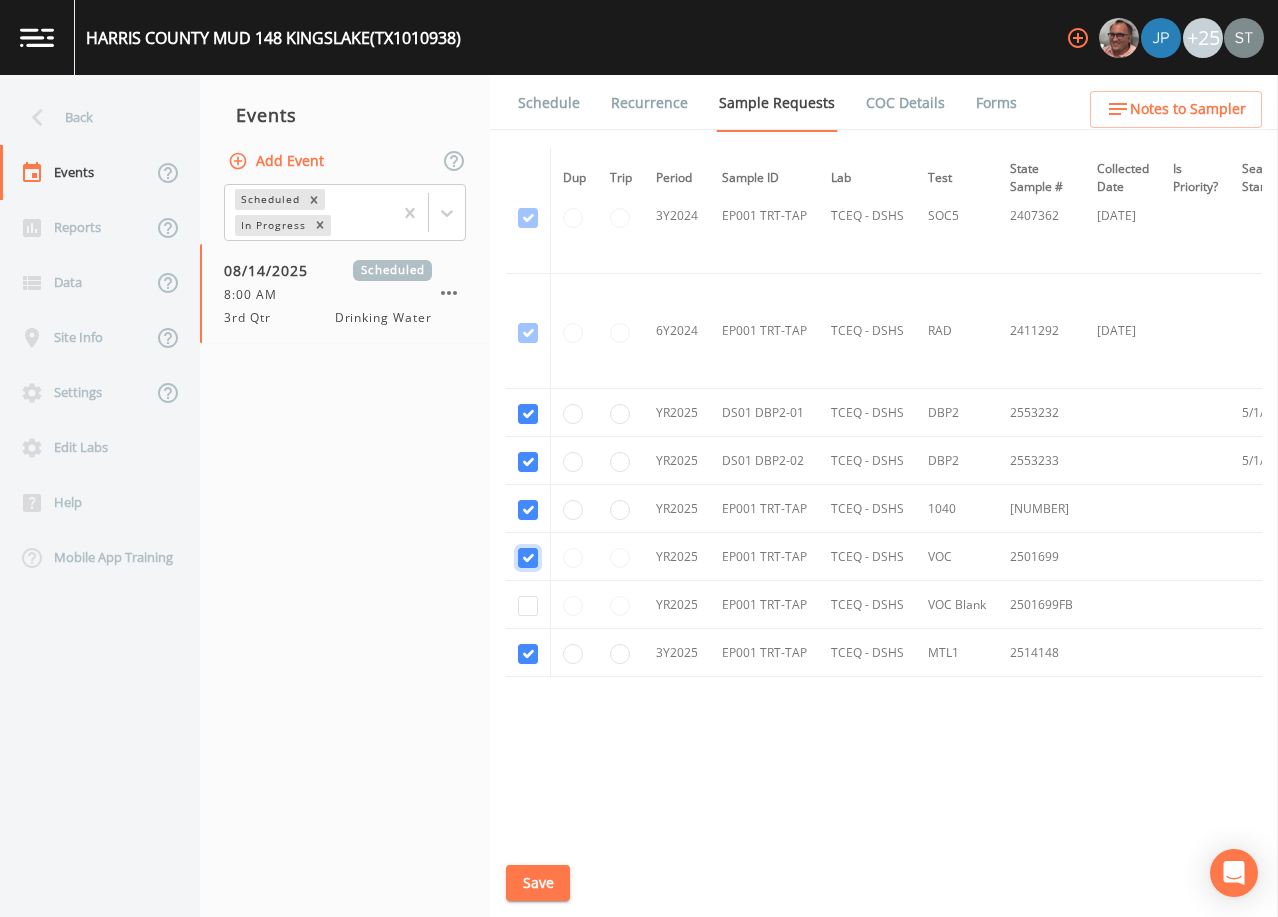 checkbox on "true" 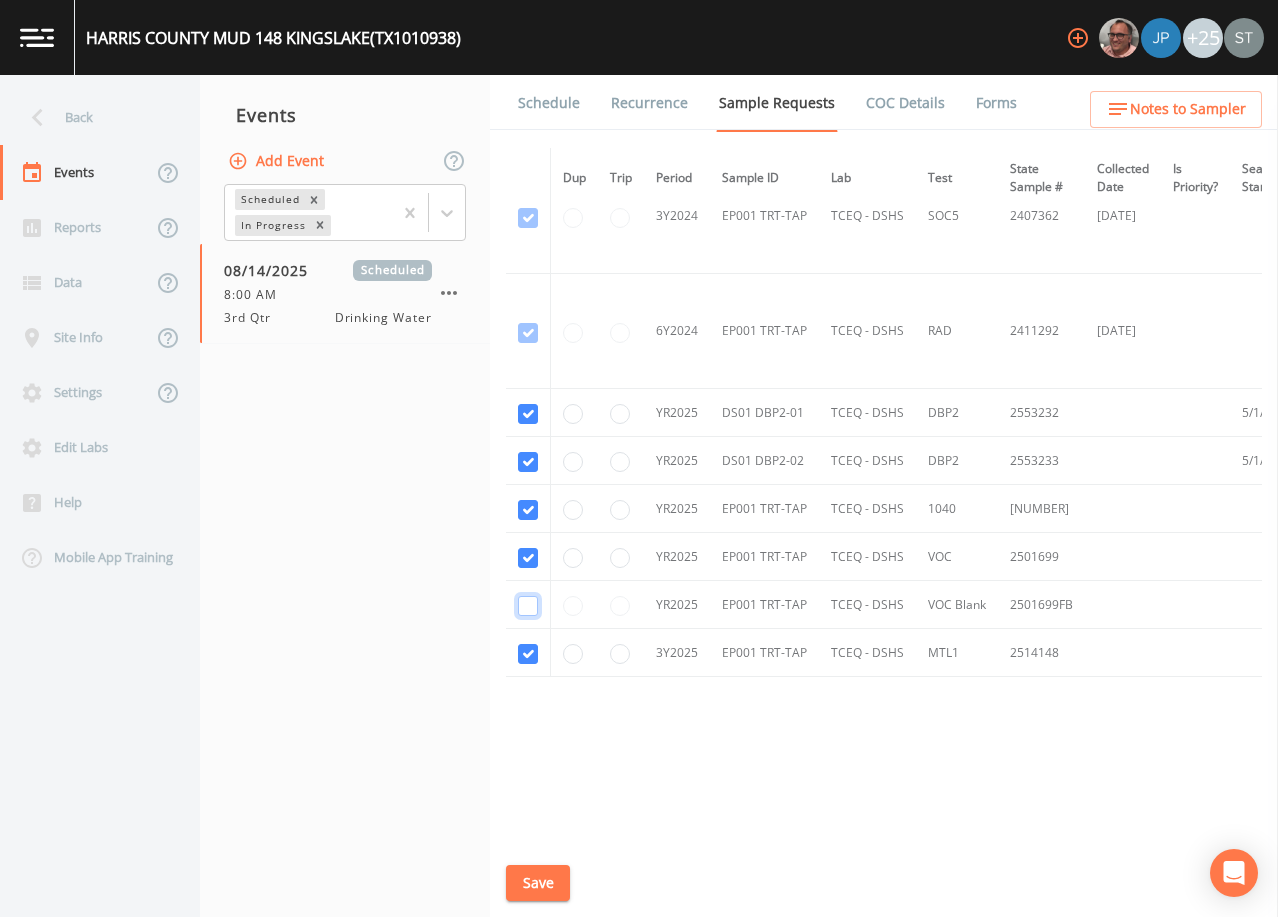 click at bounding box center (528, 103) 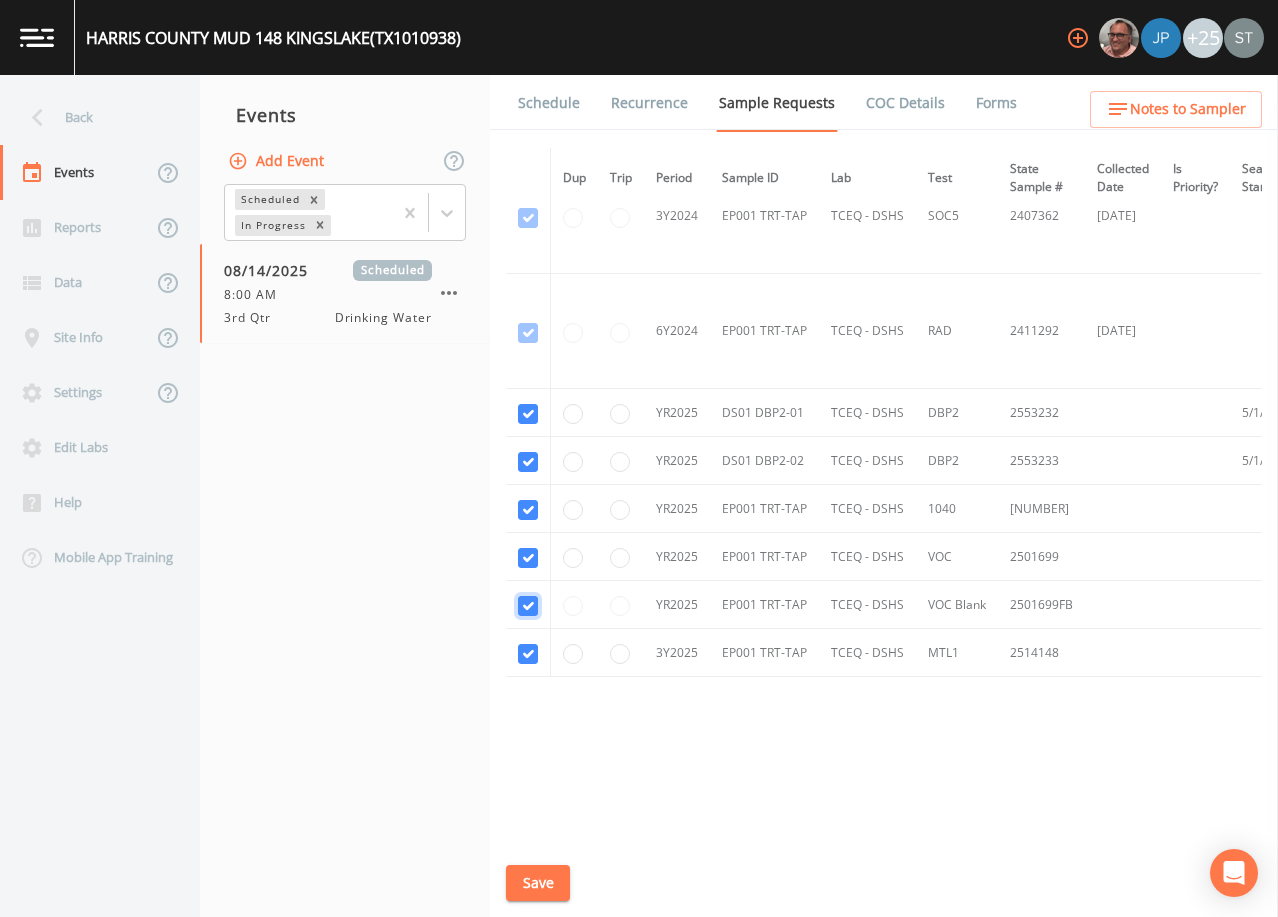 checkbox on "true" 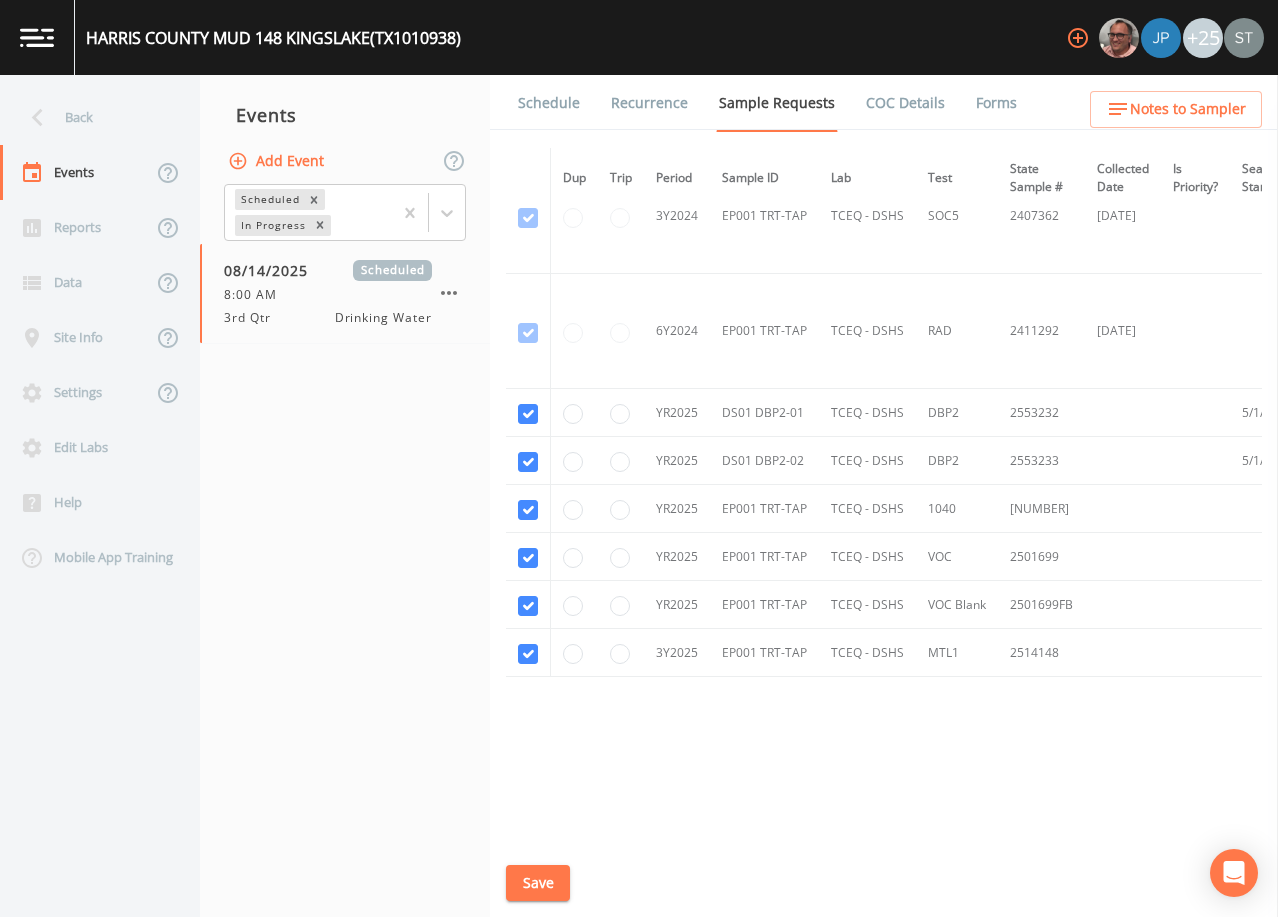 click on "Save" at bounding box center (538, 883) 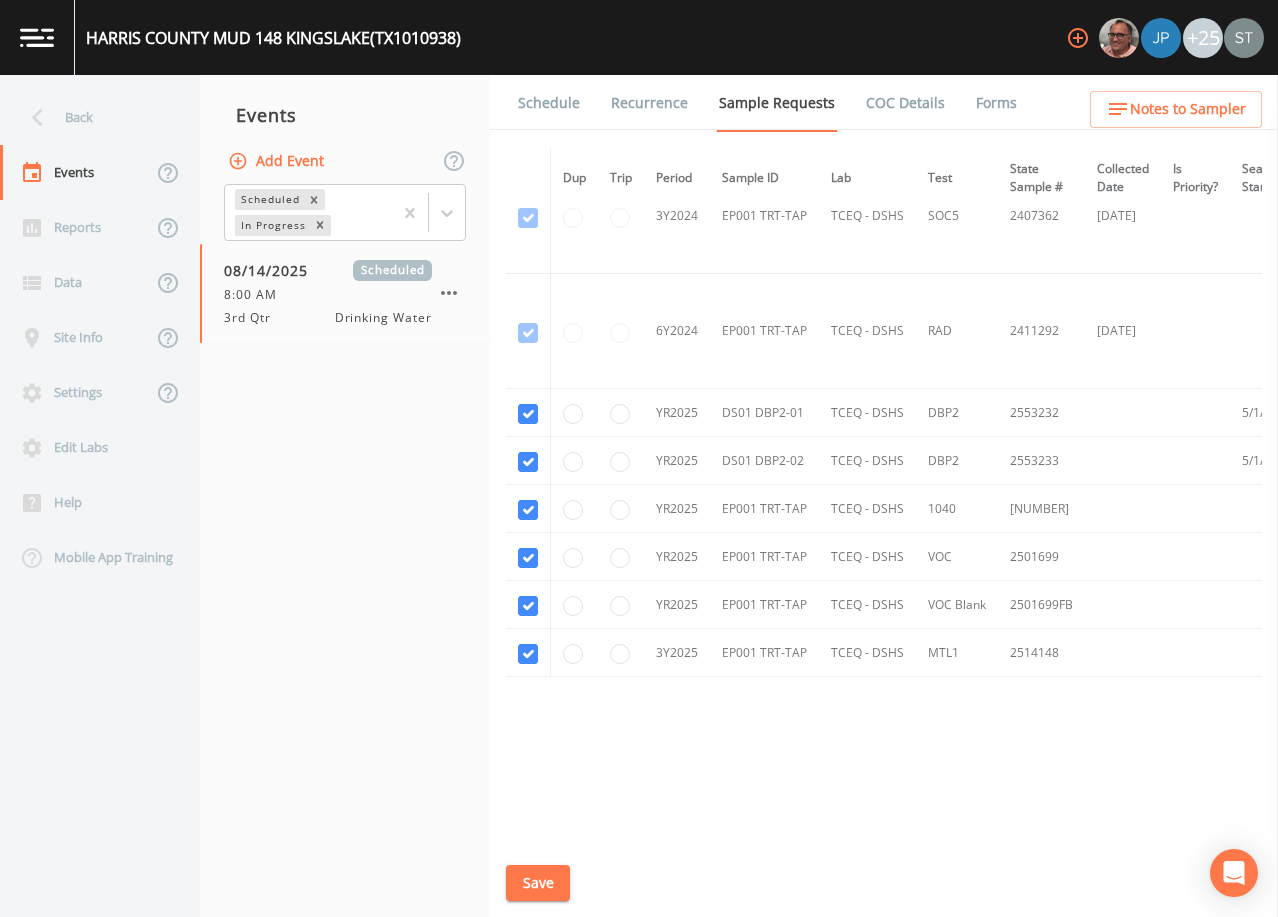 click on "Save" at bounding box center (538, 883) 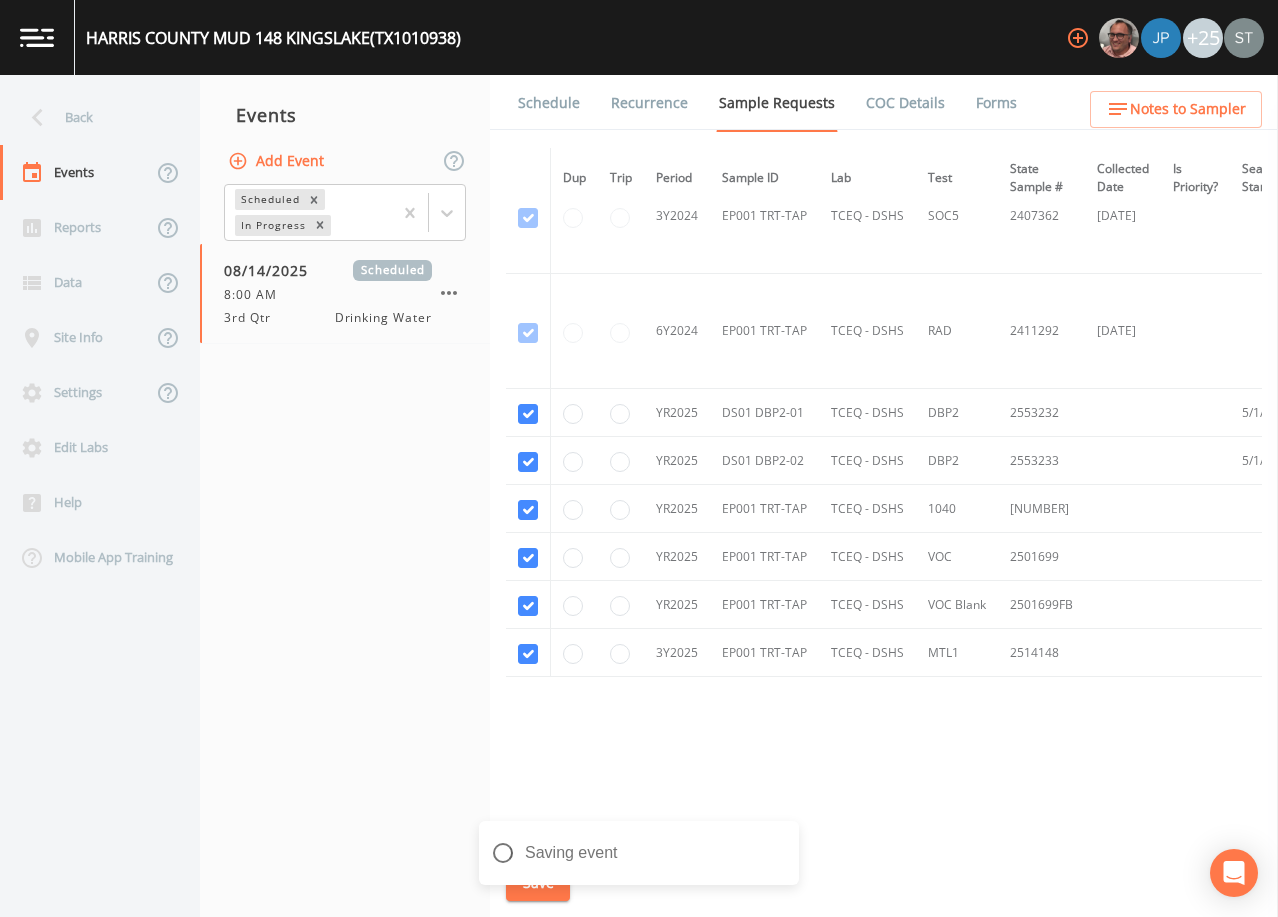 click on "Schedule" at bounding box center [549, 103] 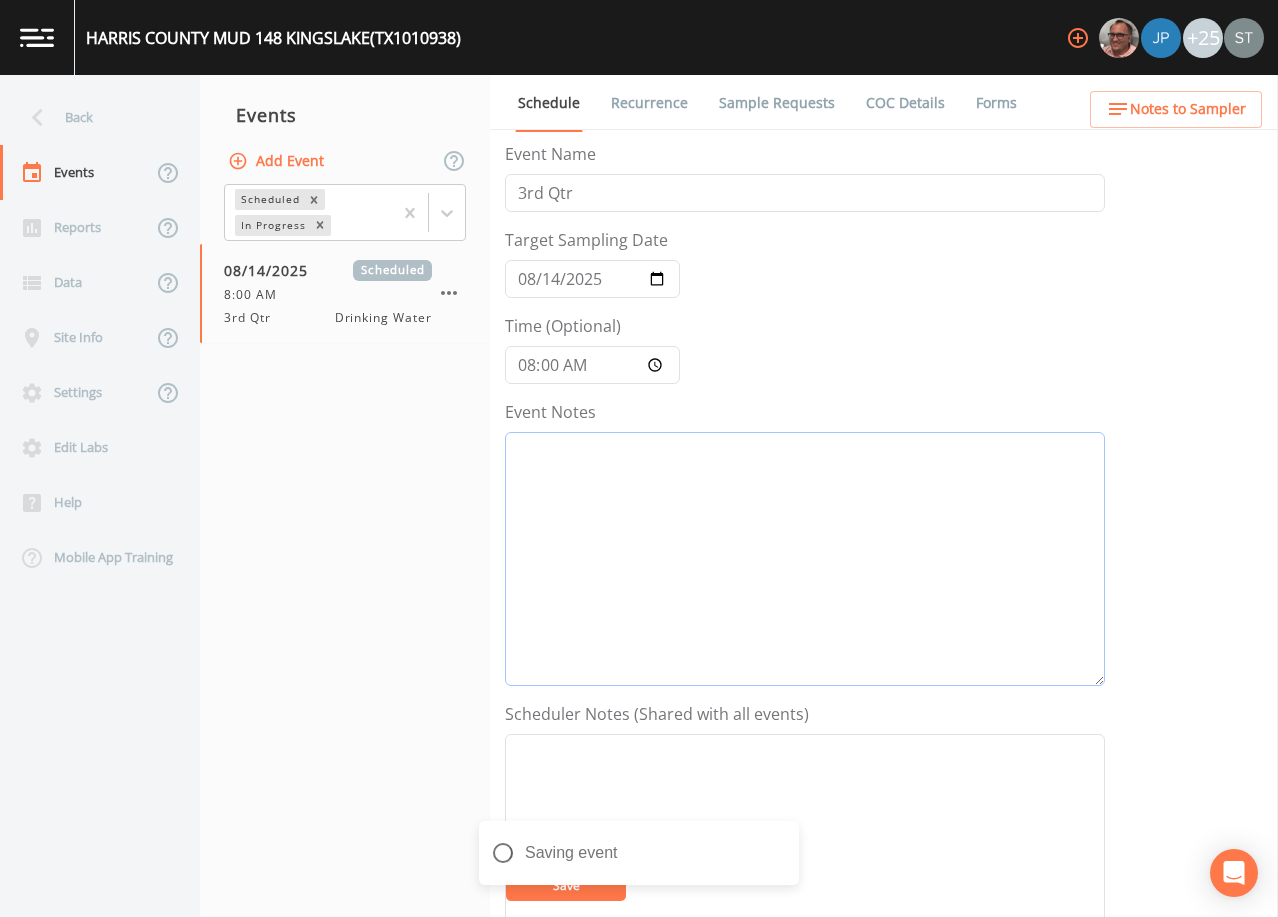 click on "Event Notes" at bounding box center (805, 559) 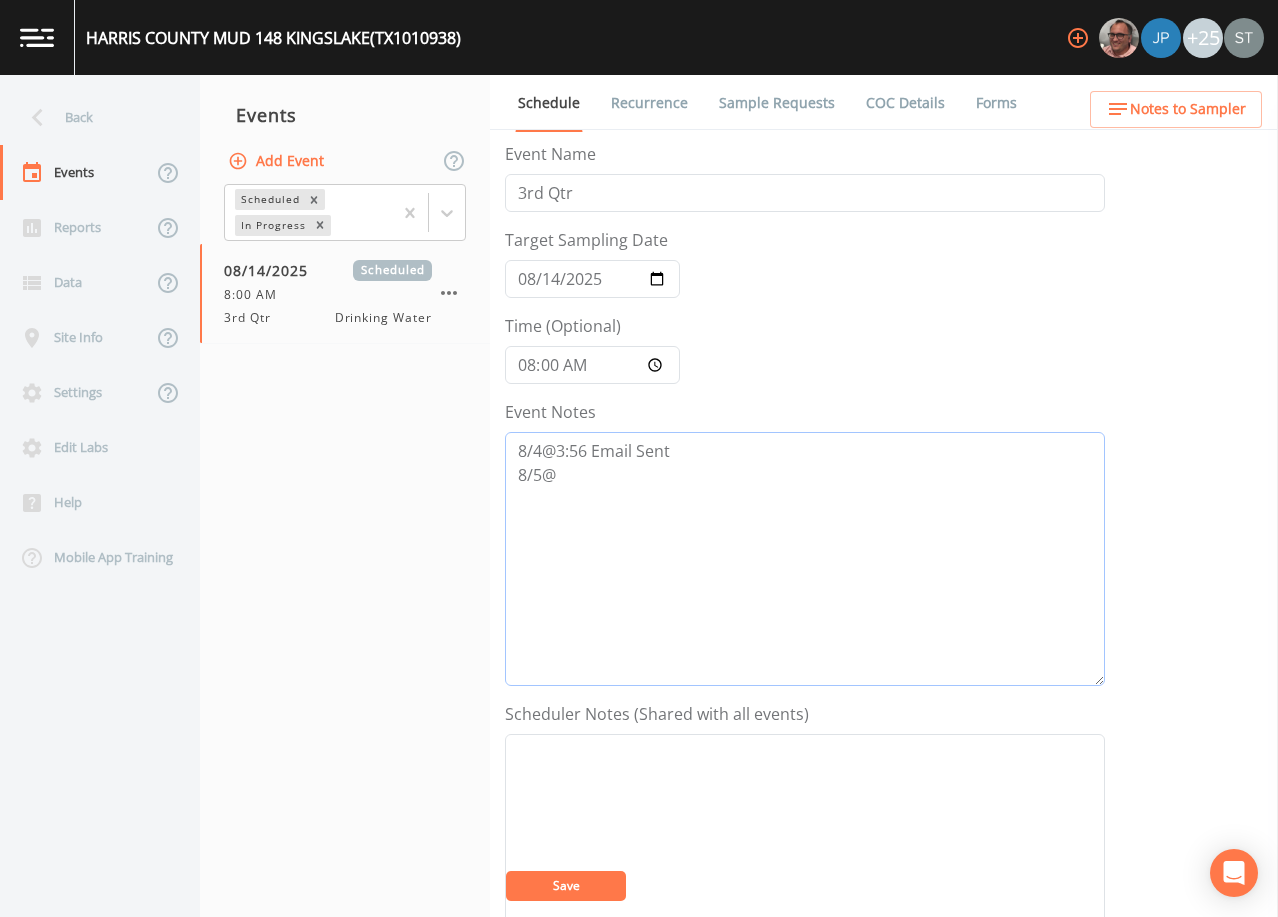 type on "8/4@3:56 Email Sent
8/5@" 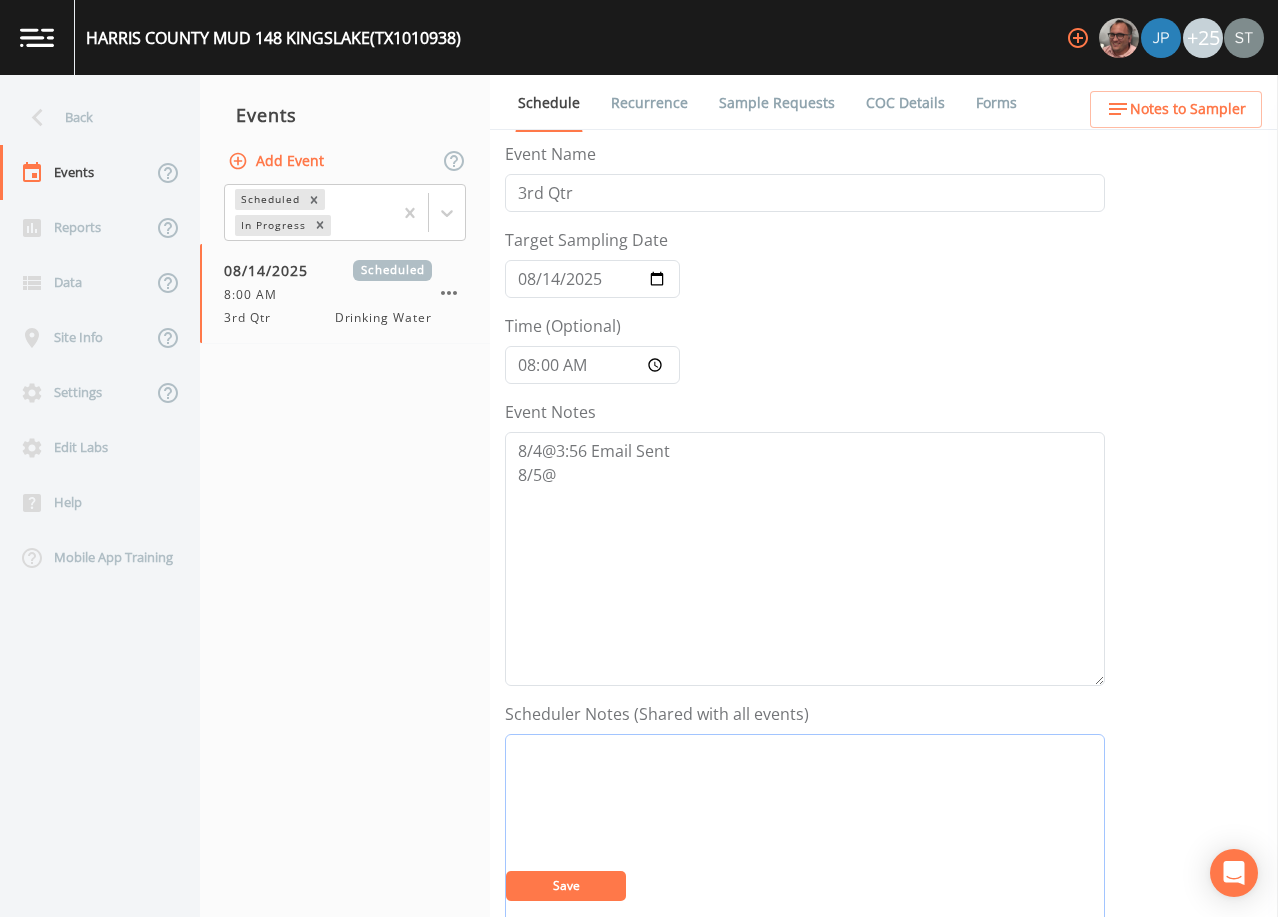 click on "Event Notes" at bounding box center (805, 861) 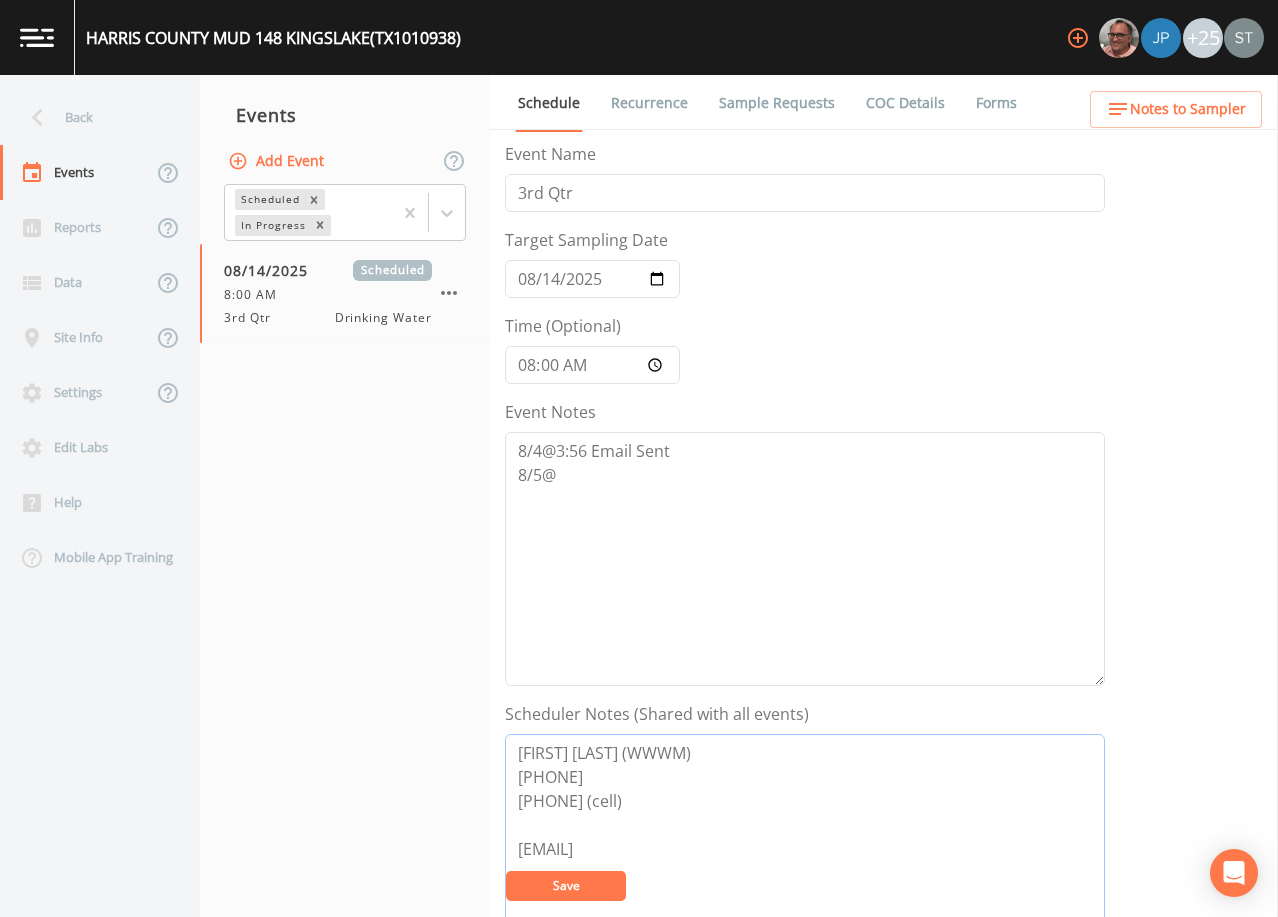 type on "[FIRST] [LAST] (WWWM)
[PHONE]
[PHONE] (cell)
[EMAIL]" 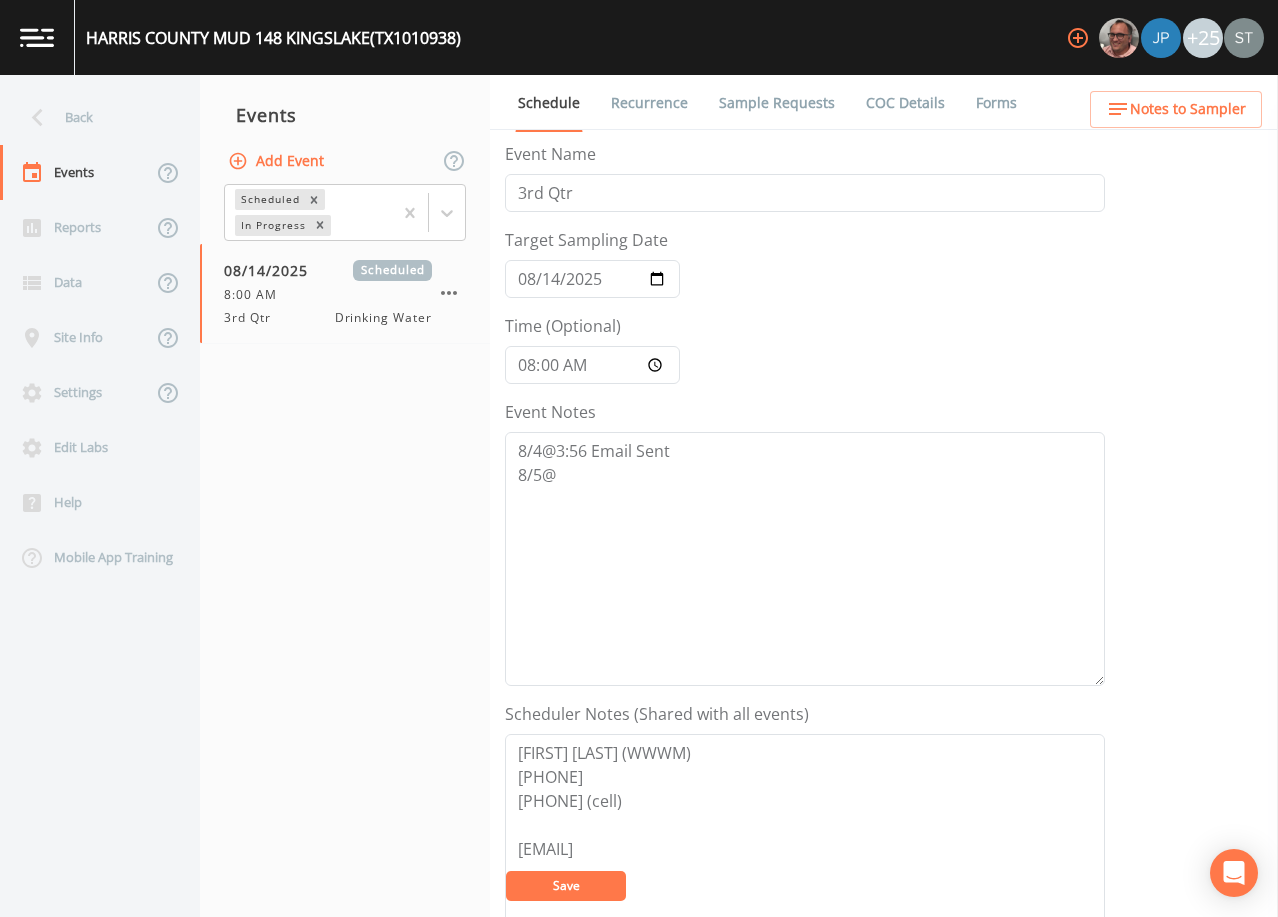 click on "Save" at bounding box center [566, 886] 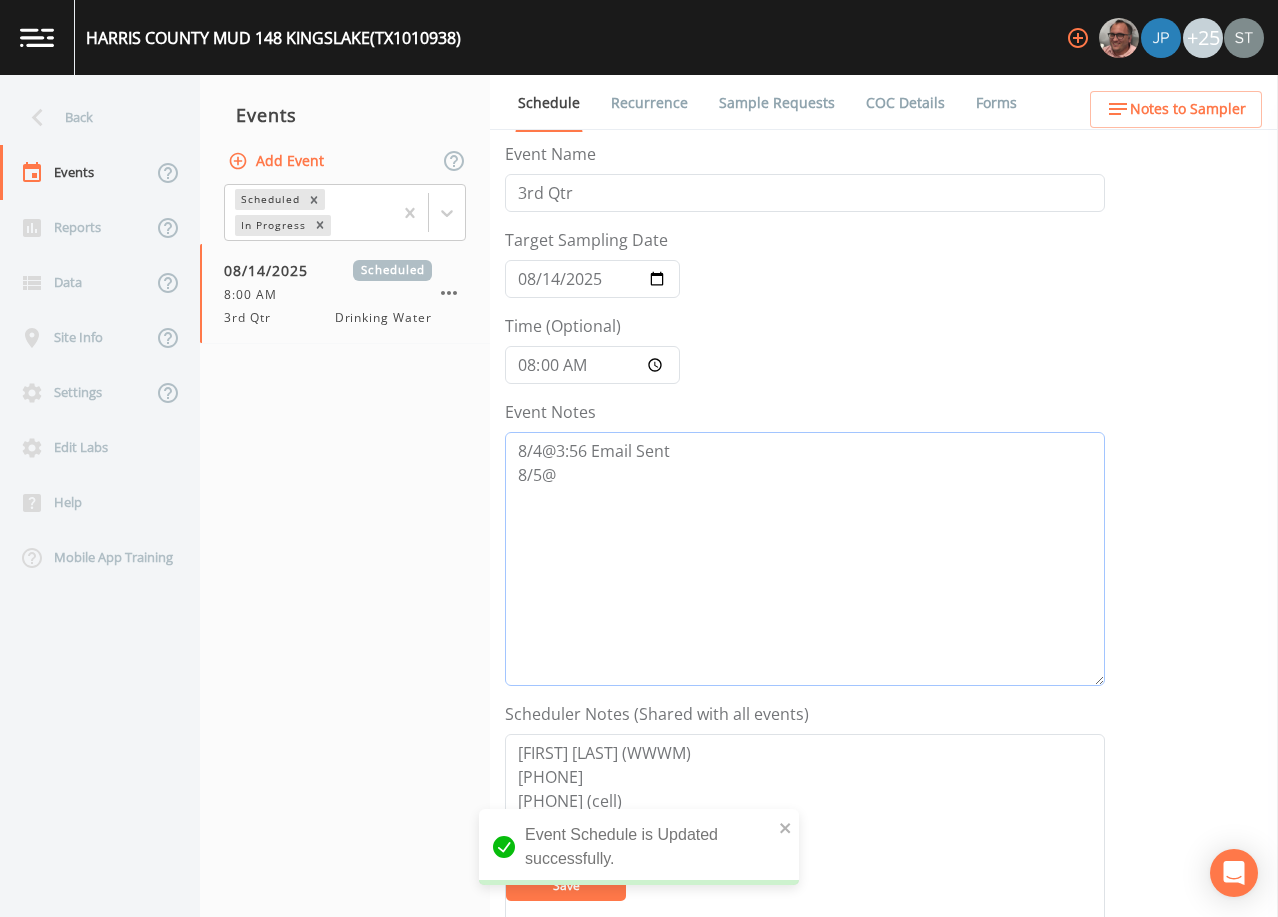 click on "8/4@3:56 Email Sent
8/5@" at bounding box center [805, 559] 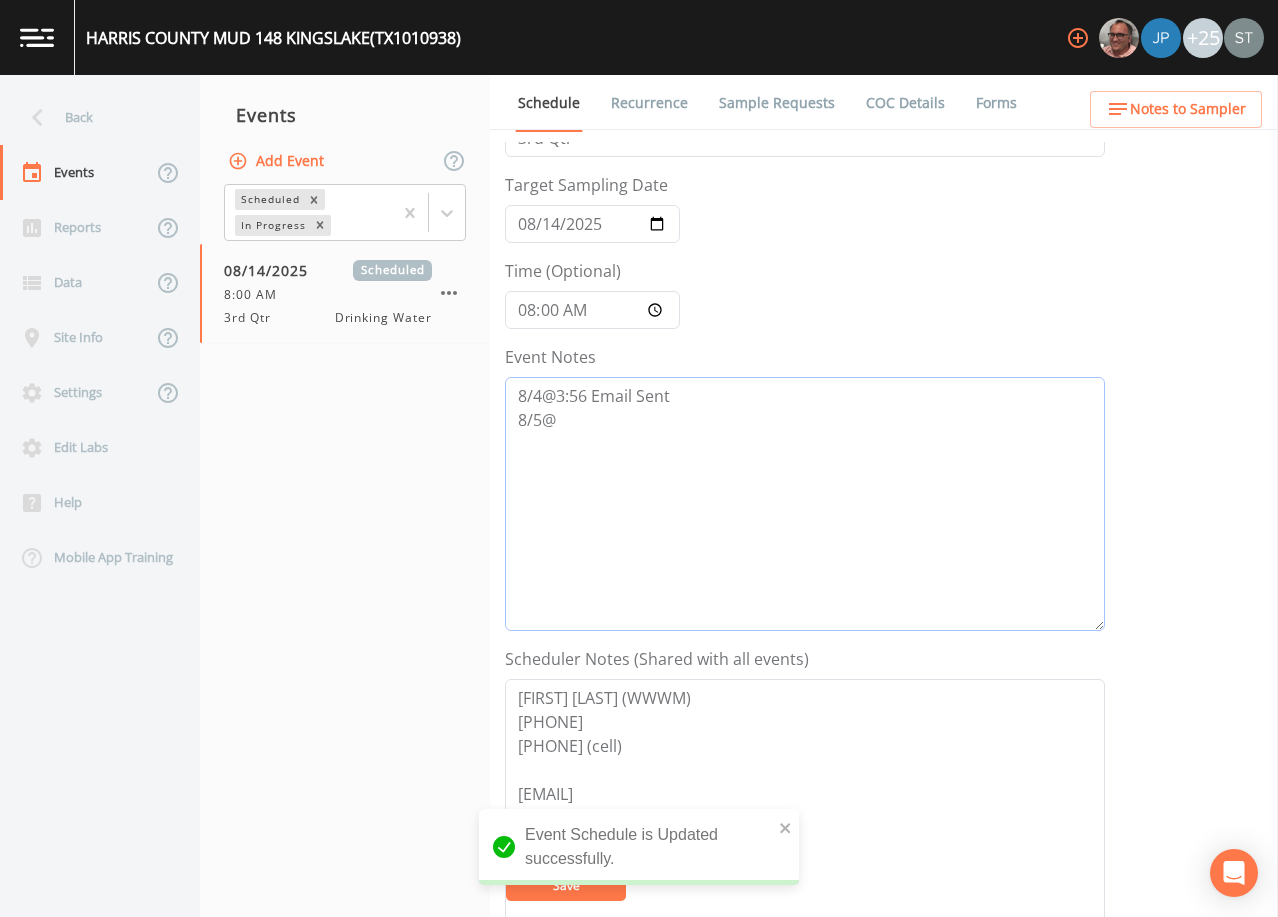 scroll, scrollTop: 100, scrollLeft: 0, axis: vertical 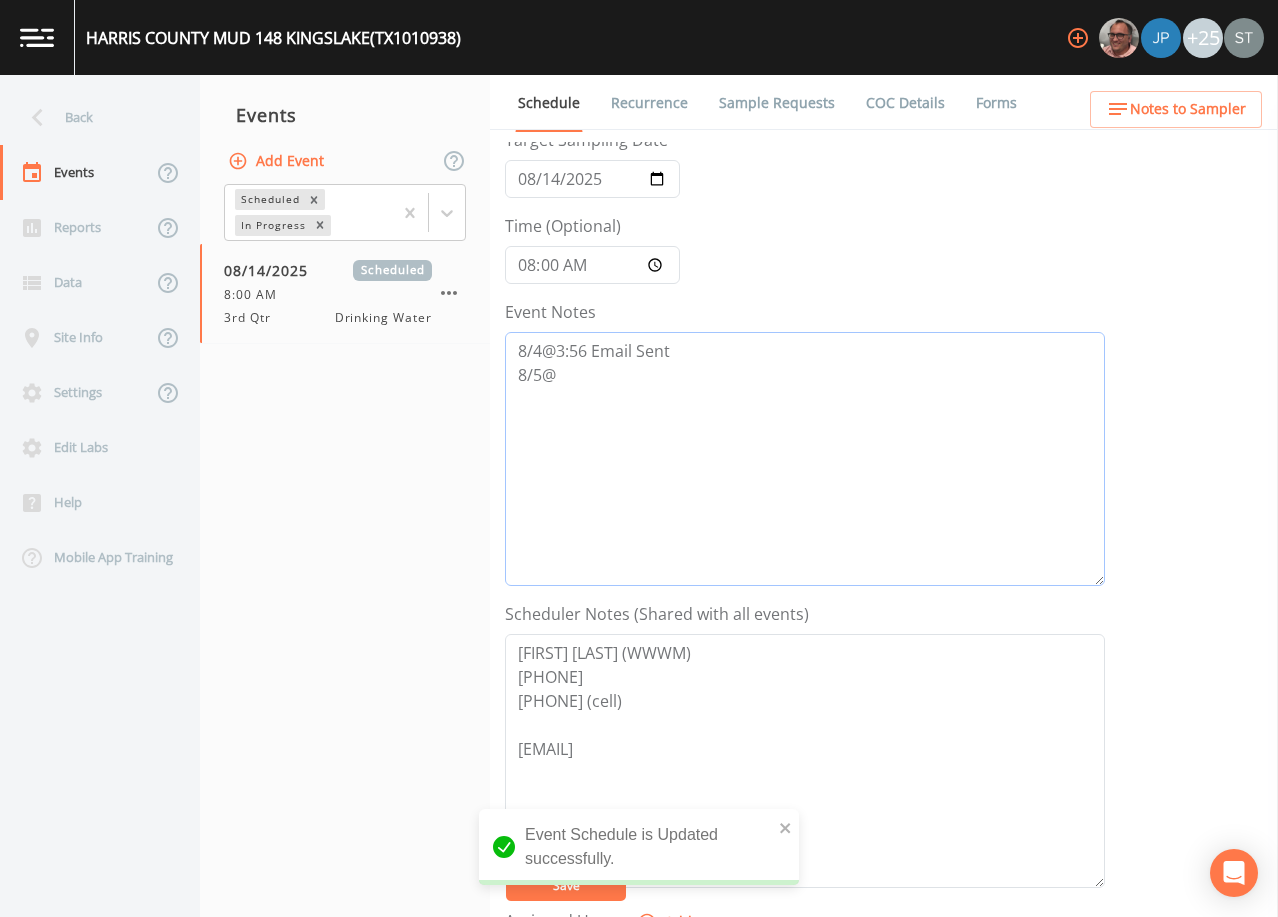 drag, startPoint x: 511, startPoint y: 344, endPoint x: 608, endPoint y: 401, distance: 112.507774 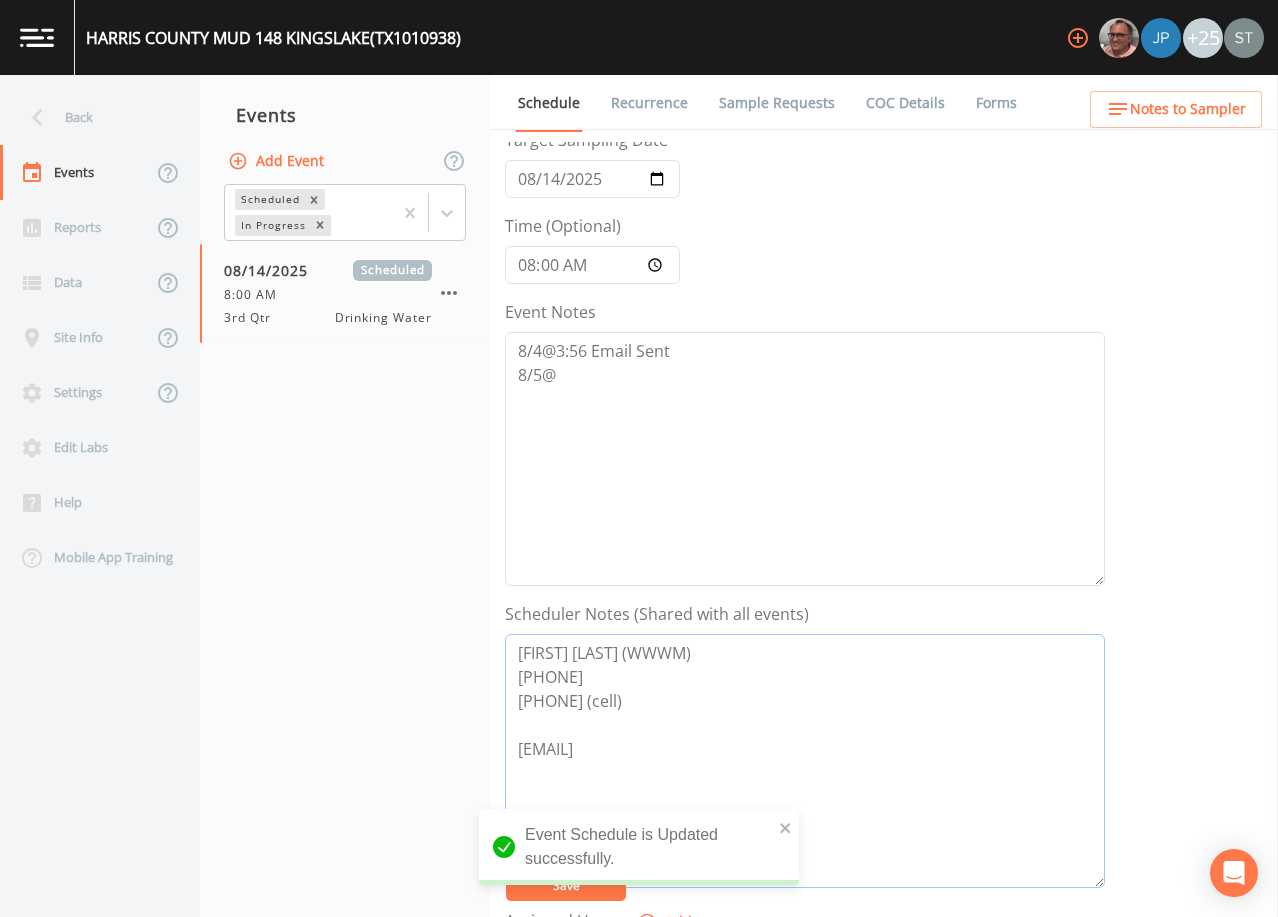 click on "[FIRST] [LAST] (WWWM)
[PHONE]
[PHONE] (cell)
[EMAIL]" at bounding box center [805, 761] 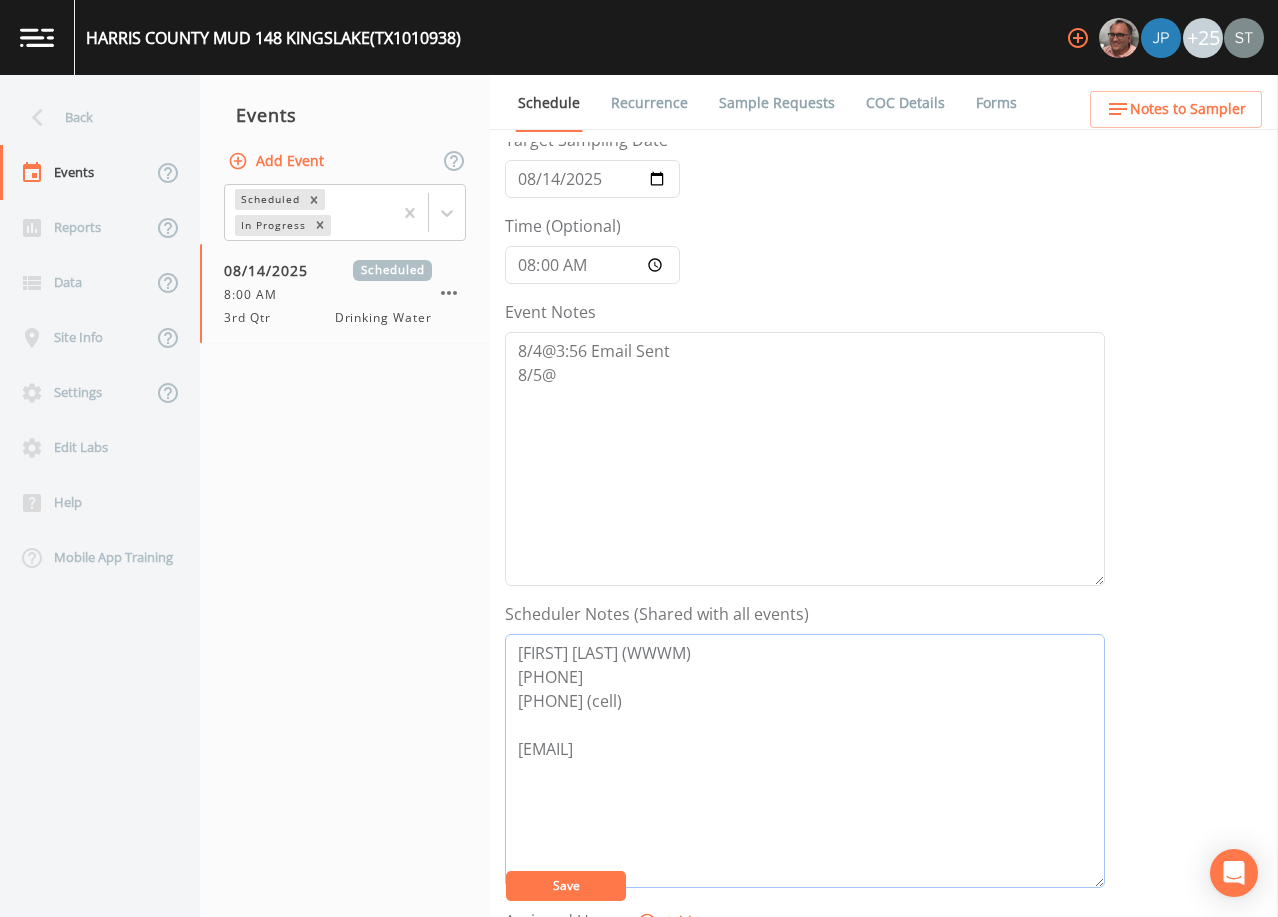 drag, startPoint x: 562, startPoint y: 751, endPoint x: 460, endPoint y: 640, distance: 150.74814 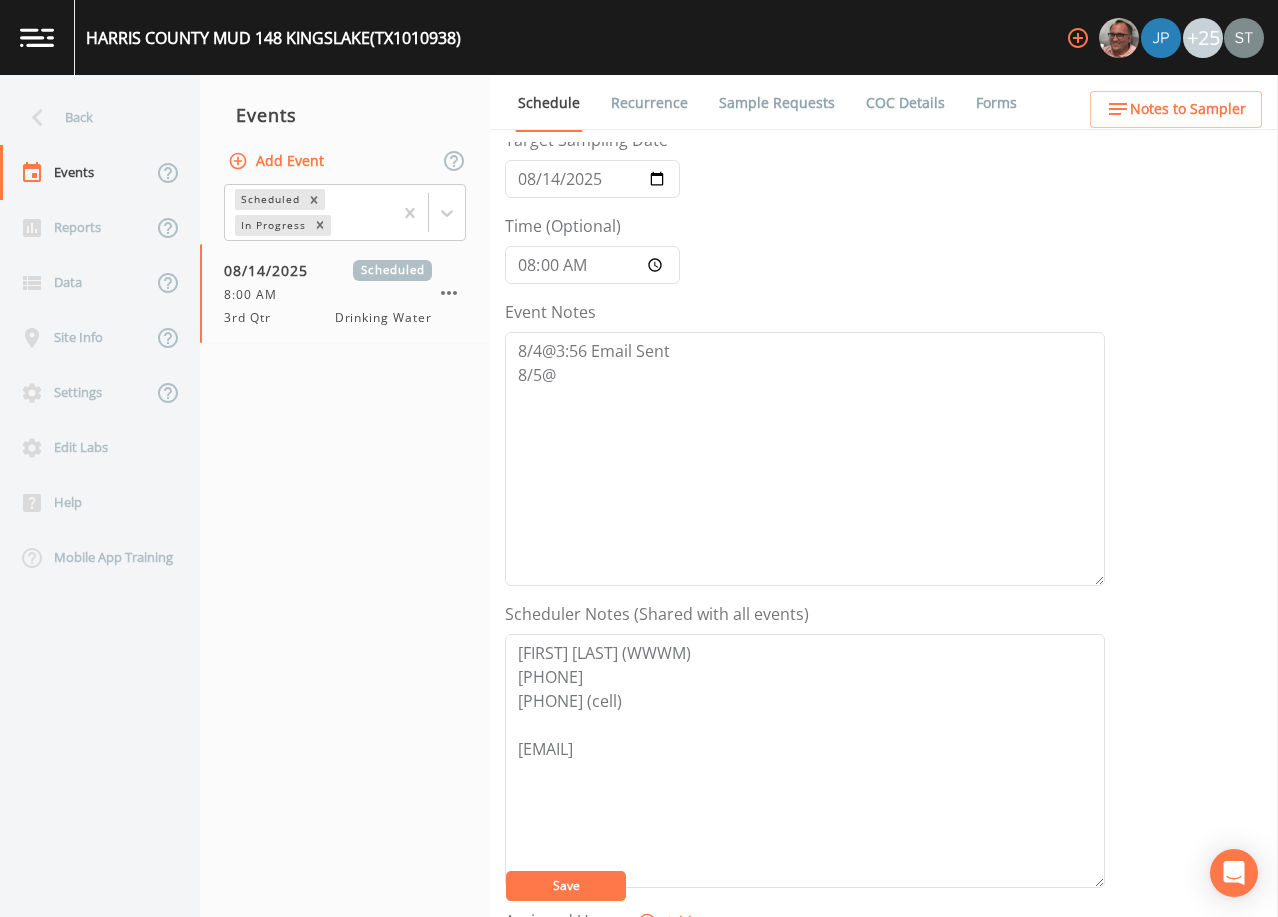 click on "Scheduler Notes (Shared with all events) [FIRST] [LAST] (WWWM)
[PHONE]
[PHONE] (cell)
[EMAIL]" at bounding box center (805, 745) 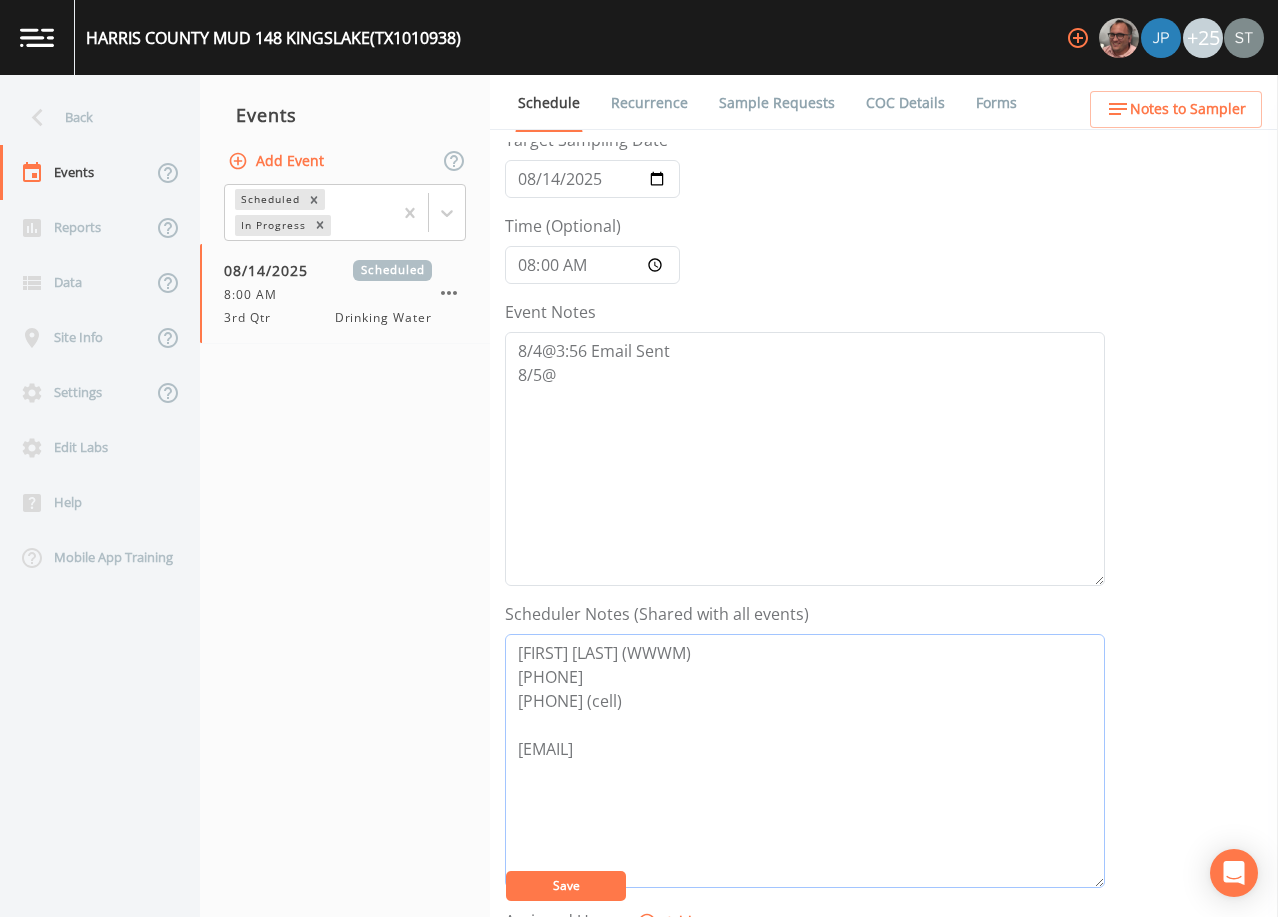 drag, startPoint x: 520, startPoint y: 686, endPoint x: 460, endPoint y: 641, distance: 75 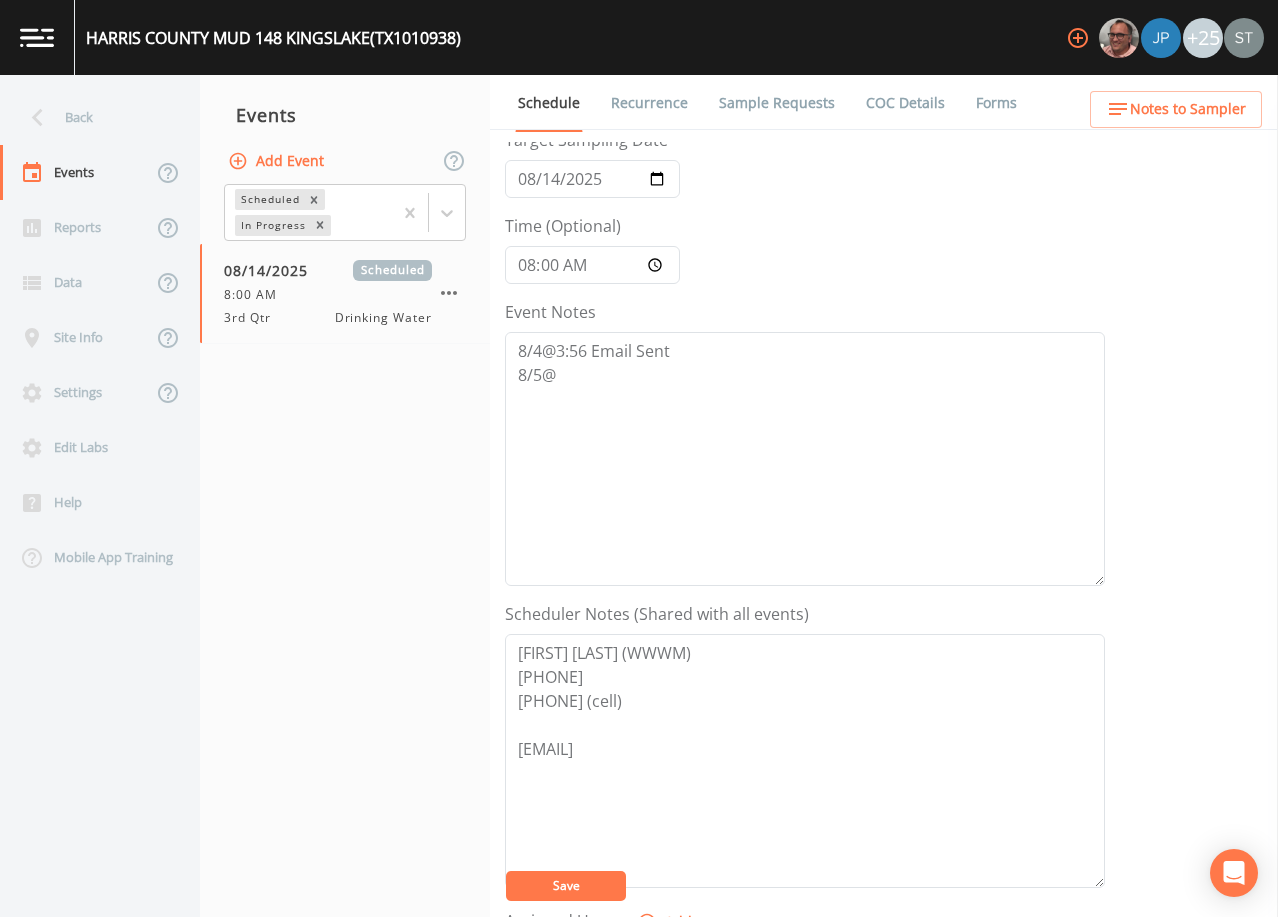 click on "Notes to Sampler" at bounding box center (1188, 109) 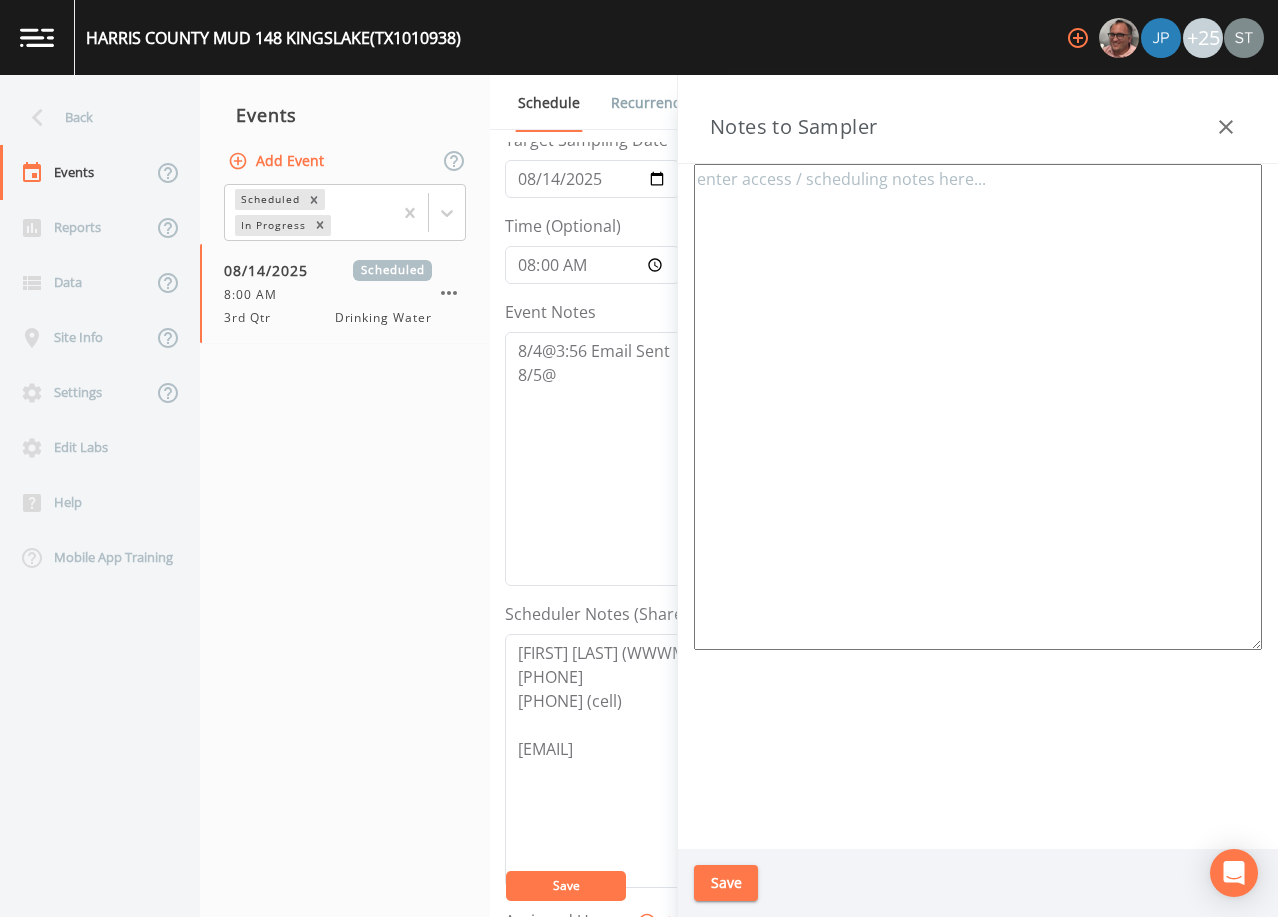 click at bounding box center [978, 407] 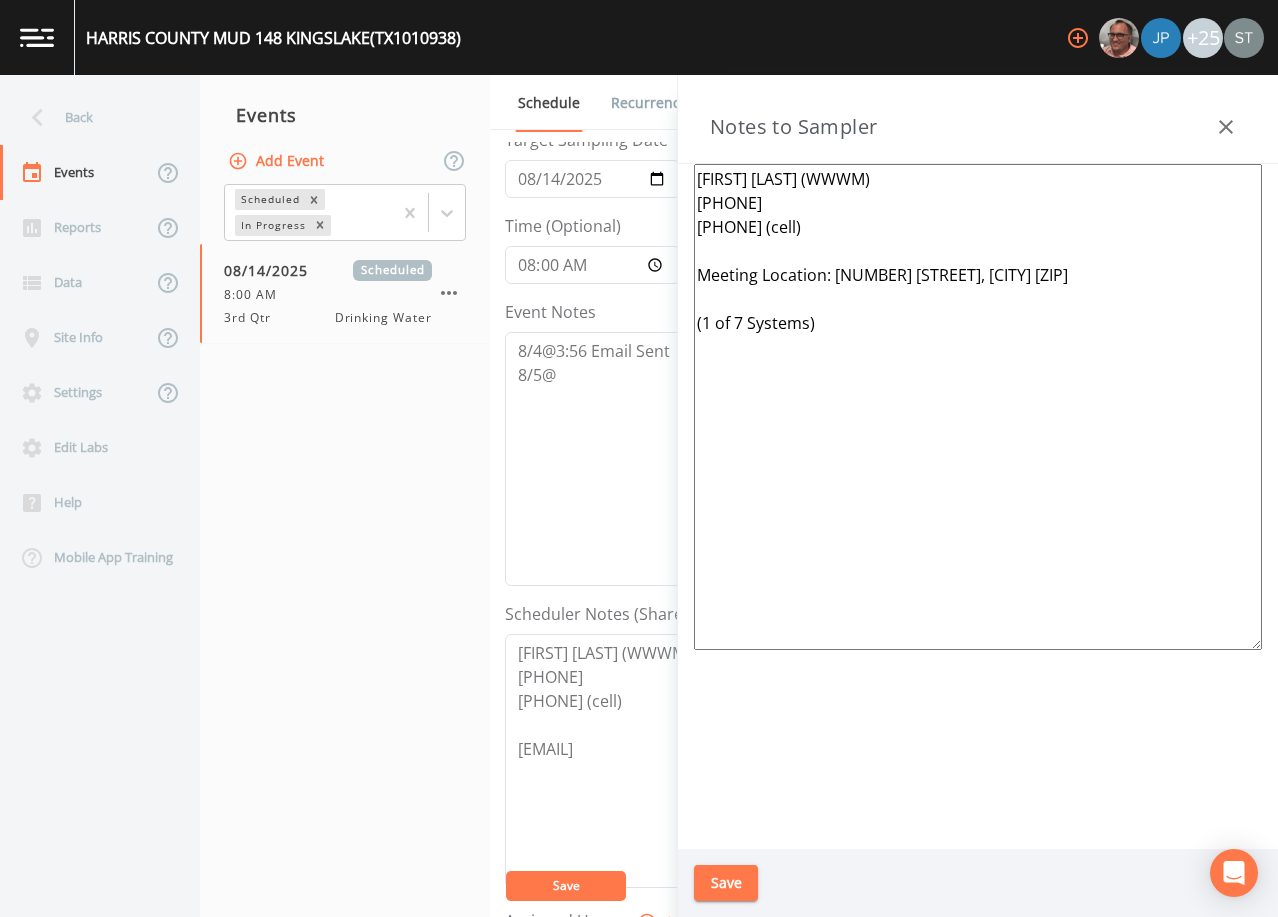 click on "[FIRST] [LAST] (WWWM)
[PHONE]
[PHONE] (cell)
Meeting Location: [NUMBER] [STREET], [CITY] [ZIP]
(1 of 7 Systems)" at bounding box center [978, 407] 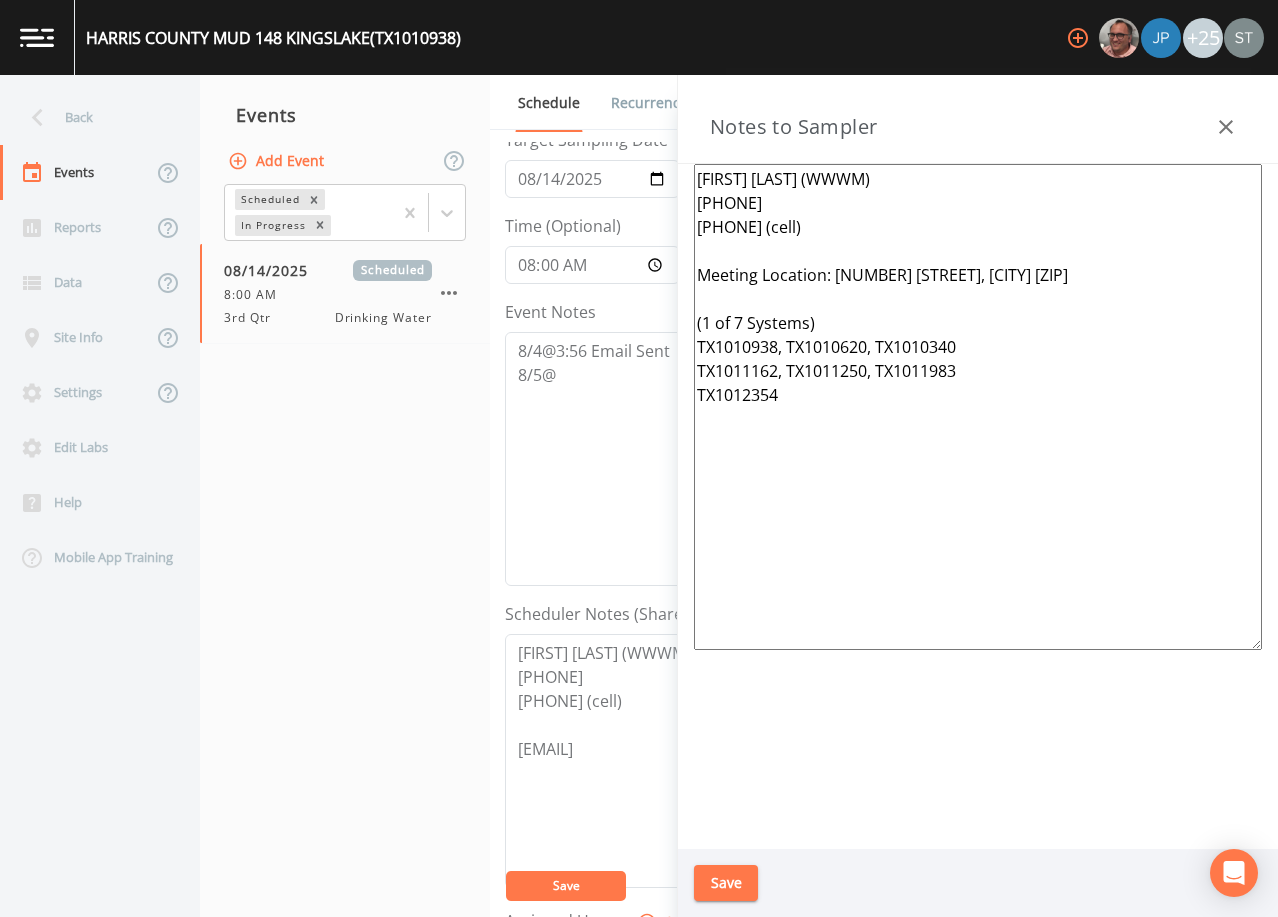 type on "[FIRST] [LAST] (WWWM)
[PHONE]
[PHONE] (cell)
Meeting Location: [NUMBER] [STREET], [CITY] [ZIP]
(1 of 7 Systems)
TX1010938, TX1010620, TX1010340
TX1011162, TX1011250, TX1011983
TX1012354" 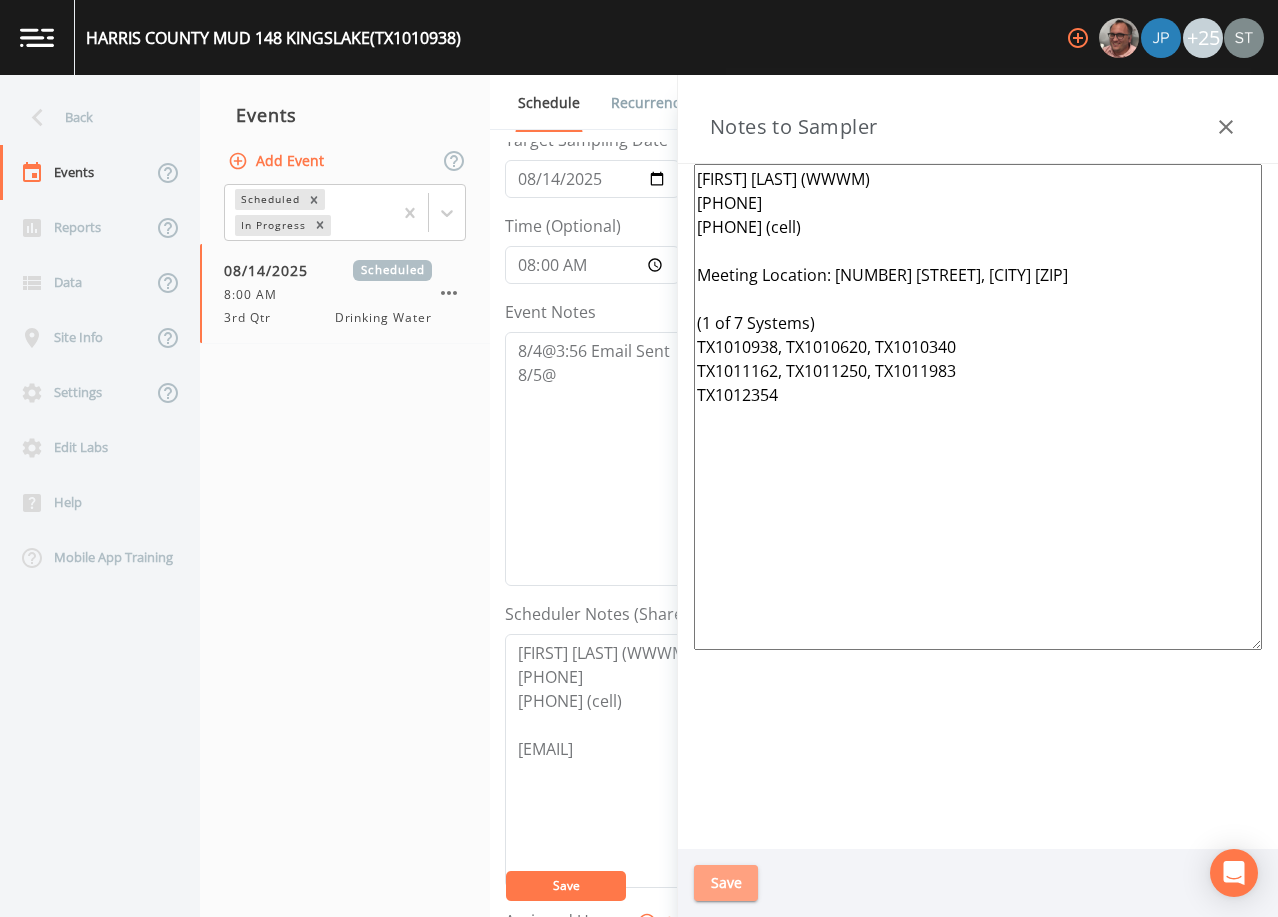 click on "Save" at bounding box center (726, 883) 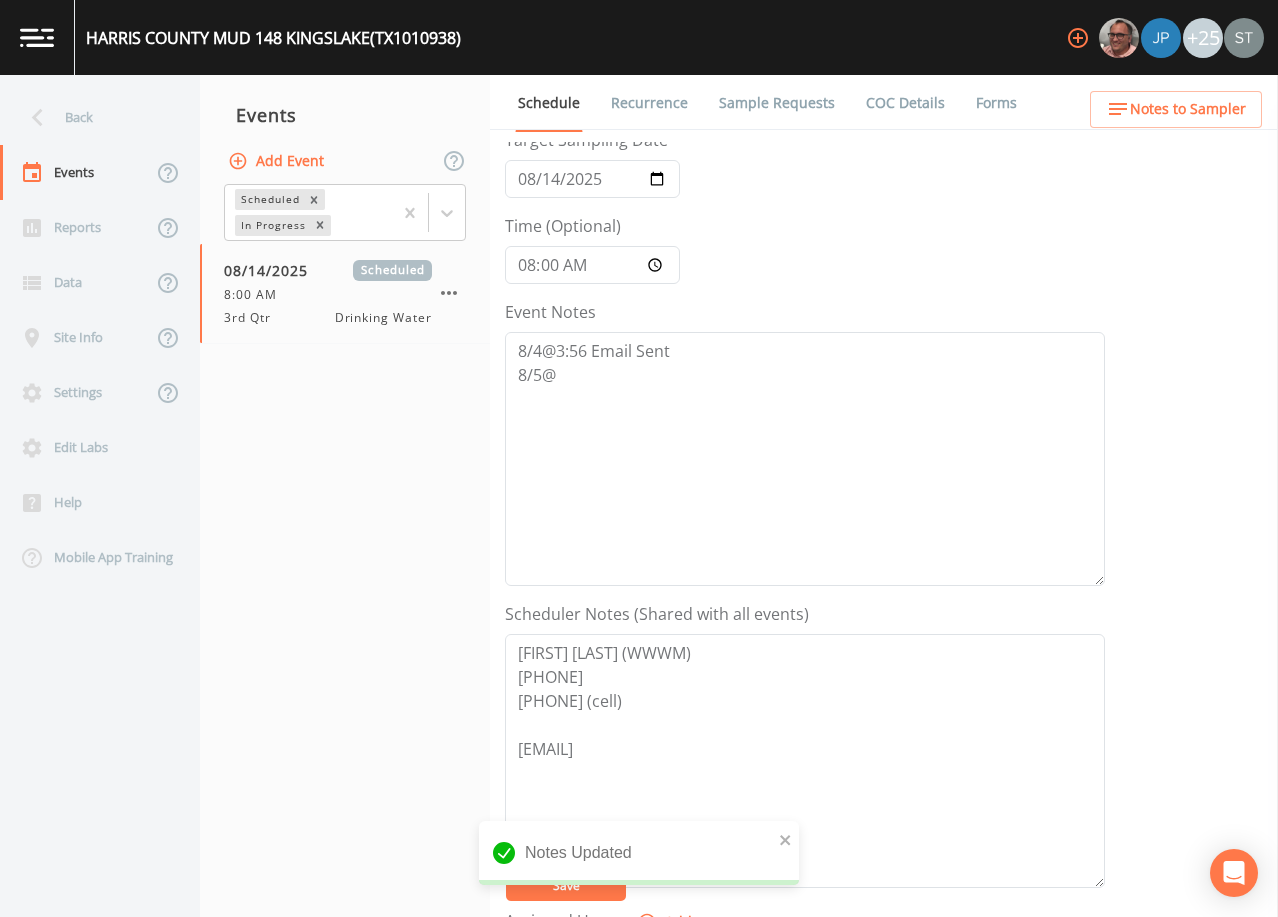 click on "Notes to Sampler" at bounding box center (1188, 109) 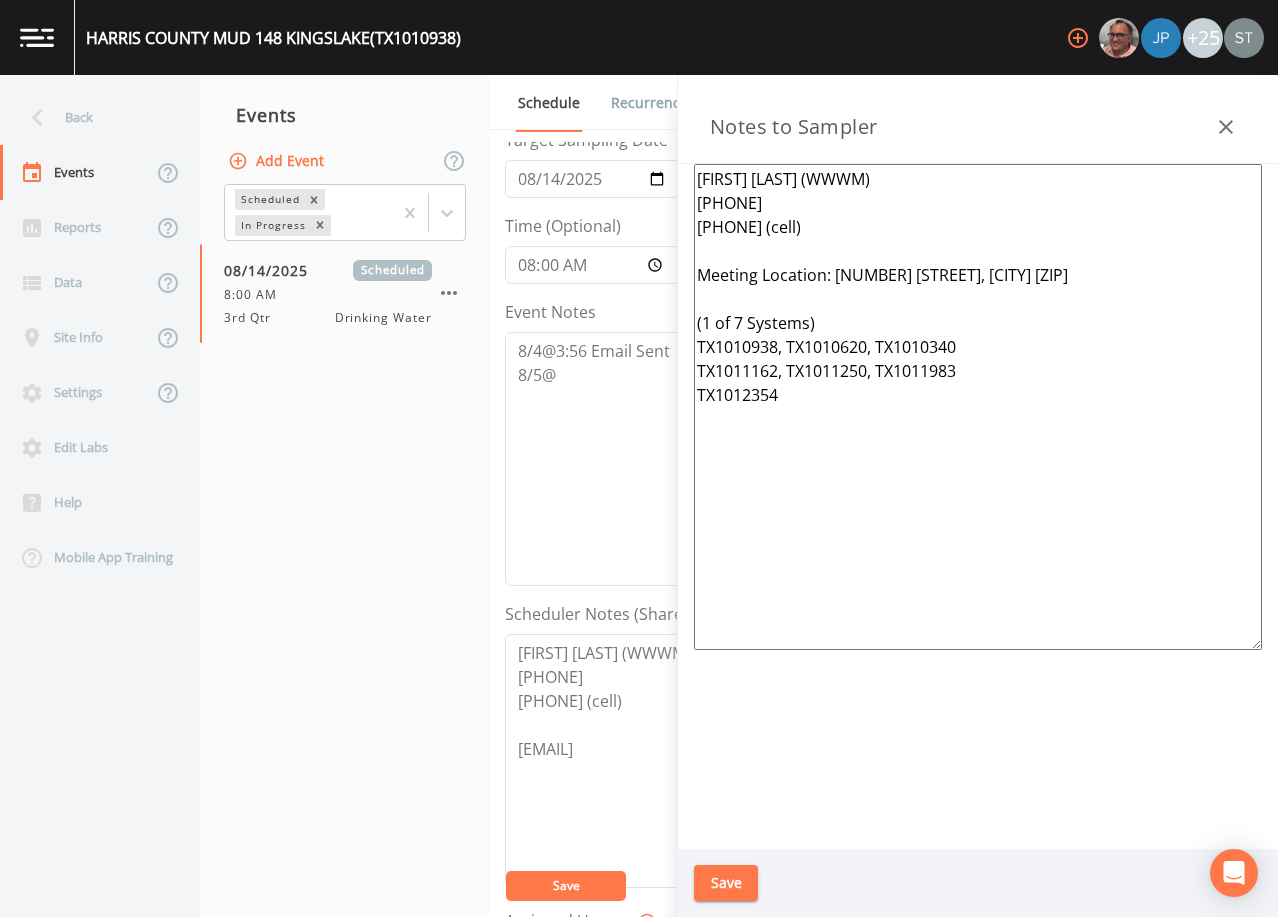 drag, startPoint x: 841, startPoint y: 425, endPoint x: 634, endPoint y: 282, distance: 251.59094 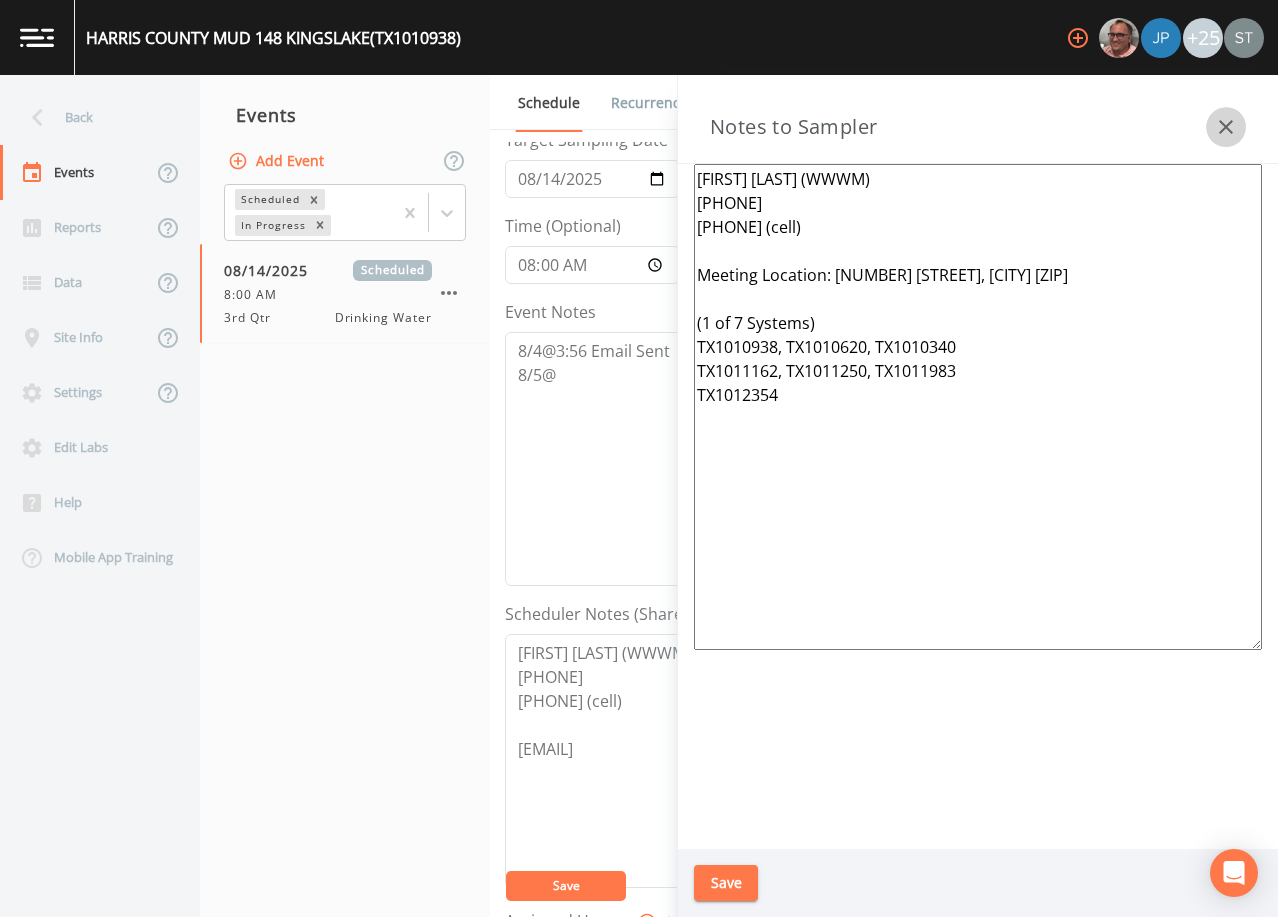 click 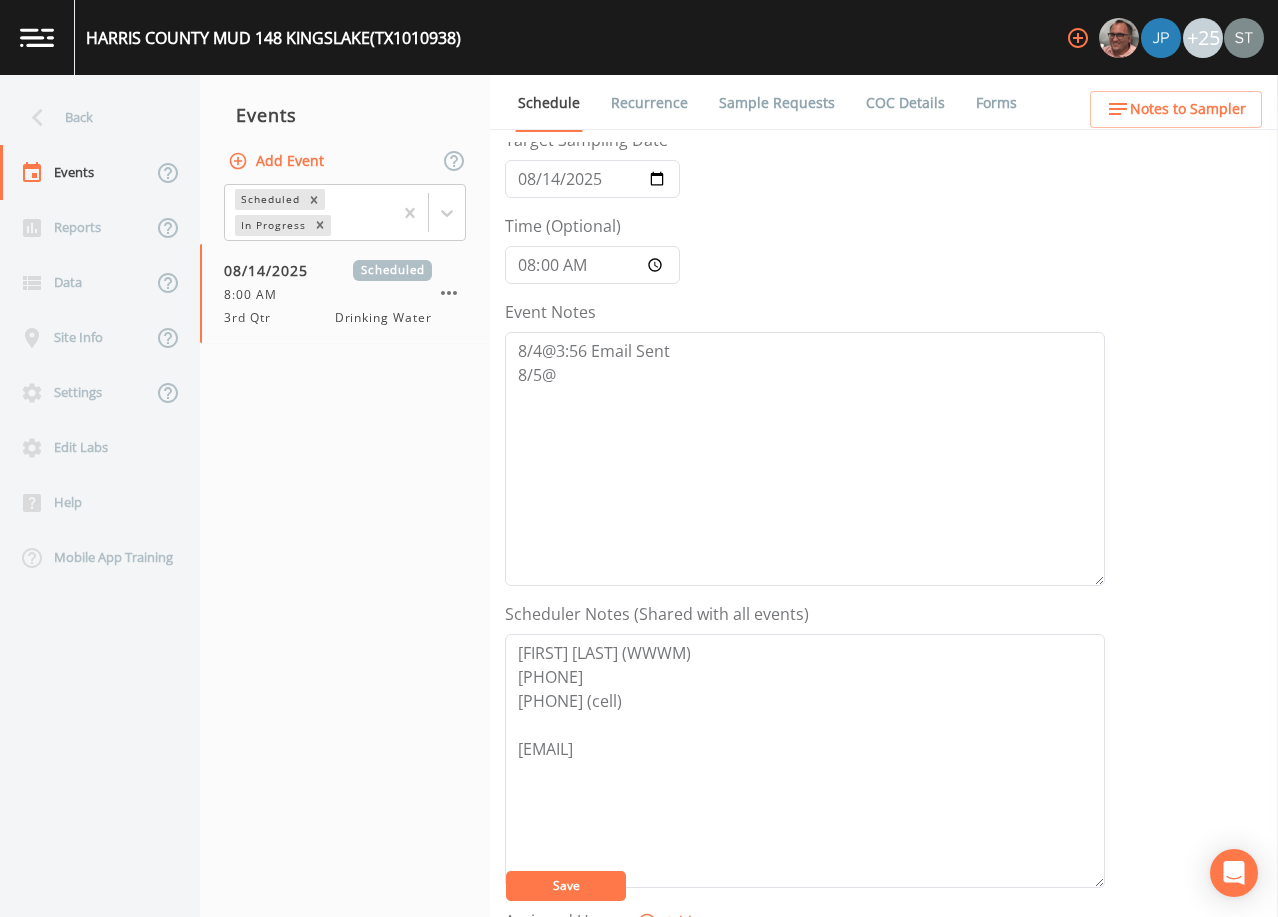 click on "Notes to Sampler" at bounding box center (1188, 109) 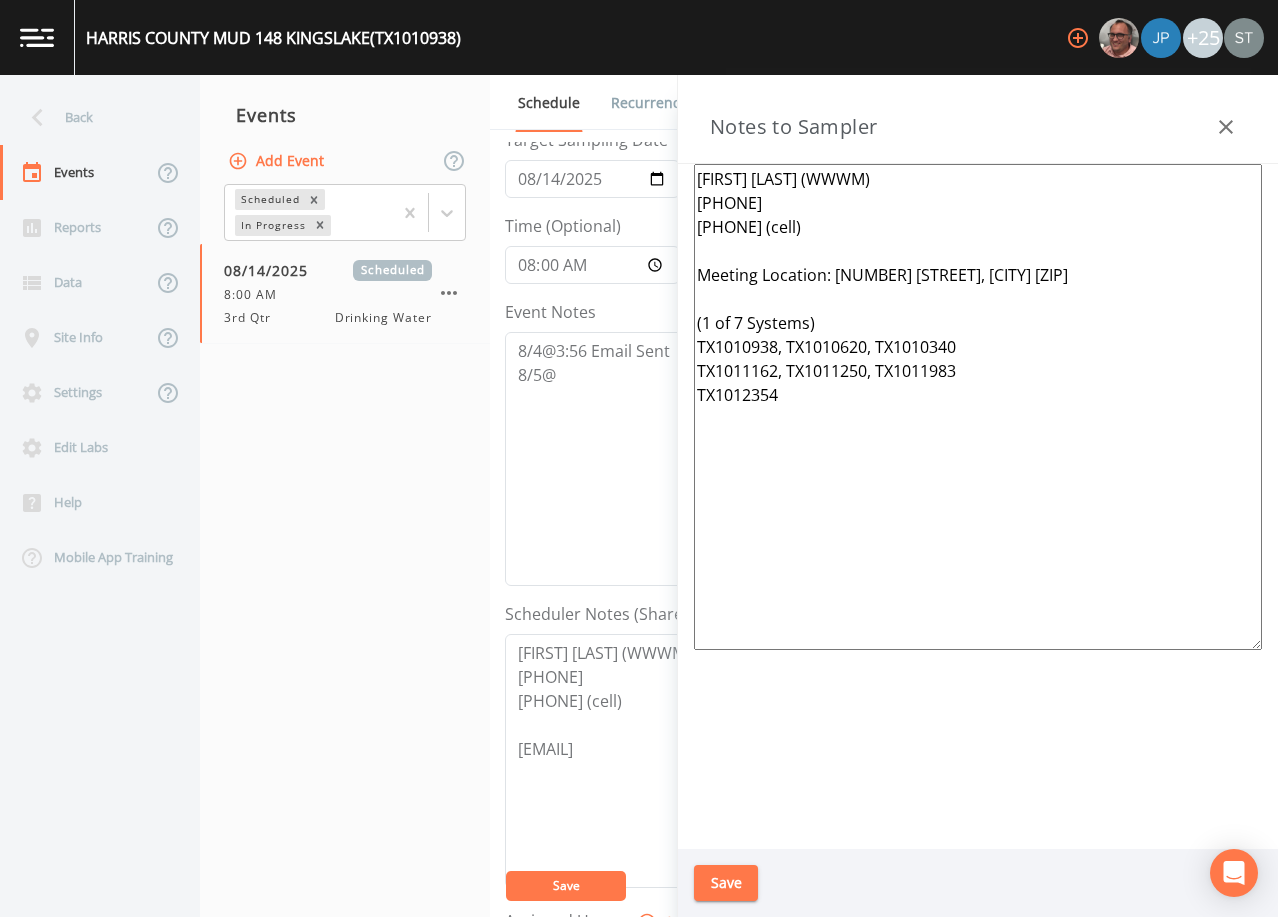 click at bounding box center (1226, 127) 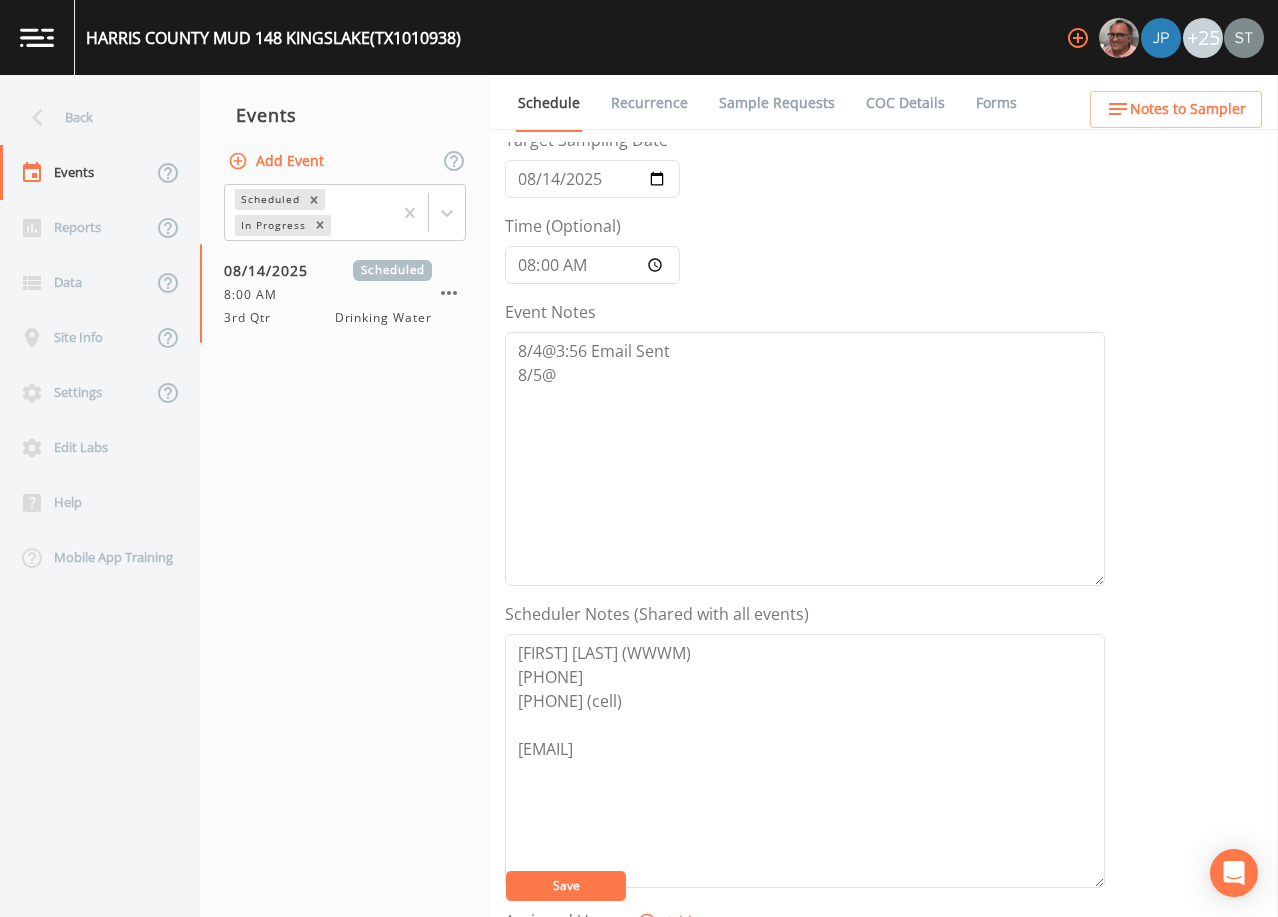 click on "Sample Requests" at bounding box center (777, 103) 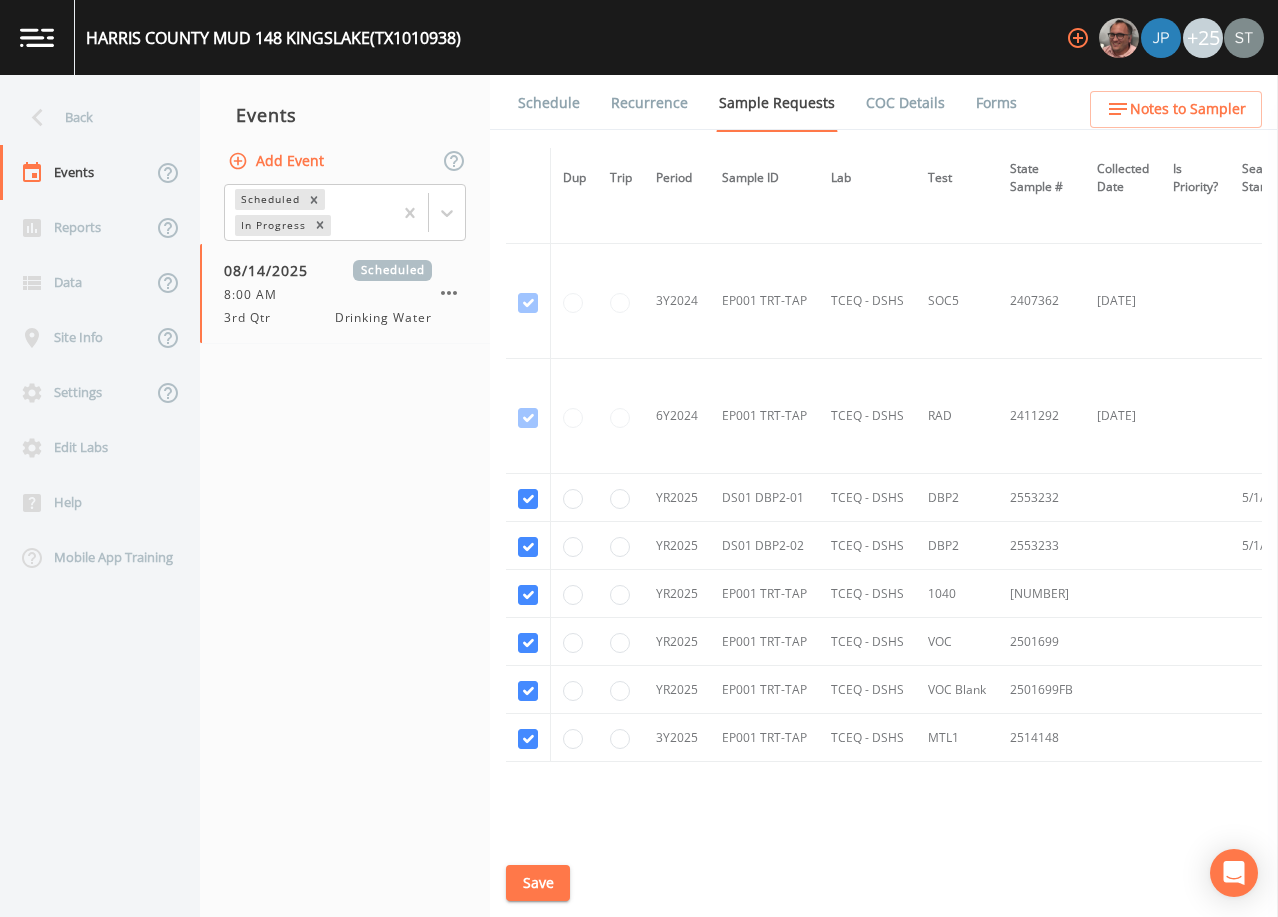 scroll, scrollTop: 630, scrollLeft: 0, axis: vertical 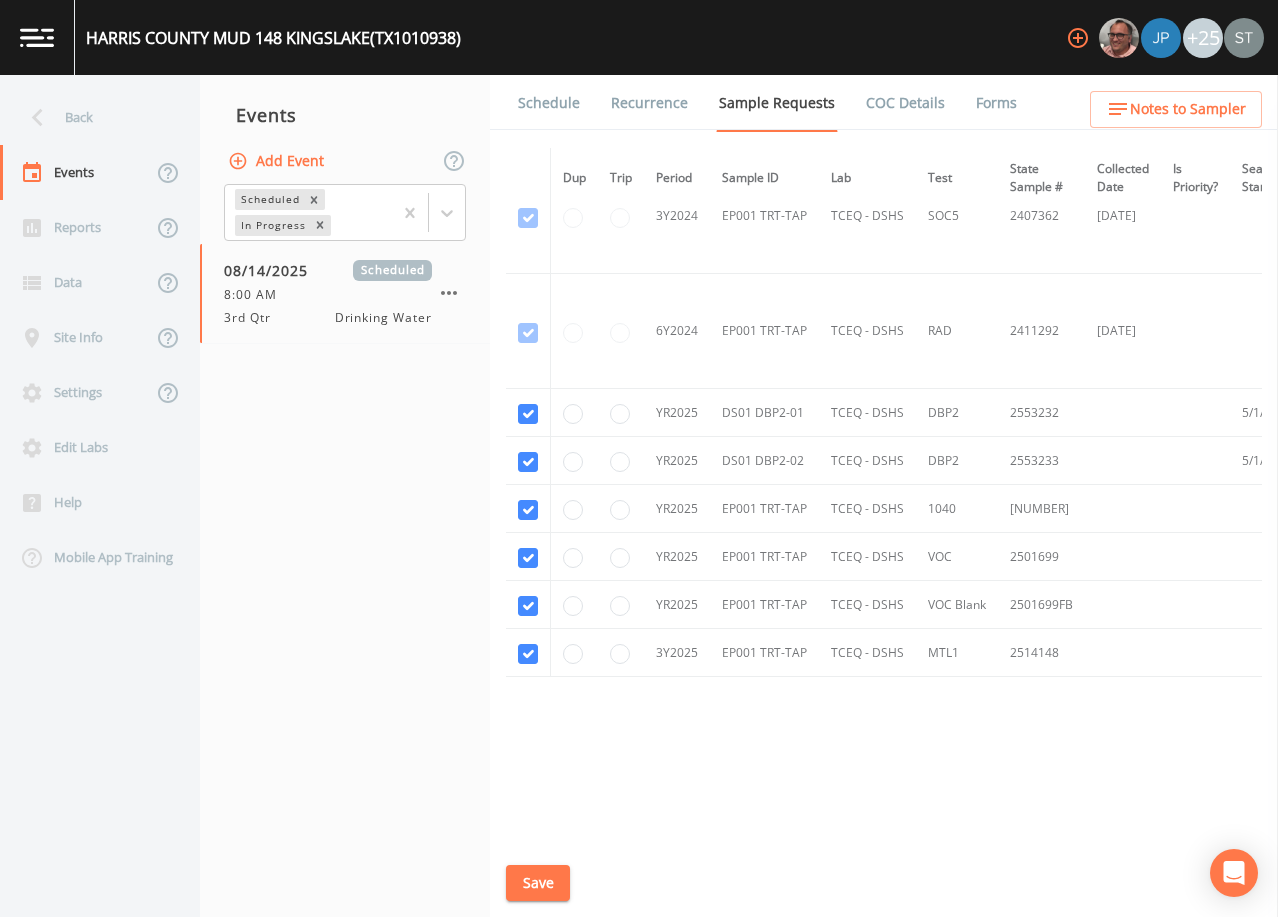 click on "Schedule" at bounding box center [549, 103] 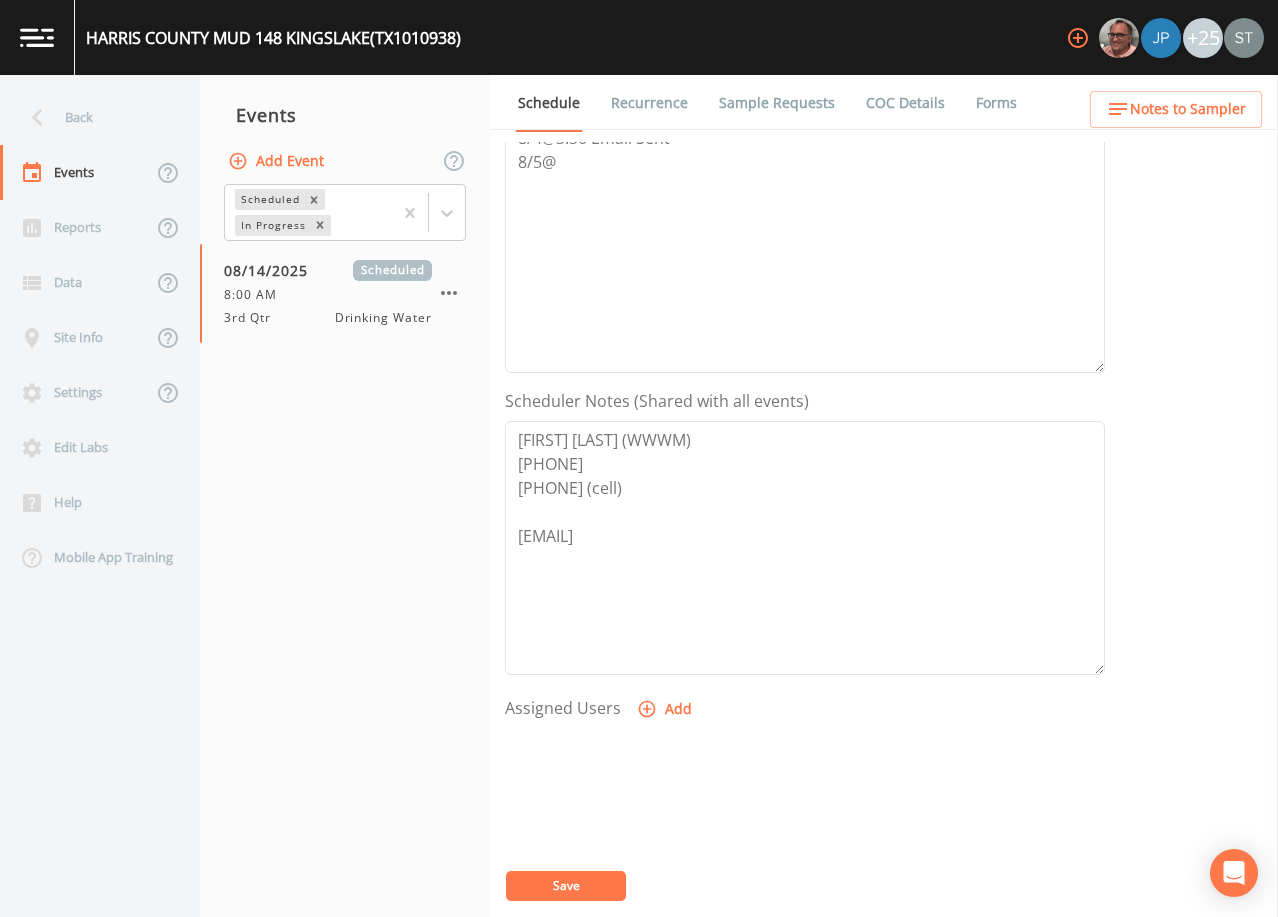 scroll, scrollTop: 400, scrollLeft: 0, axis: vertical 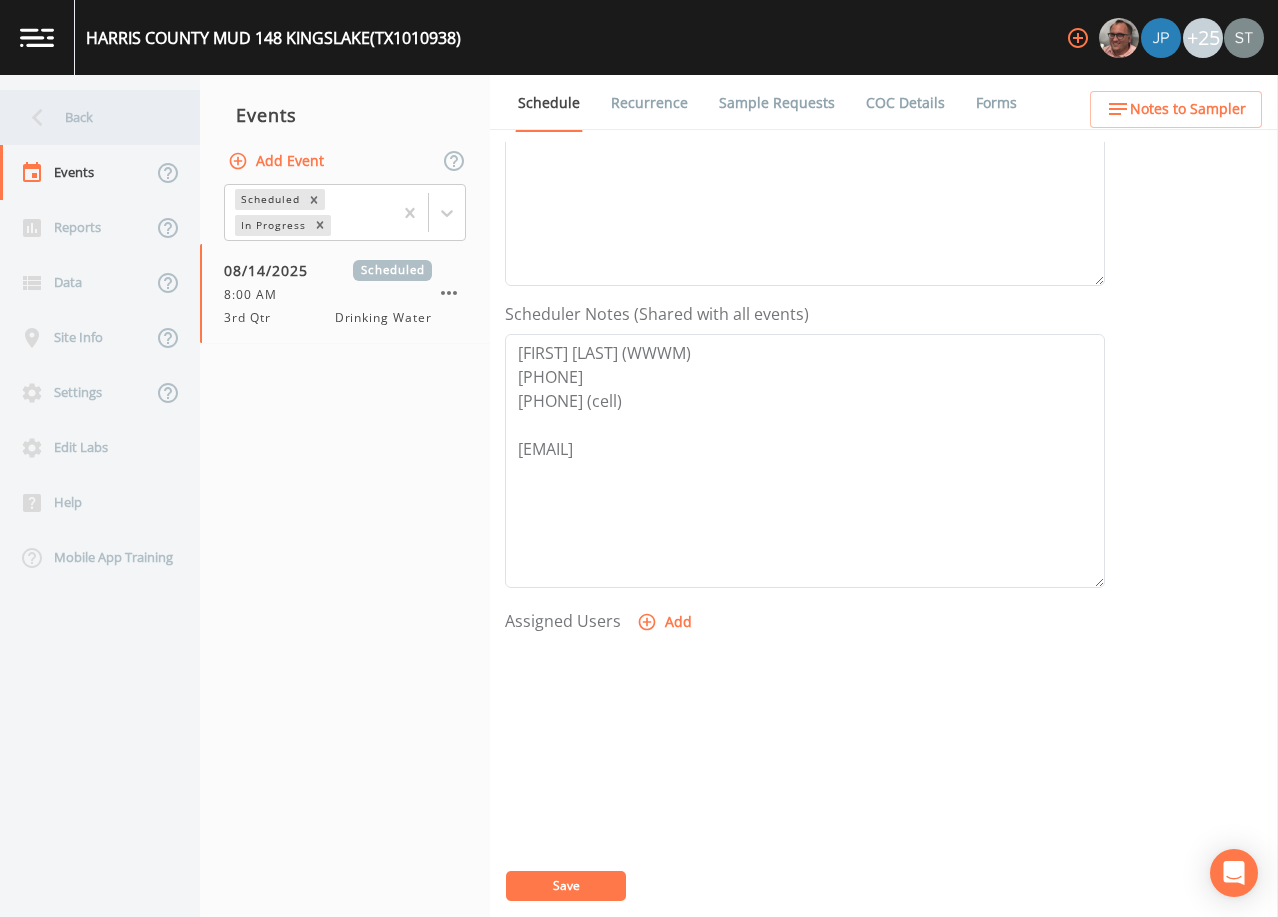 click on "Back" at bounding box center (90, 117) 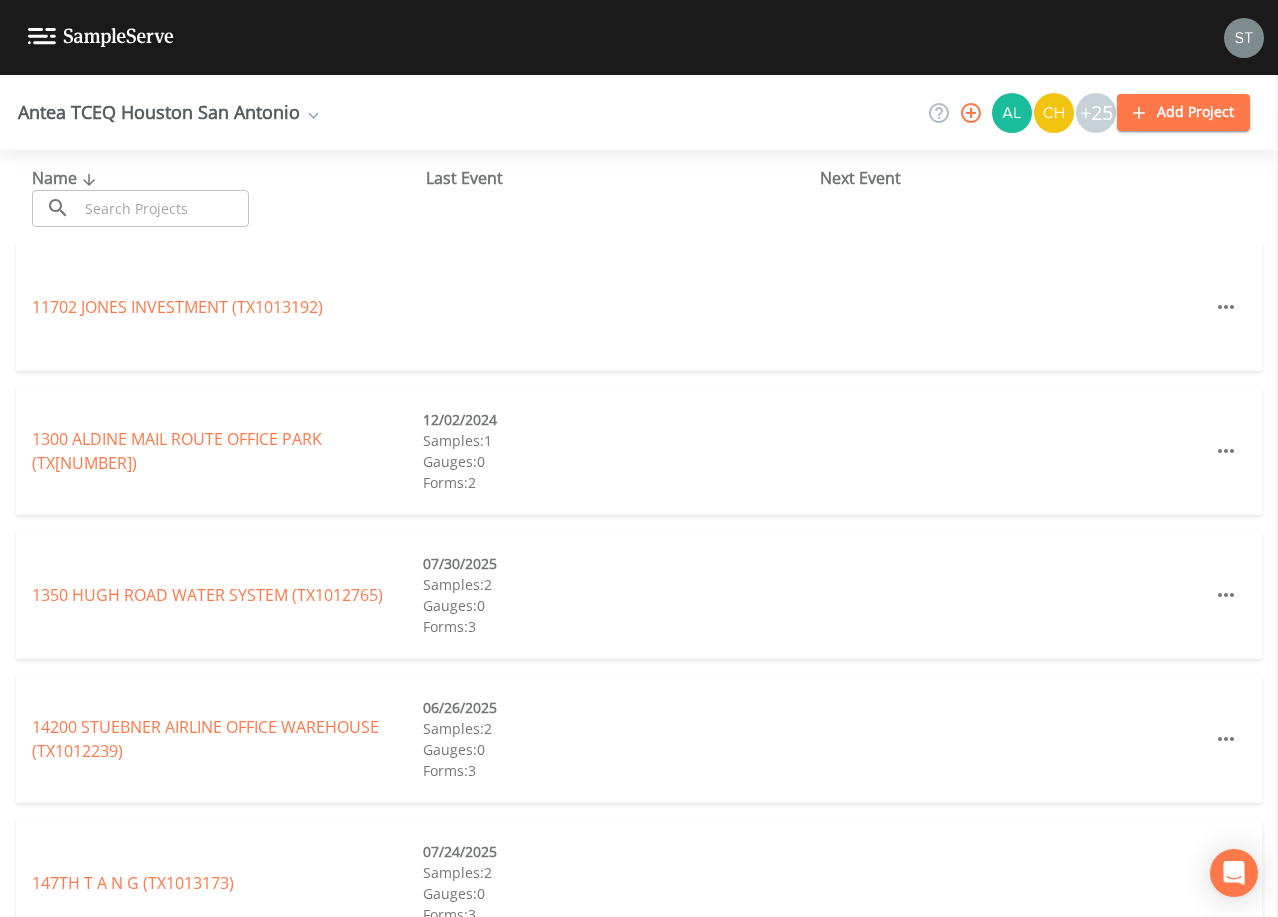 click at bounding box center (163, 208) 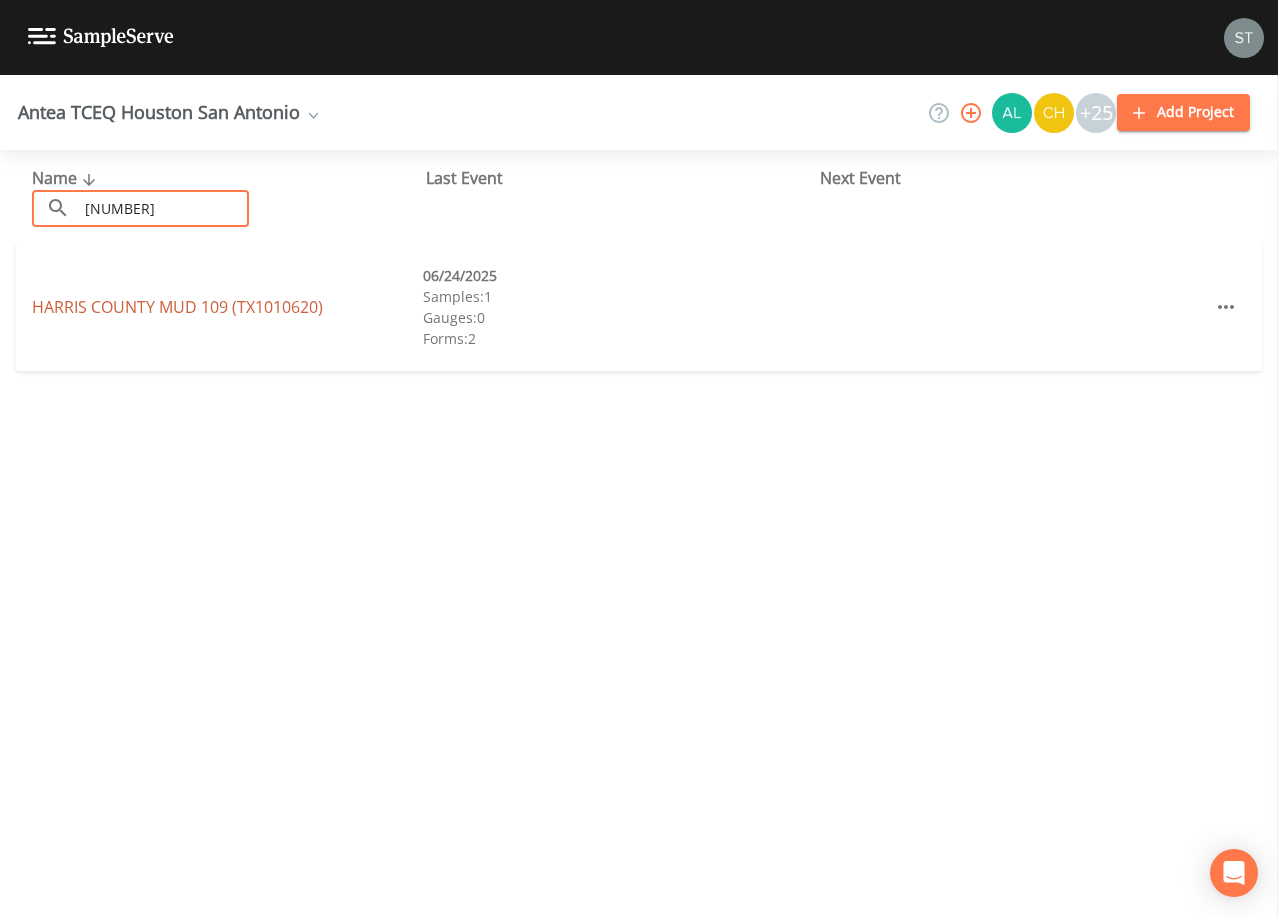 type on "[NUMBER]" 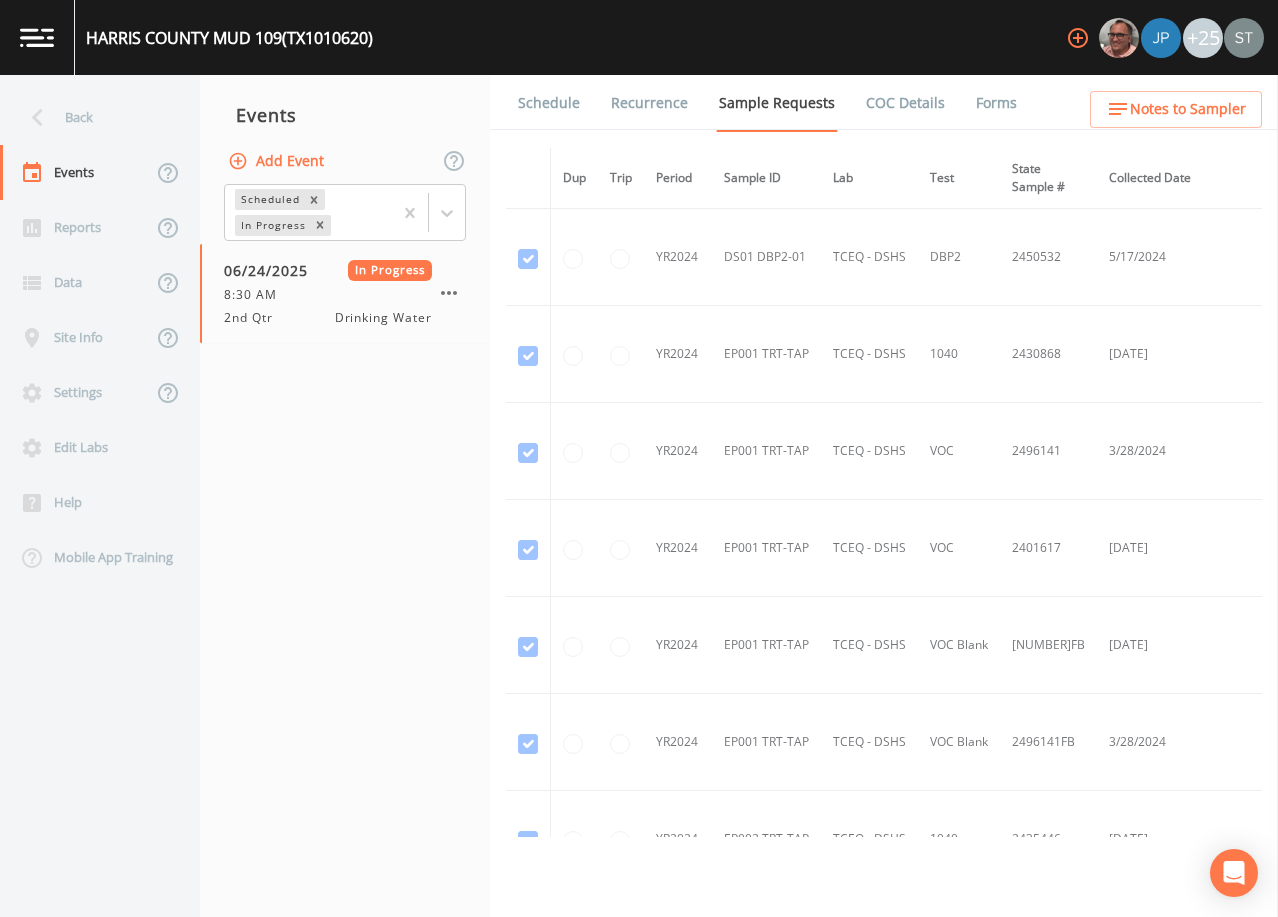 click on "Schedule" at bounding box center (549, 103) 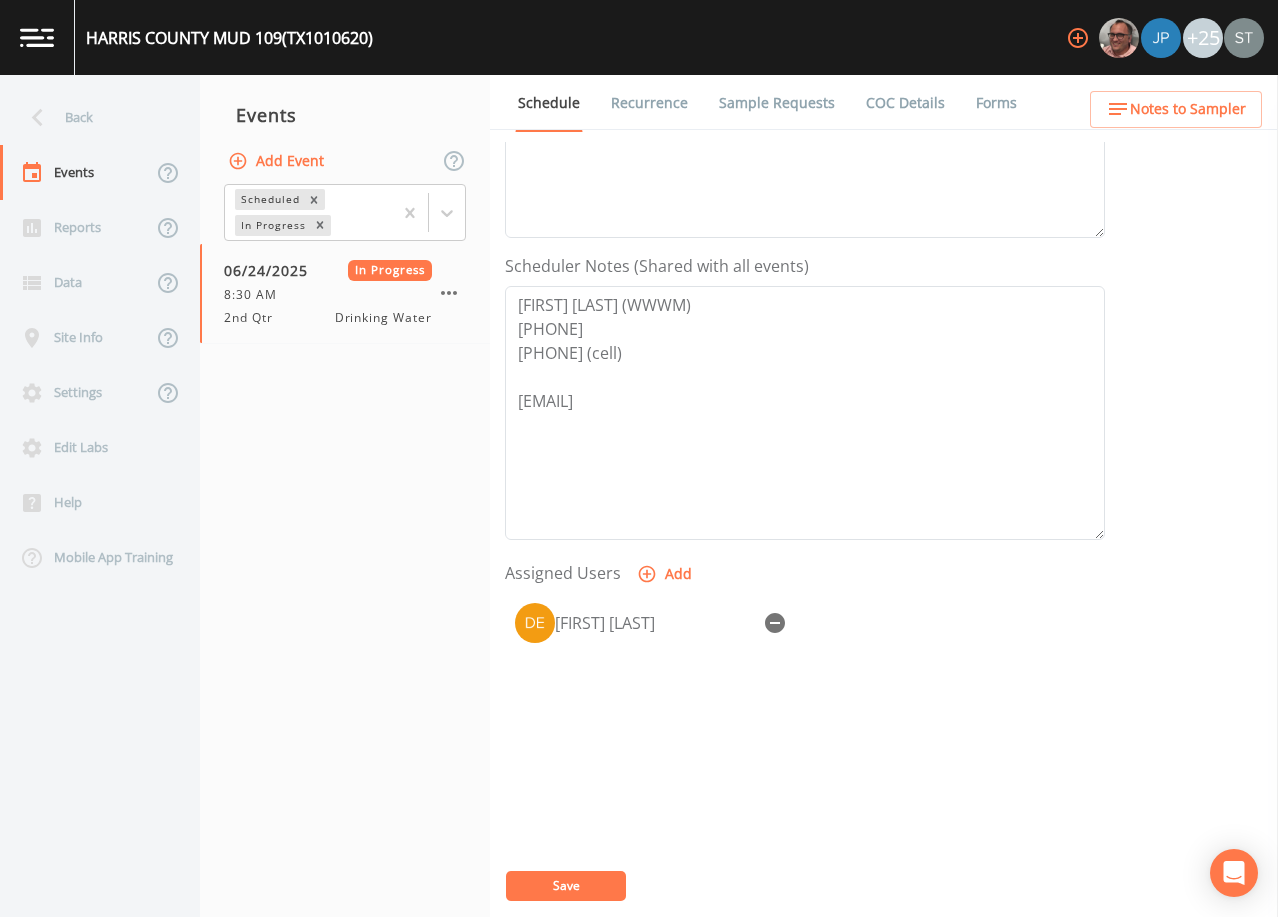 scroll, scrollTop: 494, scrollLeft: 0, axis: vertical 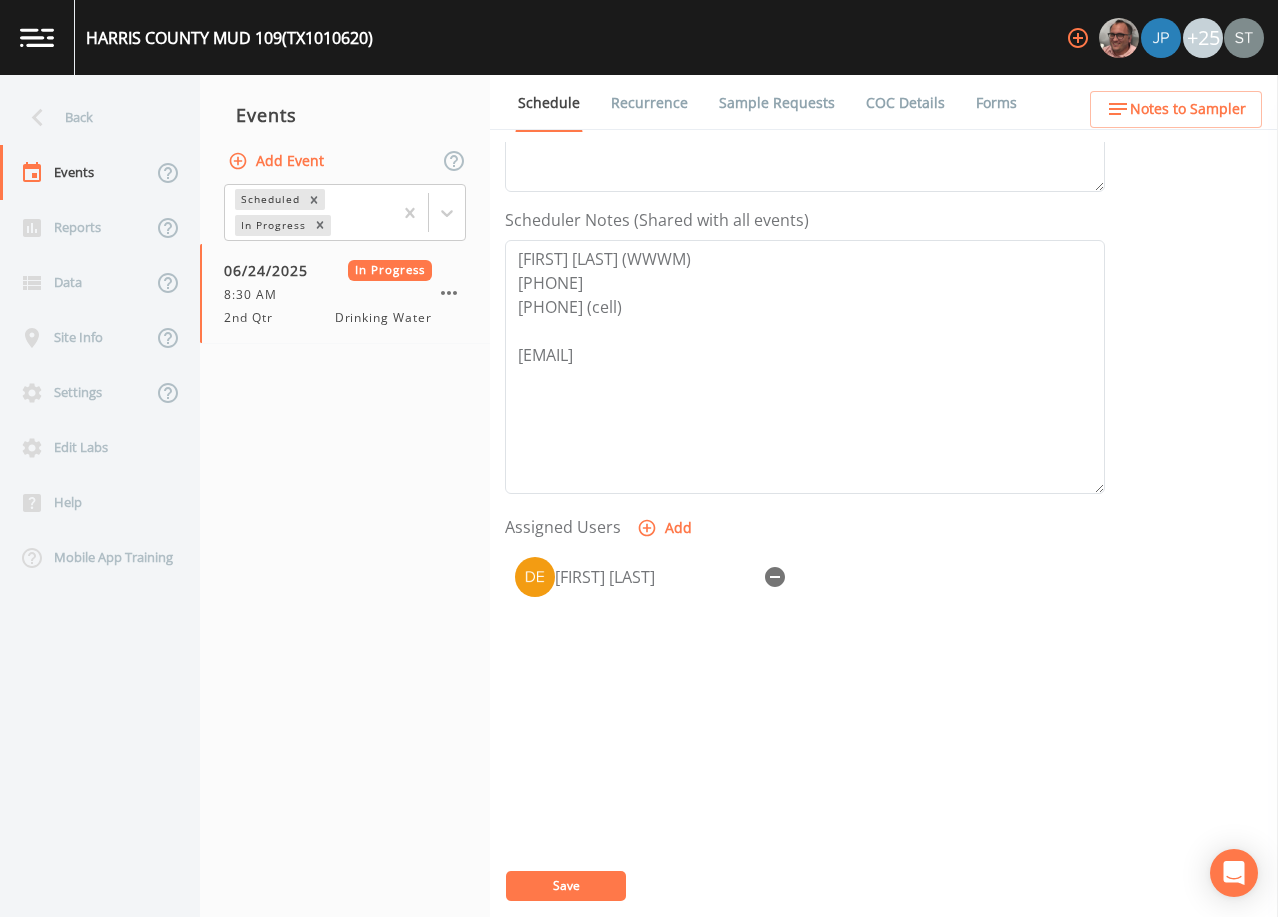 click on "Forms" at bounding box center [996, 103] 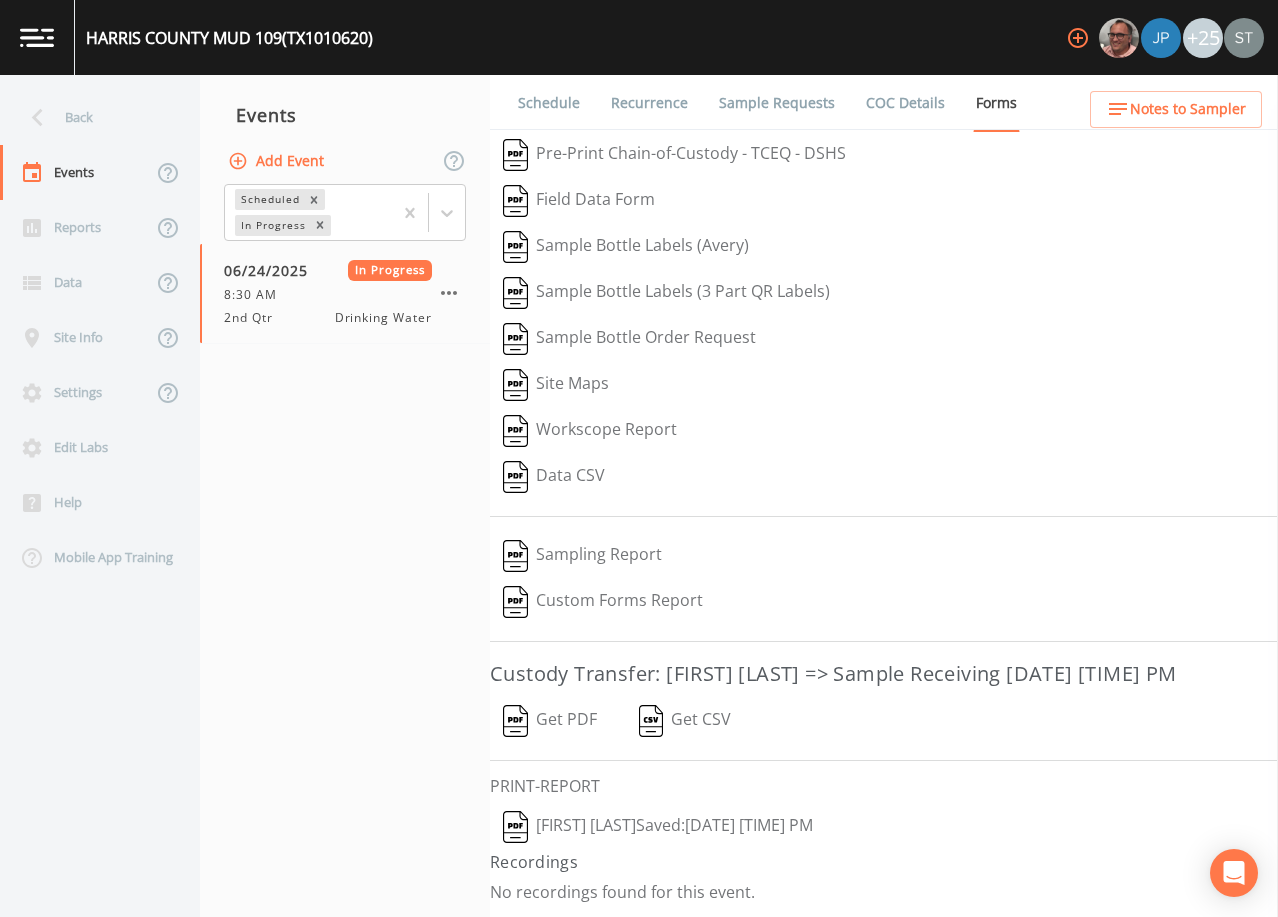 click on "Sample Requests" at bounding box center (777, 103) 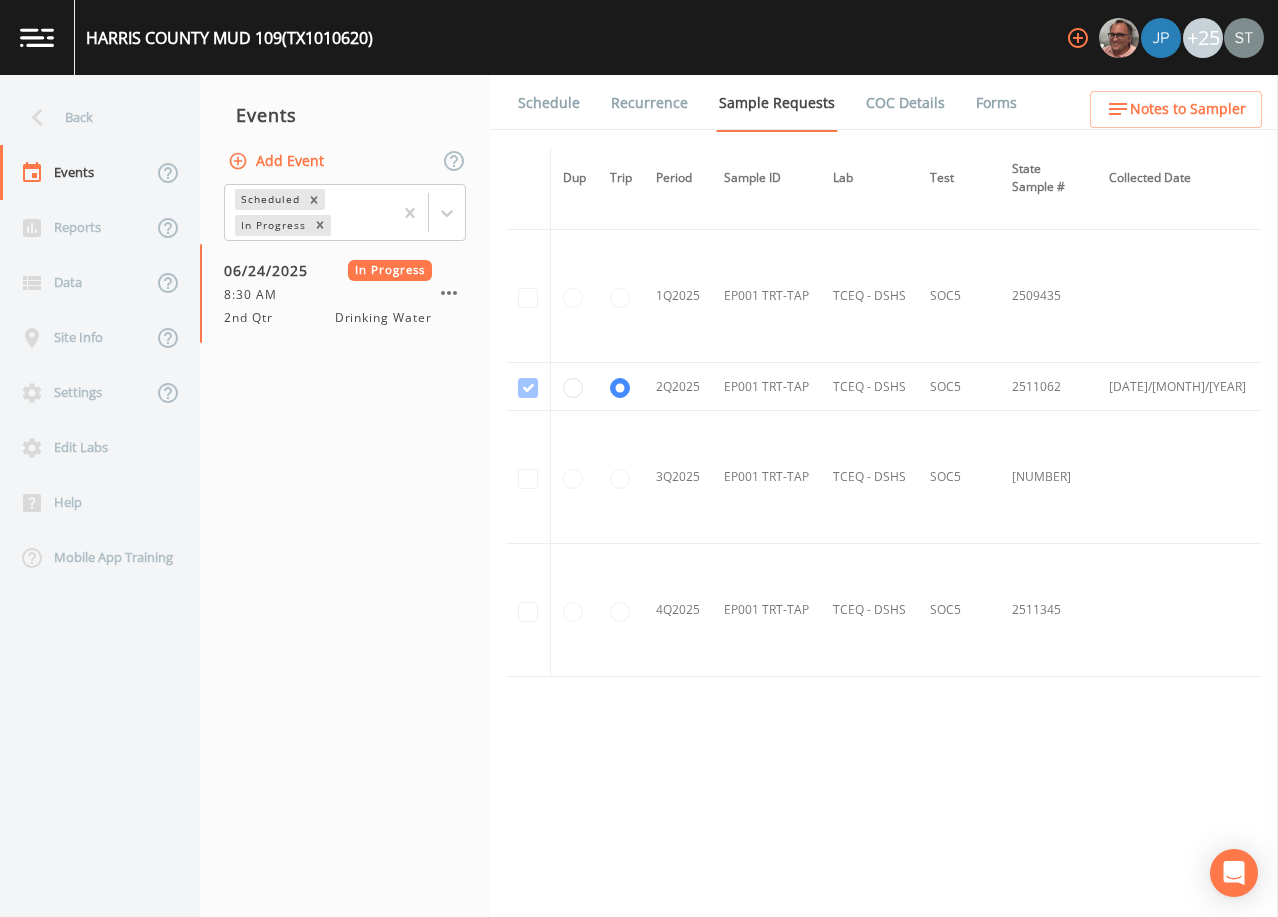scroll, scrollTop: 2413, scrollLeft: 0, axis: vertical 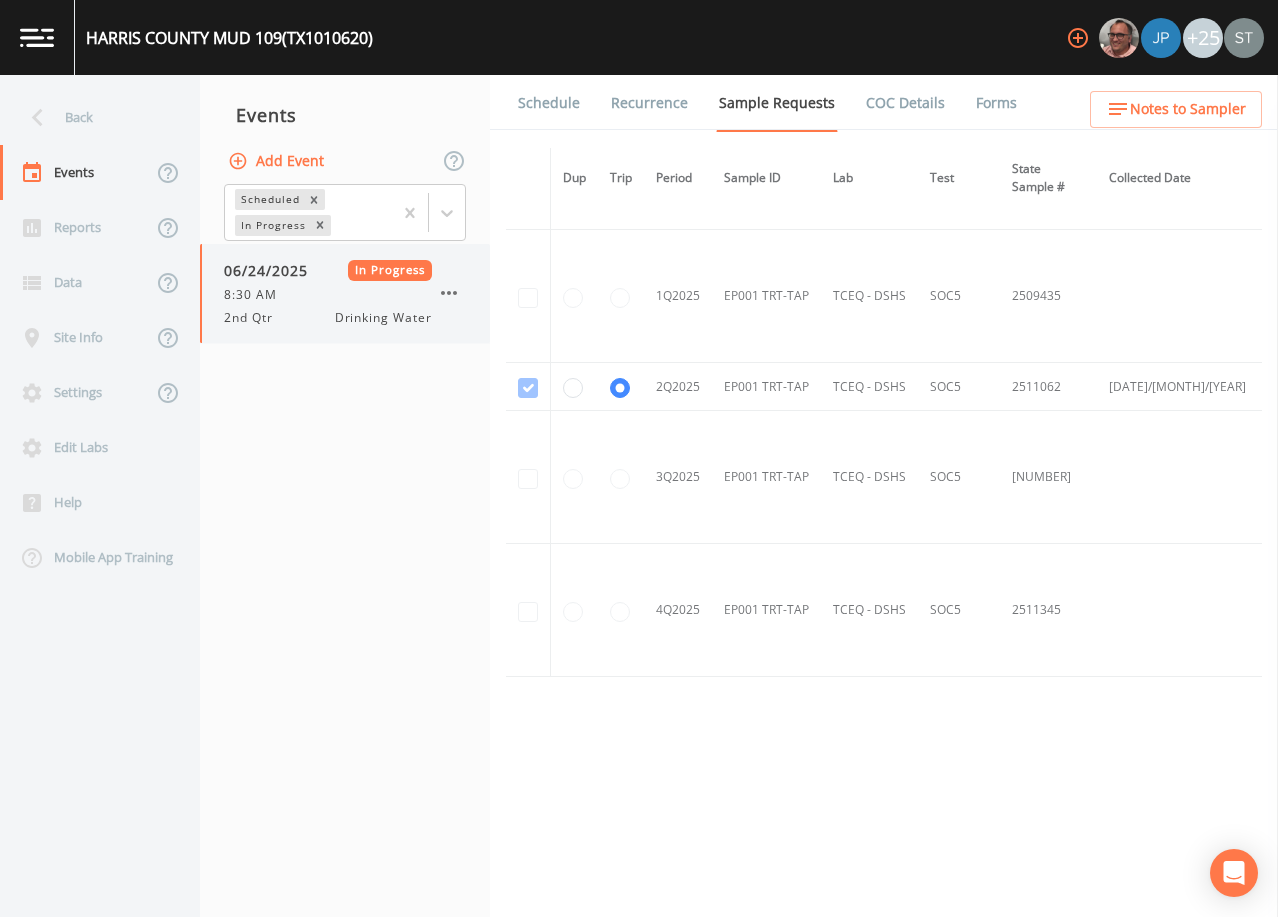 click 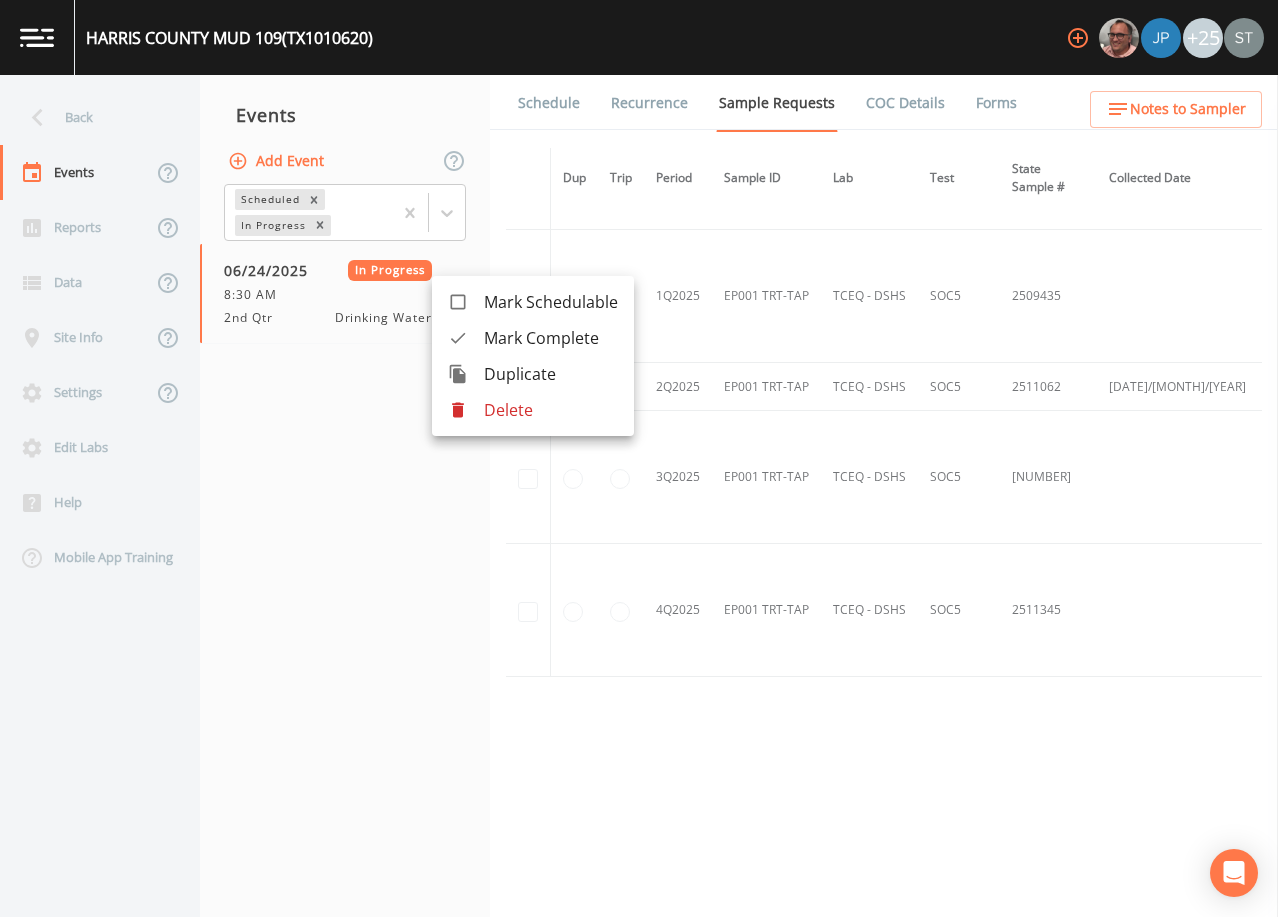 click on "Mark Complete" at bounding box center (551, 338) 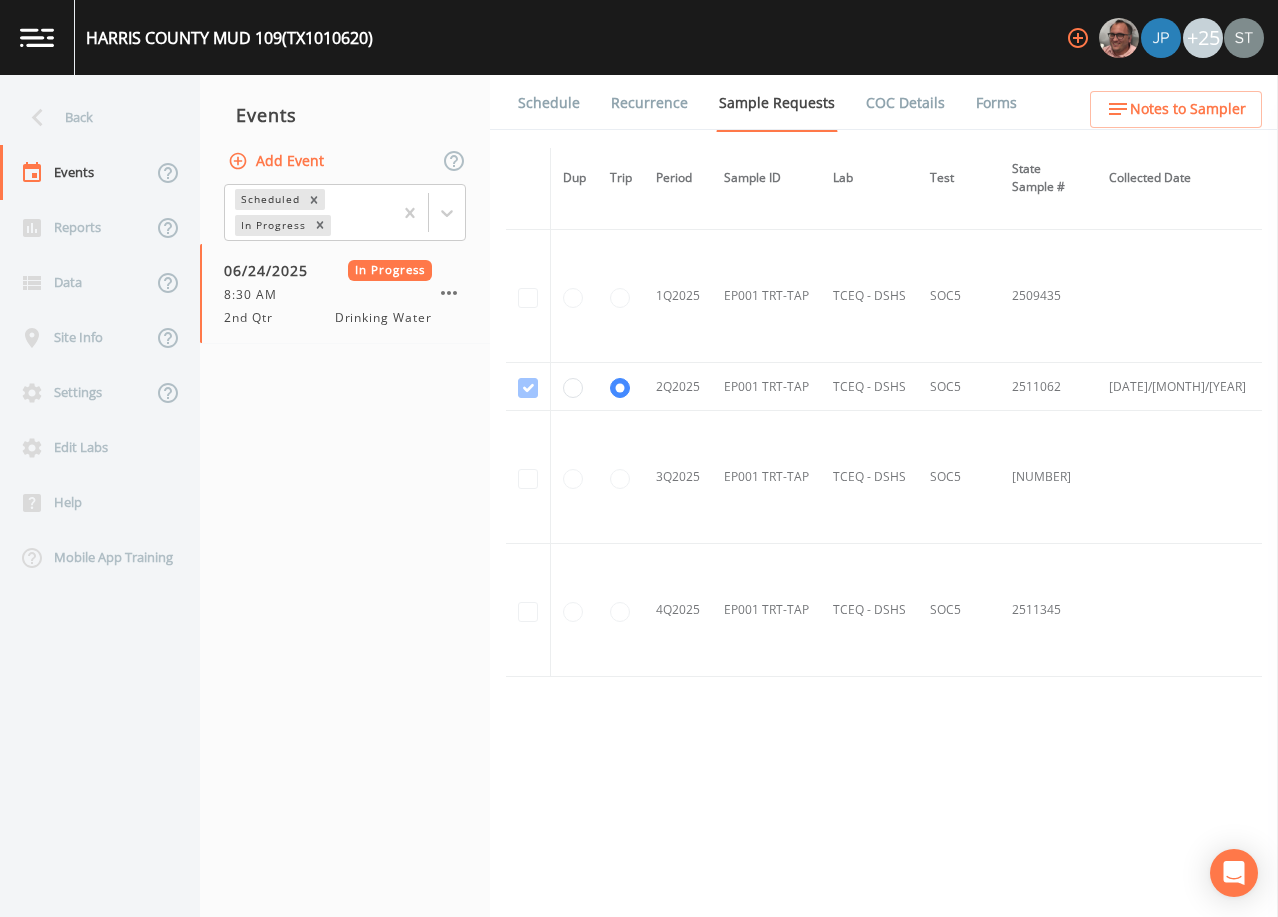 click on "Add Event" at bounding box center (278, 161) 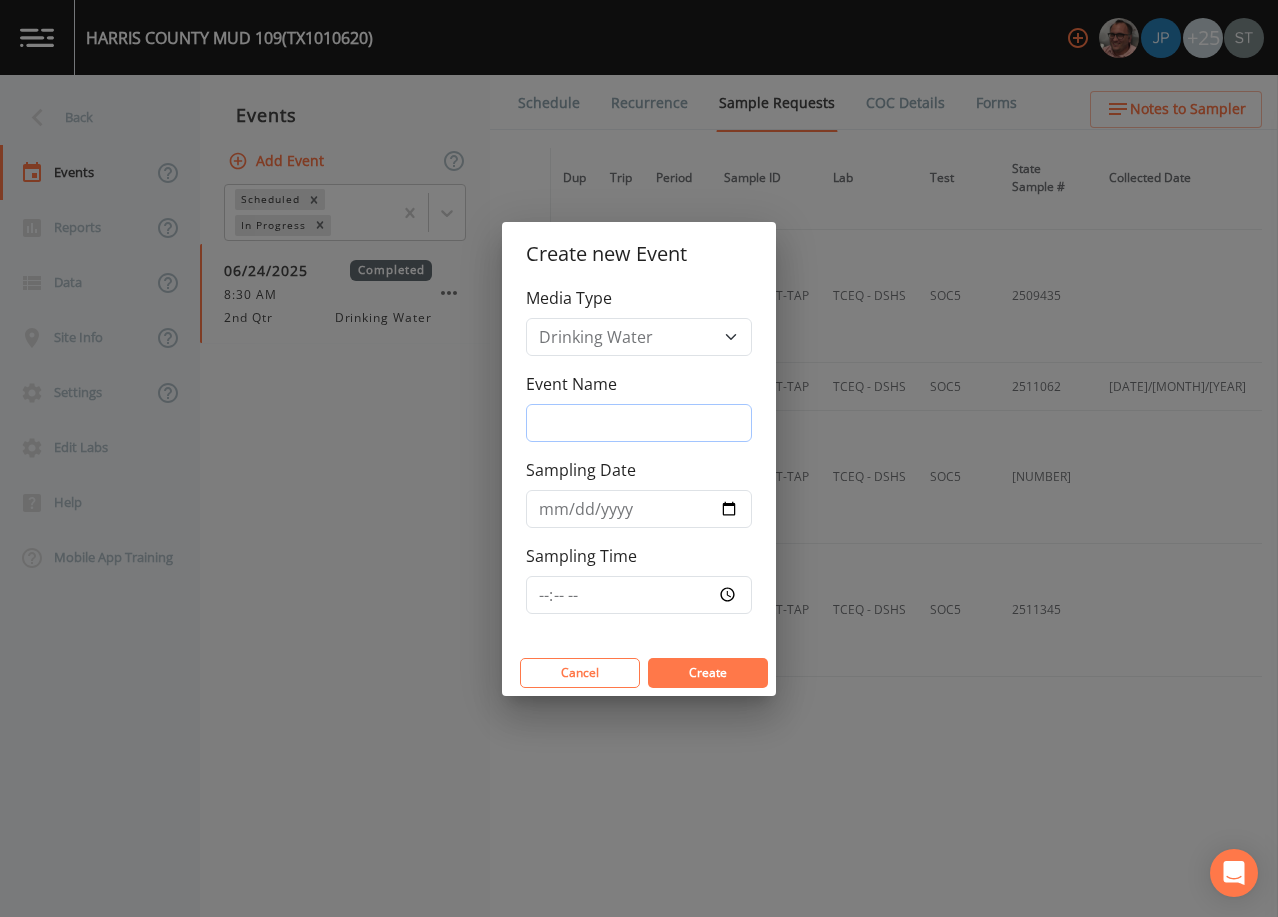 click on "Event Name" at bounding box center (639, 423) 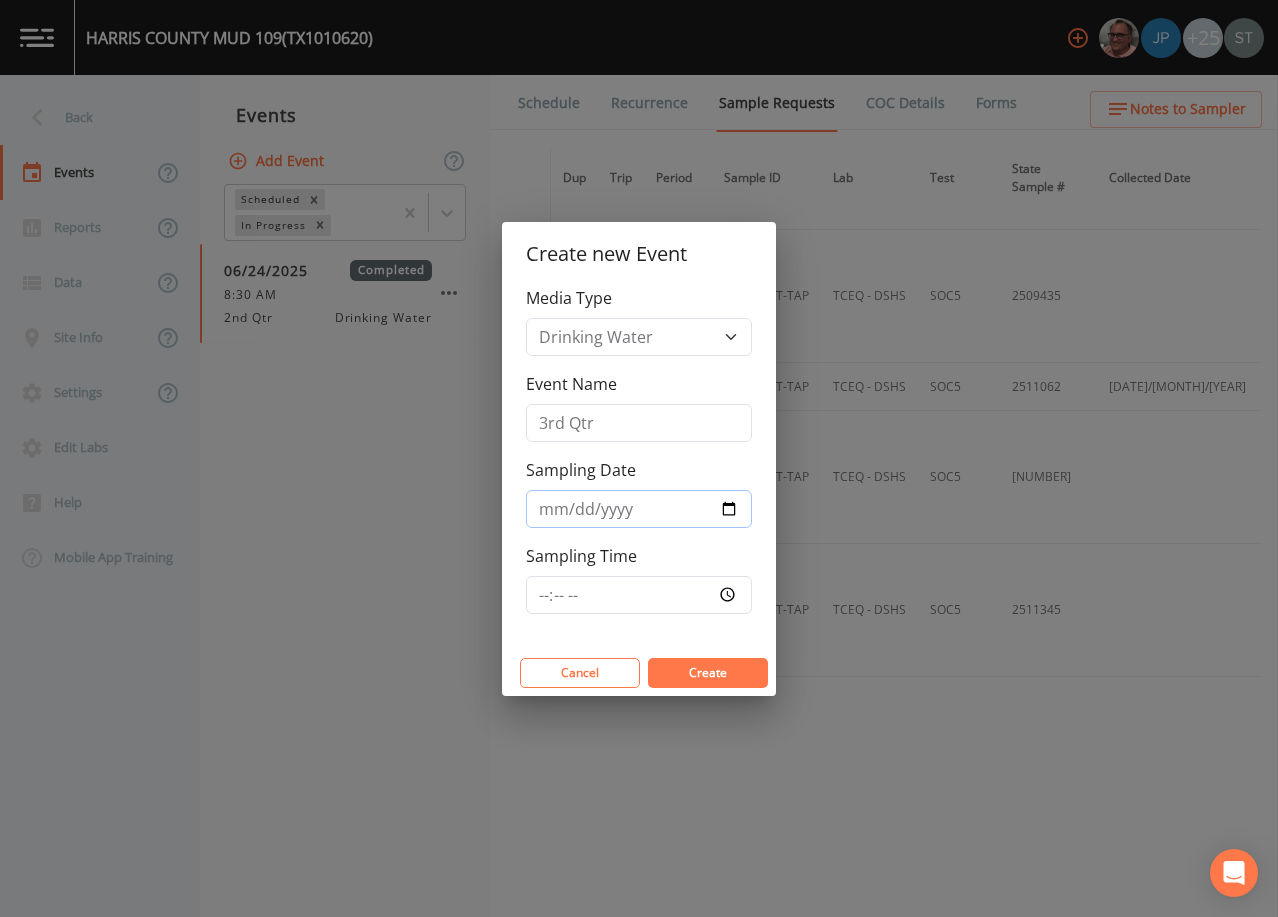 click on "Sampling Date" at bounding box center [639, 509] 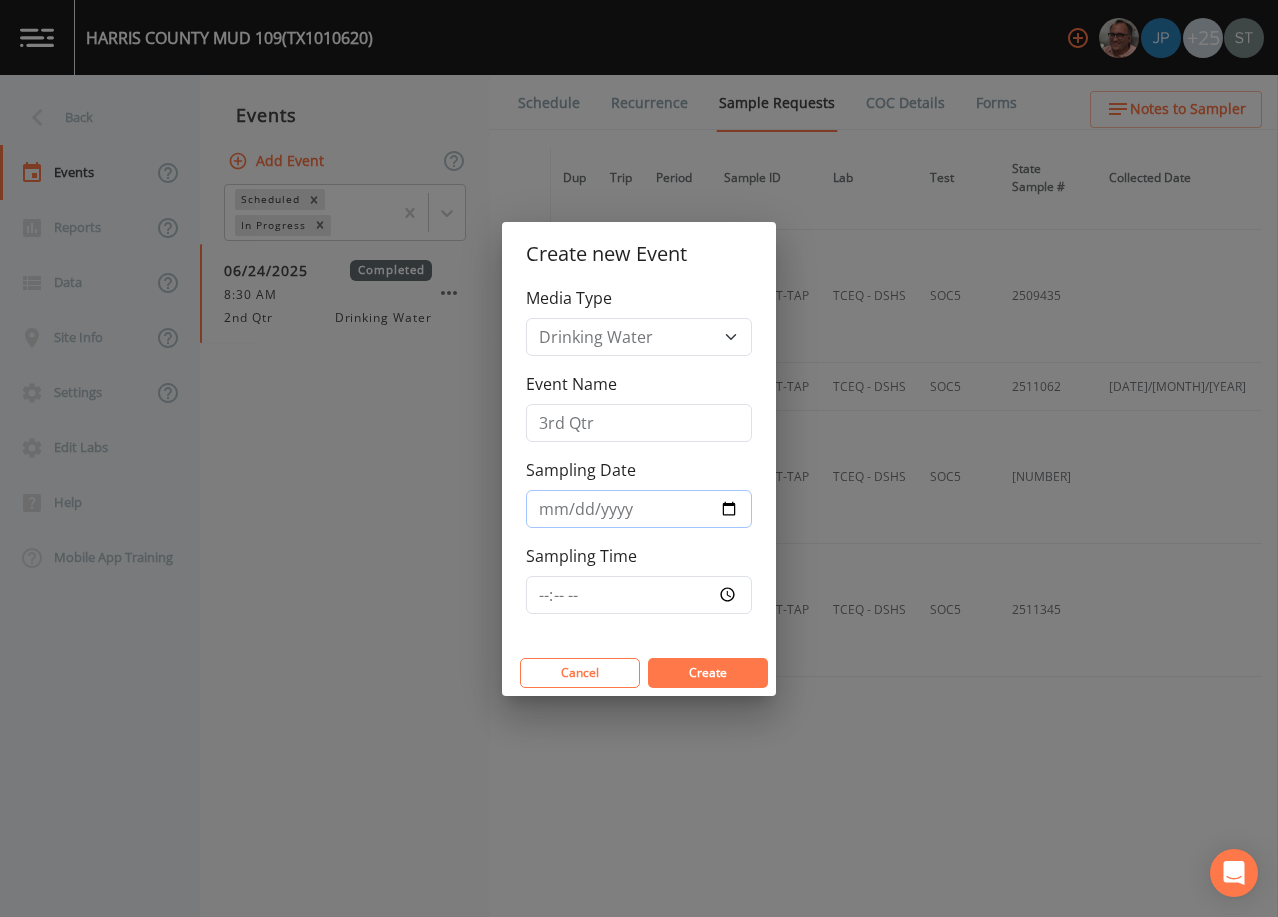 type on "2025-08-14" 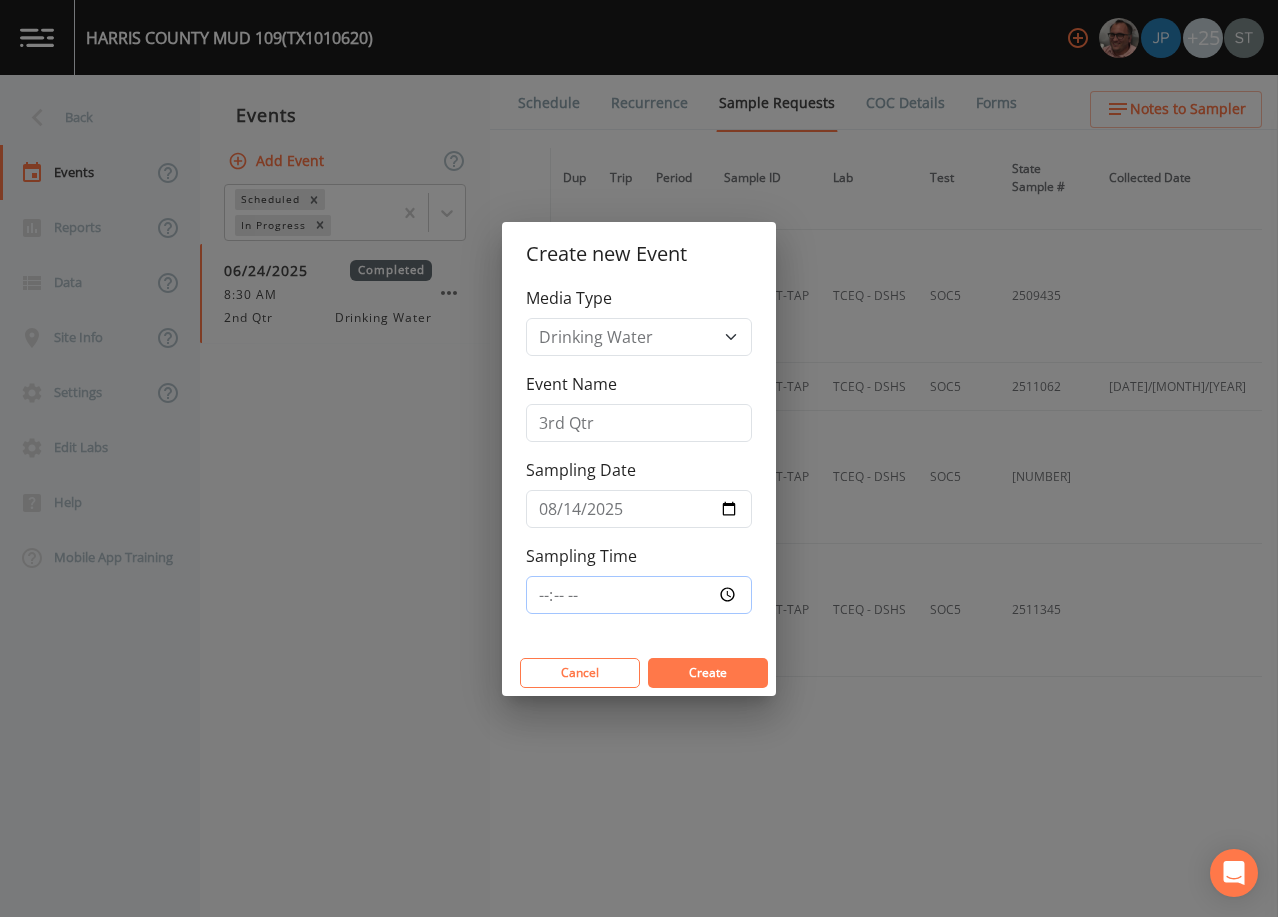 type on "08:00" 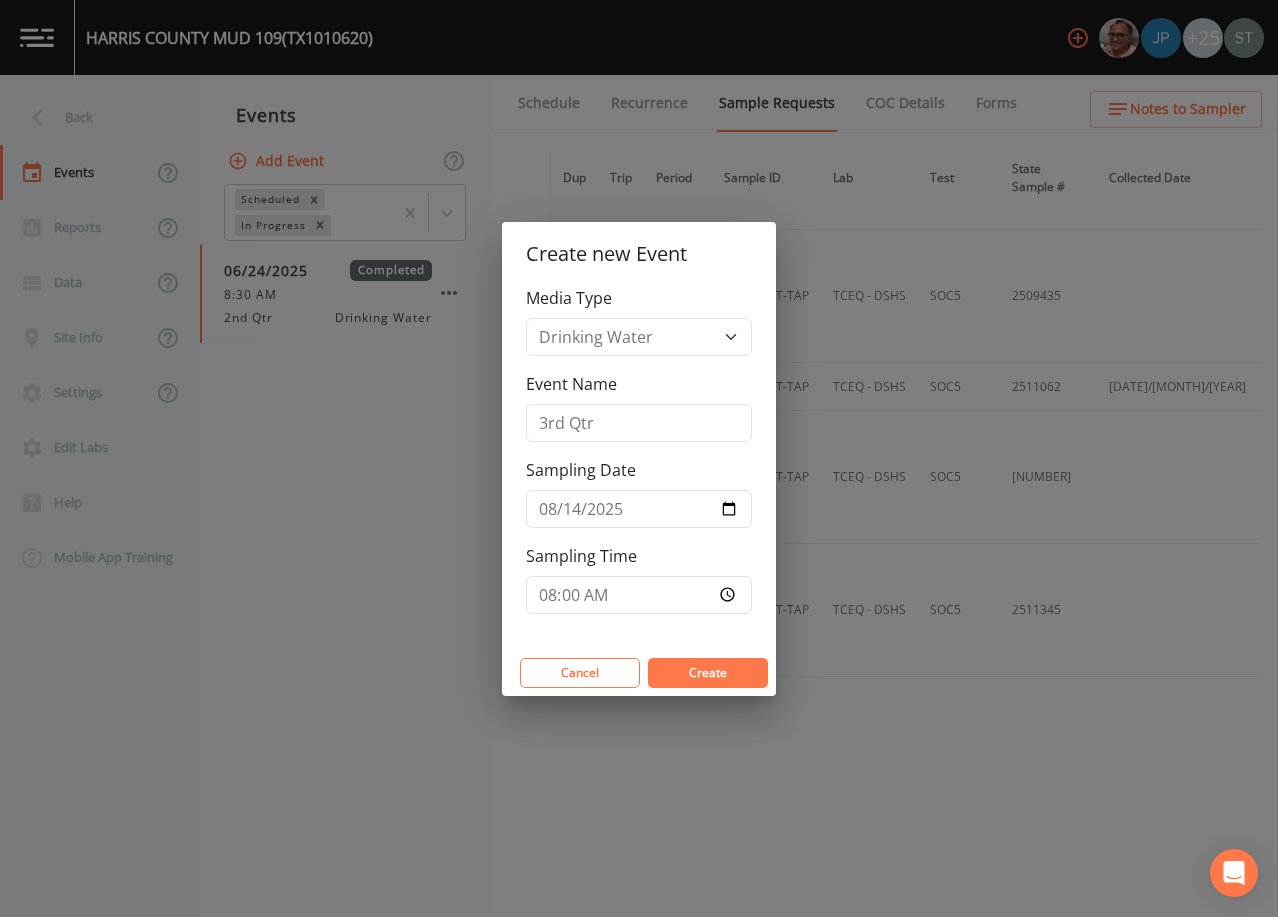click on "Create" at bounding box center [708, 673] 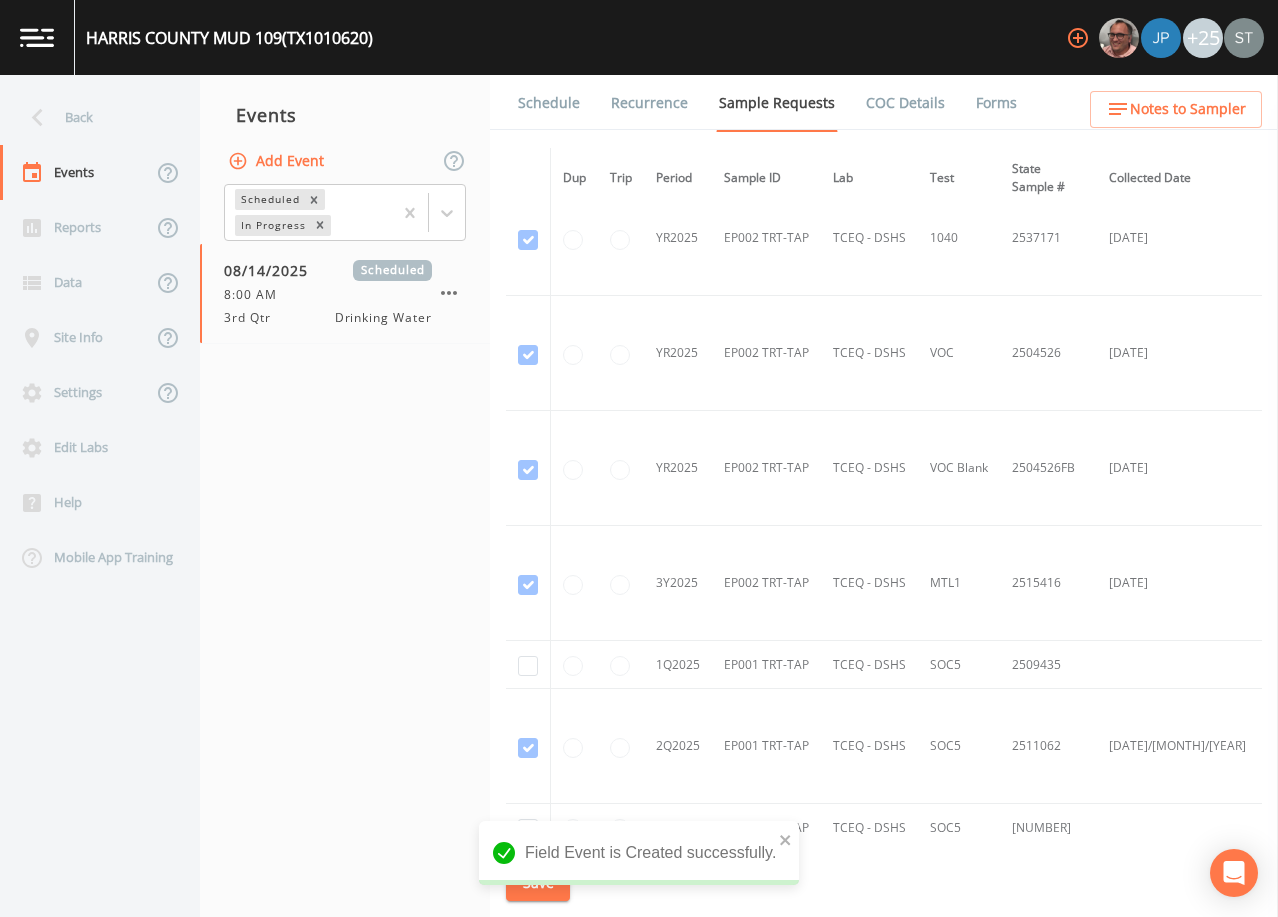 scroll, scrollTop: 2786, scrollLeft: 0, axis: vertical 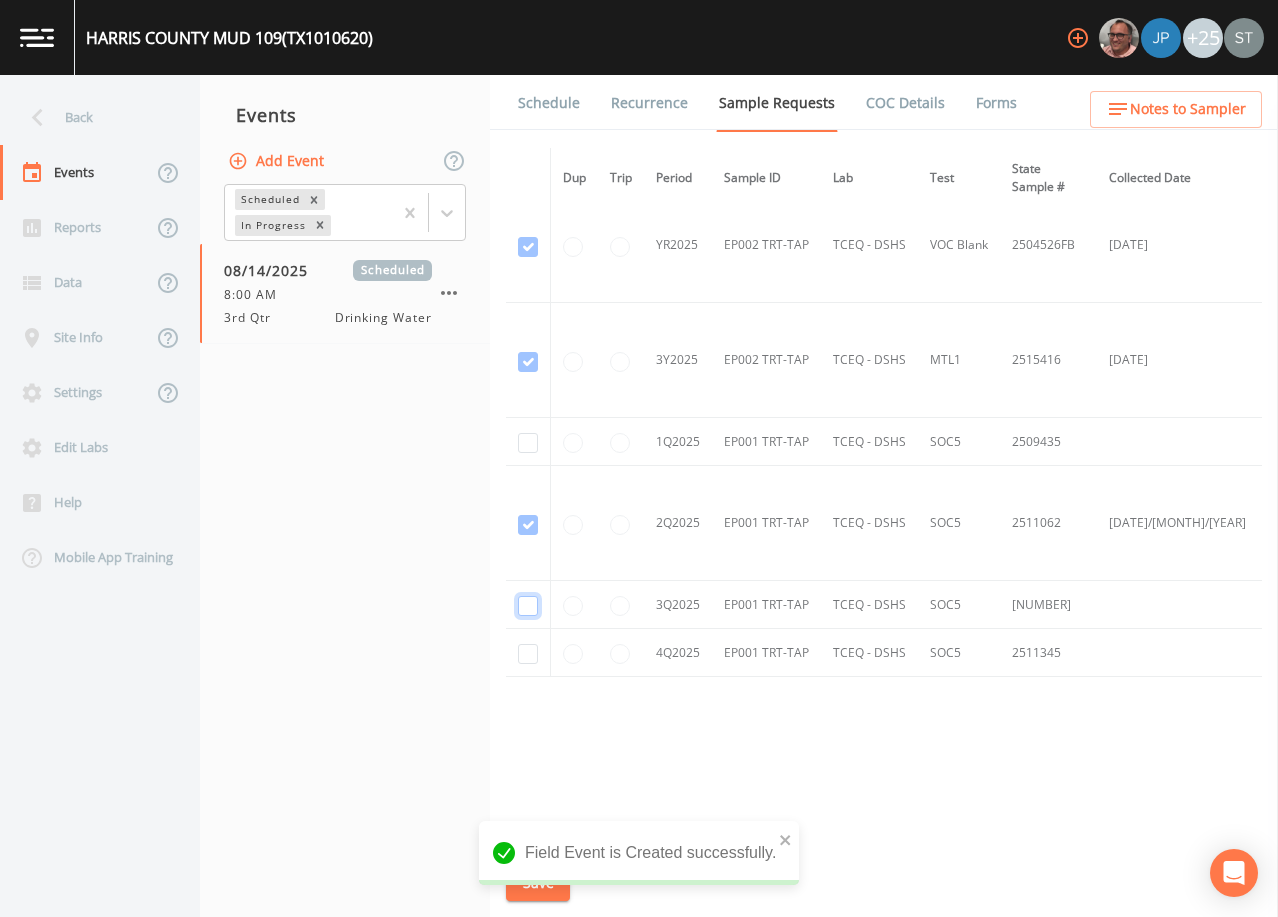 click at bounding box center (528, -1018) 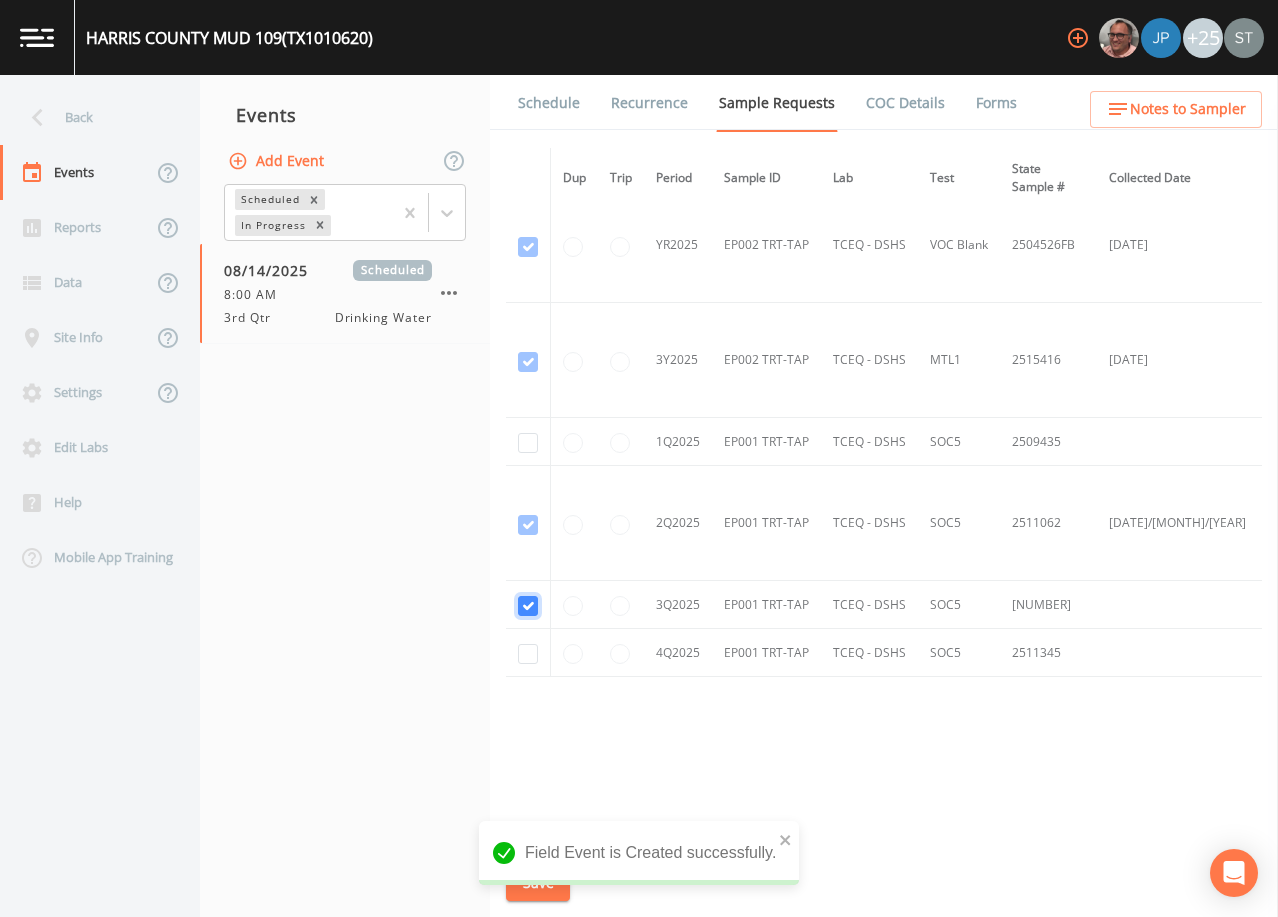 checkbox on "true" 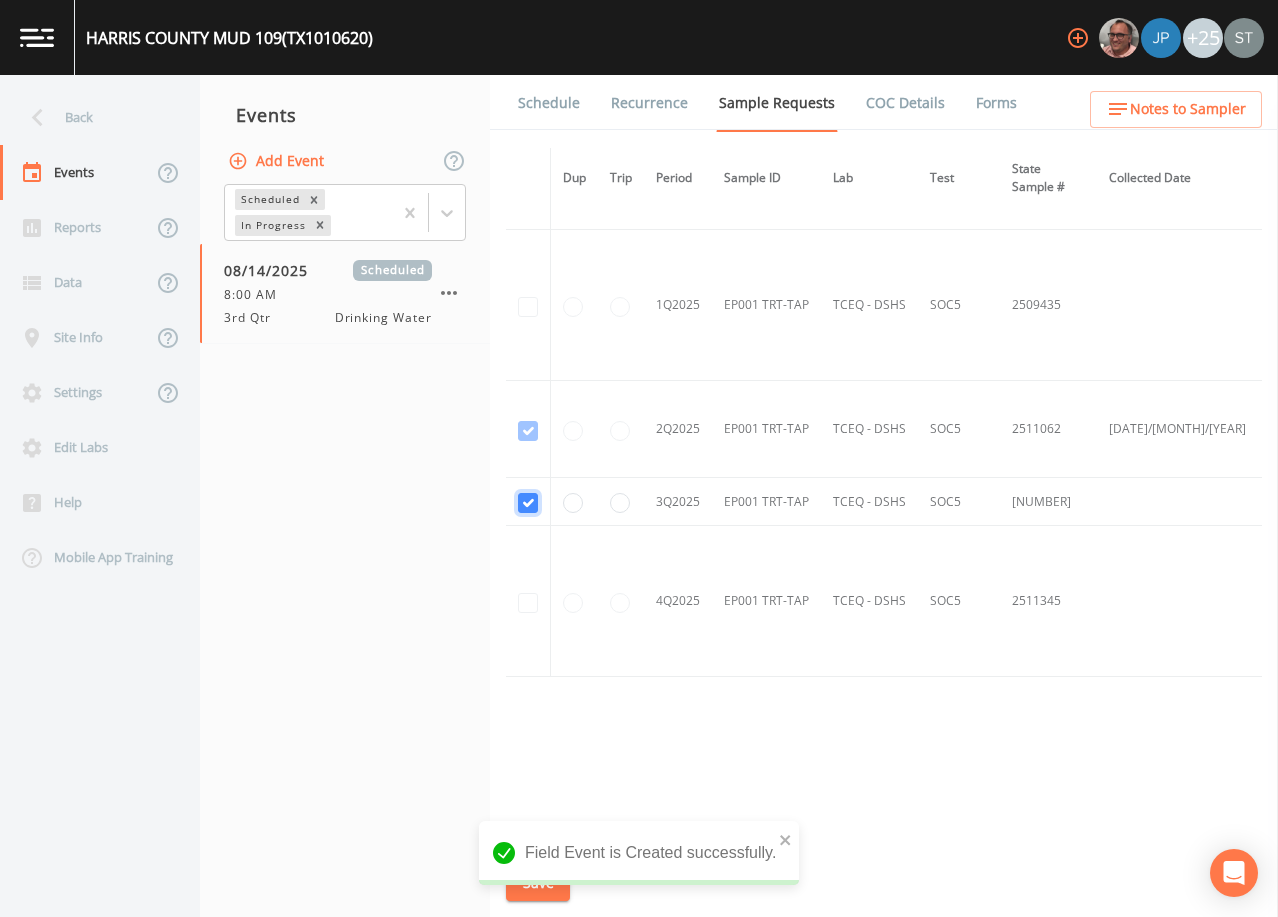 scroll, scrollTop: 2372, scrollLeft: 0, axis: vertical 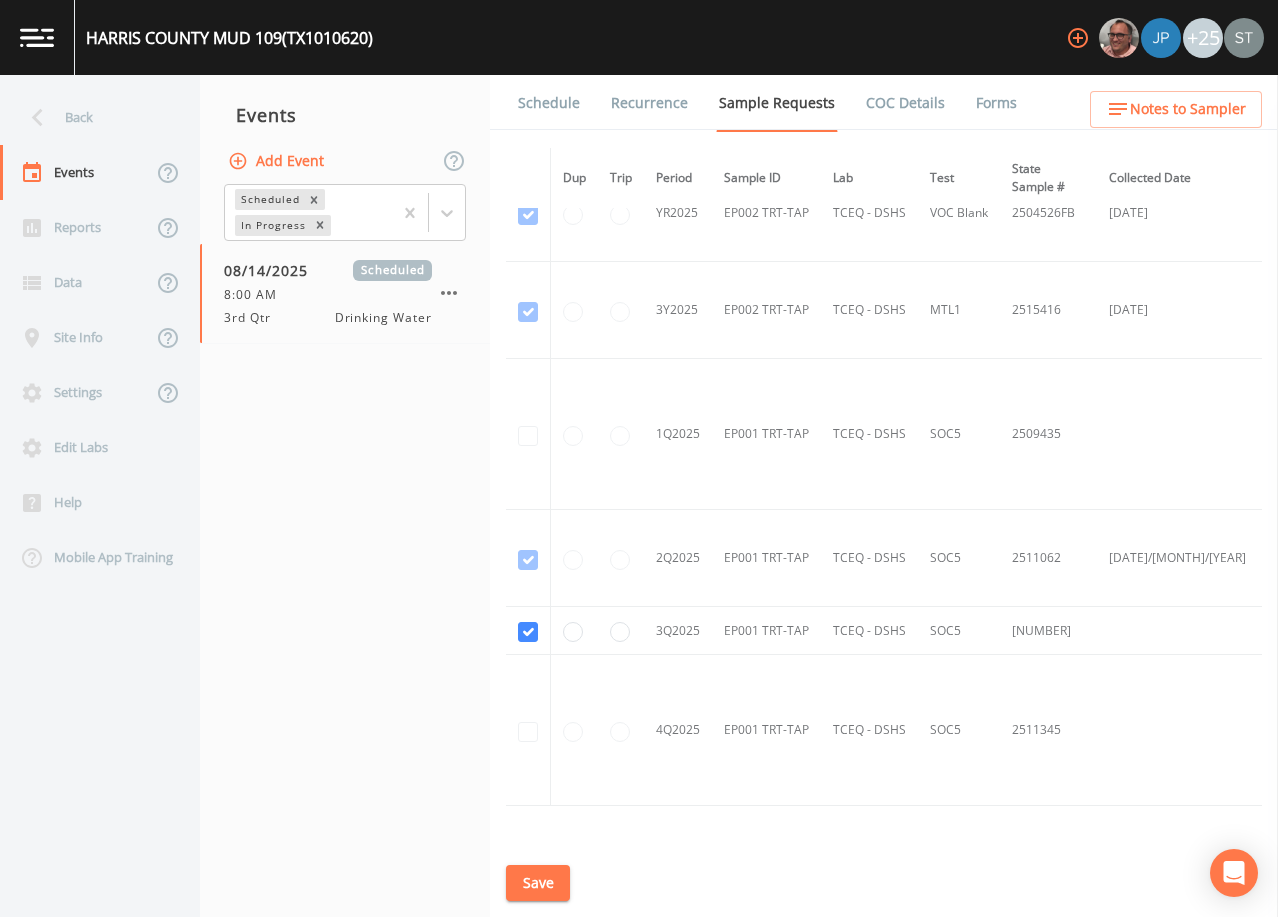 click on "Save" at bounding box center (538, 883) 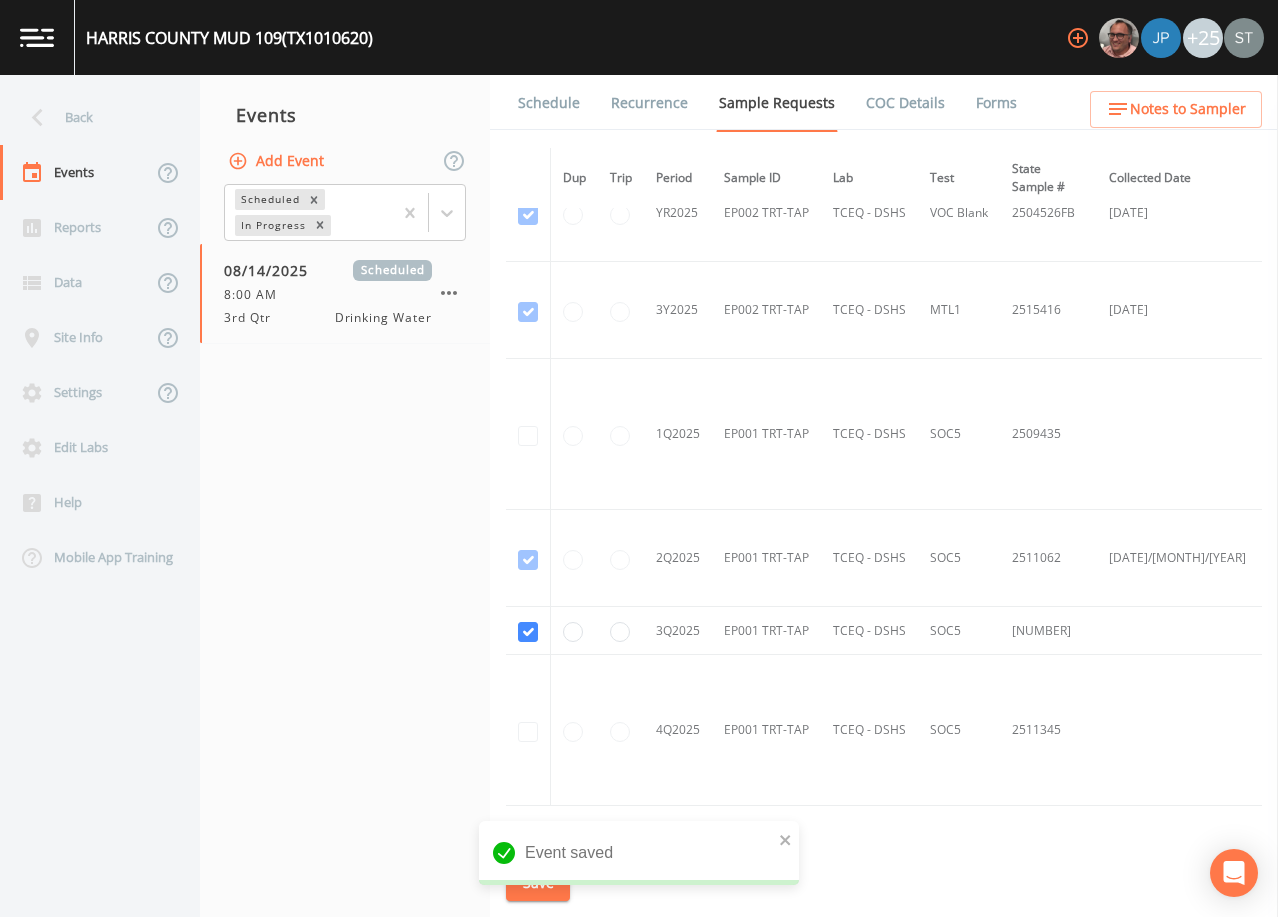 click on "Schedule" at bounding box center (549, 103) 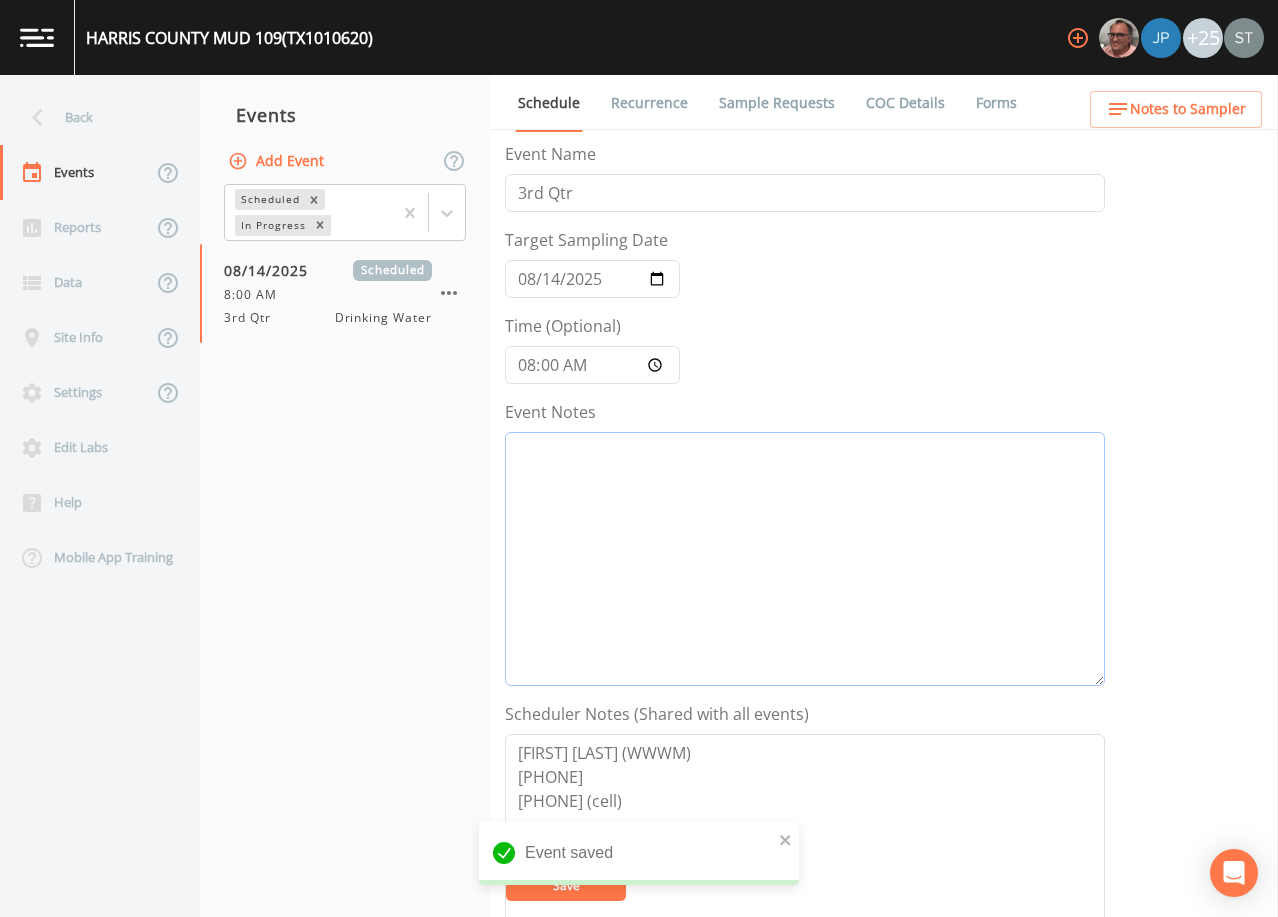 click on "Event Notes" at bounding box center (805, 559) 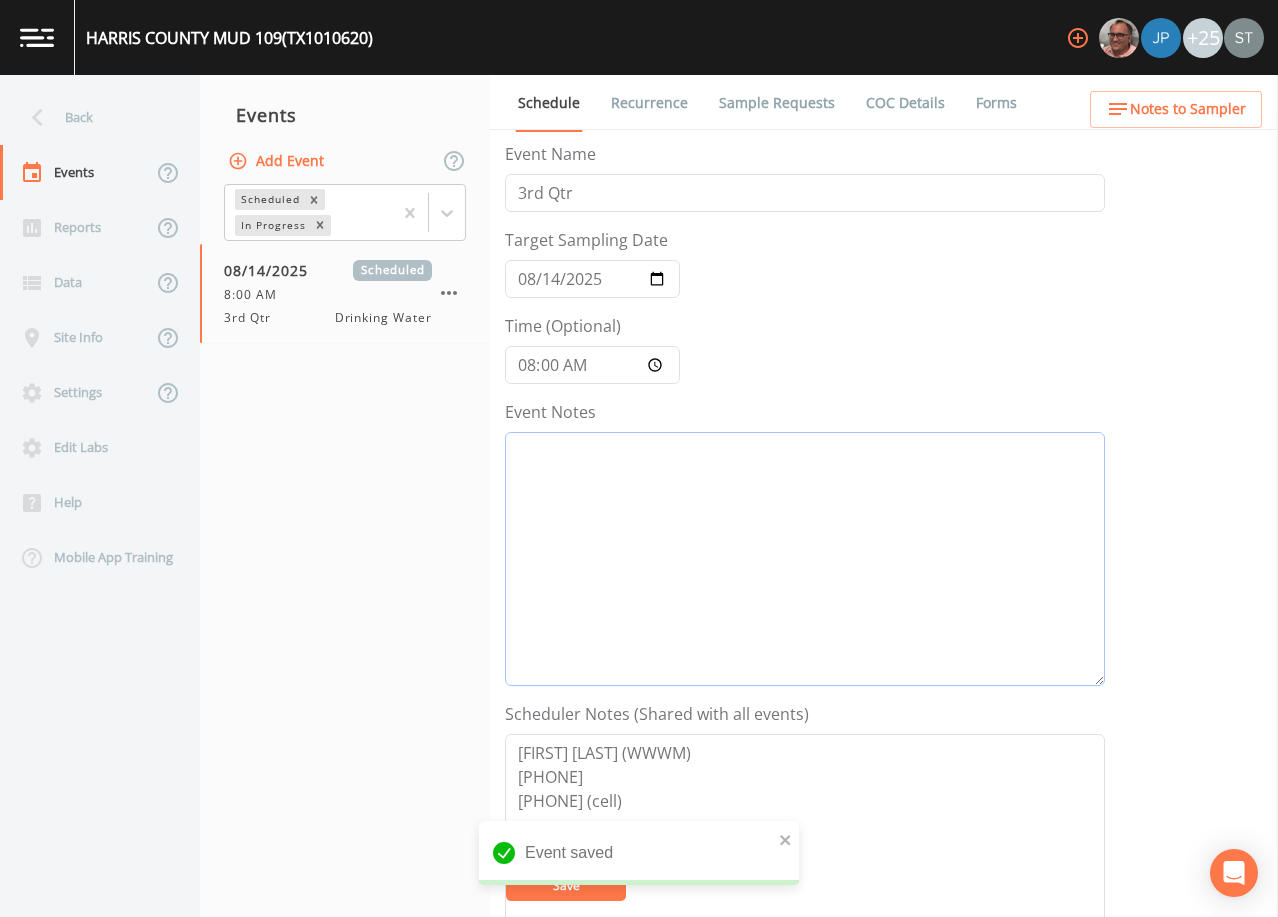 click on "Event Notes" at bounding box center [805, 559] 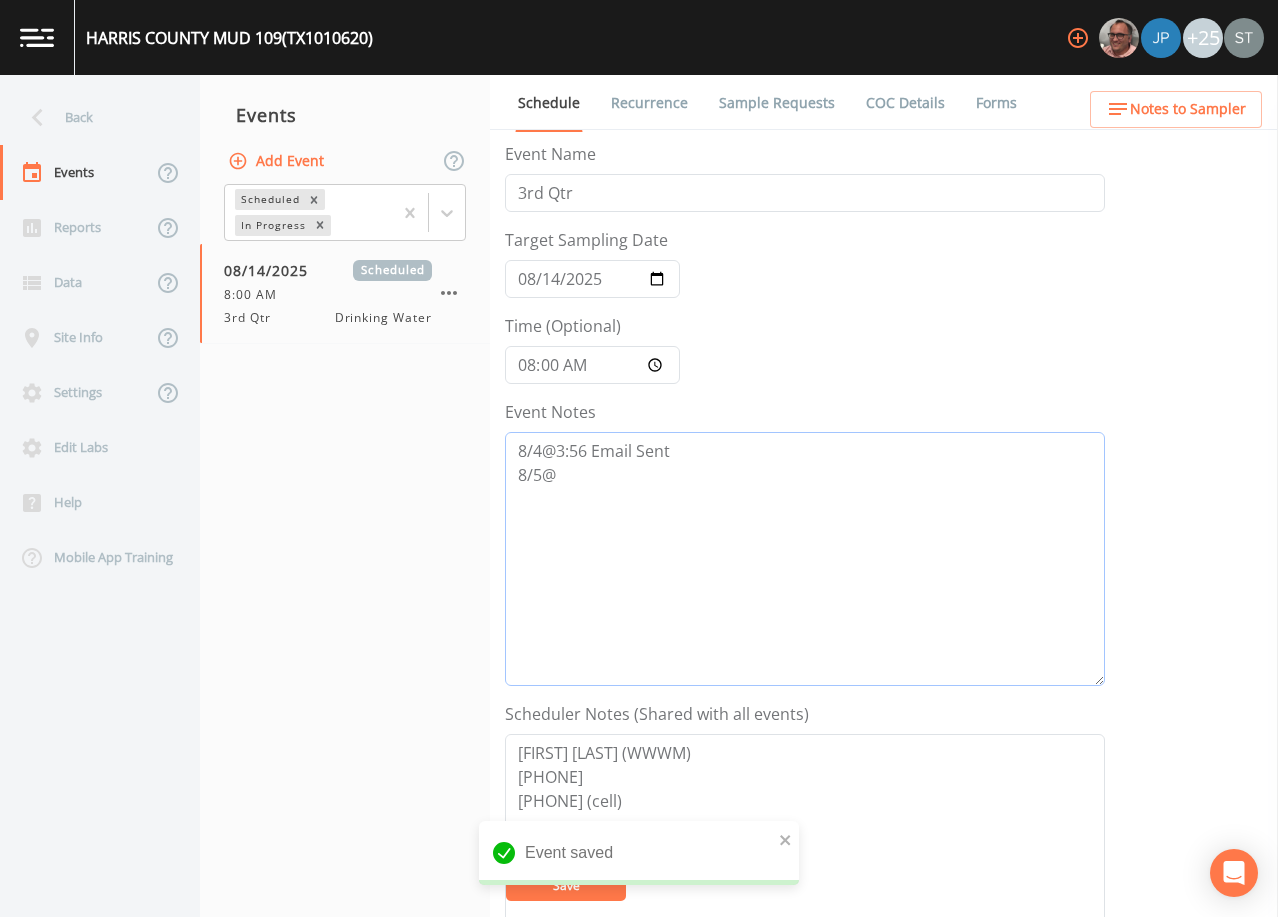 scroll, scrollTop: 100, scrollLeft: 0, axis: vertical 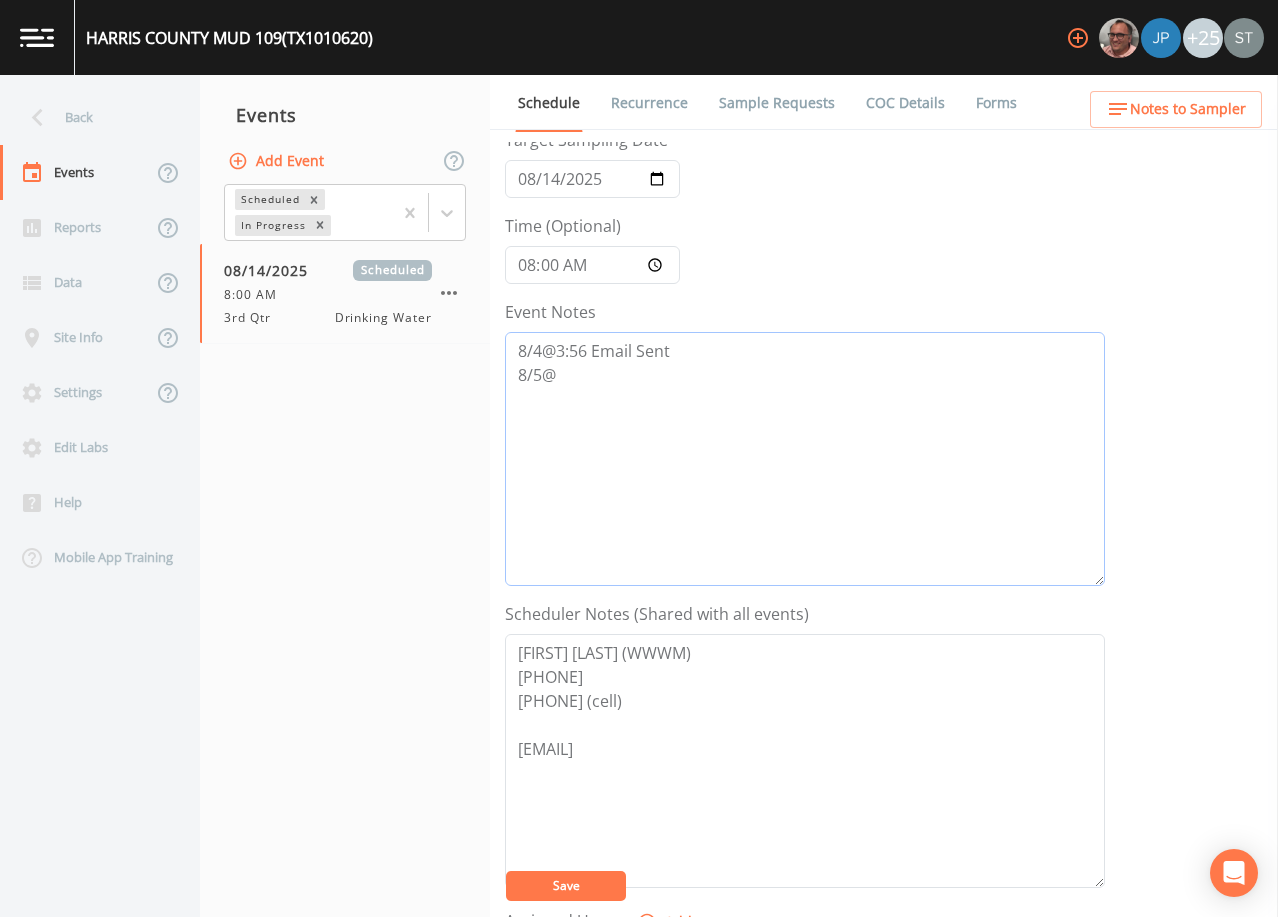 type on "8/4@3:56 Email Sent
8/5@" 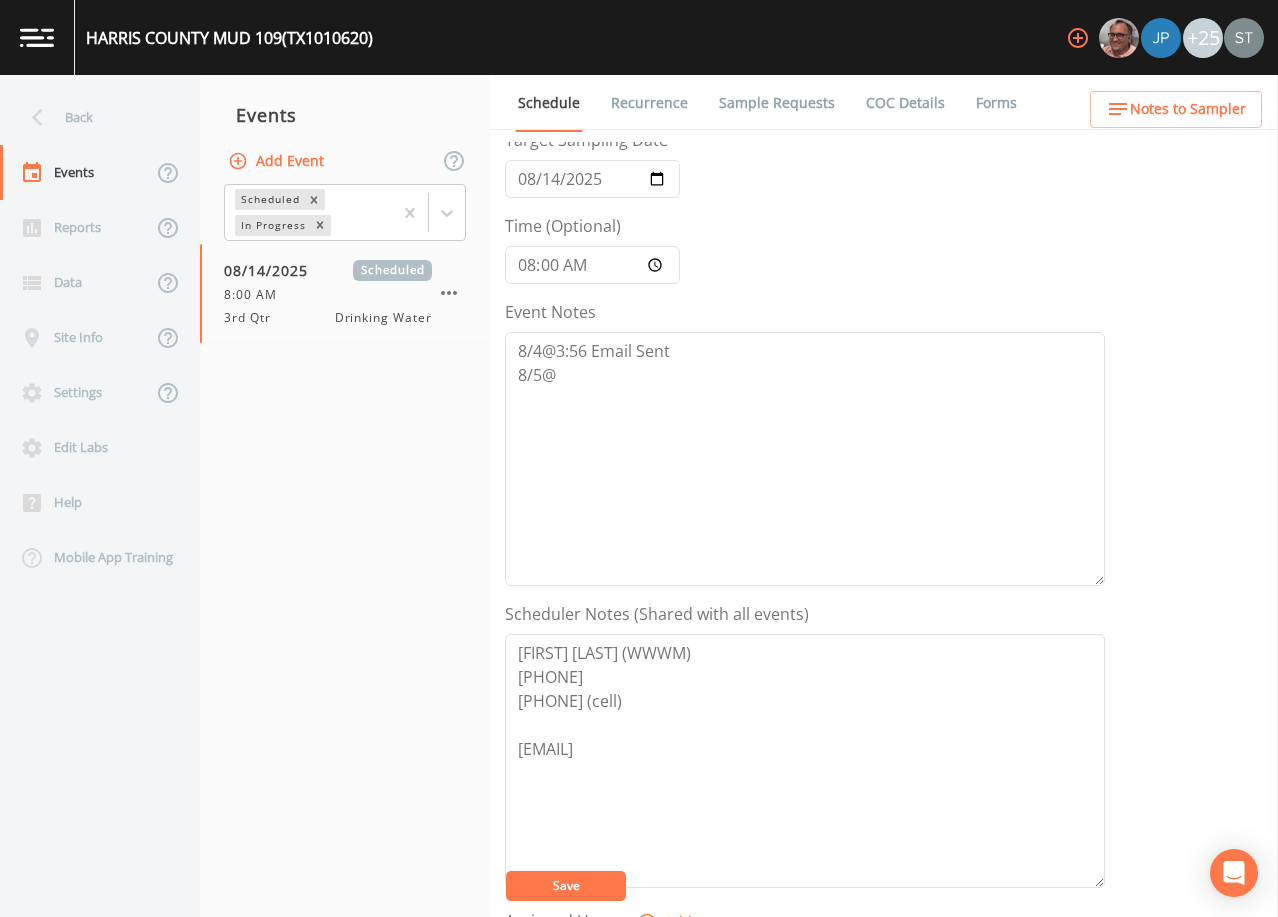 click on "Save" at bounding box center [566, 885] 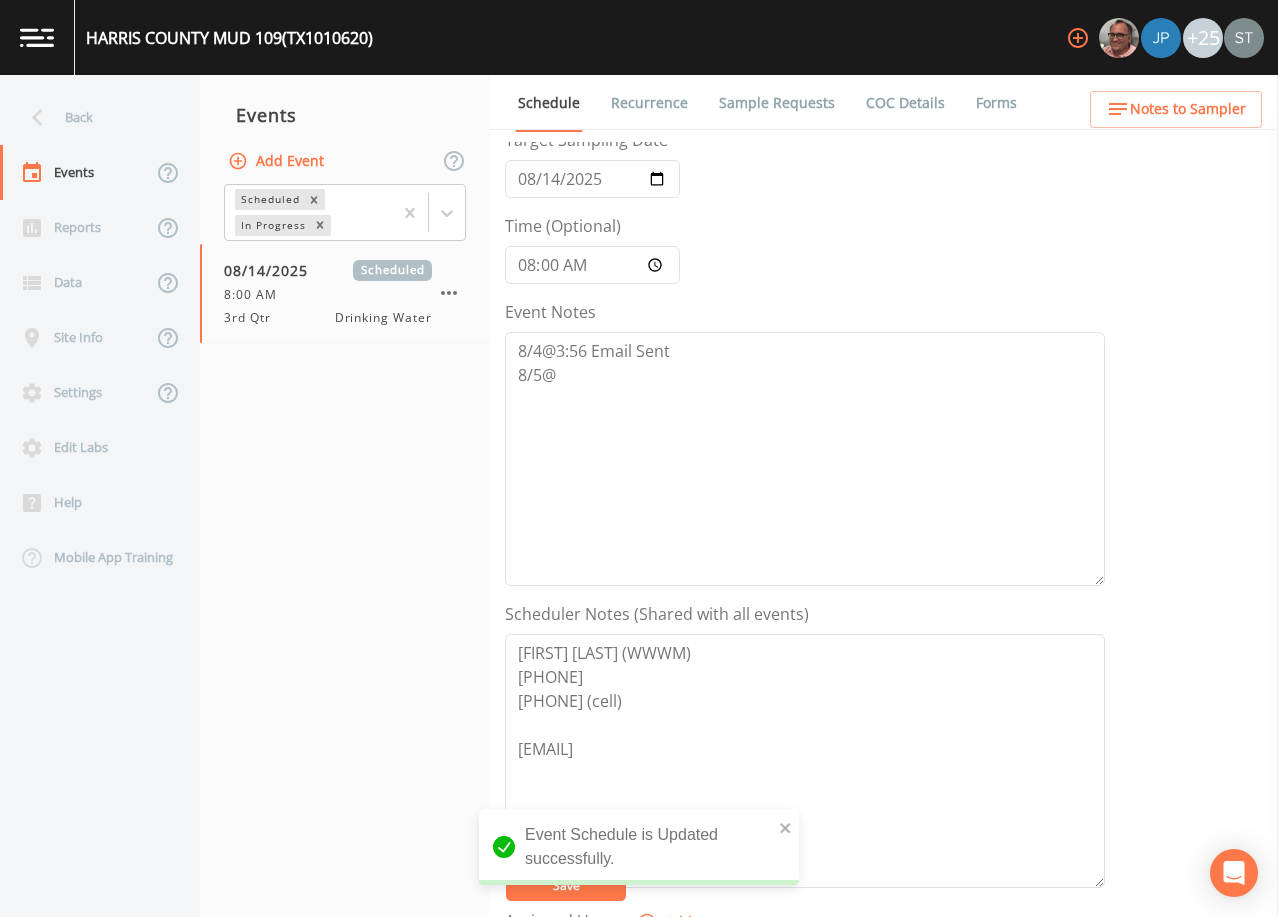 click on "Schedule Recurrence Sample Requests COC Details Forms" at bounding box center [884, 102] 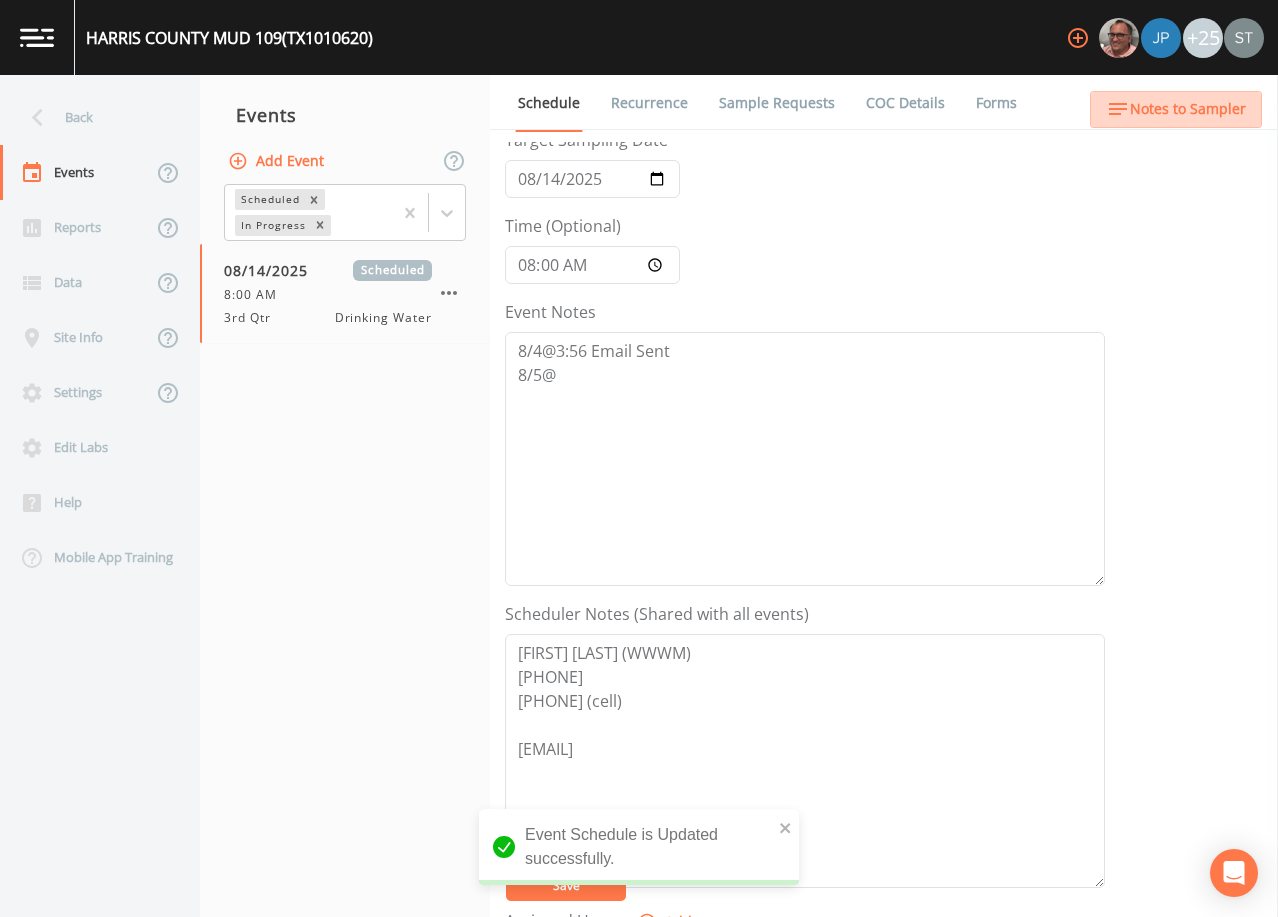 click on "Notes to Sampler" at bounding box center (1188, 109) 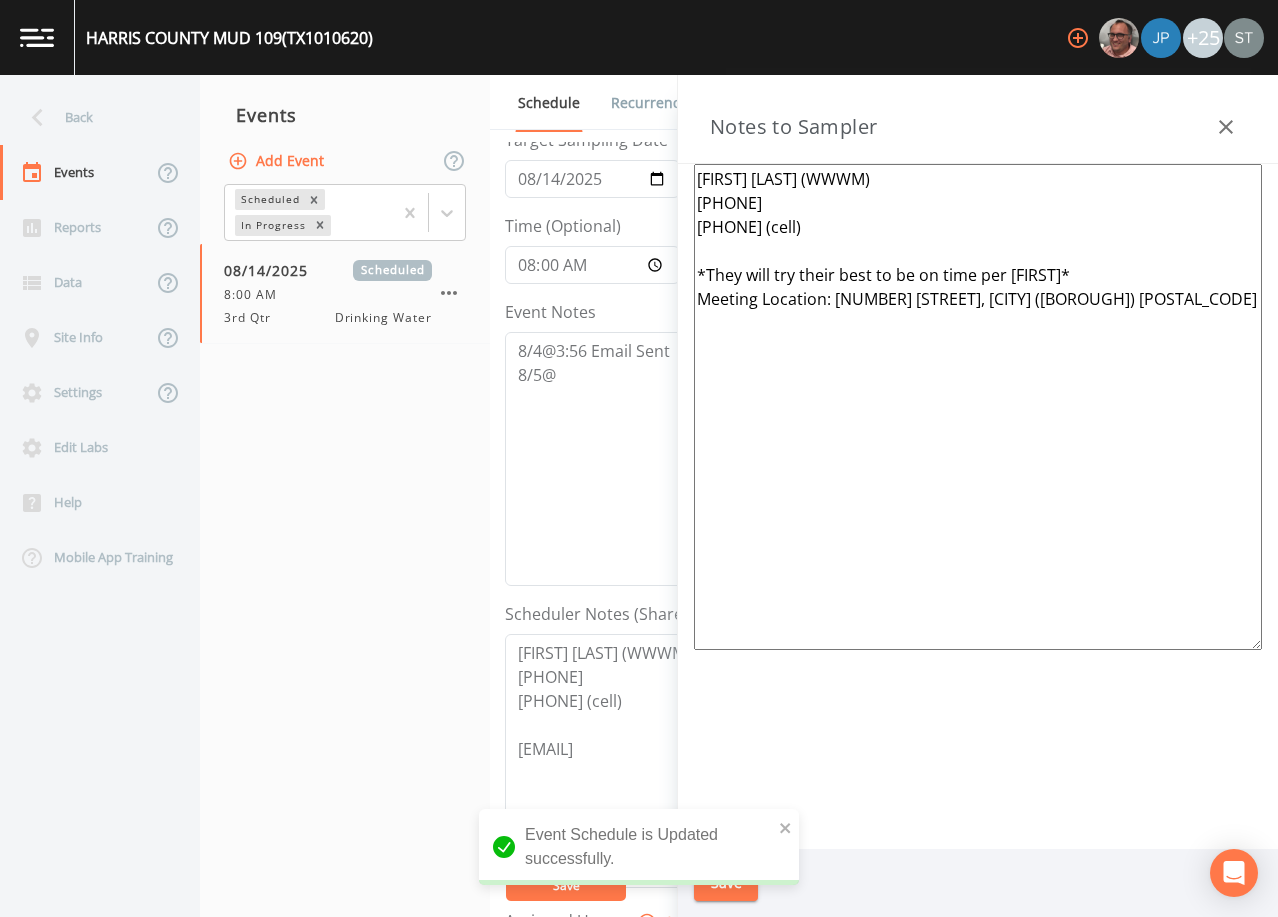 drag, startPoint x: 1228, startPoint y: 305, endPoint x: 654, endPoint y: 280, distance: 574.5442 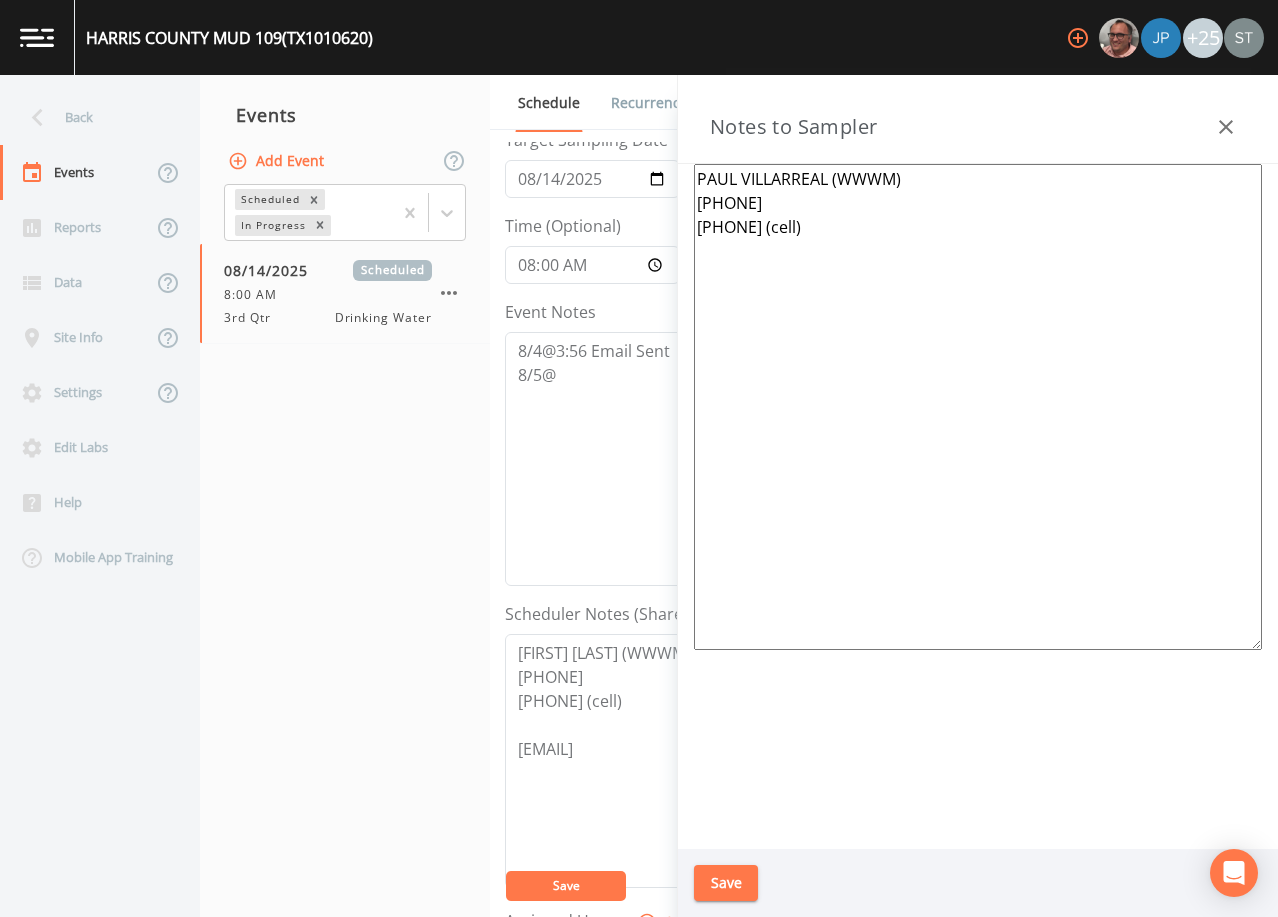 click on "PAUL VILLARREAL (WWWM)
[PHONE]
[PHONE] (cell)" at bounding box center (978, 407) 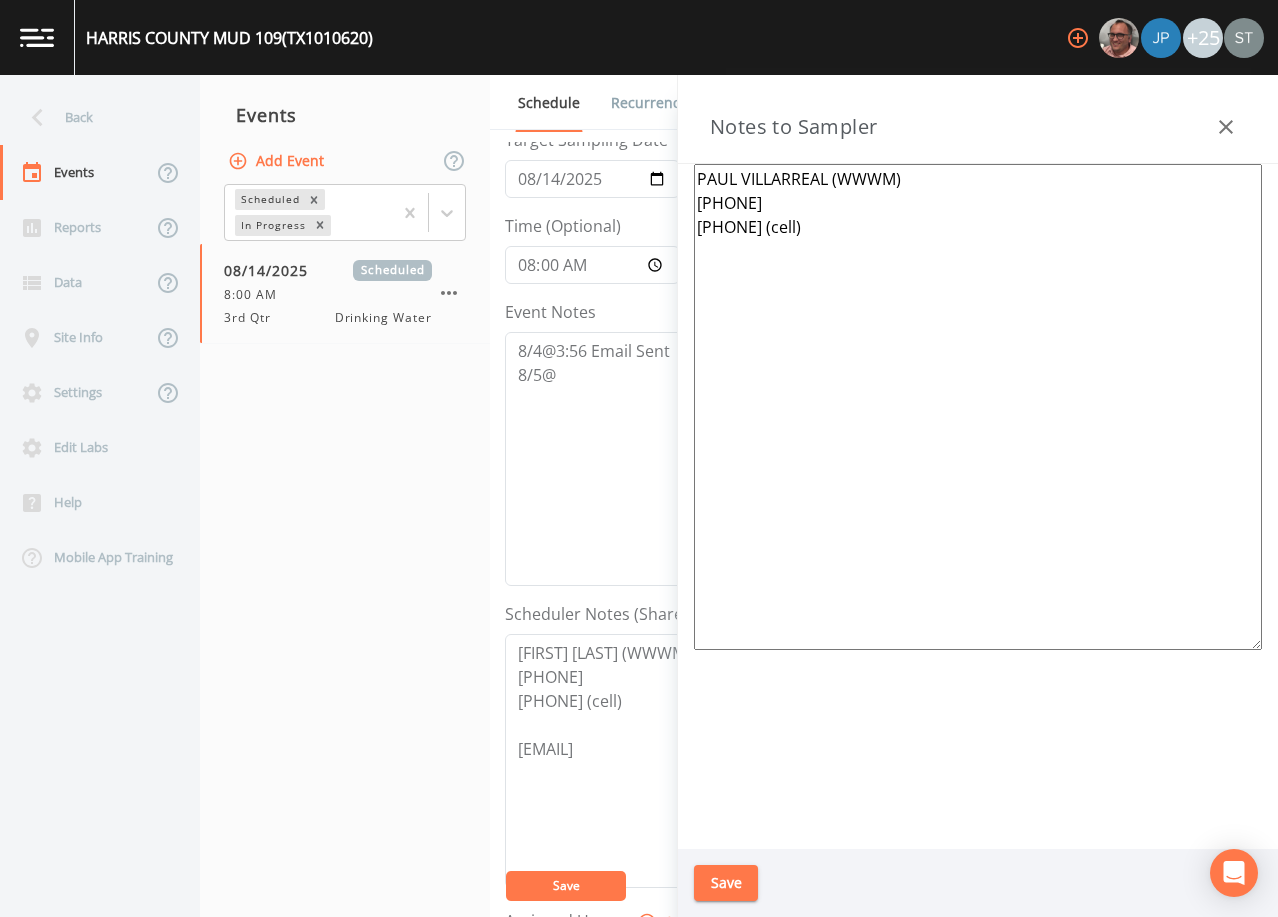 paste on "Meeting Location: [NUMBER] [STREET], [CITY]
(1 of 7 Systems)
TX1010938, TX1010620, TX1010340
TX1011162, TX1011250, TX1011983
TX1012354" 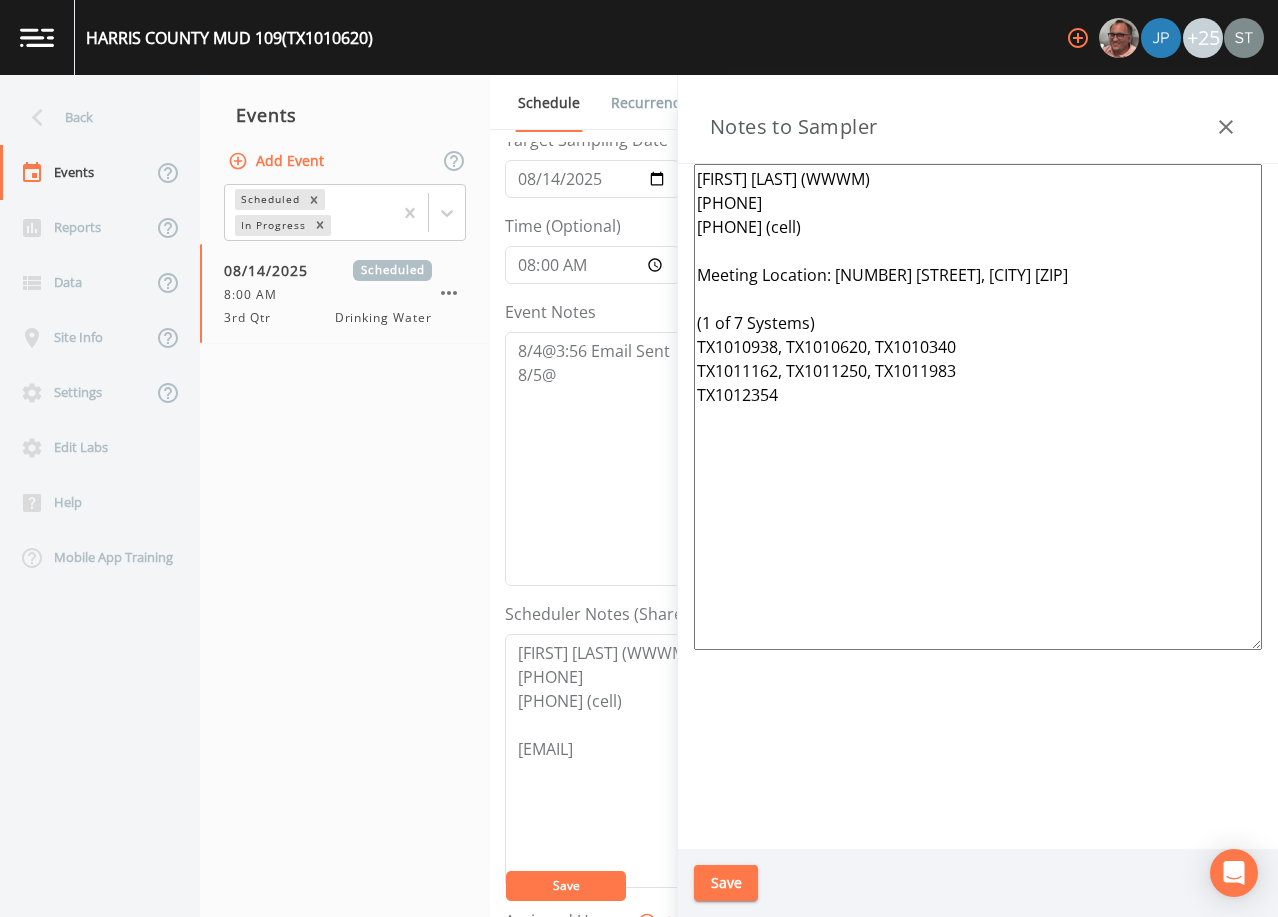 type on "[FIRST] [LAST] (WWWM)
[PHONE]
[PHONE] (cell)
Meeting Location: [NUMBER] [STREET], [CITY] [ZIP]
(1 of 7 Systems)
TX1010938, TX1010620, TX1010340
TX1011162, TX1011250, TX1011983
TX1012354" 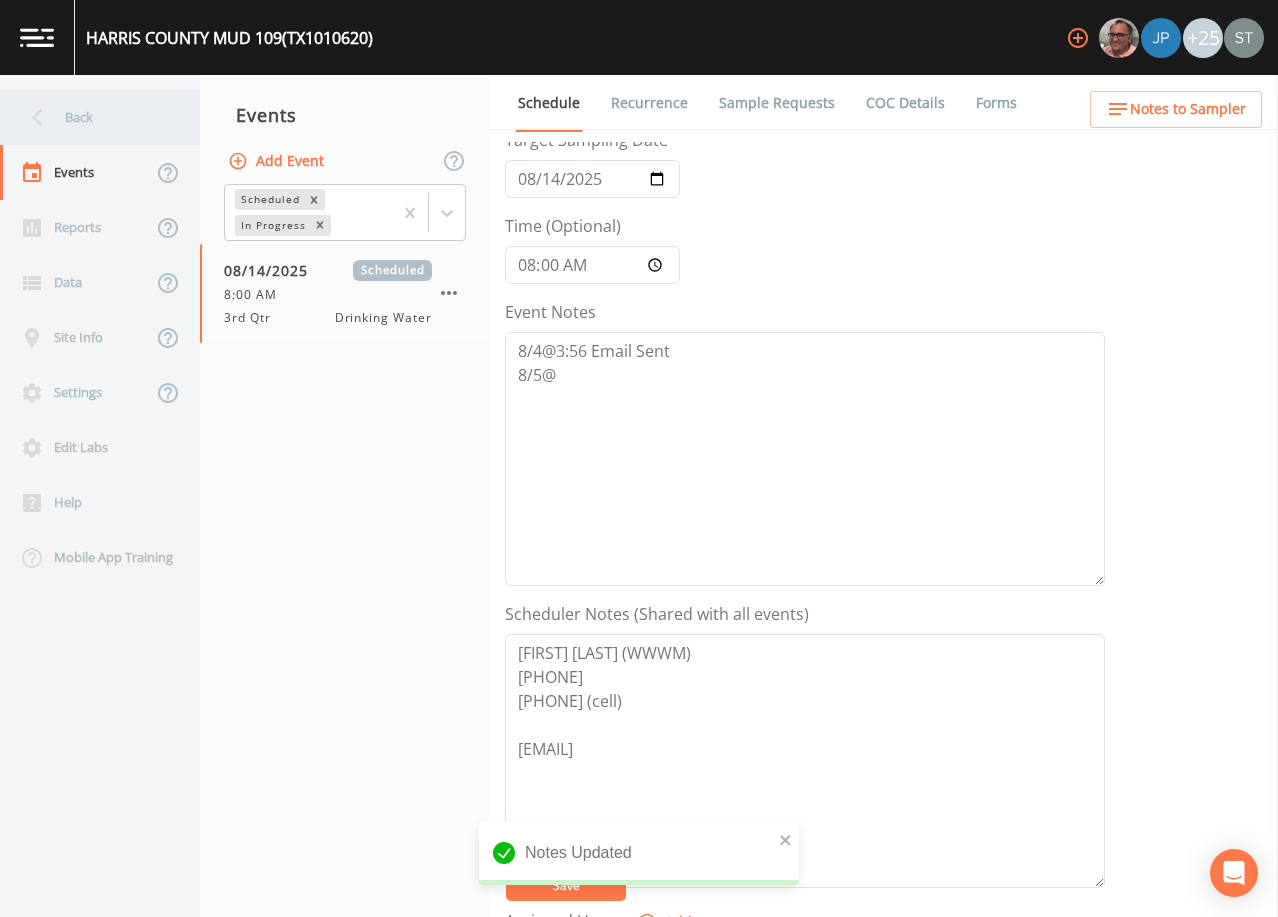 click on "Back" at bounding box center [90, 117] 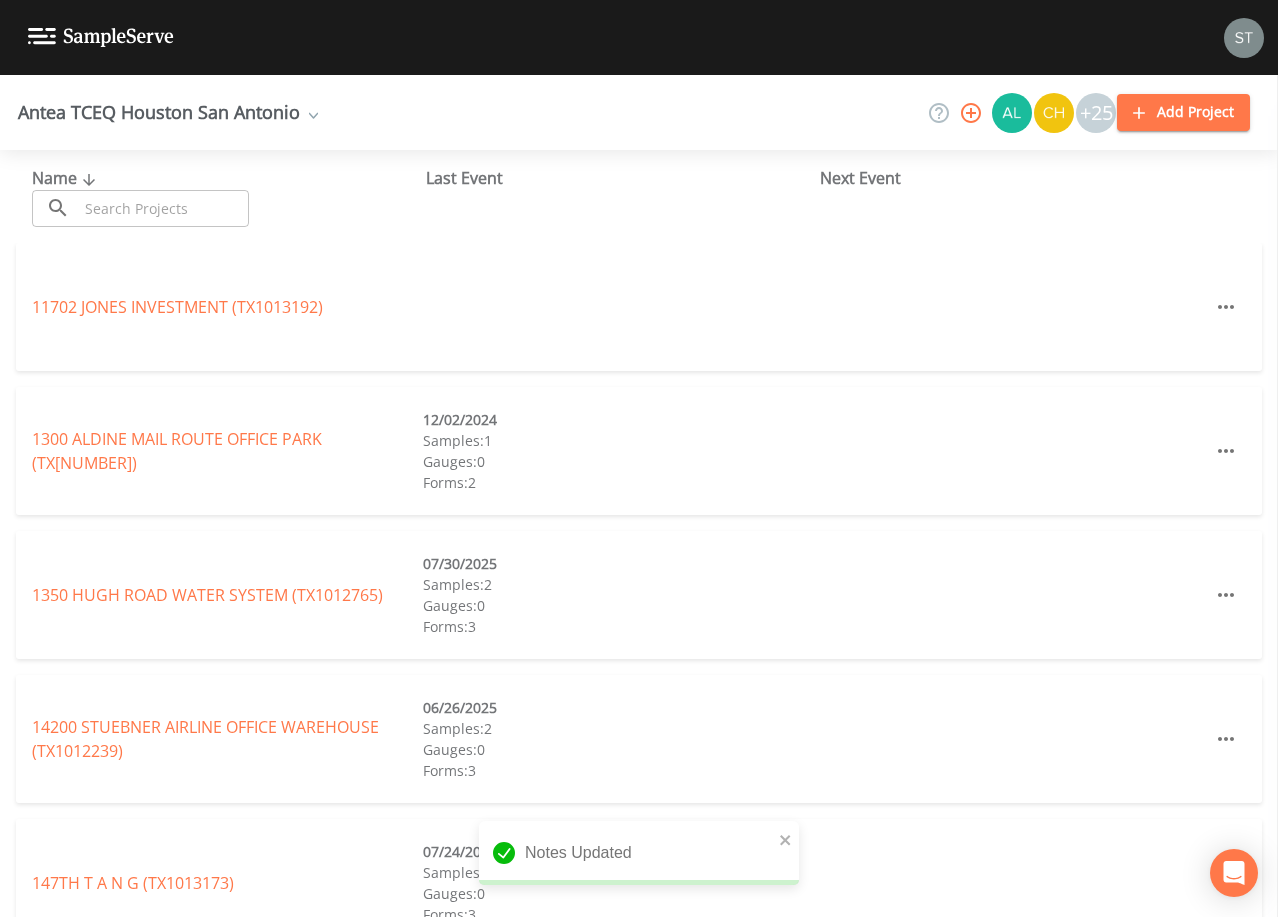 click at bounding box center [163, 208] 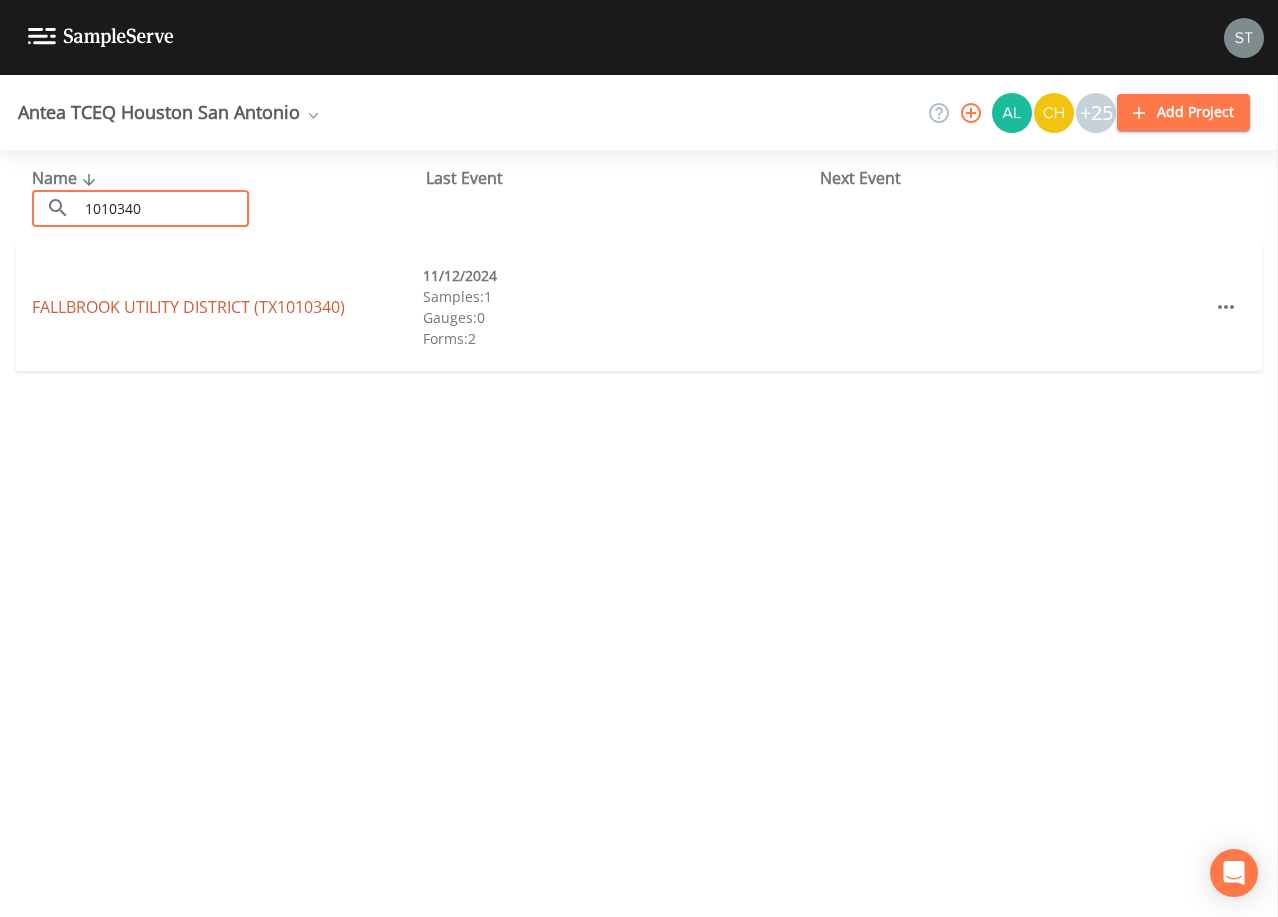 type on "1010340" 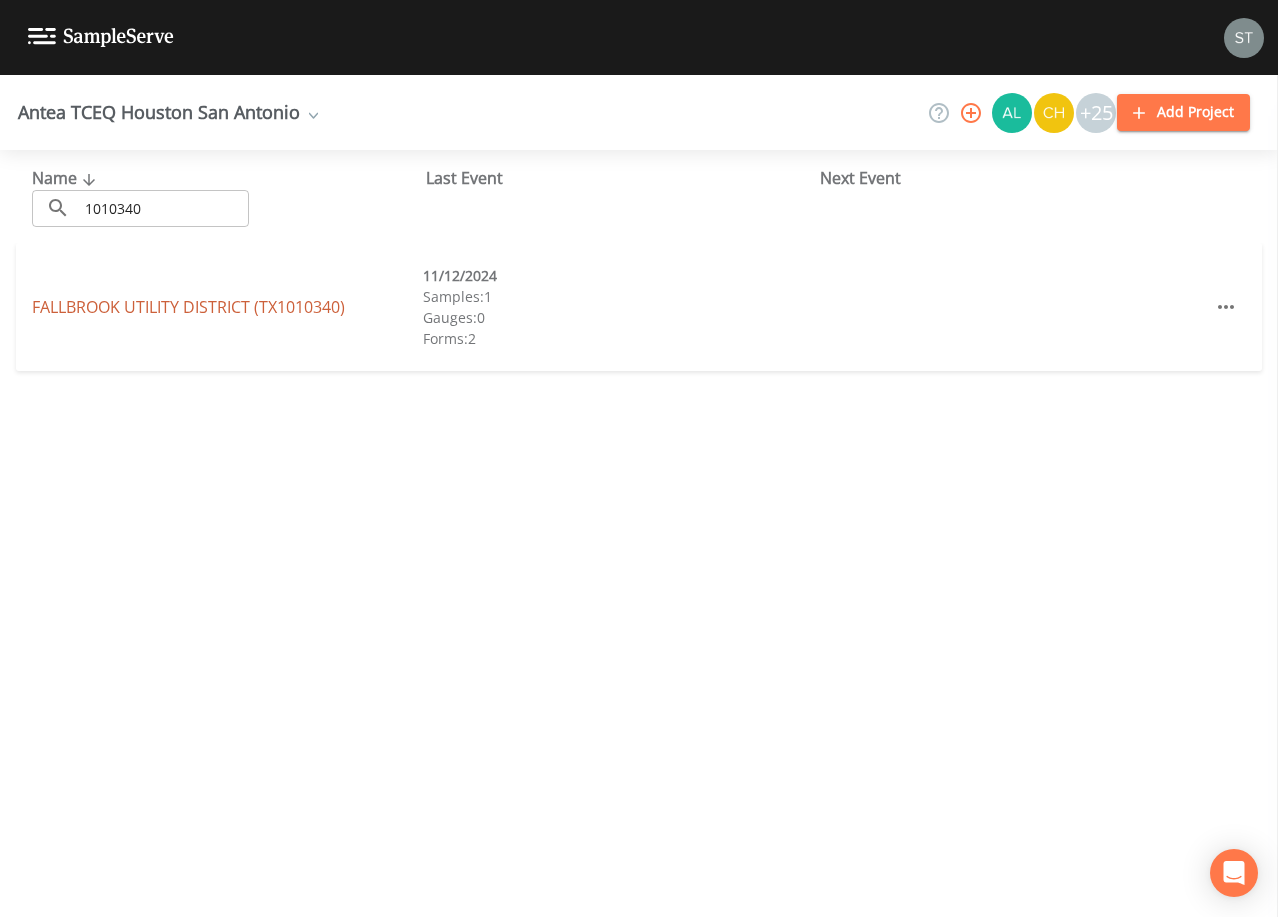 click on "FALLBROOK UTILITY DISTRICT   (TX1010340)" at bounding box center [188, 307] 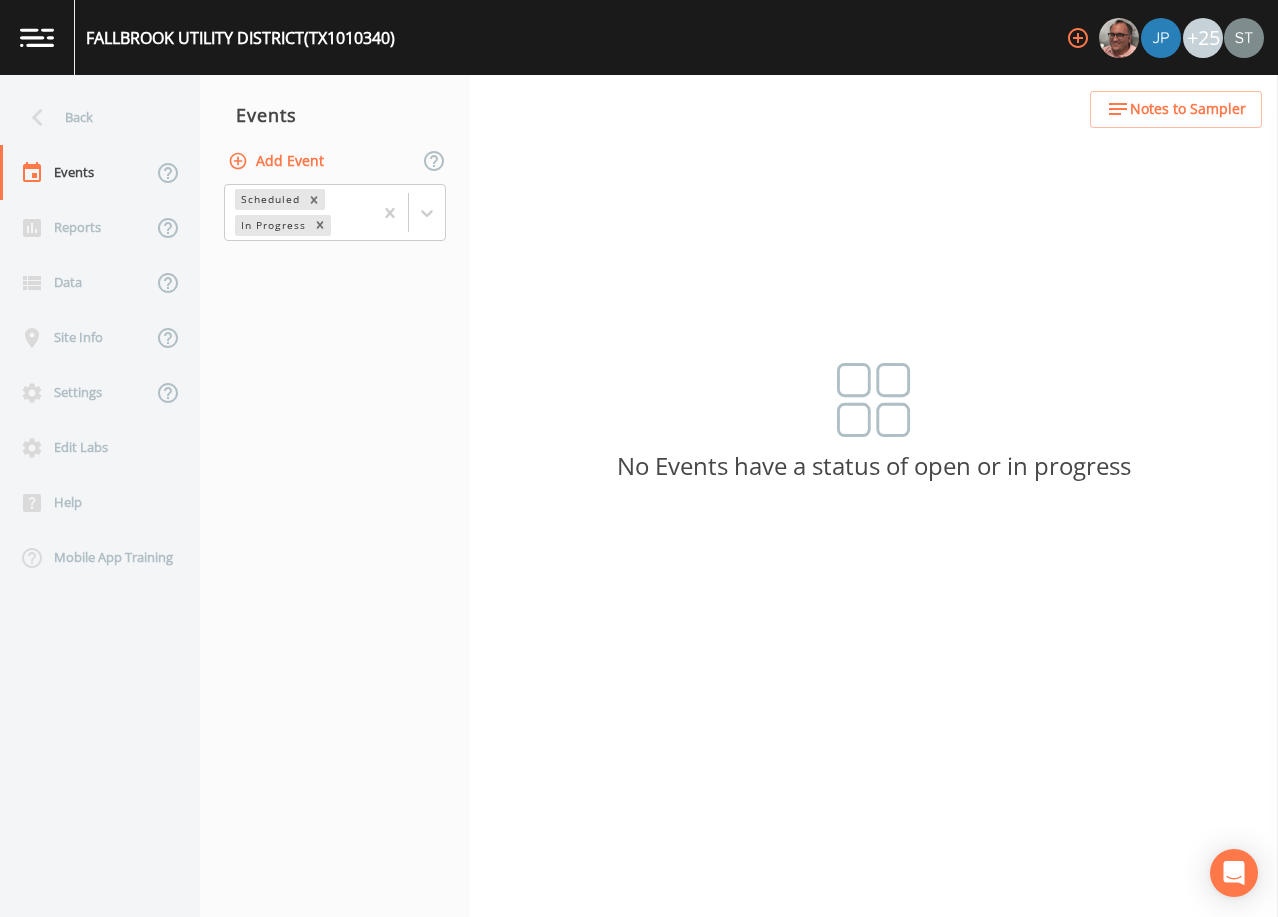 click on "Add Event" at bounding box center [278, 161] 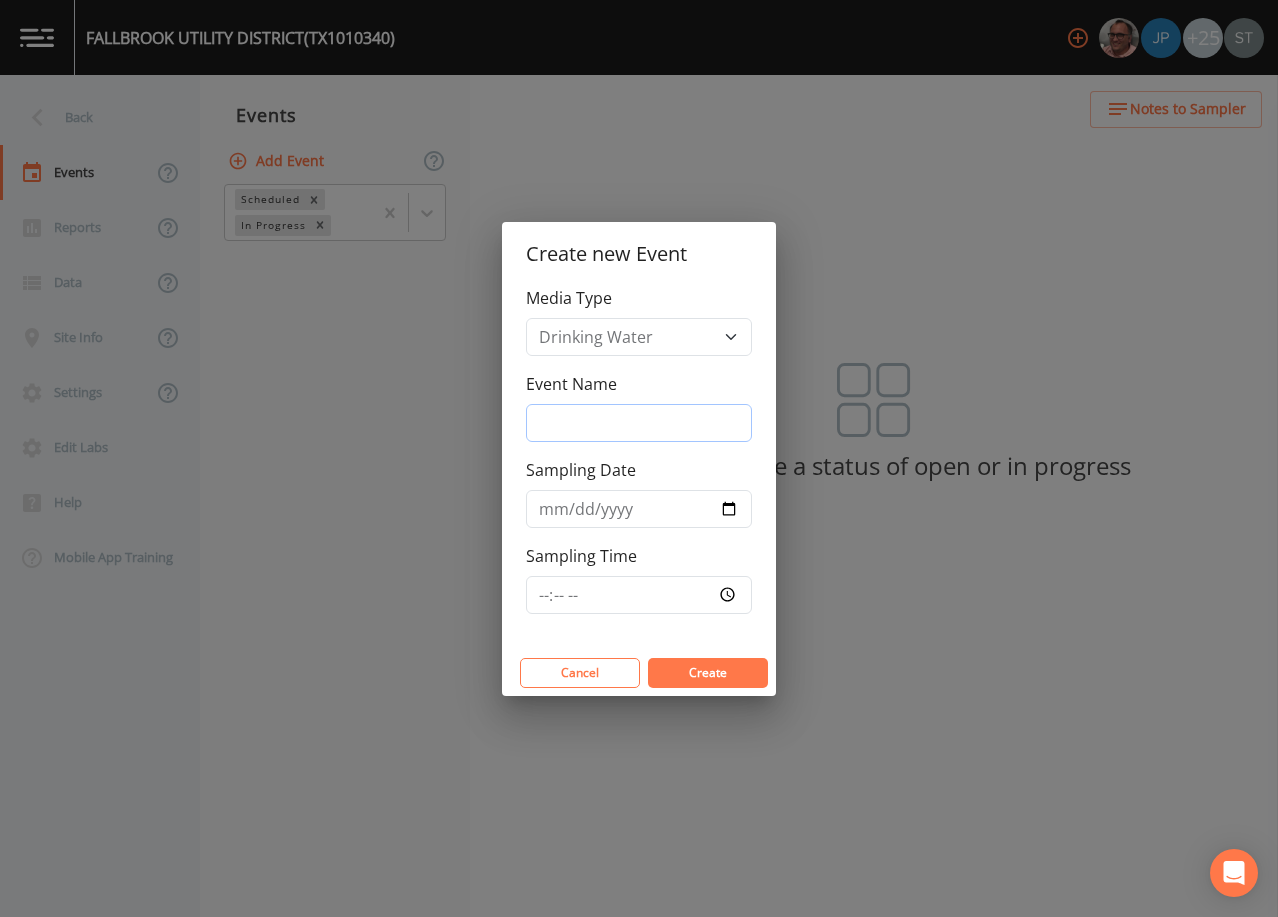 click on "Event Name" at bounding box center (639, 423) 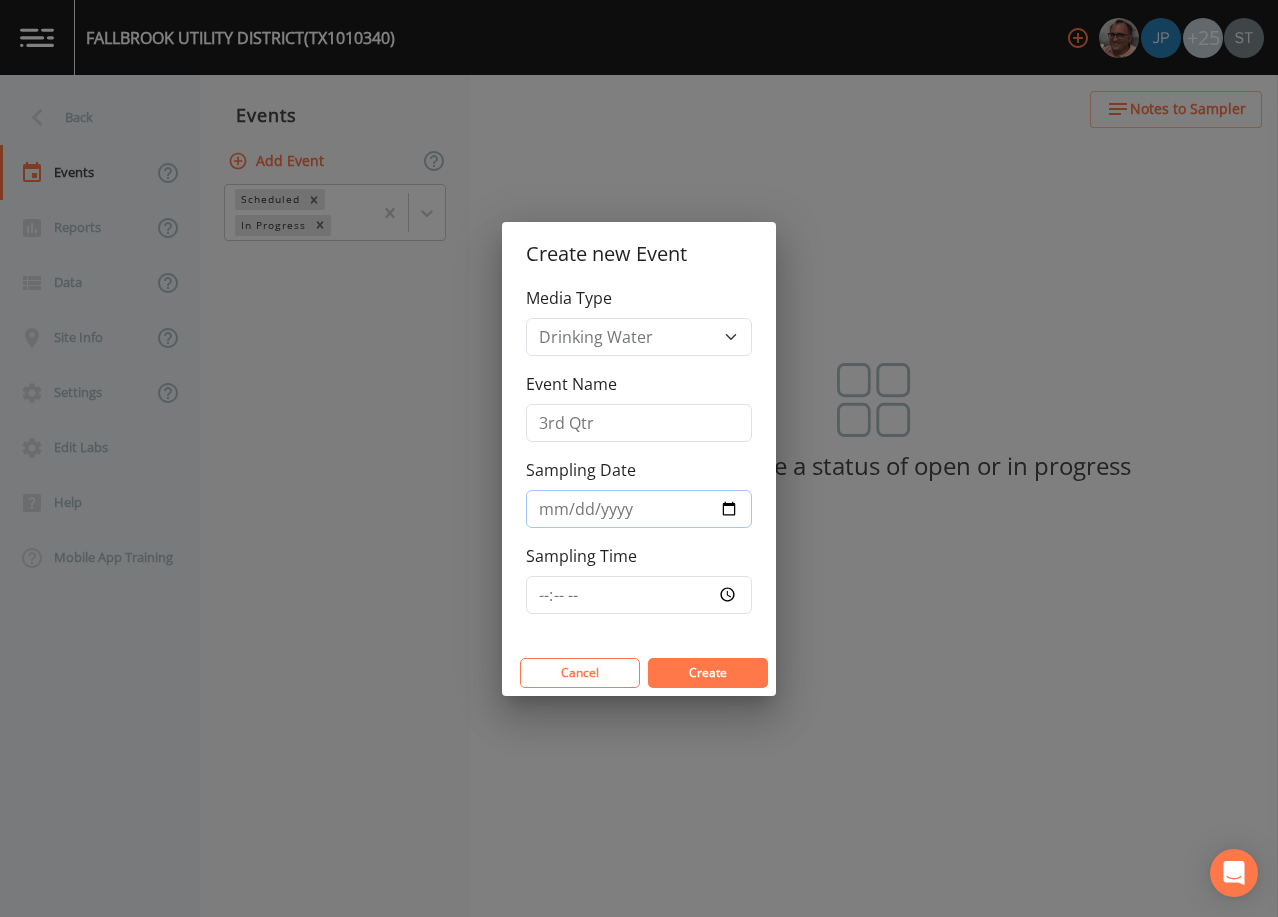 click on "Sampling Date" at bounding box center [639, 509] 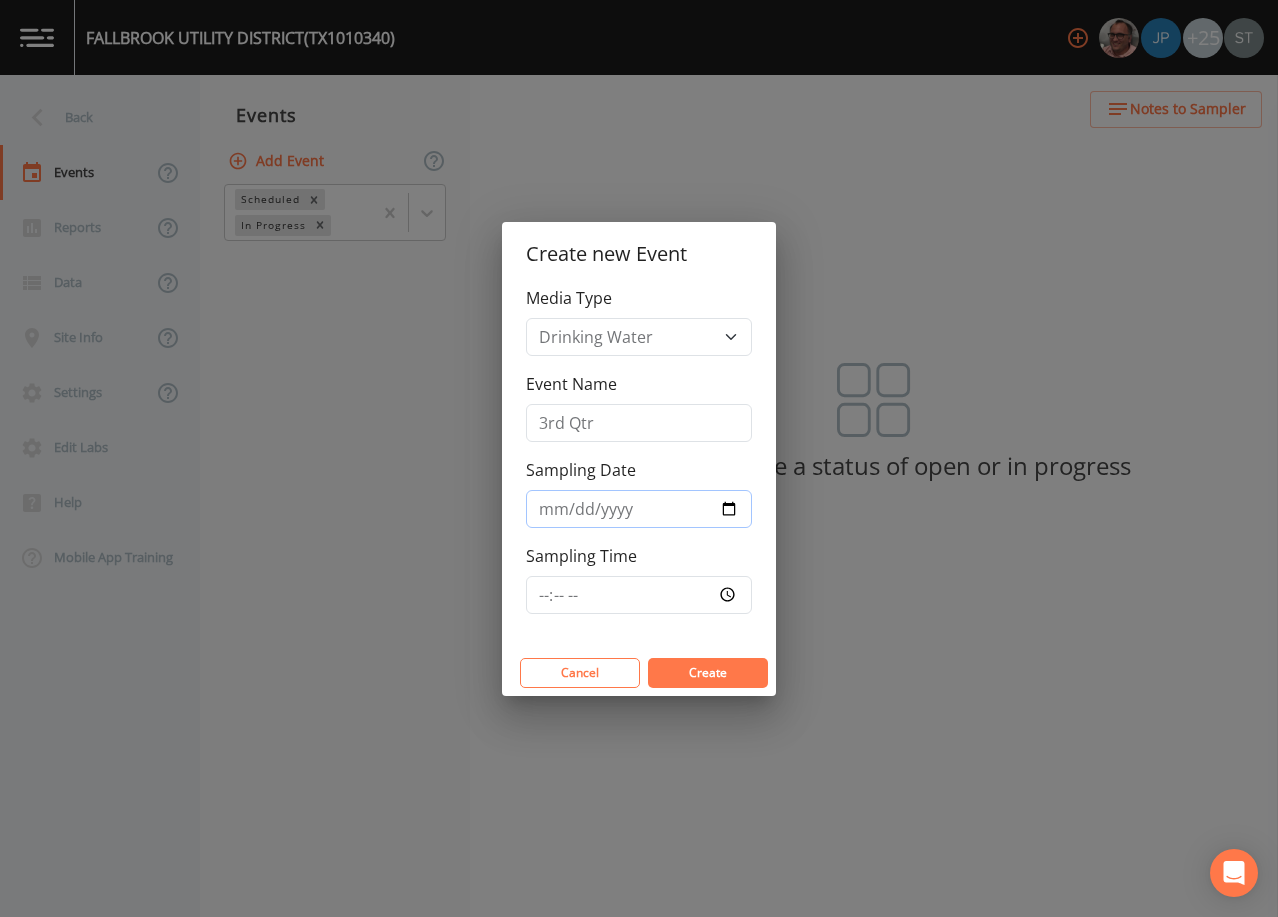 type on "2025-08-14" 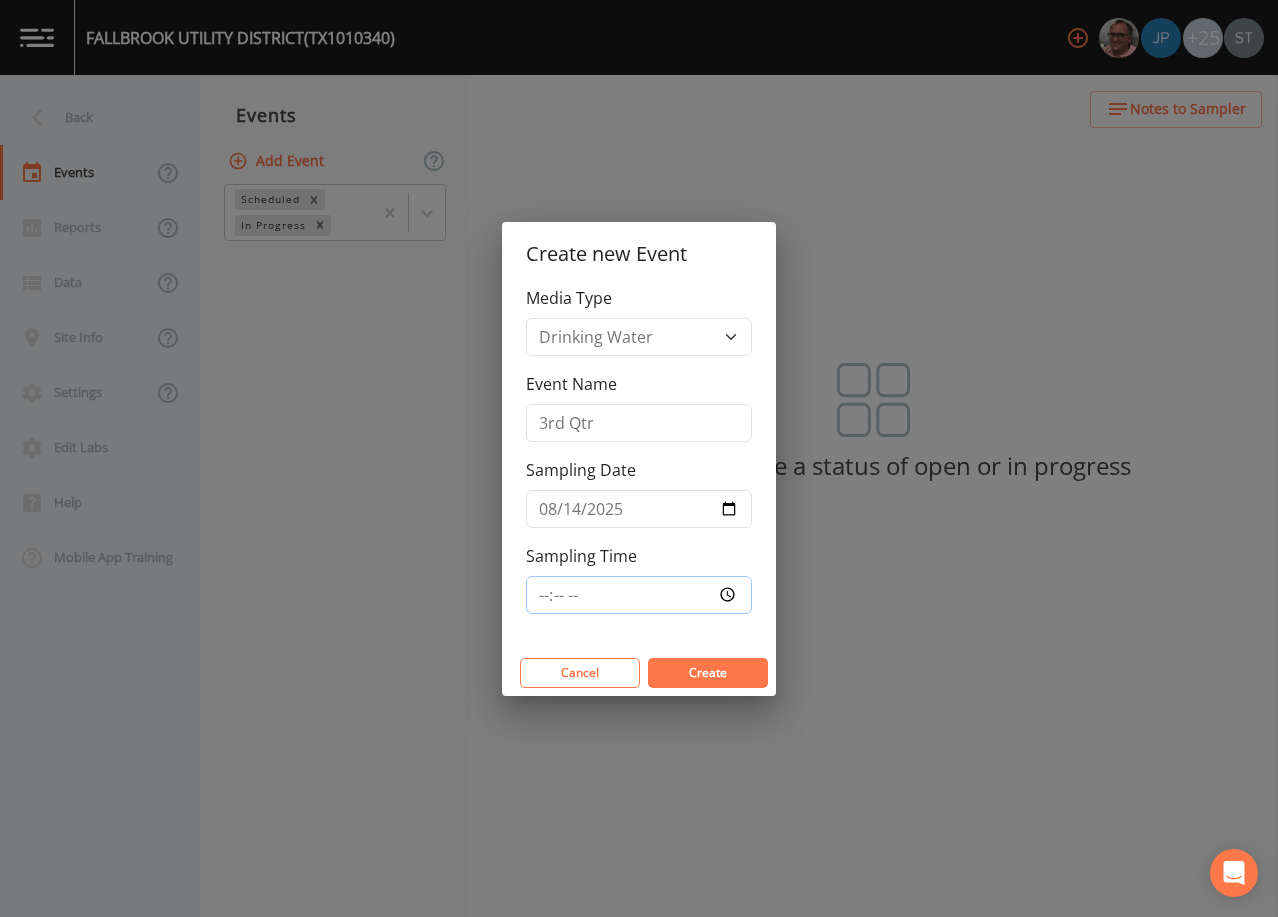 type on "08:00" 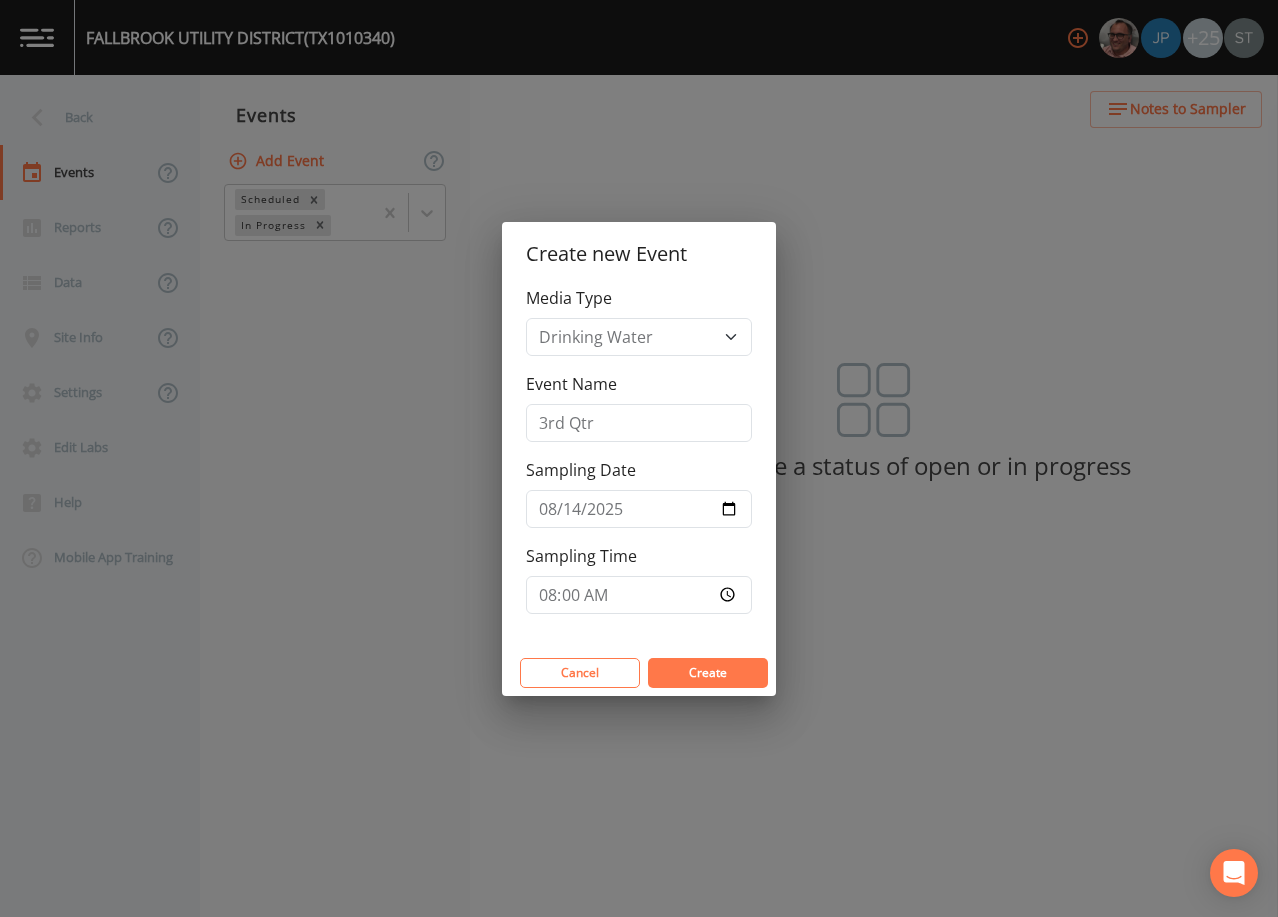 click on "Create" at bounding box center (708, 673) 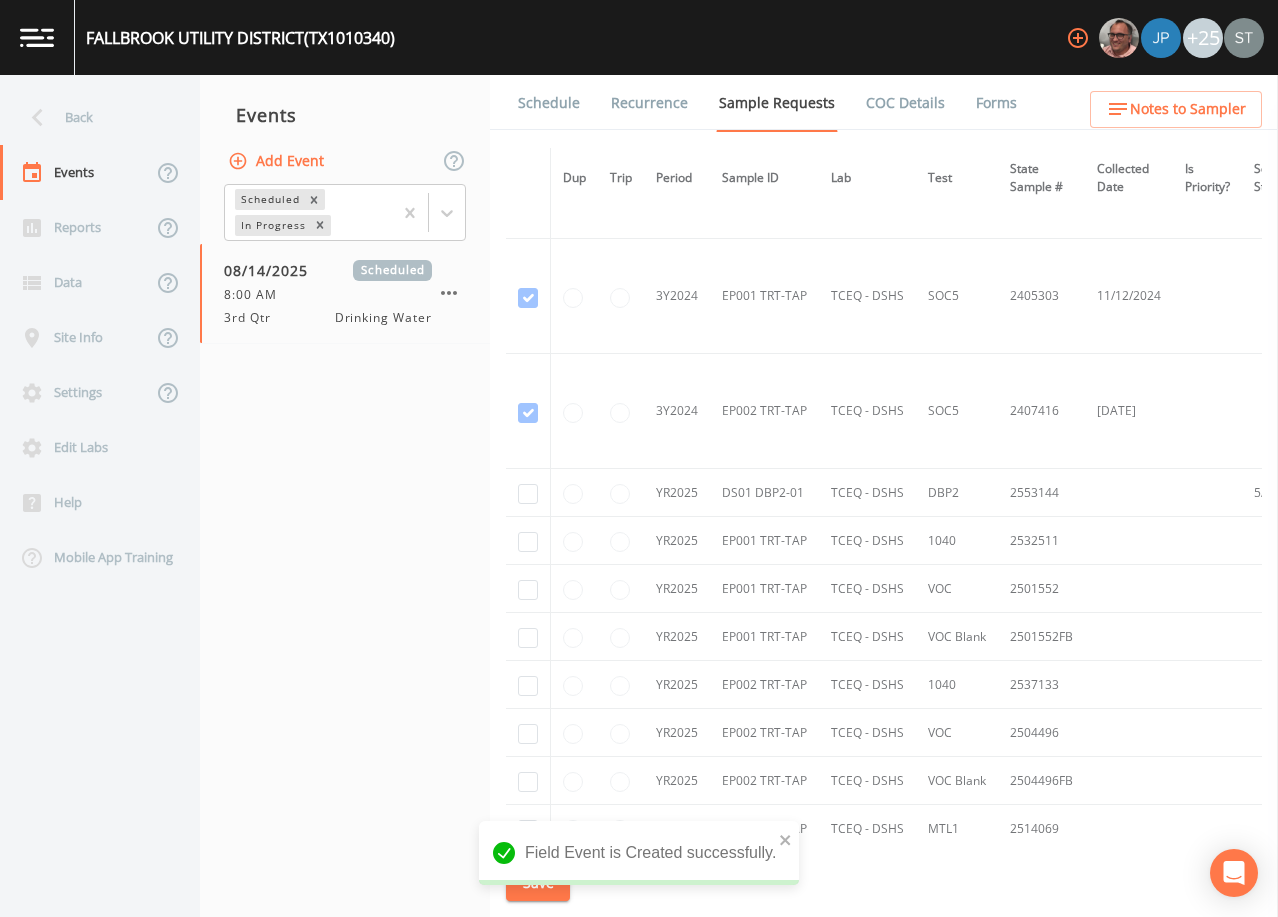 scroll, scrollTop: 800, scrollLeft: 0, axis: vertical 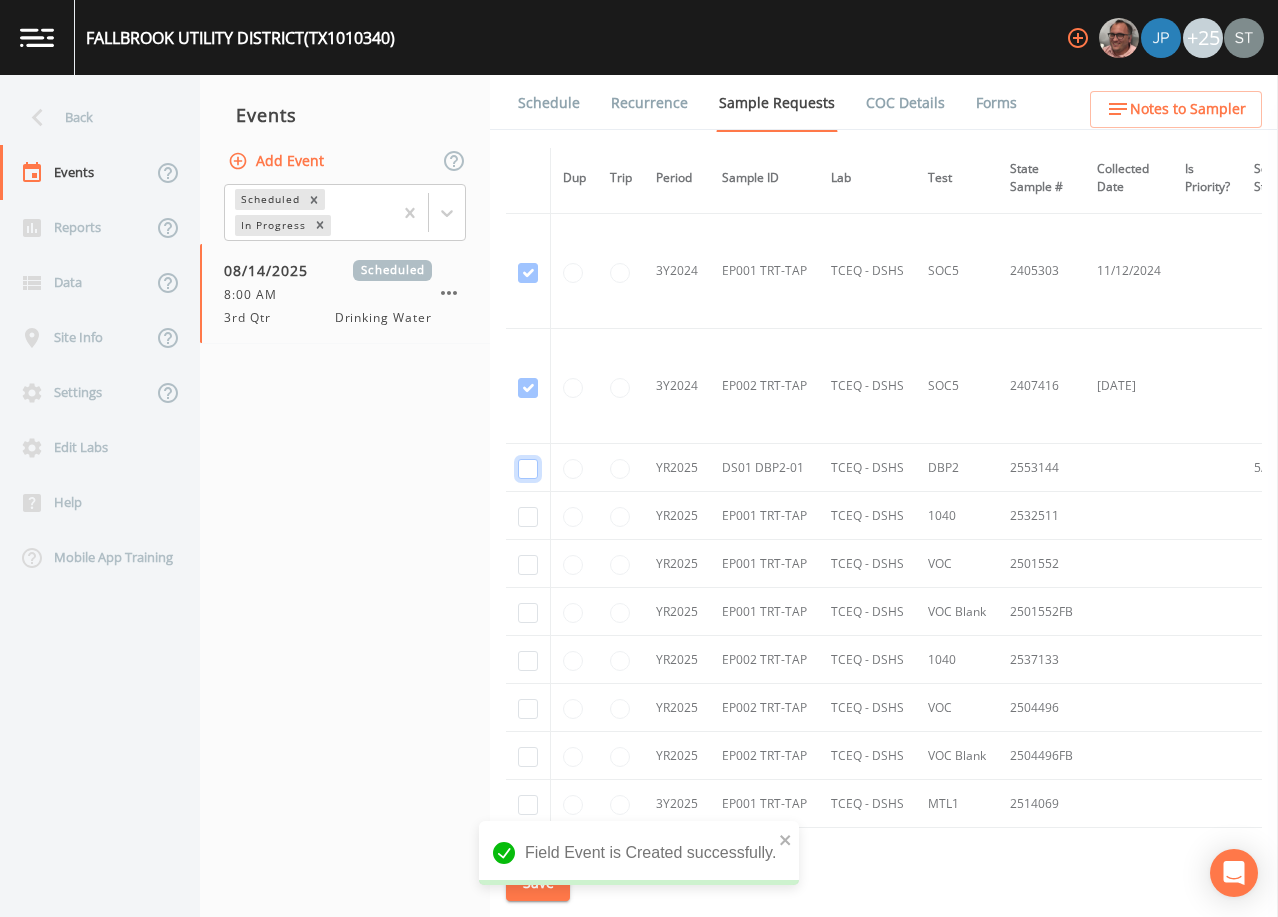 click at bounding box center (528, -532) 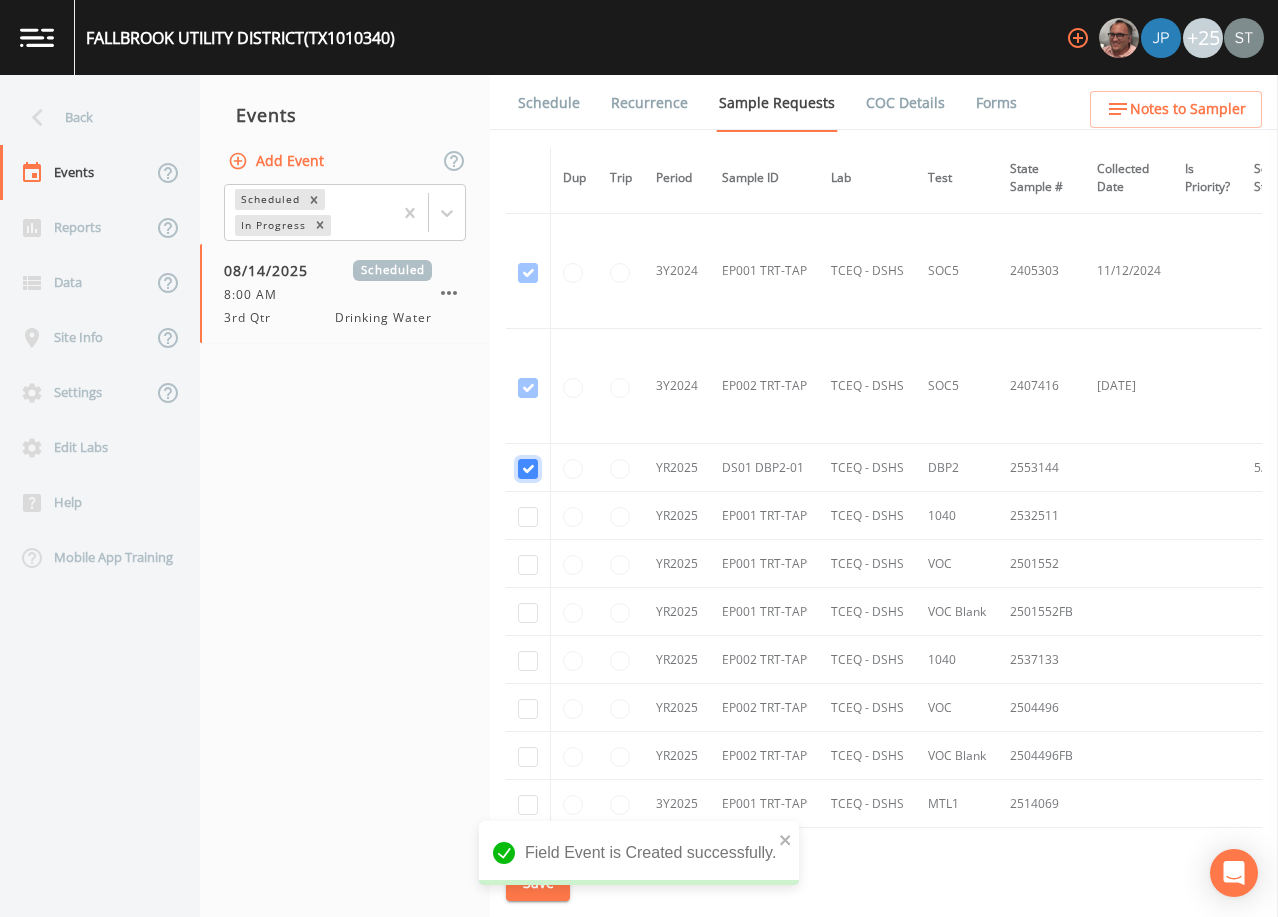 checkbox on "true" 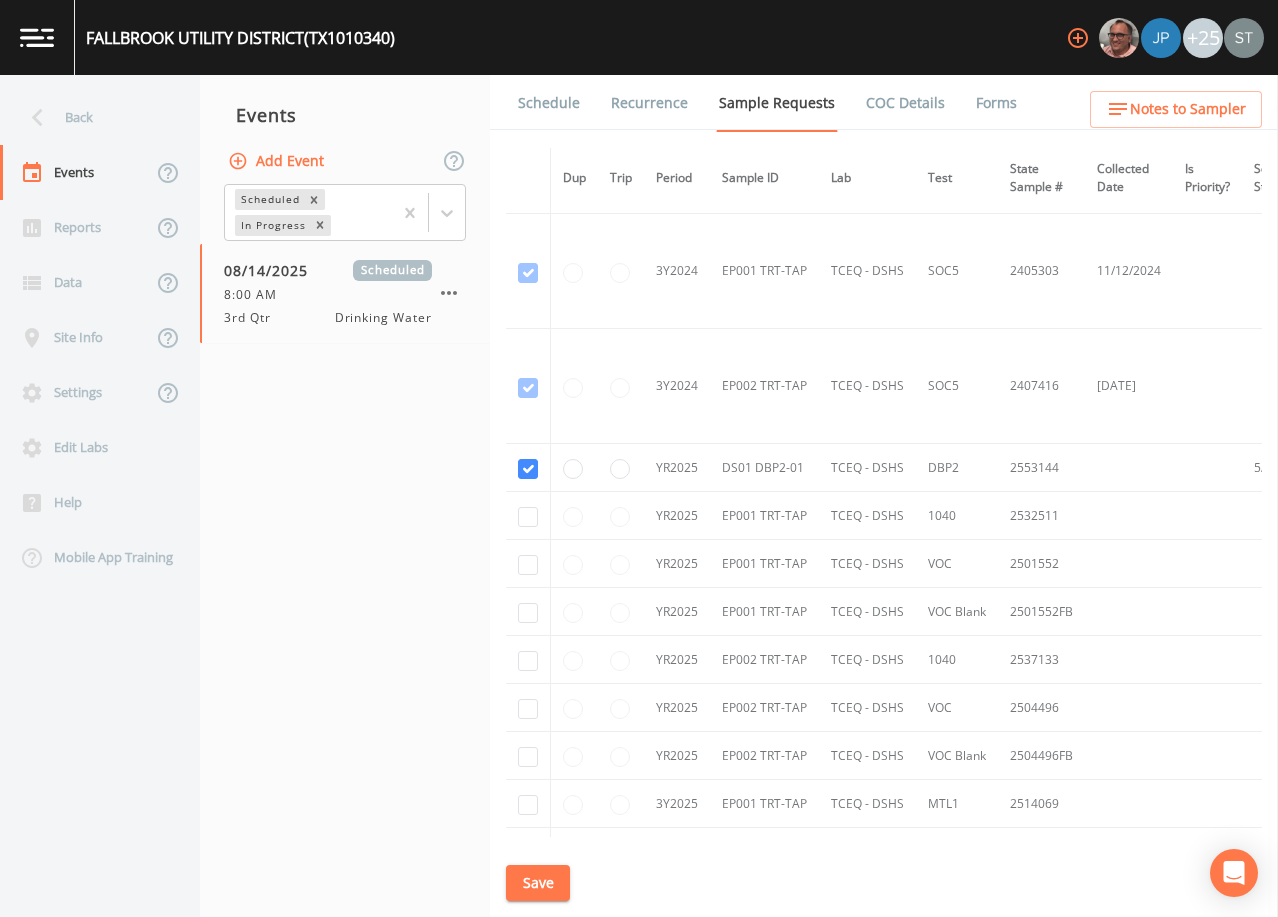 click on "Save" at bounding box center [538, 883] 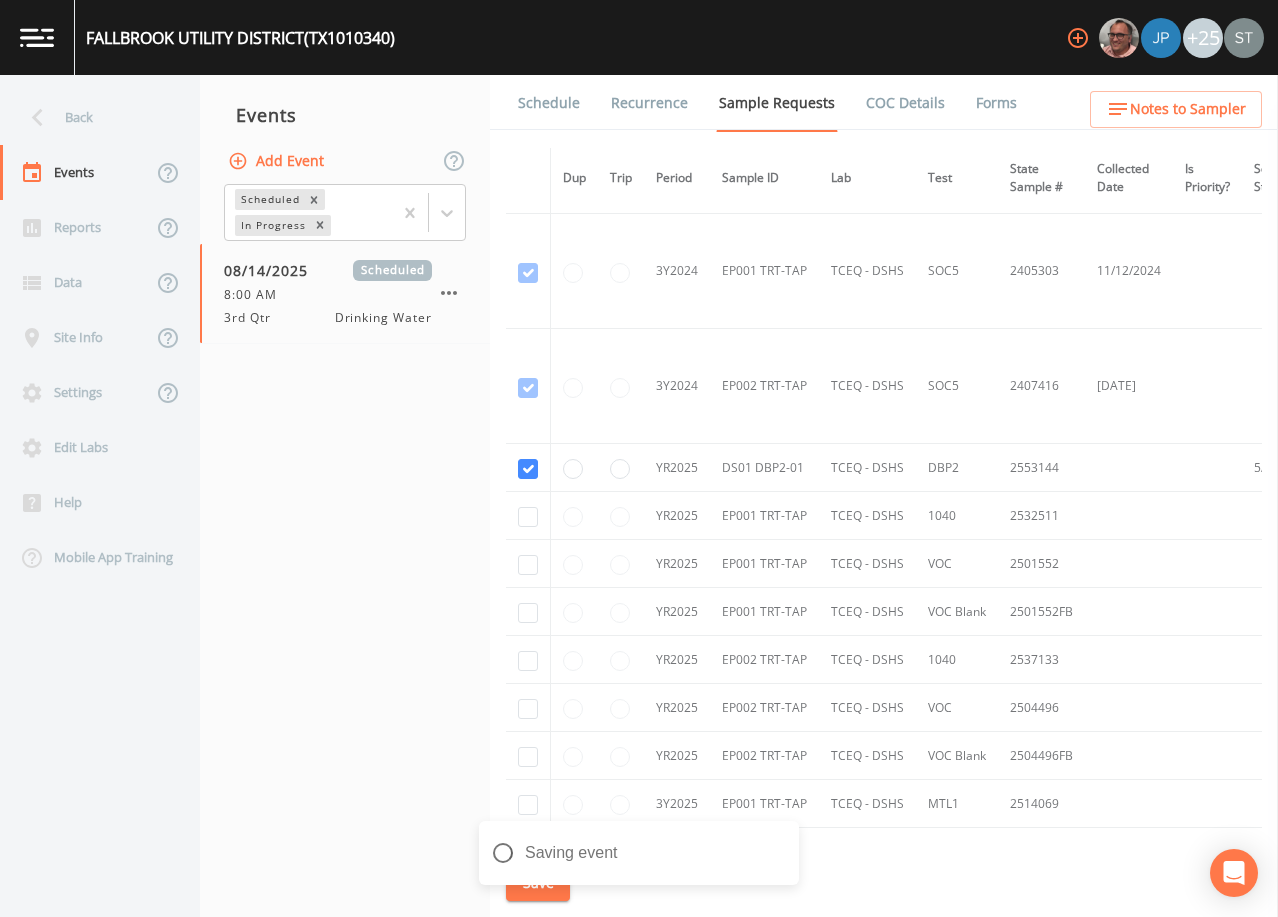 click on "Schedule" at bounding box center [549, 103] 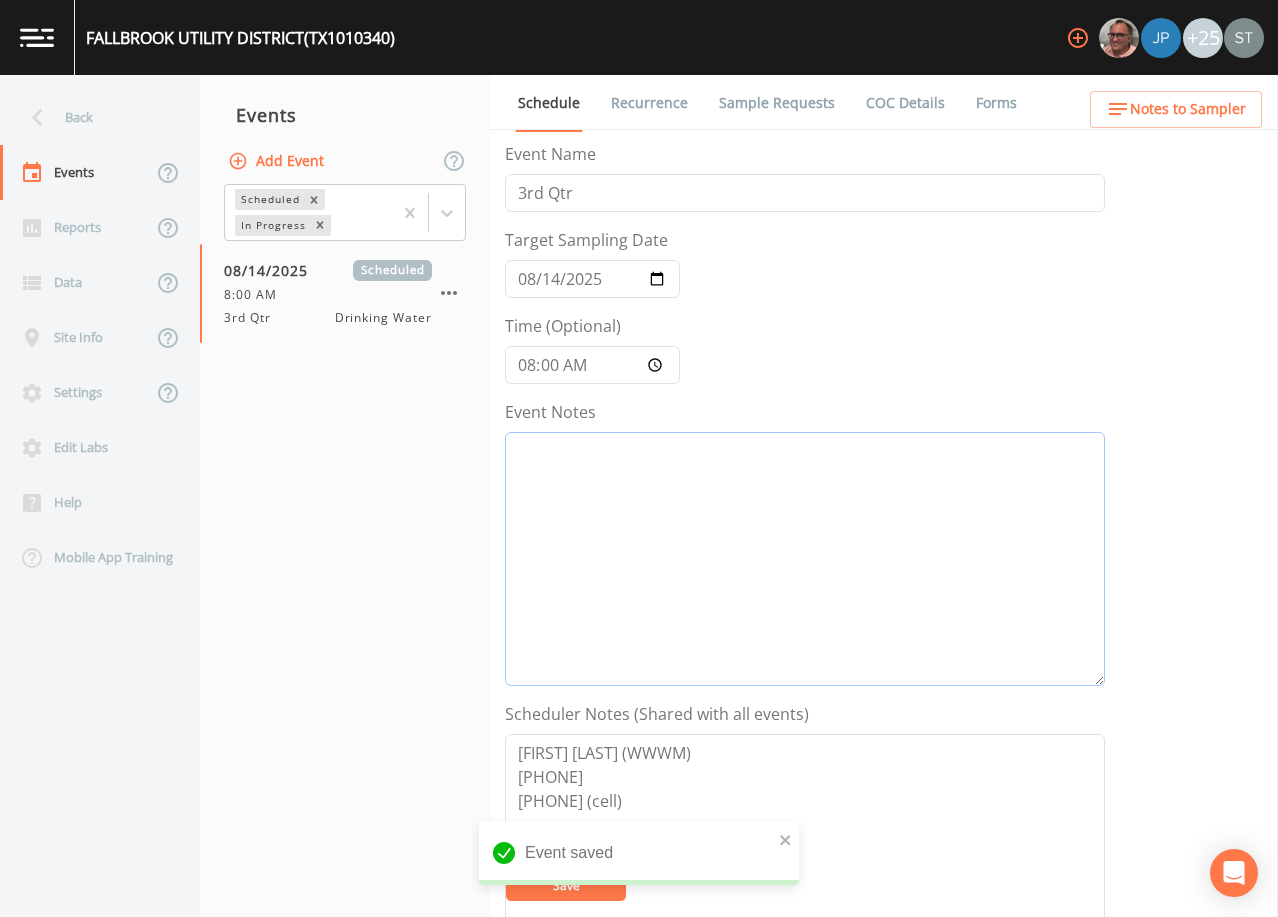 click on "Event Notes" at bounding box center [805, 559] 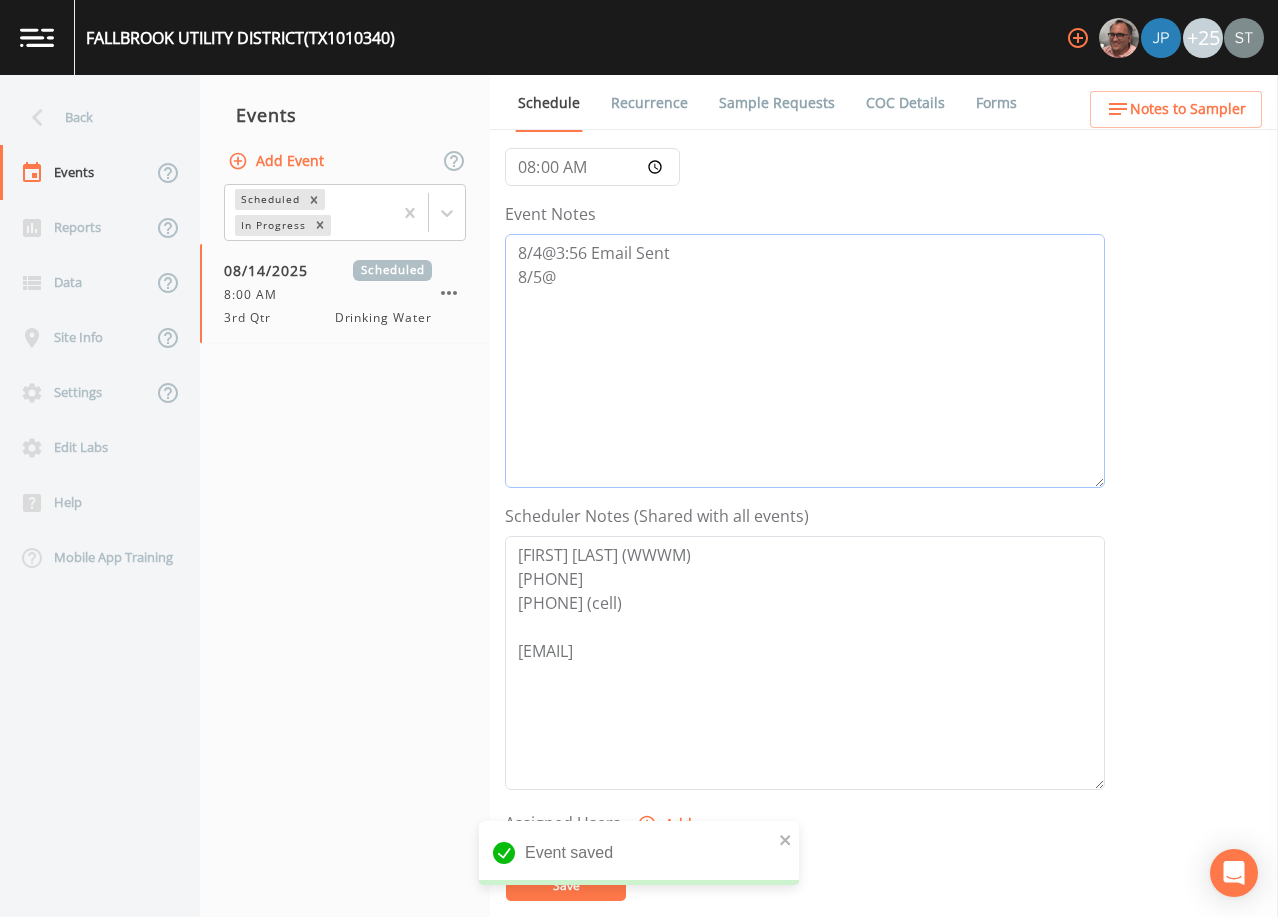 scroll, scrollTop: 200, scrollLeft: 0, axis: vertical 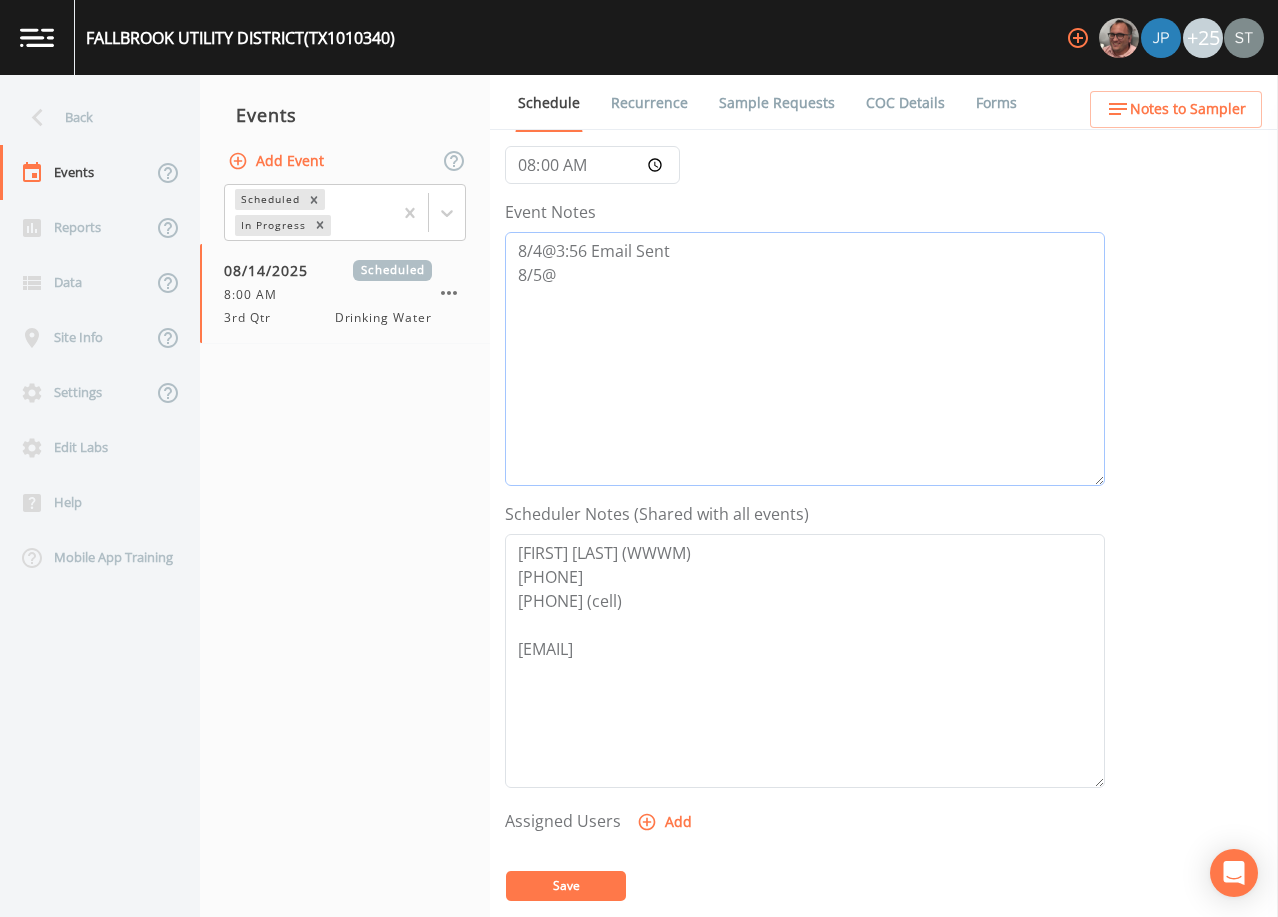 type on "8/4@3:56 Email Sent
8/5@" 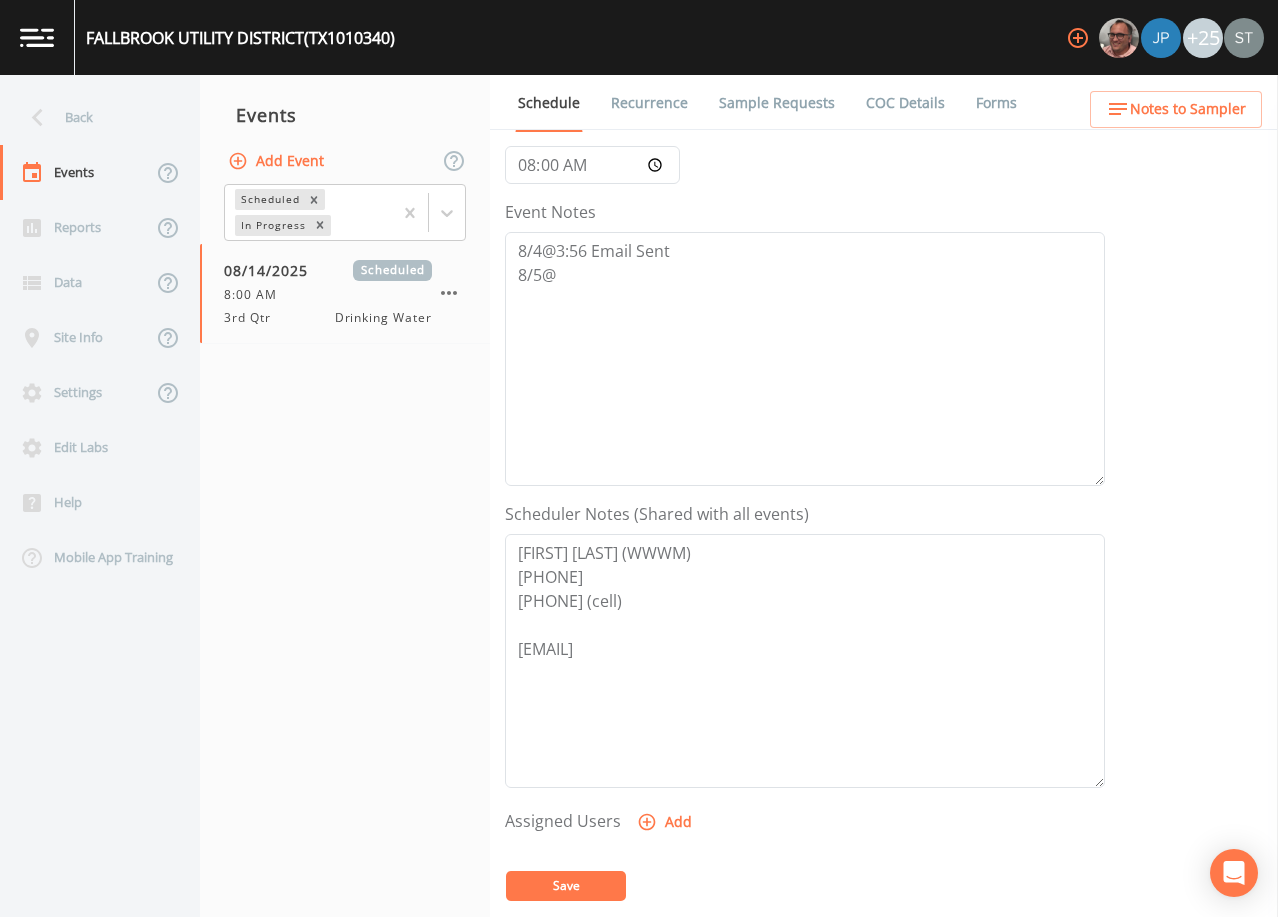 click on "Save" at bounding box center (566, 885) 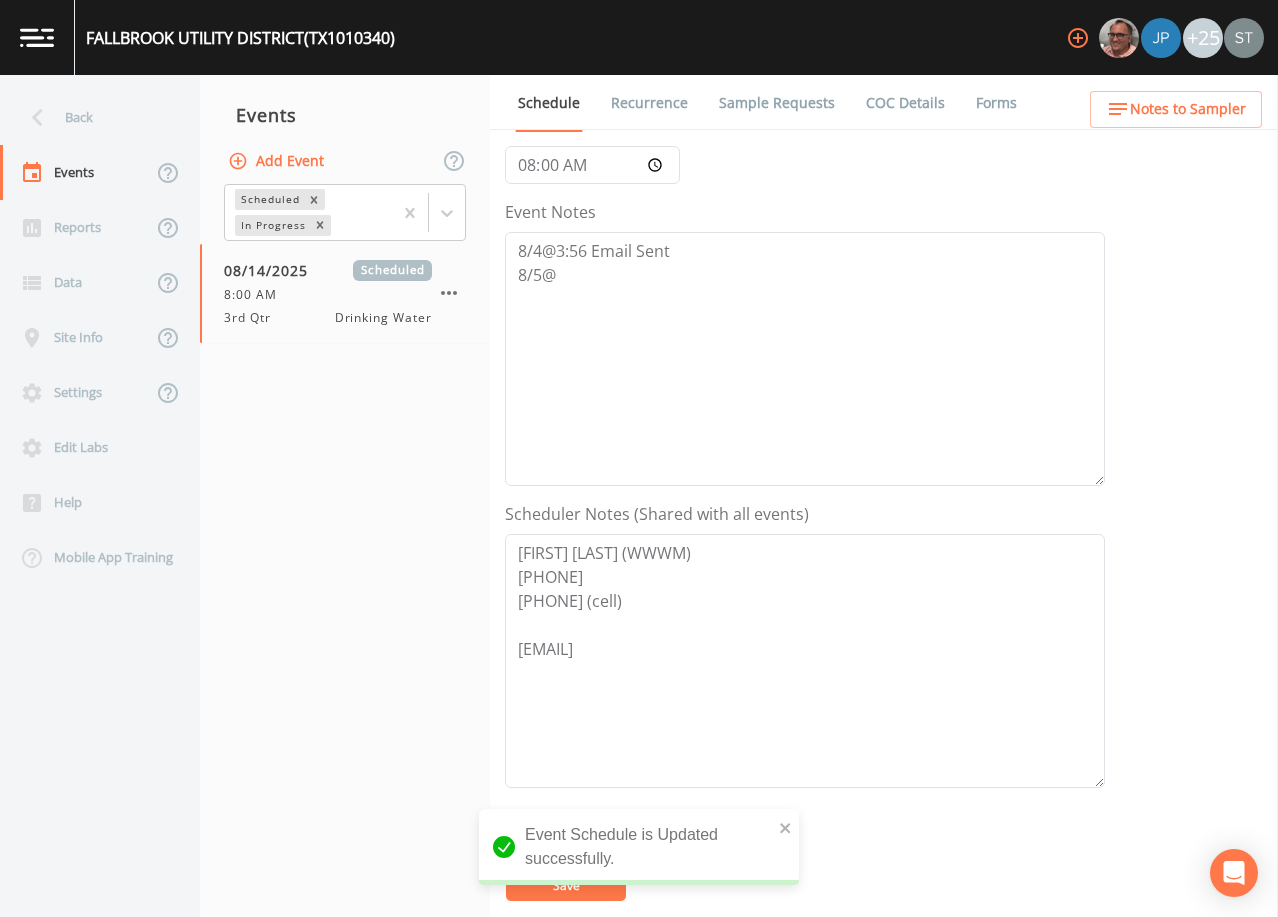 click on "Notes to Sampler" at bounding box center (1188, 109) 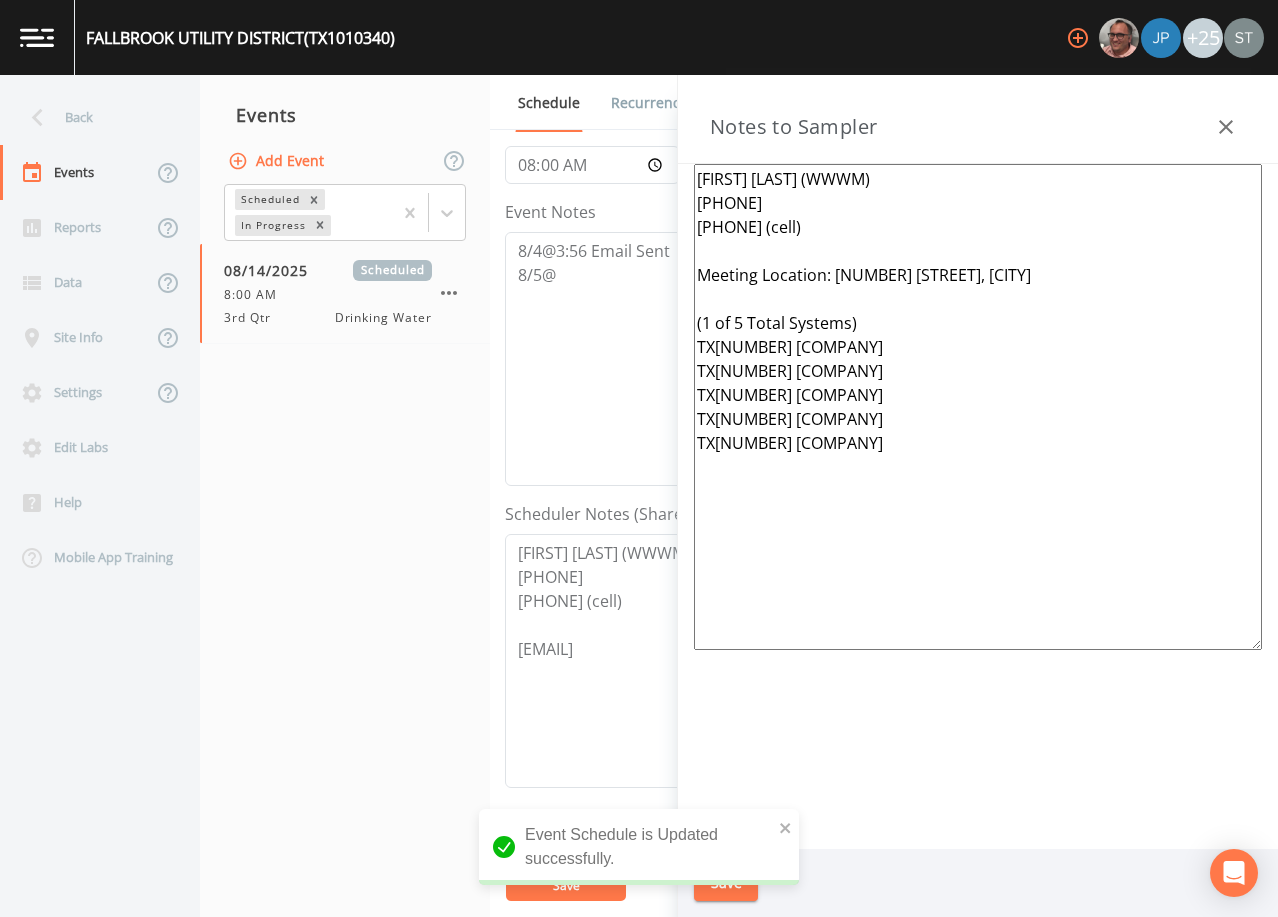 drag, startPoint x: 1004, startPoint y: 456, endPoint x: 643, endPoint y: 277, distance: 402.94168 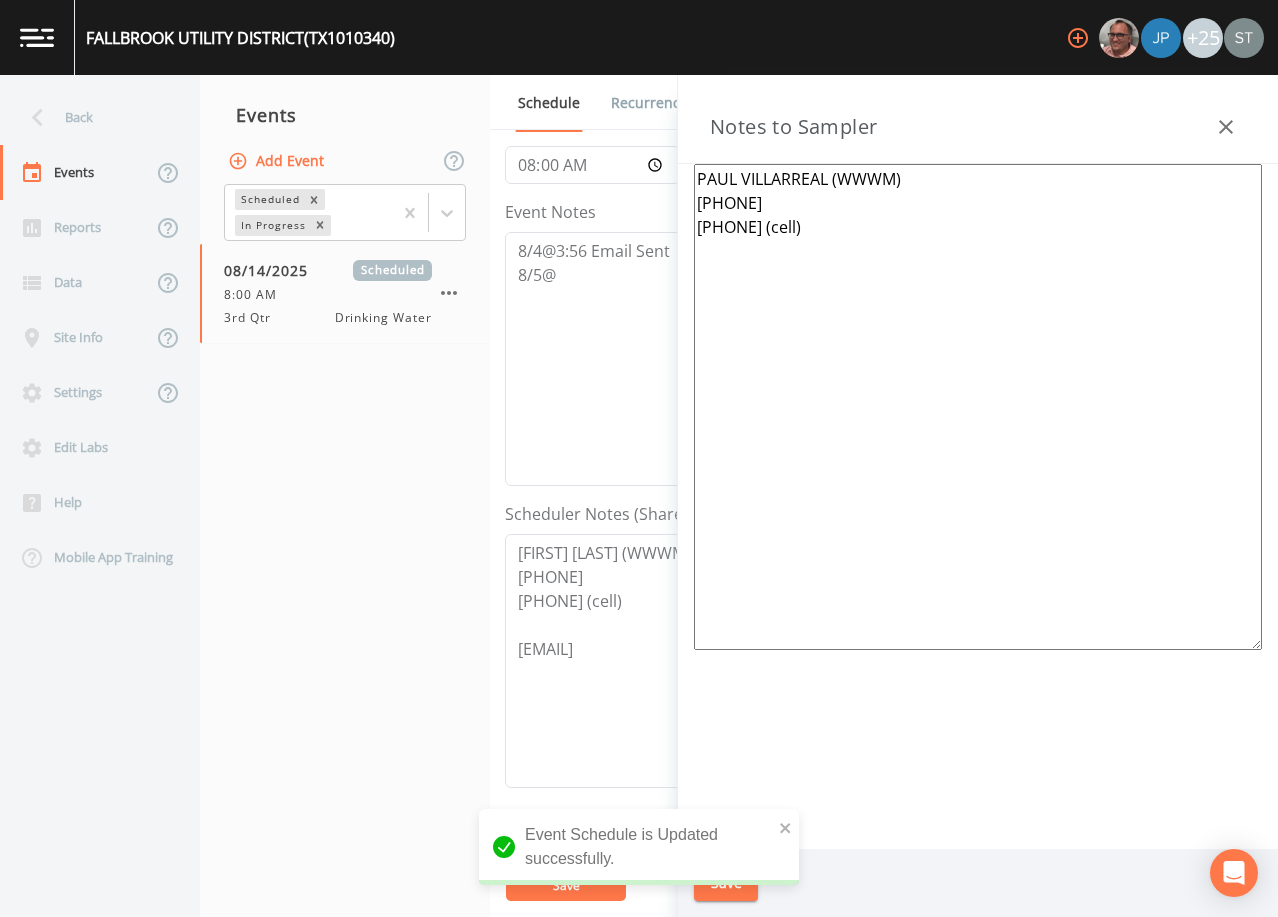 click on "PAUL VILLARREAL (WWWM)
[PHONE]
[PHONE] (cell)" at bounding box center (978, 407) 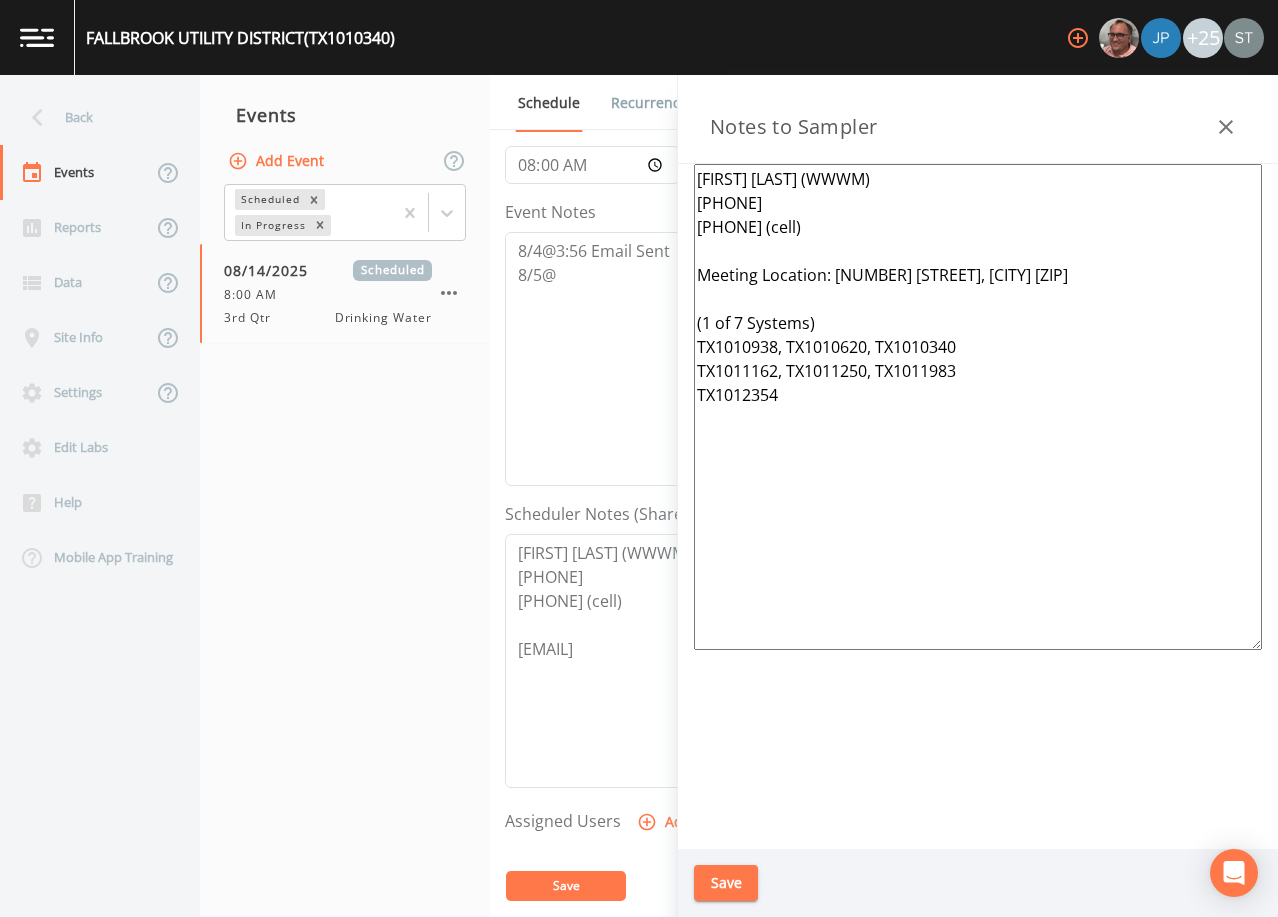 type on "[FIRST] [LAST] (WWWM)
[PHONE]
[PHONE] (cell)
Meeting Location: [NUMBER] [STREET], [CITY] [ZIP]
(1 of 7 Systems)
TX1010938, TX1010620, TX1010340
TX1011162, TX1011250, TX1011983
TX1012354" 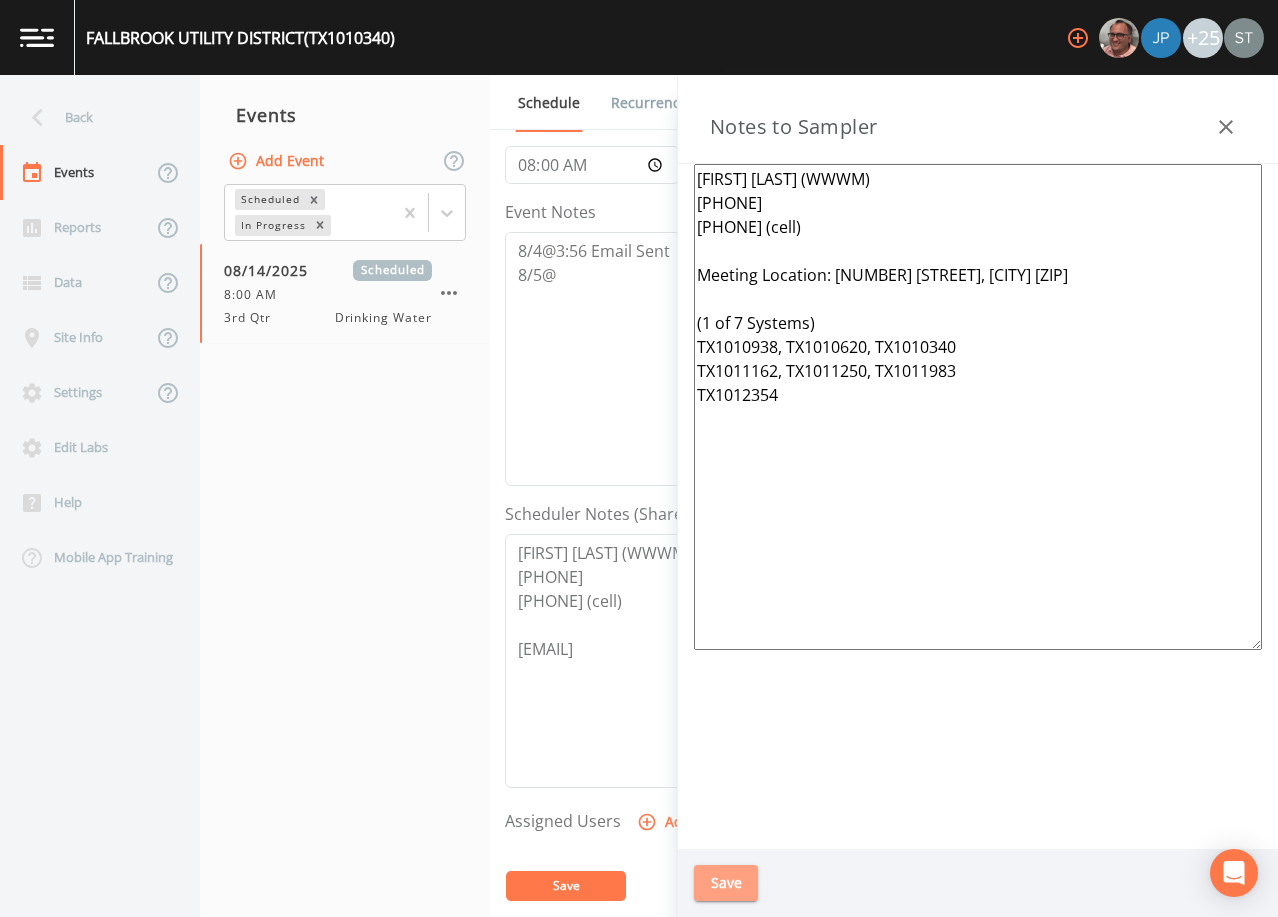 click on "Save" at bounding box center [726, 883] 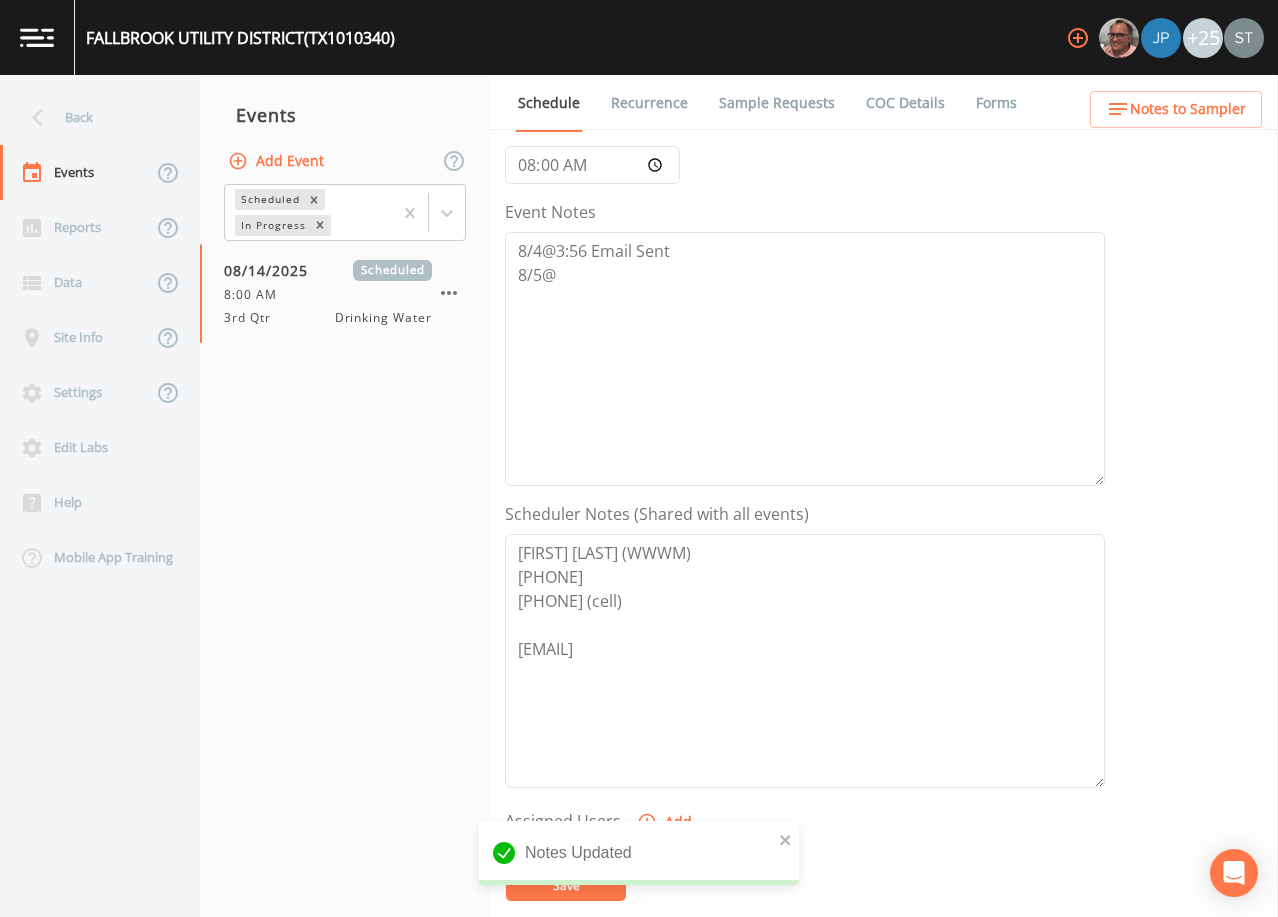 click on "Sample Requests" at bounding box center [777, 103] 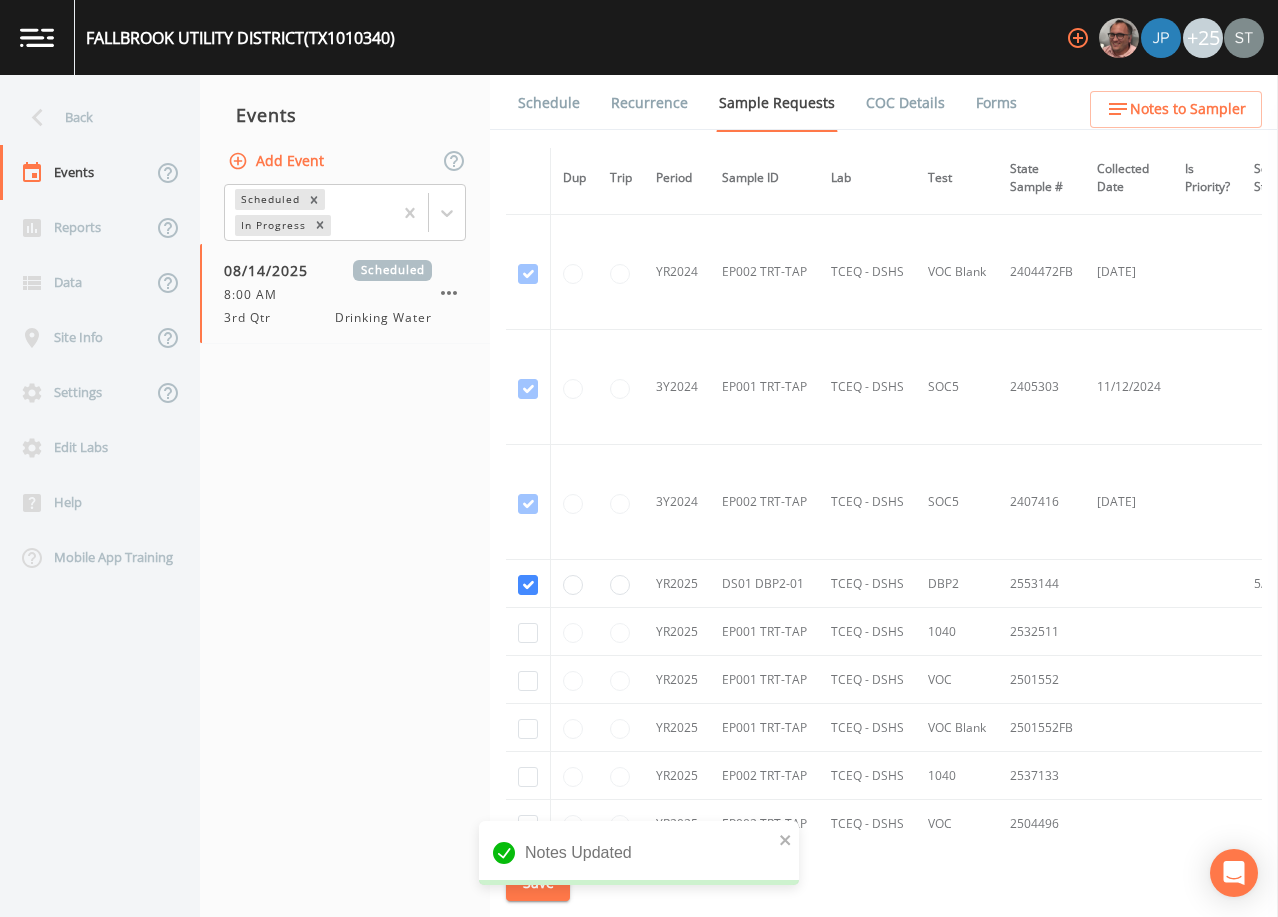 scroll, scrollTop: 700, scrollLeft: 0, axis: vertical 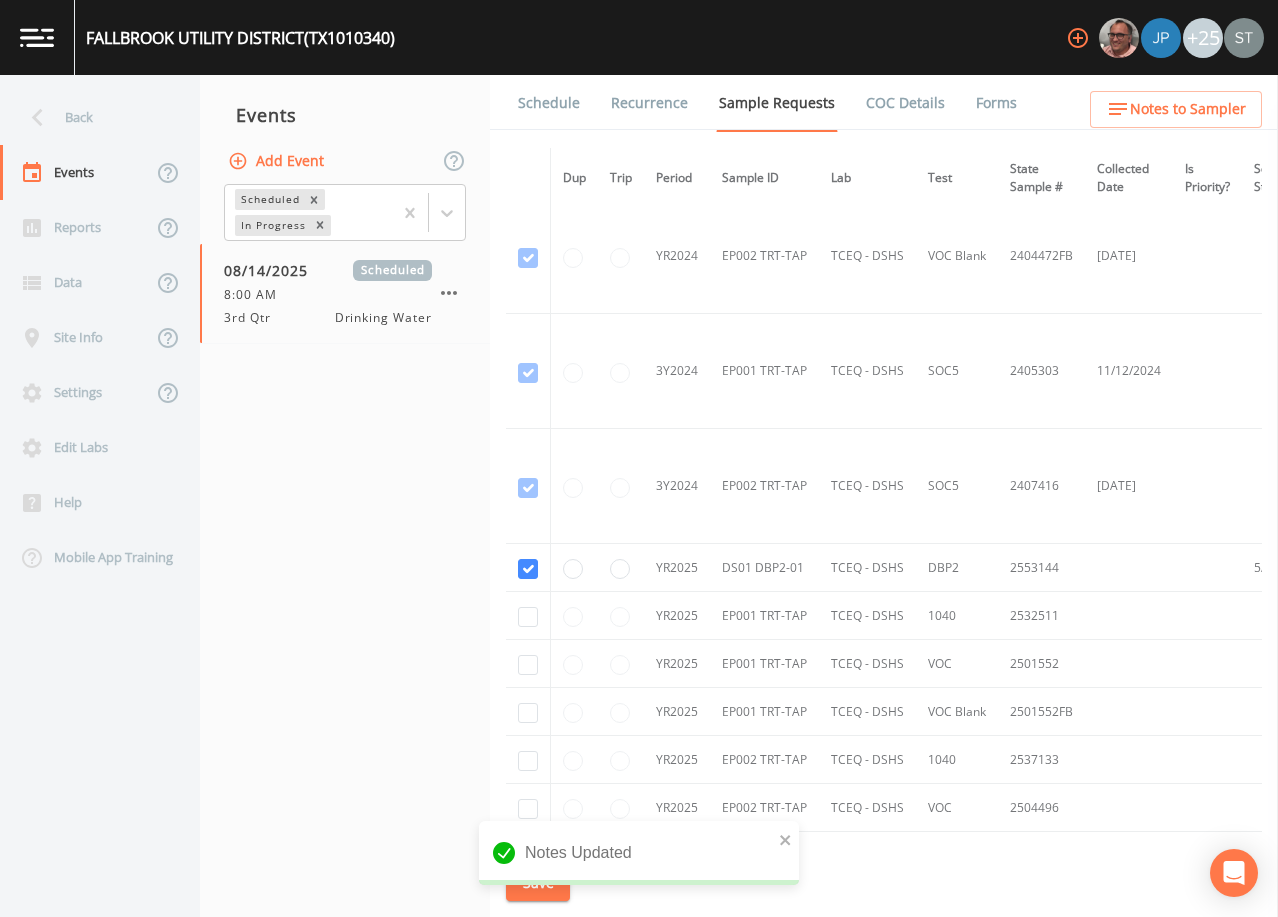 click on "Schedule" at bounding box center (549, 103) 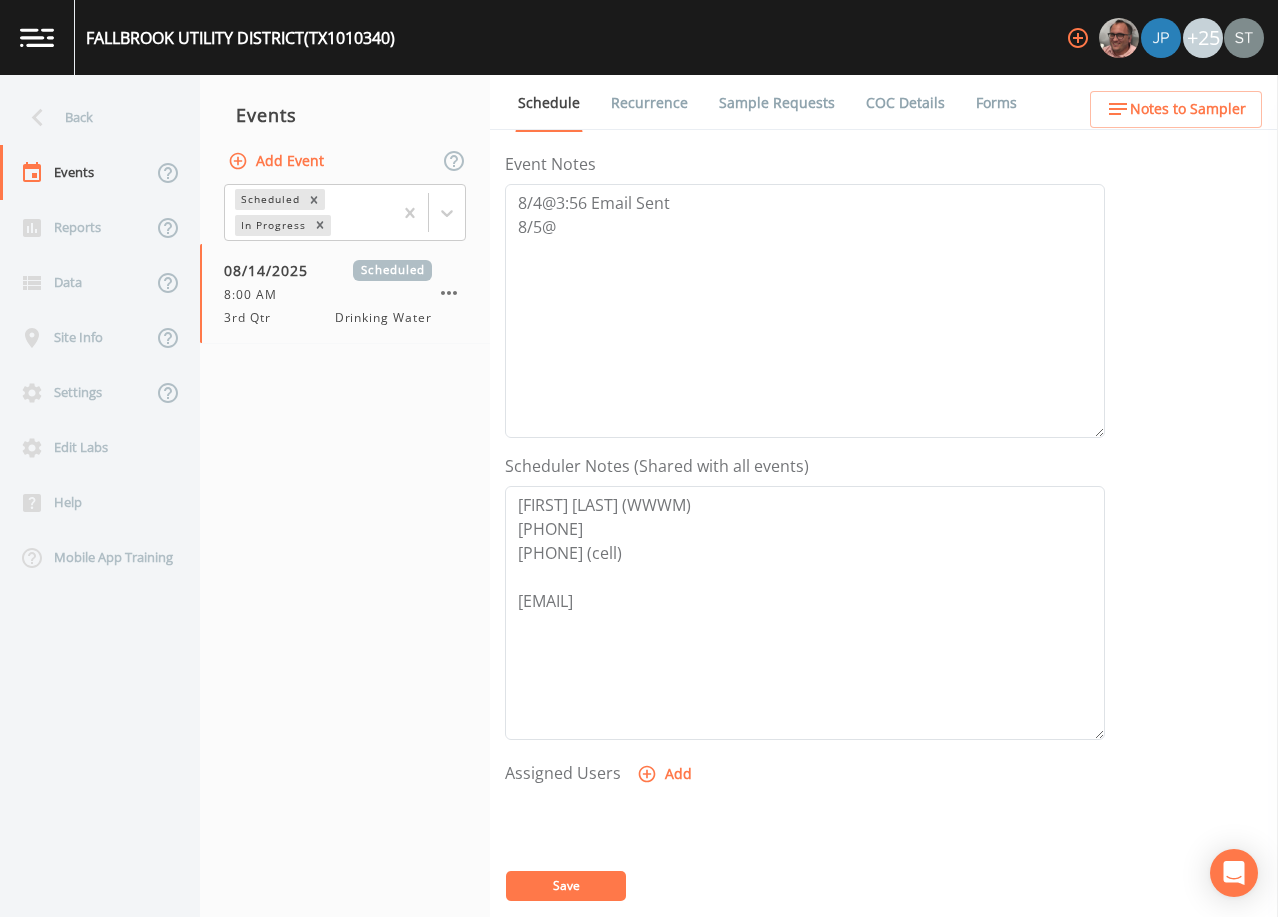 scroll, scrollTop: 300, scrollLeft: 0, axis: vertical 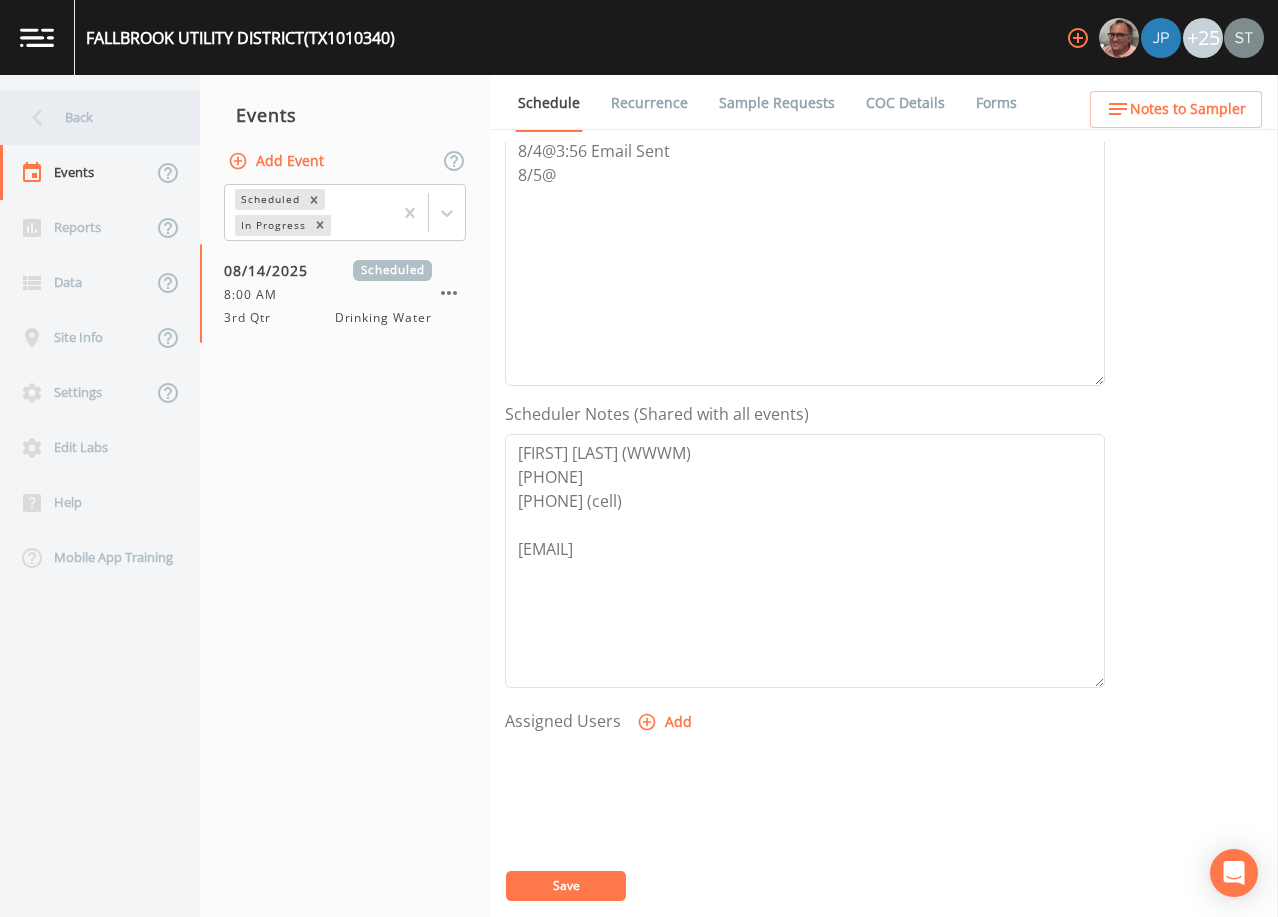 click on "Back" at bounding box center (90, 117) 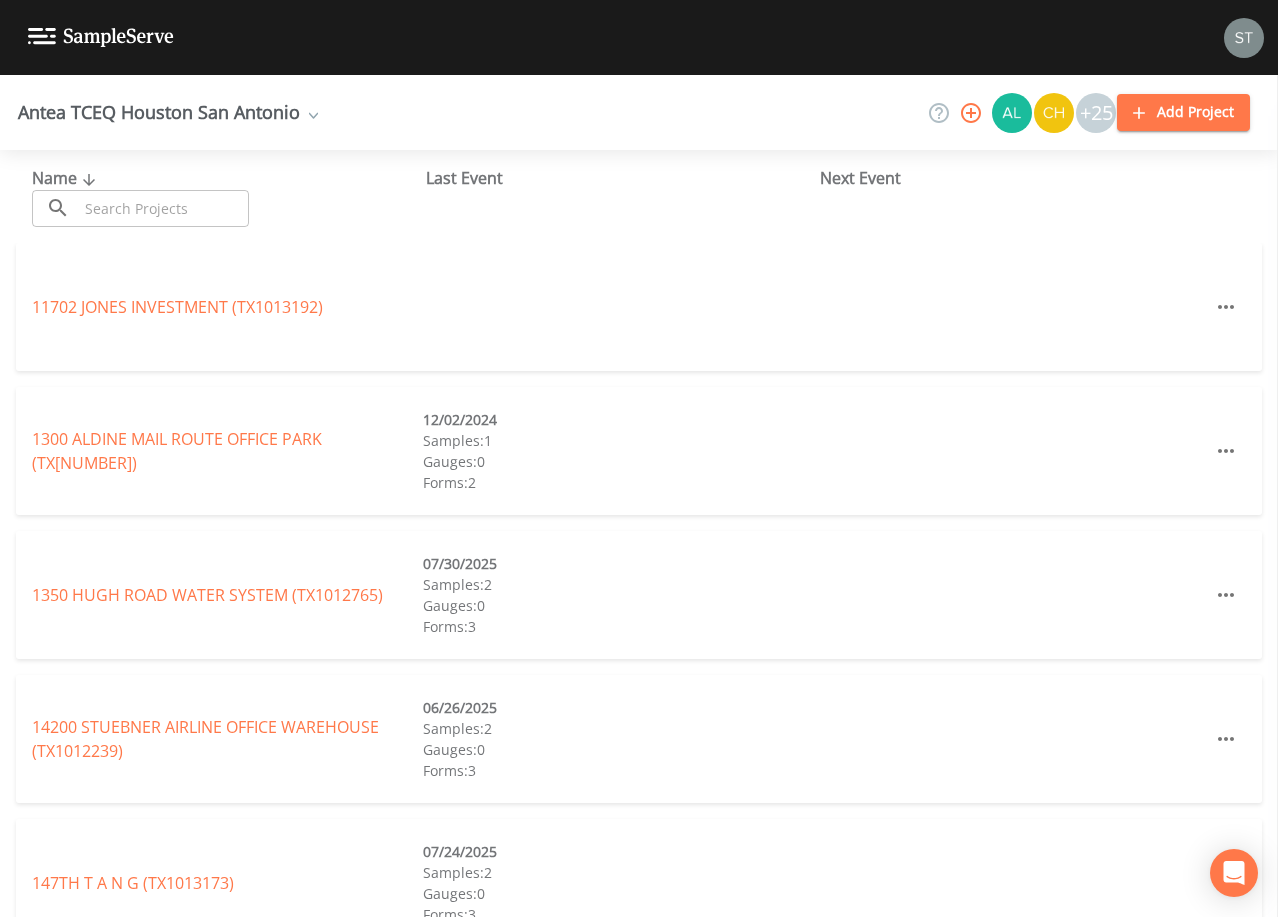 click at bounding box center [163, 208] 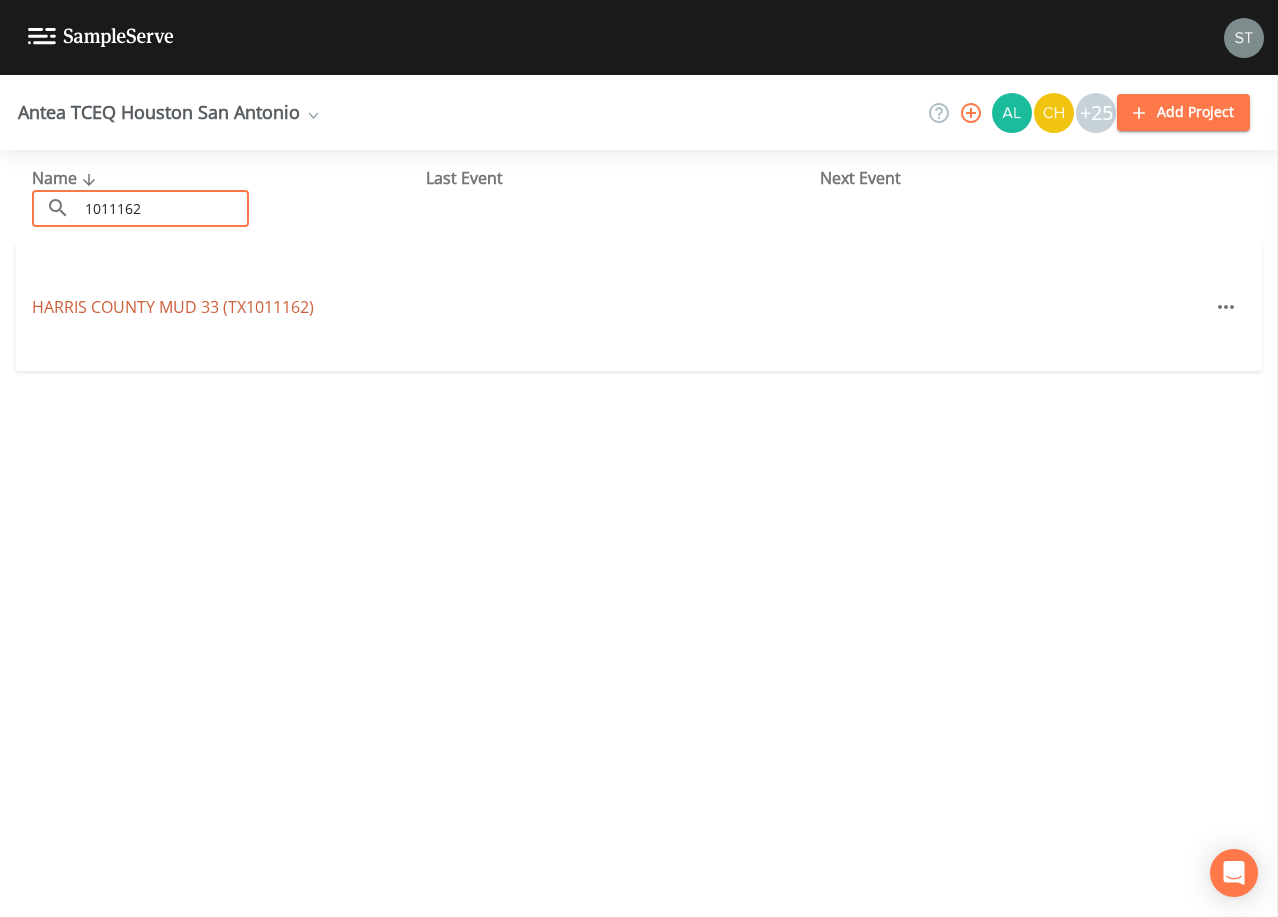 type on "1011162" 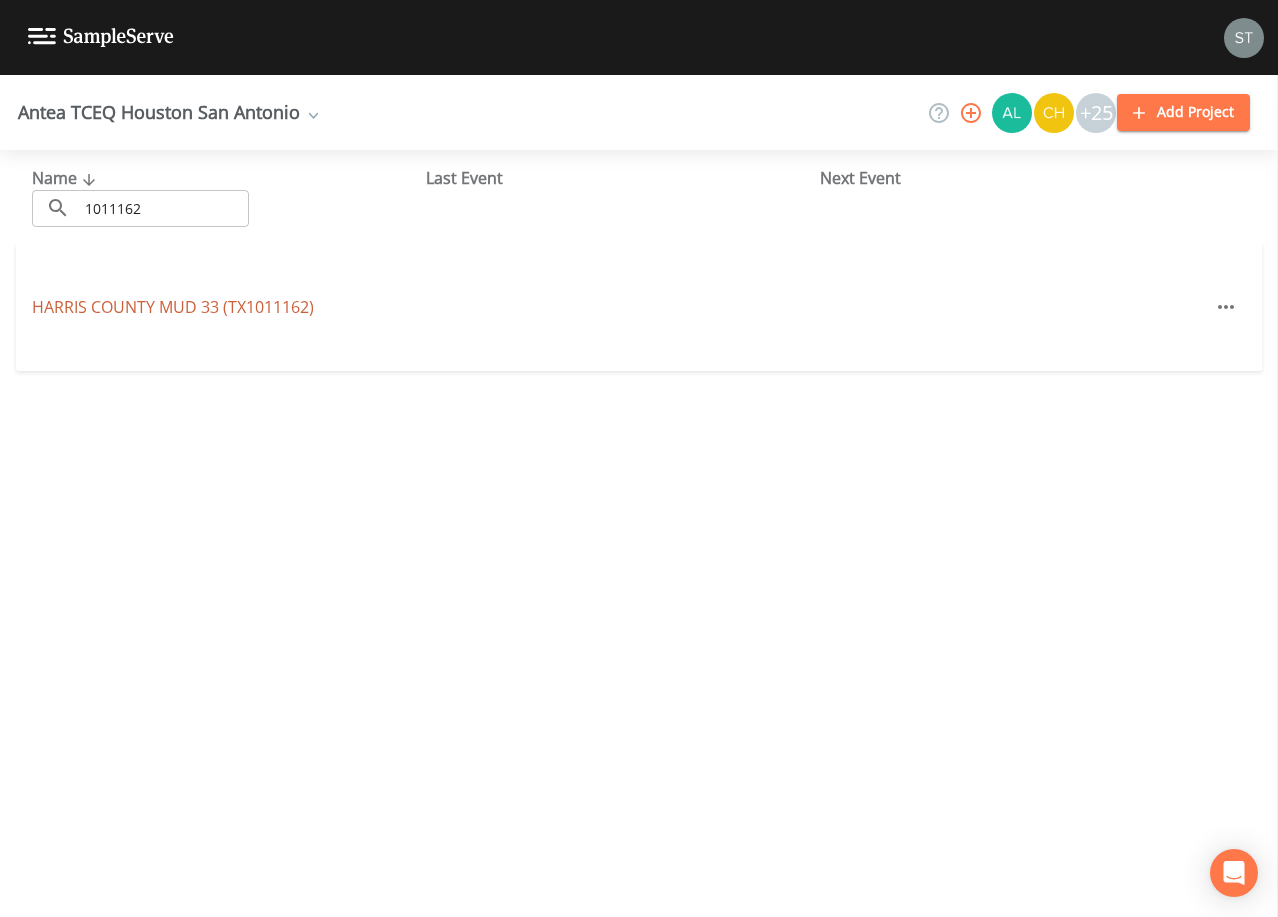 click on "HARRIS COUNTY MUD 33   (TX1011162)" at bounding box center [173, 307] 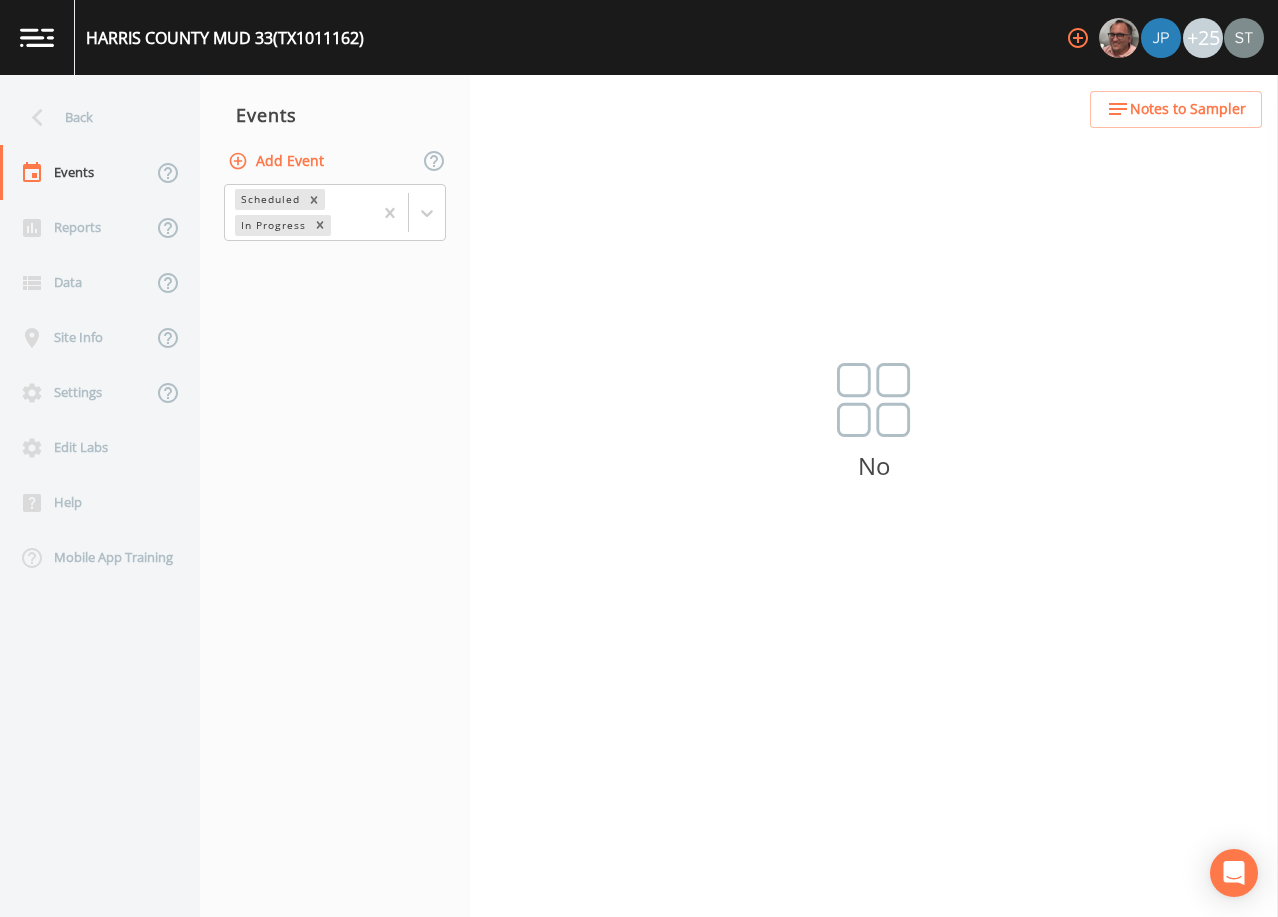 click on "Add Event" at bounding box center [278, 161] 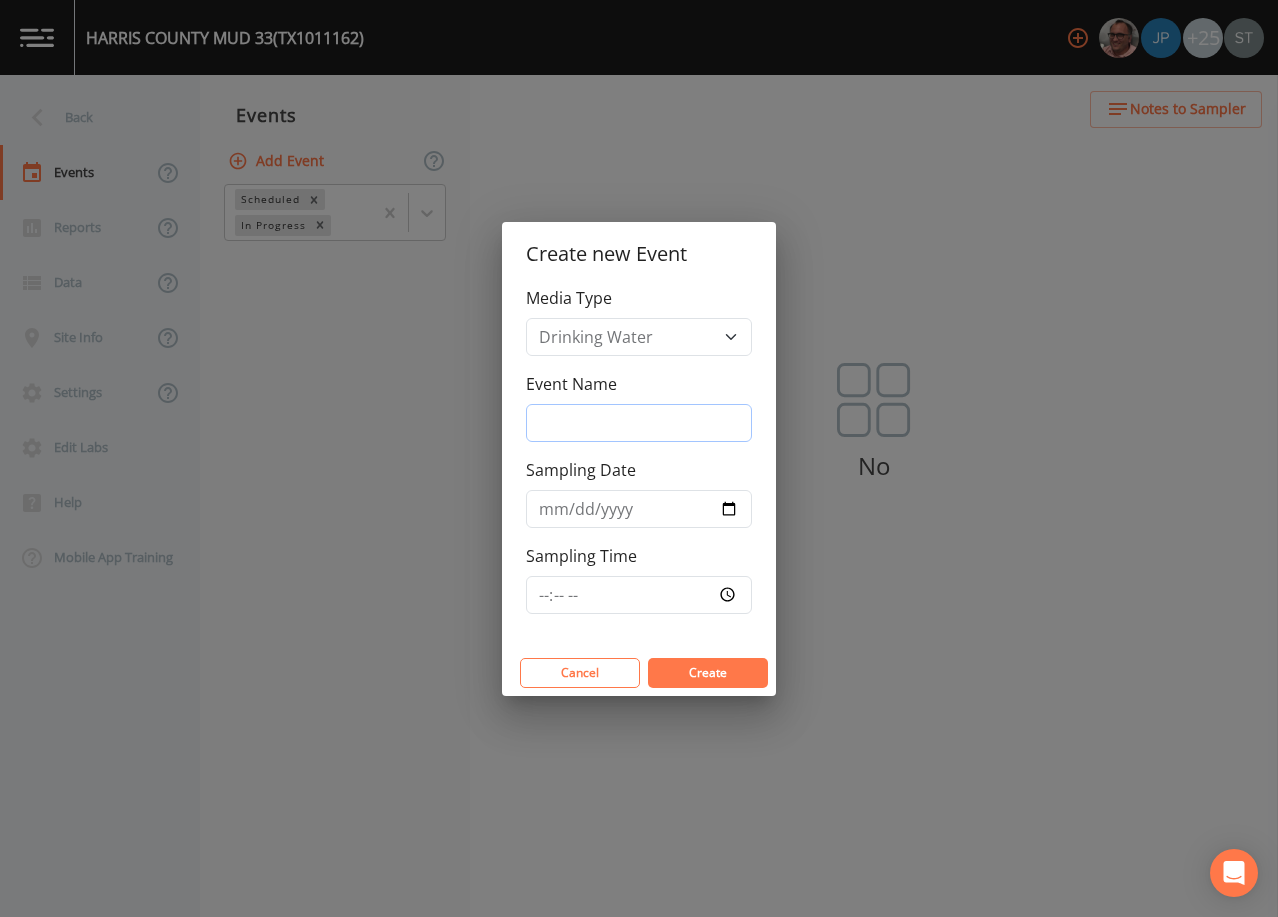 click on "Event Name" at bounding box center [639, 423] 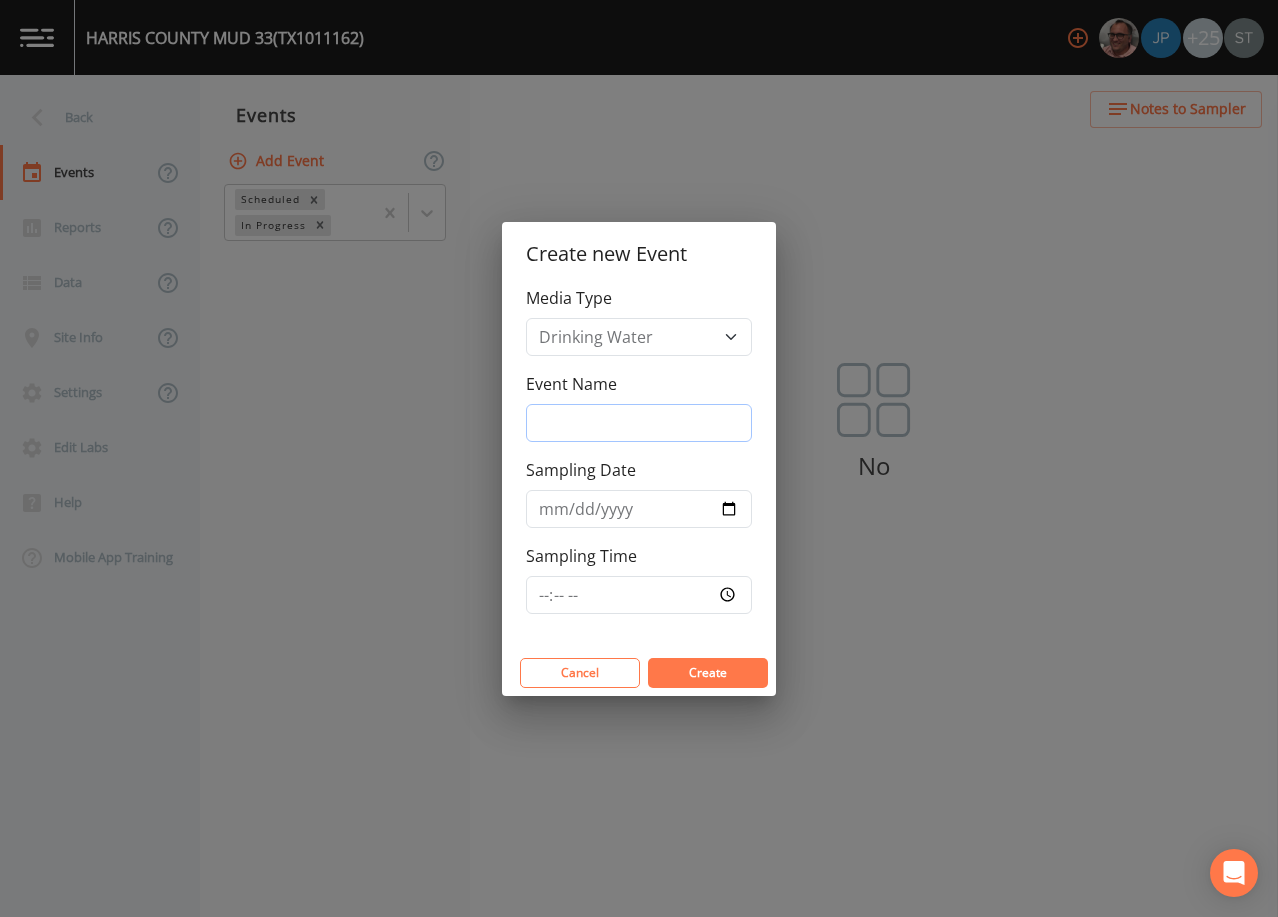 type on "3rd Qtr" 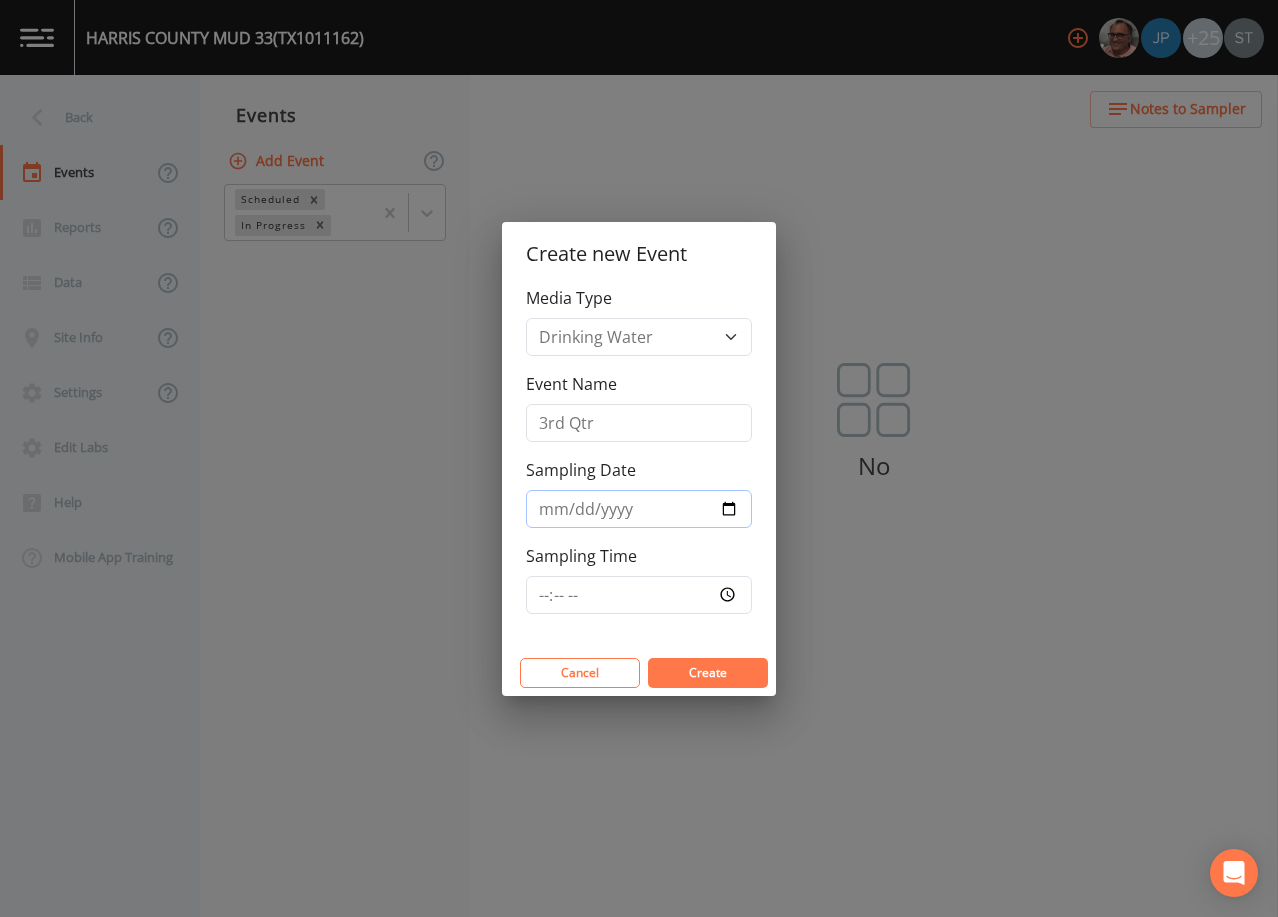 click on "Sampling Date" at bounding box center (639, 509) 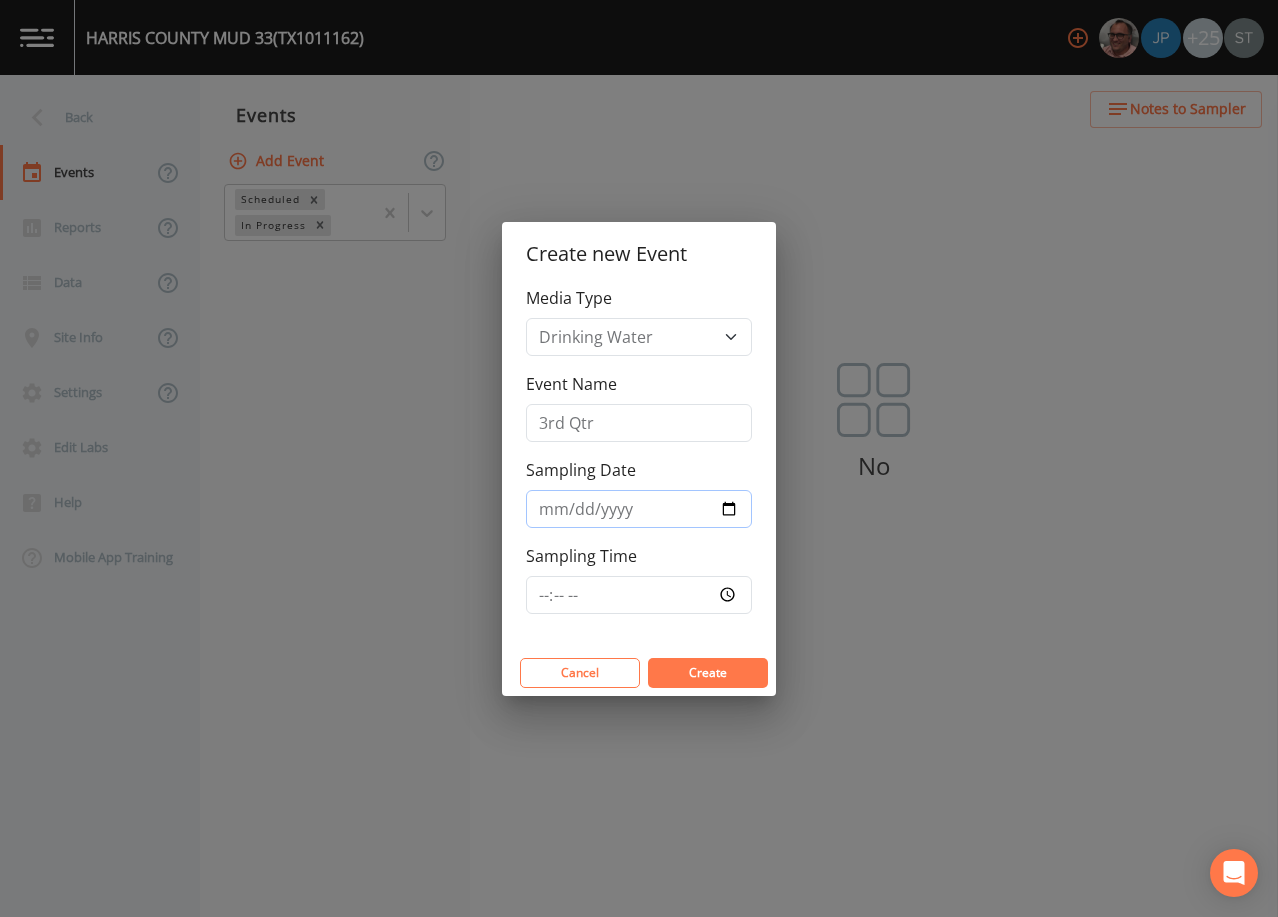 type on "2025-08-14" 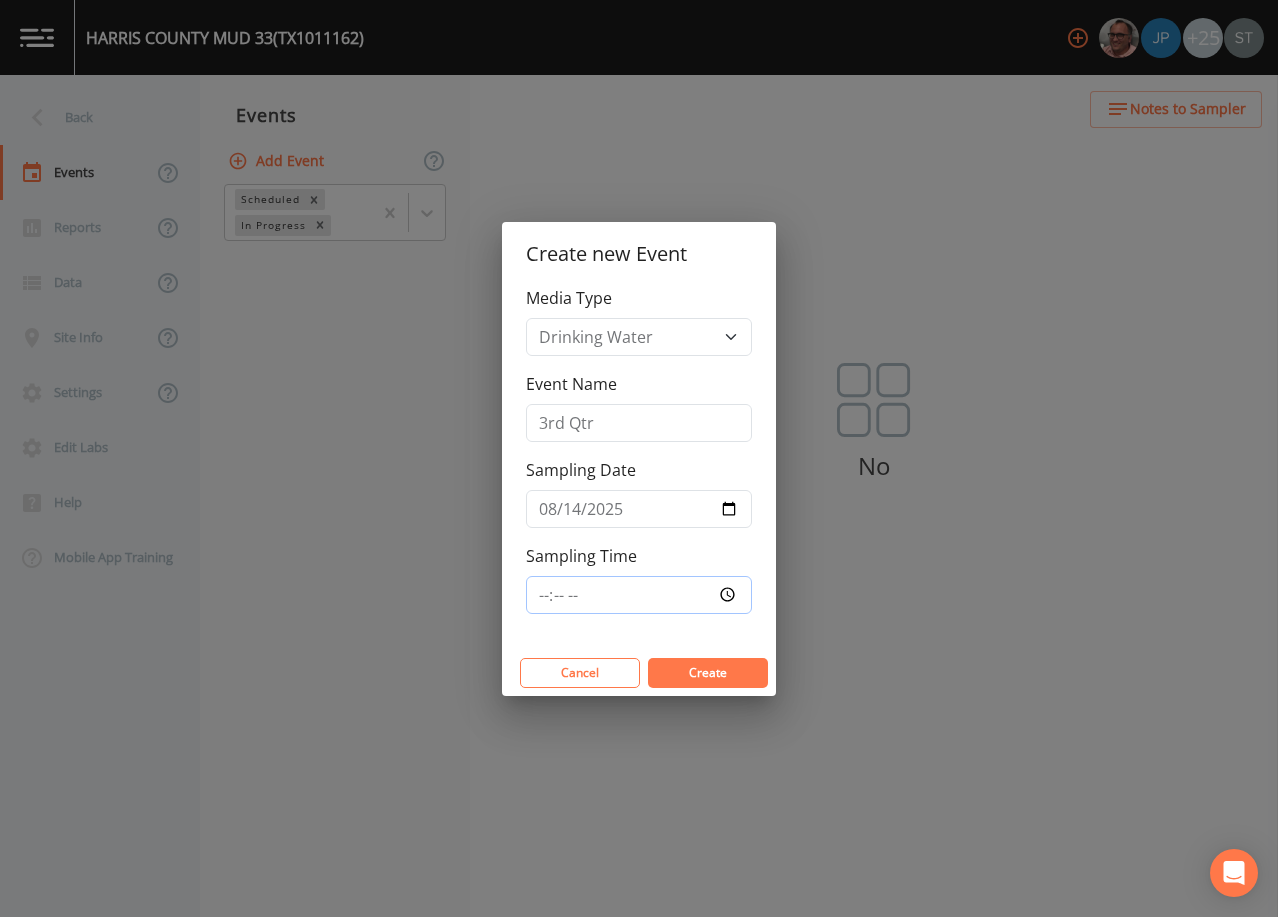 type on "08:00" 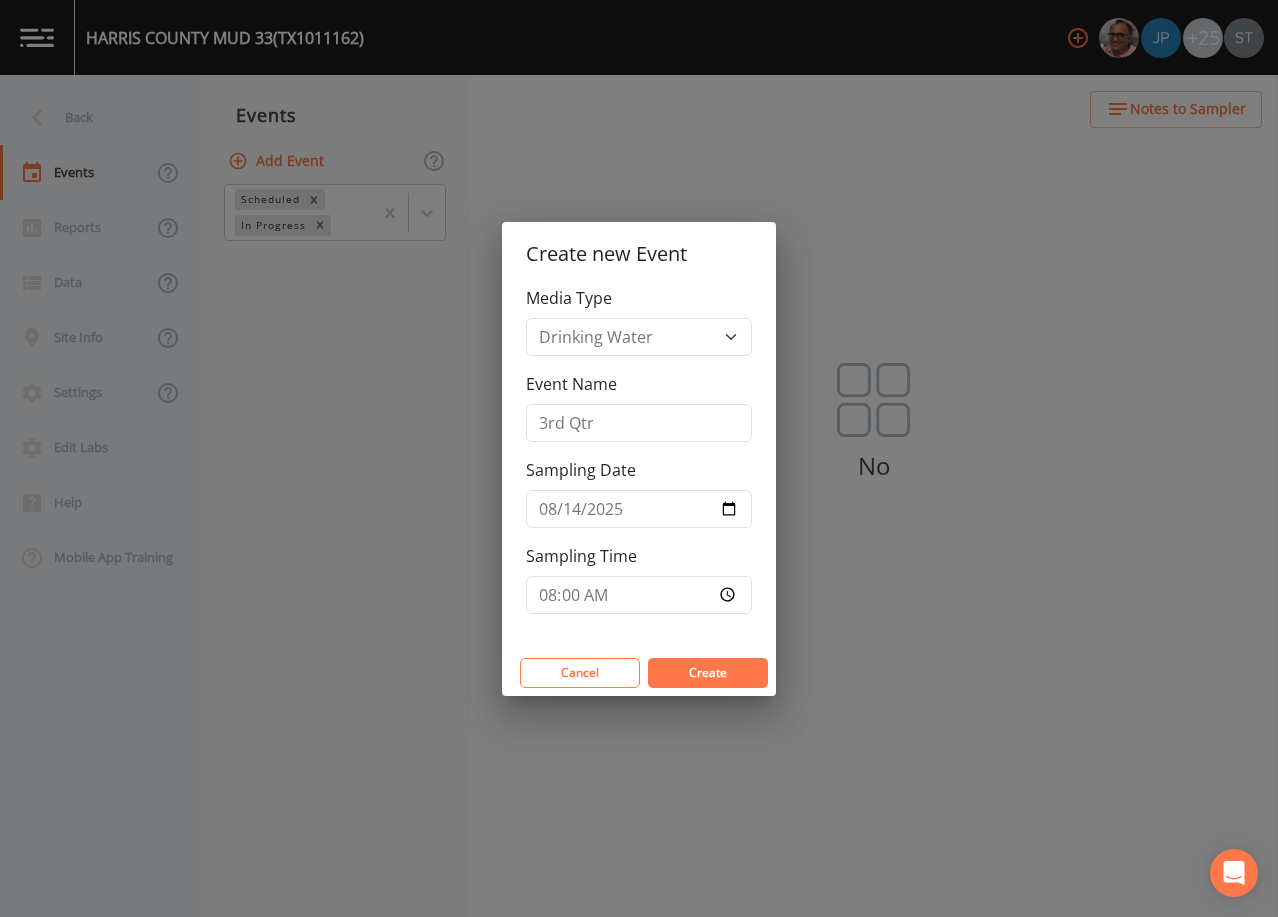 click on "Create" at bounding box center (708, 672) 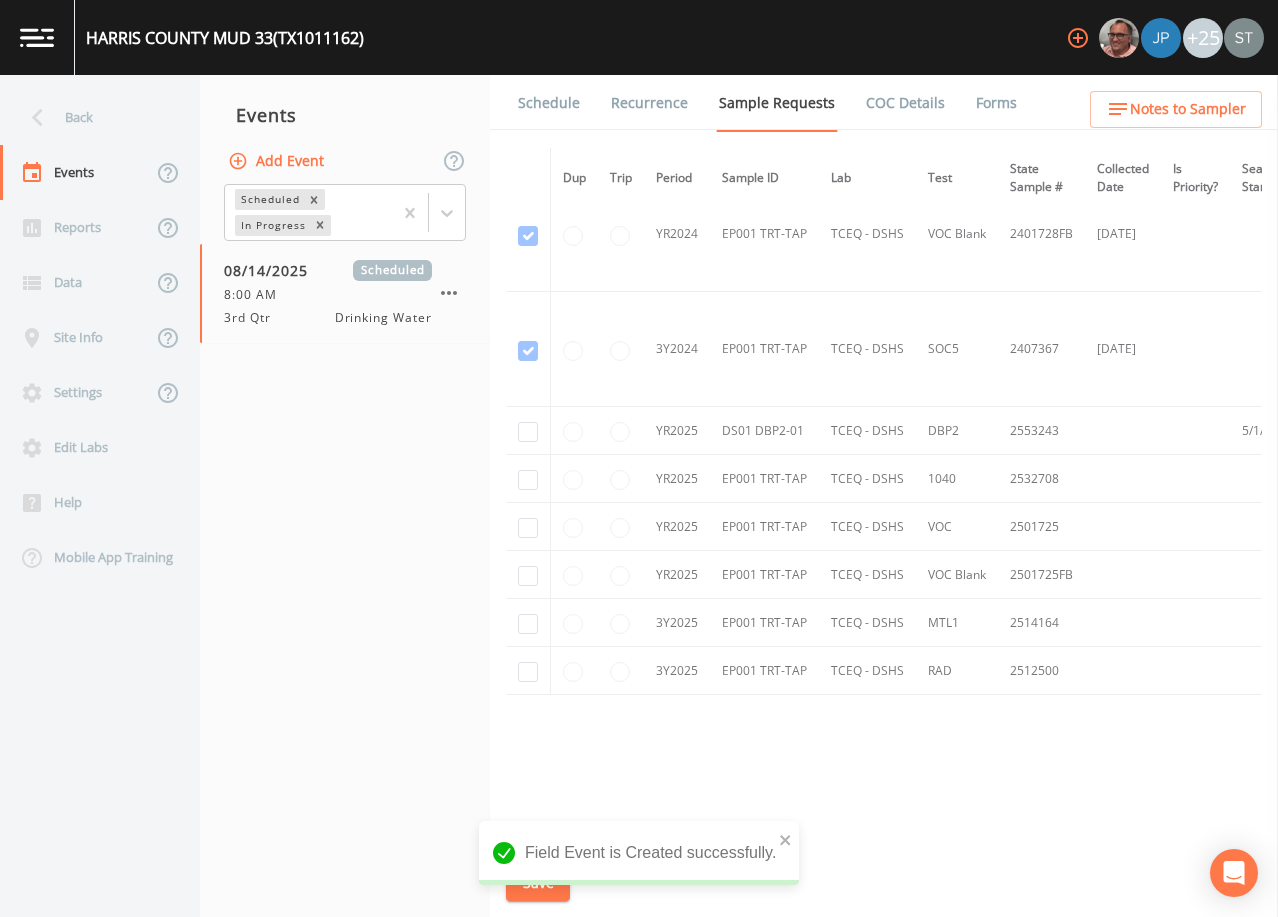 scroll, scrollTop: 400, scrollLeft: 0, axis: vertical 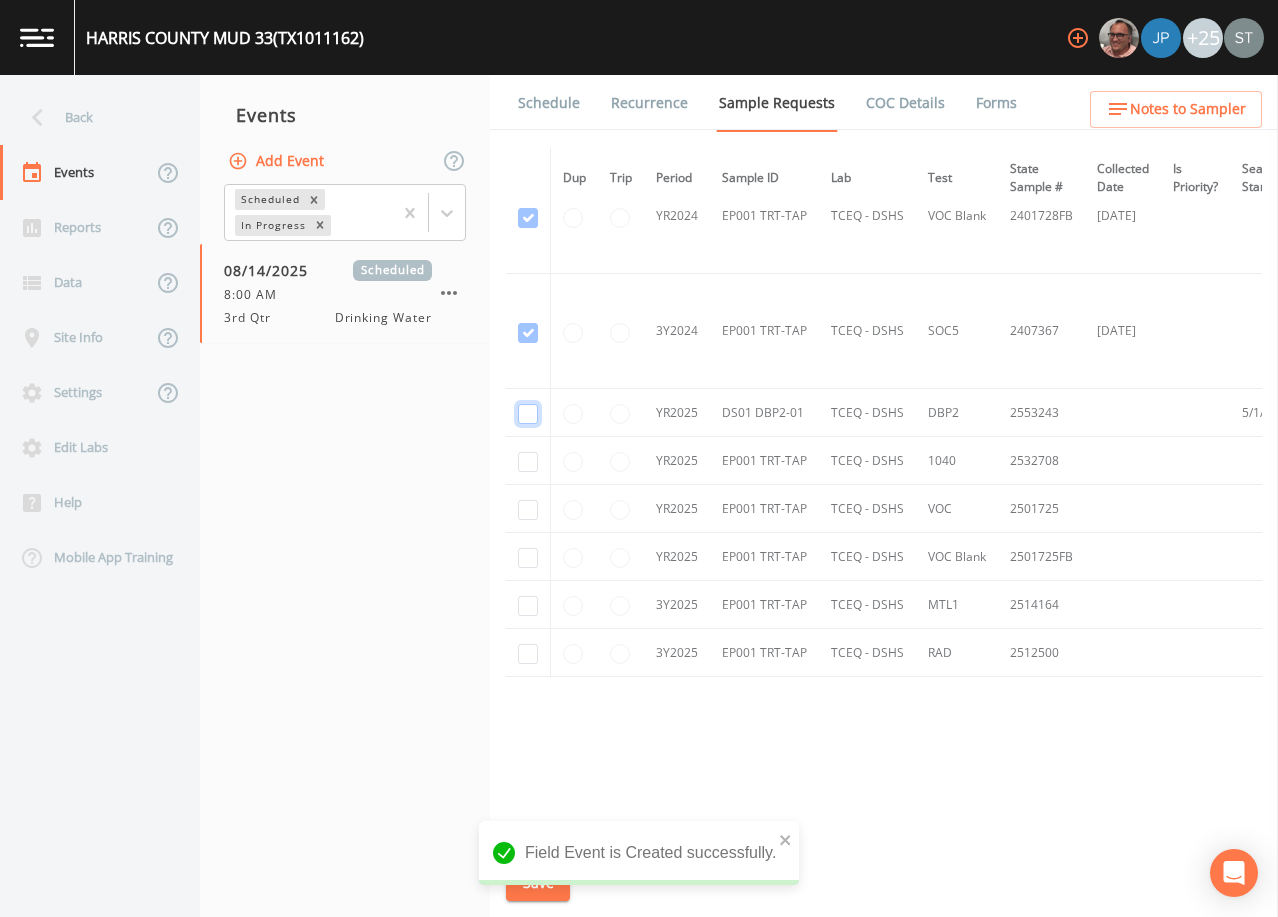 click at bounding box center [528, -127] 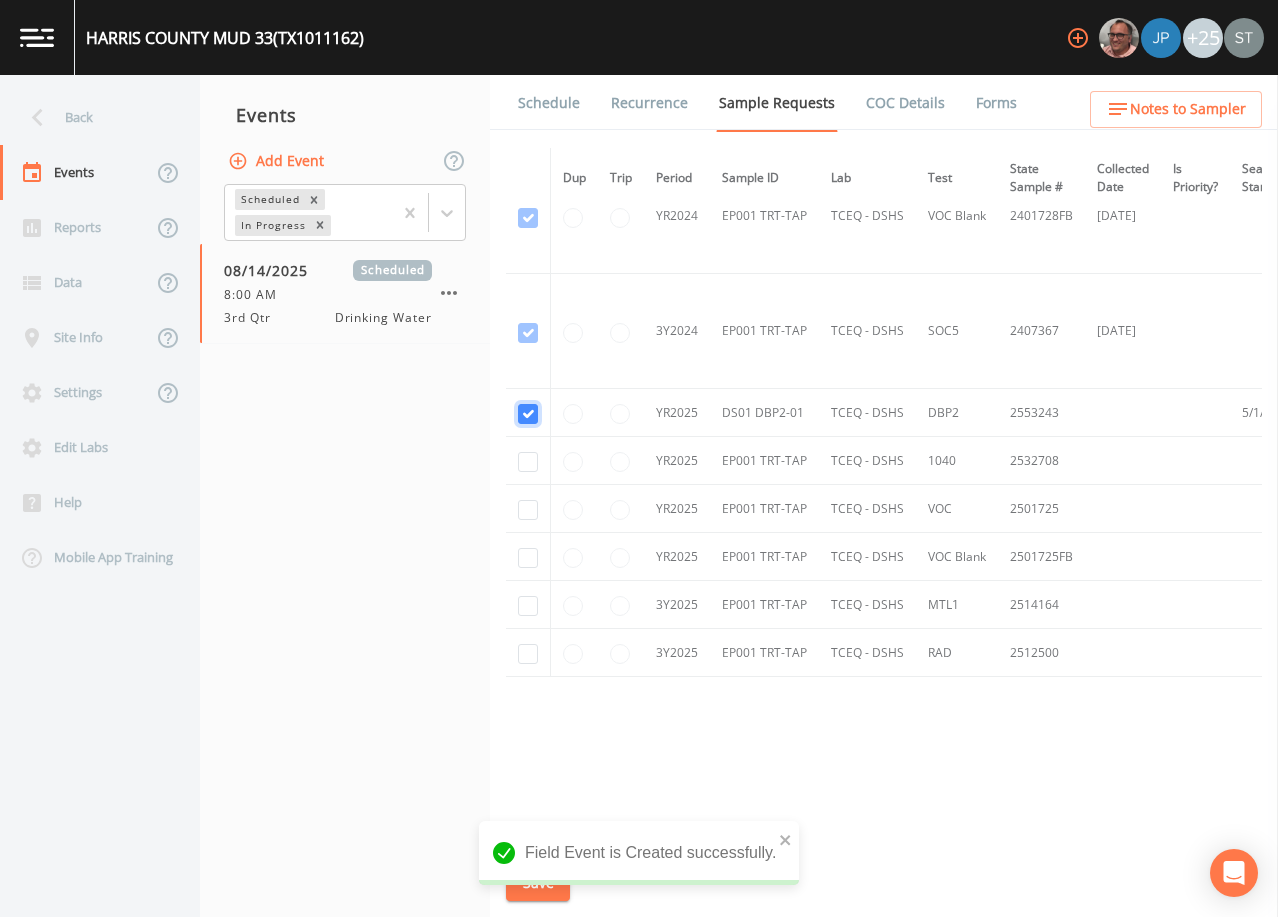 checkbox on "true" 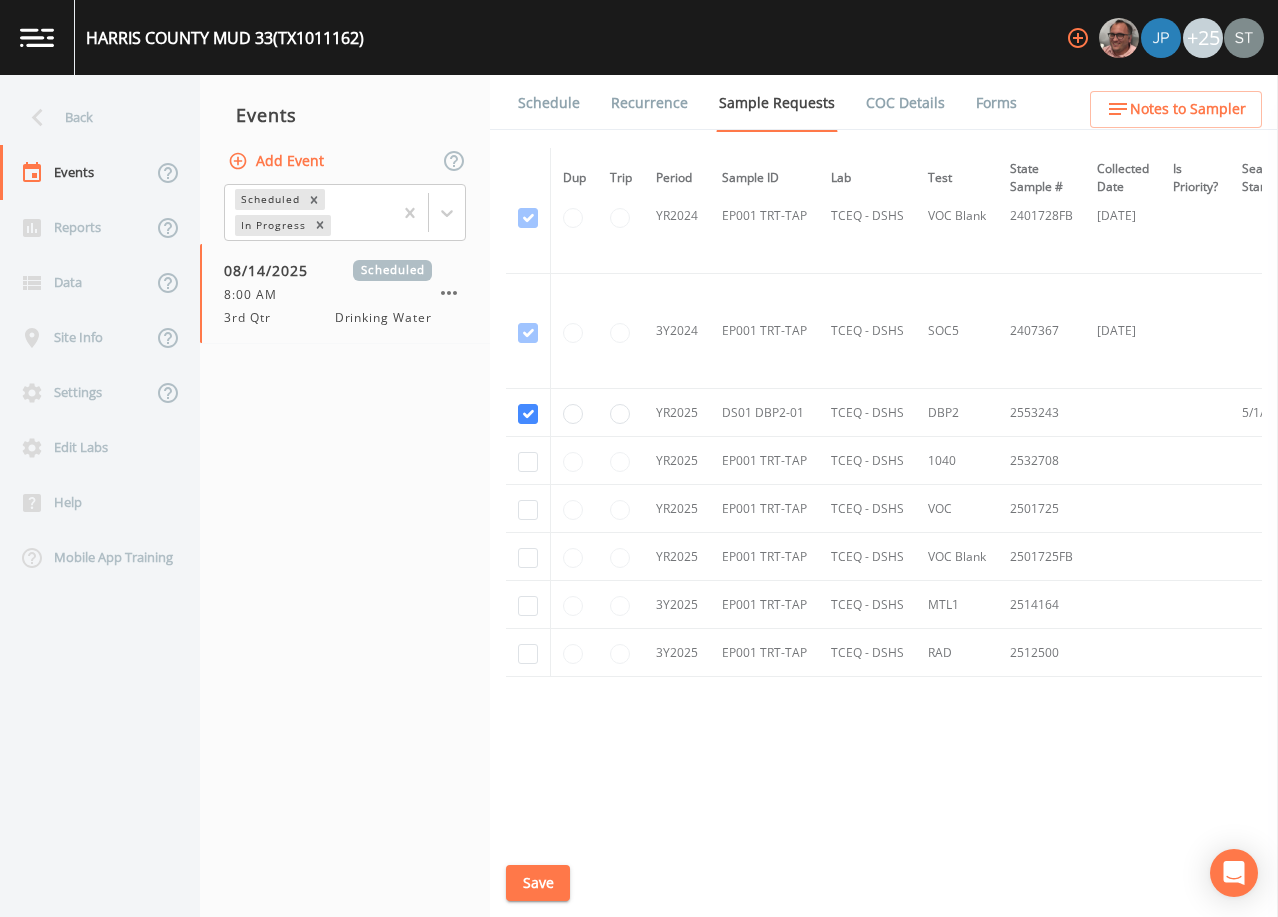 click on "Save" at bounding box center (538, 883) 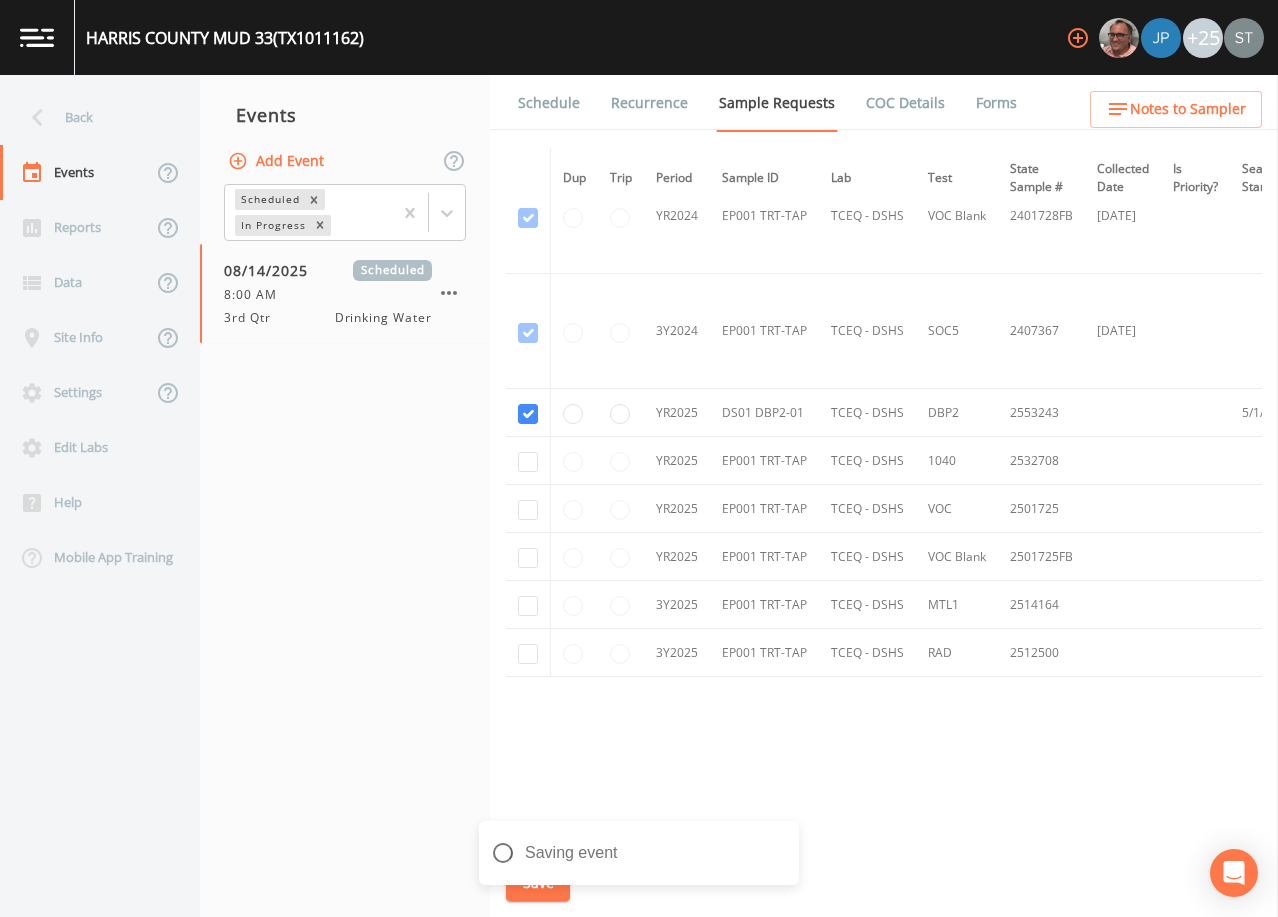 click on "Notes to Sampler" at bounding box center (1188, 109) 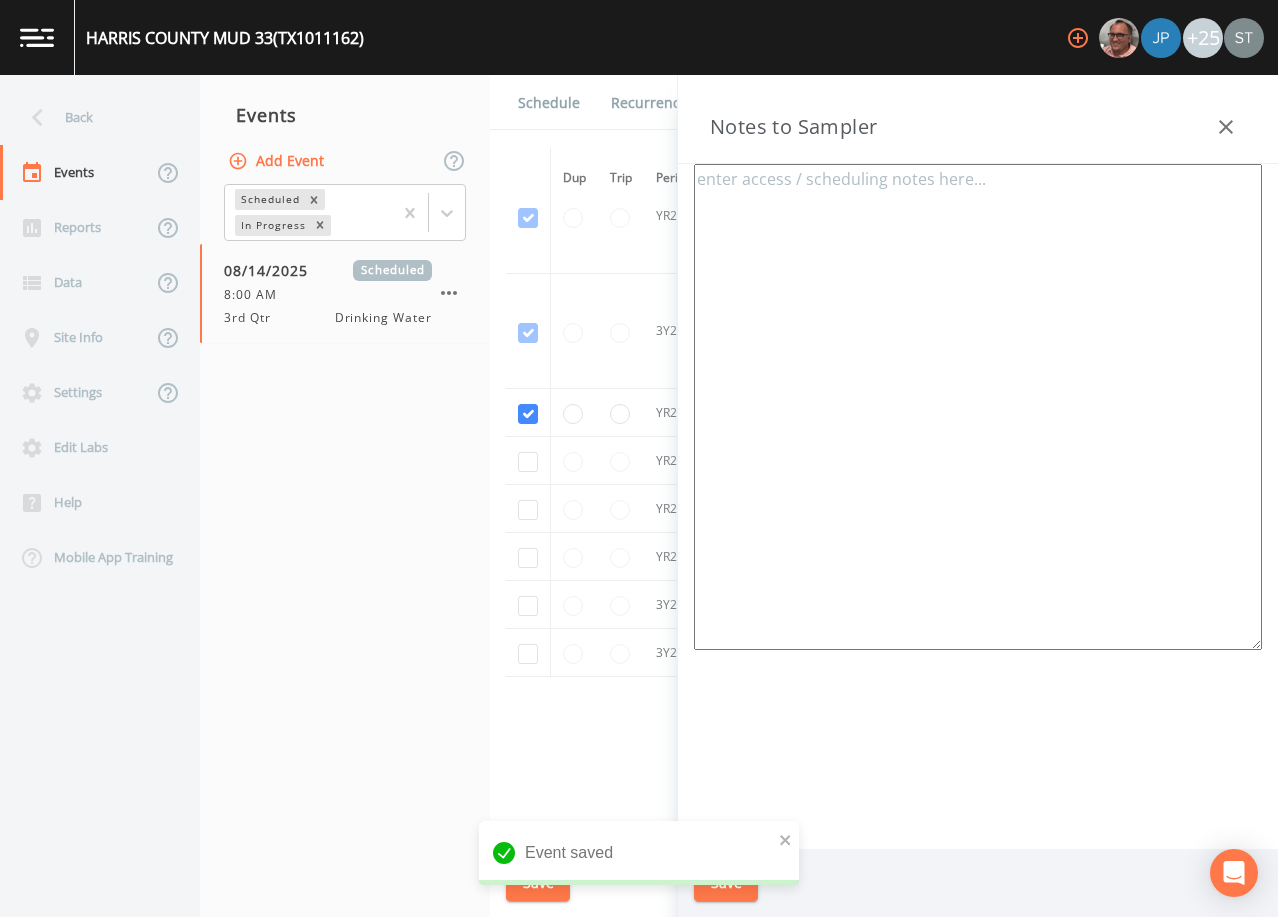 click at bounding box center [978, 407] 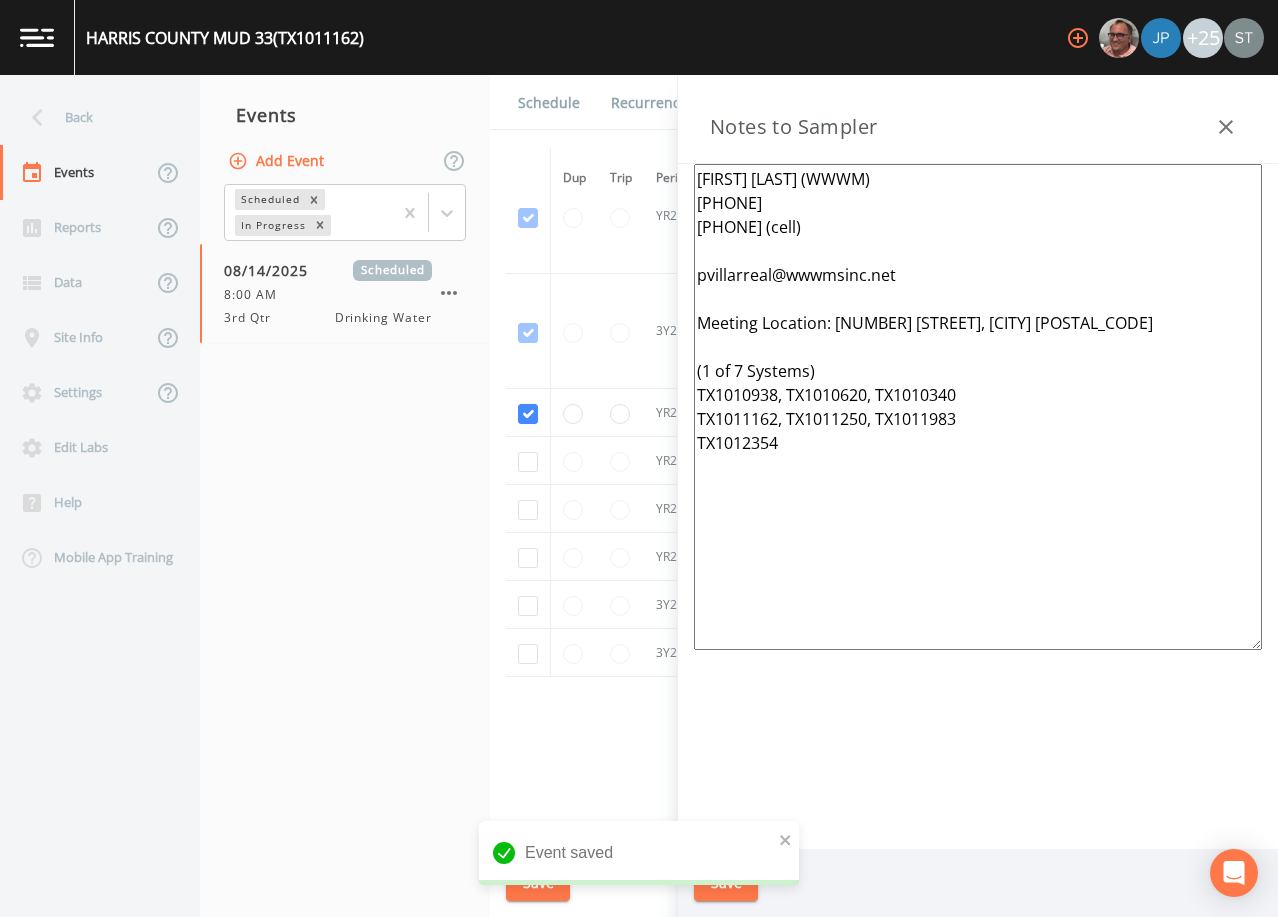 drag, startPoint x: 950, startPoint y: 285, endPoint x: 664, endPoint y: 284, distance: 286.00174 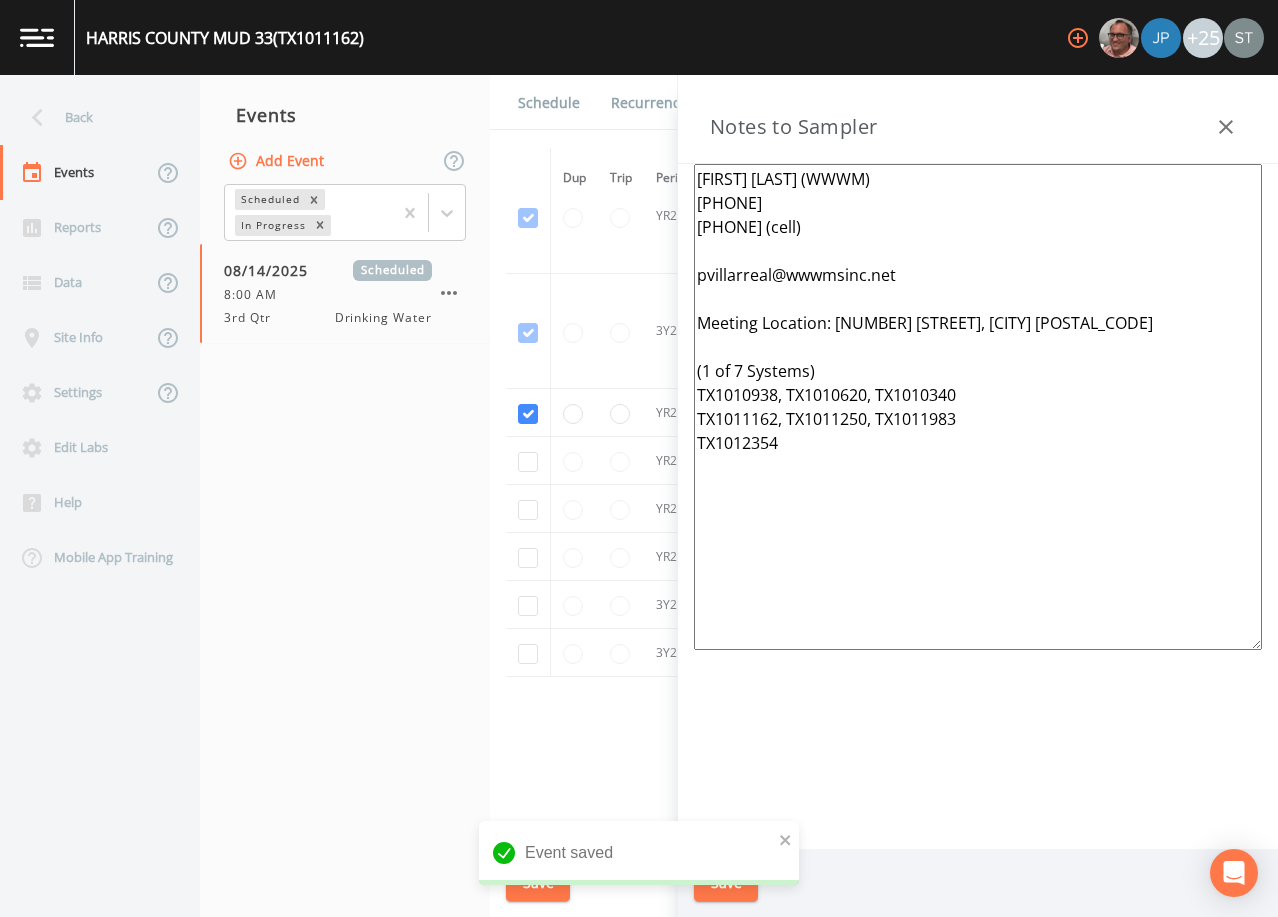 click on "Back Events Reports Data Site Info Settings Edit Labs Help Mobile App Training Events Add Event Scheduled In Progress 08/14/2025 Scheduled 8:00 AM 3rd Qtr Drinking Water Schedule Recurrence Sample Requests COC Details Forms Dup Trip Period Sample ID Lab Test State Sample # Collected Date Is Priority? Season Start Season End Deleted? YR2024 DS01 DBP2-01 TCEQ - DSHS DBP2 2450591 6/12/2024 5/1/2024 9/30/2024 This sample has been collected YR2024 EP001 TRT-TAP TCEQ - DSHS 1040 2431073 6/12/2024 This sample has been collected YR2024 EP001 TRT-TAP TCEQ - DSHS VOC 2401728 6/12/2024 This sample has been collected YR2024 EP001 TRT-TAP TCEQ - DSHS VOC Blank 2401728FB 6/12/2024 This sample has been collected 3Y2024 EP001 TRT-TAP TCEQ - DSHS SOC5 2407367 6/12/2024 This sample has been collected YR2025 DS01 DBP2-01 TCEQ - DSHS DBP2 2553243 5/1/2025 9/30/2025 YR2025 EP001 TRT-TAP TCEQ - DSHS 1040 2532708 YR2025 EP001 TRT-TAP TCEQ - DSHS VOC 2501725 YR2025 EP001 TRT-TAP TCEQ - DSHS VOC Blank 2501725FB 3Y2025 EP001 TRT-TAP" at bounding box center [639, 496] 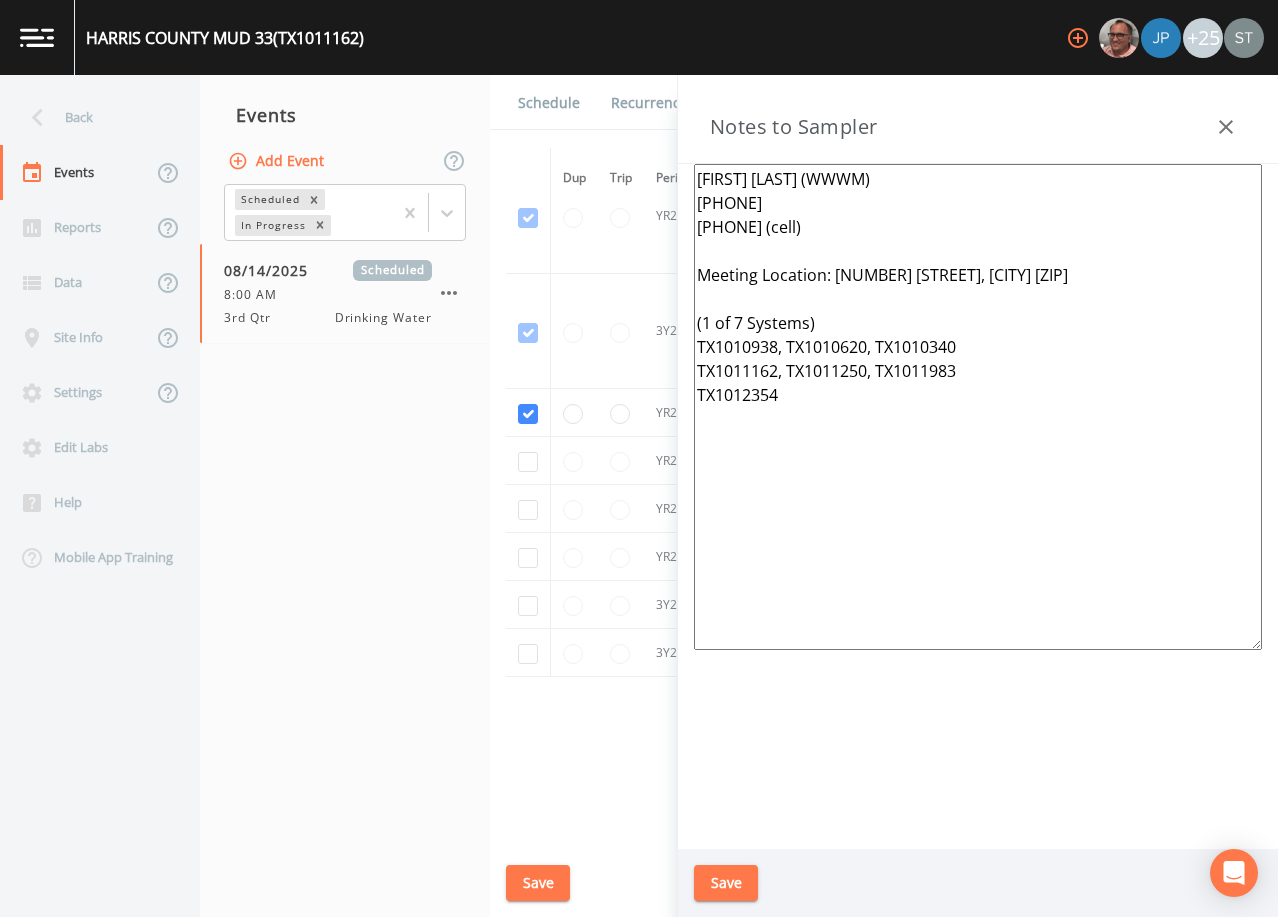 type on "[FIRST] [LAST] (WWWM)
[PHONE]
[PHONE] (cell)
Meeting Location: [NUMBER] [STREET], [CITY] [ZIP]
(1 of 7 Systems)
TX1010938, TX1010620, TX1010340
TX1011162, TX1011250, TX1011983
TX1012354" 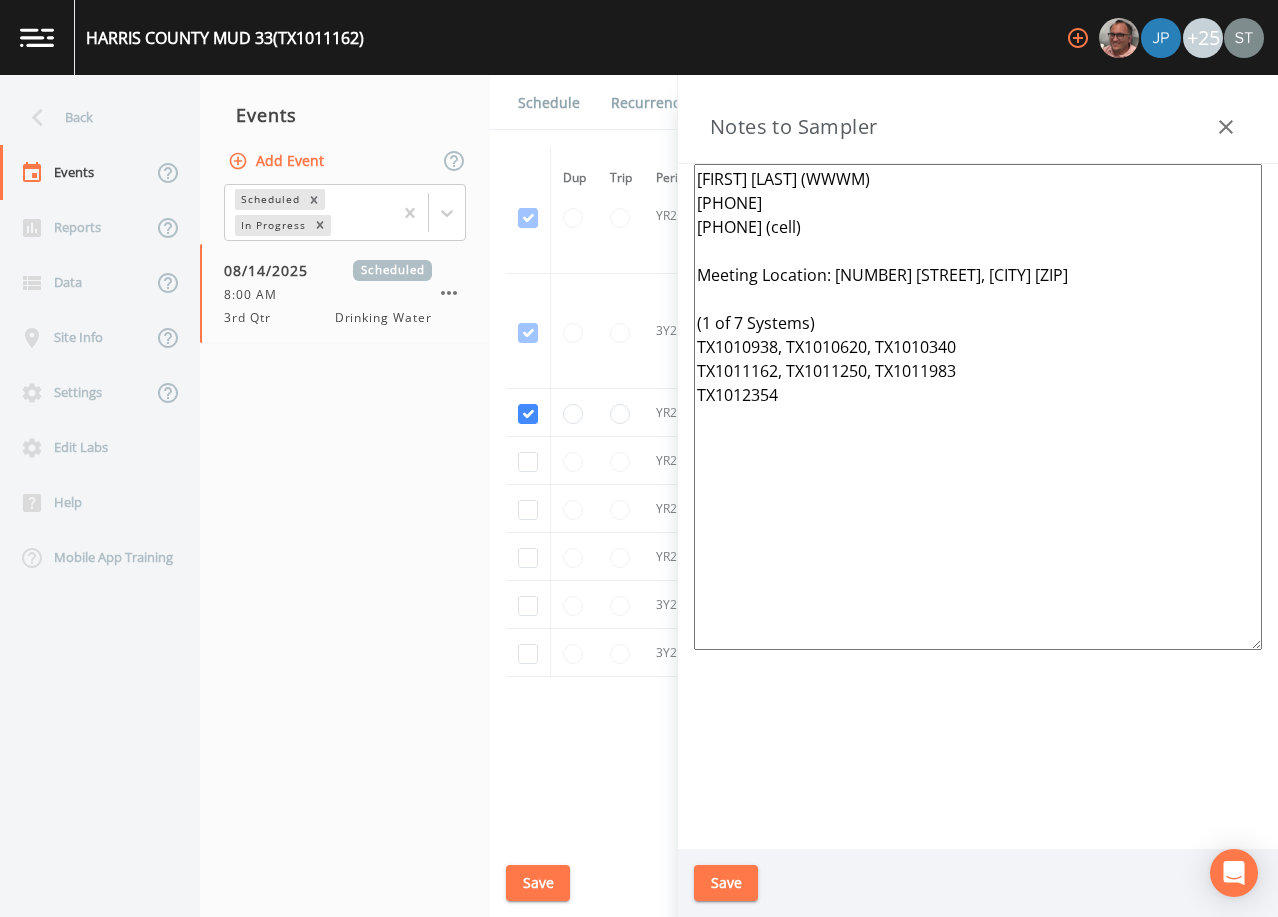 click on "Save" at bounding box center [726, 883] 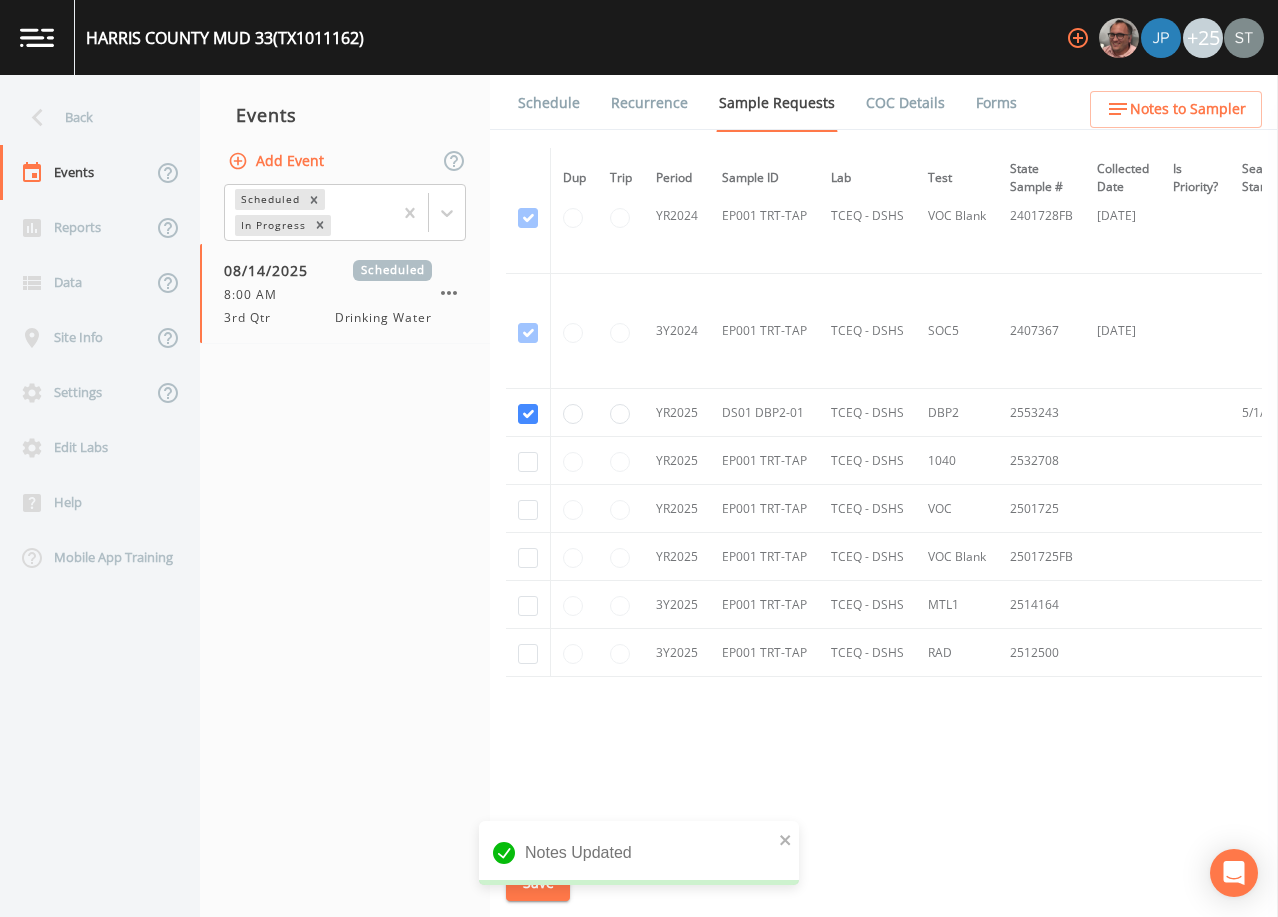 click on "Schedule" at bounding box center [549, 103] 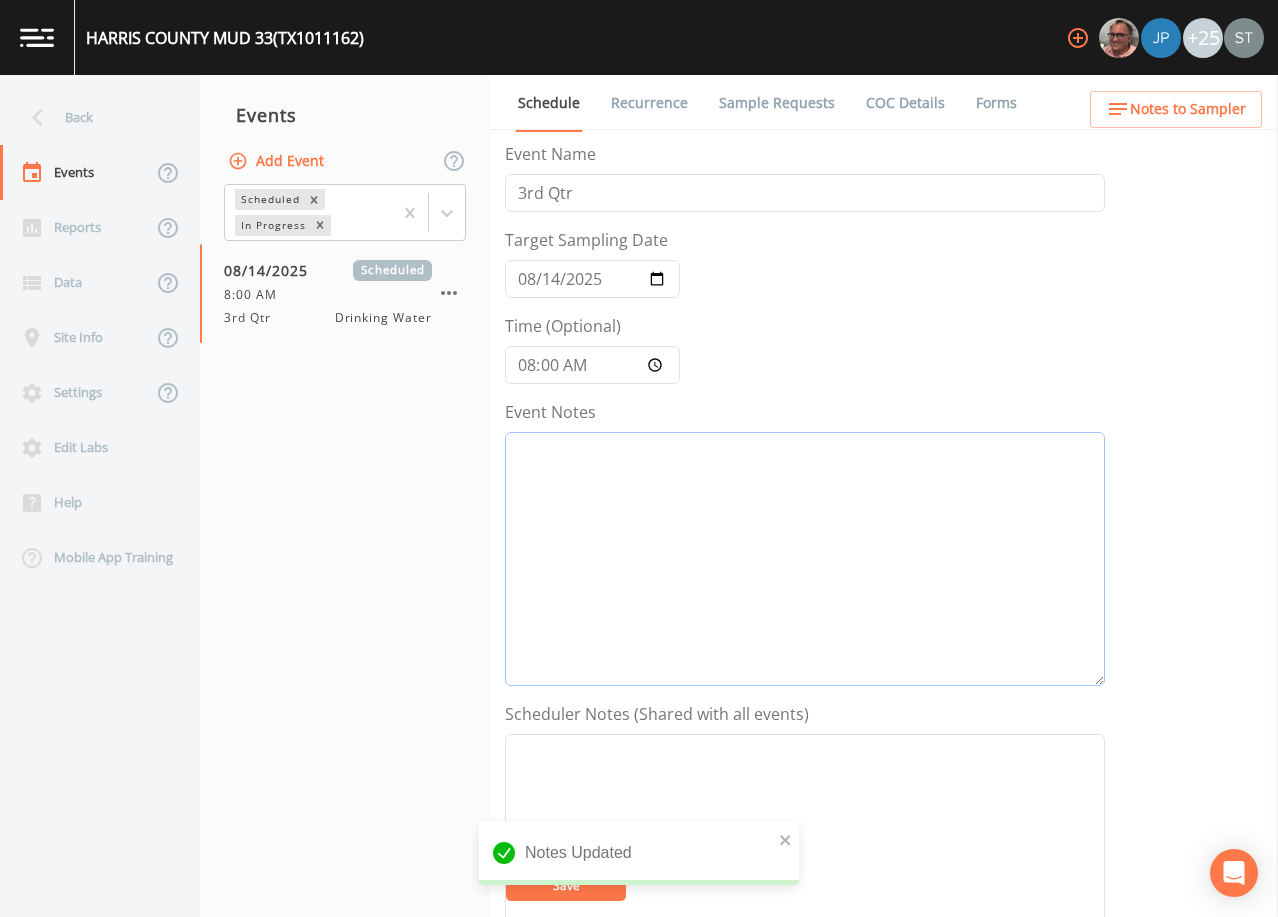 click on "Event Notes" at bounding box center (805, 559) 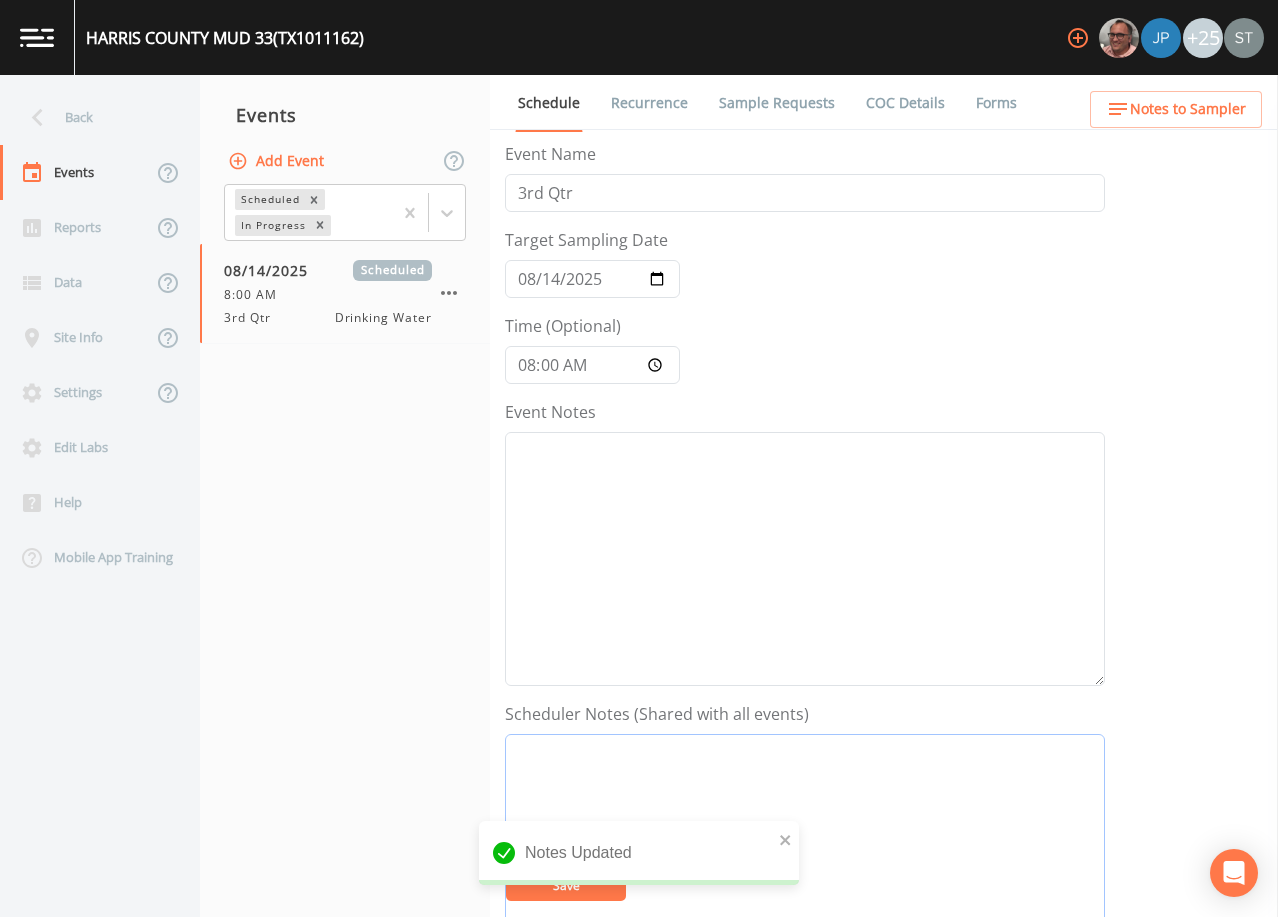 click on "Event Notes" at bounding box center [805, 861] 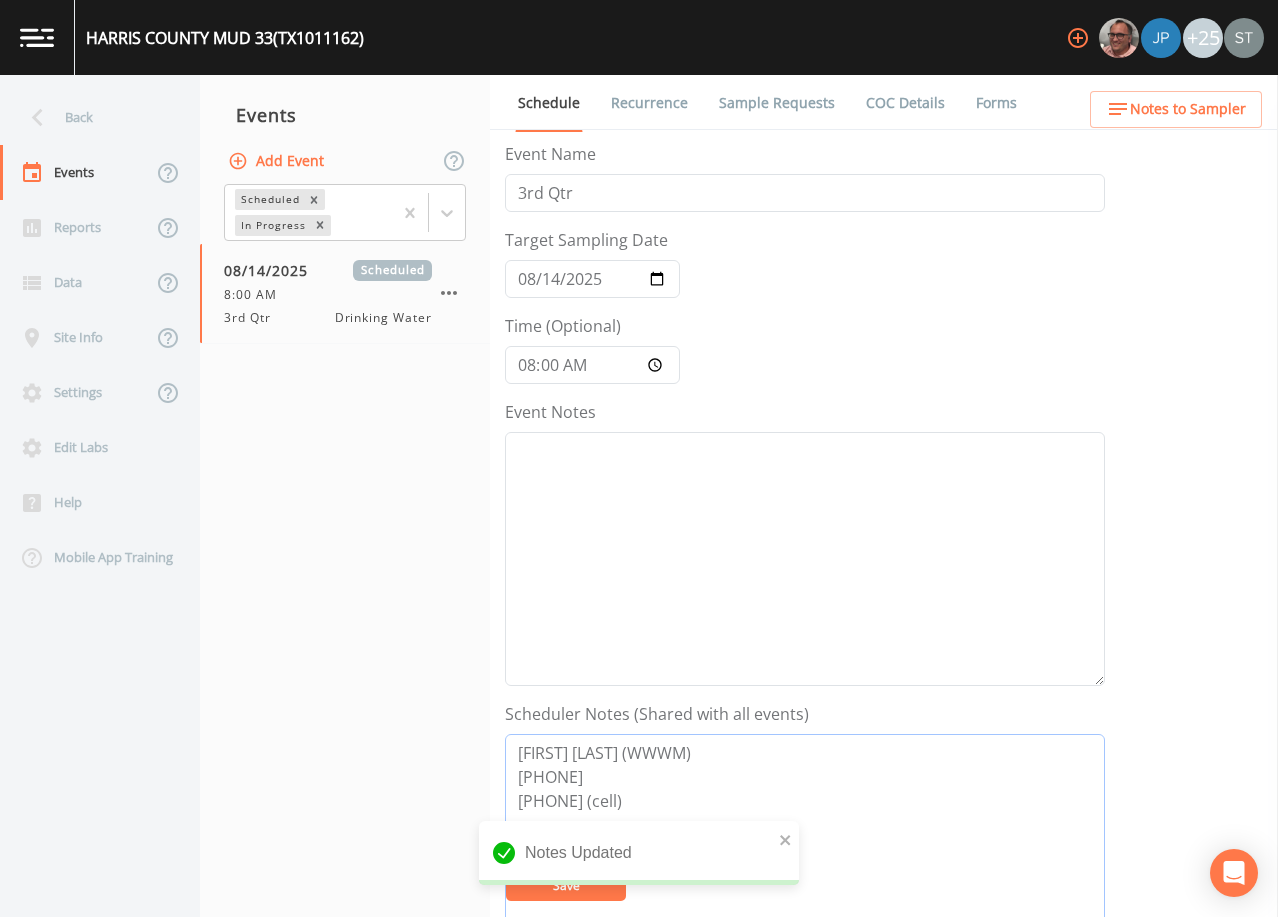 type on "[FIRST] [LAST] (WWWM)
[PHONE]
[PHONE] (cell)
[EMAIL]" 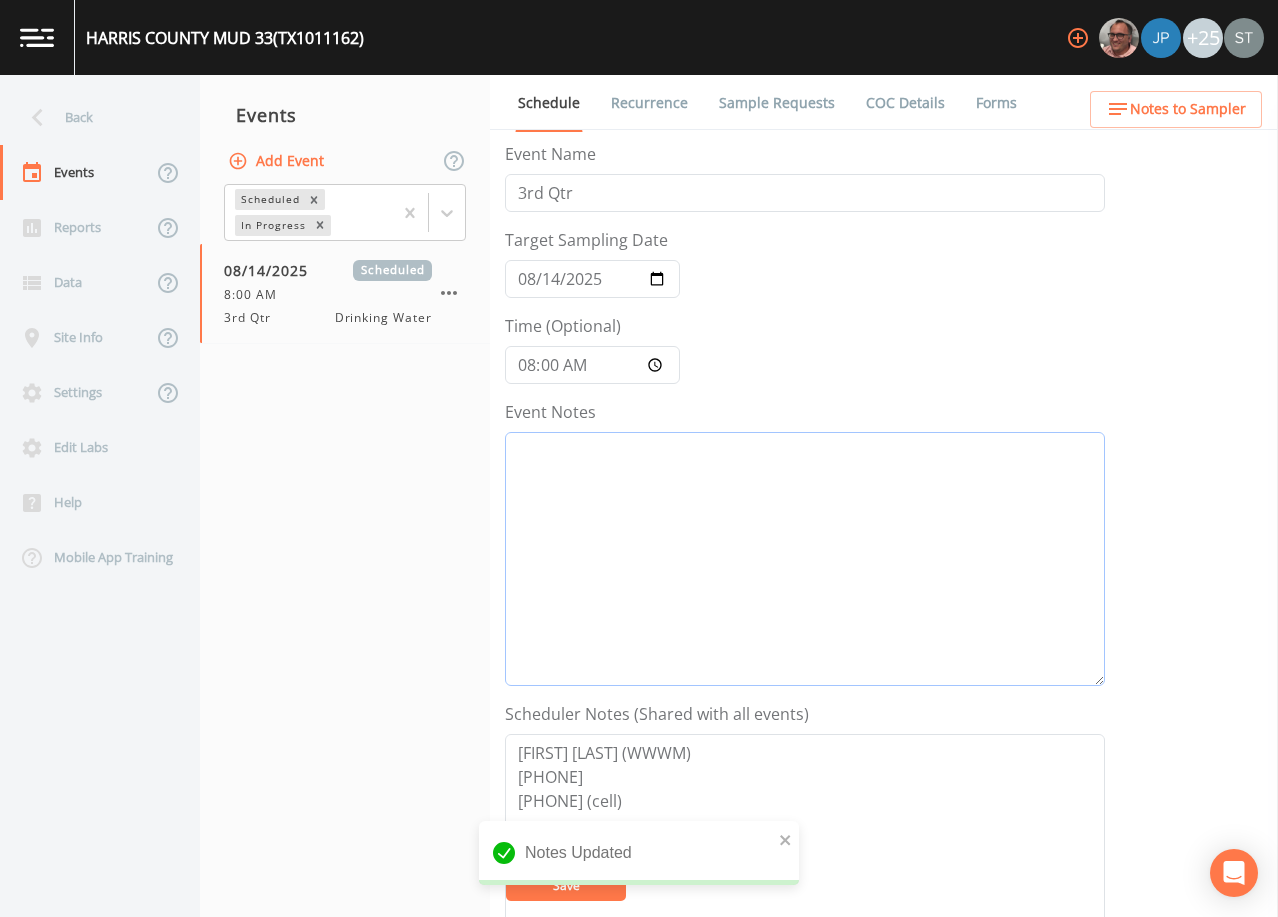 click on "Event Notes" at bounding box center (805, 559) 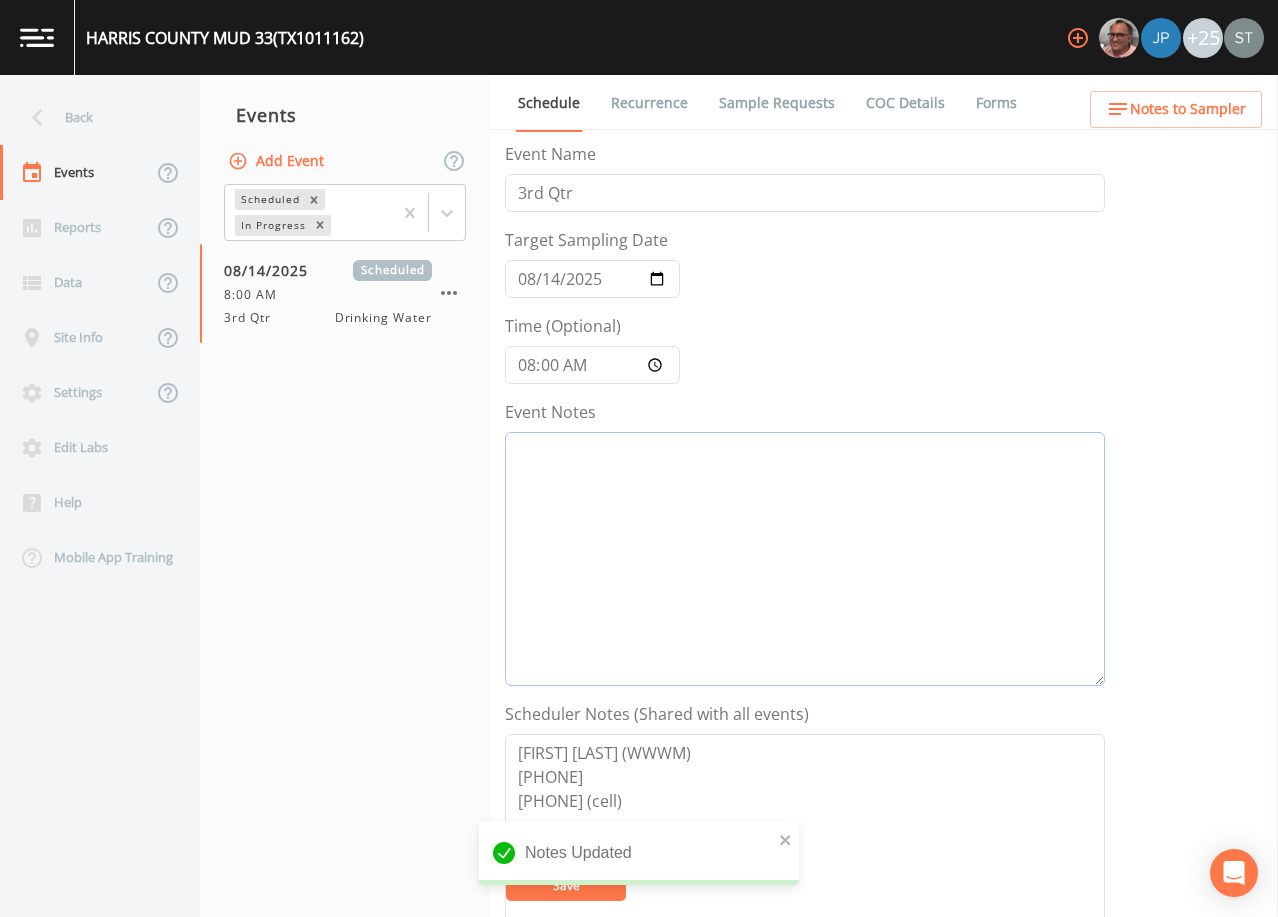 click on "Event Notes" at bounding box center (805, 559) 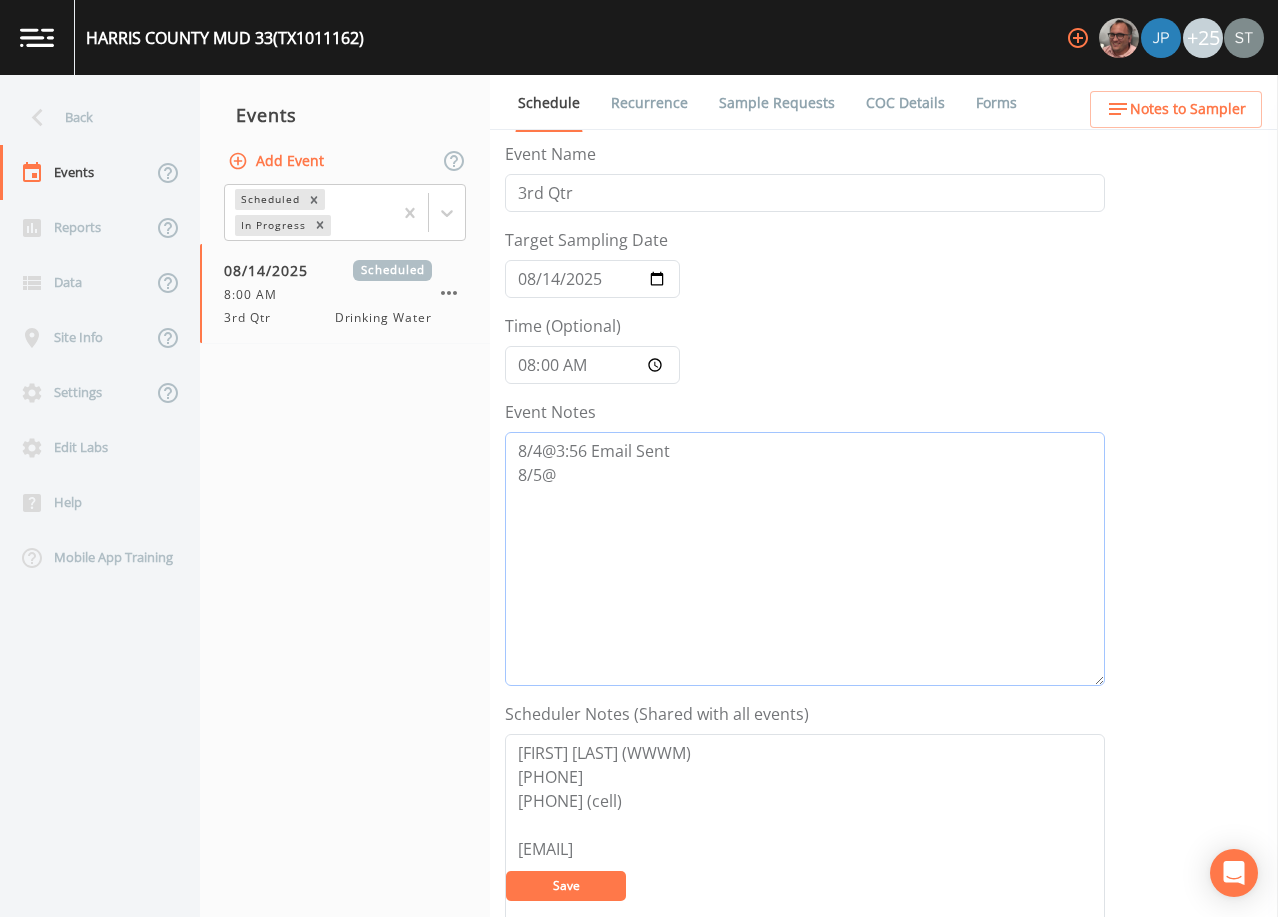 type on "8/4@3:56 Email Sent
8/5@" 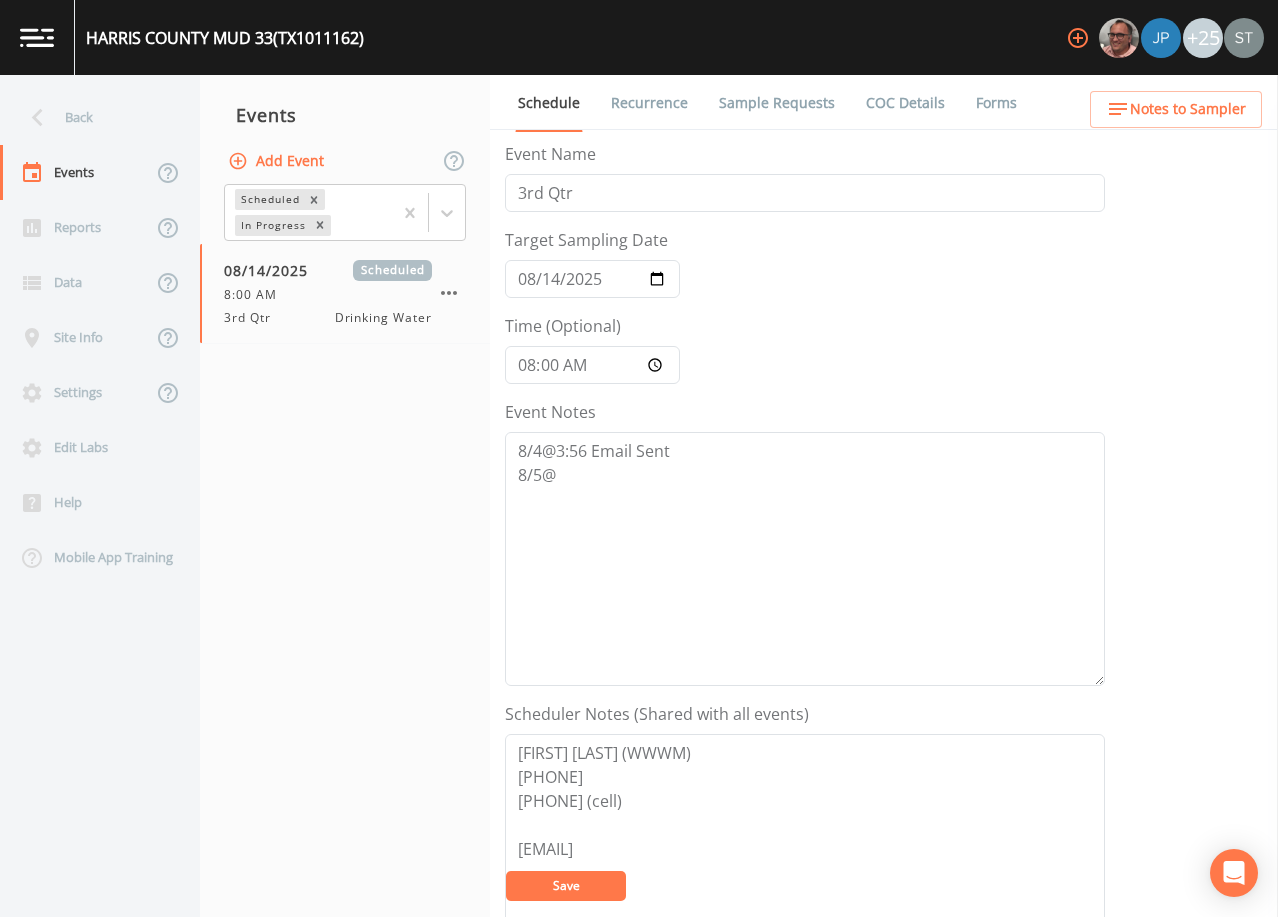 drag, startPoint x: 600, startPoint y: 879, endPoint x: 914, endPoint y: 805, distance: 322.60193 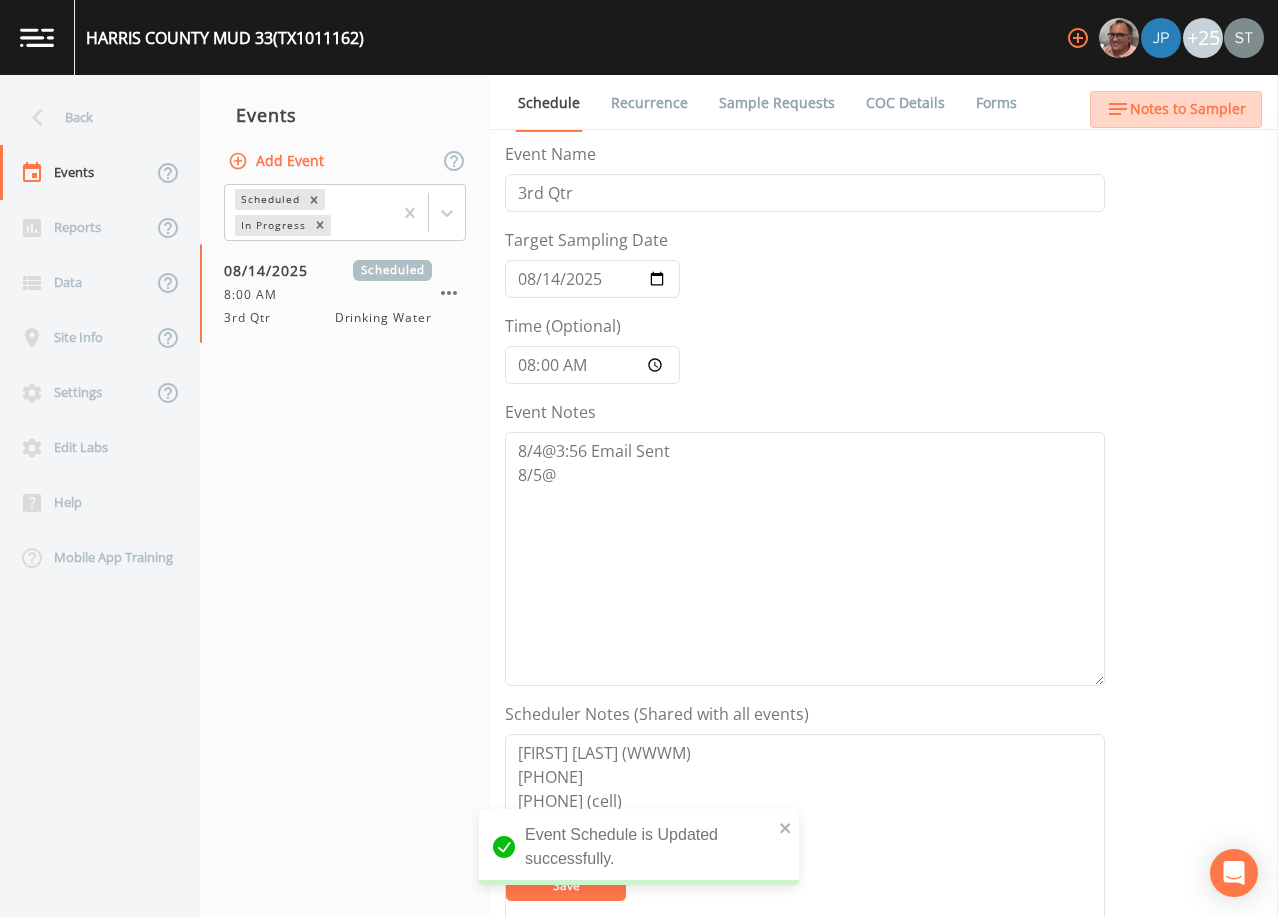 click on "Notes to Sampler" at bounding box center [1188, 109] 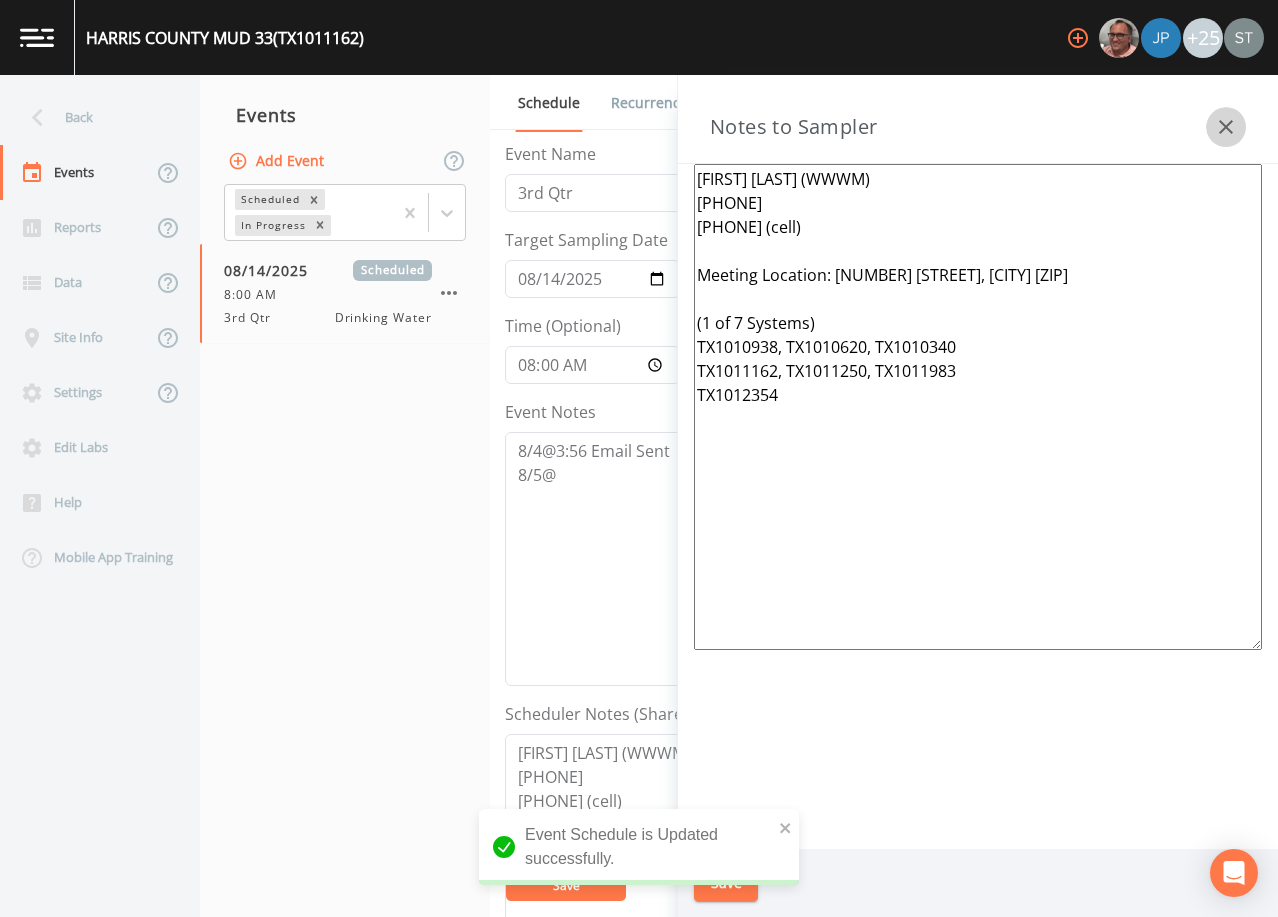 click 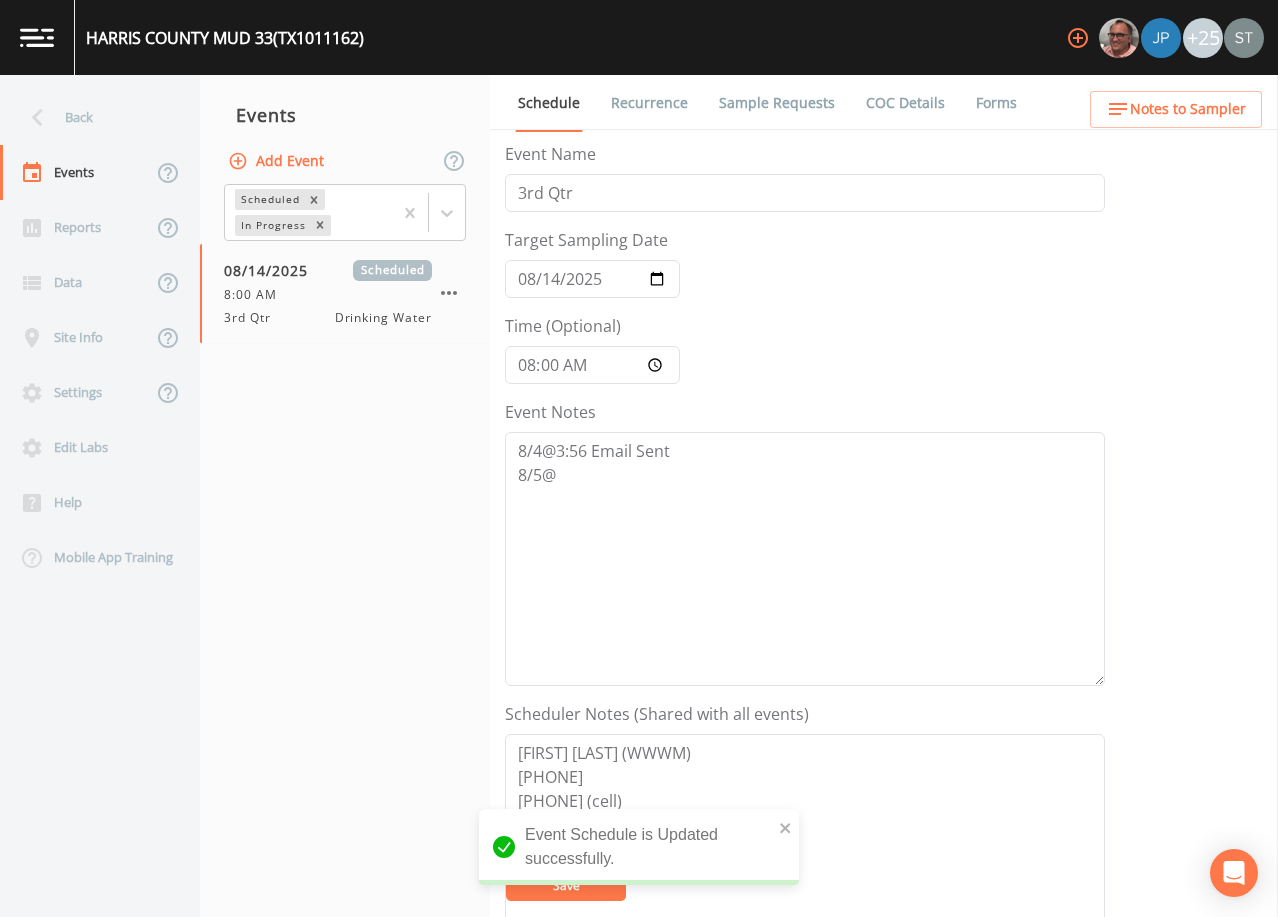 click on "Sample Requests" at bounding box center [777, 103] 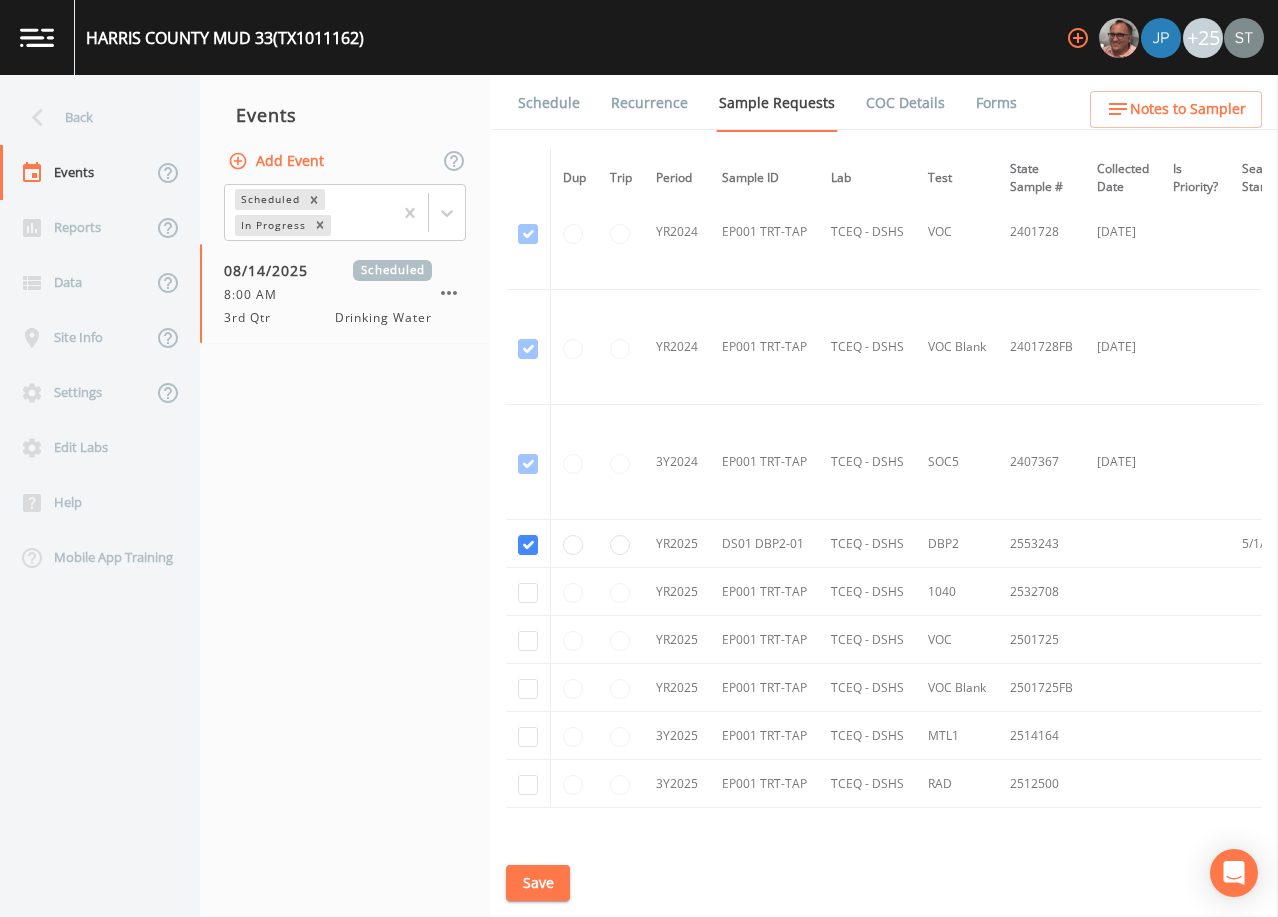 scroll, scrollTop: 300, scrollLeft: 0, axis: vertical 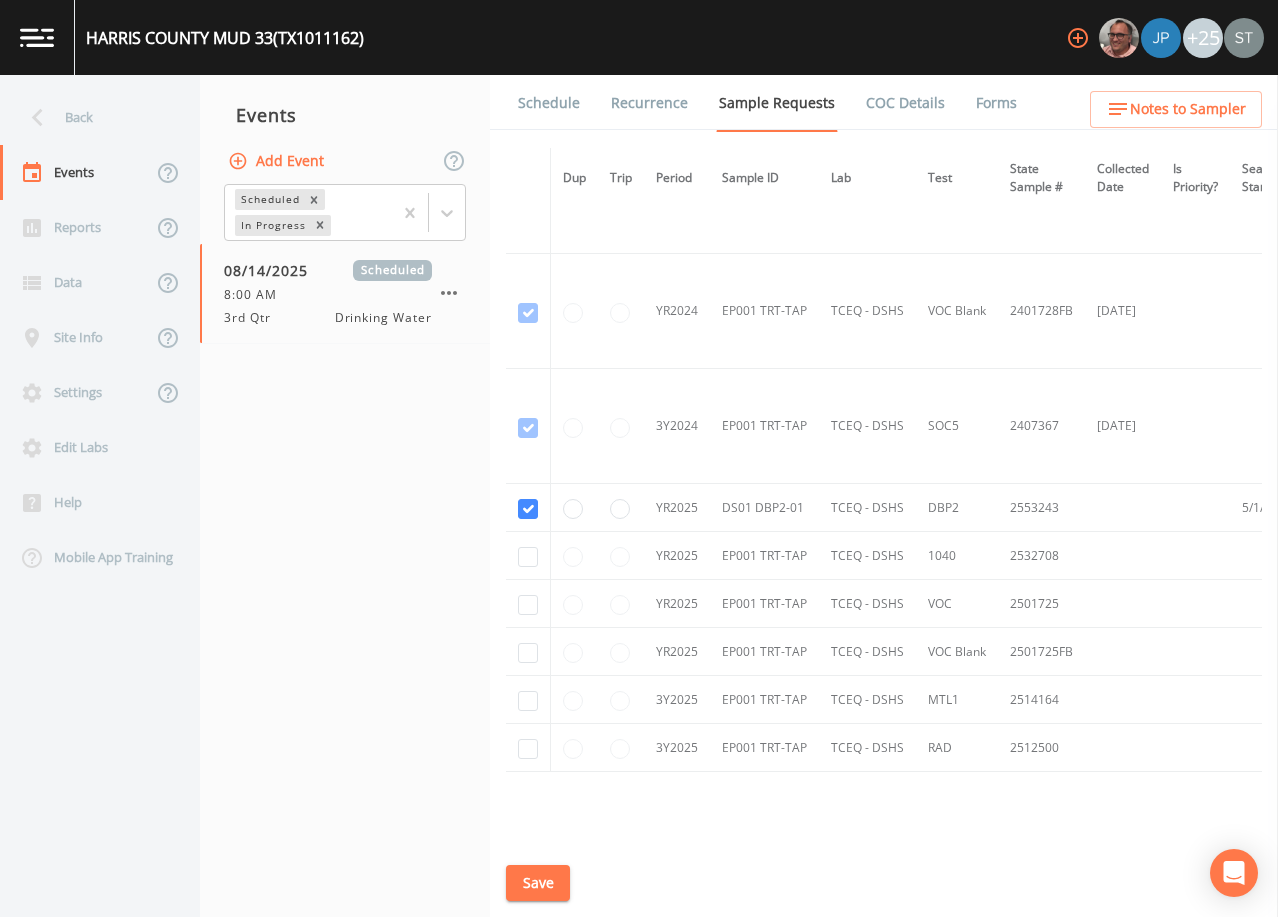 click on "Schedule" at bounding box center [549, 103] 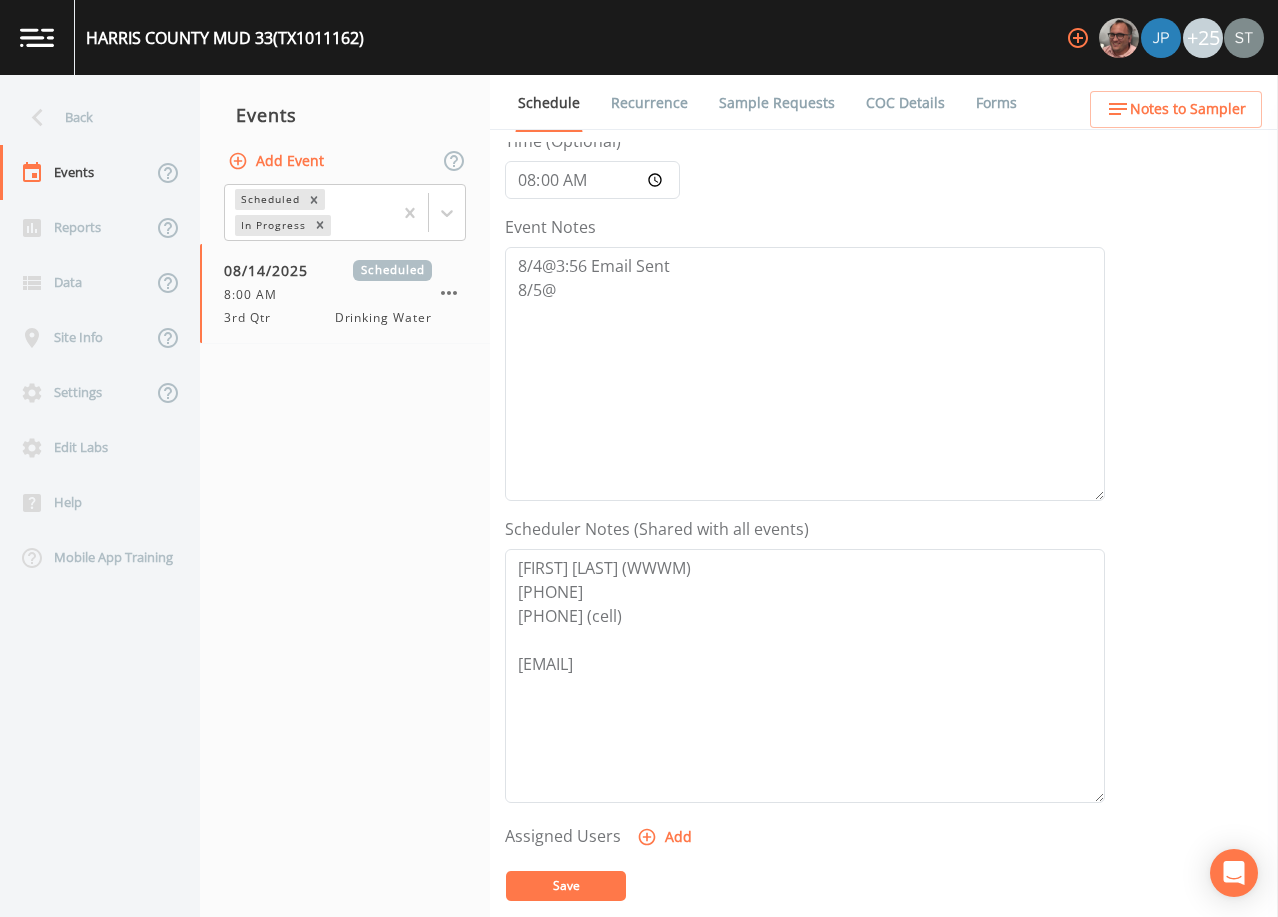 scroll, scrollTop: 200, scrollLeft: 0, axis: vertical 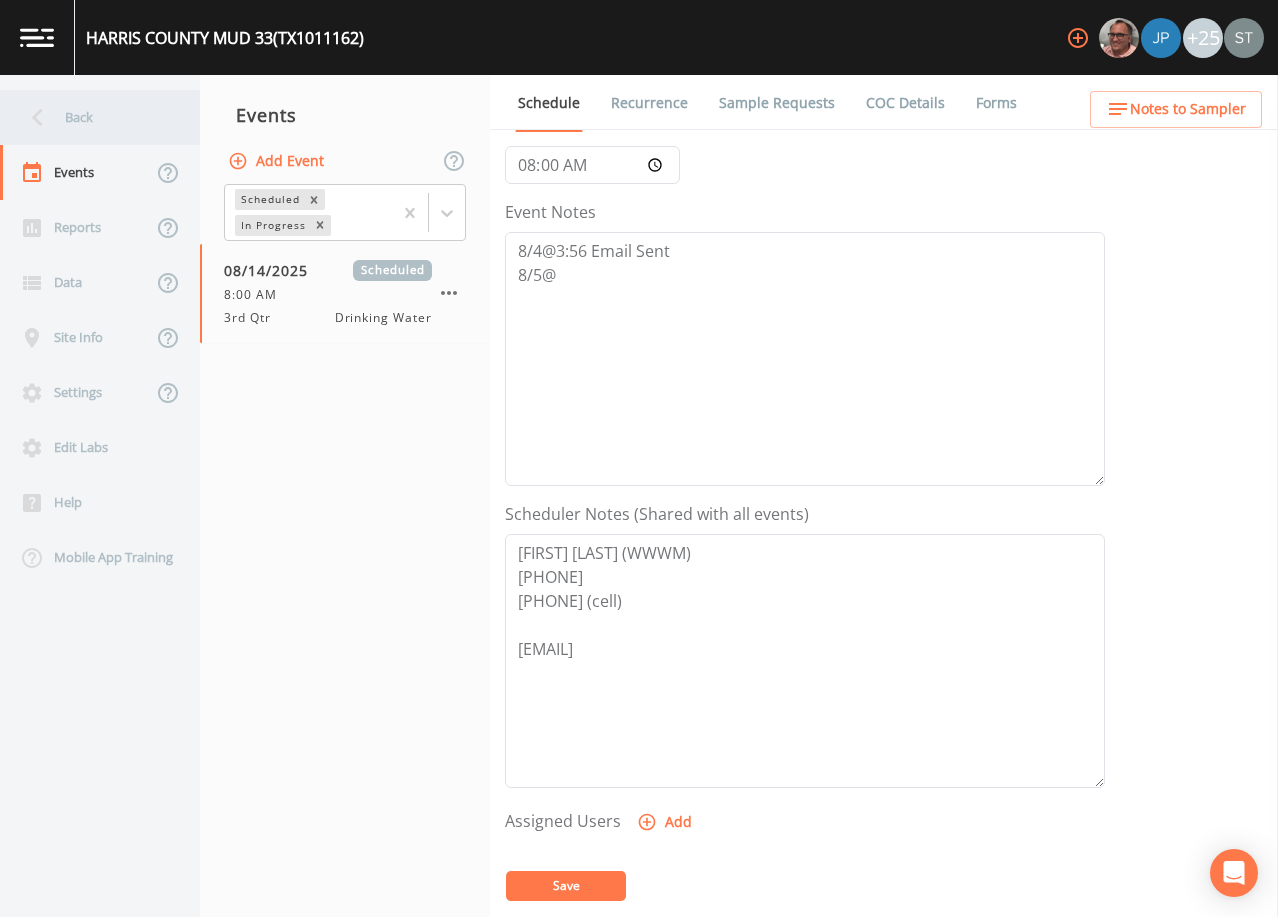 click on "Back" at bounding box center (90, 117) 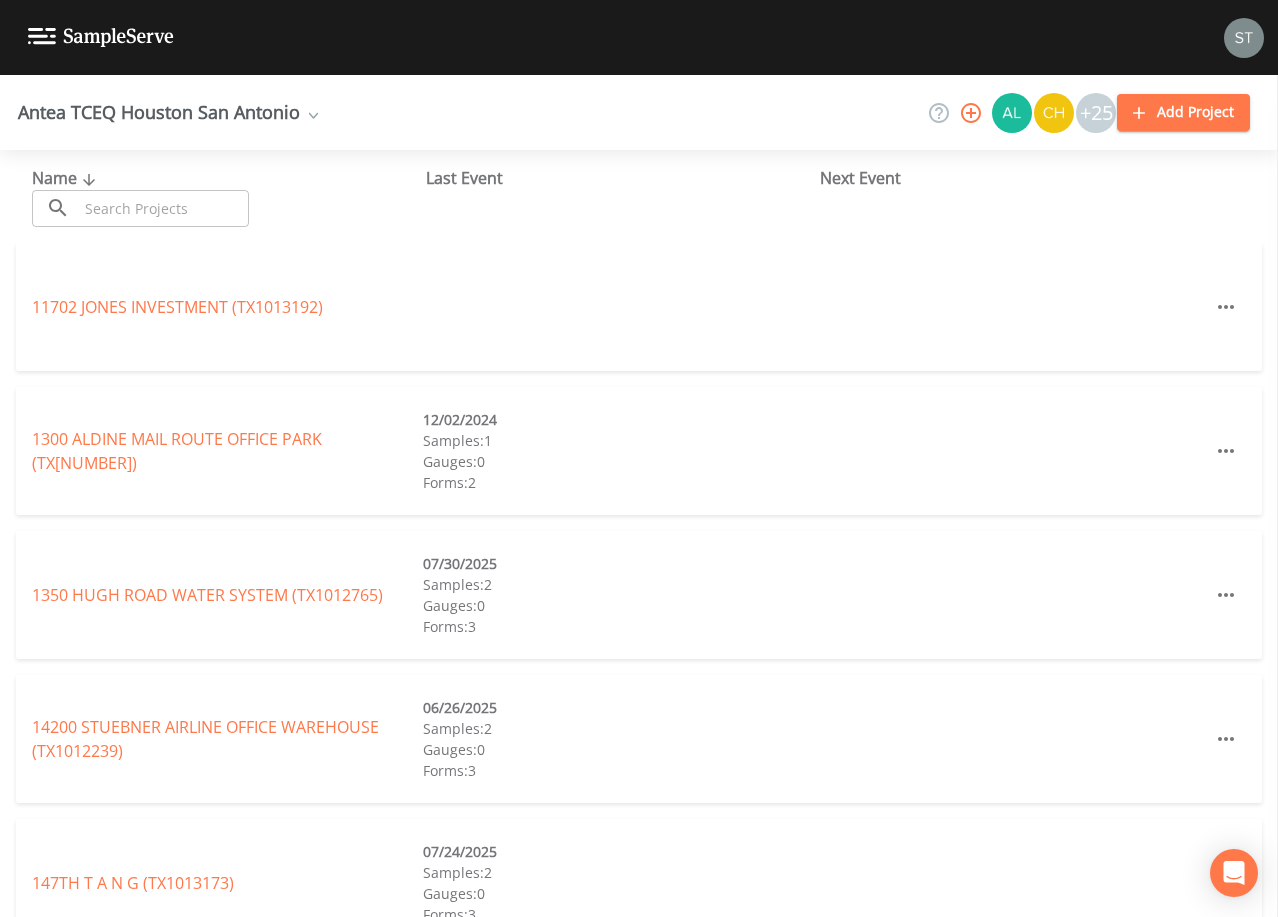 click at bounding box center (163, 208) 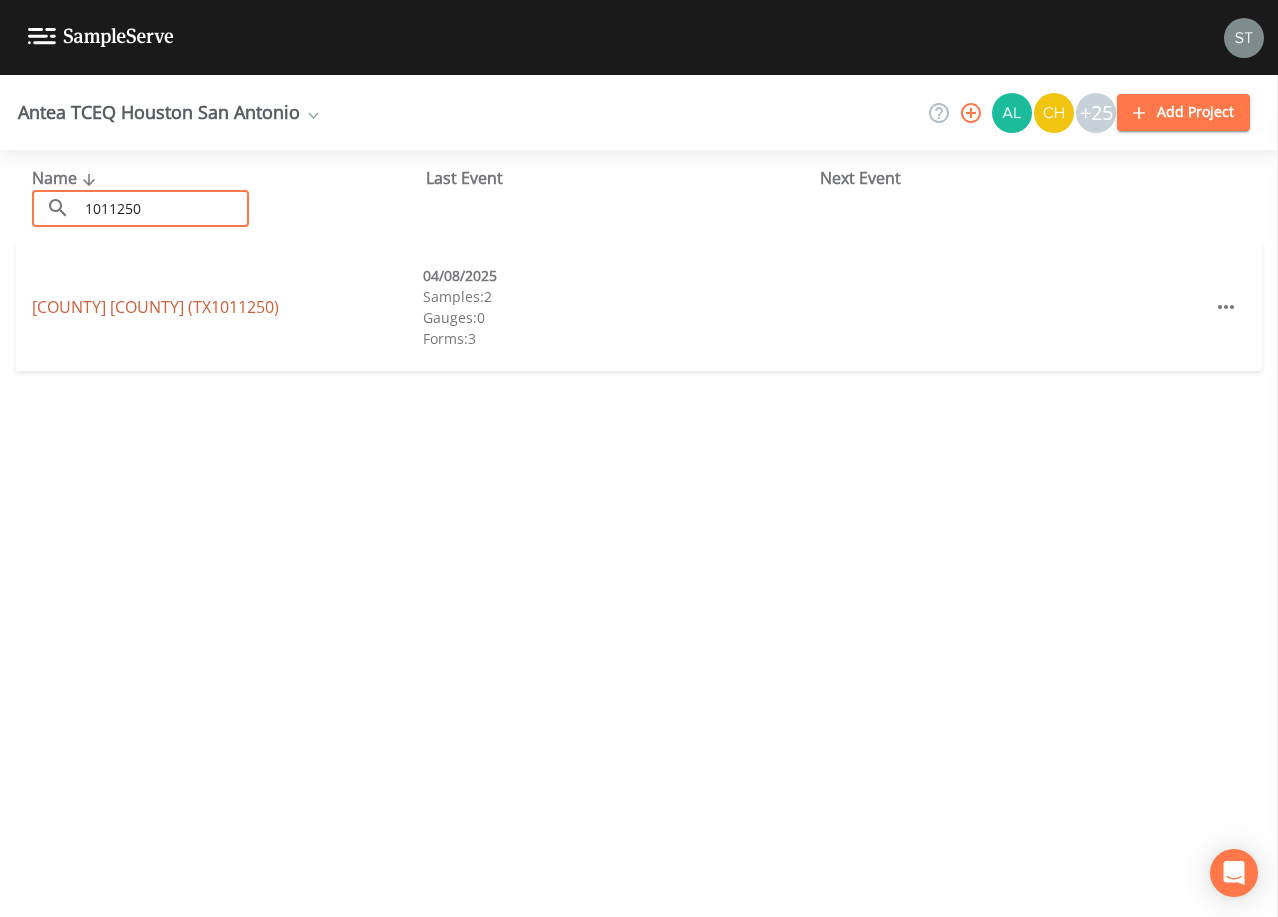 type on "1011250" 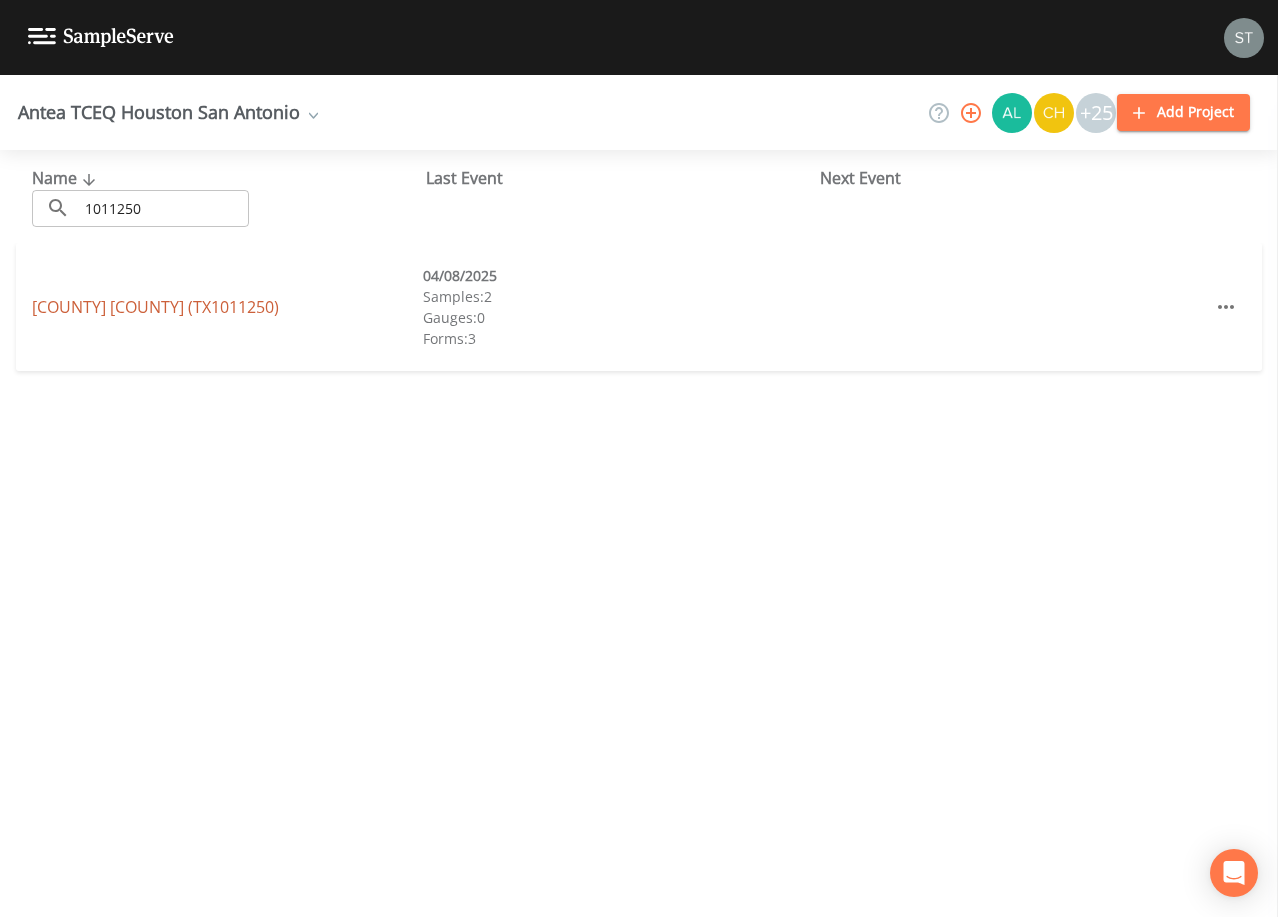 click on "[COMPANY]   ([NUMBER])" at bounding box center (155, 307) 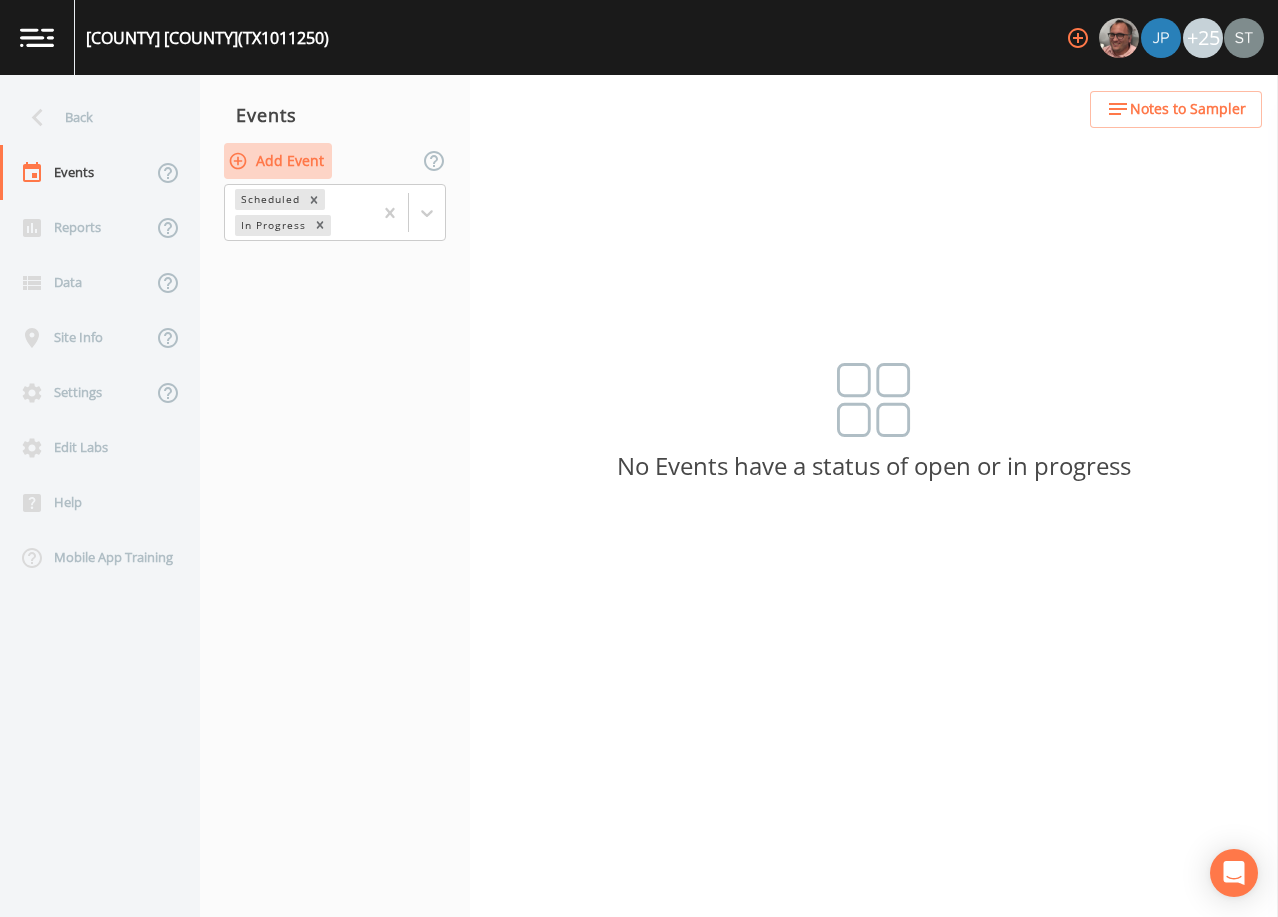 click on "Add Event" at bounding box center [278, 161] 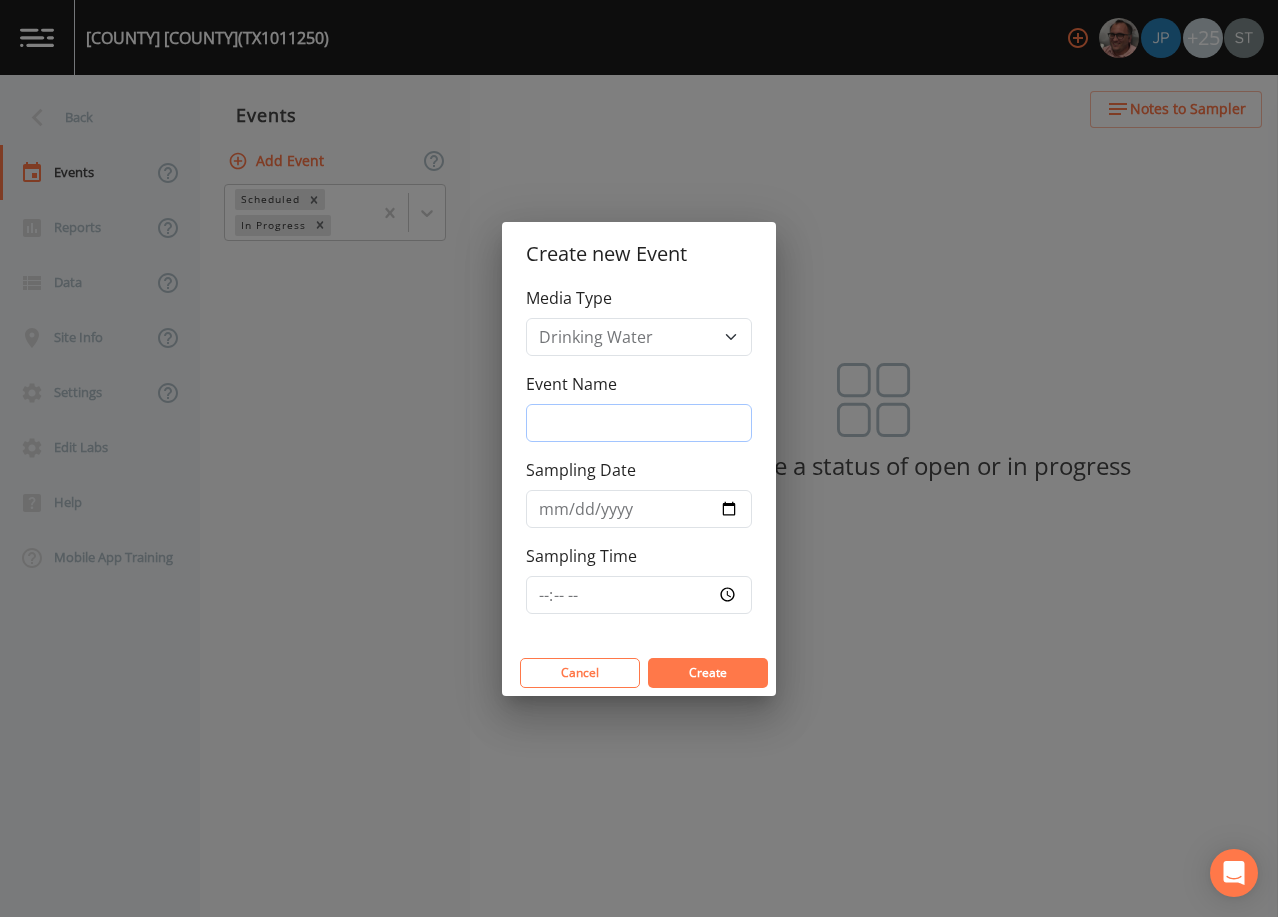 click on "Event Name" at bounding box center (639, 423) 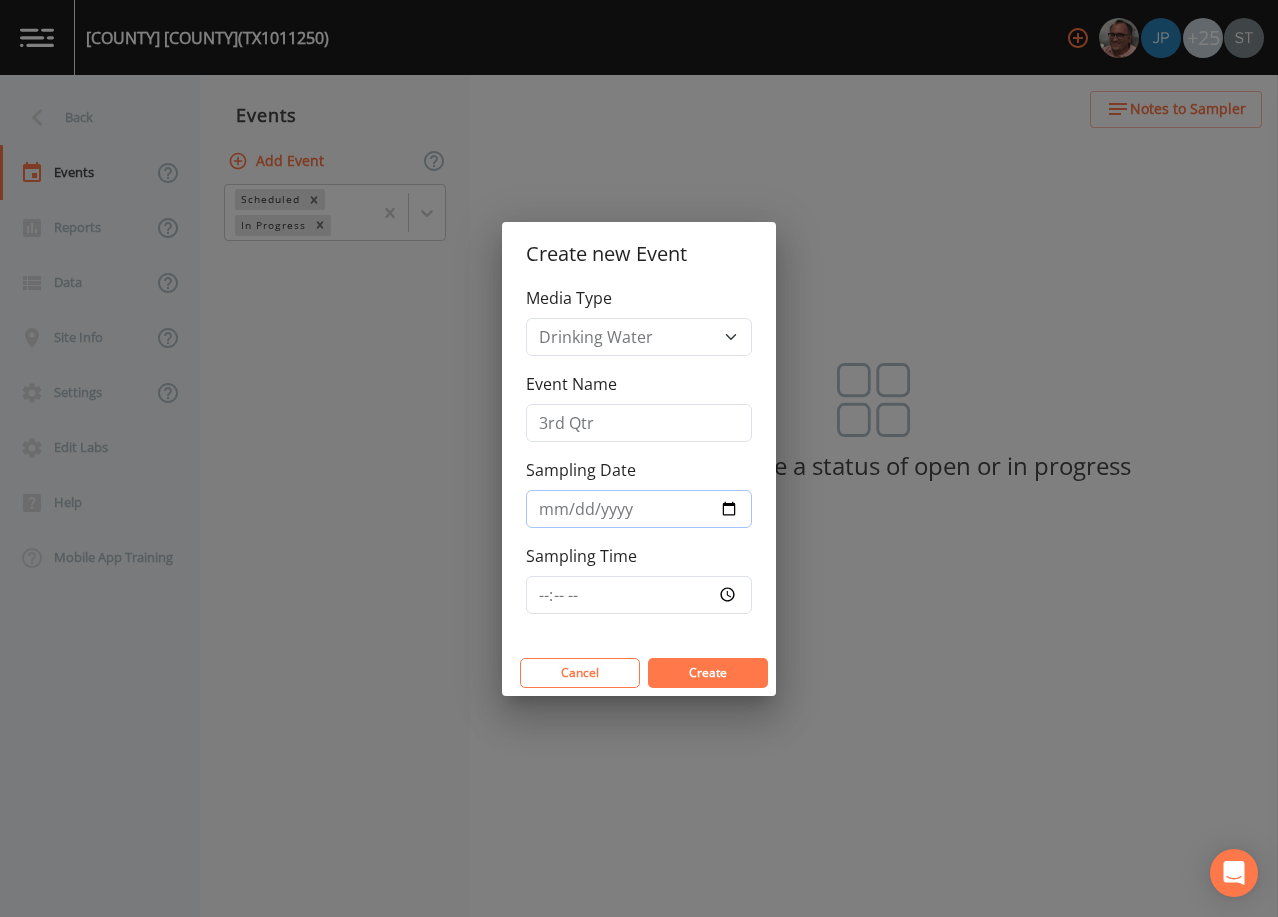 click on "Sampling Date" at bounding box center [639, 509] 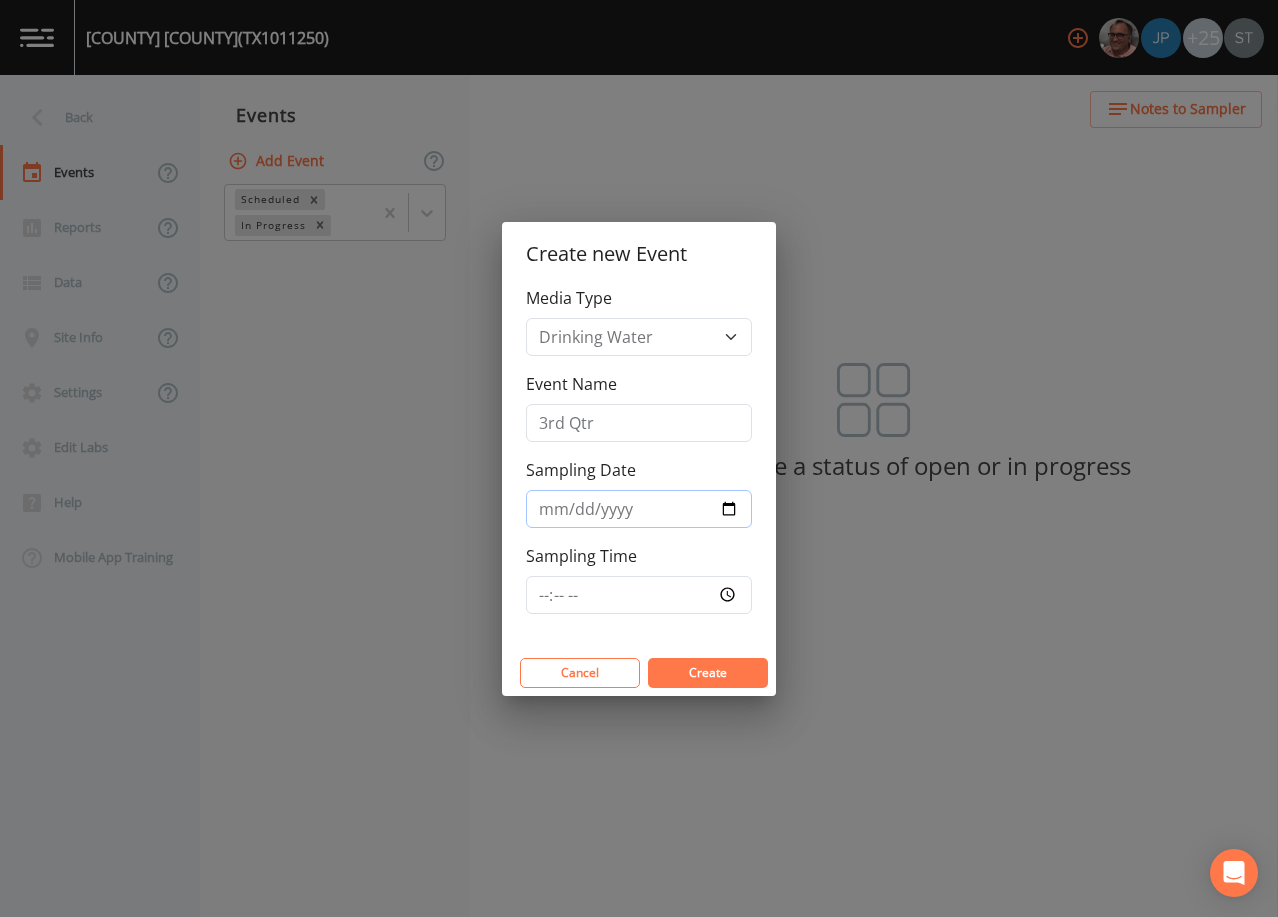 type on "2025-08-14" 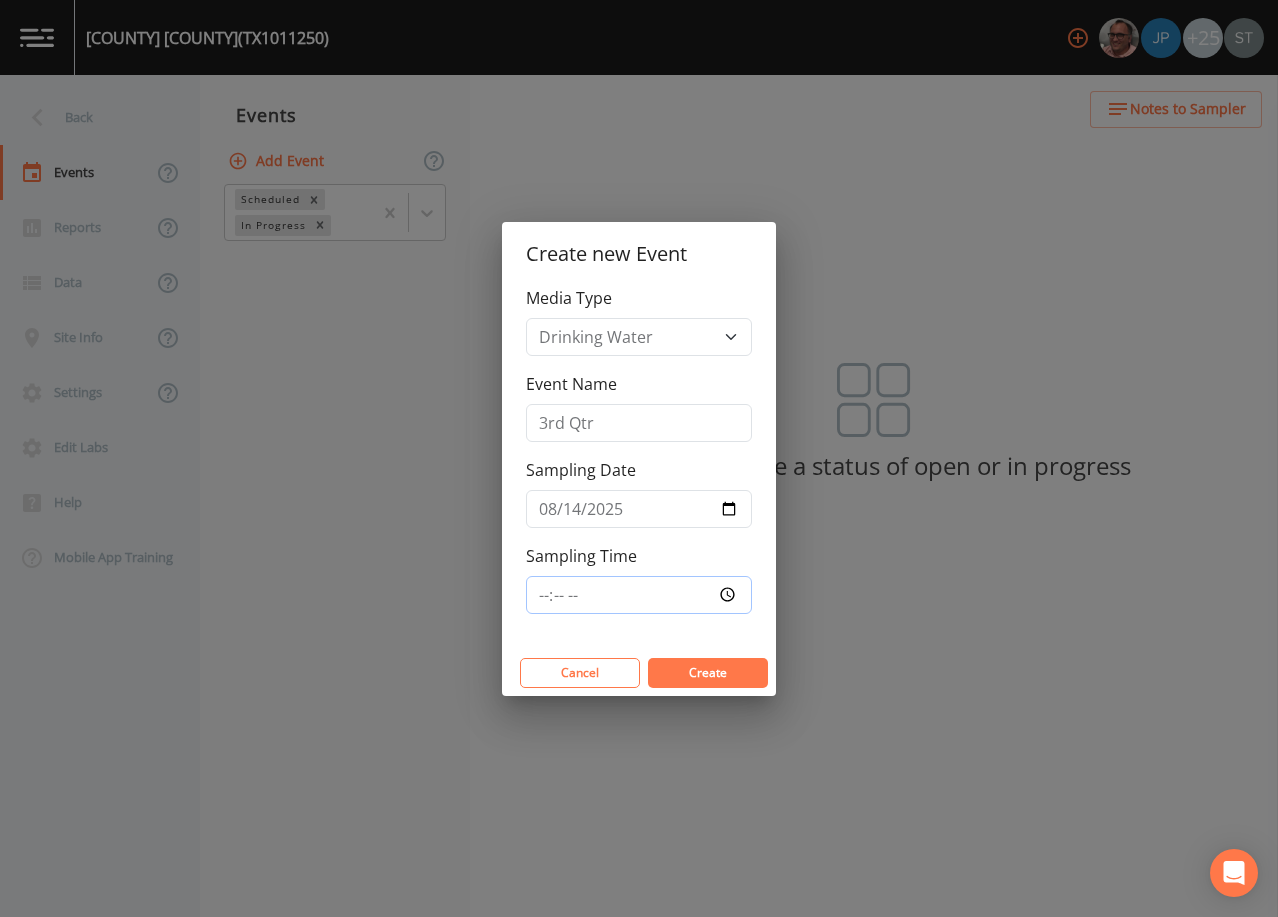 type on "08:00" 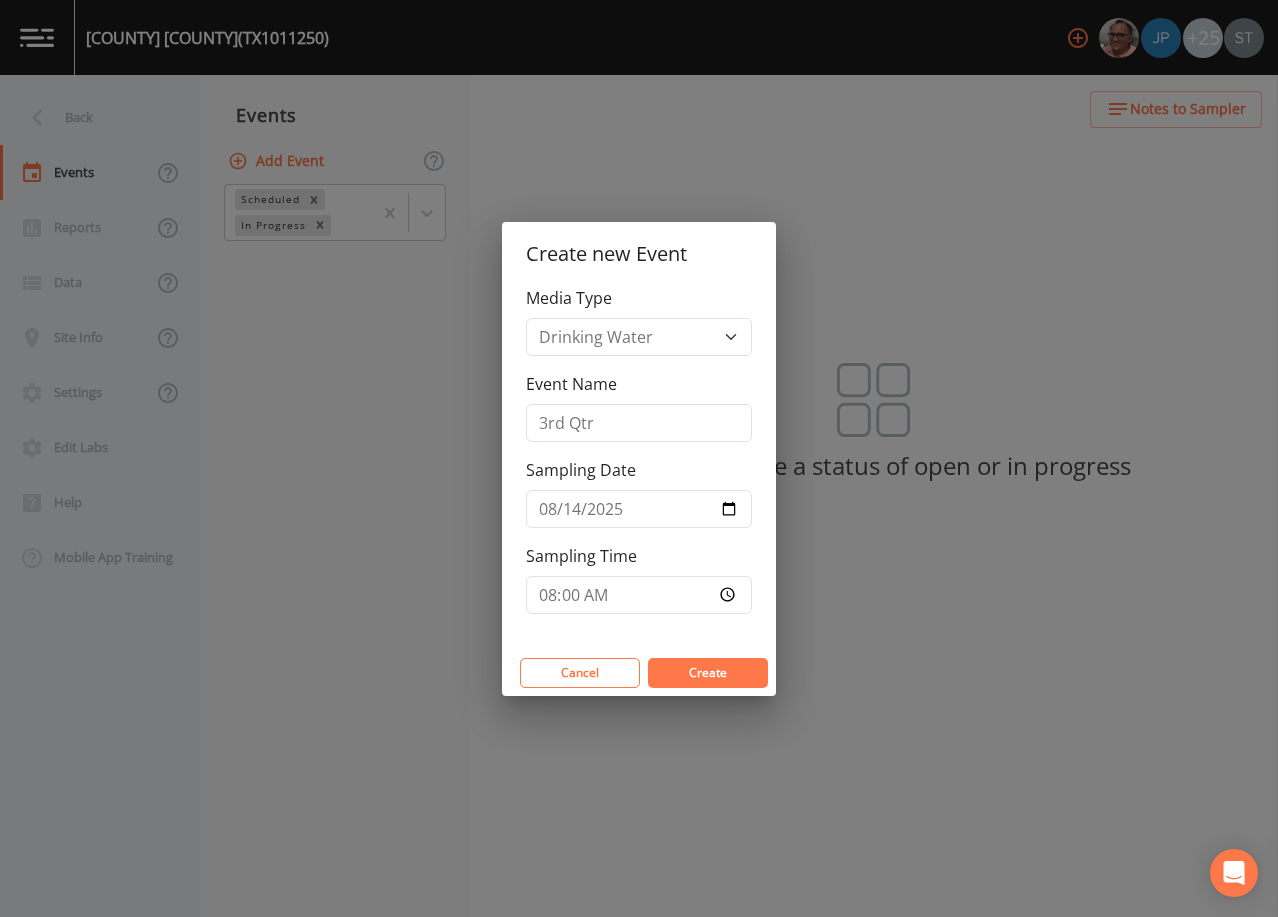 click on "Create" at bounding box center (708, 672) 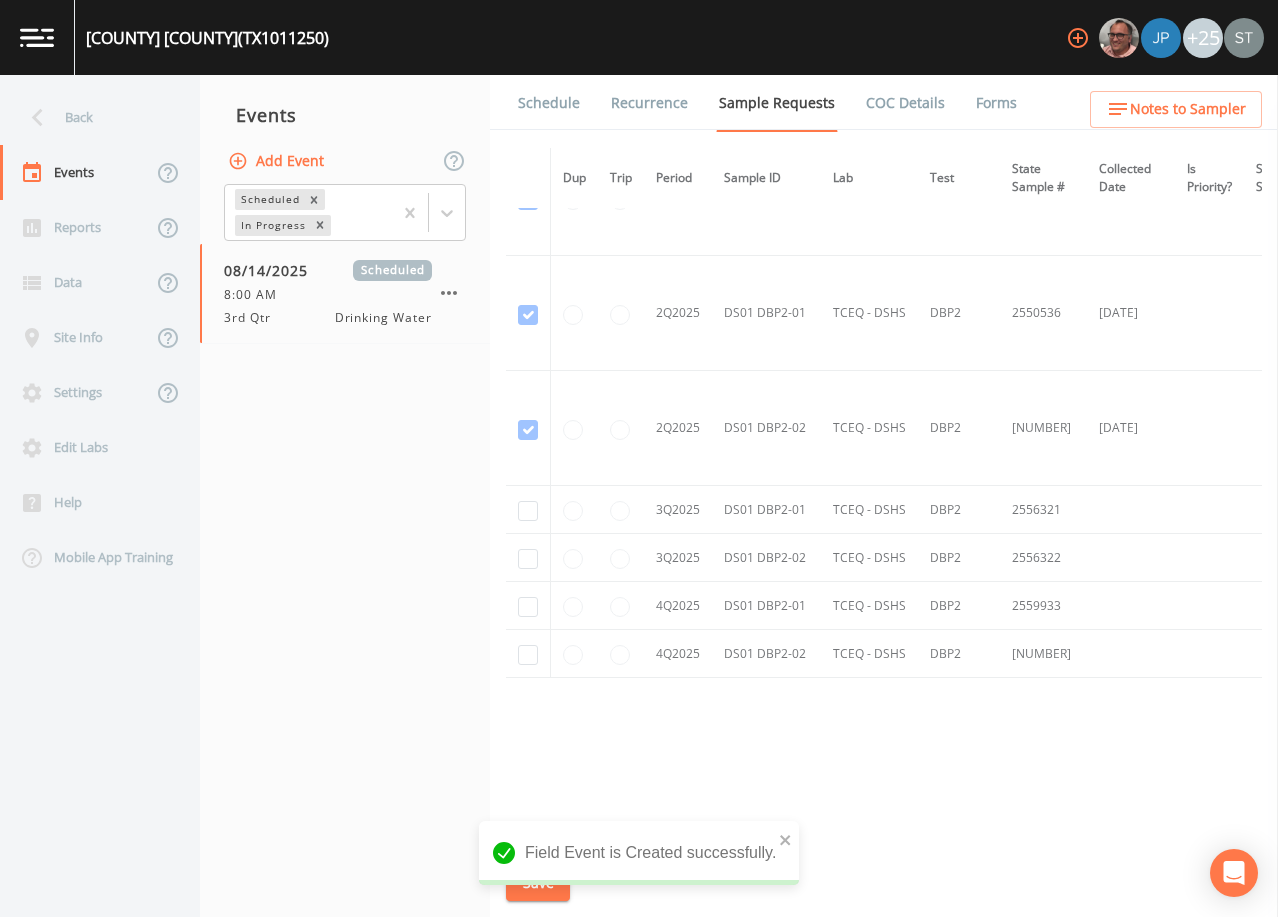 scroll, scrollTop: 3409, scrollLeft: 0, axis: vertical 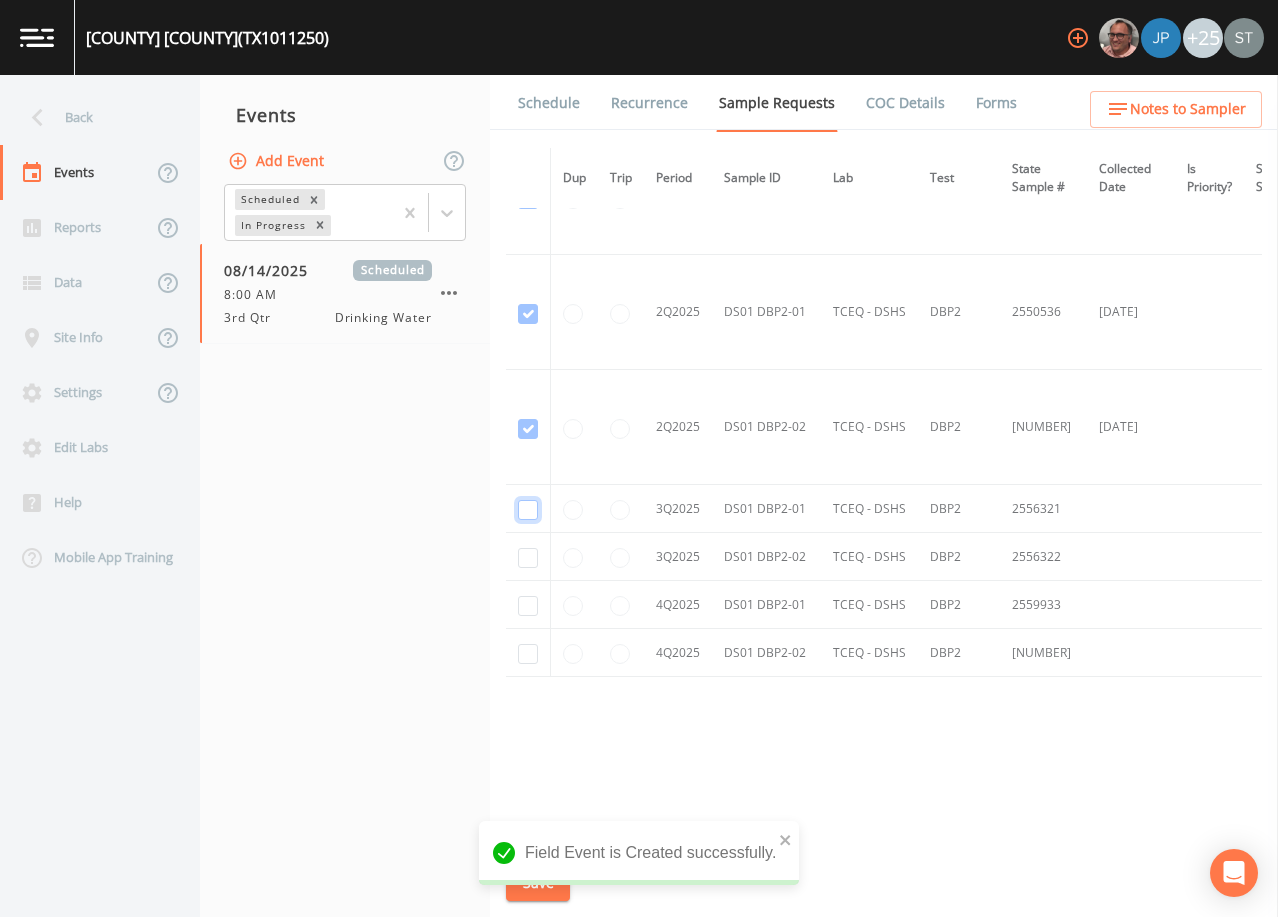 click at bounding box center (528, -1871) 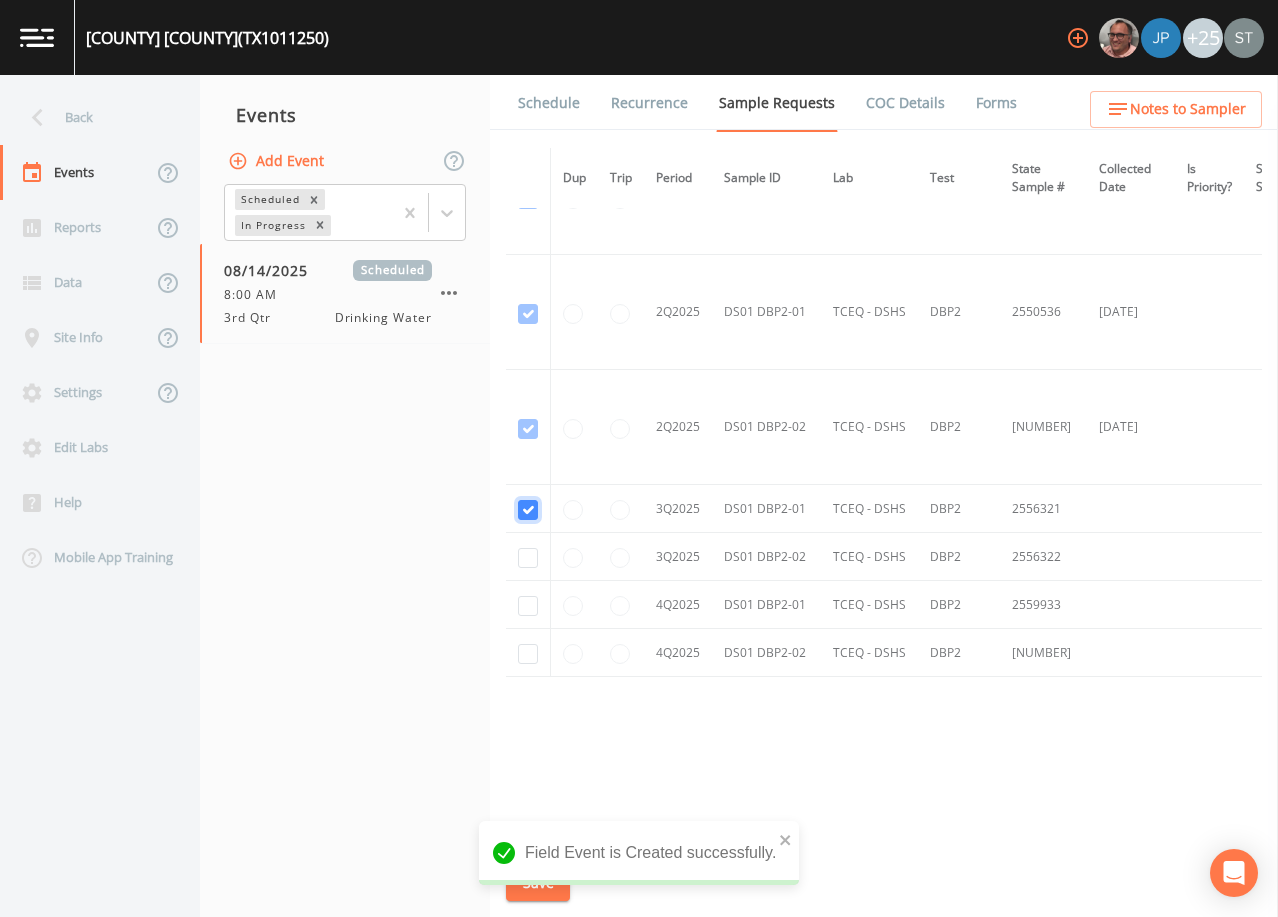 checkbox on "true" 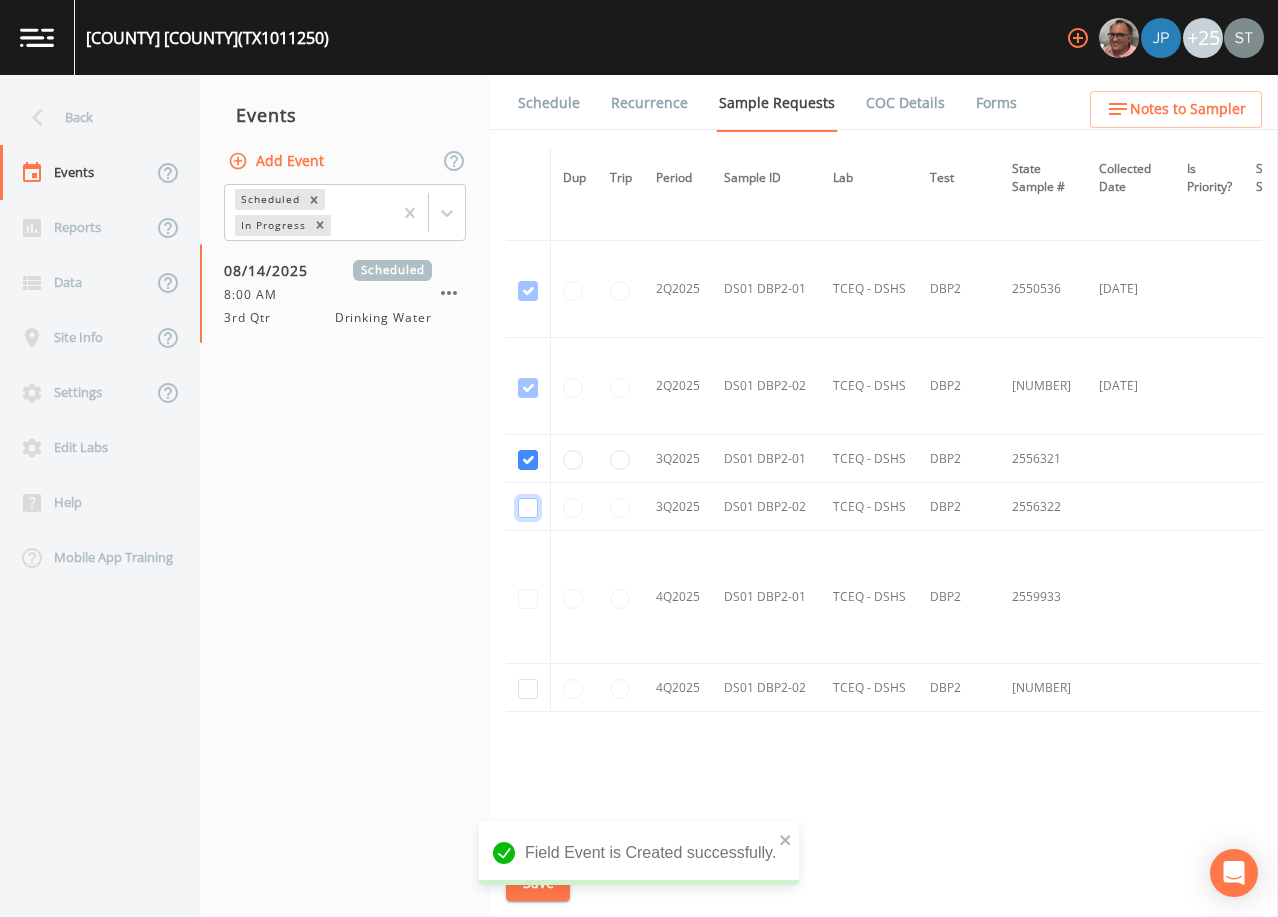 click at bounding box center (528, -1455) 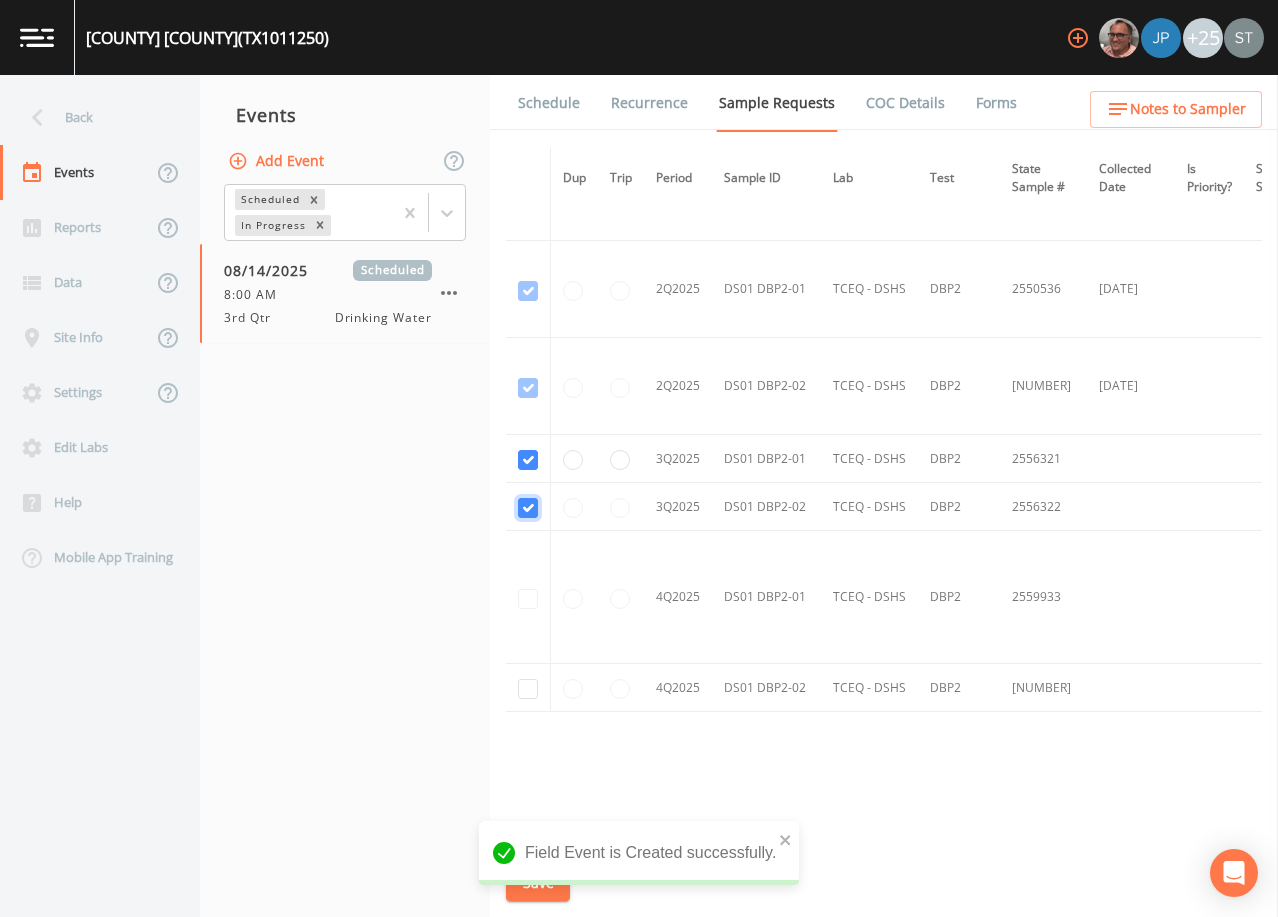 checkbox on "true" 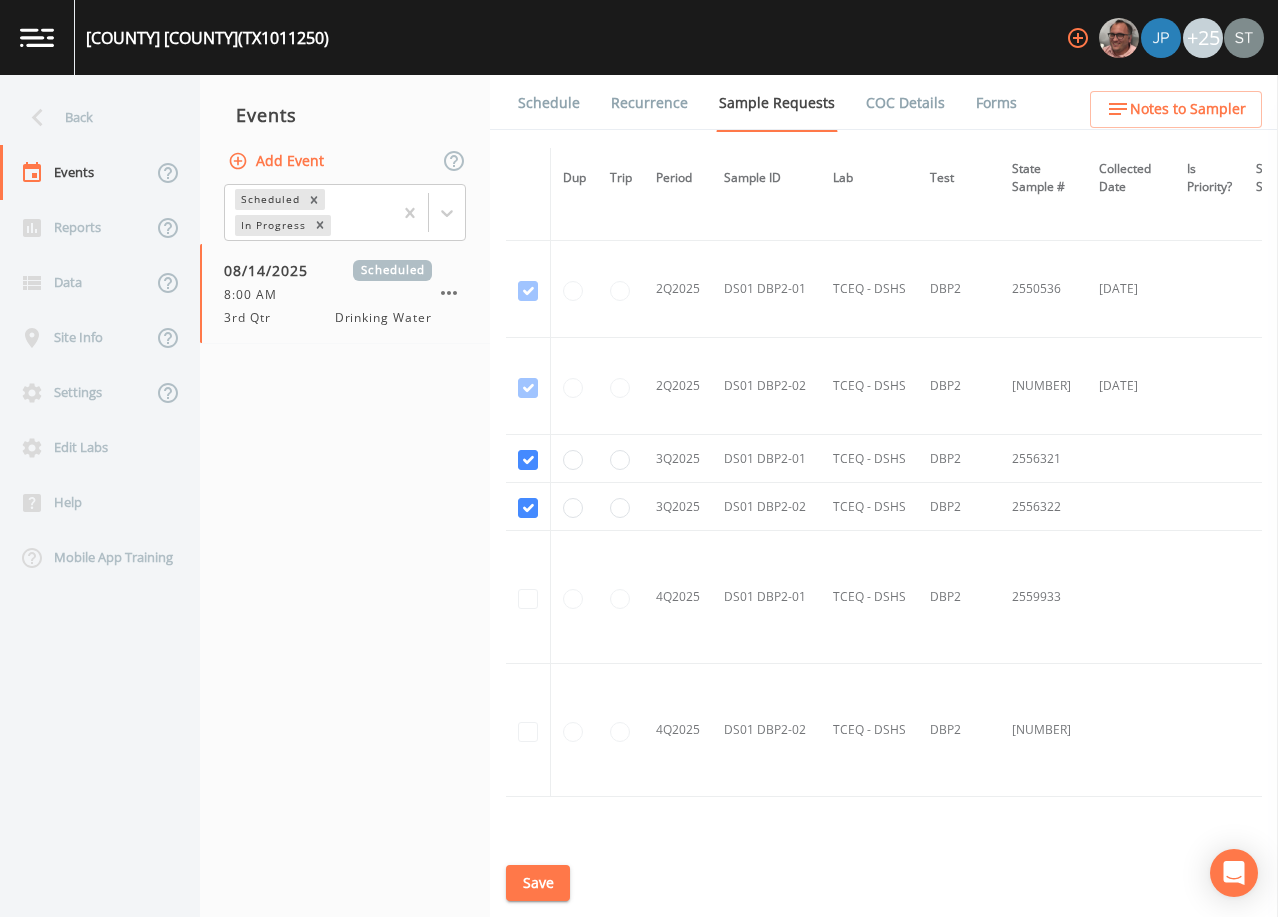click on "Save" at bounding box center (538, 883) 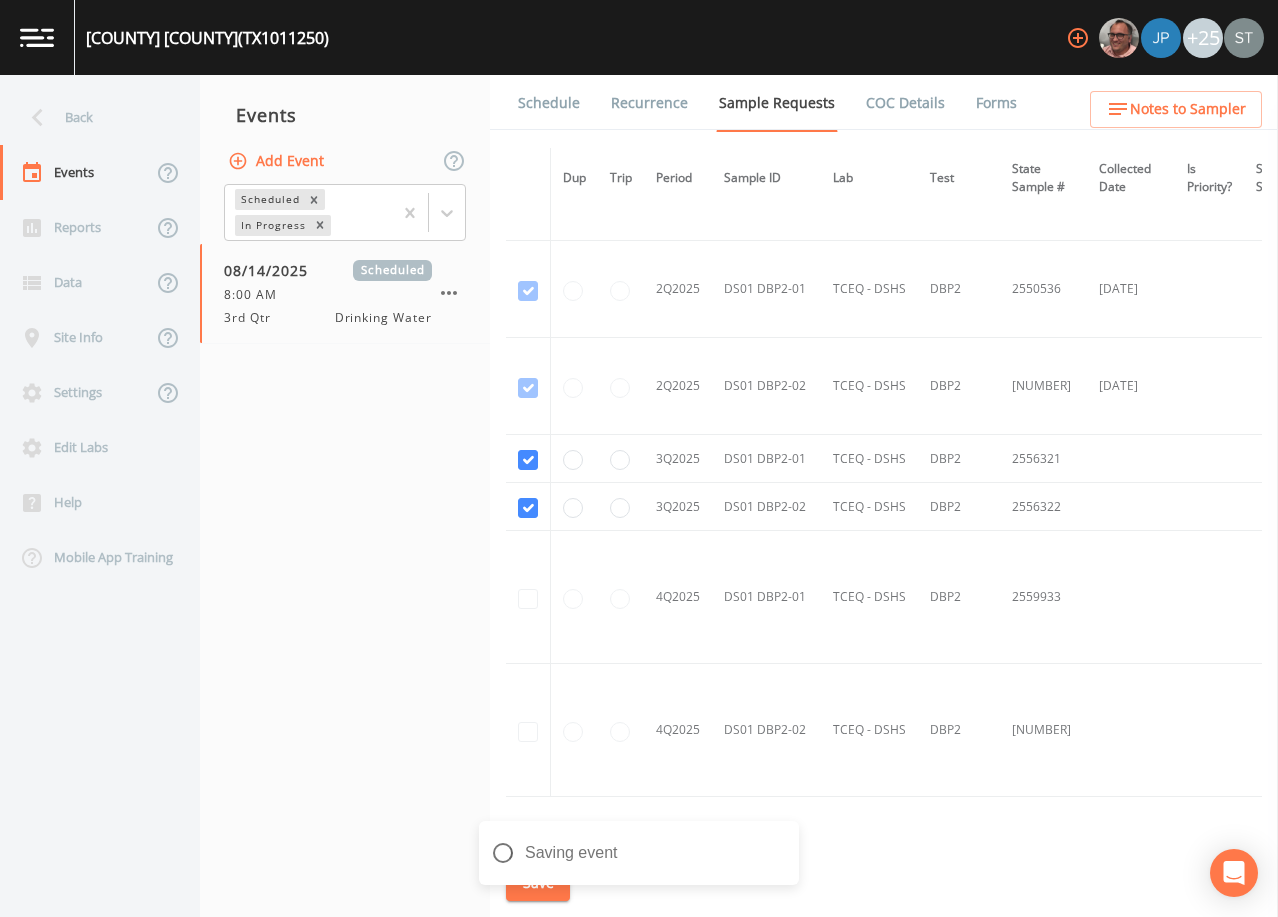 click on "Schedule" at bounding box center [549, 103] 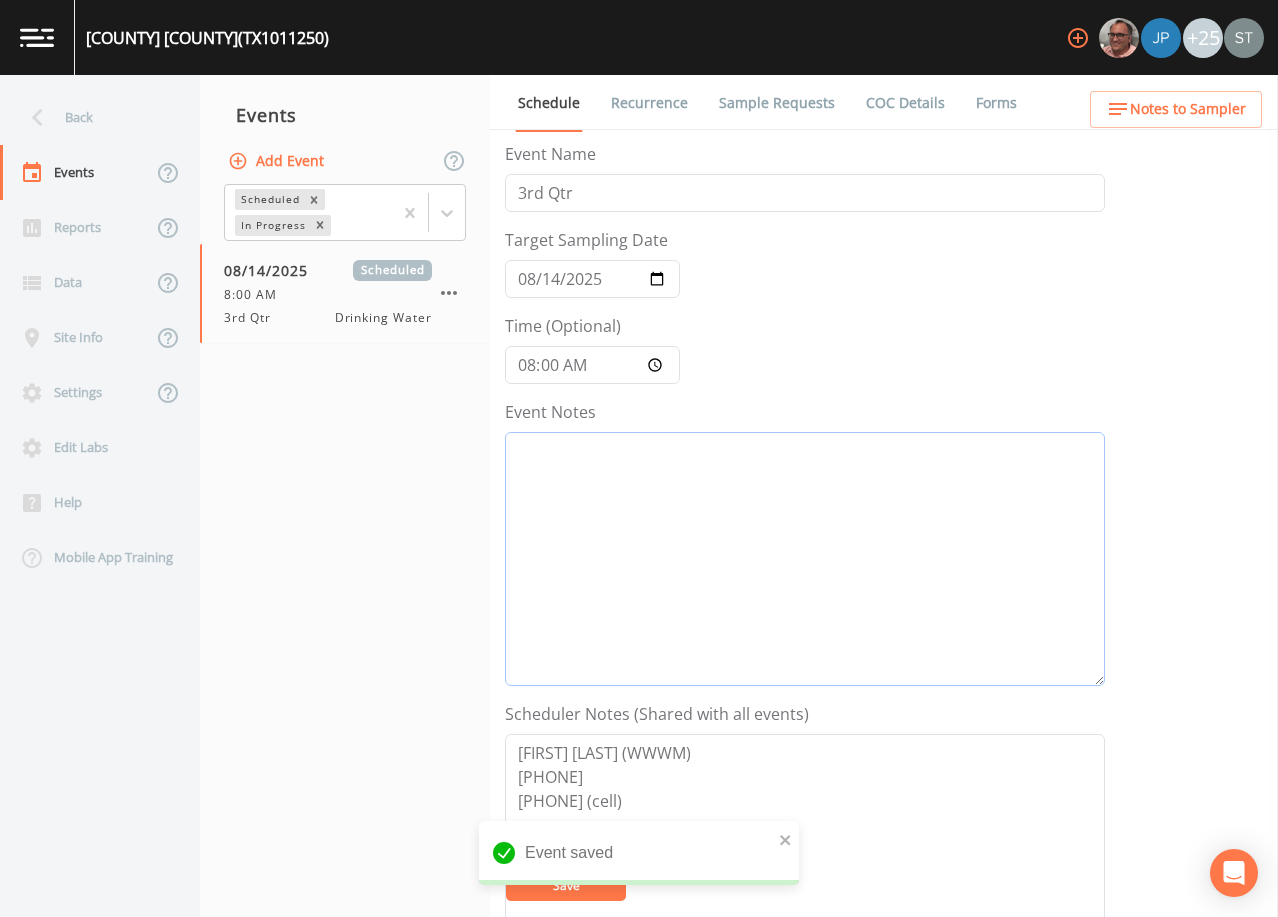 click on "Event Notes" at bounding box center [805, 559] 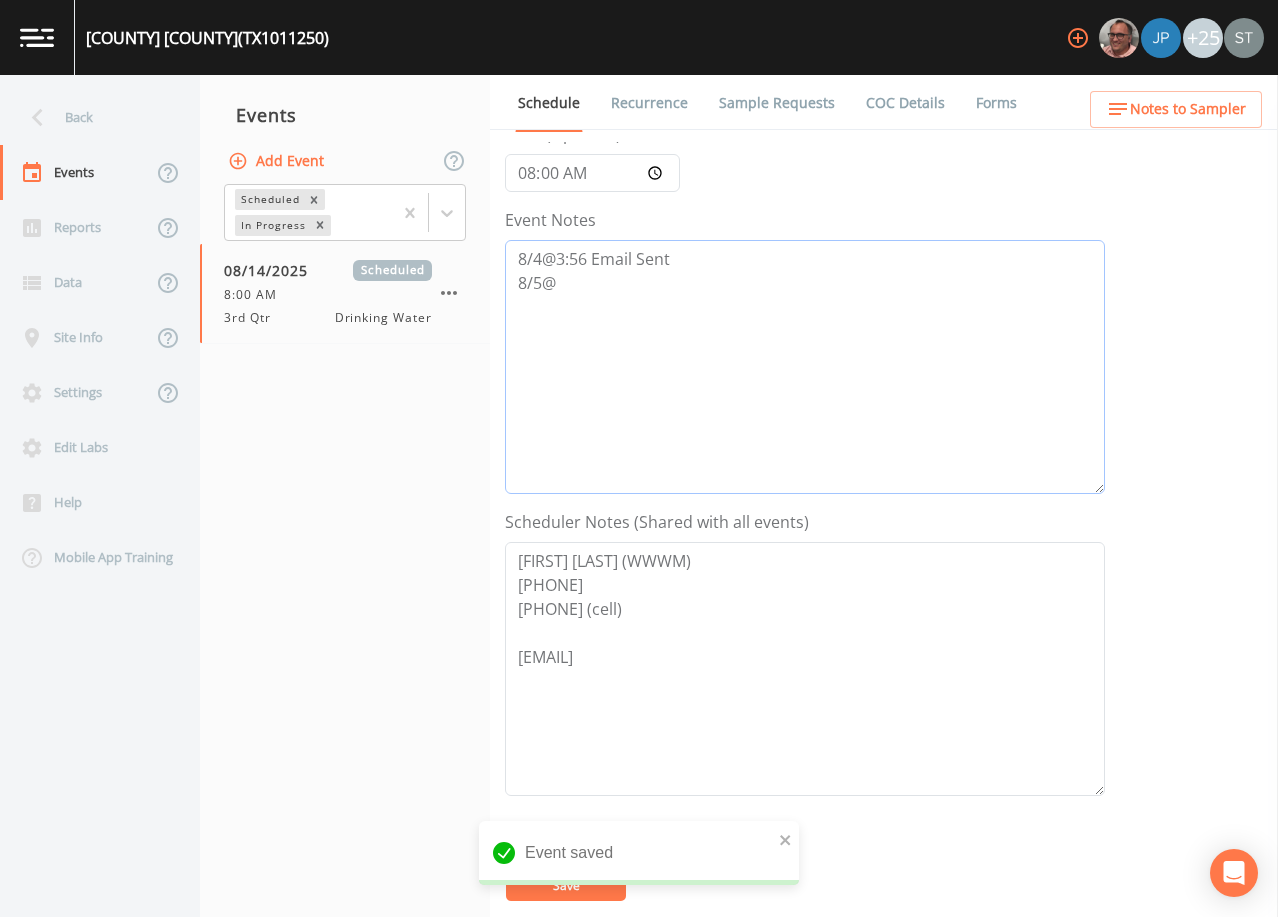 scroll, scrollTop: 200, scrollLeft: 0, axis: vertical 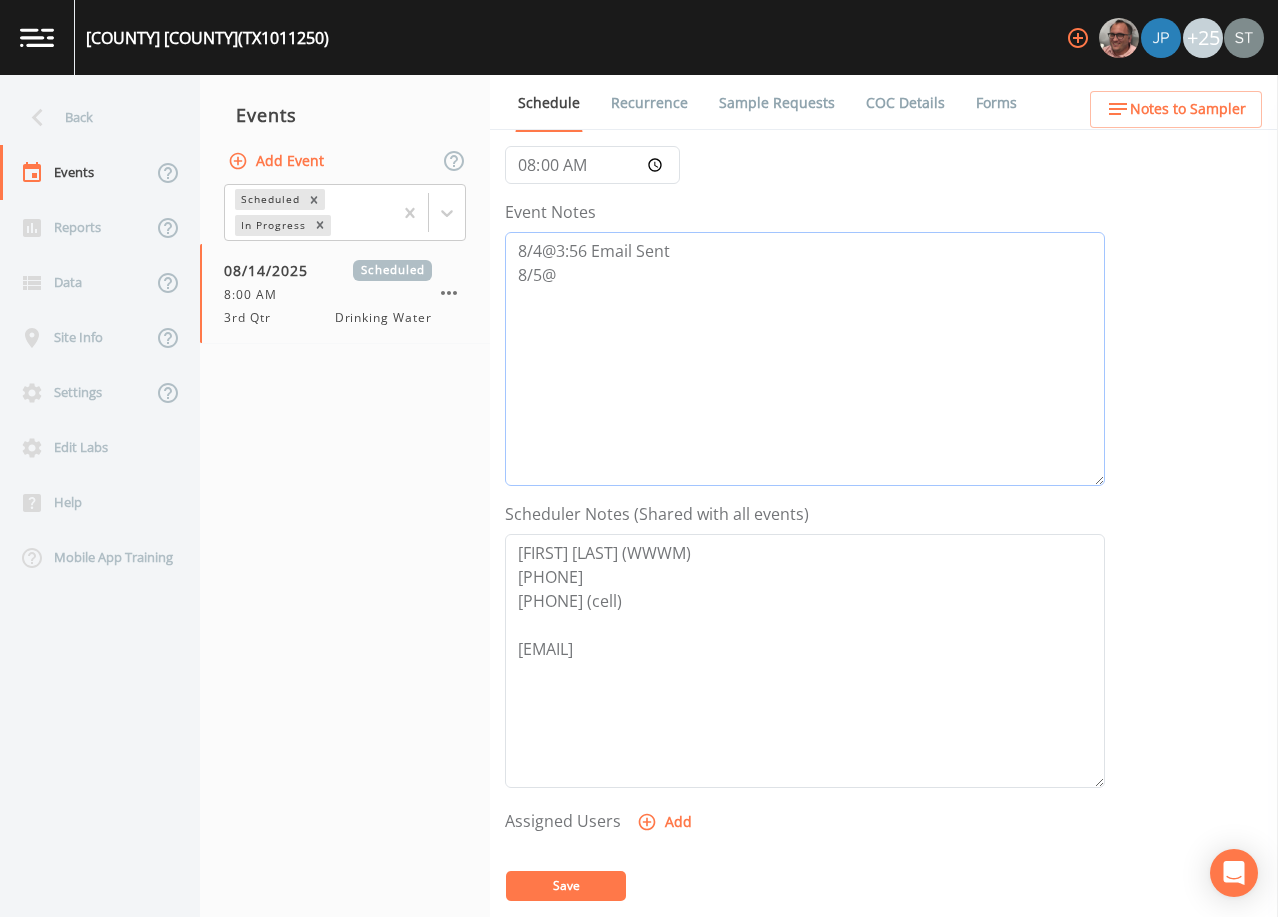 type on "8/4@3:56 Email Sent
8/5@" 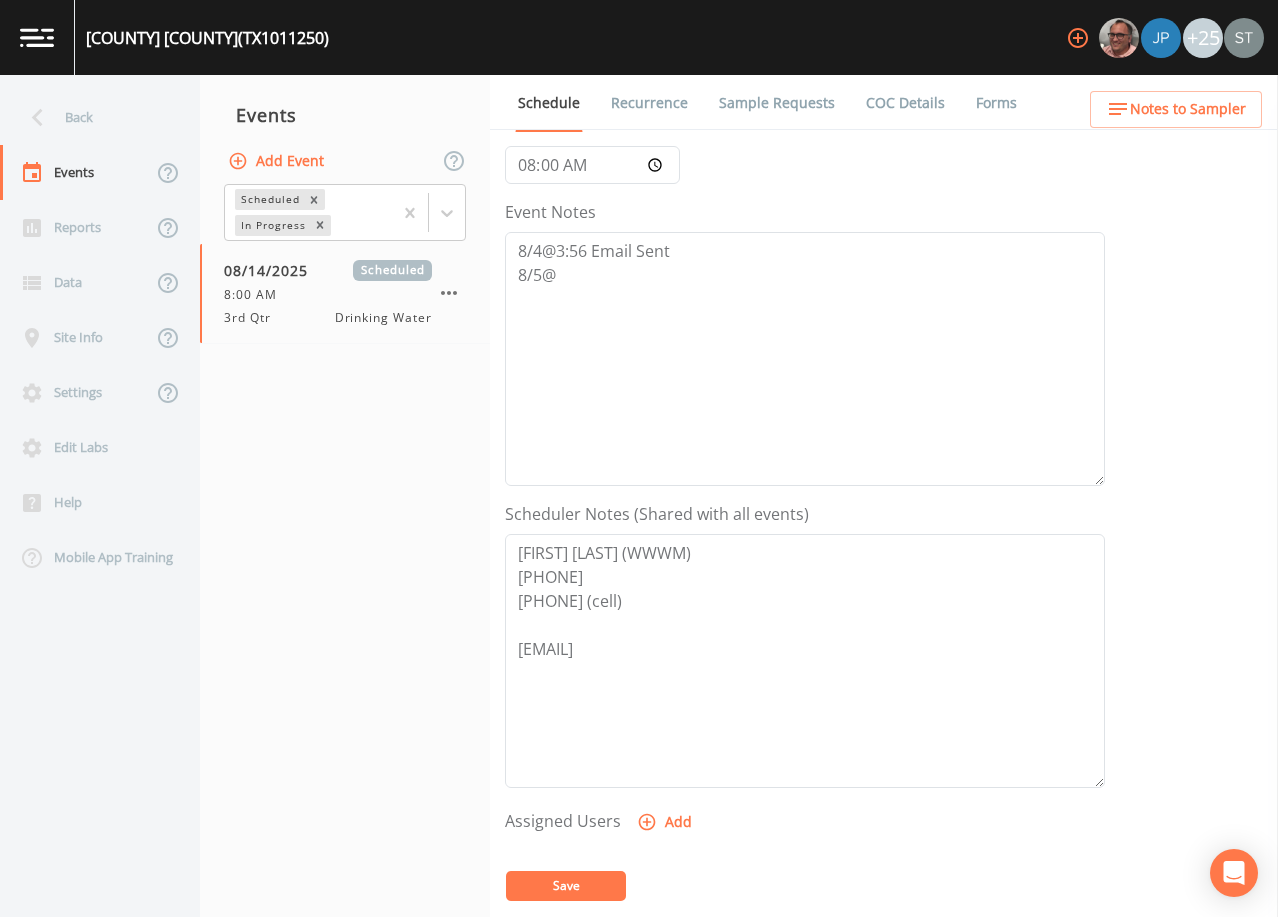 click on "Save" at bounding box center (566, 885) 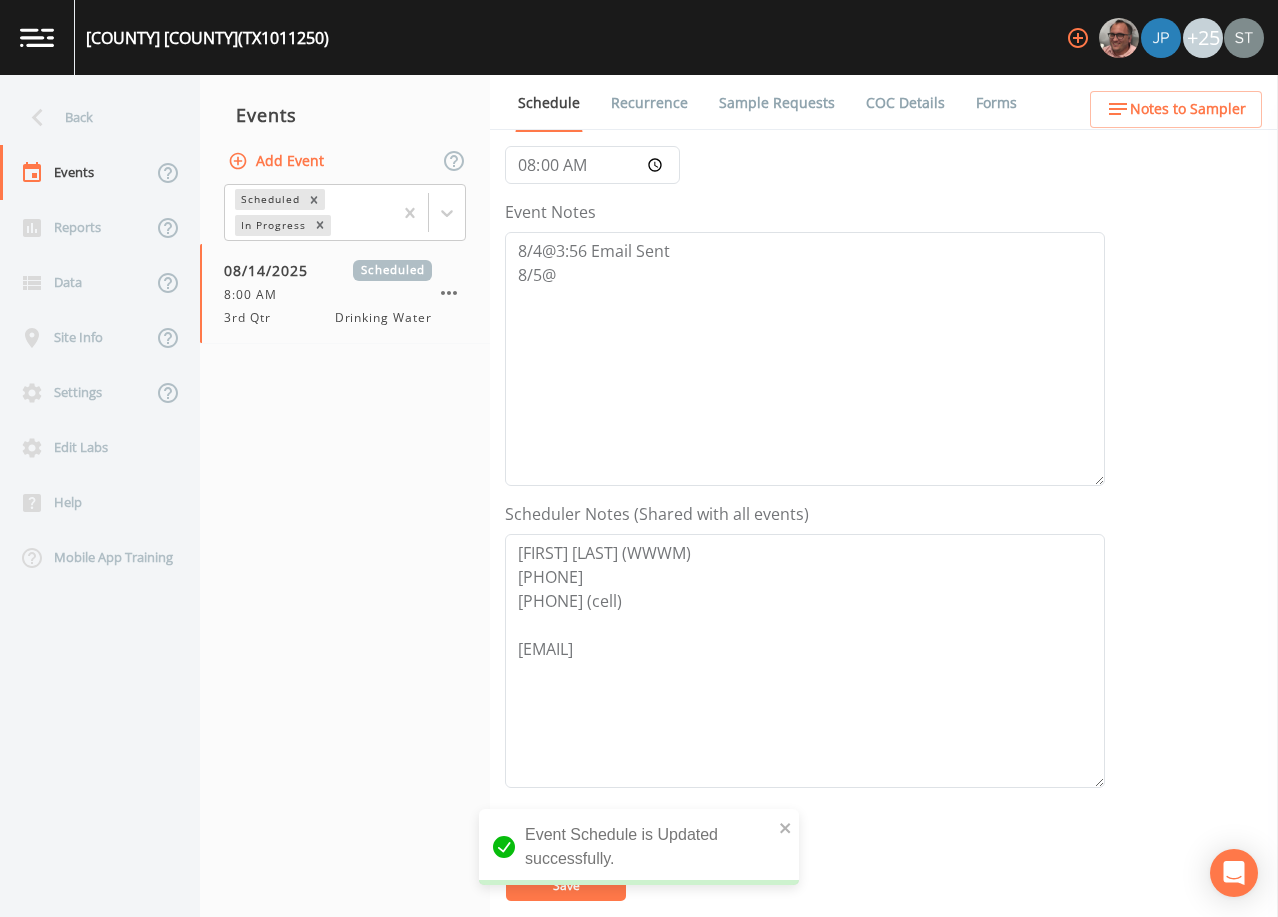 click on "Sample Requests" at bounding box center (777, 103) 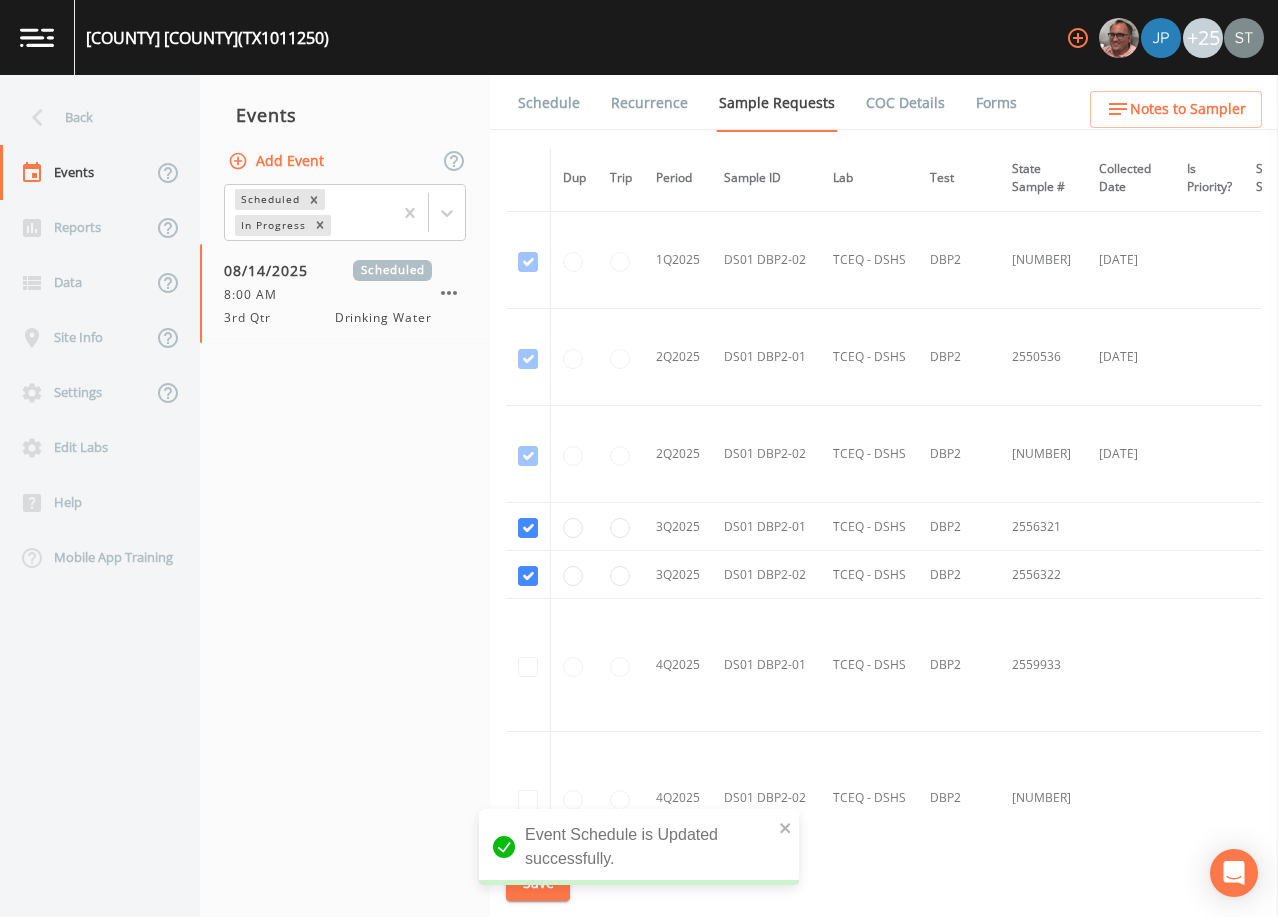 scroll, scrollTop: 2821, scrollLeft: 0, axis: vertical 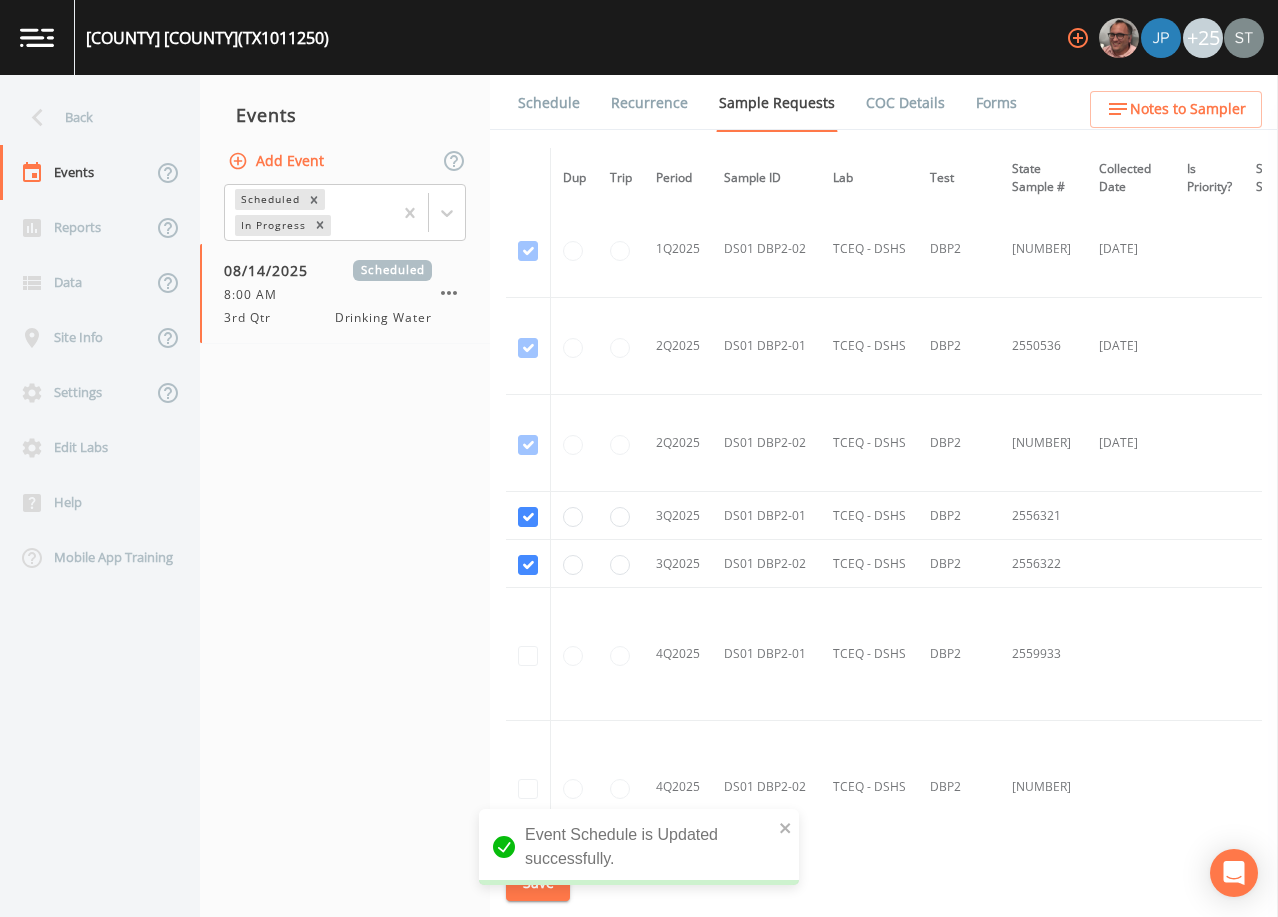 click on "Schedule" at bounding box center [549, 103] 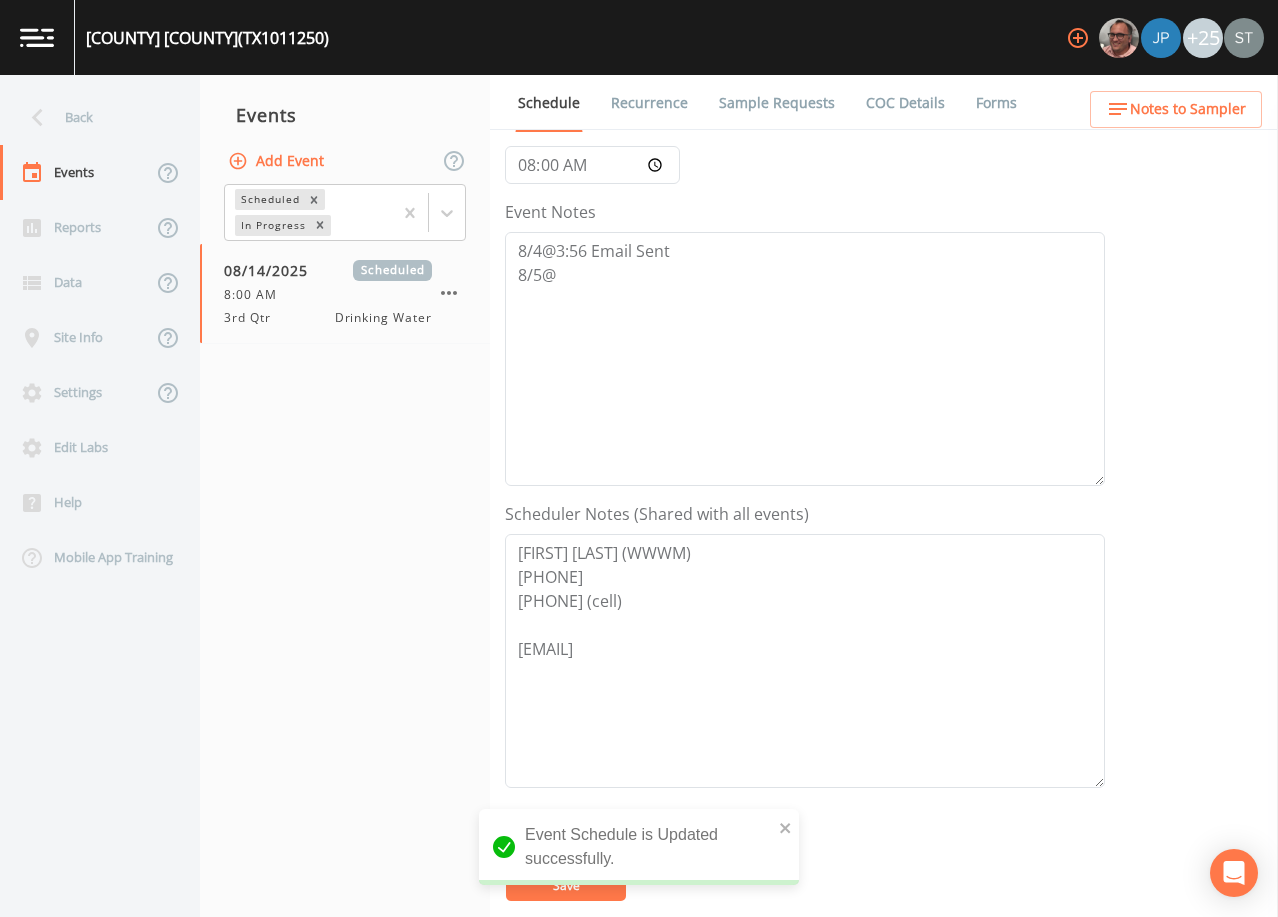 scroll, scrollTop: 0, scrollLeft: 0, axis: both 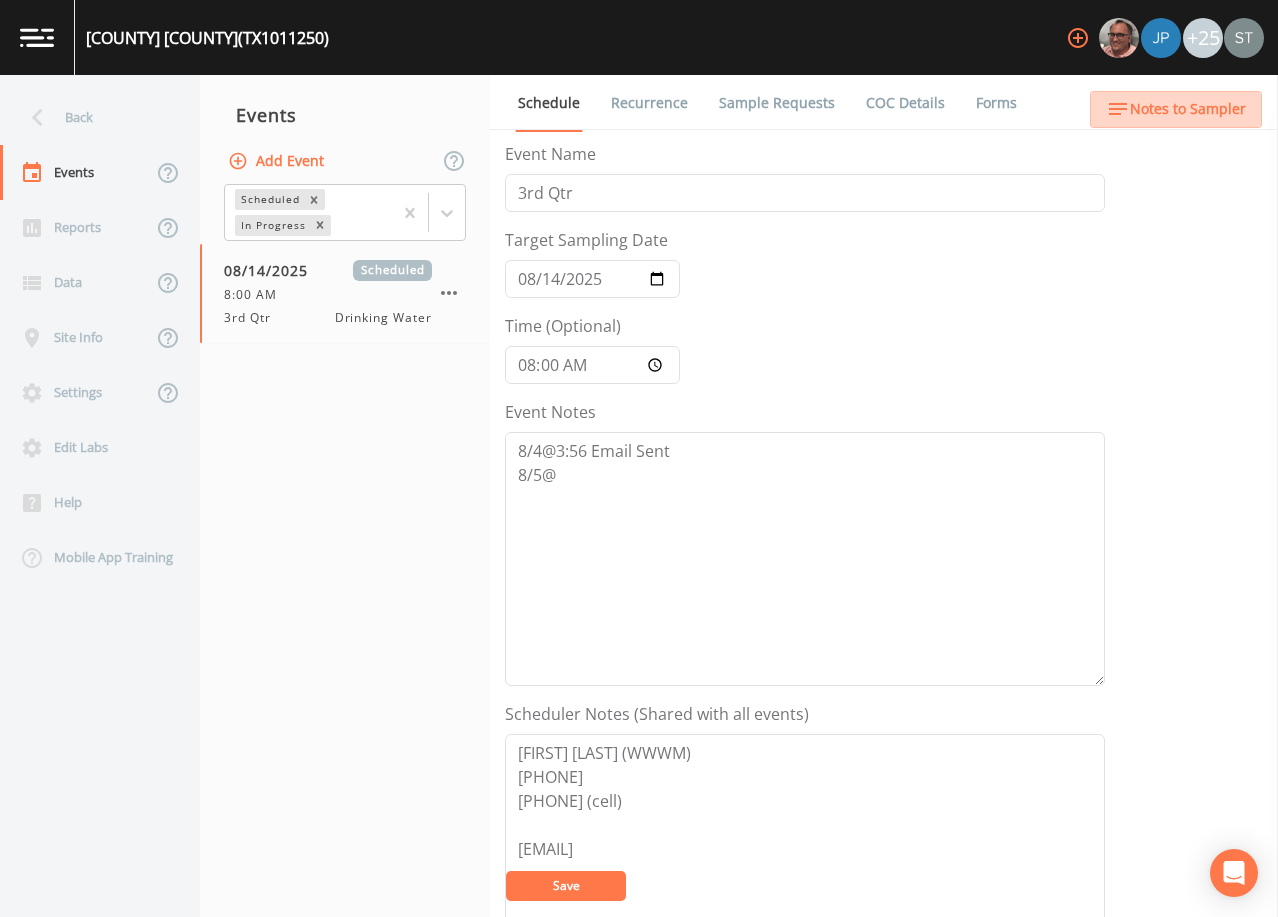 click on "Notes to Sampler" at bounding box center (1188, 109) 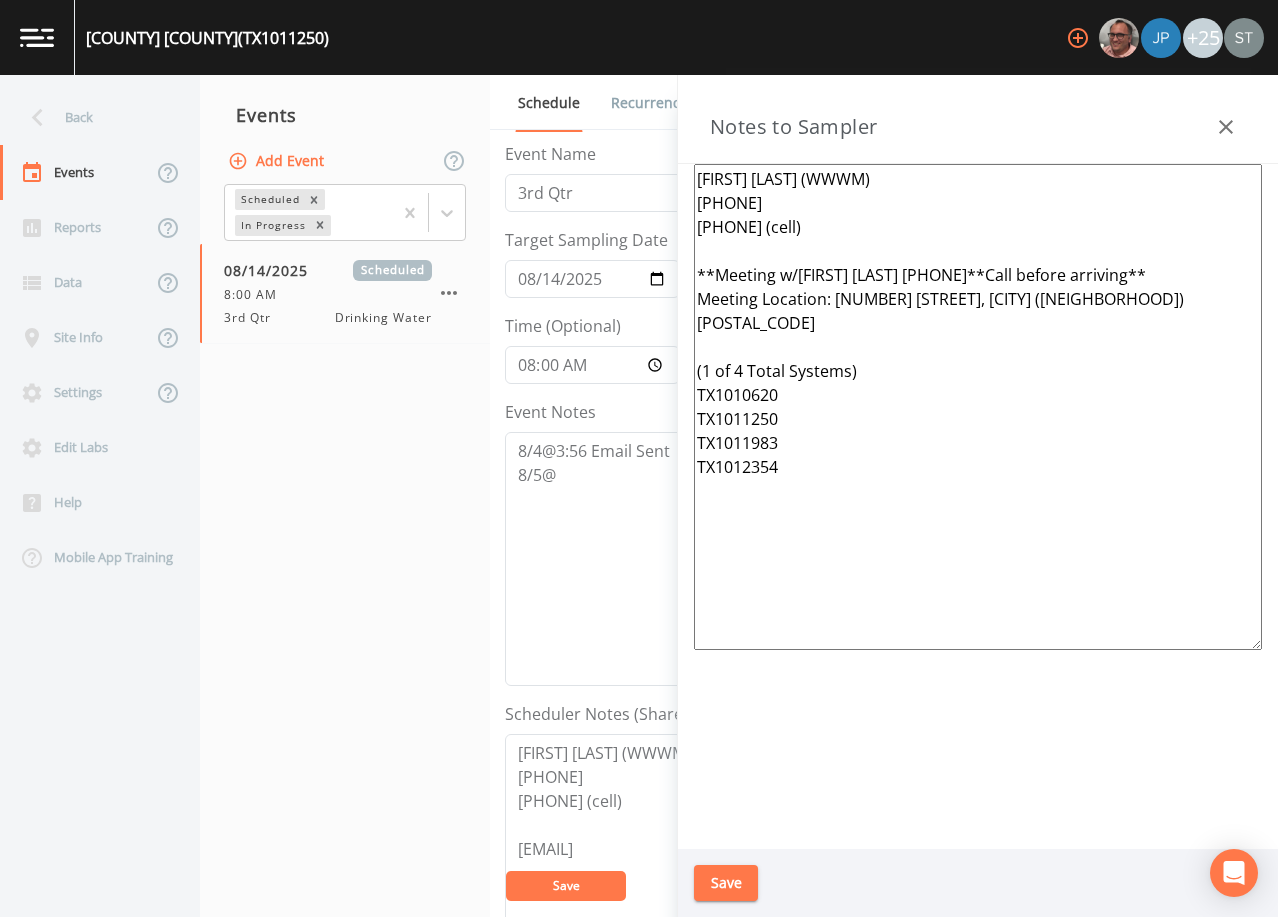 drag, startPoint x: 899, startPoint y: 476, endPoint x: 656, endPoint y: 274, distance: 315.99524 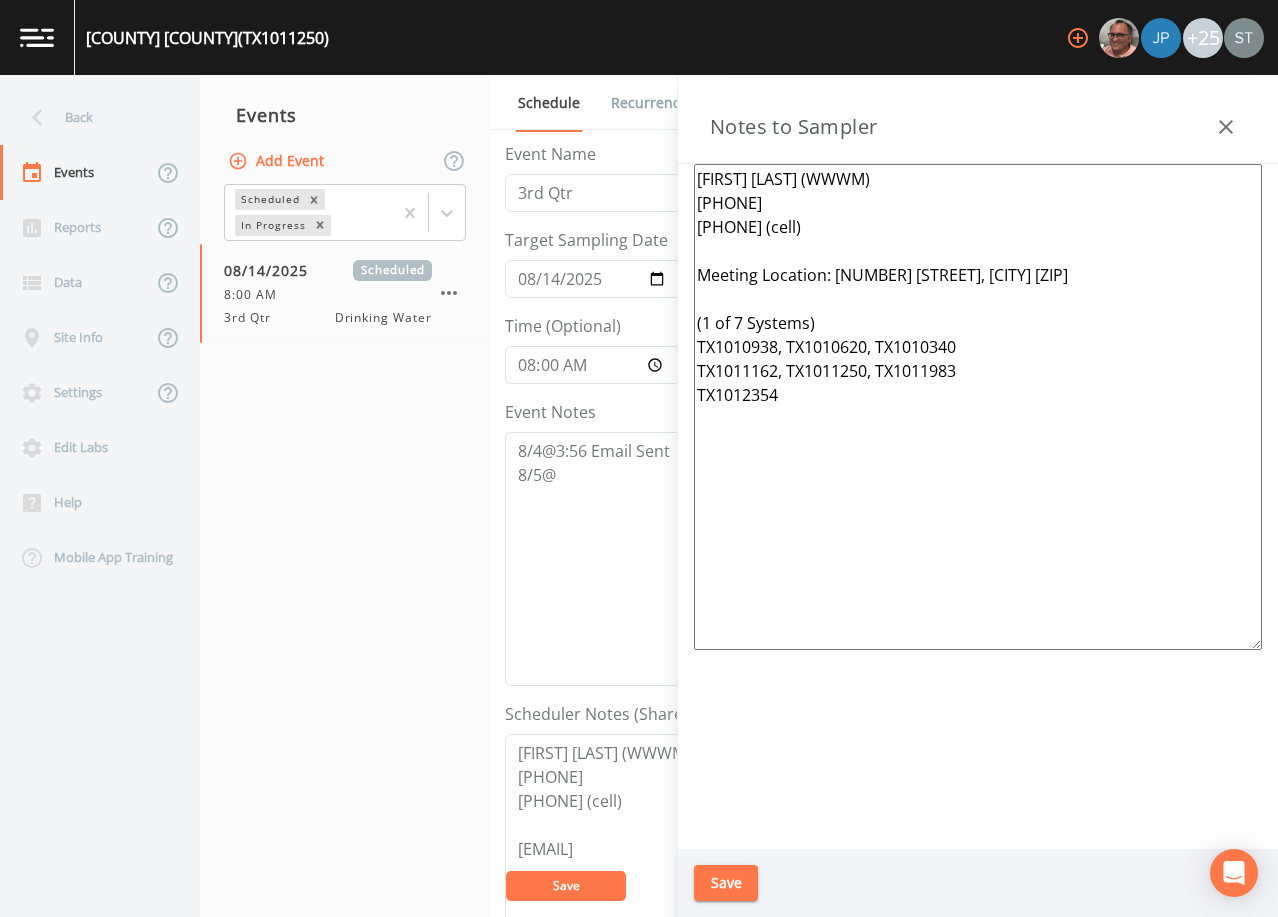 type on "[FIRST] [LAST] (WWWM)
[PHONE]
[PHONE] (cell)
Meeting Location: [NUMBER] [STREET], [CITY] [ZIP]
(1 of 7 Systems)
TX1010938, TX1010620, TX1010340
TX1011162, TX1011250, TX1011983
TX1012354" 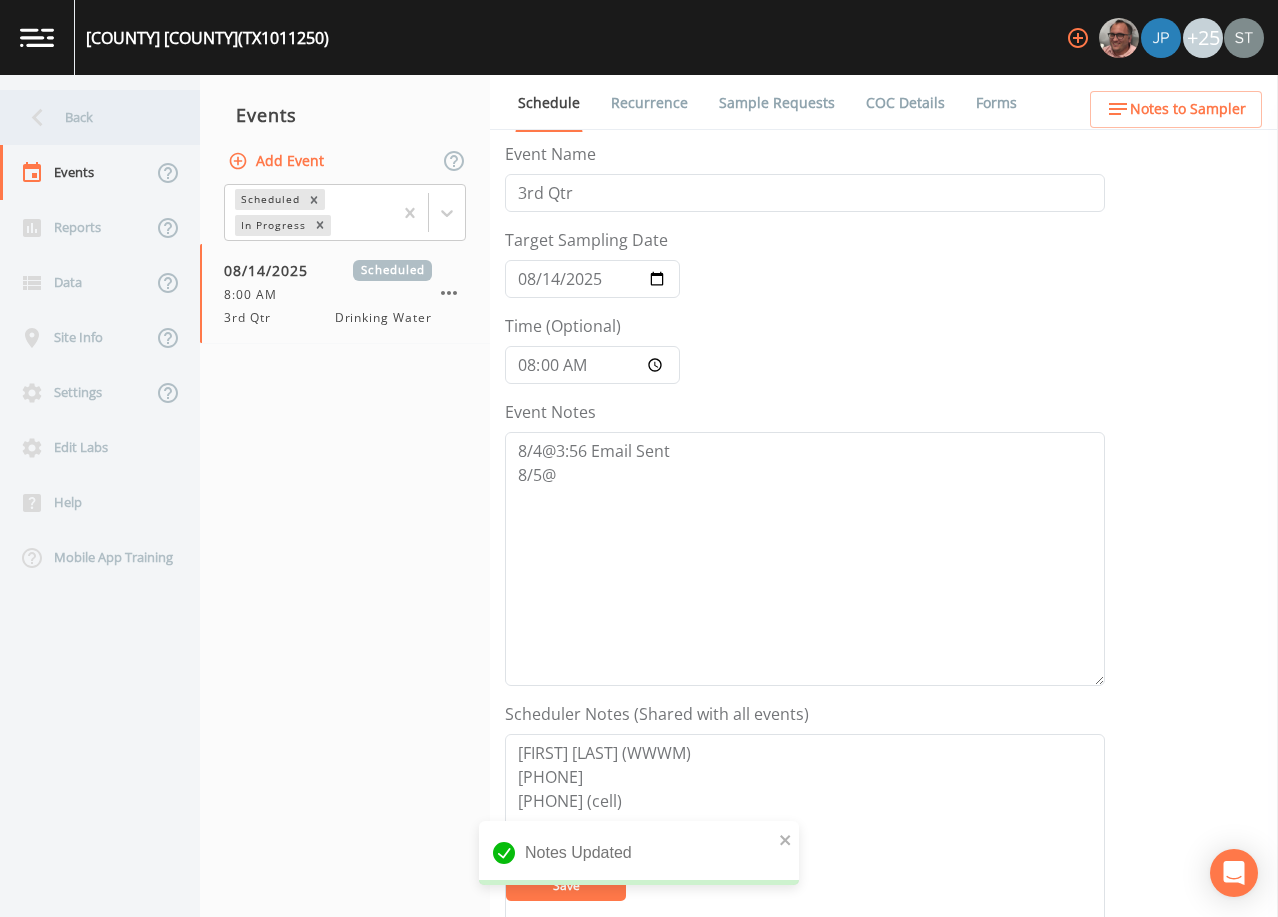 click on "Back" at bounding box center (90, 117) 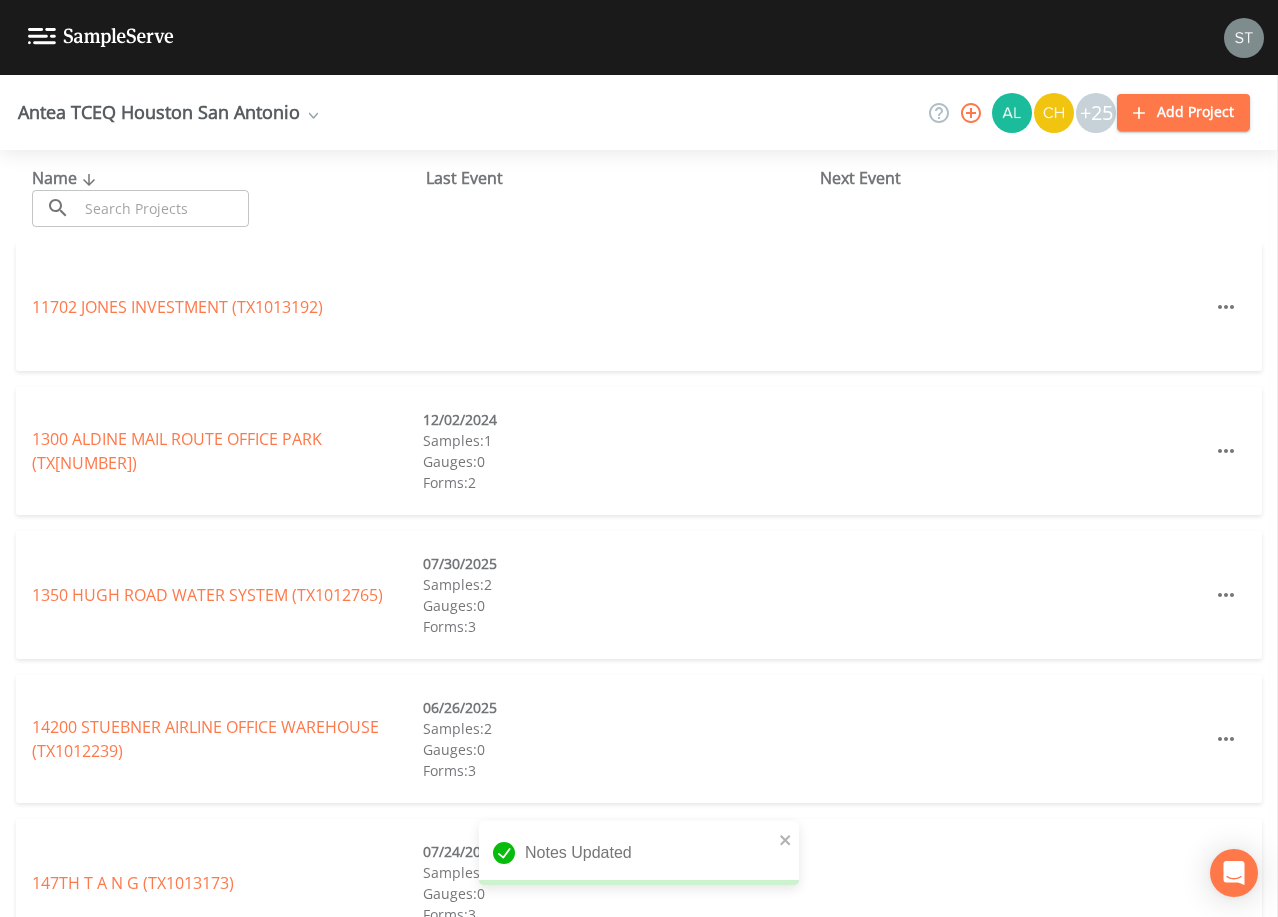 click at bounding box center [163, 208] 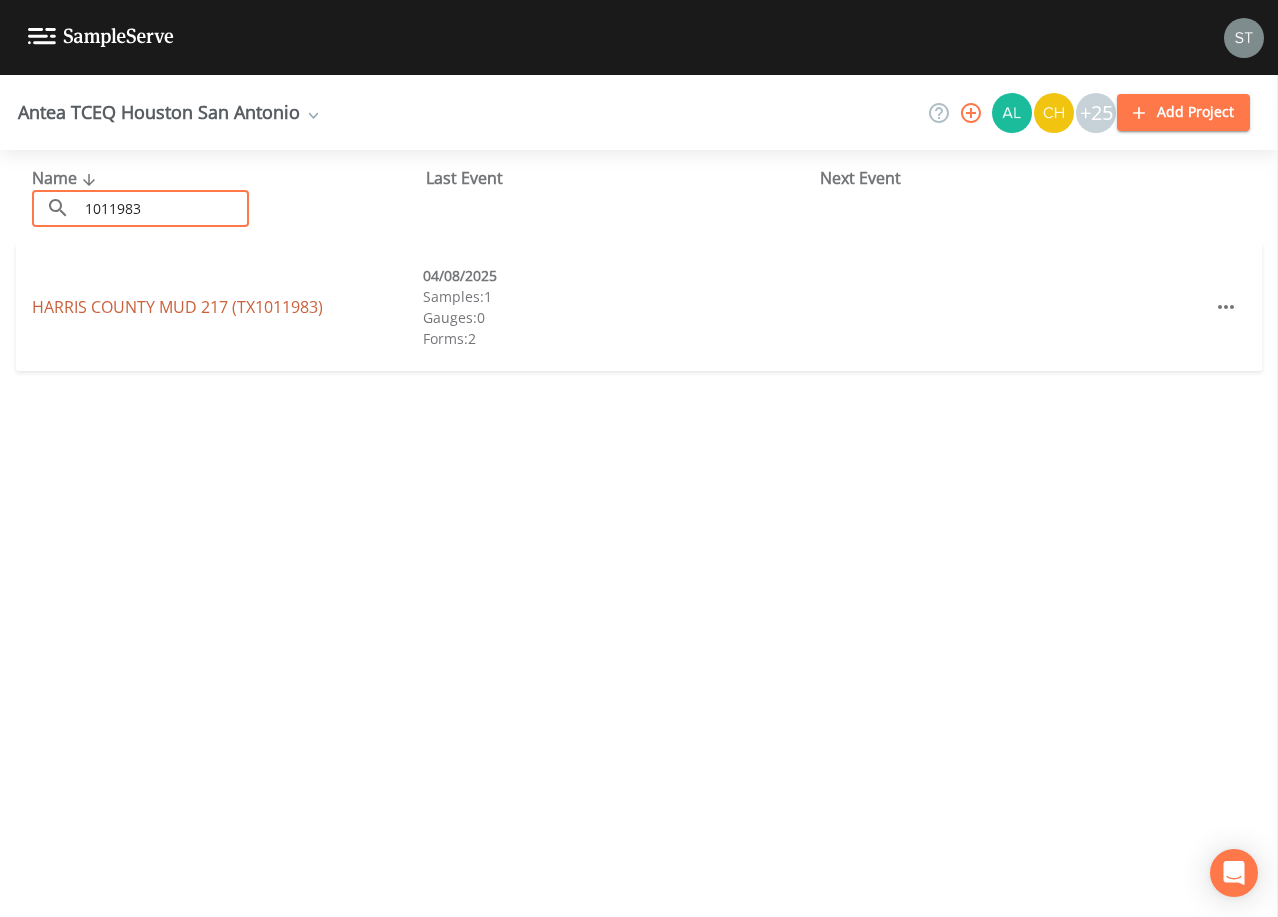 type on "1011983" 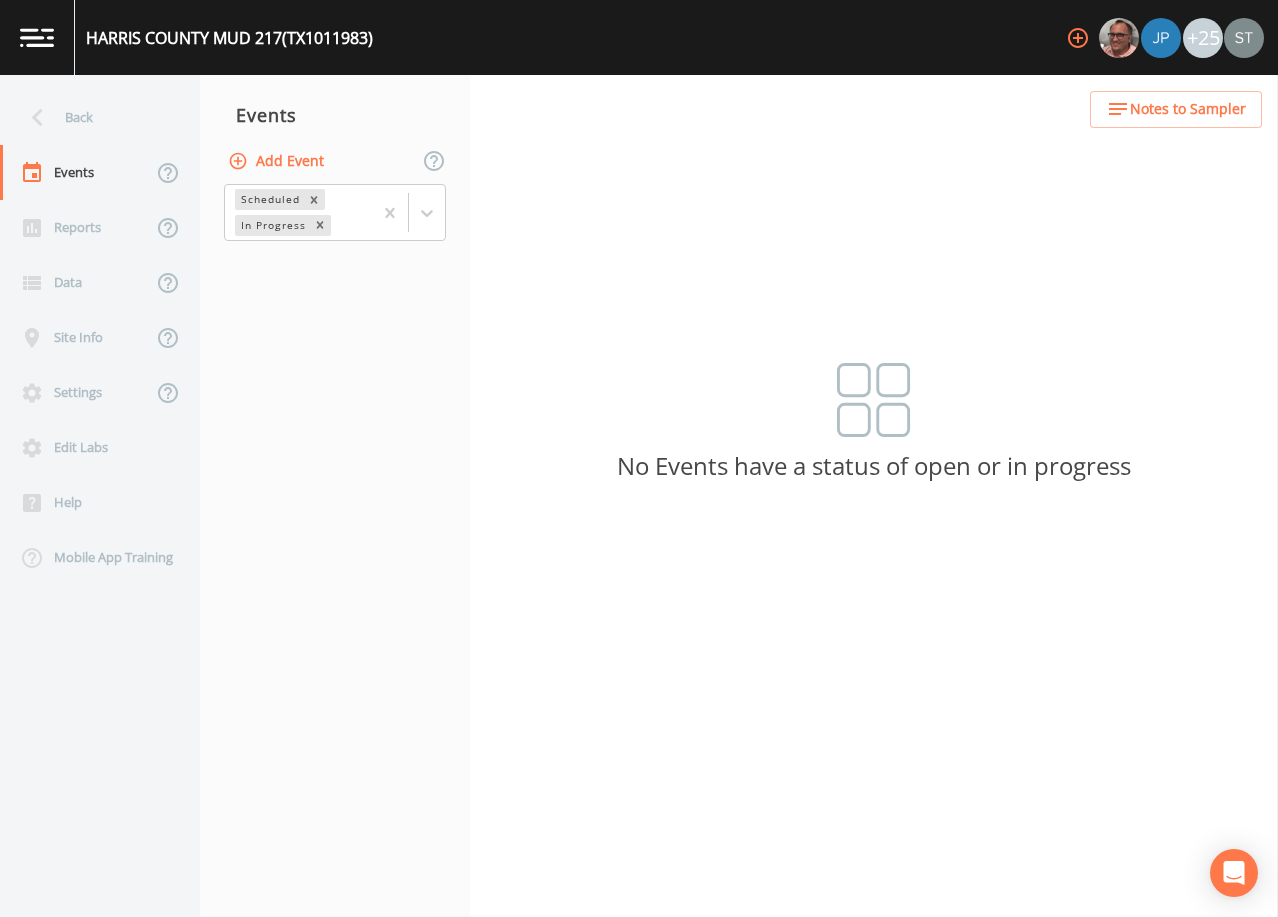 click on "Add Event" at bounding box center (278, 161) 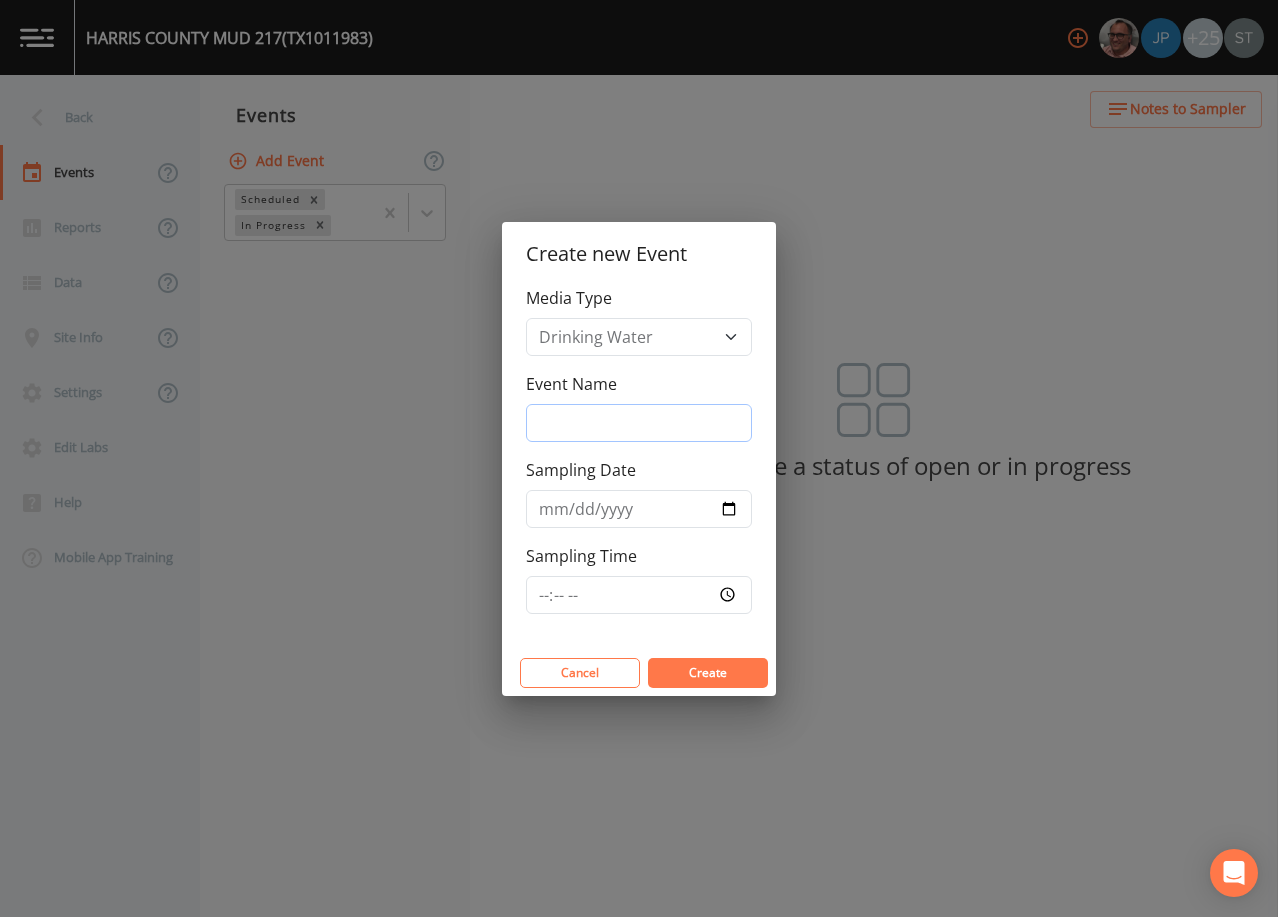 click on "Event Name" at bounding box center (639, 423) 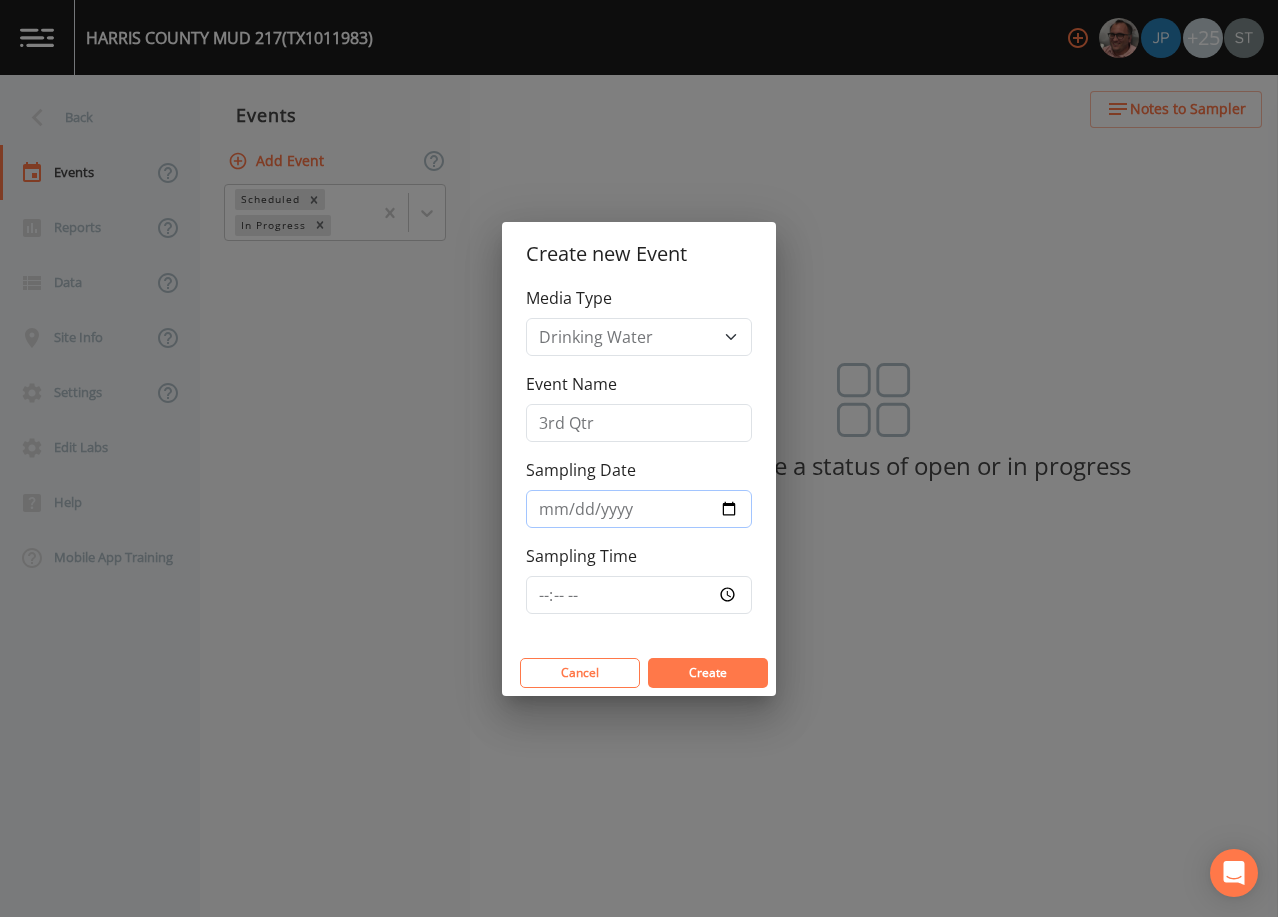 click on "Sampling Date" at bounding box center [639, 509] 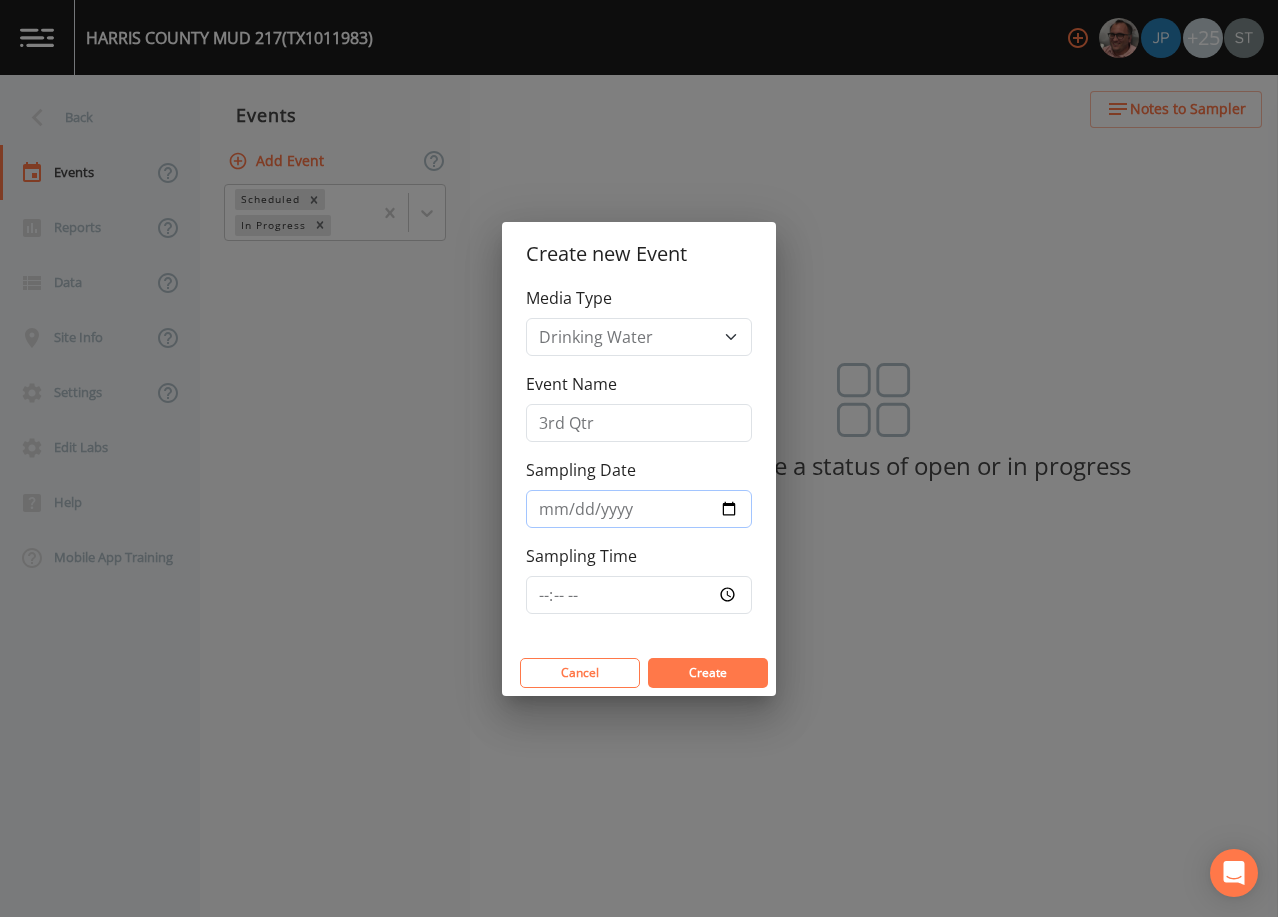 type on "2025-08-14" 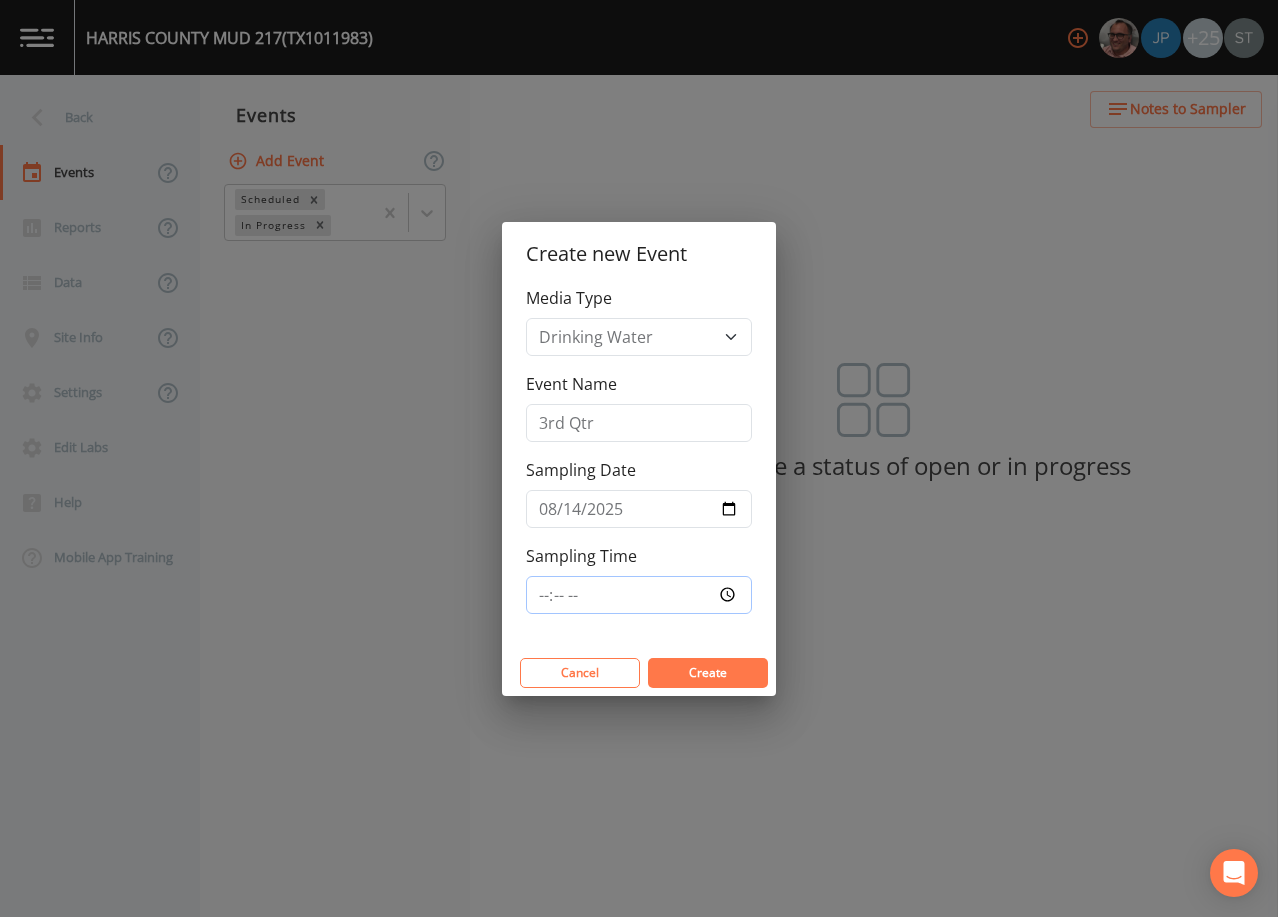 type on "08:00" 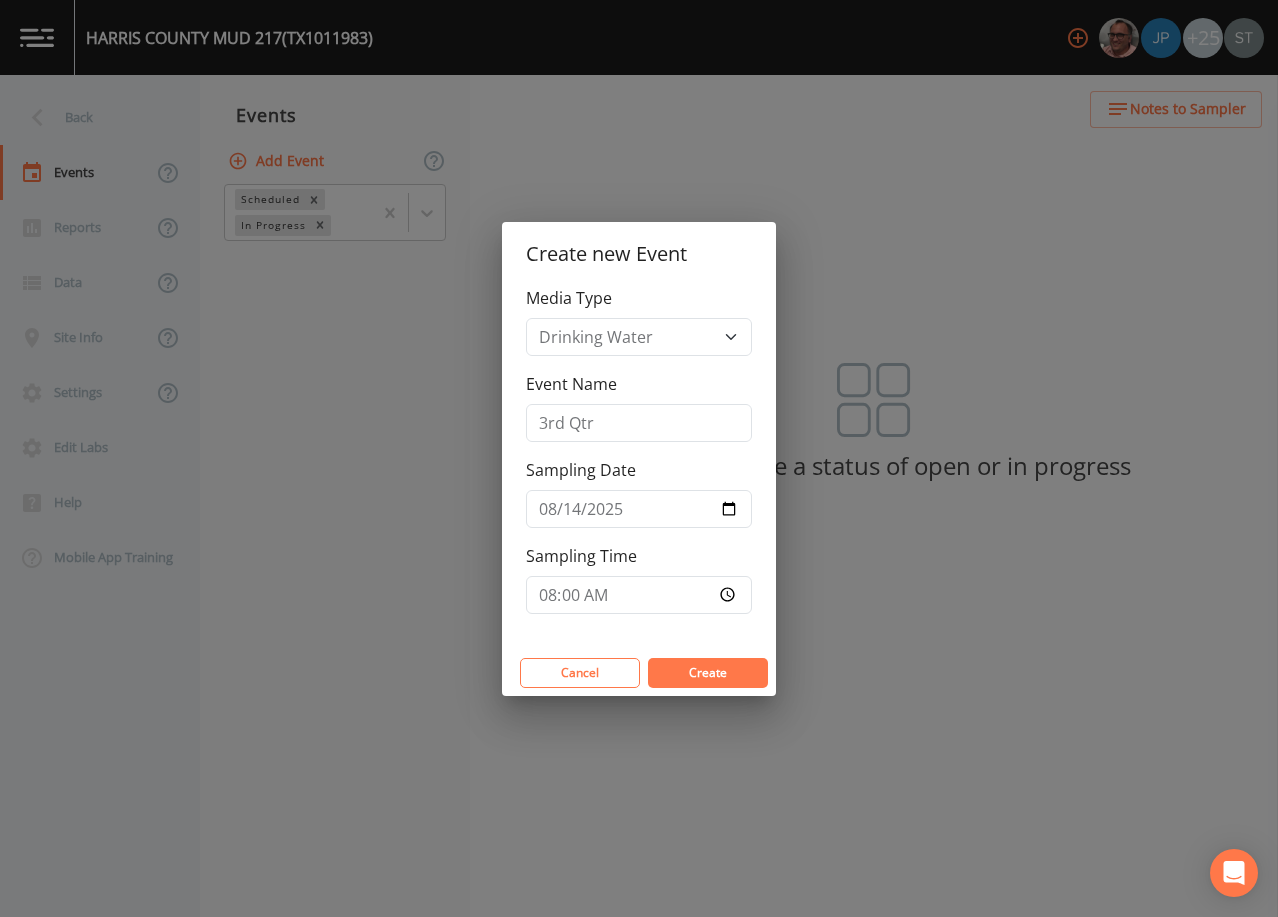 click on "Create" at bounding box center [708, 672] 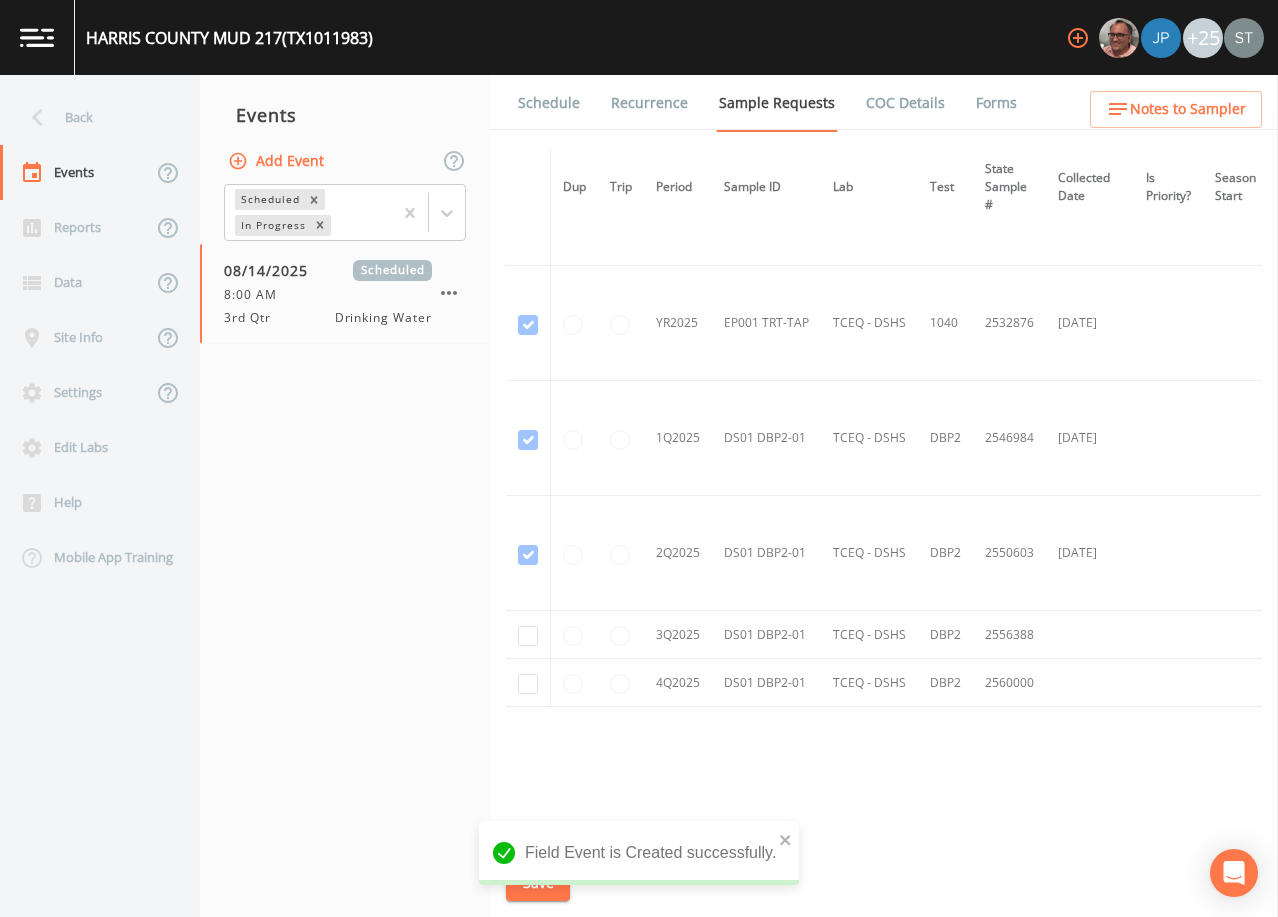 scroll, scrollTop: 571, scrollLeft: 0, axis: vertical 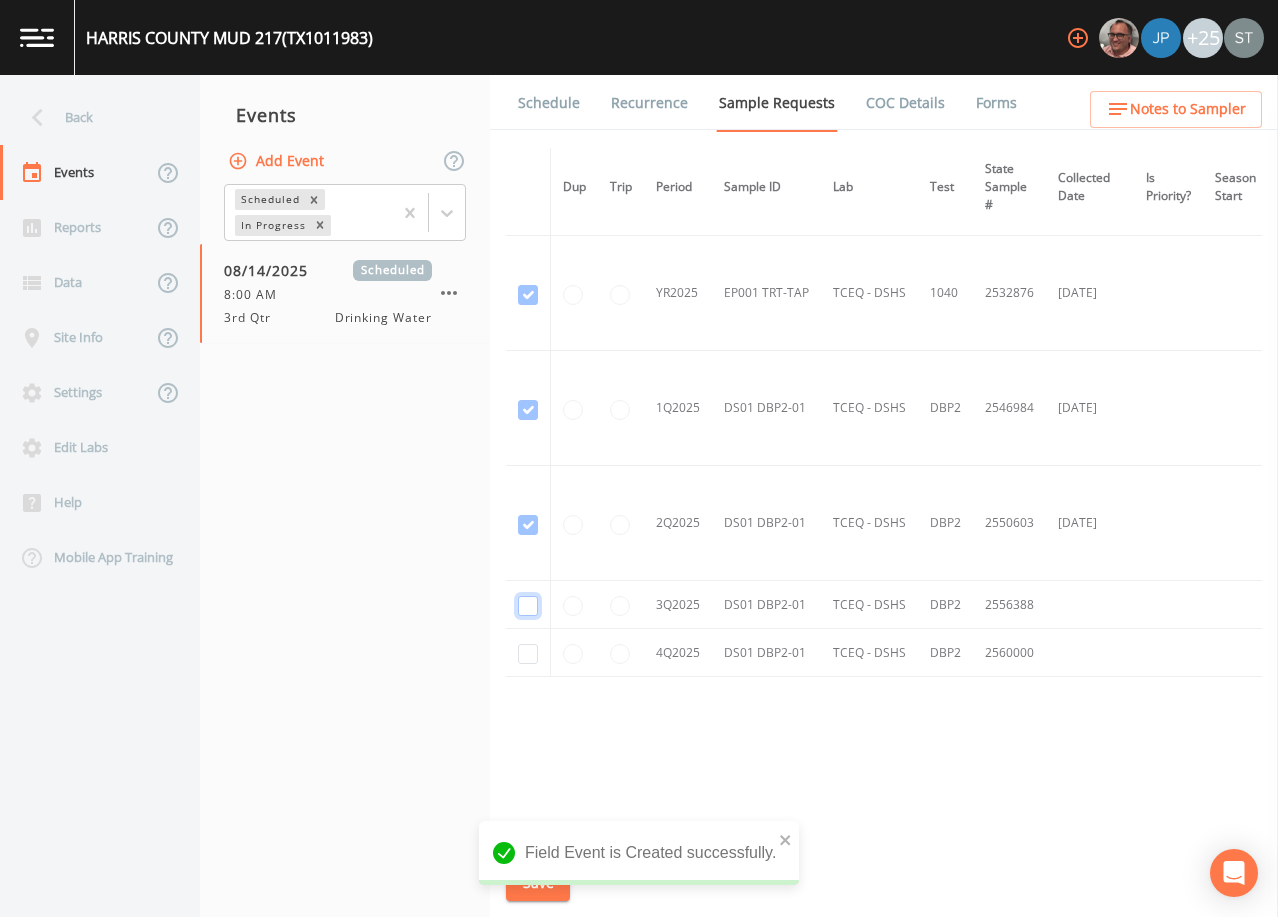 click at bounding box center [528, -165] 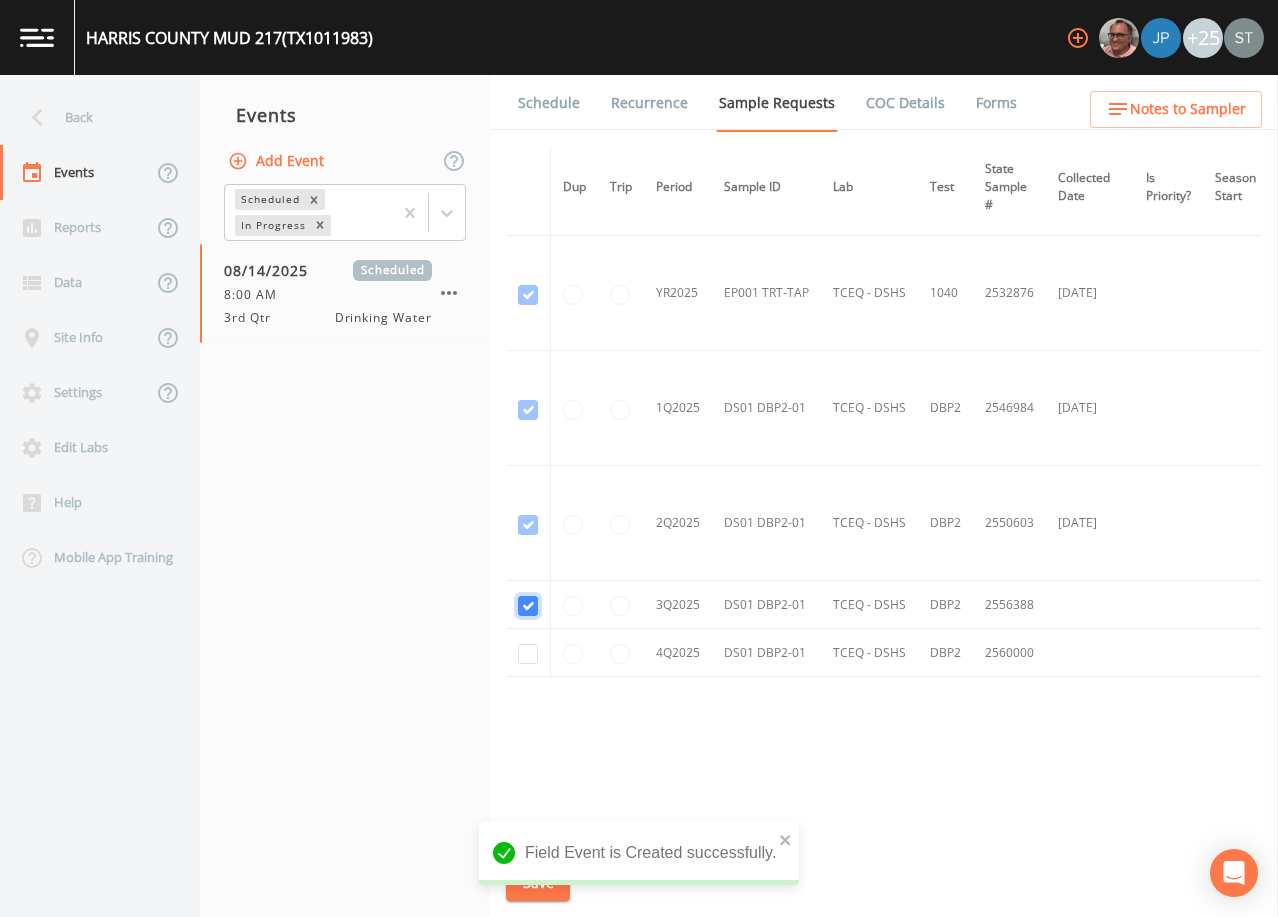 checkbox on "true" 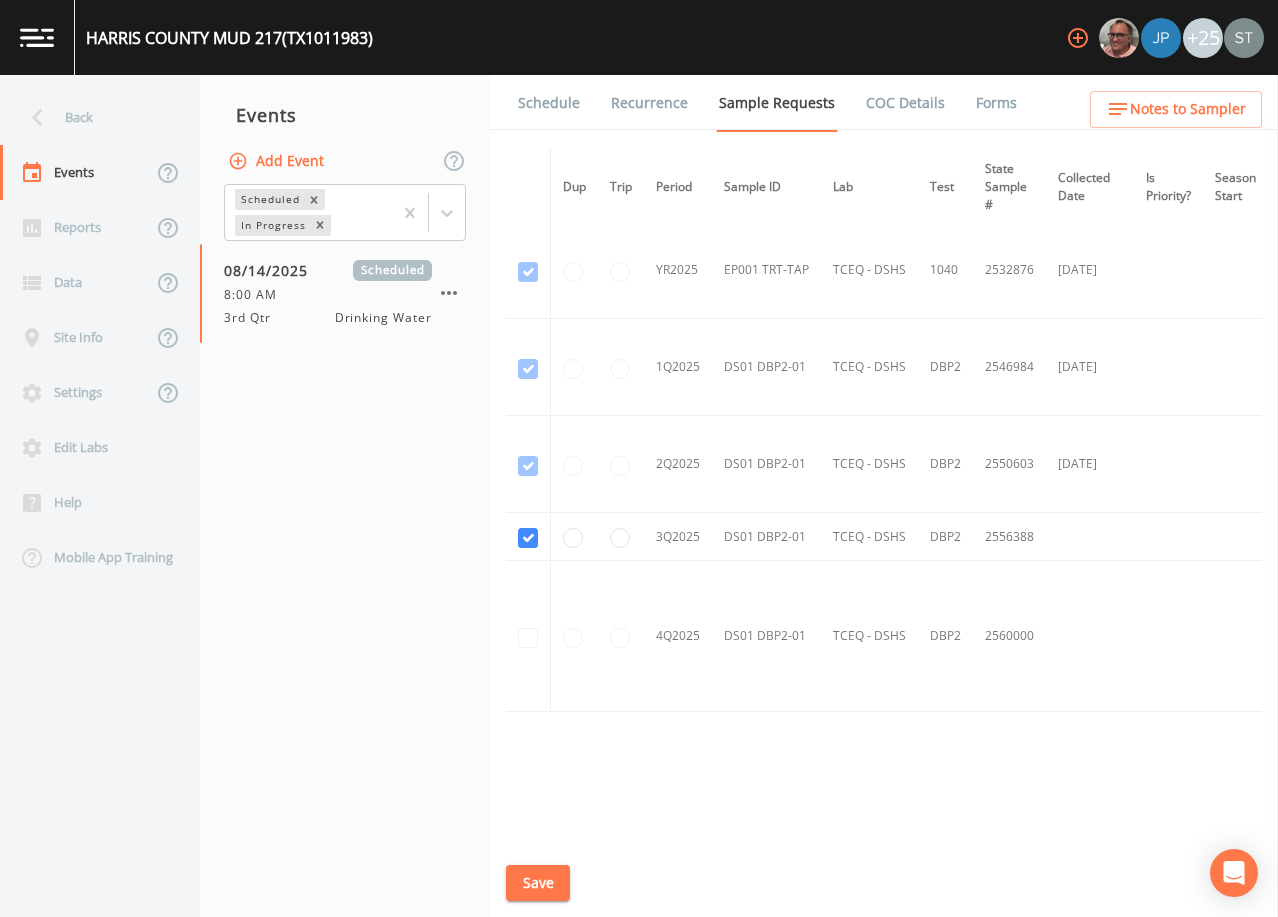 click on "Save" at bounding box center (538, 883) 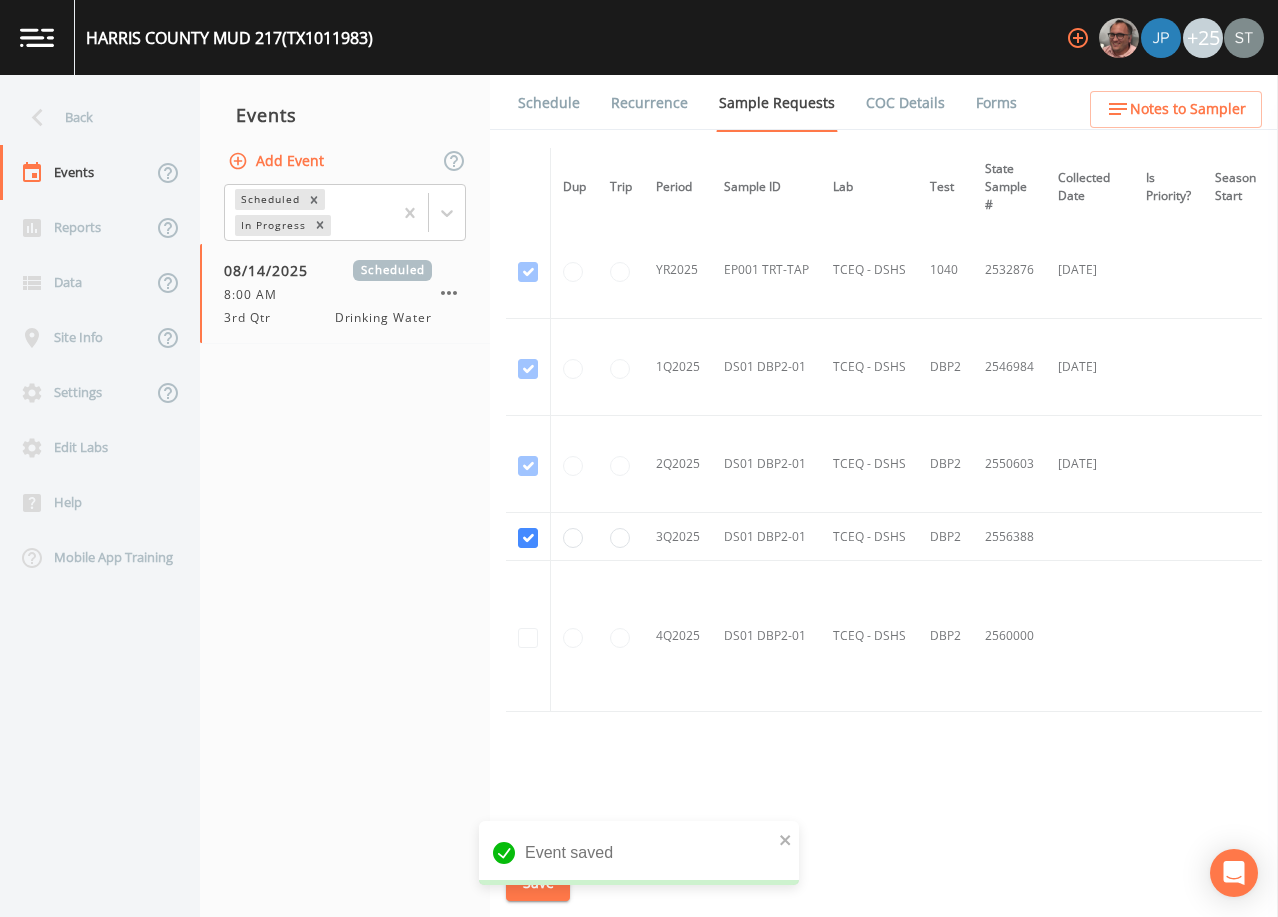 click on "Schedule Recurrence Sample Requests COC Details Forms Dup Trip Period Sample ID Lab Test State Sample # Collected Date Is Priority? Season Start Season End Deleted? YR2024 EP001 TRT-TAP TCEQ - DSHS 1040 2431264 2/14/2024 This sample has been collected 1Q2024 DS01 DBP2-01 TCEQ - DSHS DBP2 2444473 2/14/2024 This sample has been collected 2Q2024 DS01 DBP2-01 TCEQ - DSHS DBP2 2448004 5/17/2024 This sample has been collected 3Q2024 DS01 DBP2-01 TCEQ - DSHS DBP2 2453677 9/23/2024 This sample has been collected 4Q2024 DS01 DBP2-01 TCEQ - DSHS DBP2 2457202 11/12/2024 This sample has been collected YR2025 EP001 TRT-TAP TCEQ - DSHS 1040 2532876 1/28/2025 This sample has been collected 1Q2025 DS01 DBP2-01 TCEQ - DSHS DBP2 2546984 1/28/2025 This sample has been collected 2Q2025 DS01 DBP2-01 TCEQ - DSHS DBP2 2550603 4/8/2025 This sample has been collected 3Q2025 DS01 DBP2-01 TCEQ - DSHS DBP2 2556388 4Q2025 DS01 DBP2-01 TCEQ - DSHS DBP2 2560000 2556388 already is collecting DBP2 for DS01 DBP2-01 Save" at bounding box center (884, 496) 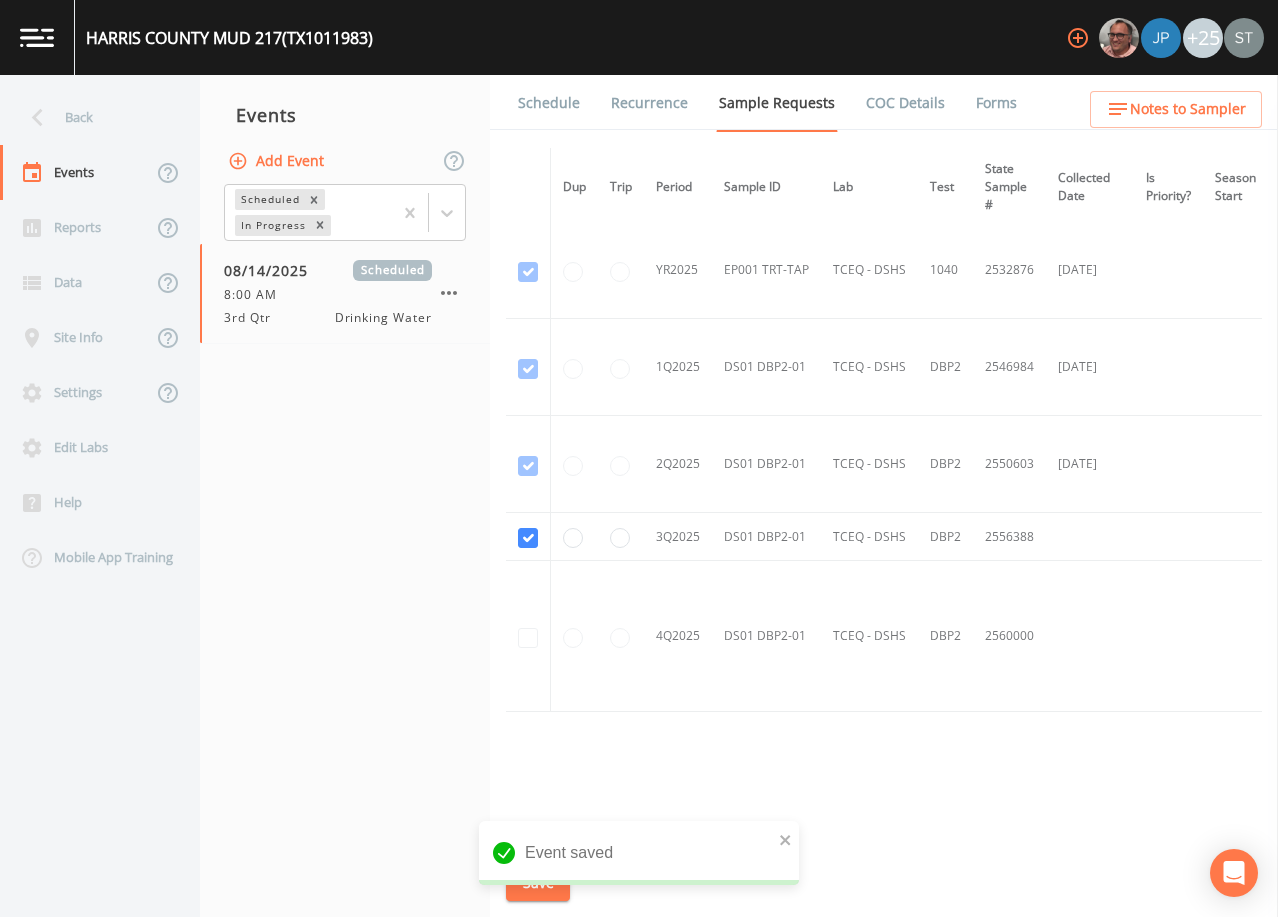 click on "Notes to Sampler" at bounding box center [1188, 109] 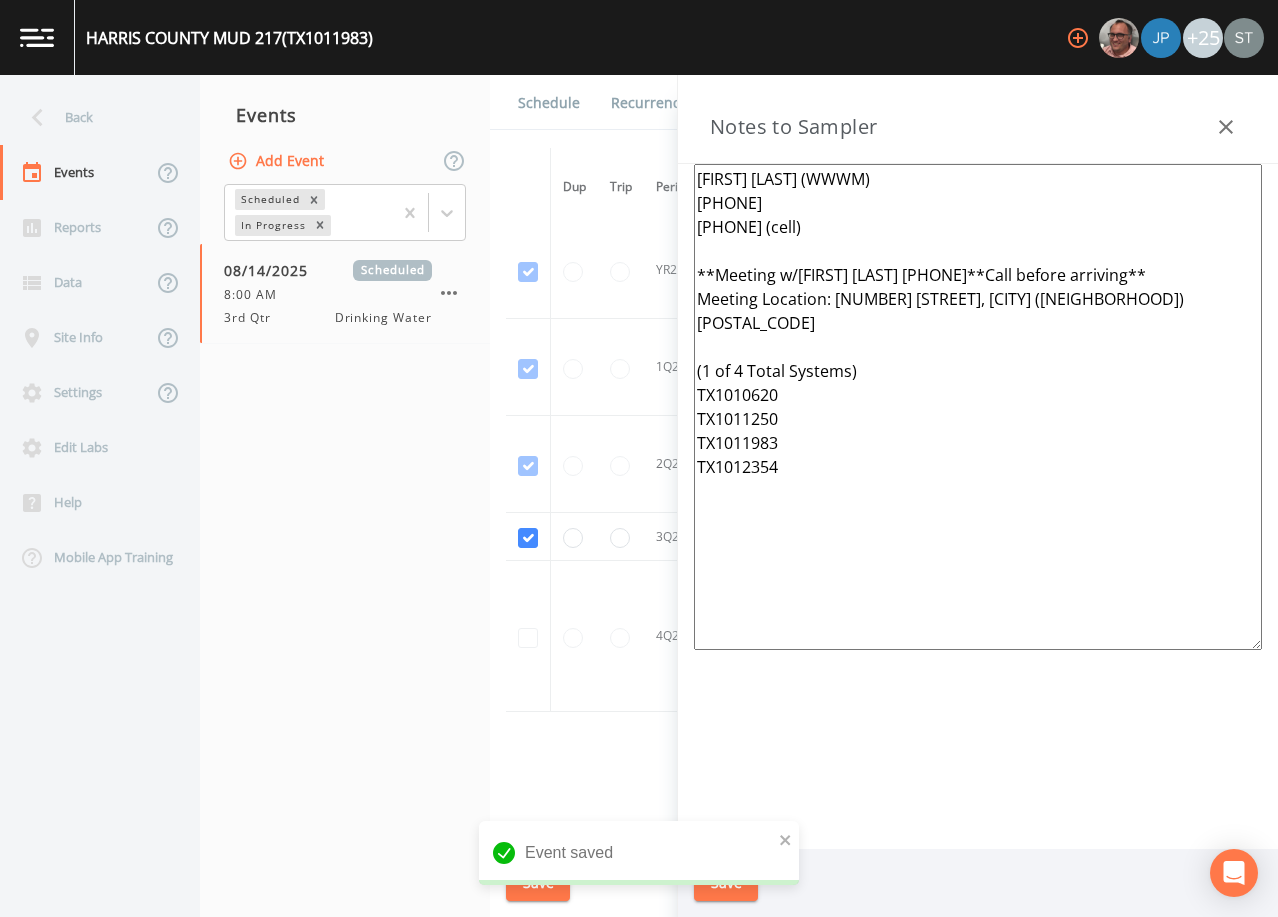 drag, startPoint x: 714, startPoint y: 429, endPoint x: 670, endPoint y: 281, distance: 154.40207 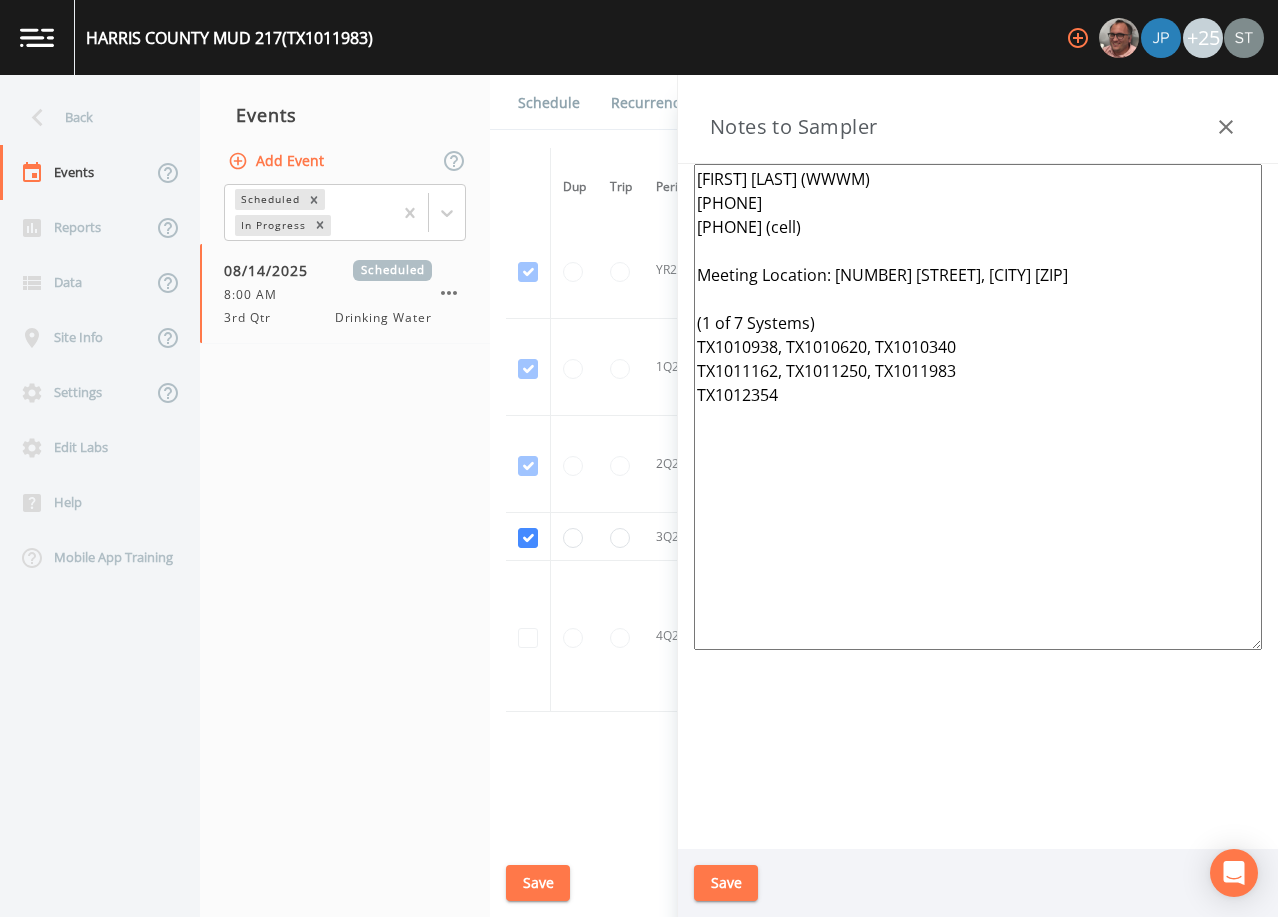 type on "[FIRST] [LAST] (WWWM)
[PHONE]
[PHONE] (cell)
Meeting Location: [NUMBER] [STREET], [CITY] [ZIP]
(1 of 7 Systems)
TX1010938, TX1010620, TX1010340
TX1011162, TX1011250, TX1011983
TX1012354" 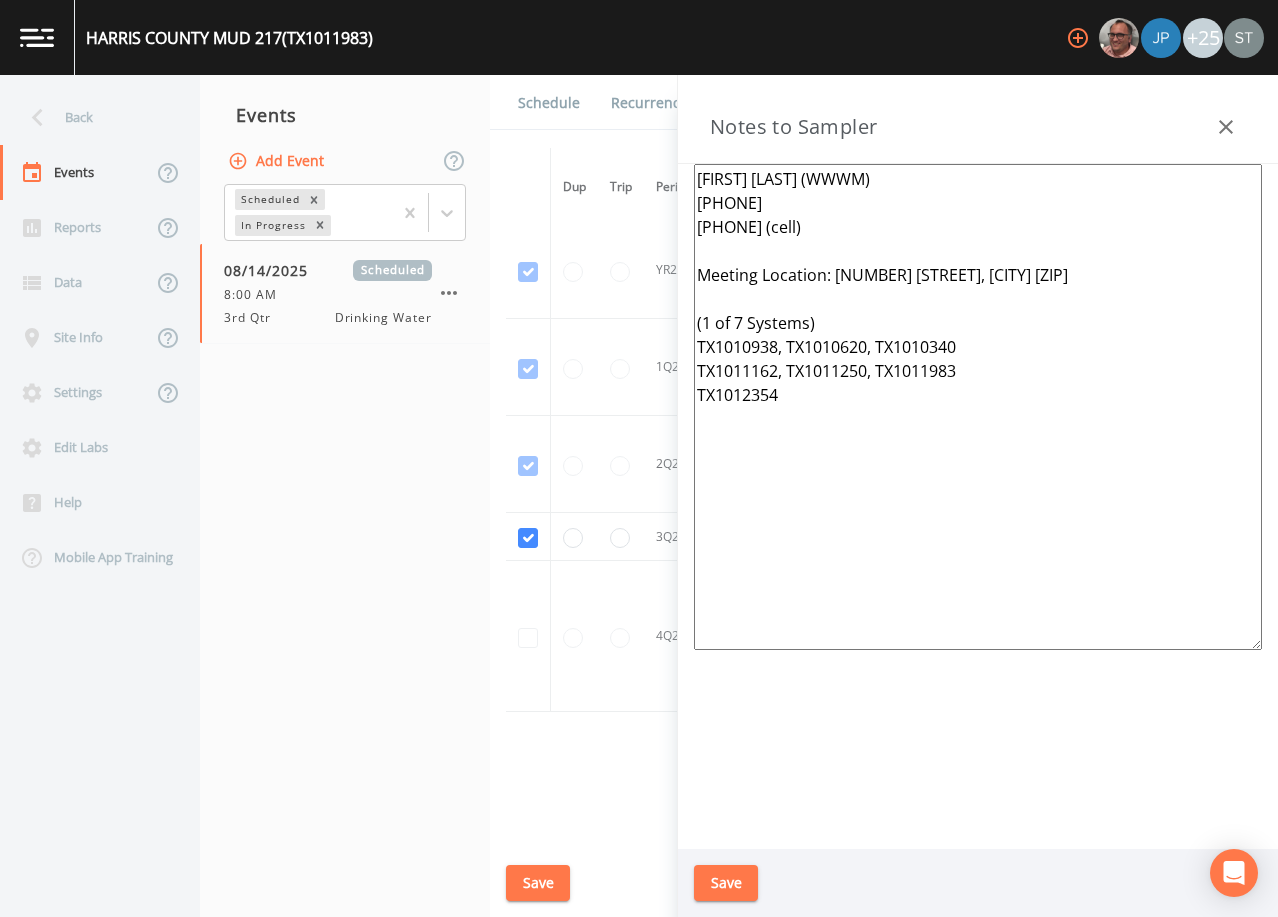 click on "Save" at bounding box center [726, 883] 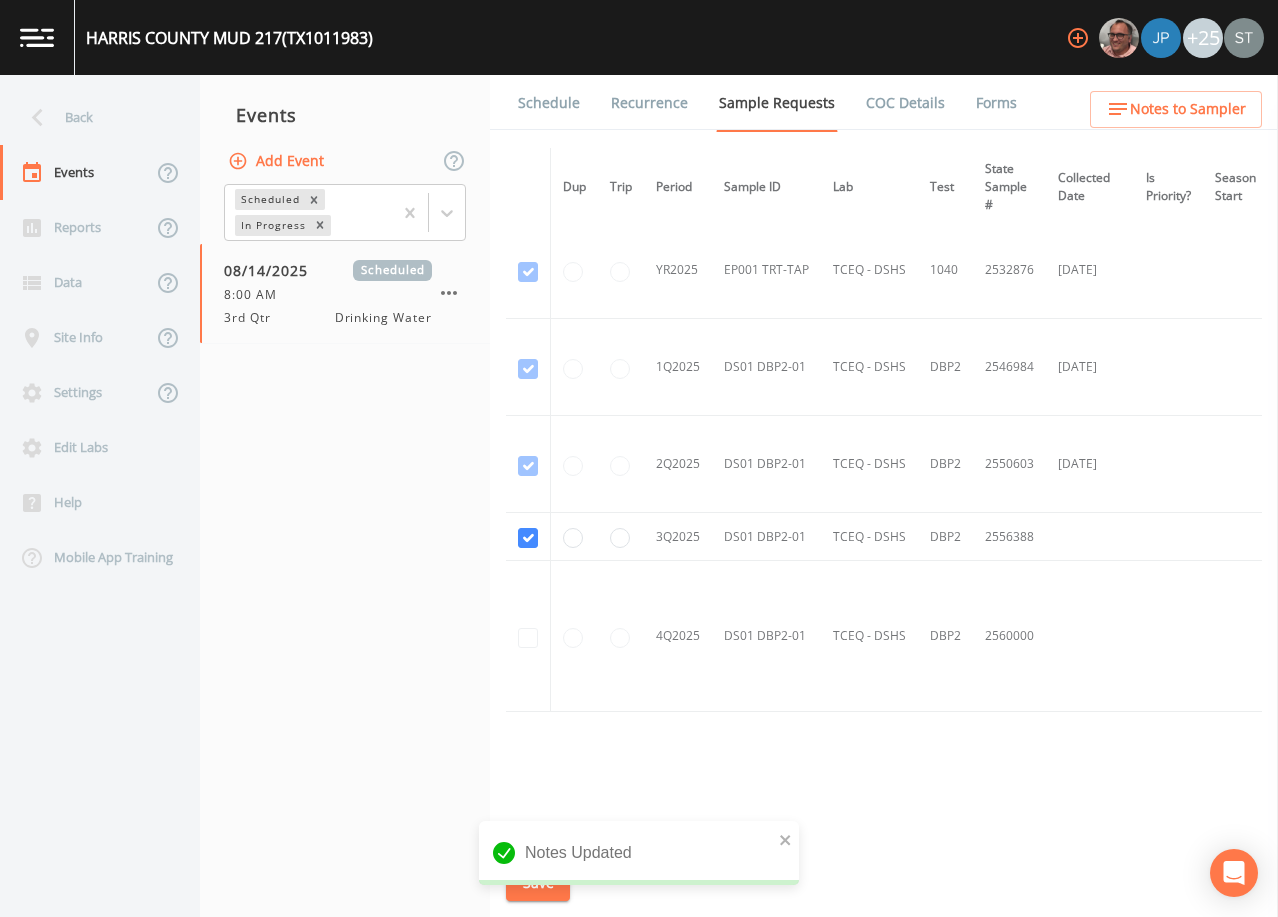 click on "Schedule" at bounding box center [549, 103] 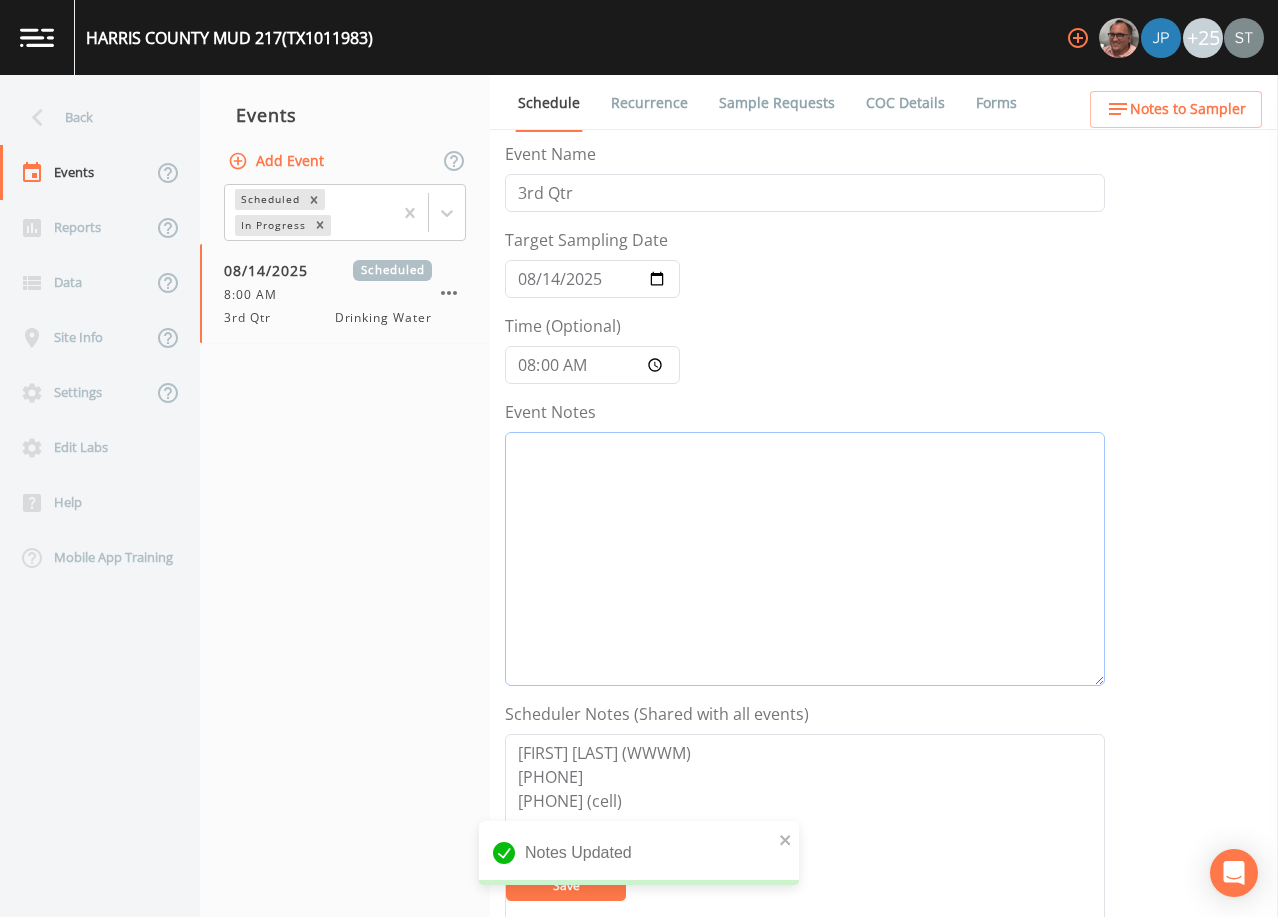 click on "Event Notes" at bounding box center [805, 559] 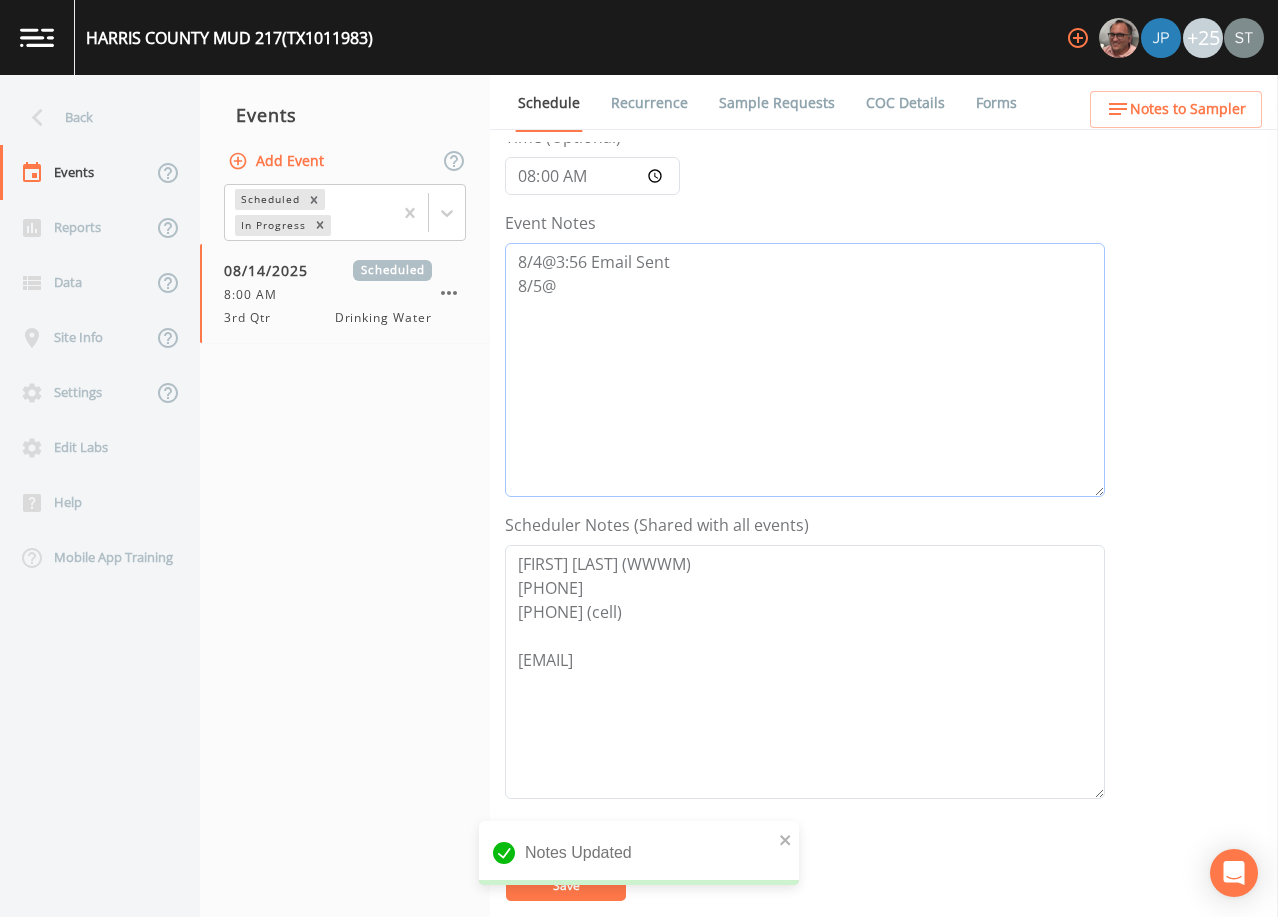 scroll, scrollTop: 200, scrollLeft: 0, axis: vertical 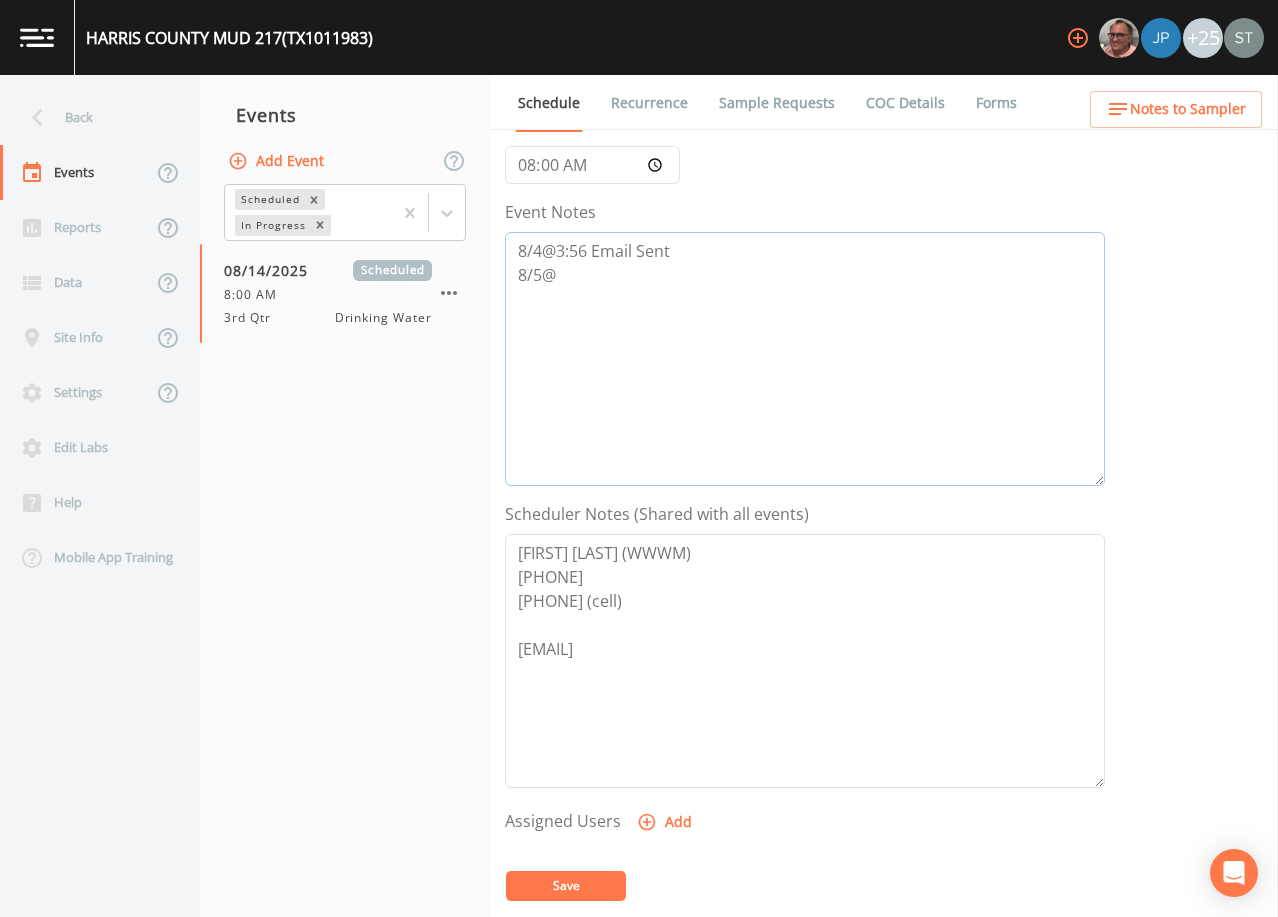 type on "8/4@3:56 Email Sent
8/5@" 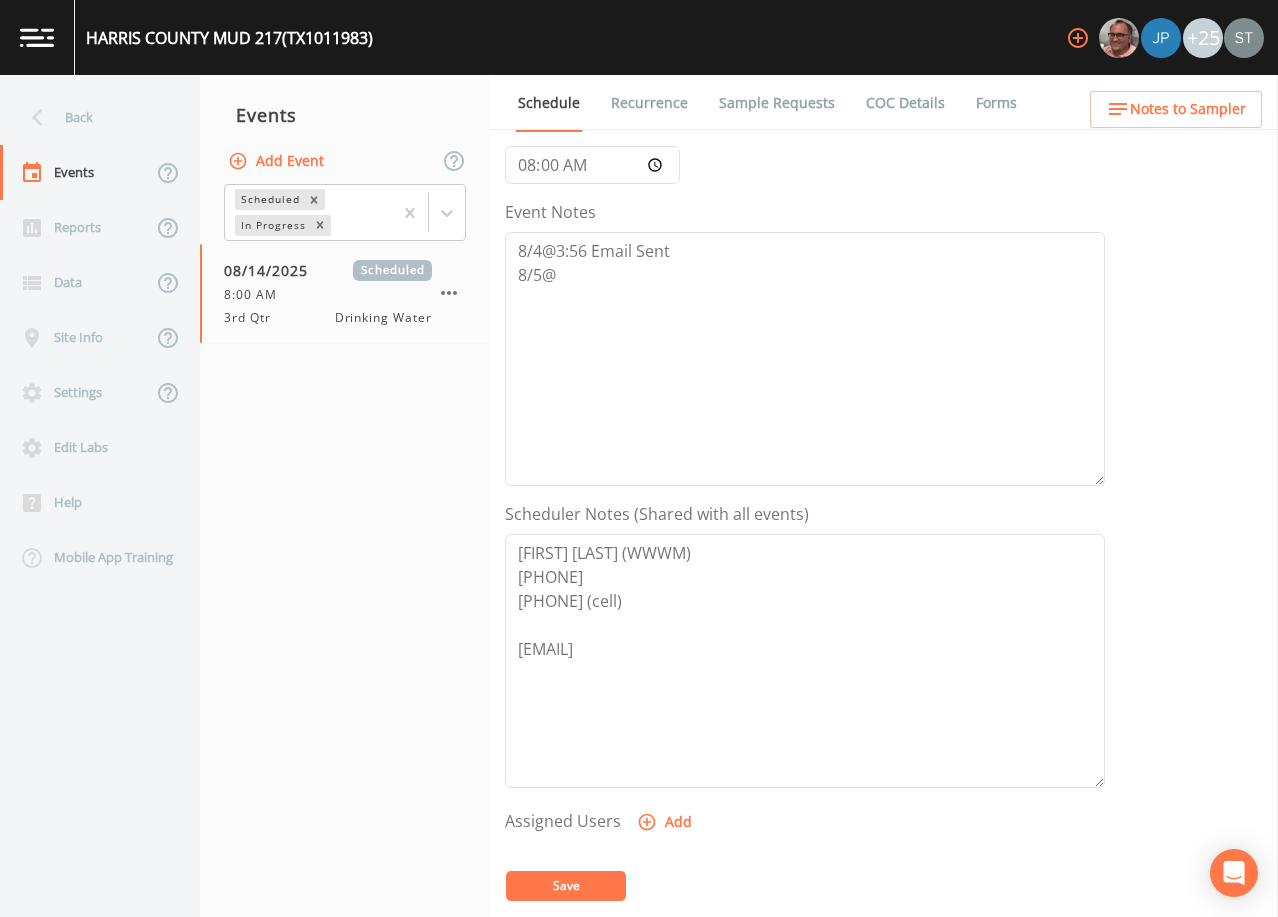 click on "Save" at bounding box center (566, 885) 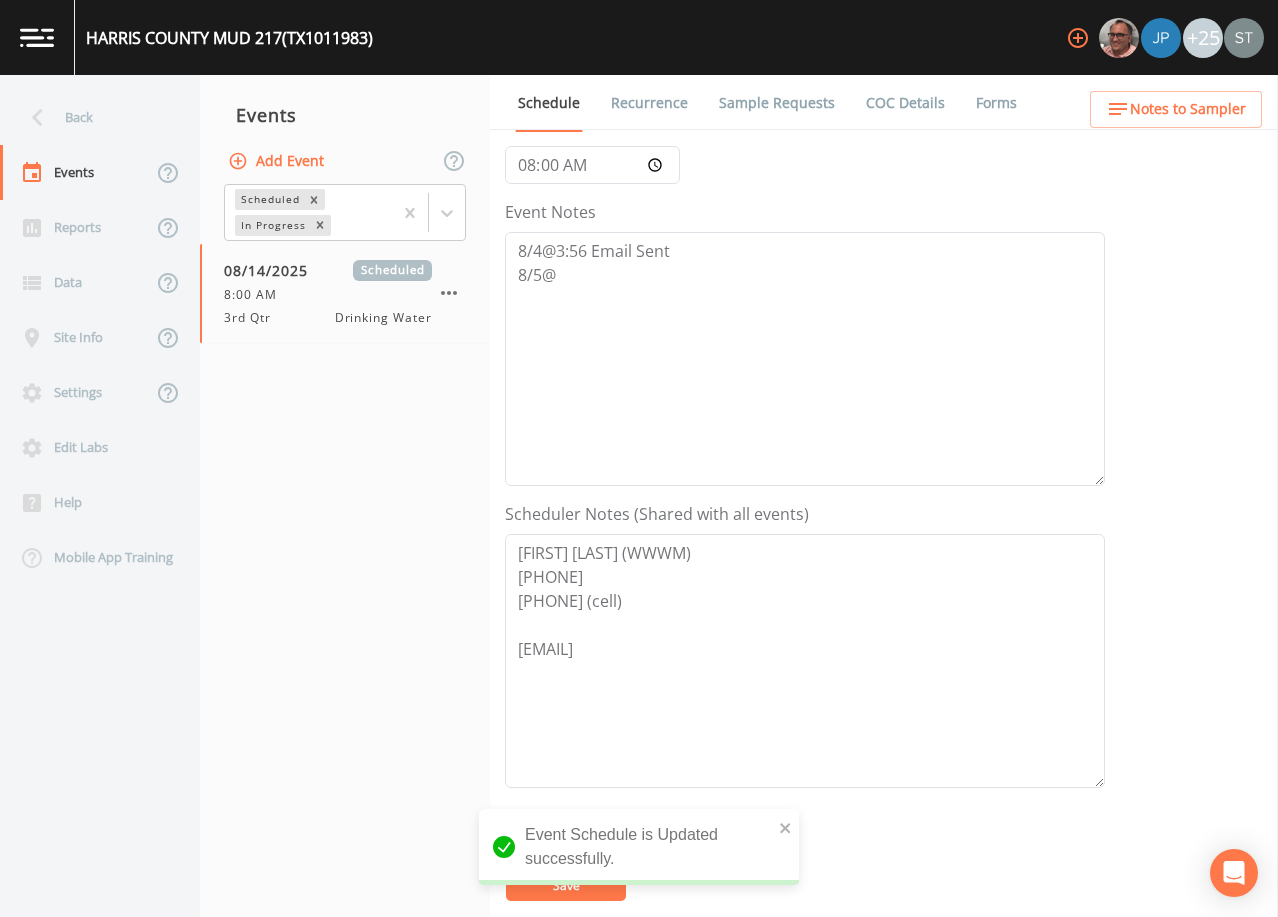 click on "Notes to Sampler" at bounding box center [1176, 109] 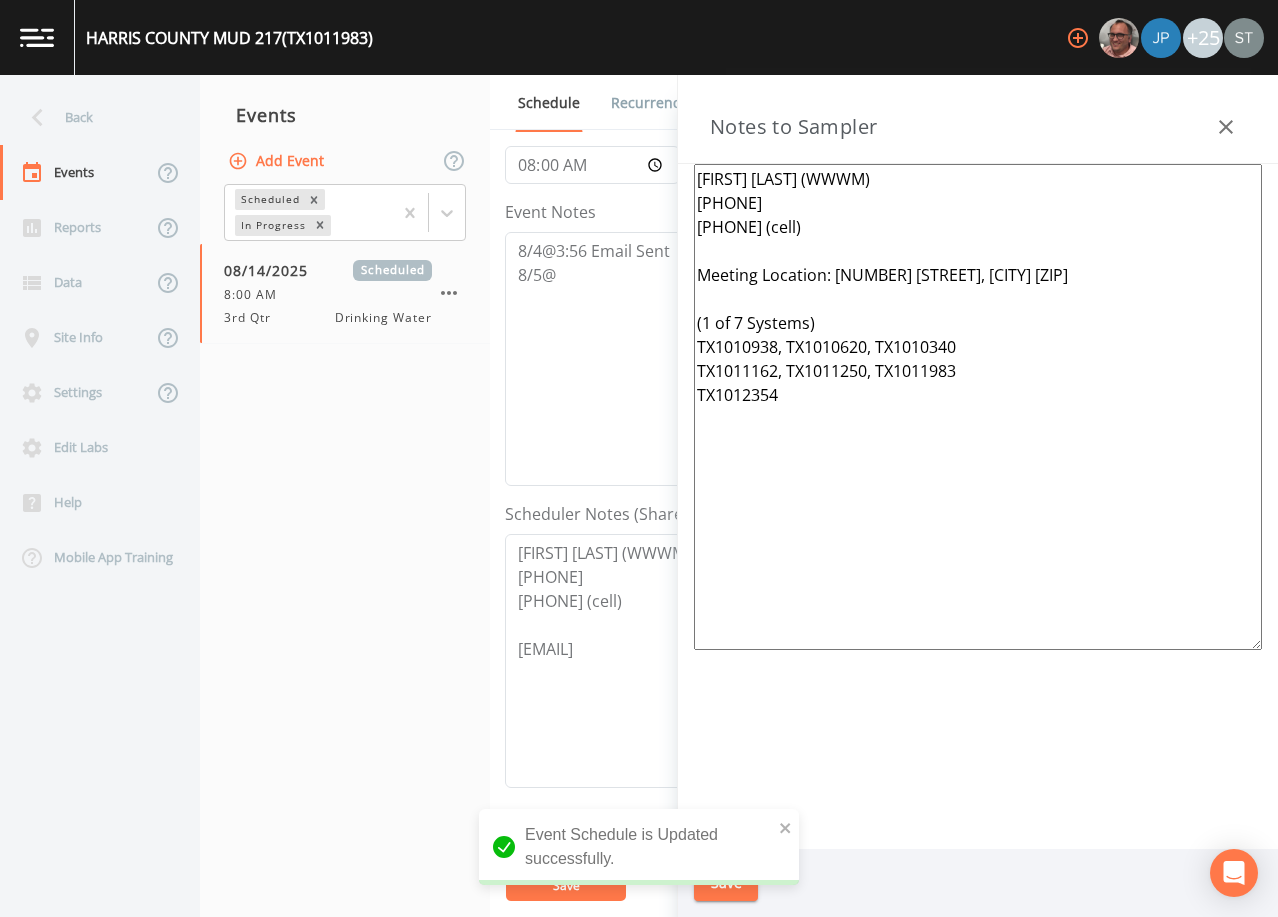 click 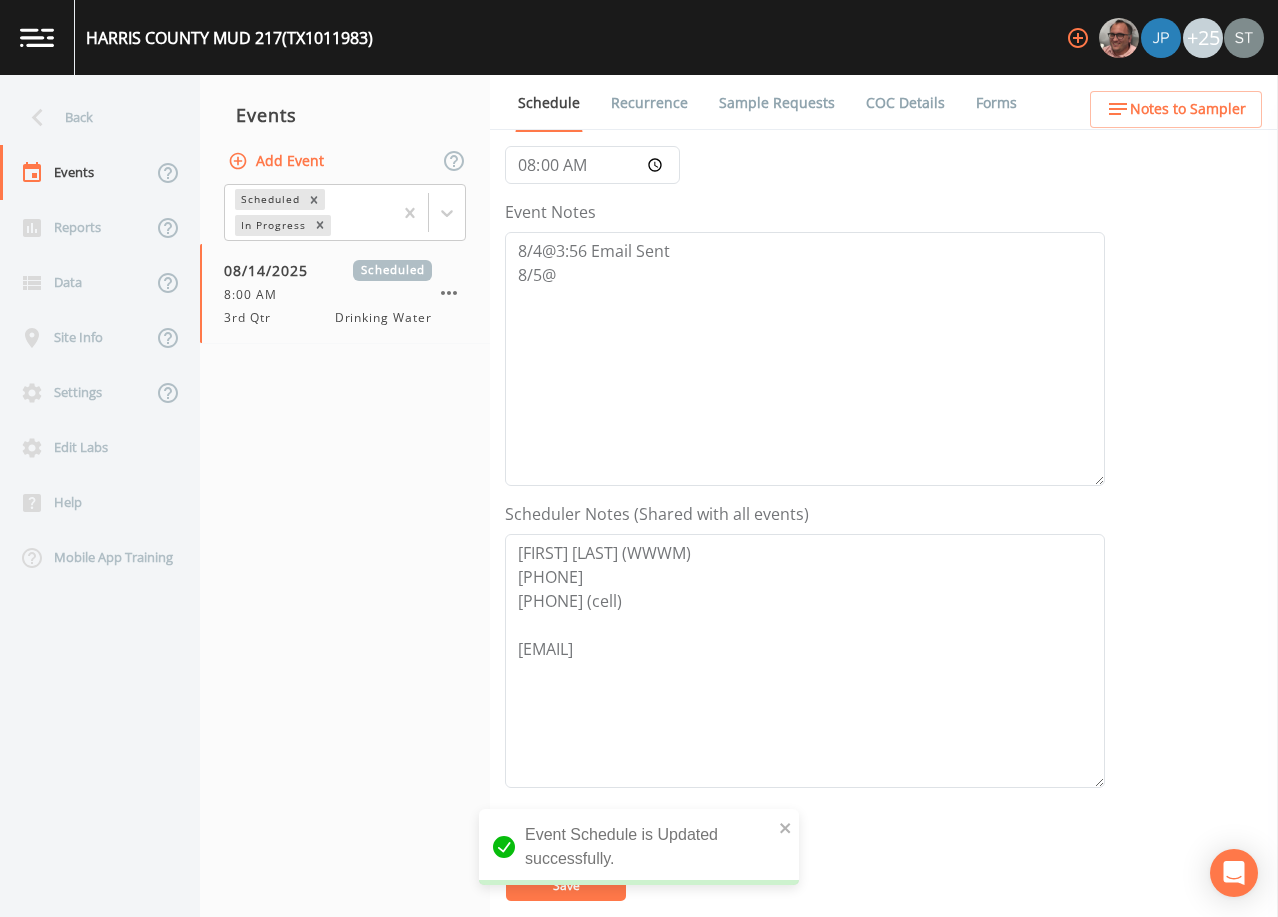click on "Sample Requests" at bounding box center (777, 103) 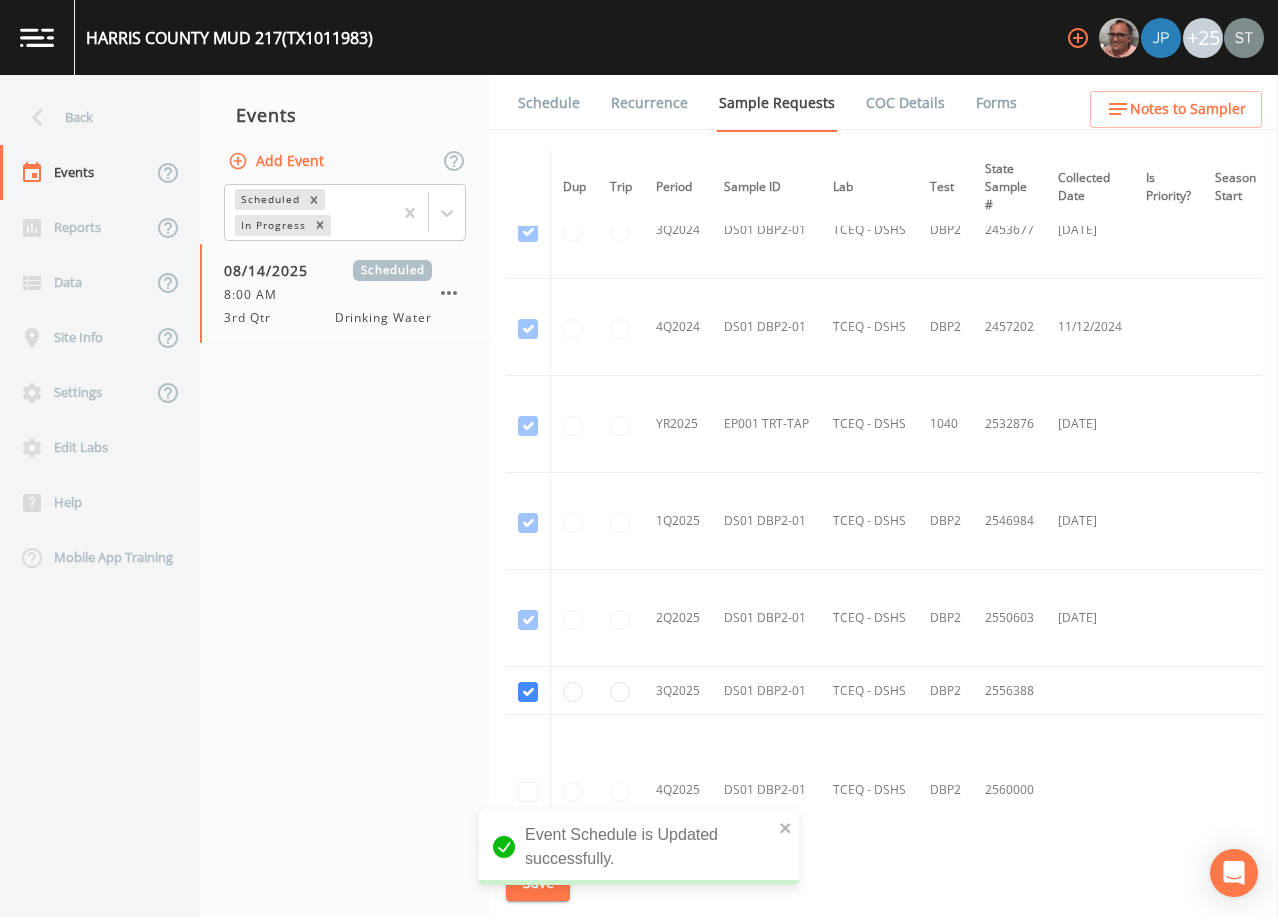 scroll, scrollTop: 530, scrollLeft: 0, axis: vertical 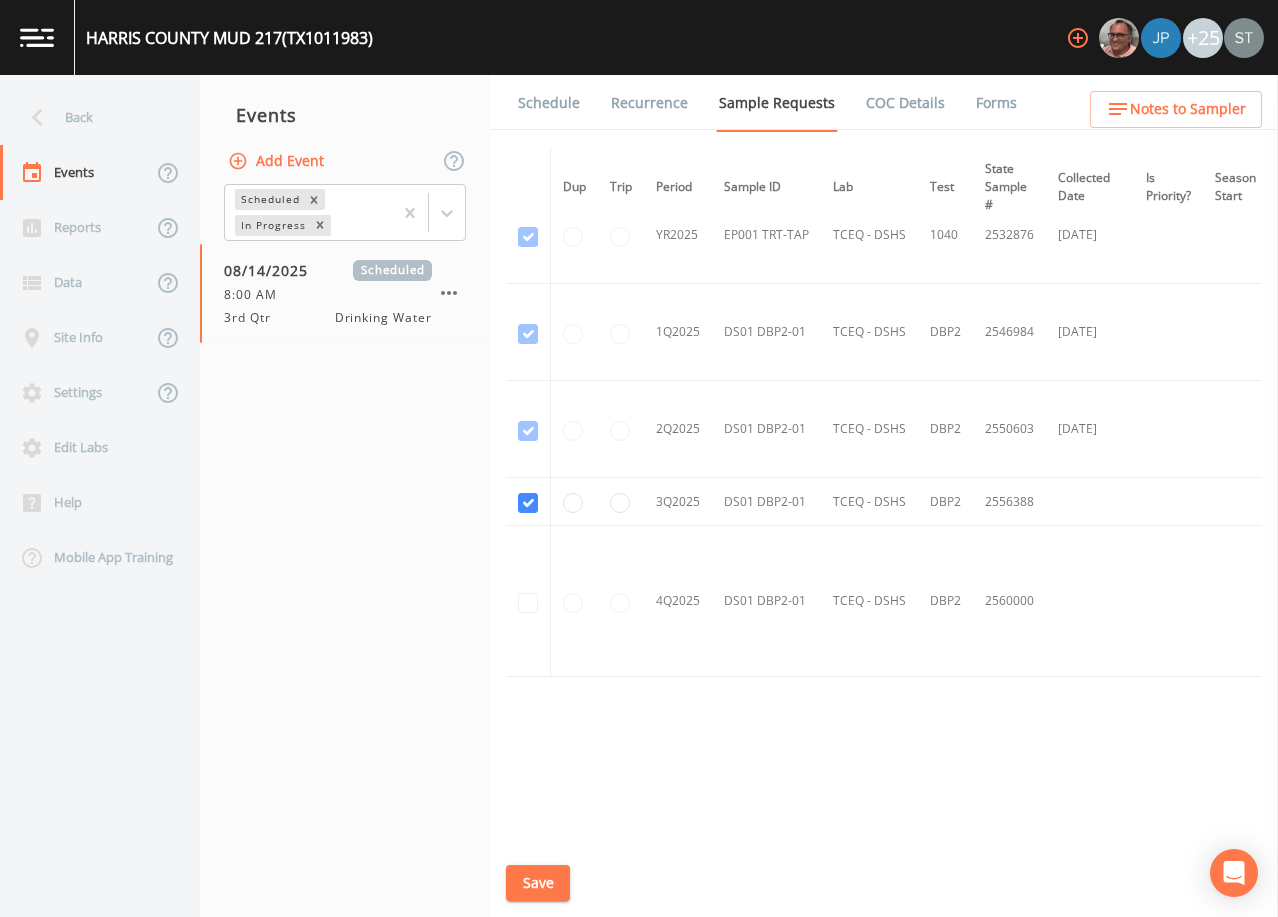 click on "Schedule" at bounding box center (549, 103) 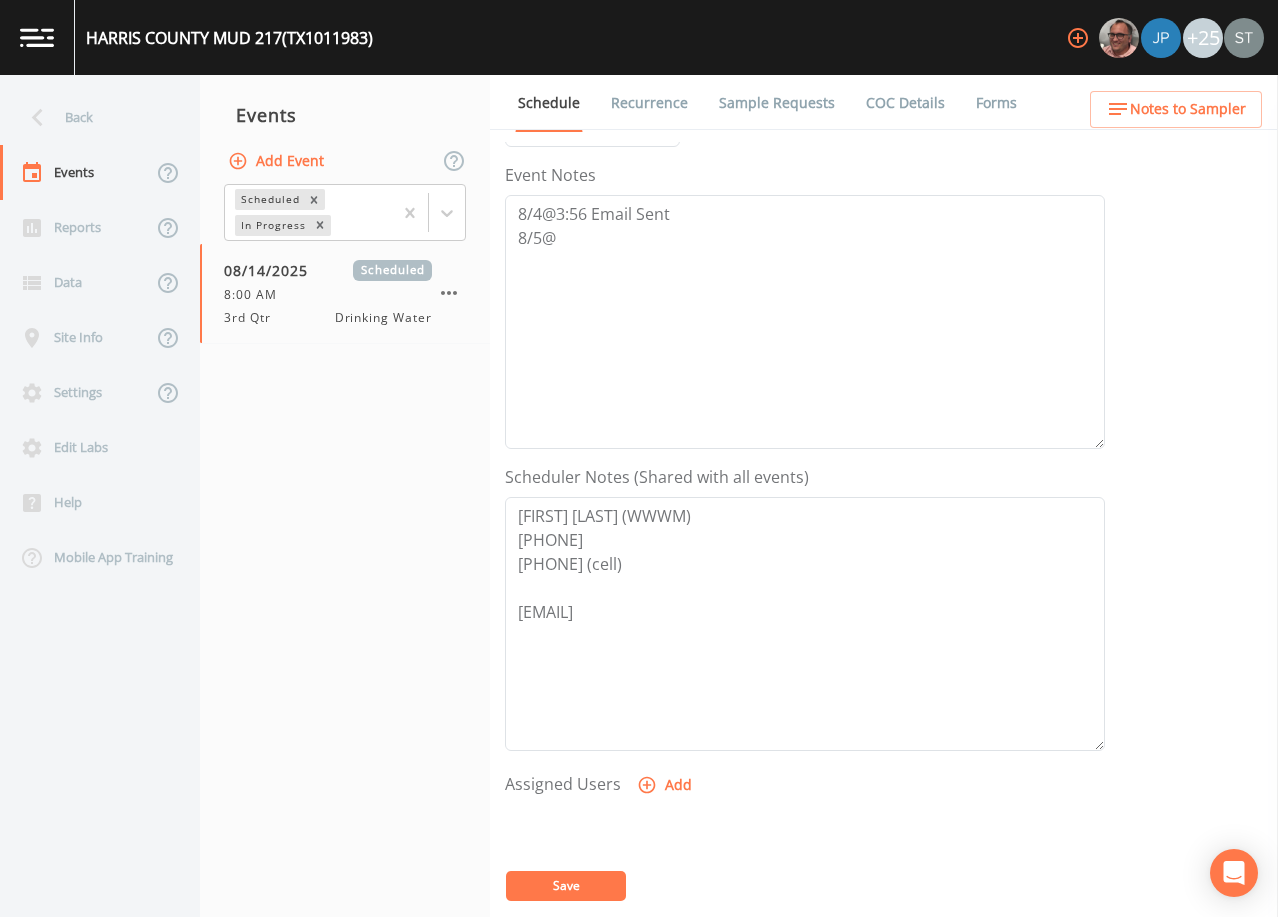 scroll, scrollTop: 300, scrollLeft: 0, axis: vertical 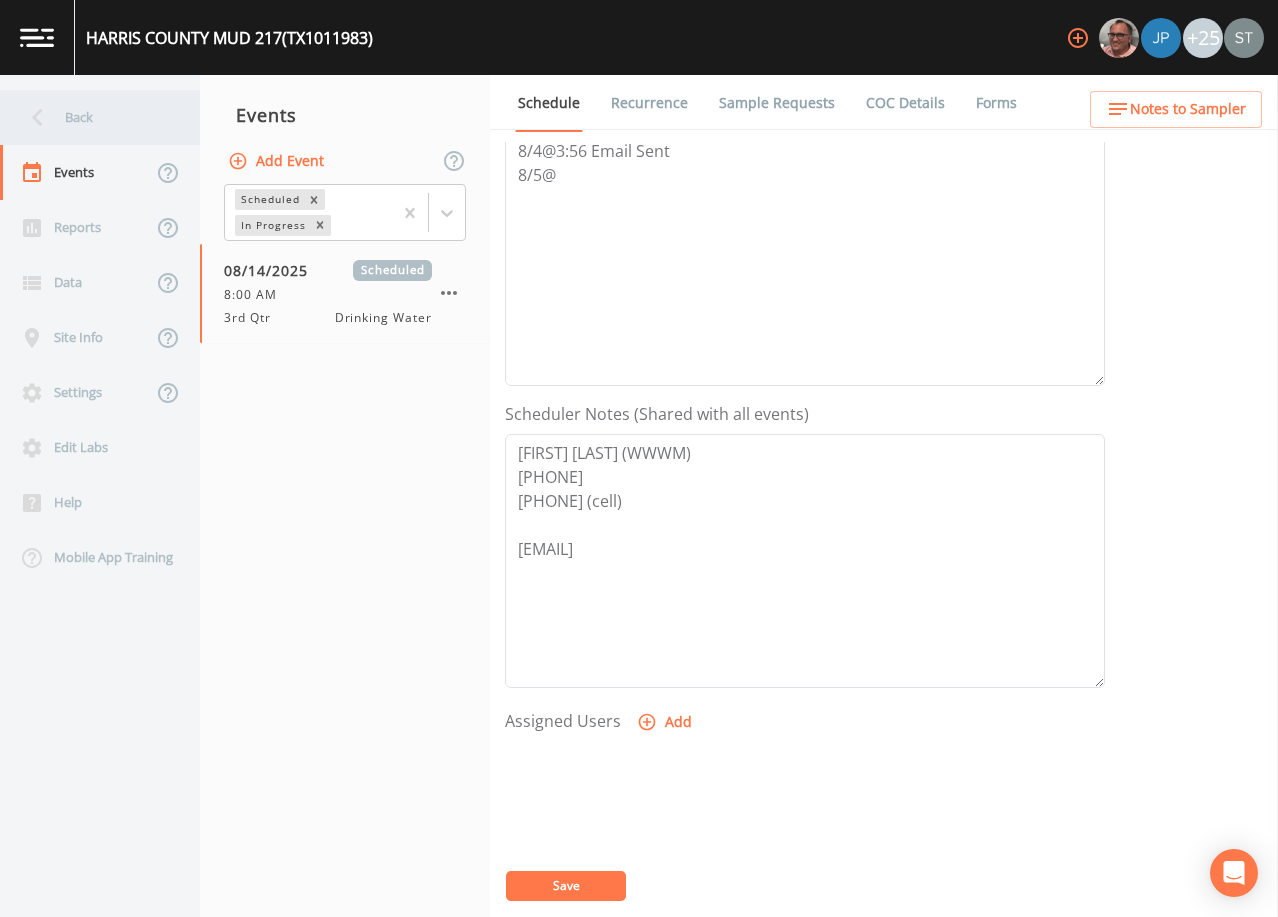 click on "Back" at bounding box center [90, 117] 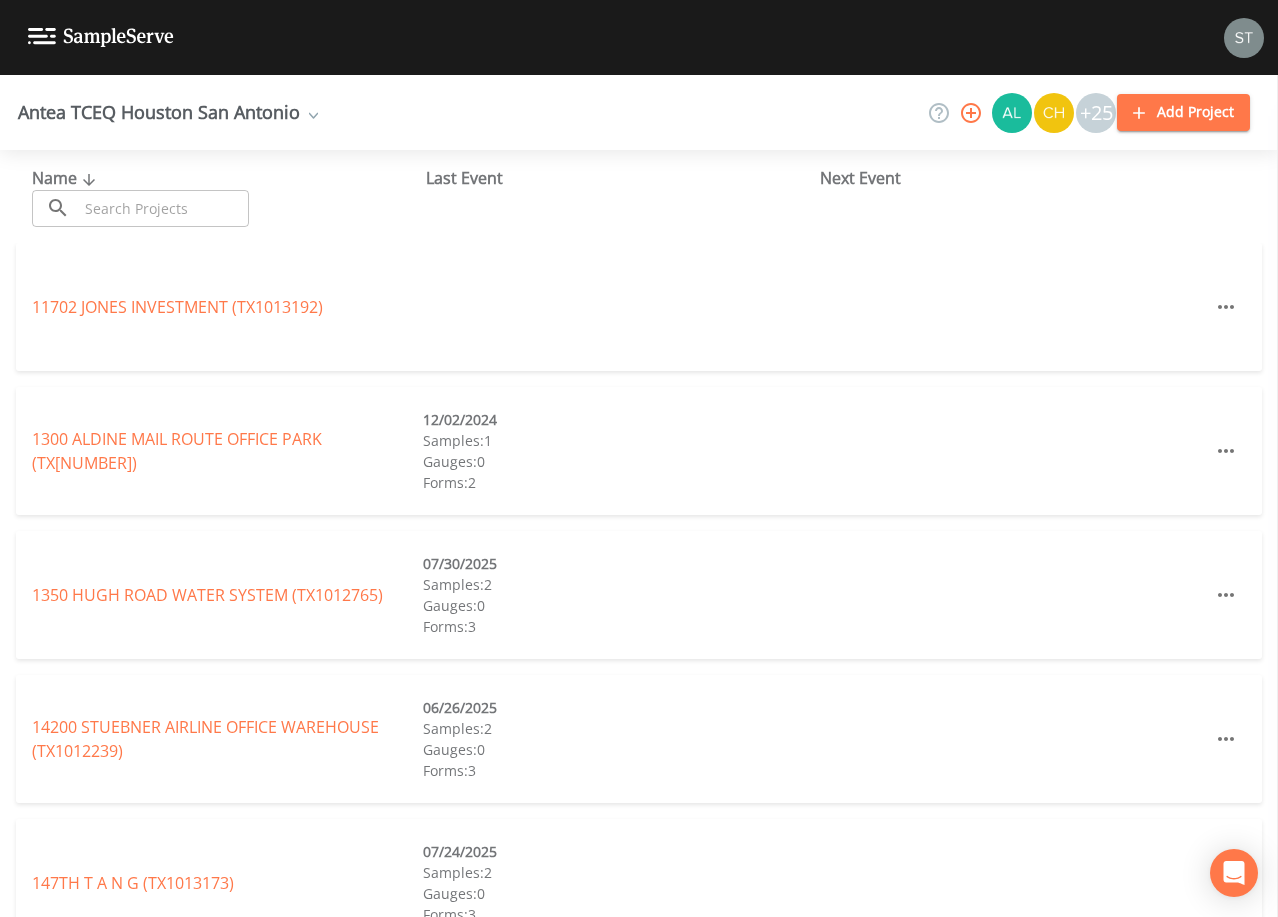 click at bounding box center [163, 208] 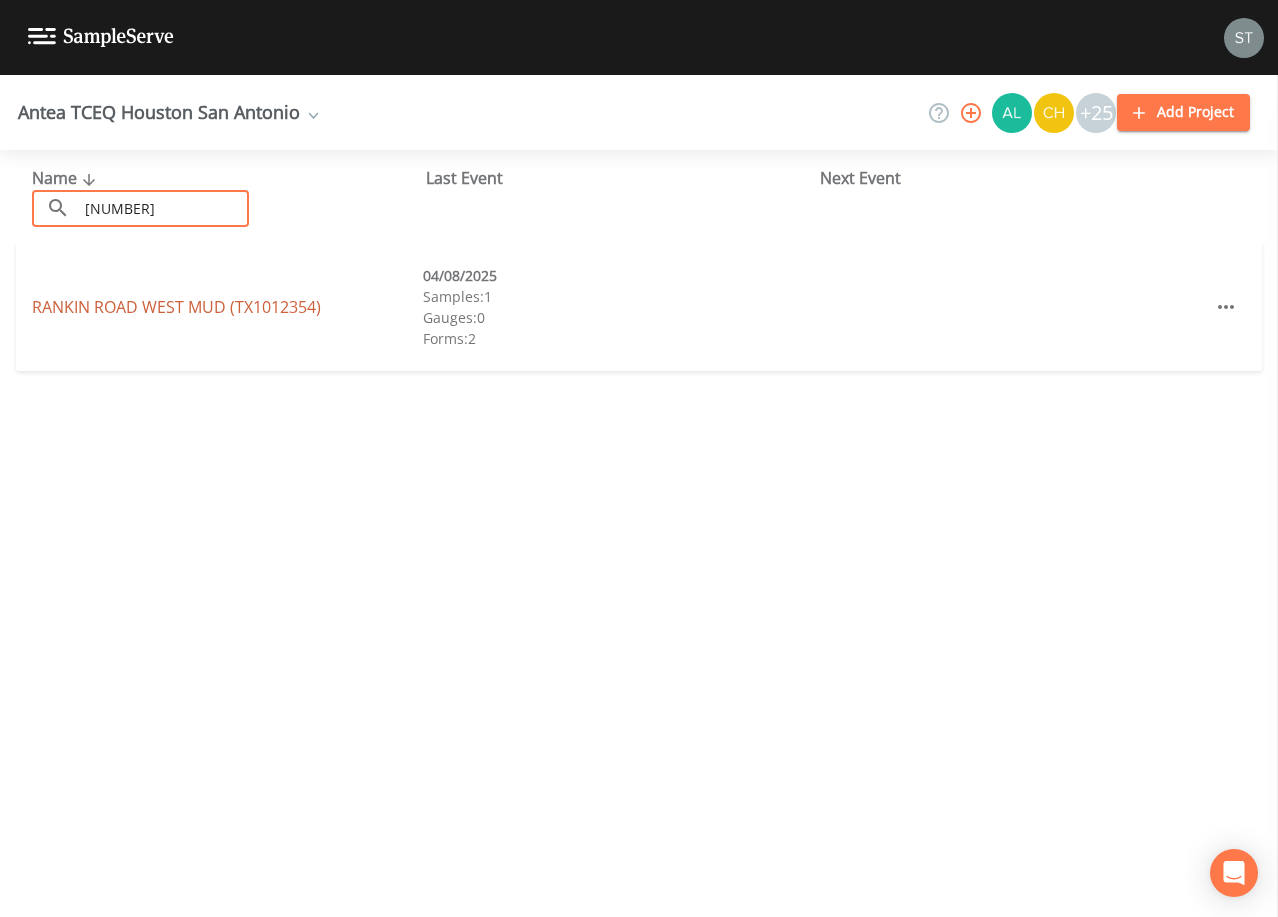 type on "[NUMBER]" 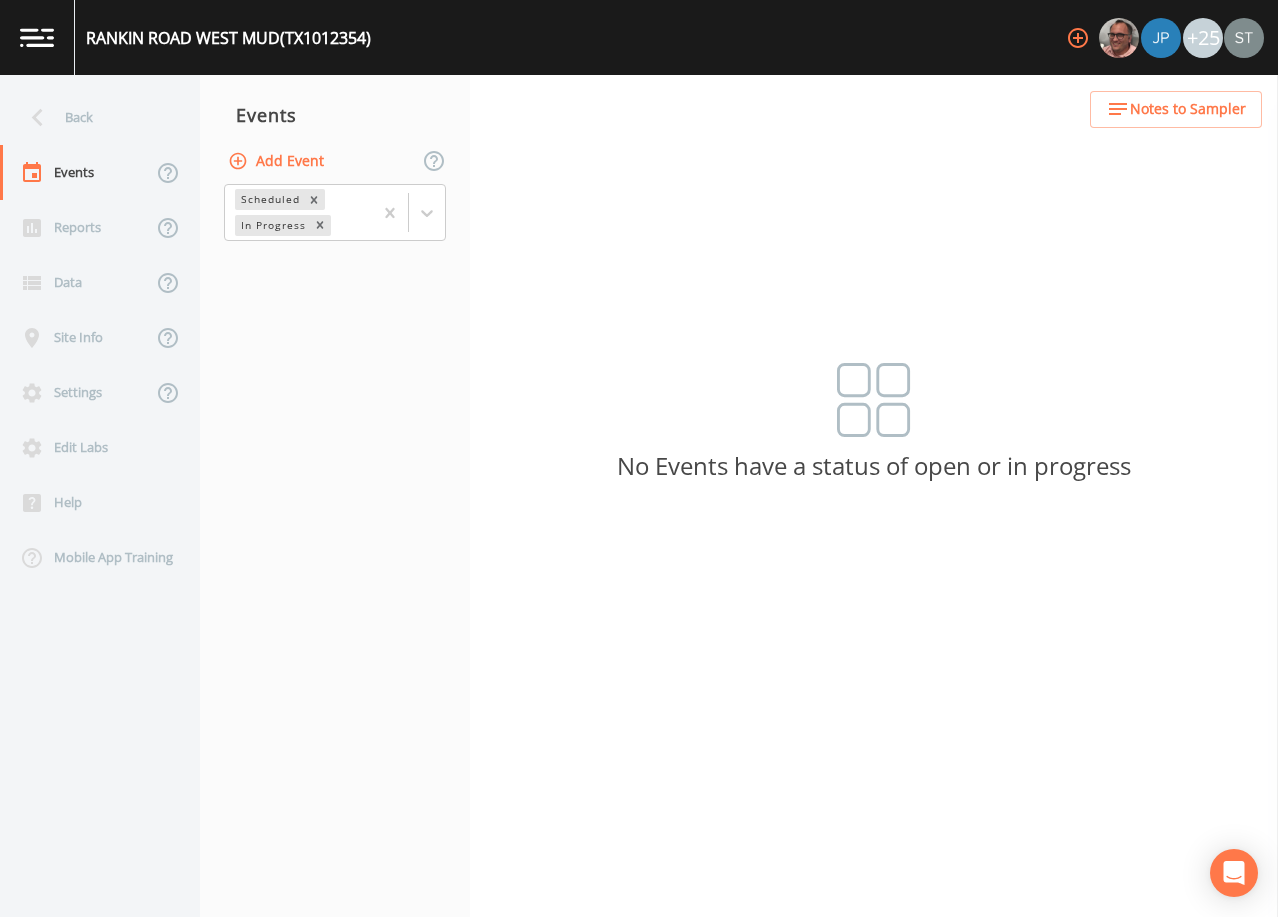 click on "Add Event" at bounding box center [278, 161] 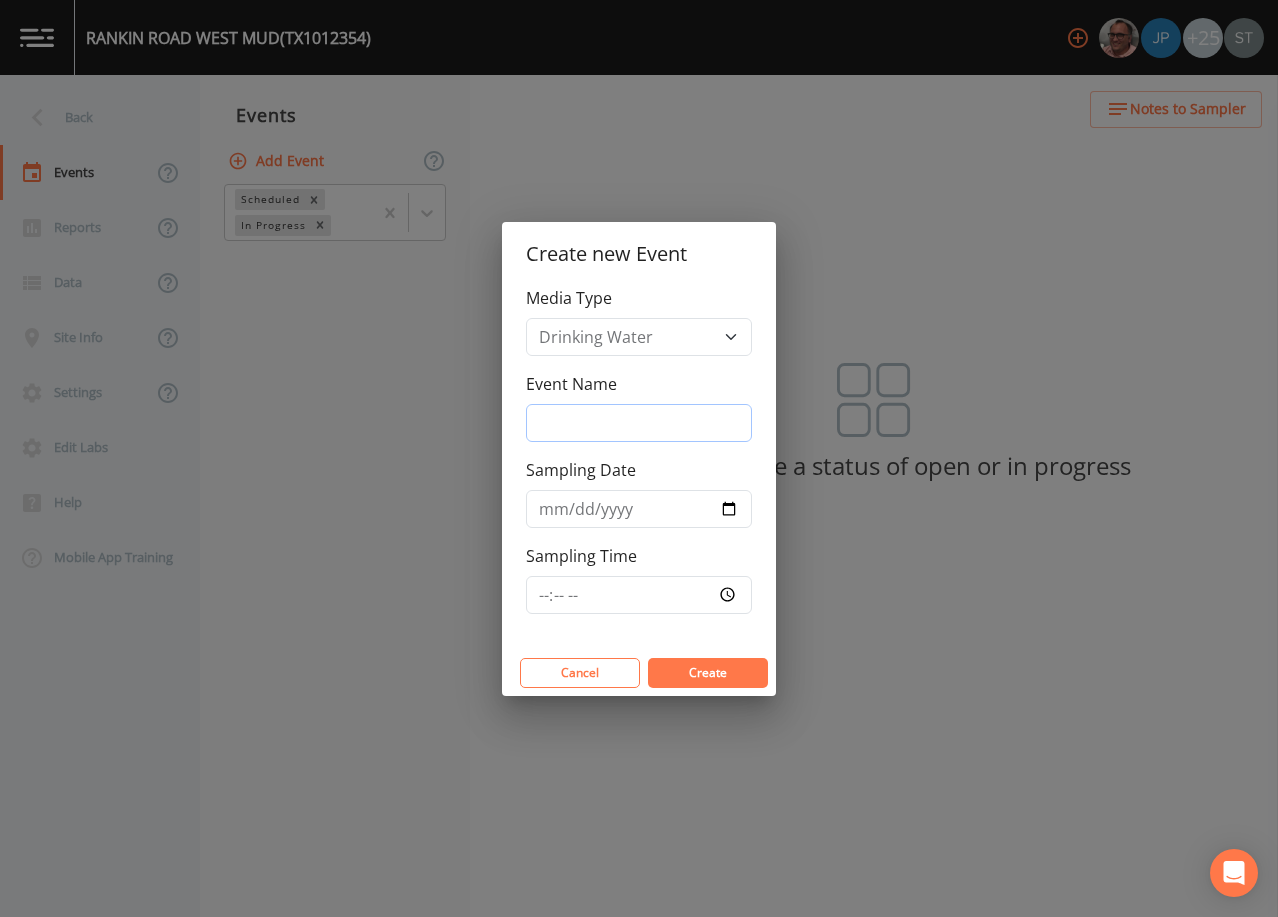 click on "Event Name" at bounding box center (639, 423) 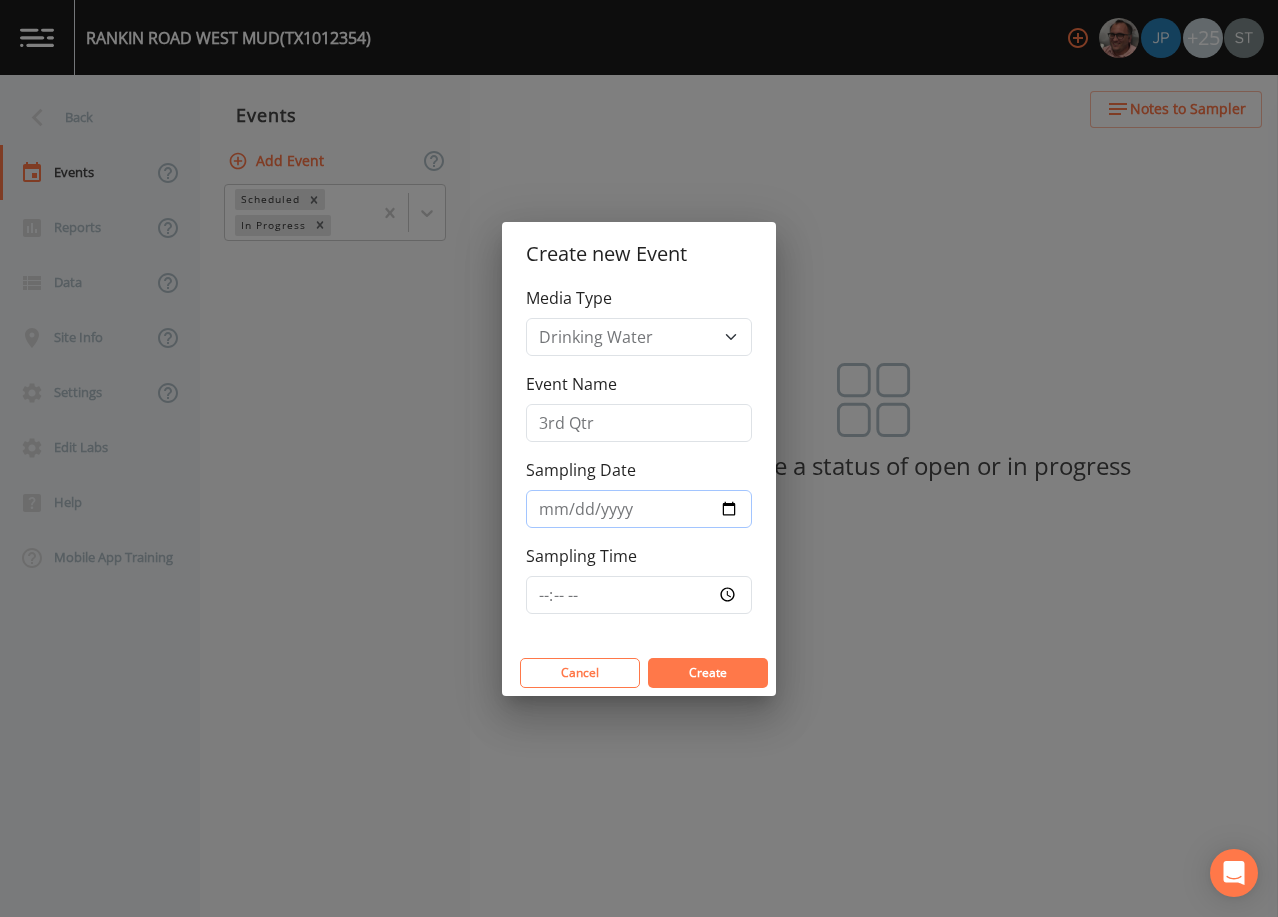 click on "Sampling Date" at bounding box center (639, 509) 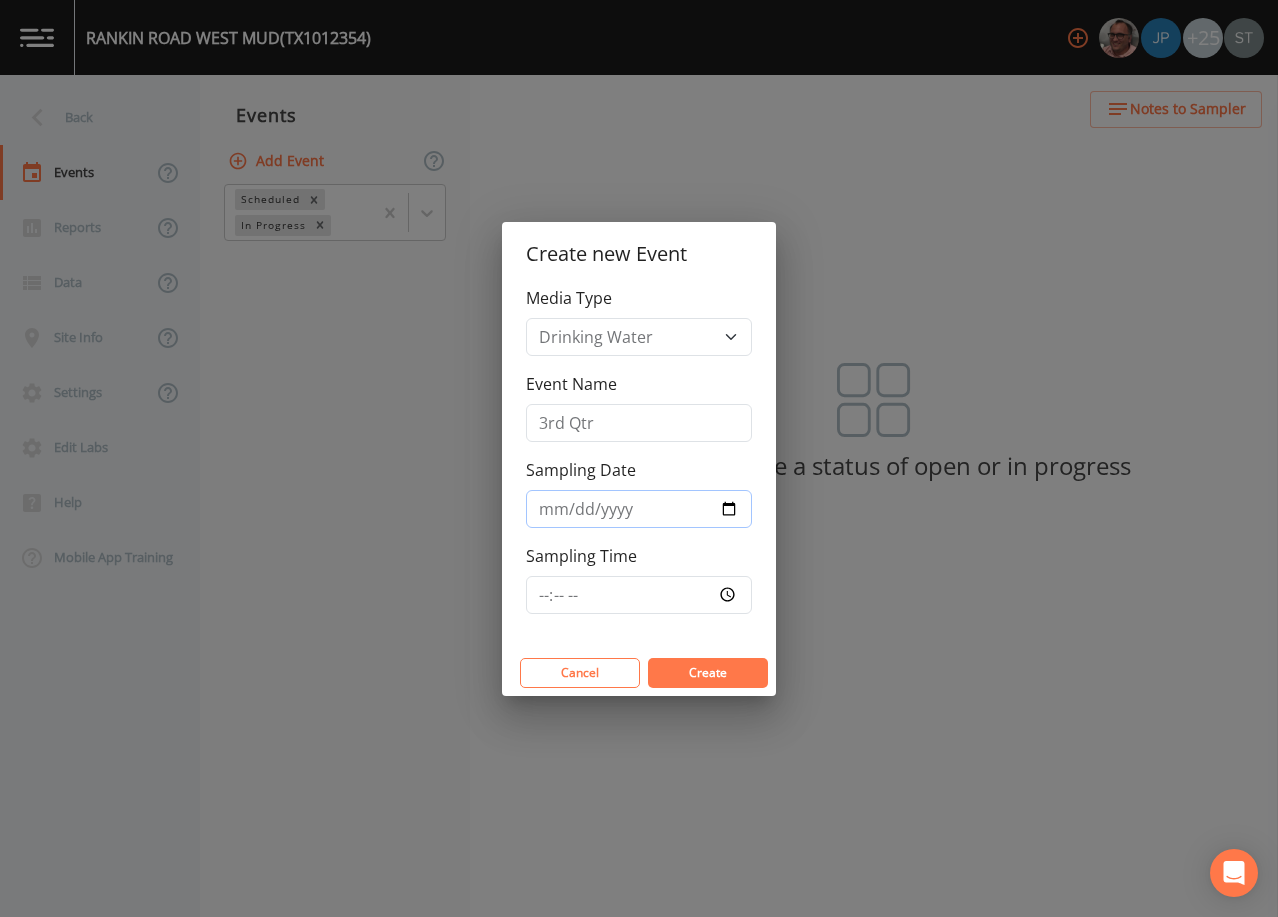 type on "2025-08-14" 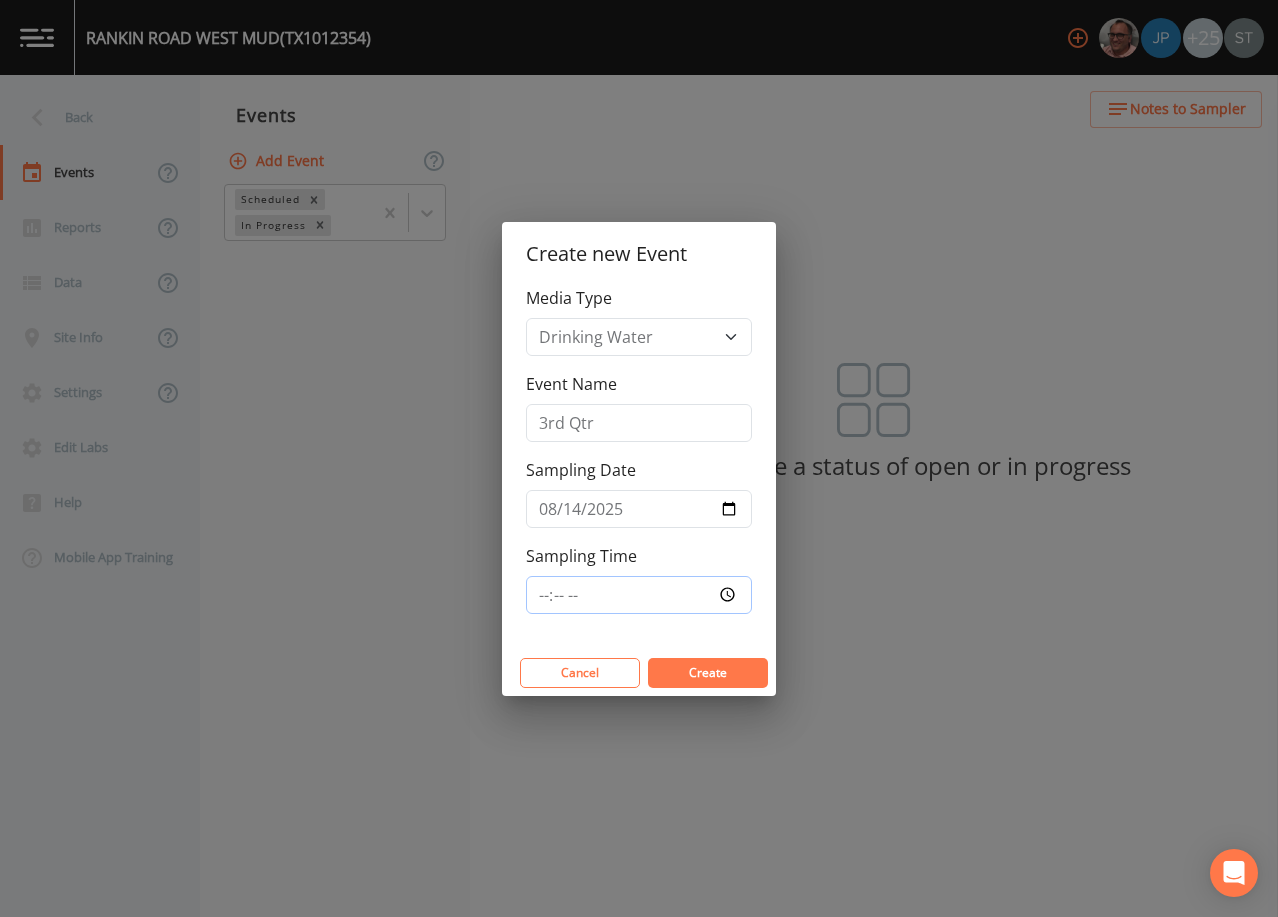 type on "08:00" 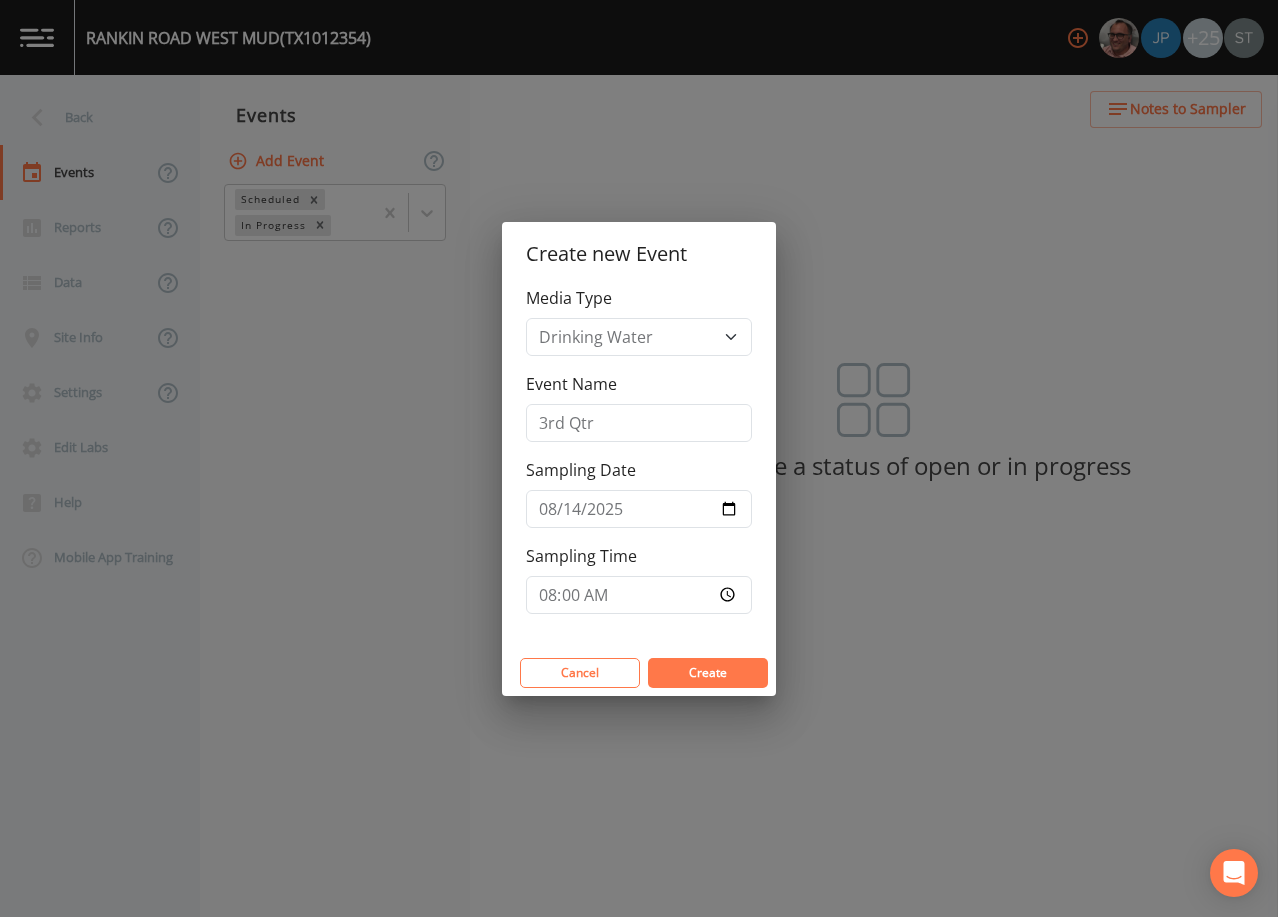 click on "Create" at bounding box center [708, 672] 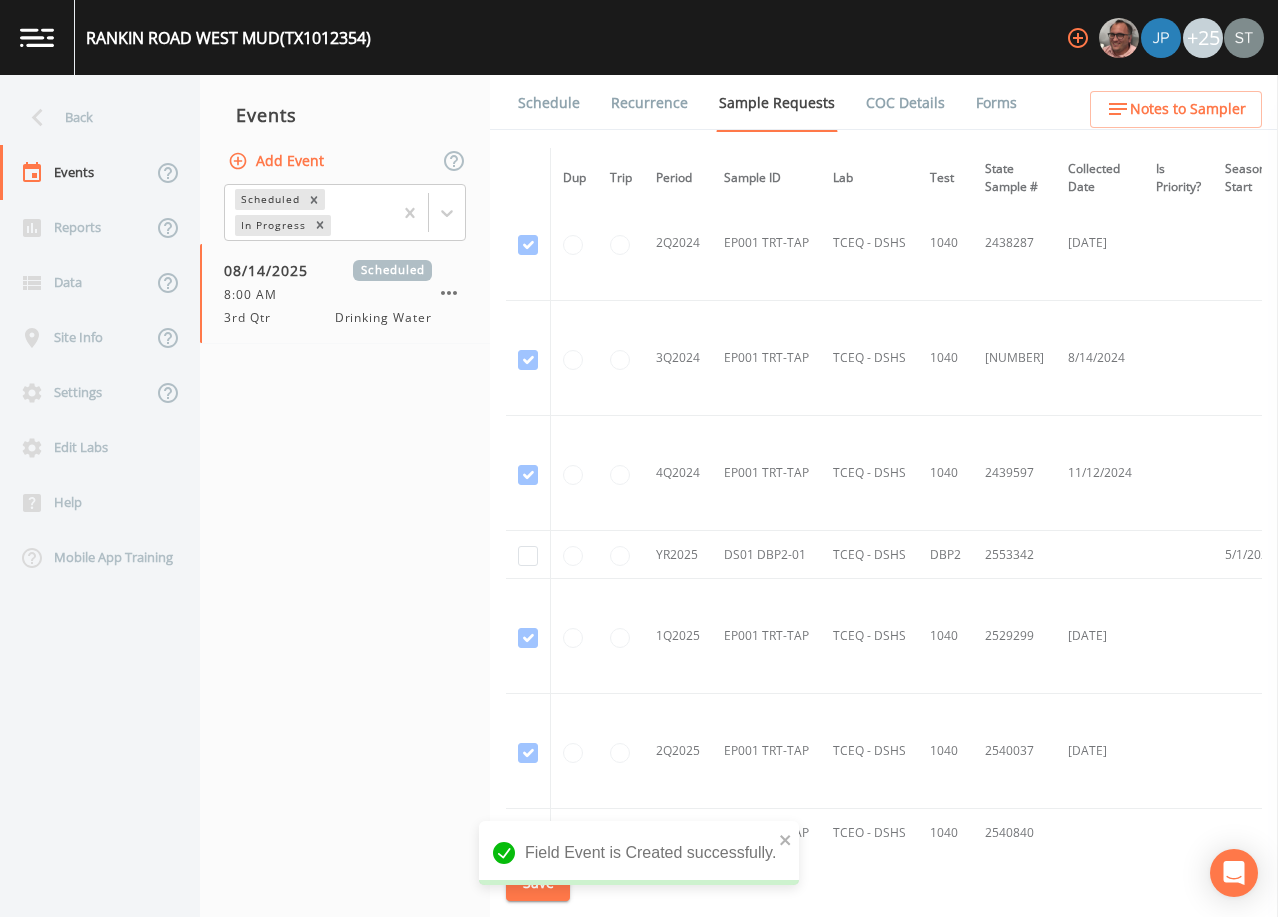 scroll, scrollTop: 504, scrollLeft: 0, axis: vertical 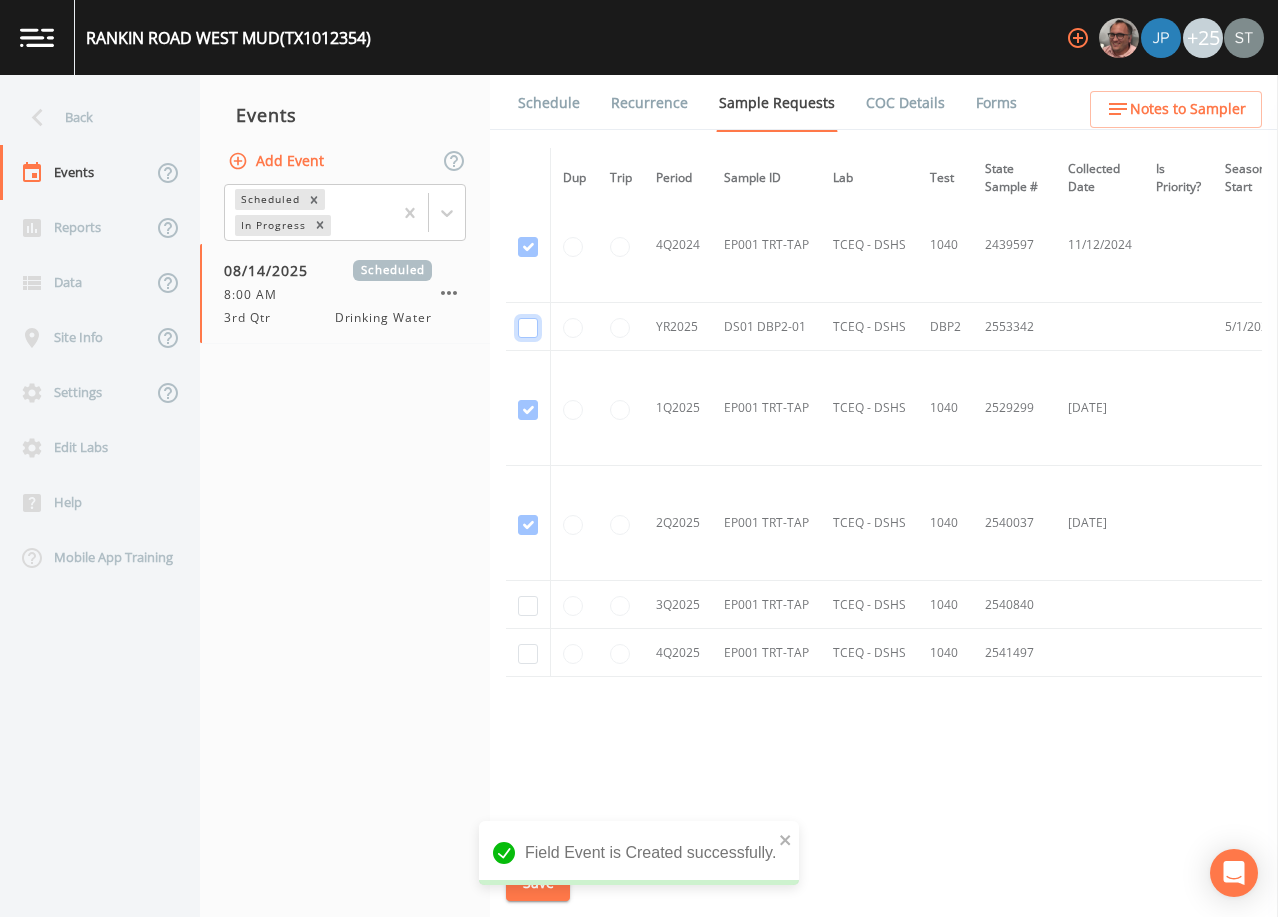 click at bounding box center [528, -213] 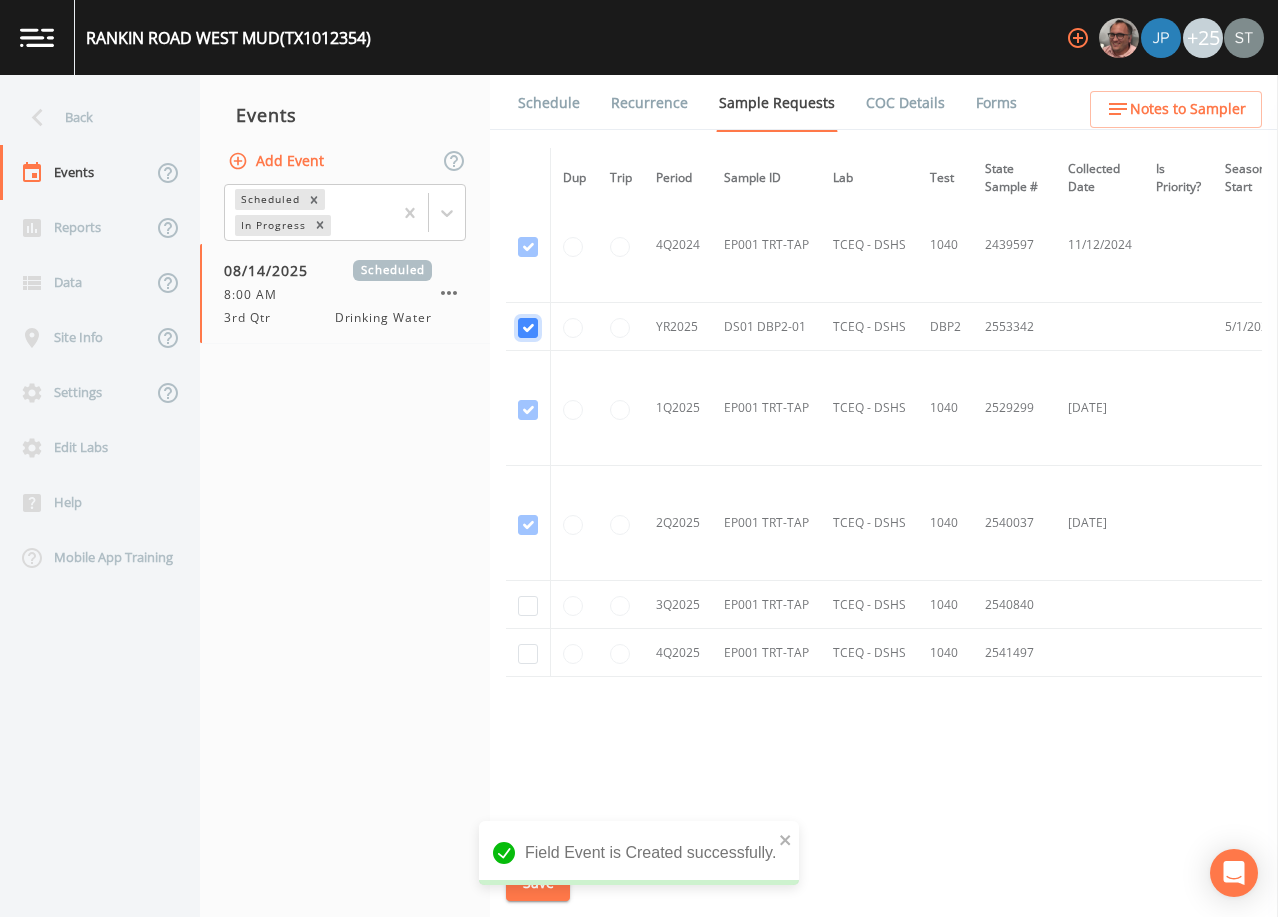 checkbox on "true" 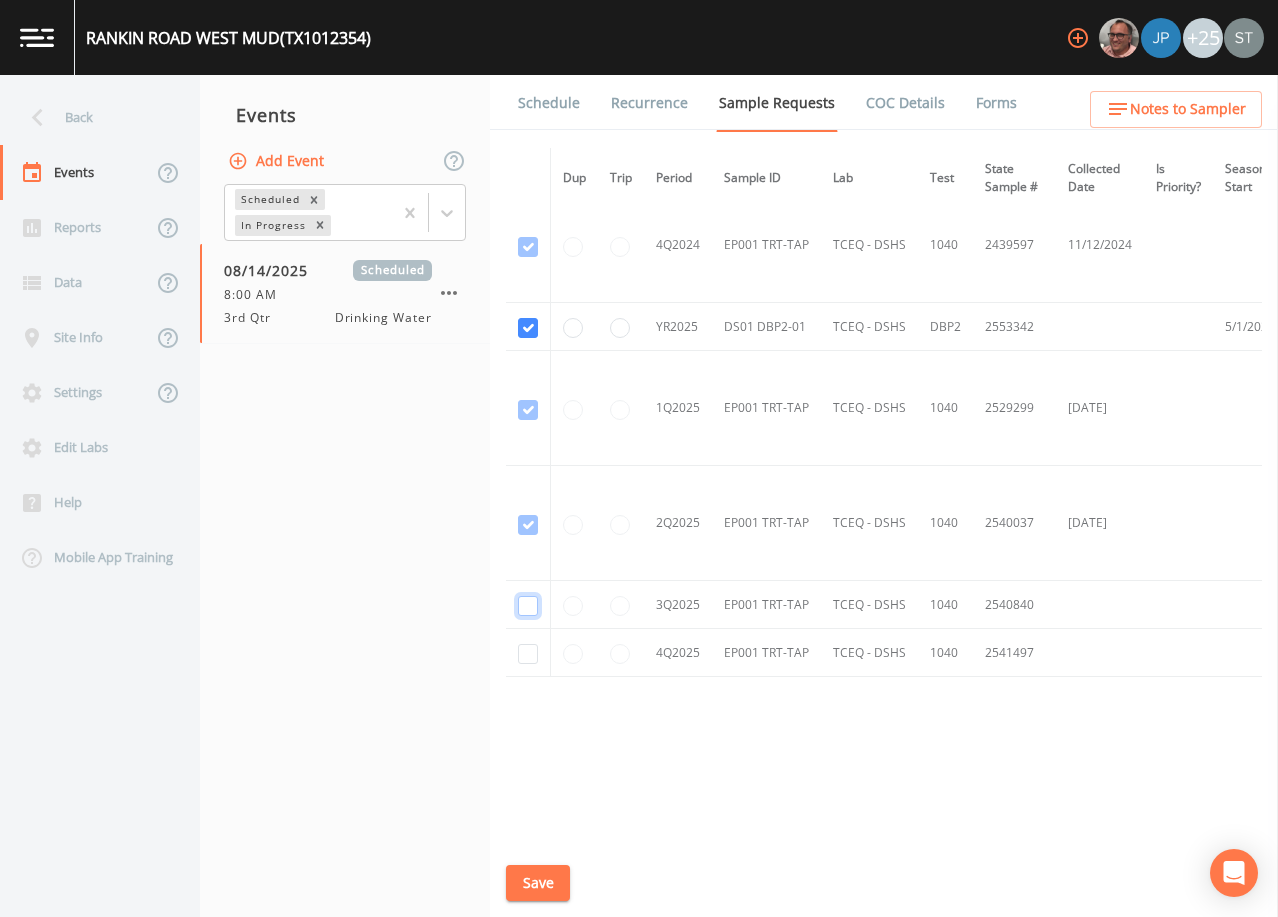 click at bounding box center (528, -98) 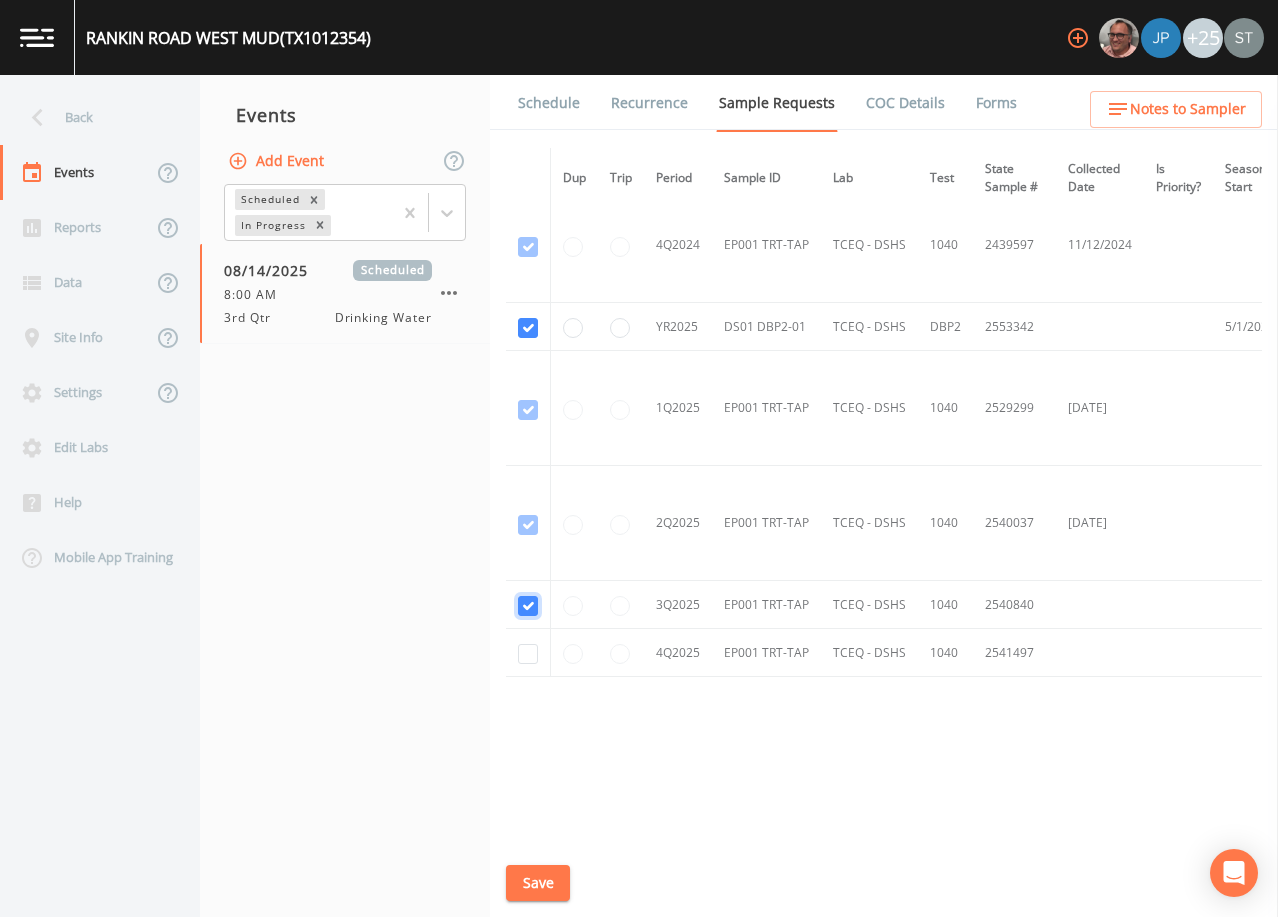 checkbox on "true" 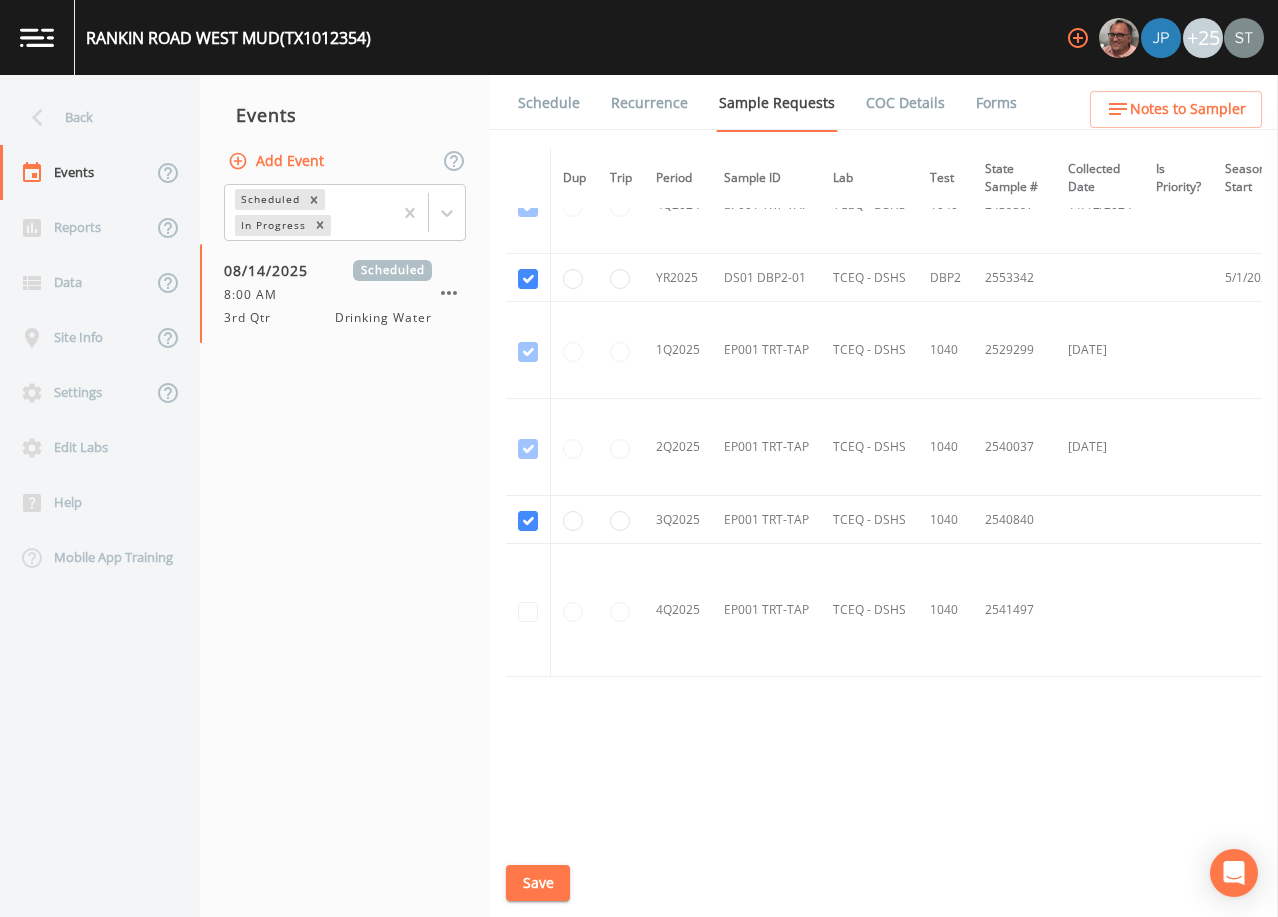 click on "Save" at bounding box center [538, 883] 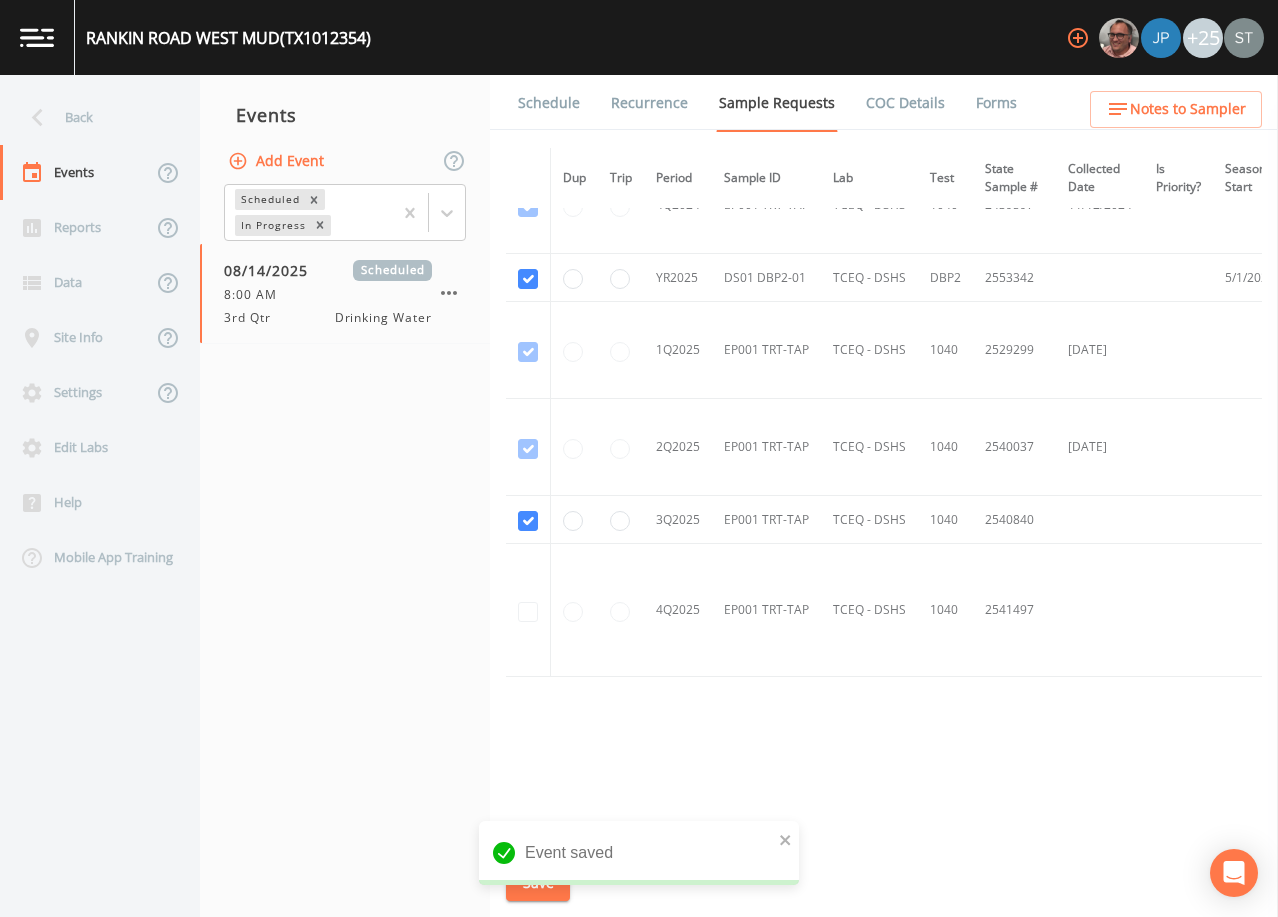 drag, startPoint x: 543, startPoint y: 108, endPoint x: 600, endPoint y: 127, distance: 60.083275 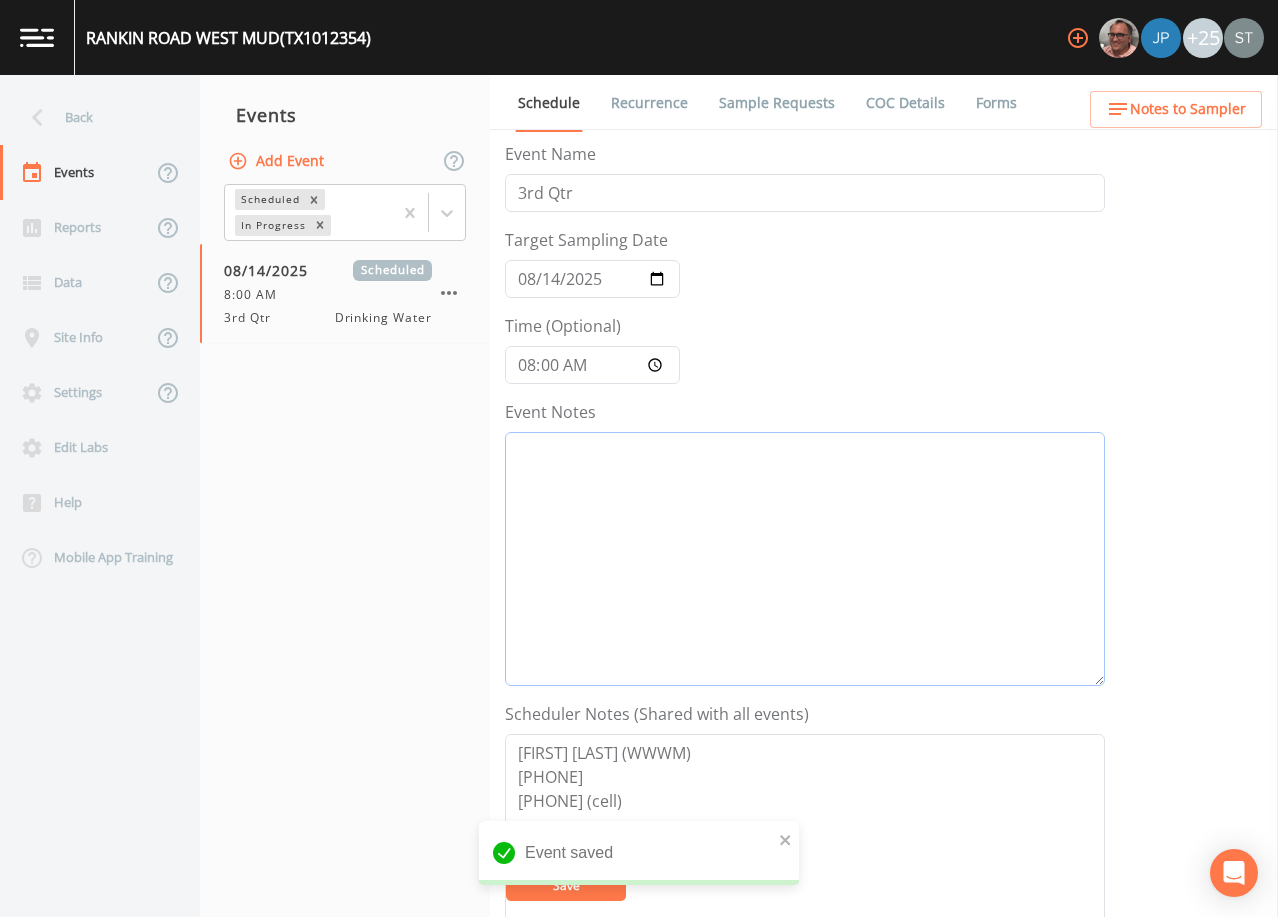 click on "Event Notes" at bounding box center [805, 559] 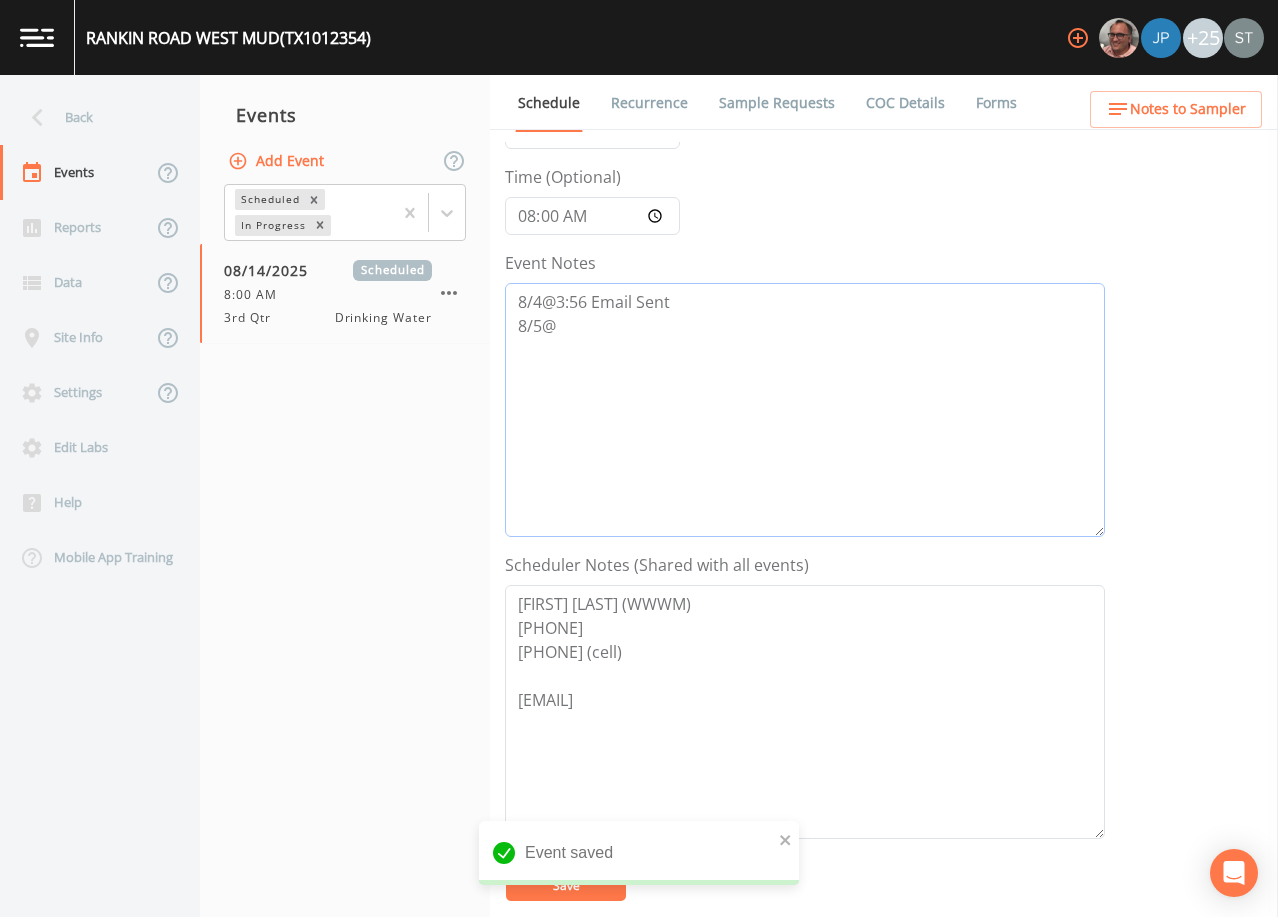 scroll, scrollTop: 200, scrollLeft: 0, axis: vertical 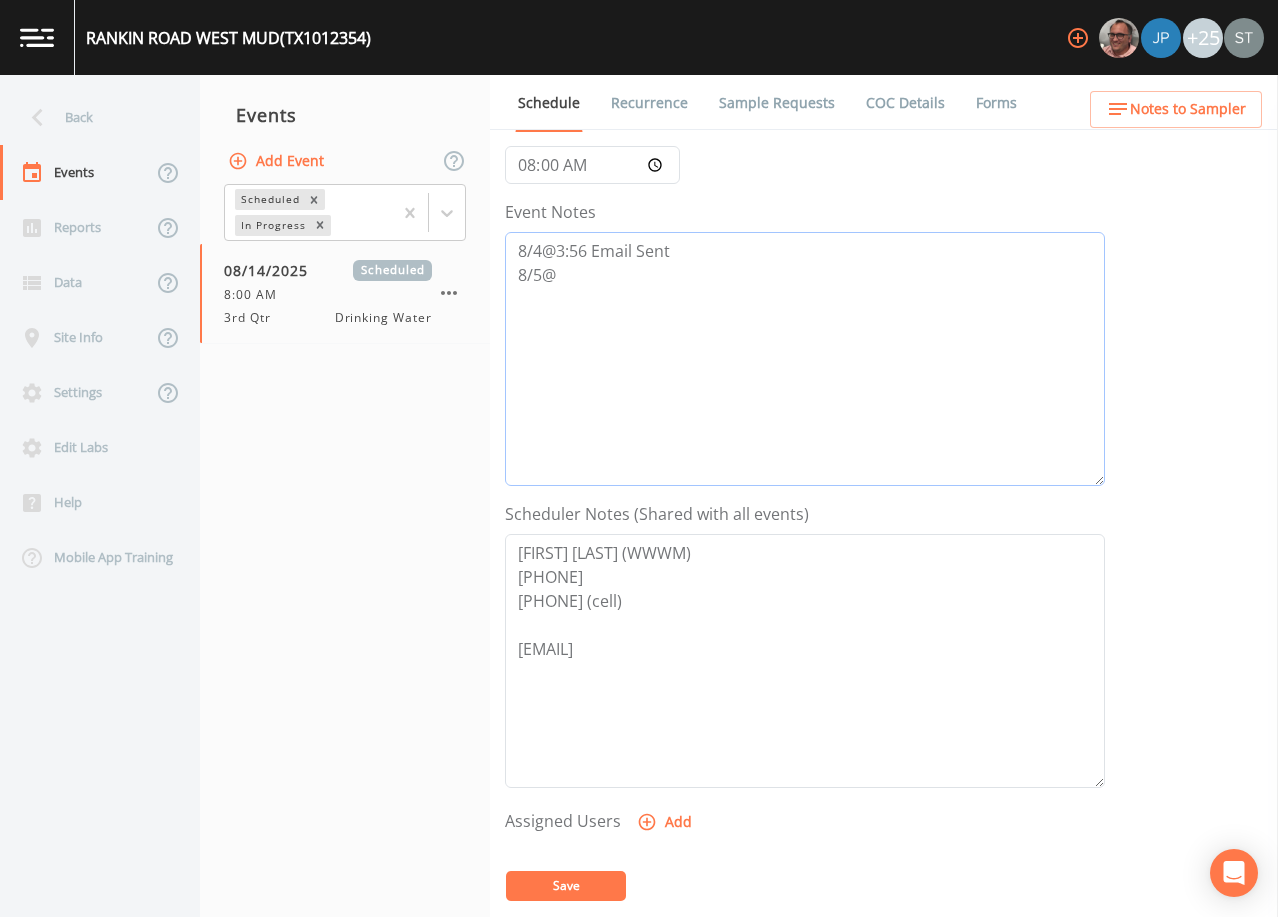 type on "8/4@3:56 Email Sent
8/5@" 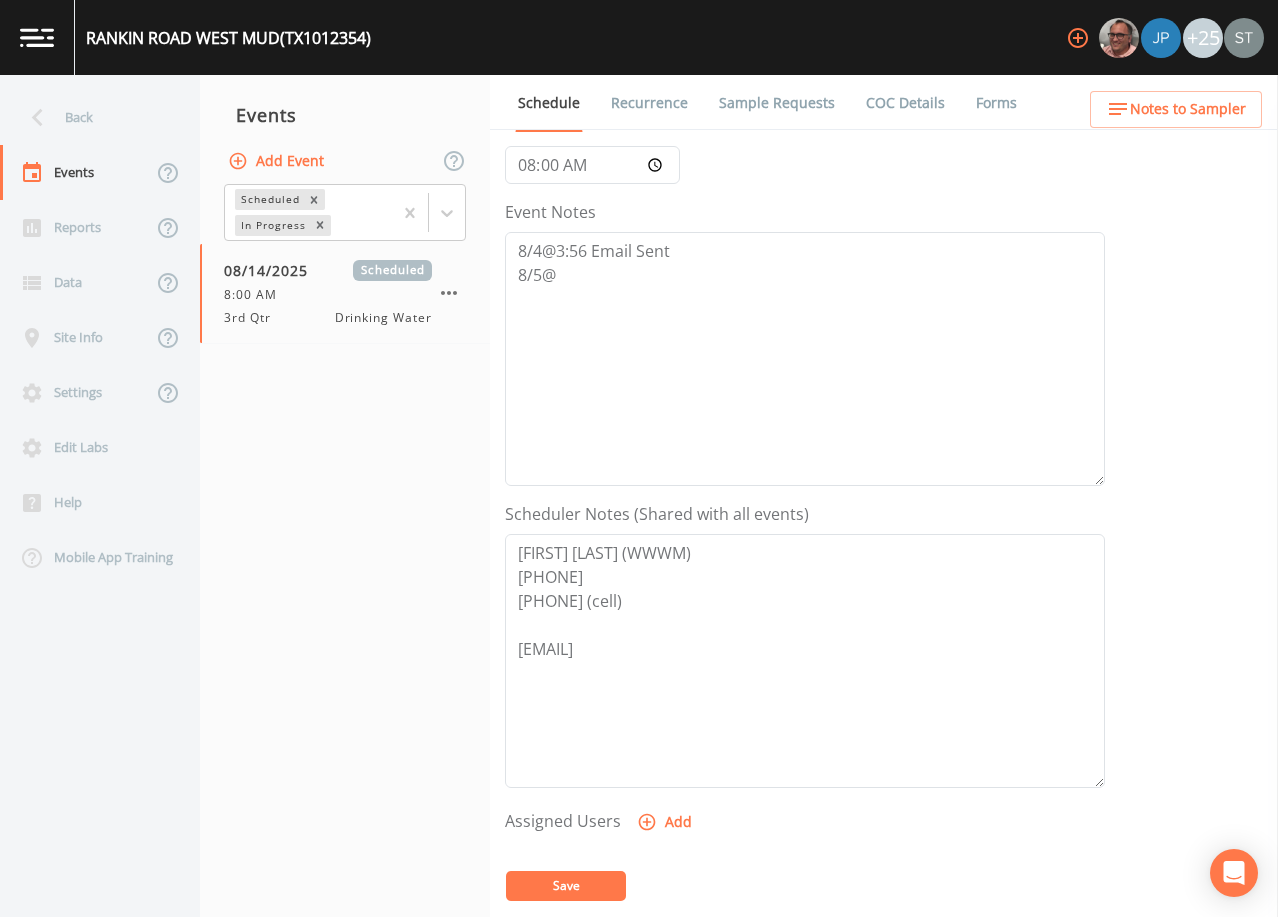 click on "Save" at bounding box center [566, 886] 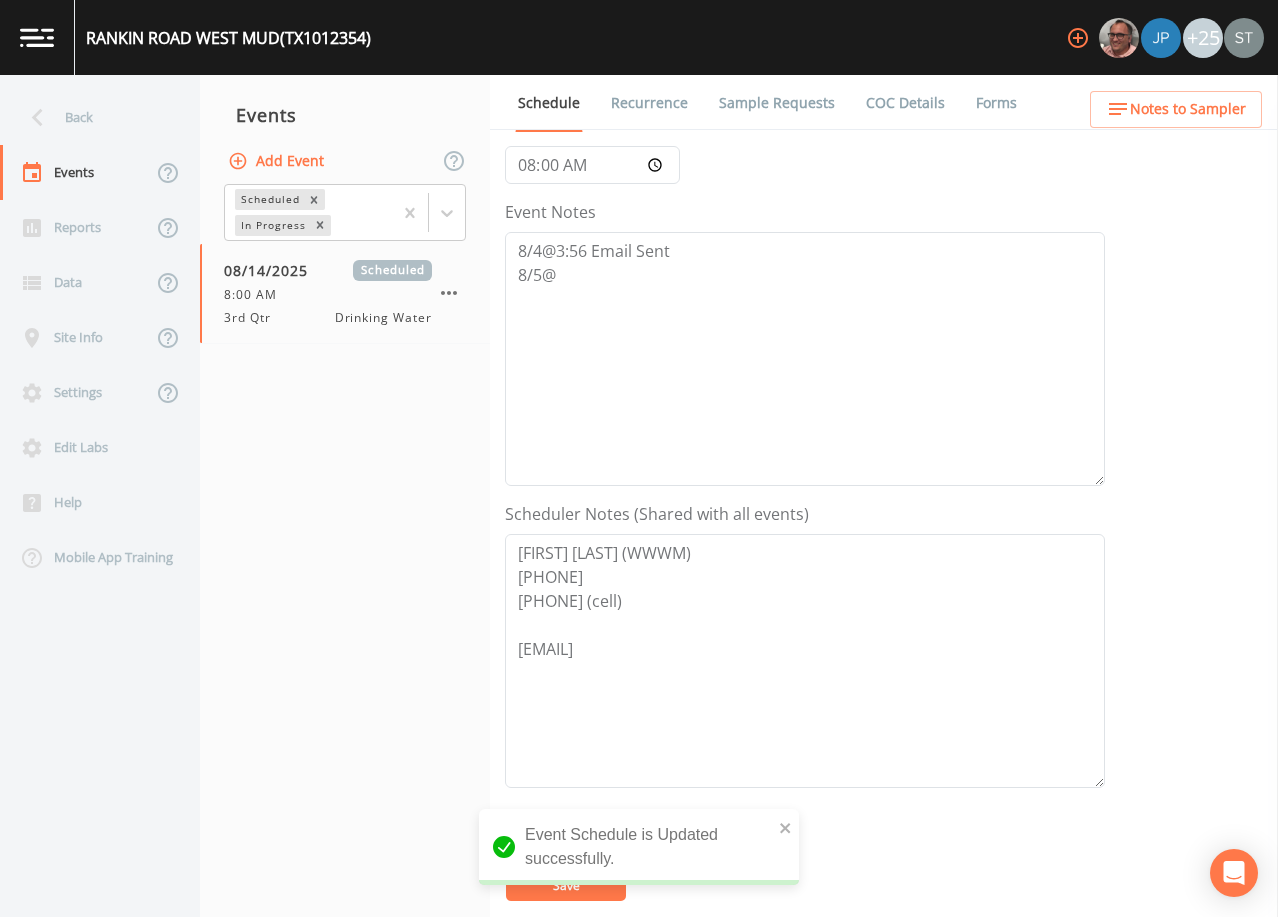 click on "Notes to Sampler" at bounding box center [1188, 109] 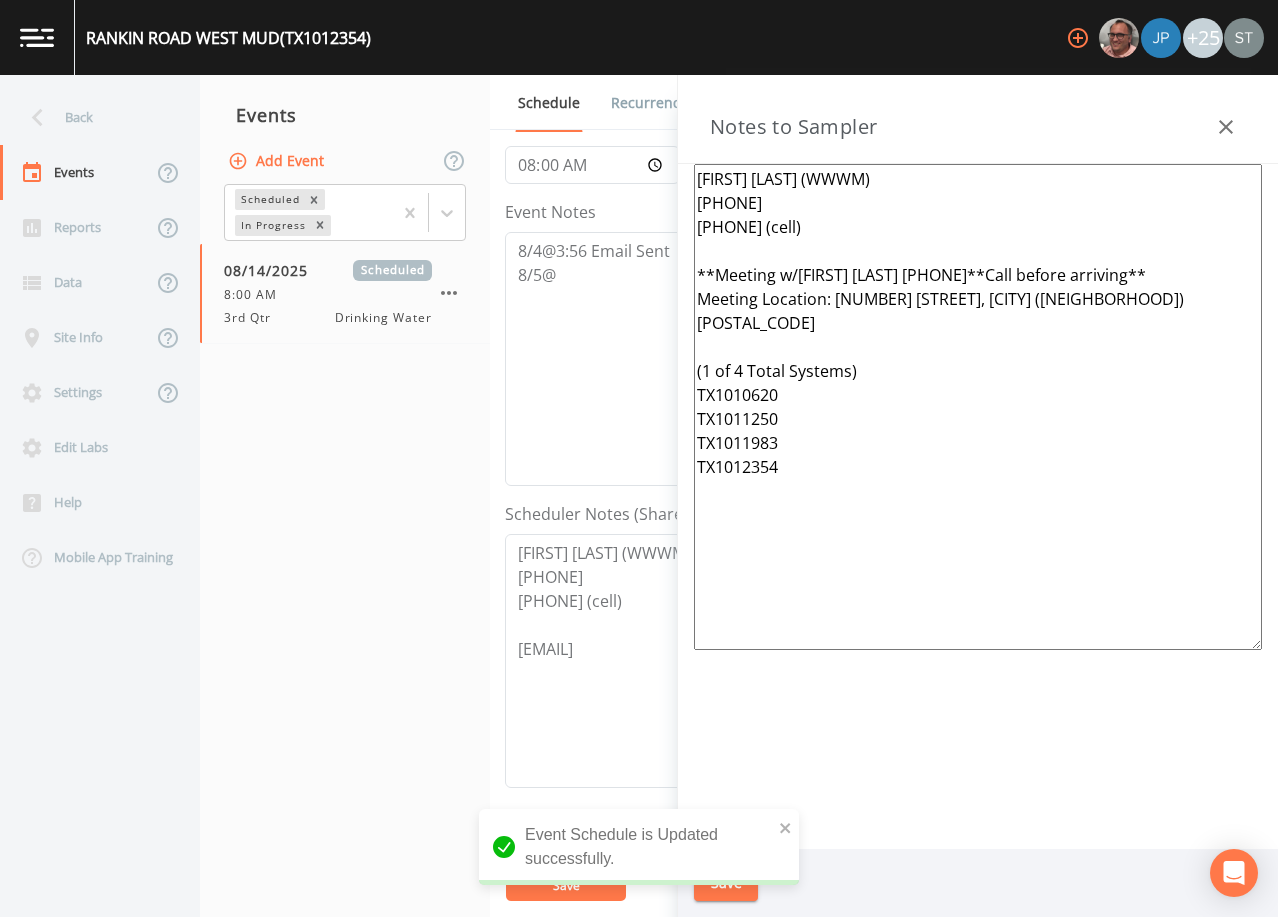 drag, startPoint x: 791, startPoint y: 477, endPoint x: 659, endPoint y: 277, distance: 239.63306 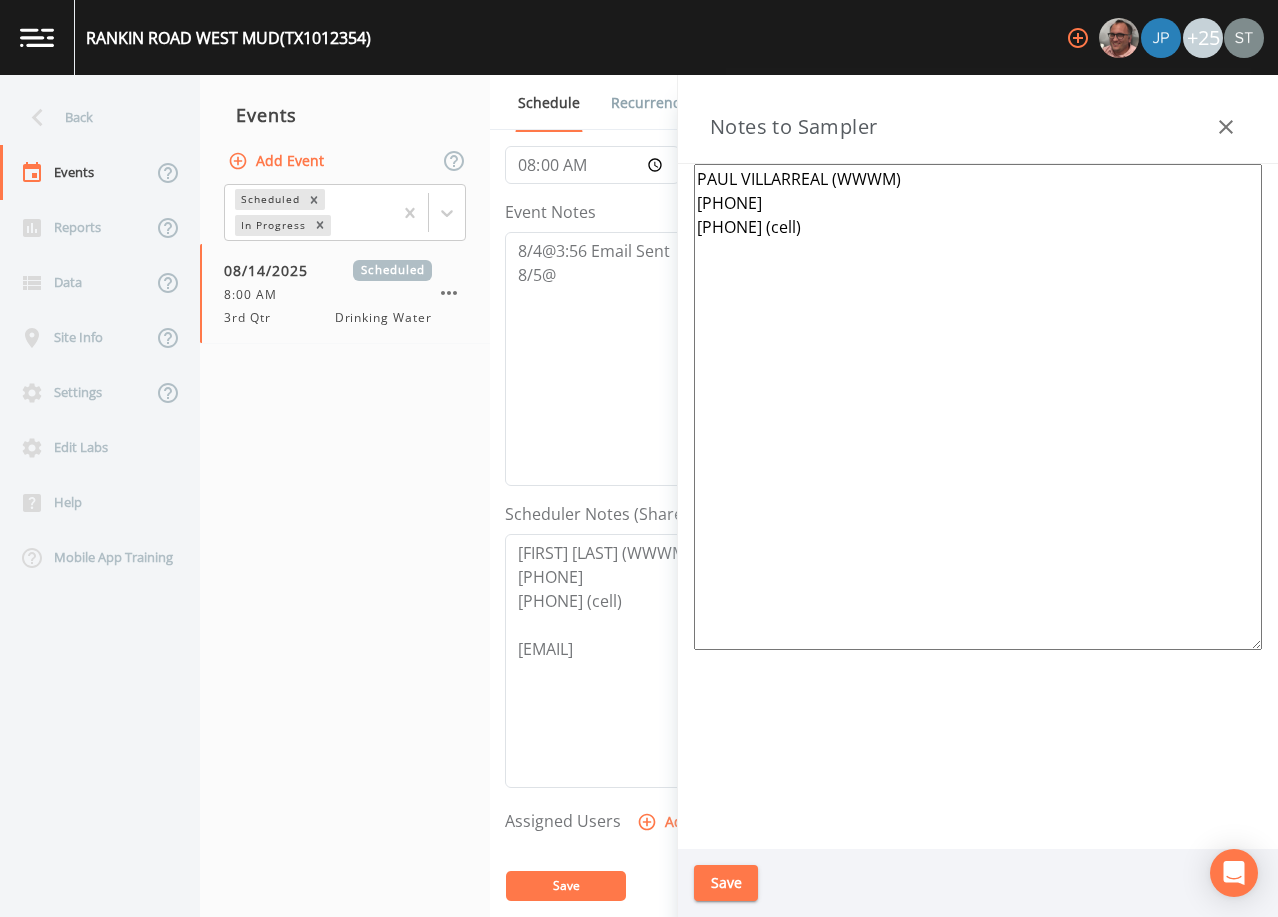 click on "PAUL VILLARREAL (WWWM)
[PHONE]
[PHONE] (cell)" at bounding box center (978, 407) 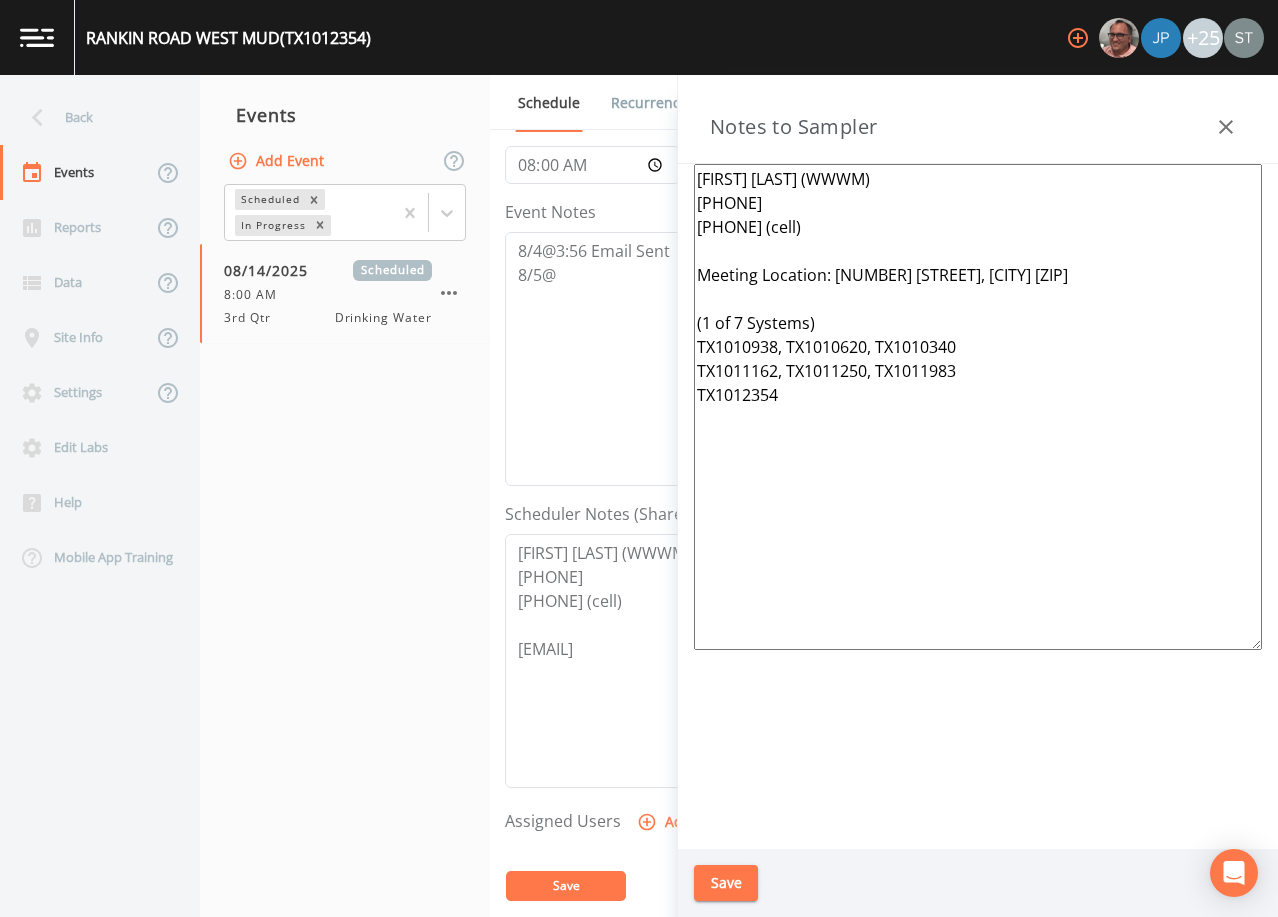 type on "[FIRST] [LAST] (WWWM)
[PHONE]
[PHONE] (cell)
Meeting Location: [NUMBER] [STREET], [CITY] [ZIP]
(1 of 7 Systems)
TX1010938, TX1010620, TX1010340
TX1011162, TX1011250, TX1011983
TX1012354" 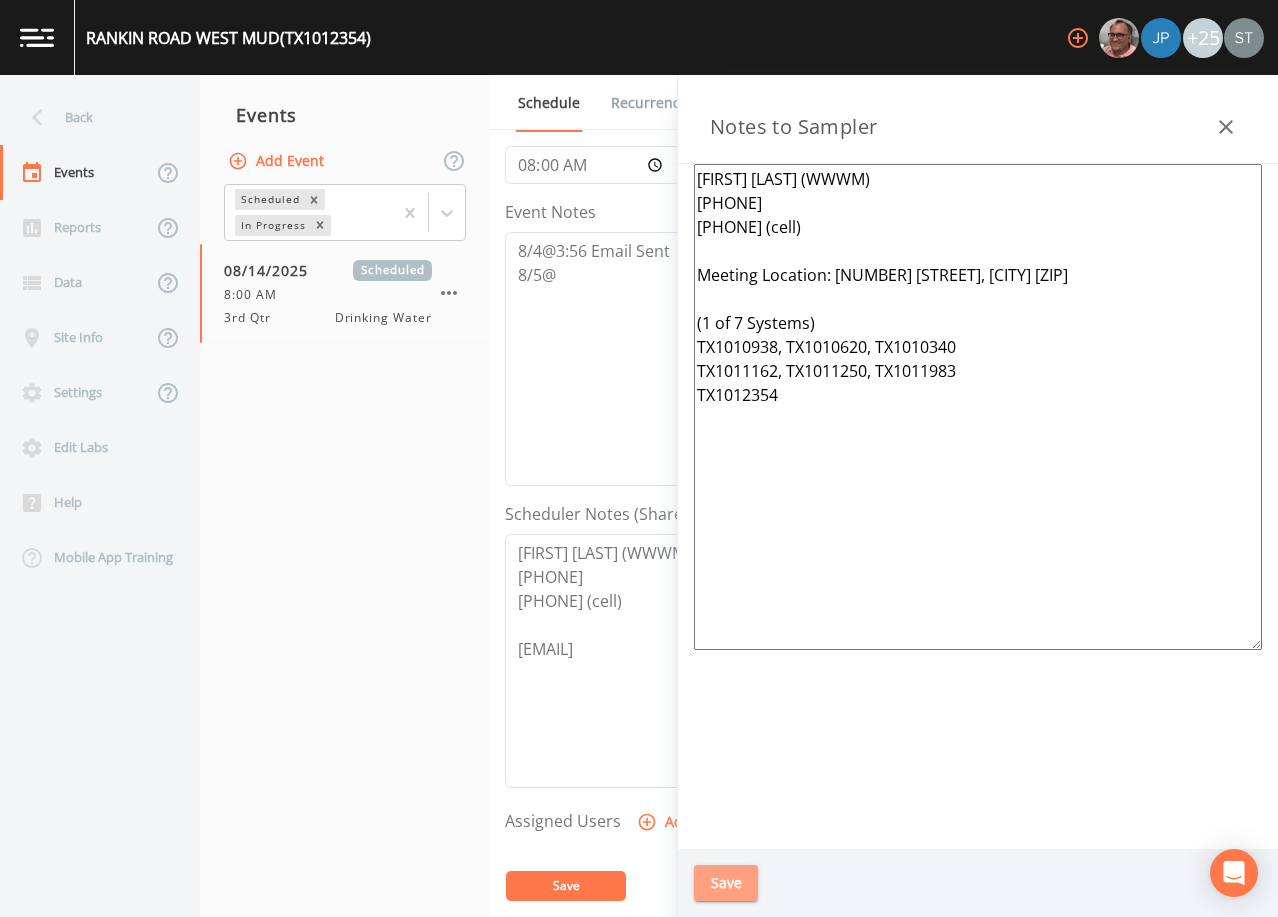 click on "Save" at bounding box center (726, 883) 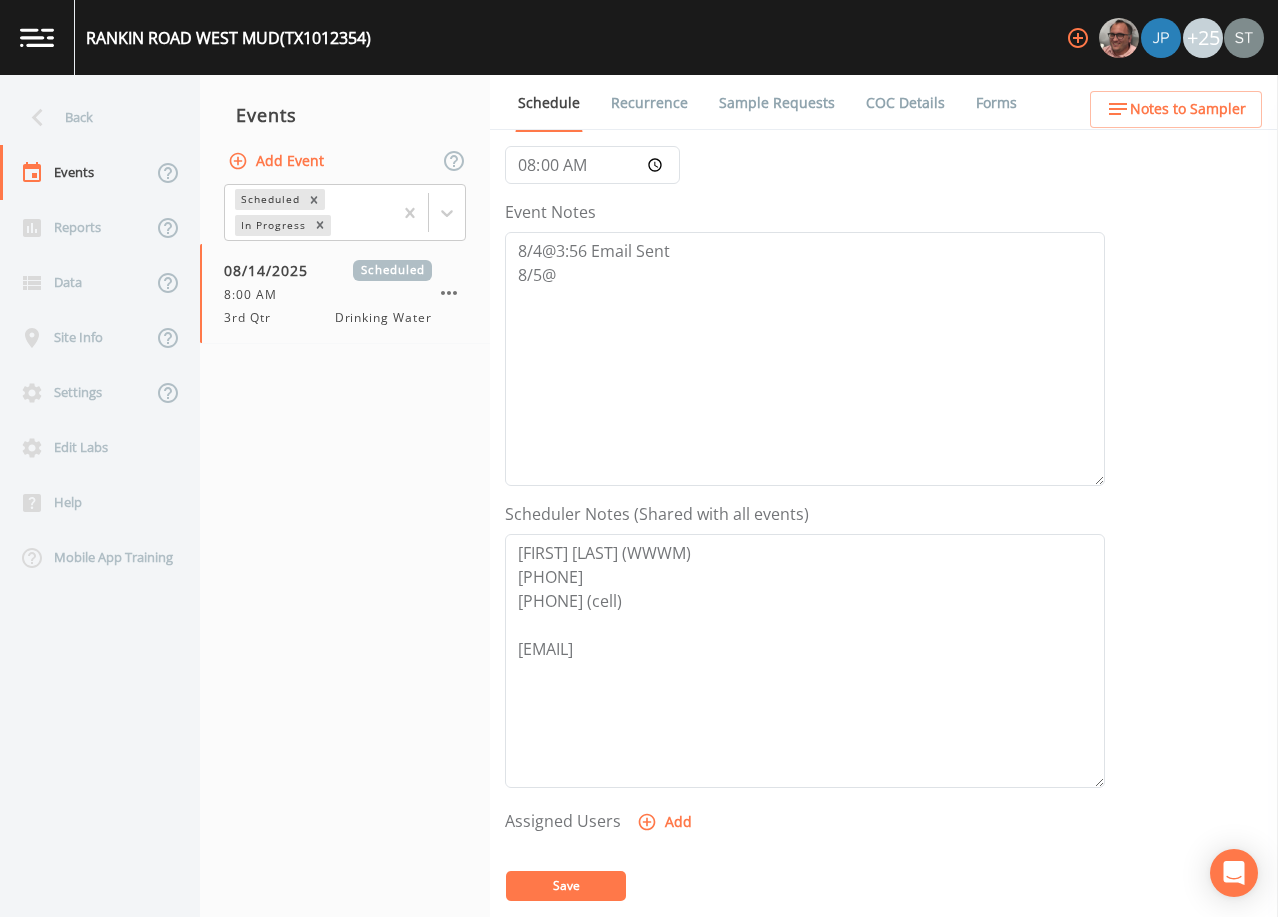 click on "Recurrence" at bounding box center (649, 103) 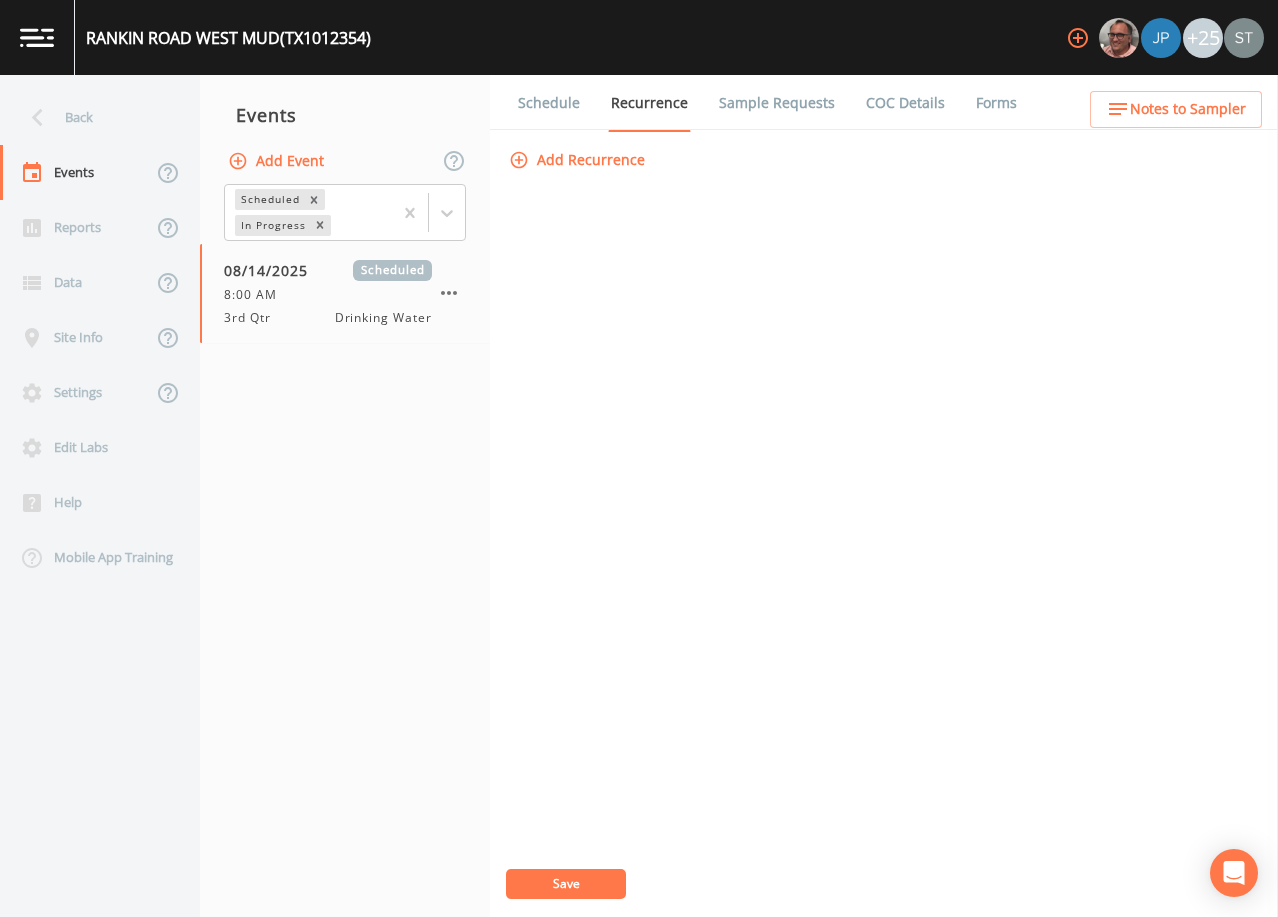 click on "Schedule" at bounding box center [549, 103] 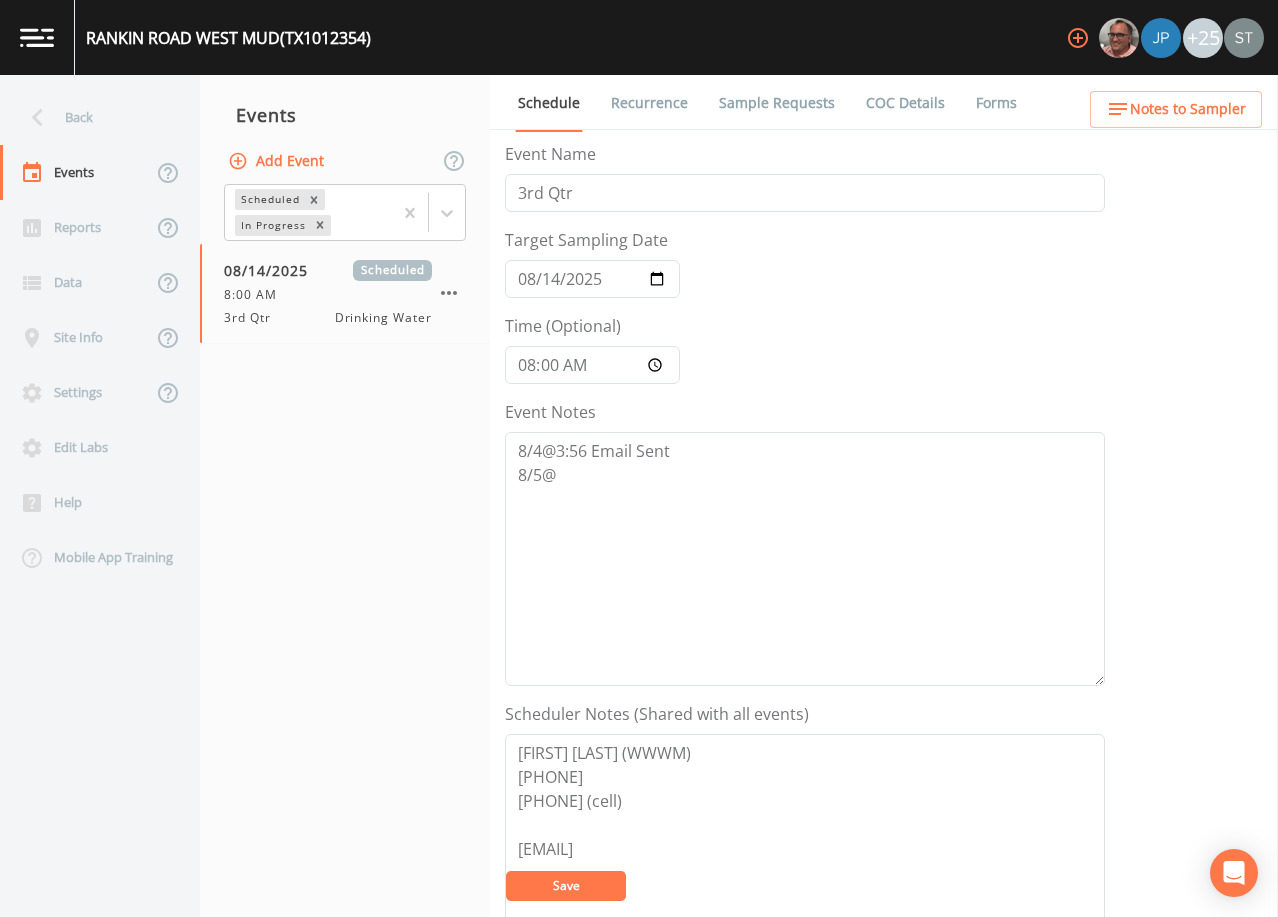 click on "Sample Requests" at bounding box center (777, 103) 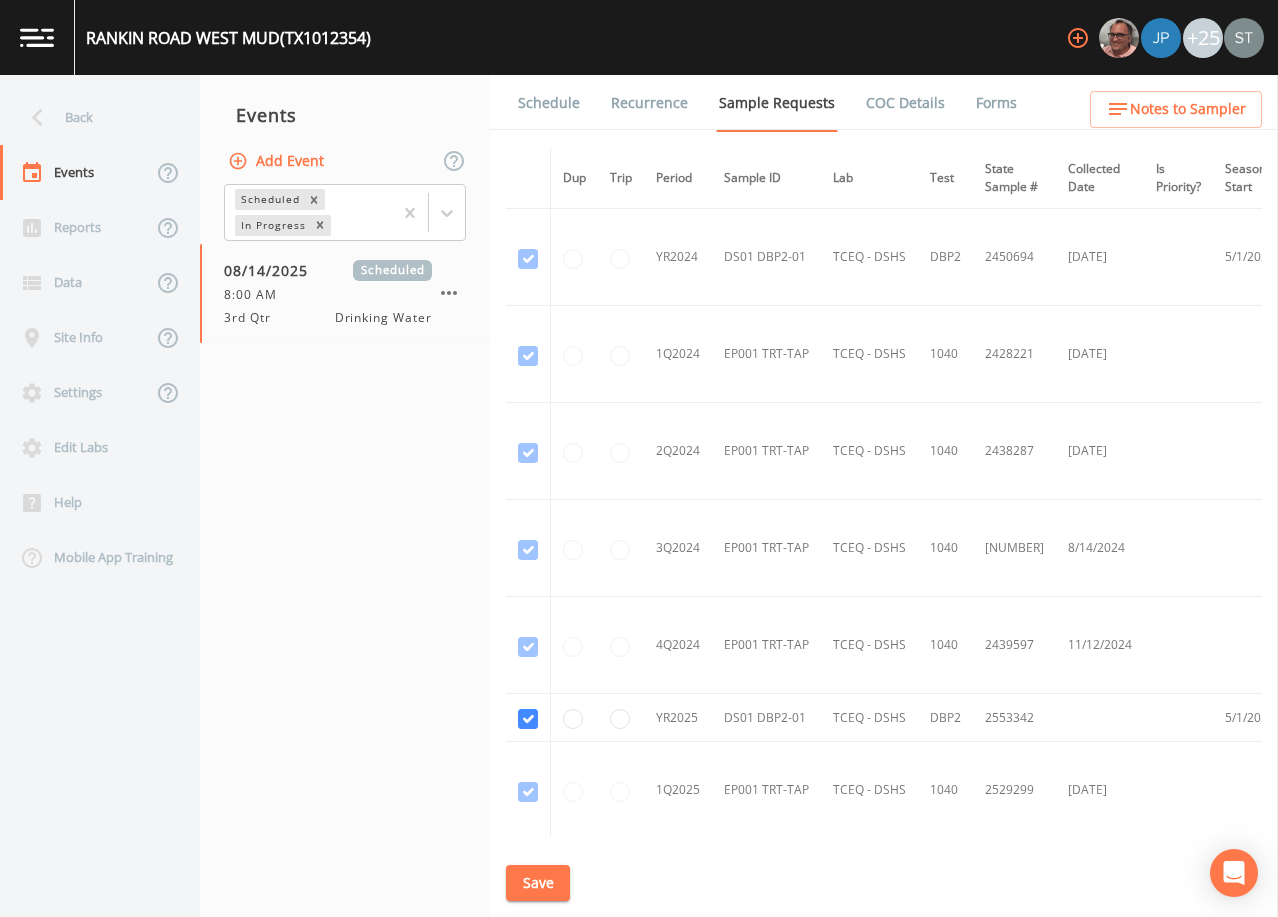 click on "Schedule" at bounding box center [549, 103] 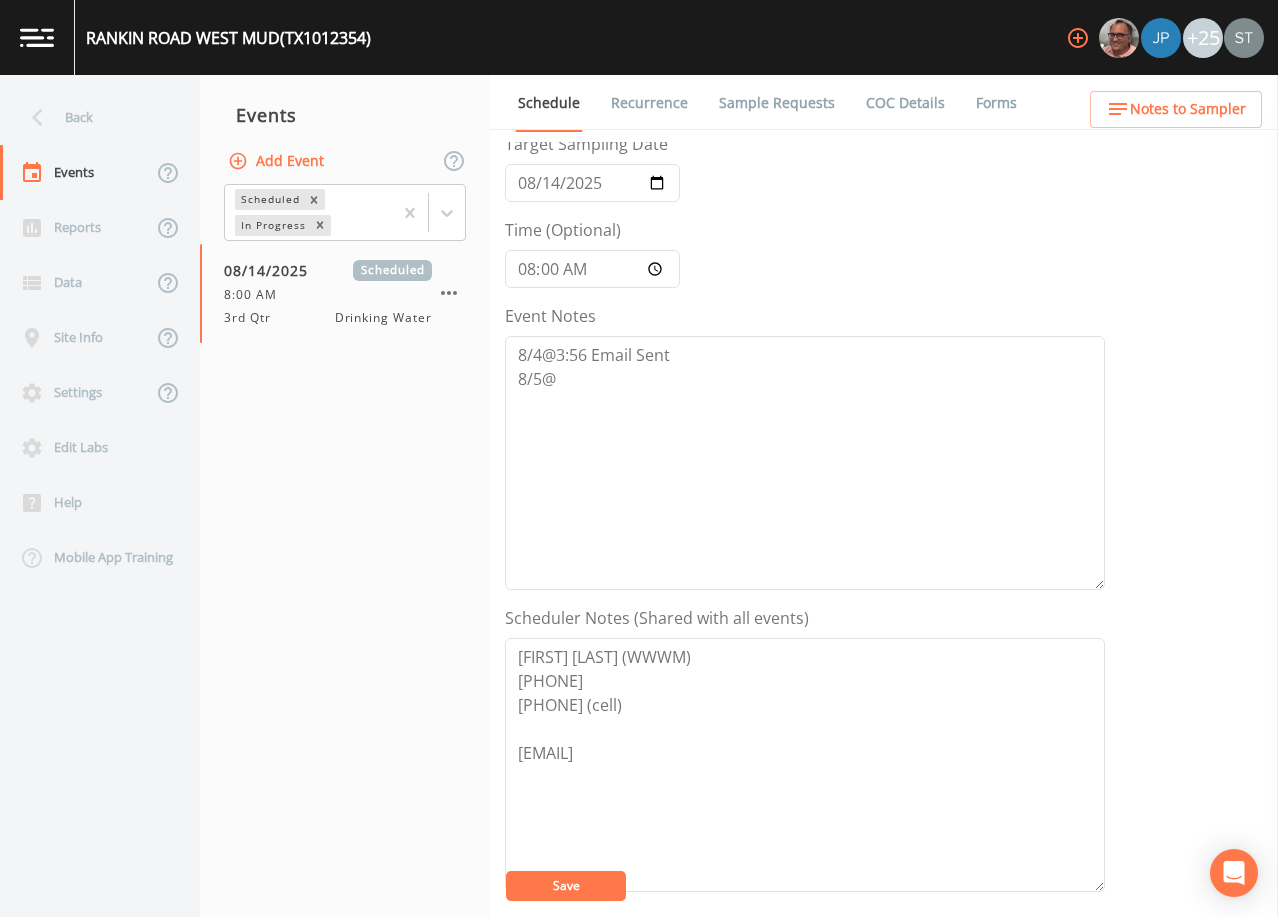 scroll, scrollTop: 0, scrollLeft: 0, axis: both 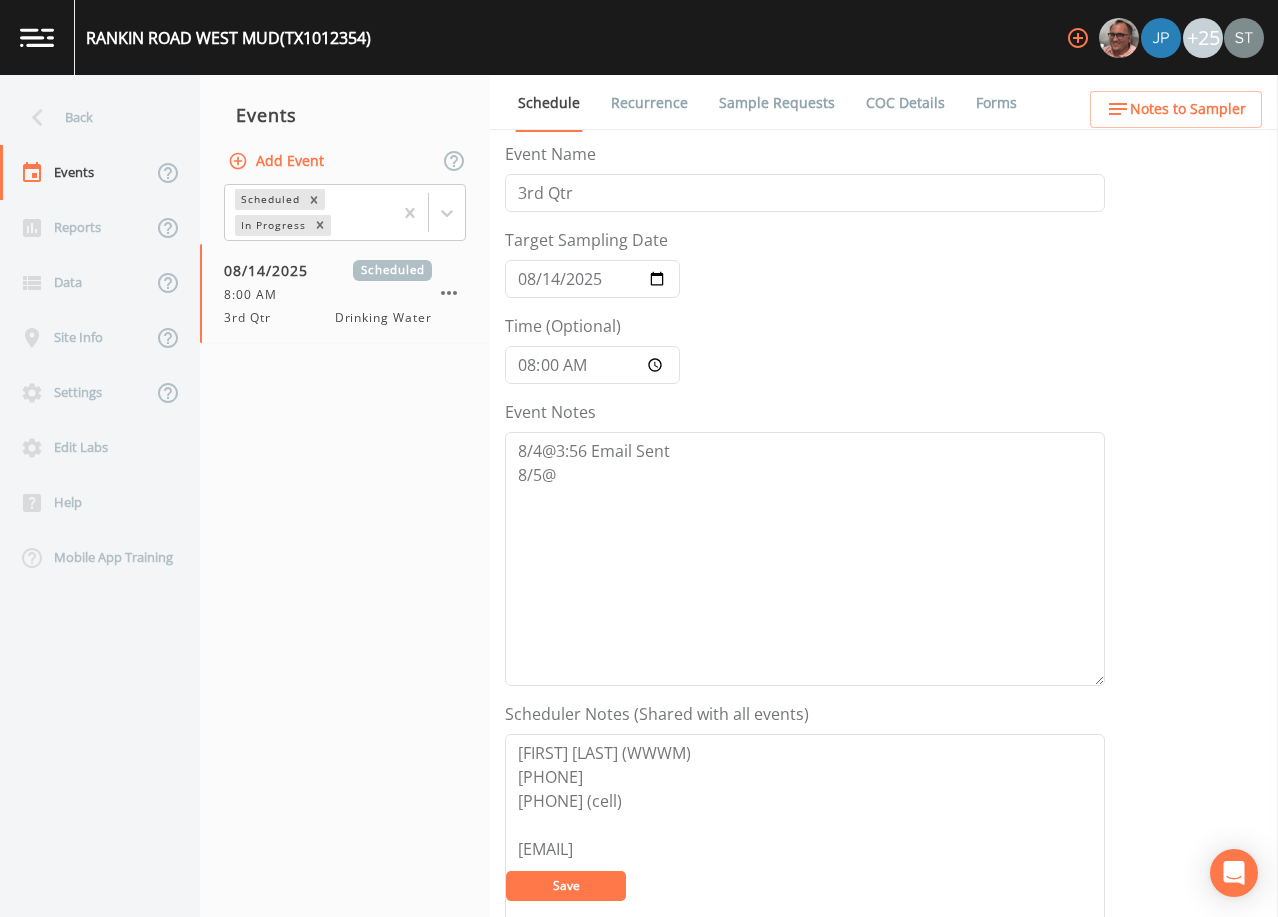 click on "Notes to Sampler" at bounding box center (1188, 109) 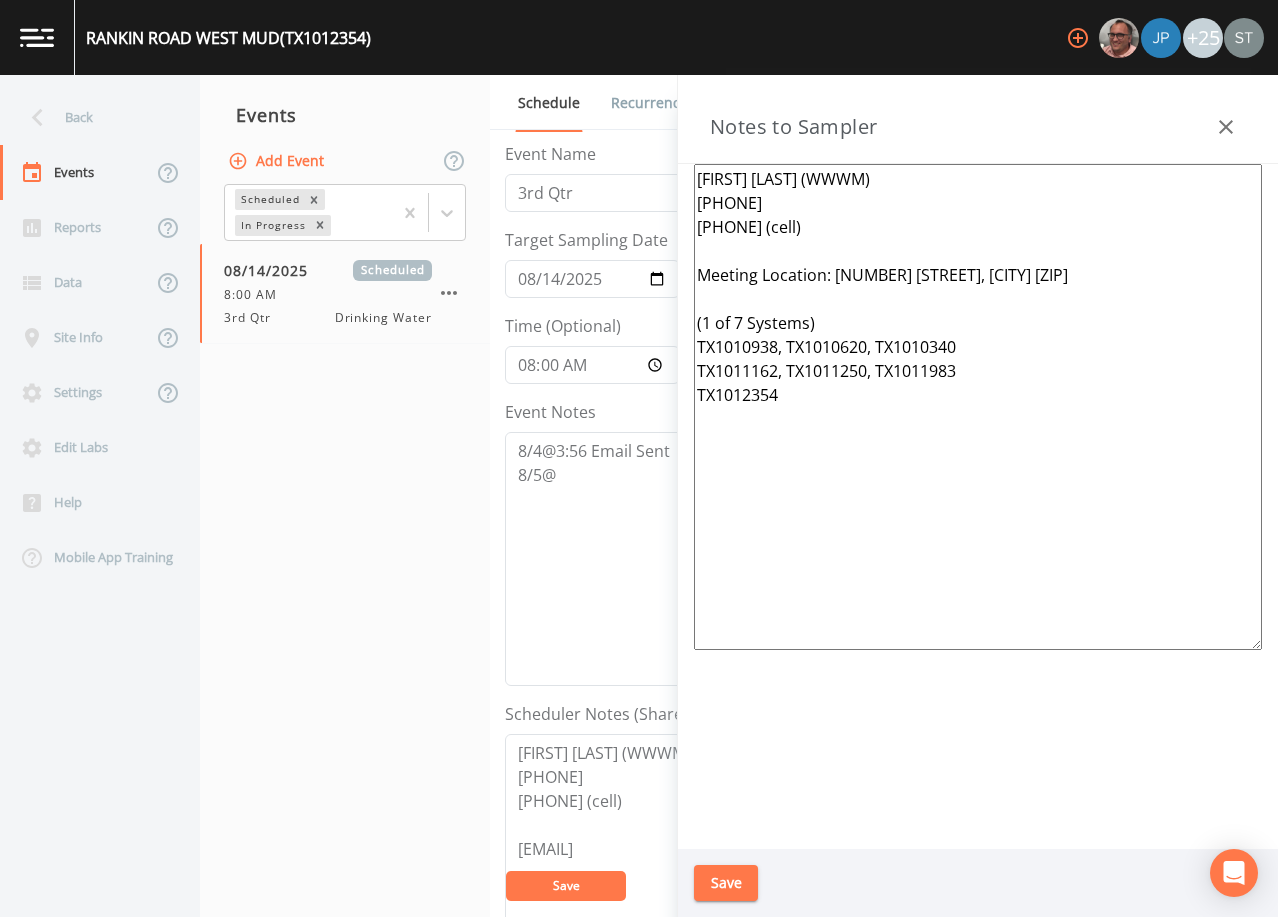click 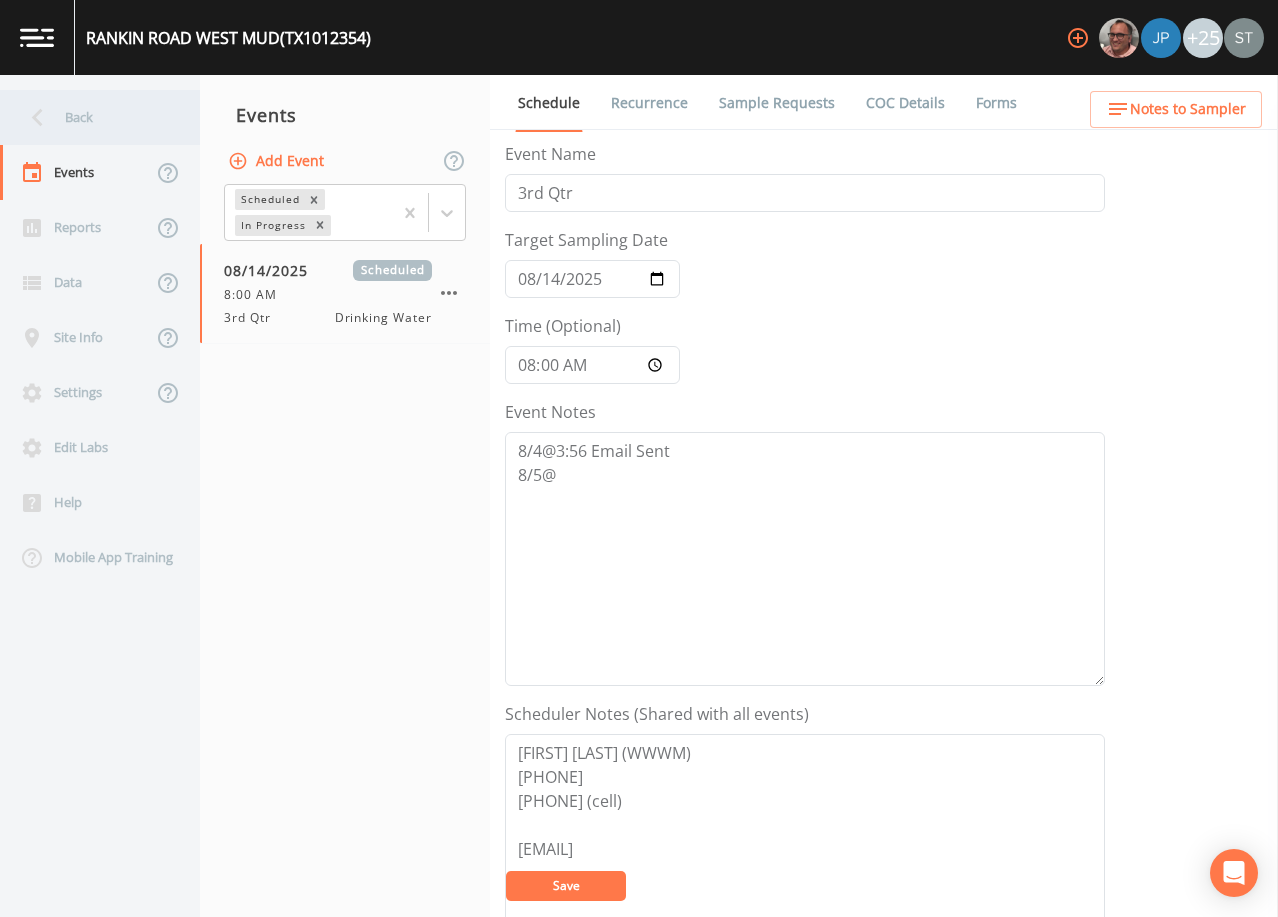 click on "Back" at bounding box center [90, 117] 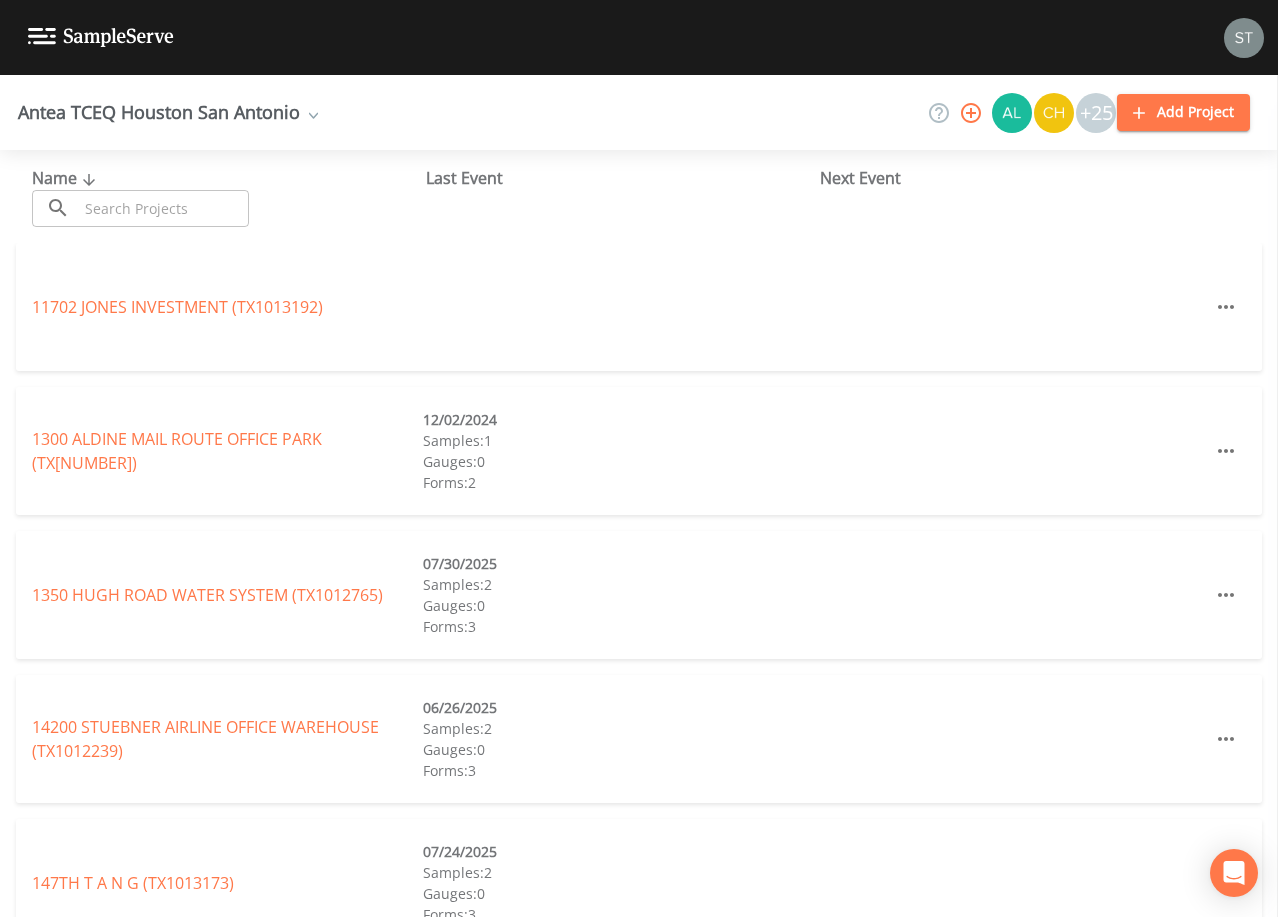 drag, startPoint x: 158, startPoint y: 204, endPoint x: 162, endPoint y: 218, distance: 14.56022 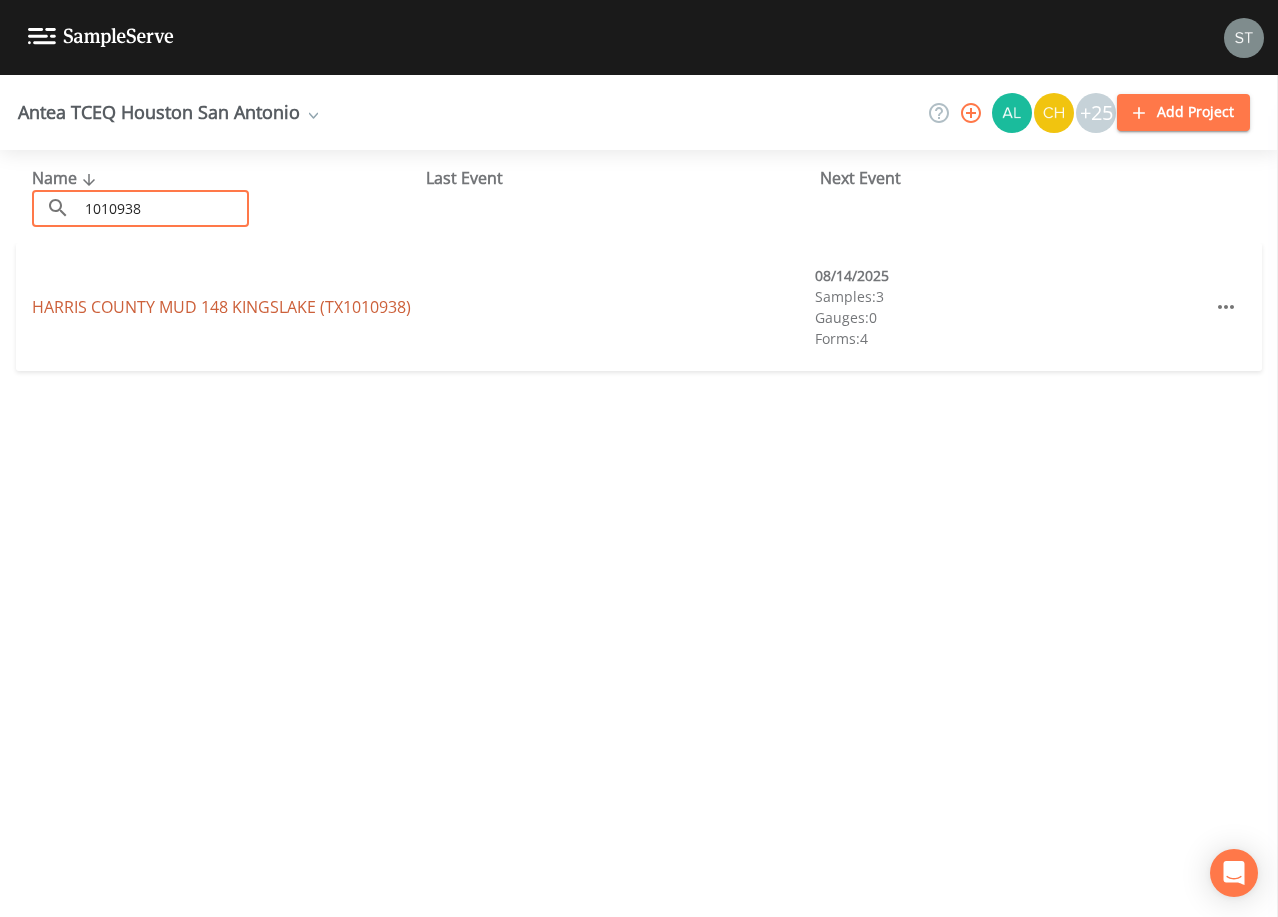 type on "1010938" 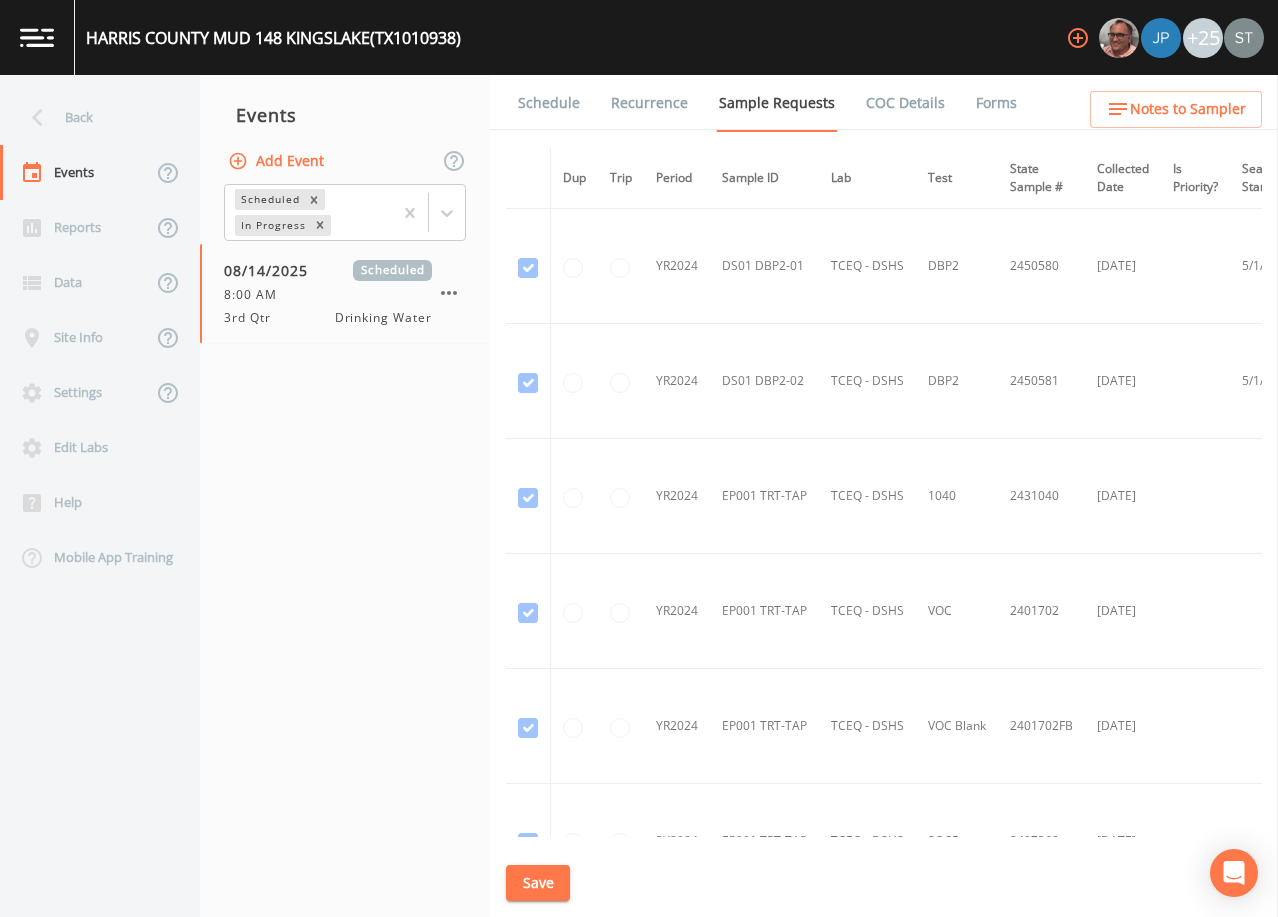 click on "Schedule" at bounding box center [549, 103] 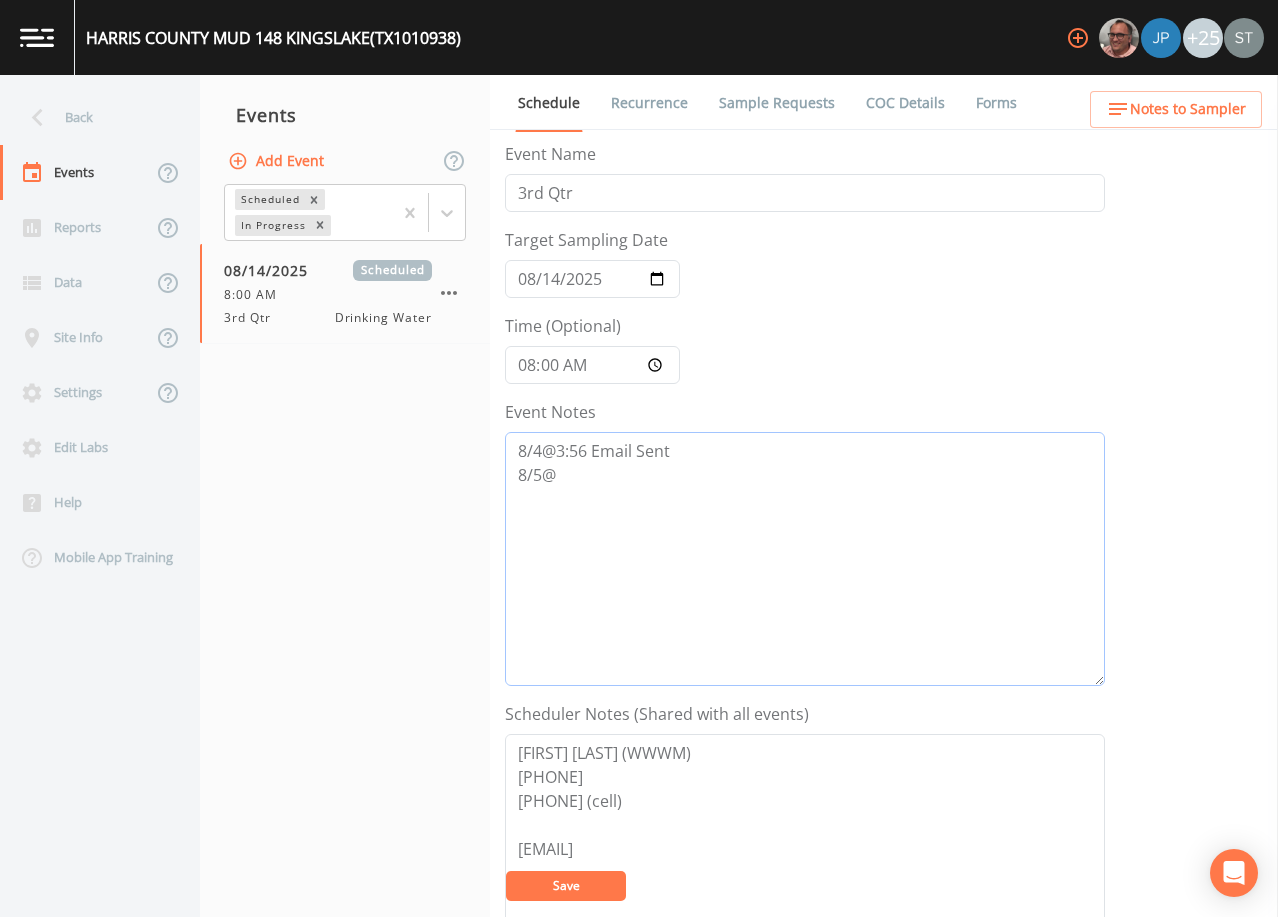 click on "8/4@3:56 Email Sent
8/5@" at bounding box center [805, 559] 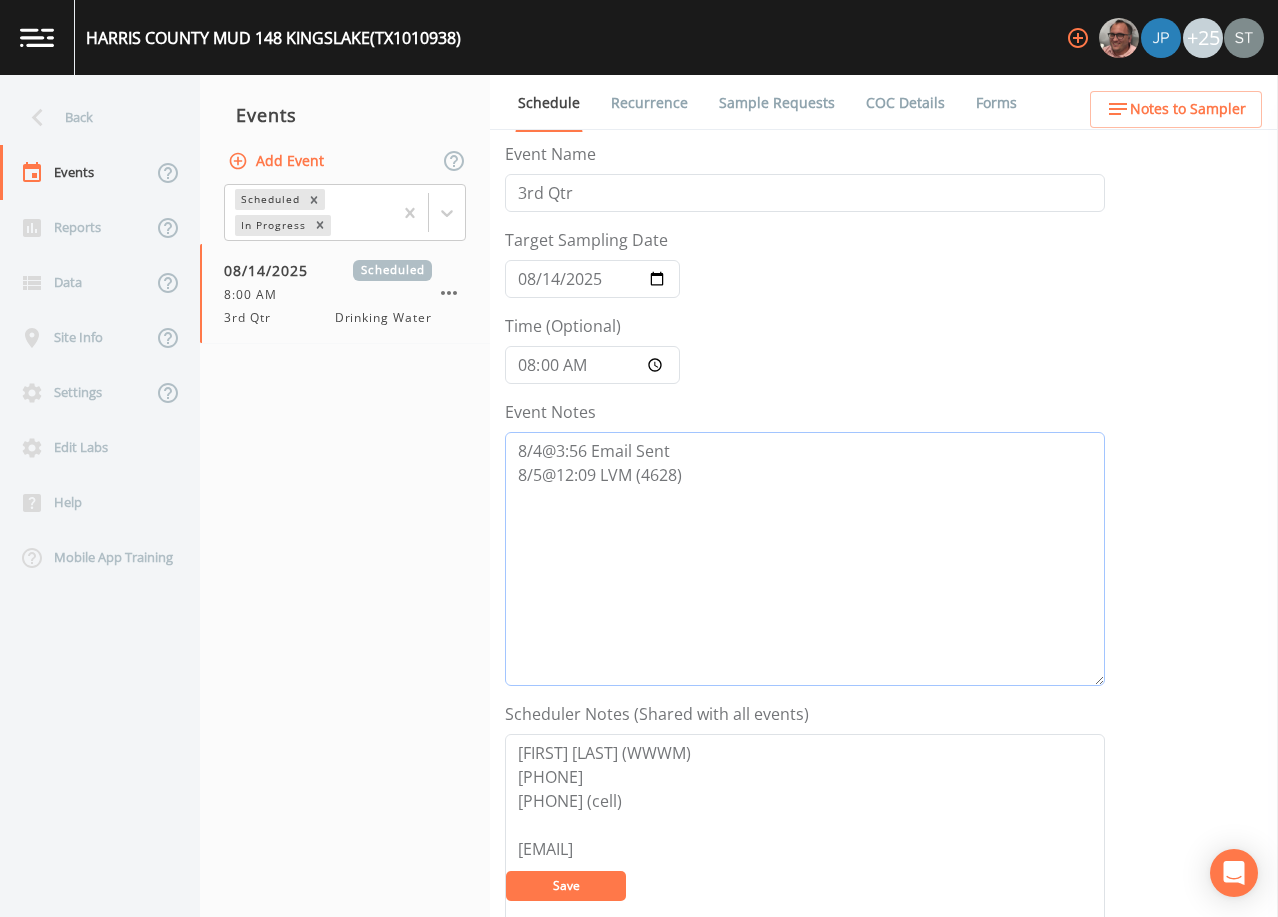 type on "8/4@3:56 Email Sent
8/5@12:09 LVM (4628)" 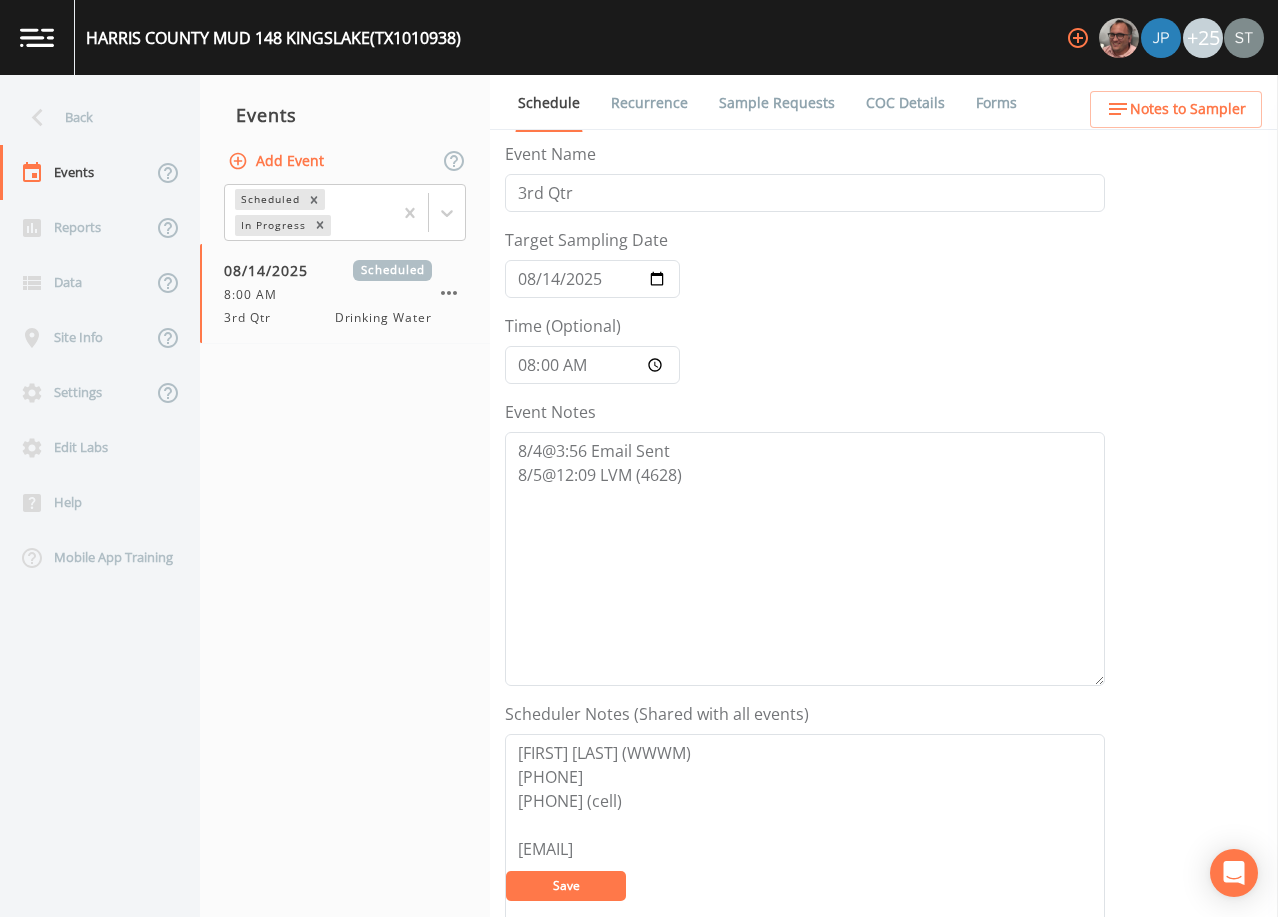 click on "Save" at bounding box center (566, 886) 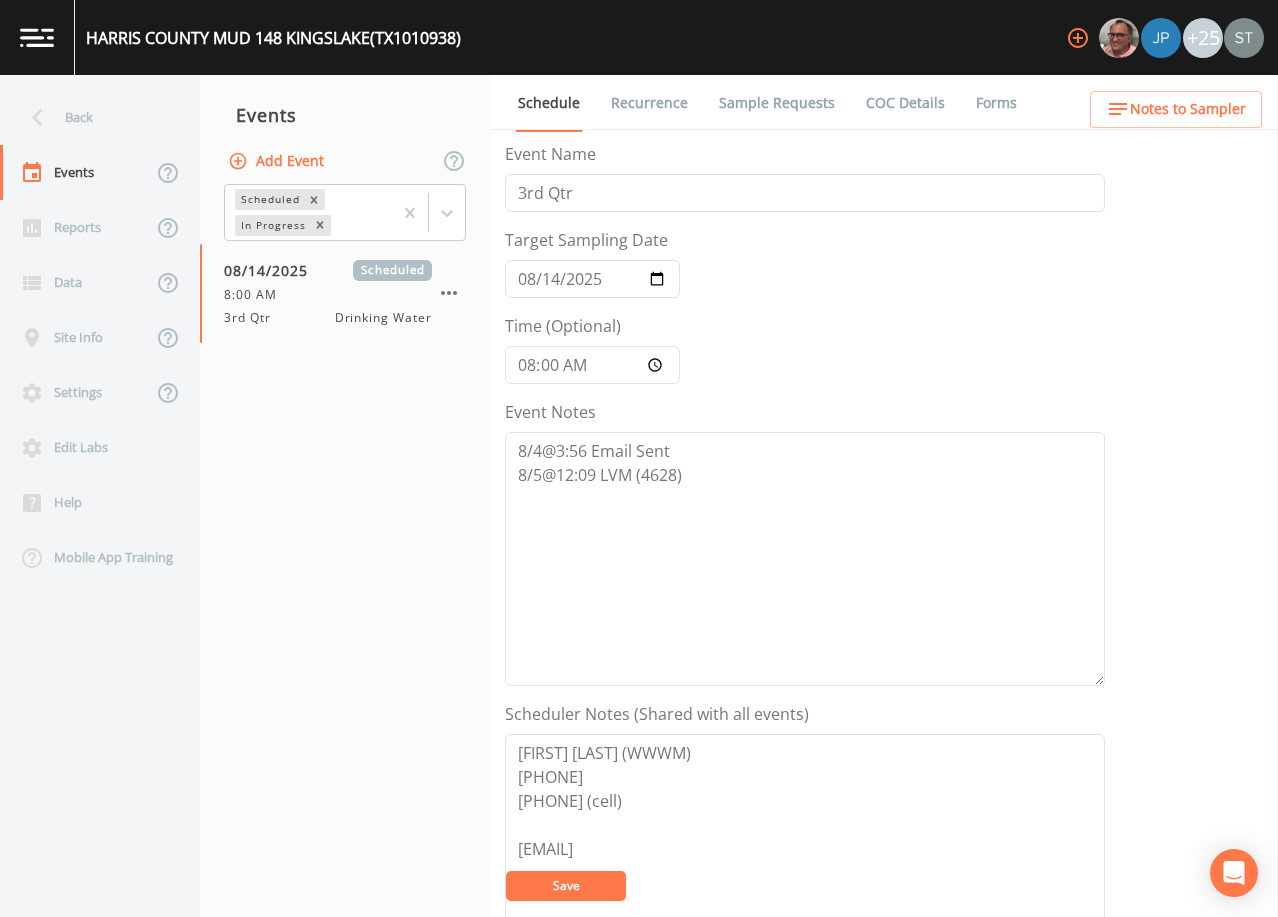 click on "Save" at bounding box center [566, 886] 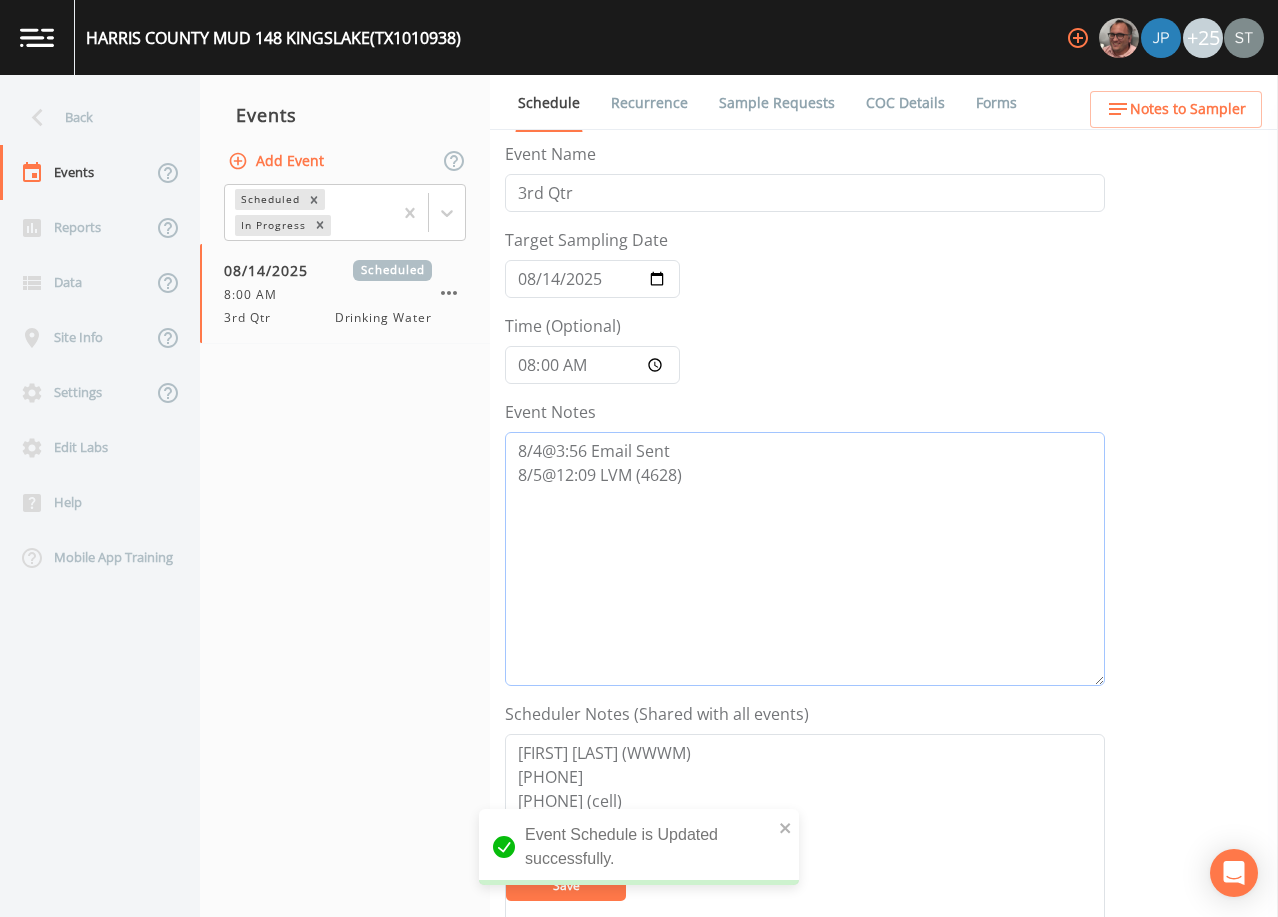 drag, startPoint x: 676, startPoint y: 479, endPoint x: 558, endPoint y: 470, distance: 118.34272 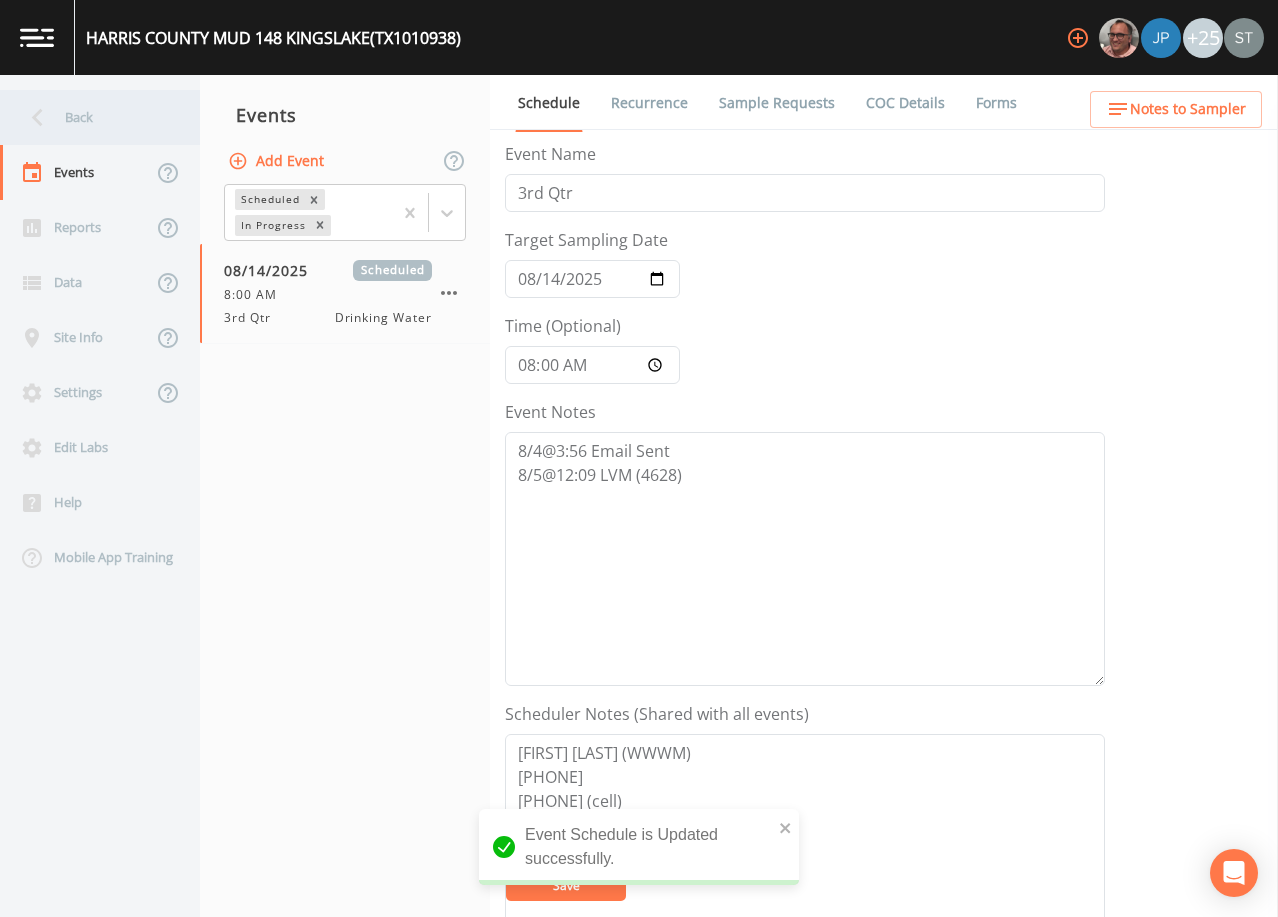 click on "Back" at bounding box center [90, 117] 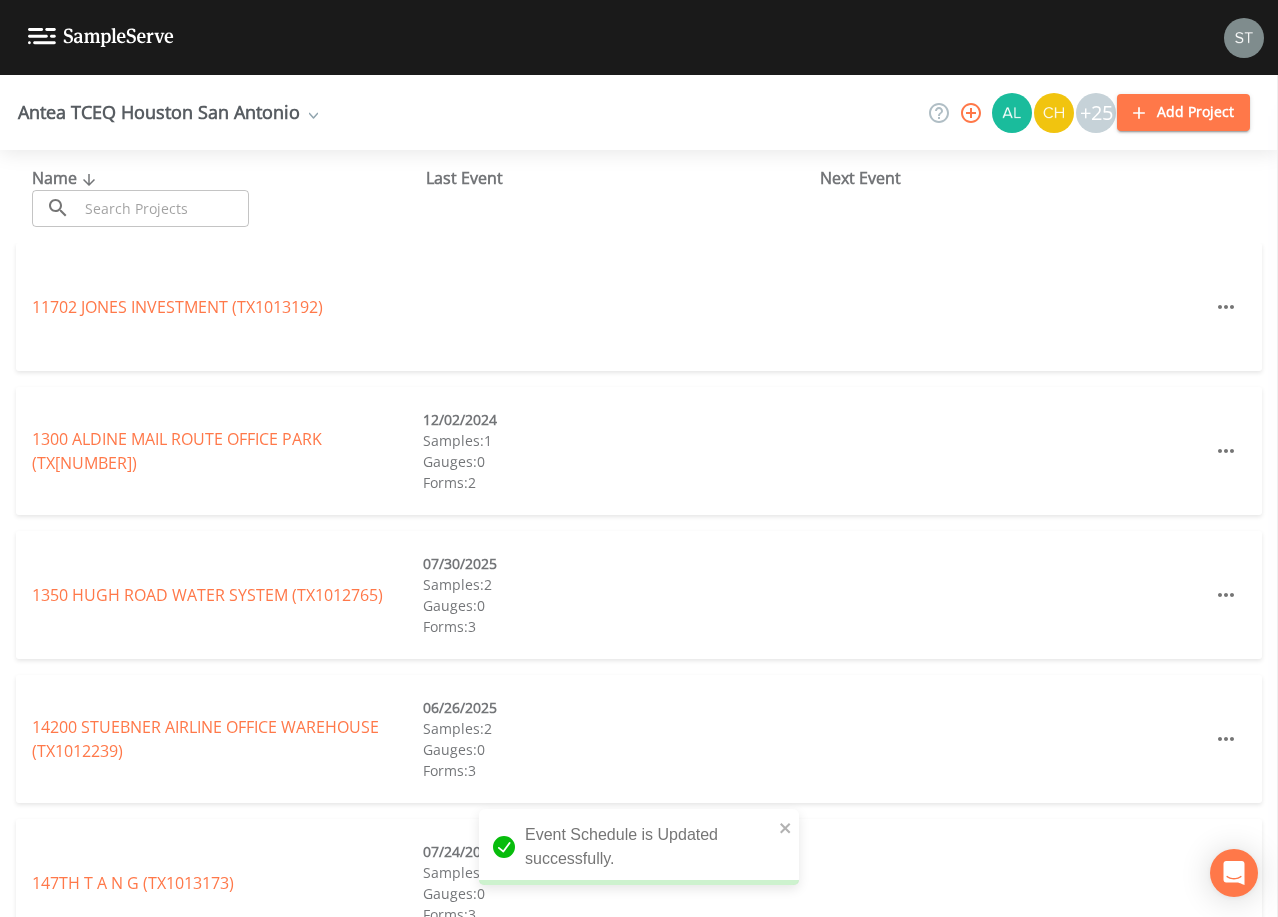 click at bounding box center (163, 208) 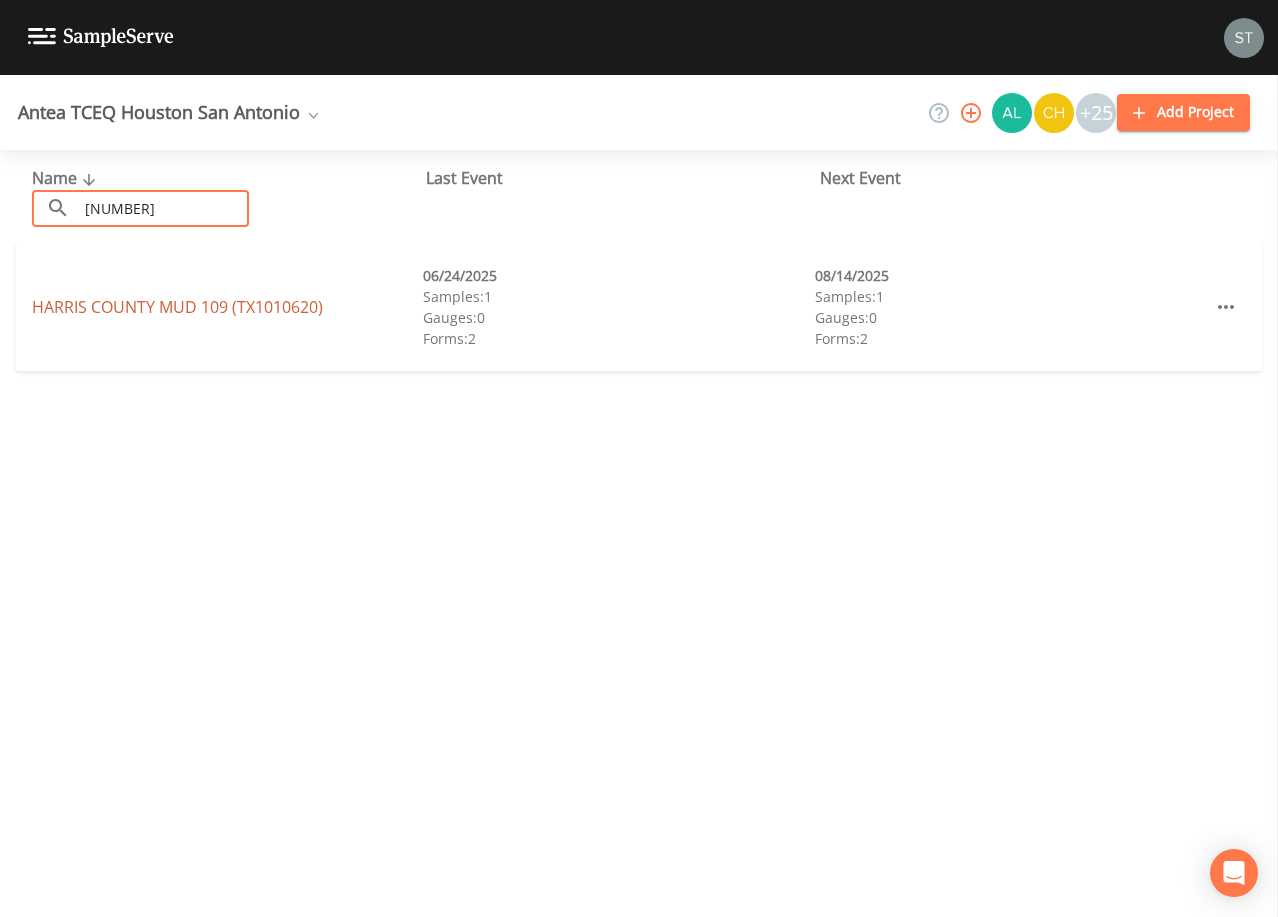 type on "[NUMBER]" 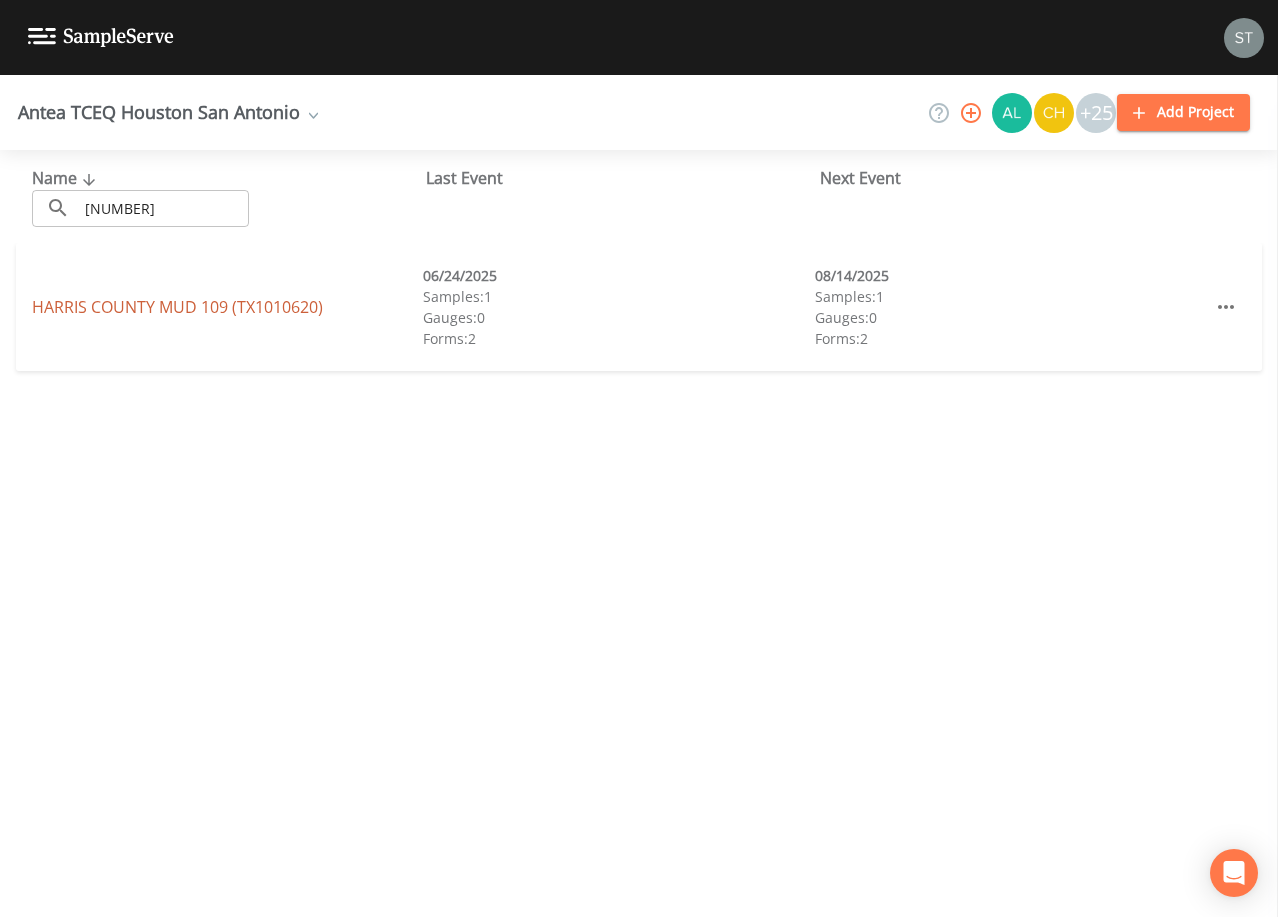 click on "[CITY] COUNTY MUD 109   (TX[NUMBER])" at bounding box center [177, 307] 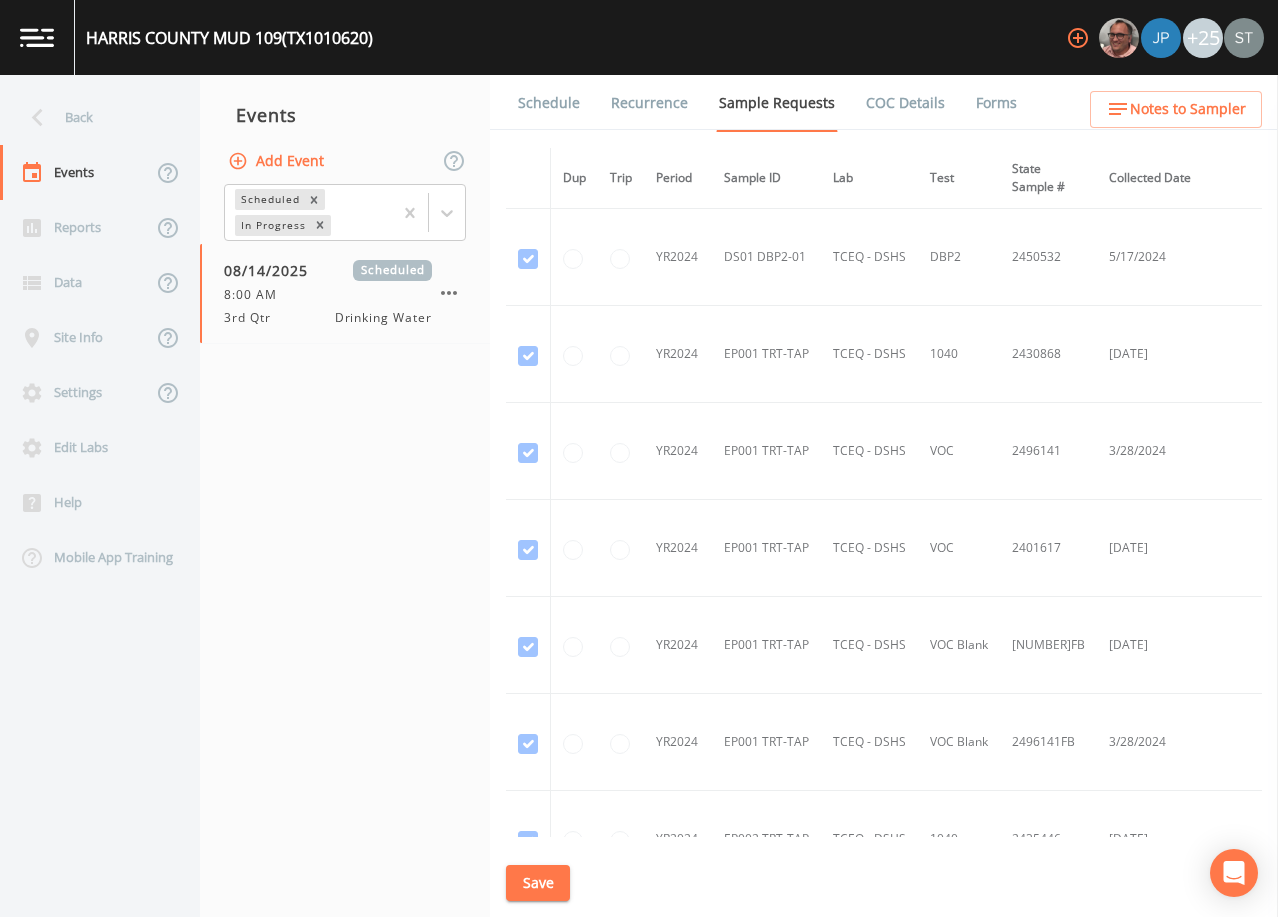 click on "Schedule" at bounding box center [549, 103] 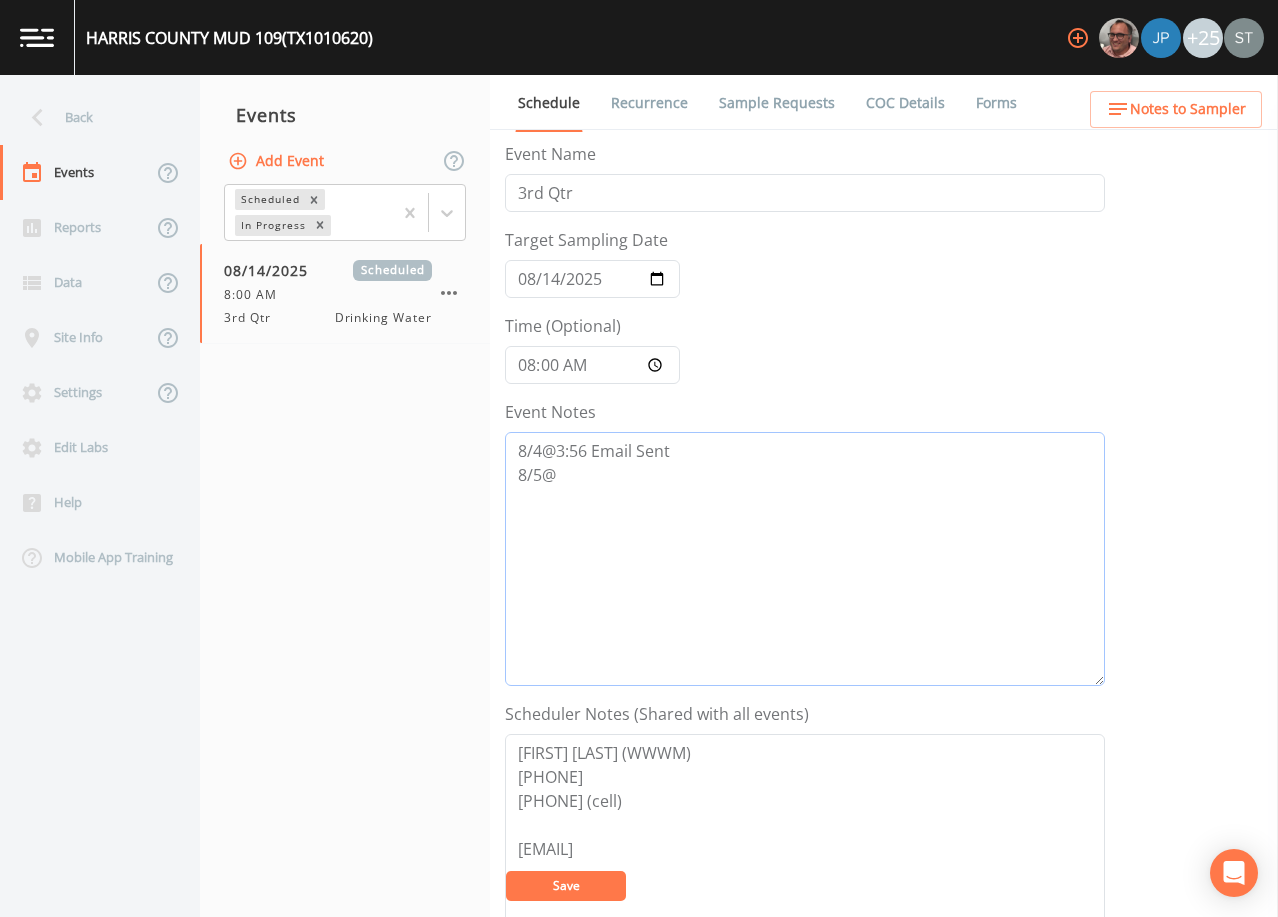 click on "8/4@3:56 Email Sent
8/5@" at bounding box center [805, 559] 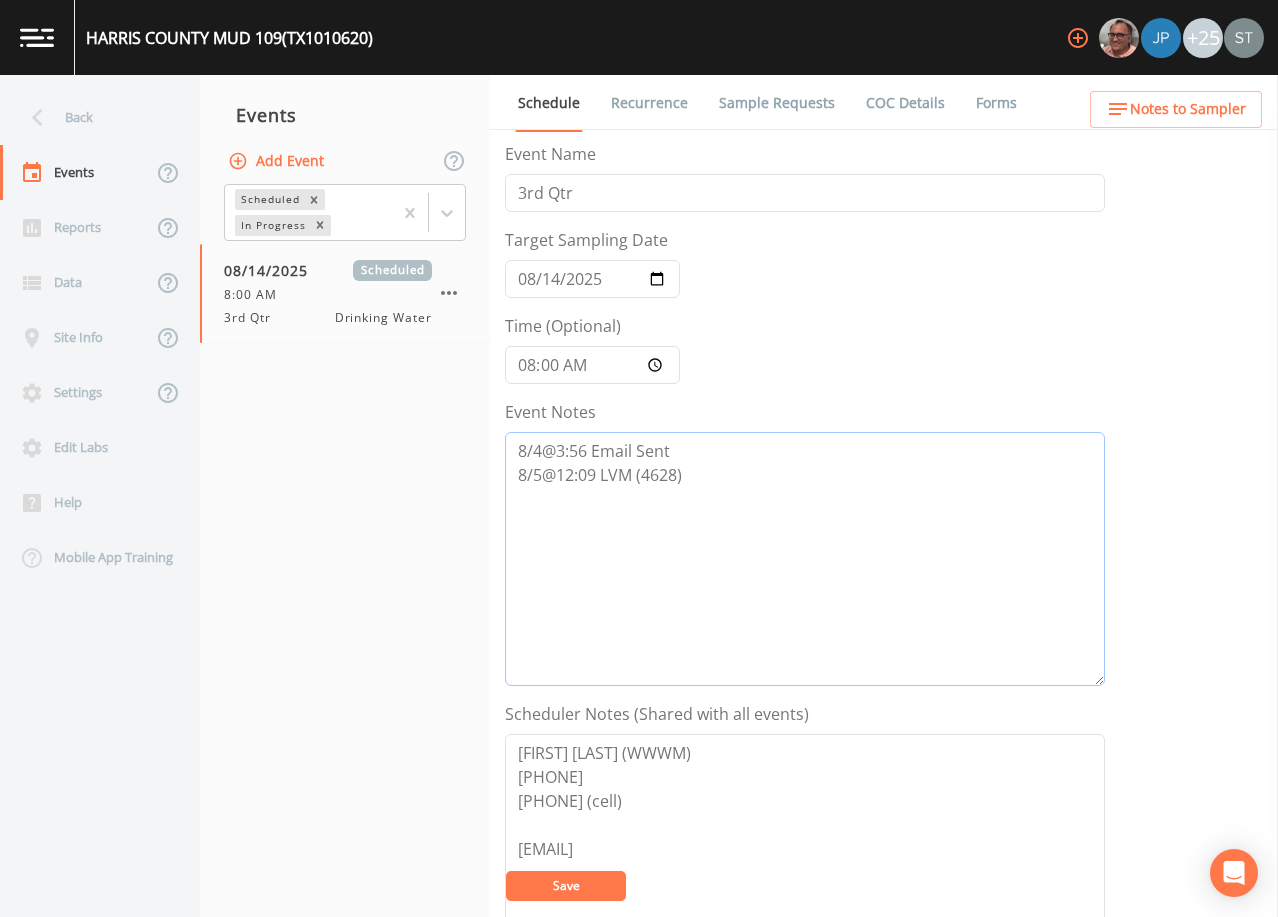type on "8/4@3:56 Email Sent
8/5@12:09 LVM (4628)" 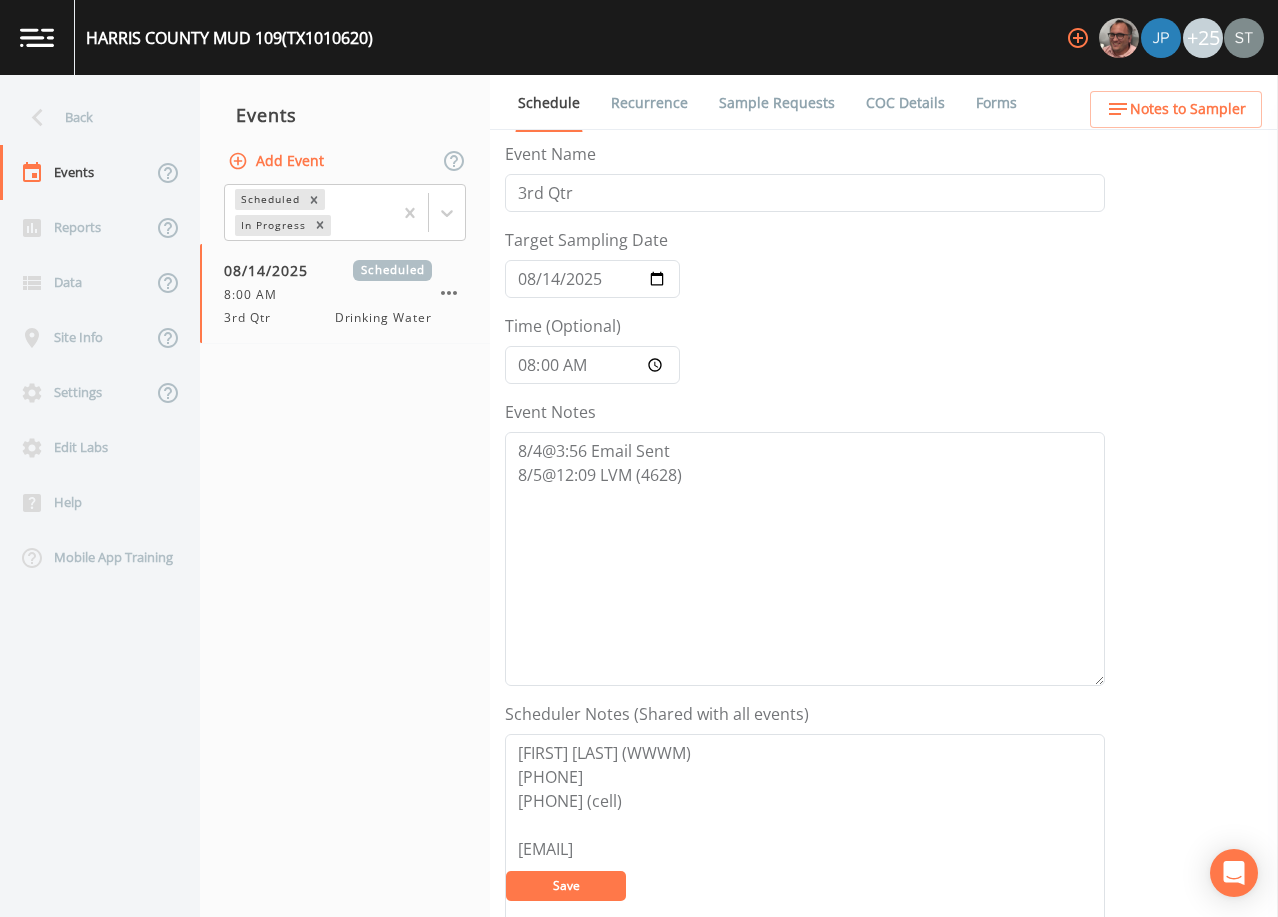 click on "Save" at bounding box center (566, 886) 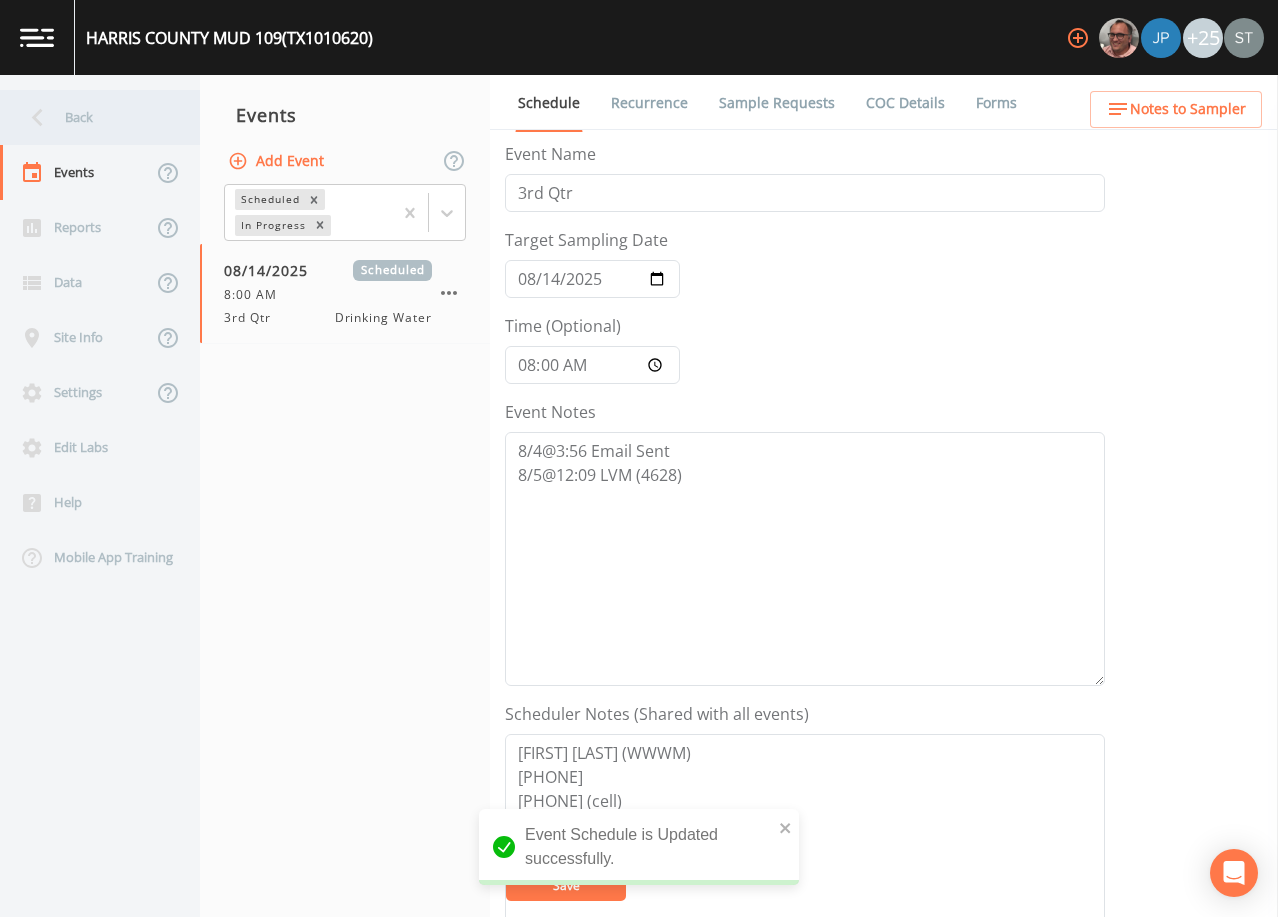 click on "Back" at bounding box center (90, 117) 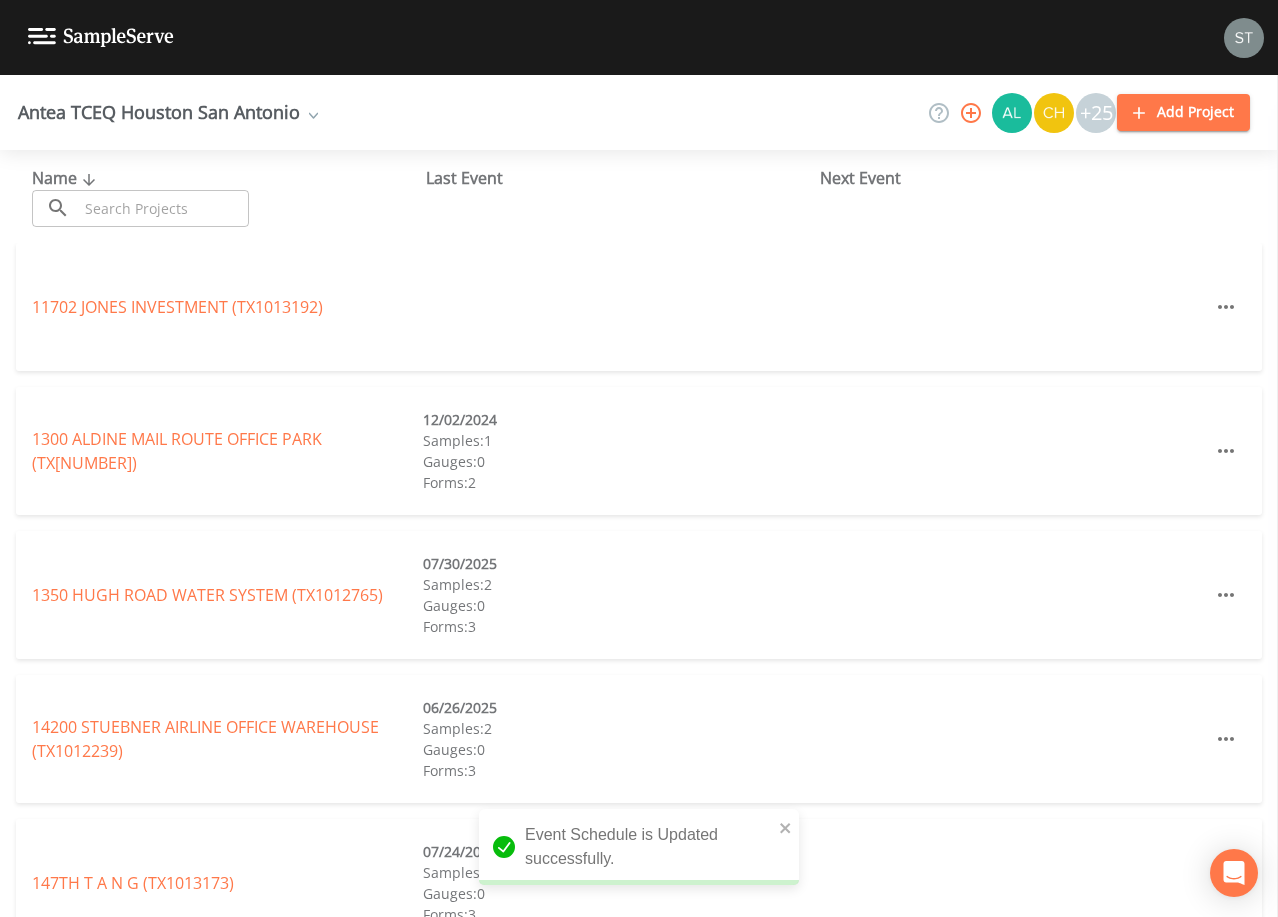 click at bounding box center [163, 208] 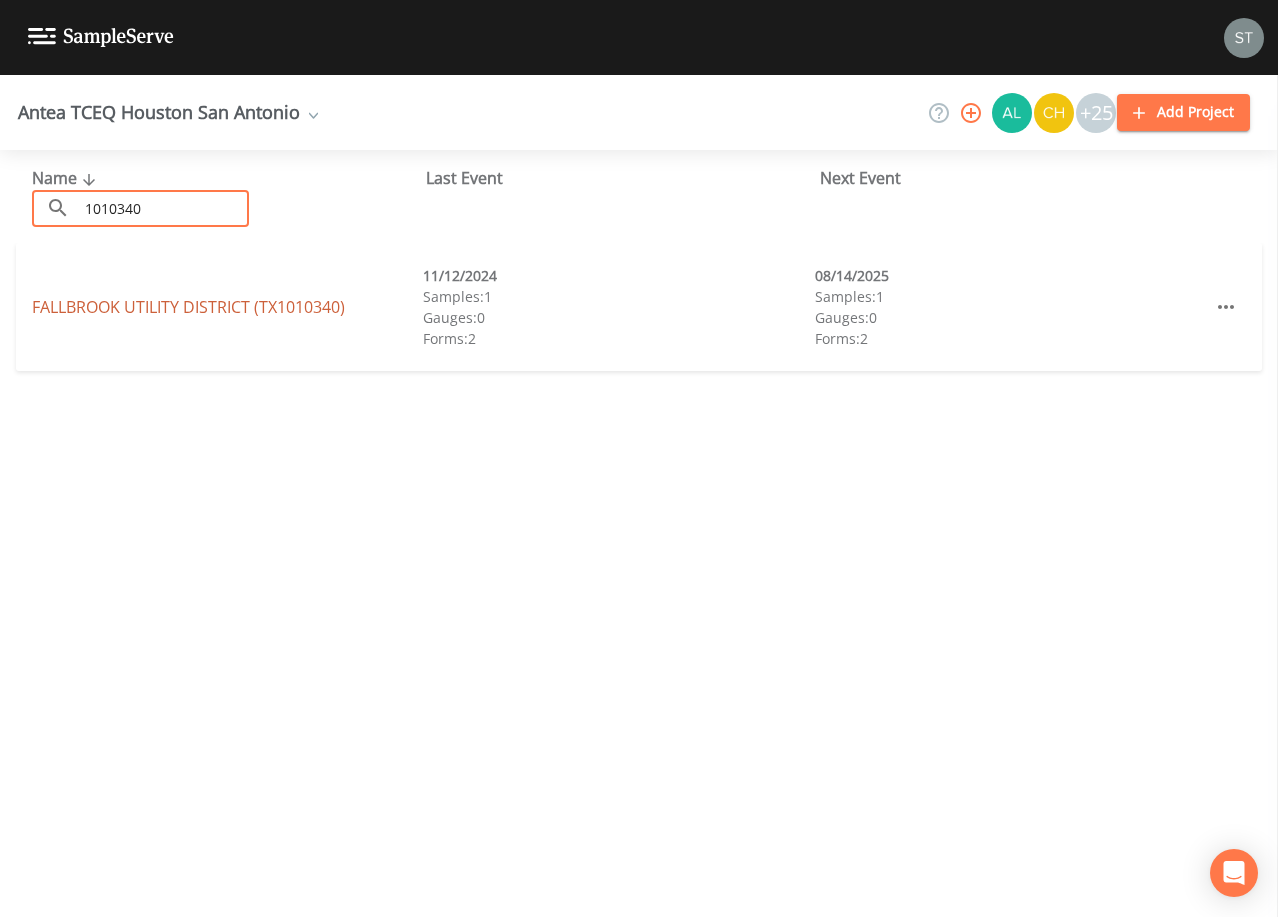type on "1010340" 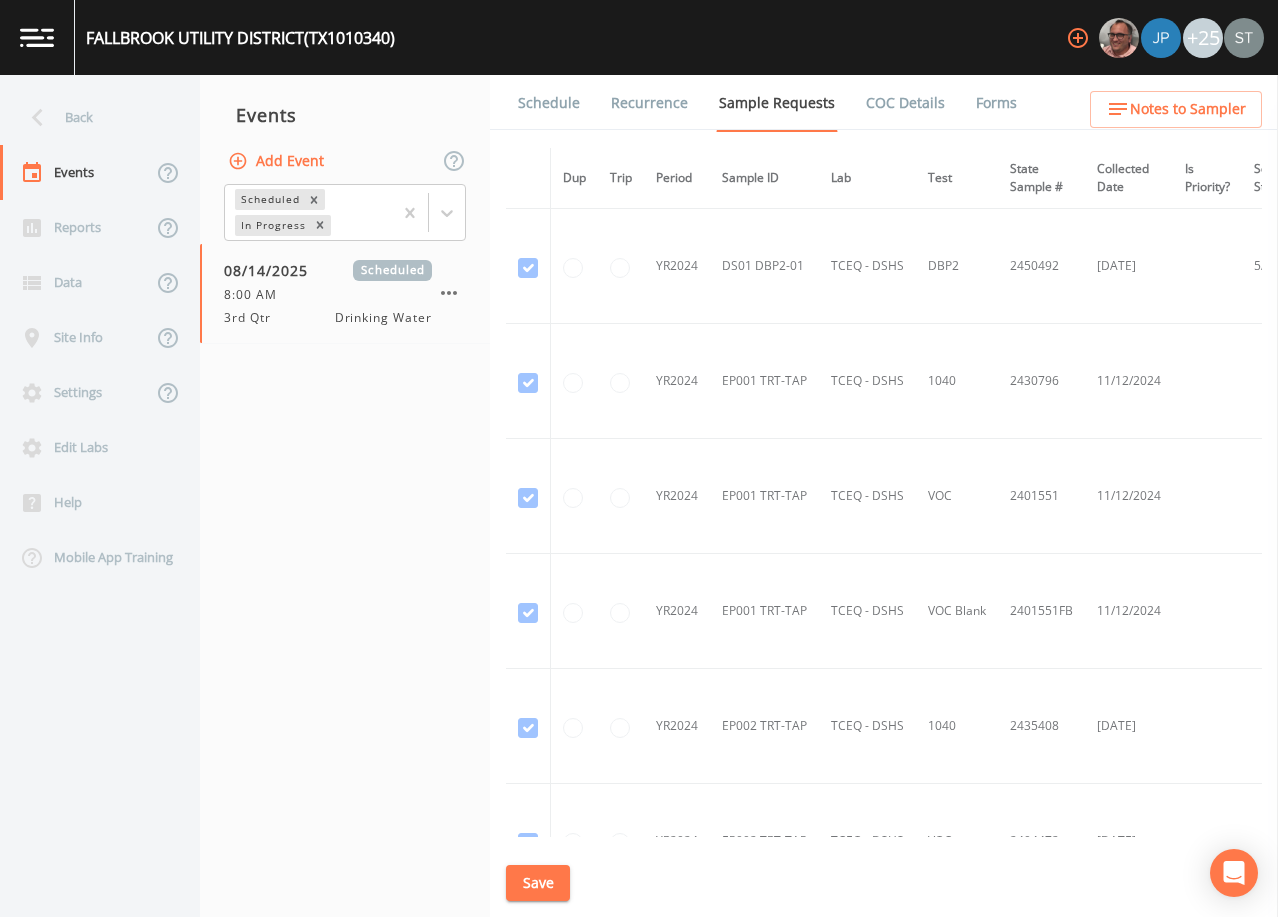 click on "Schedule" at bounding box center [549, 103] 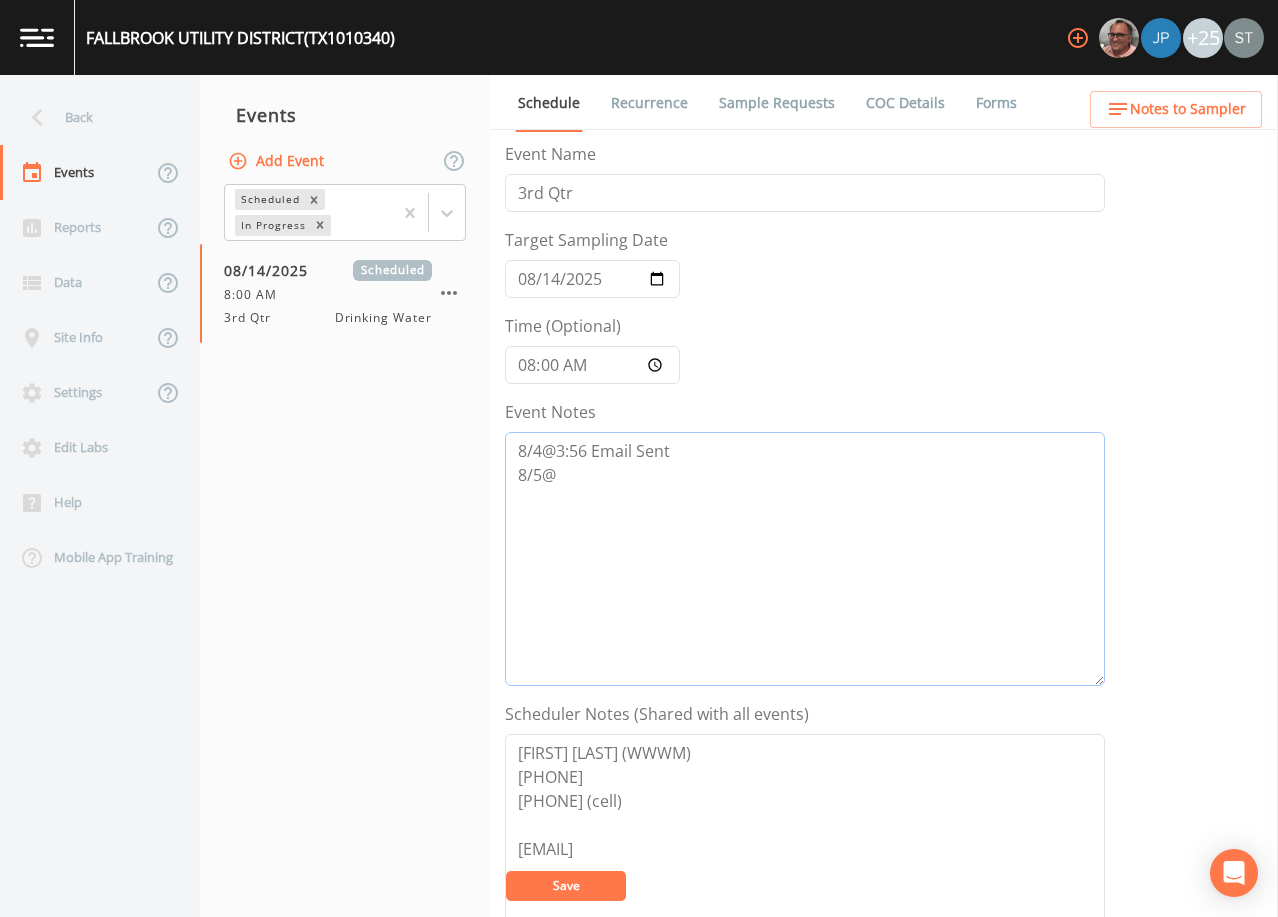 click on "8/4@3:56 Email Sent
8/5@" at bounding box center (805, 559) 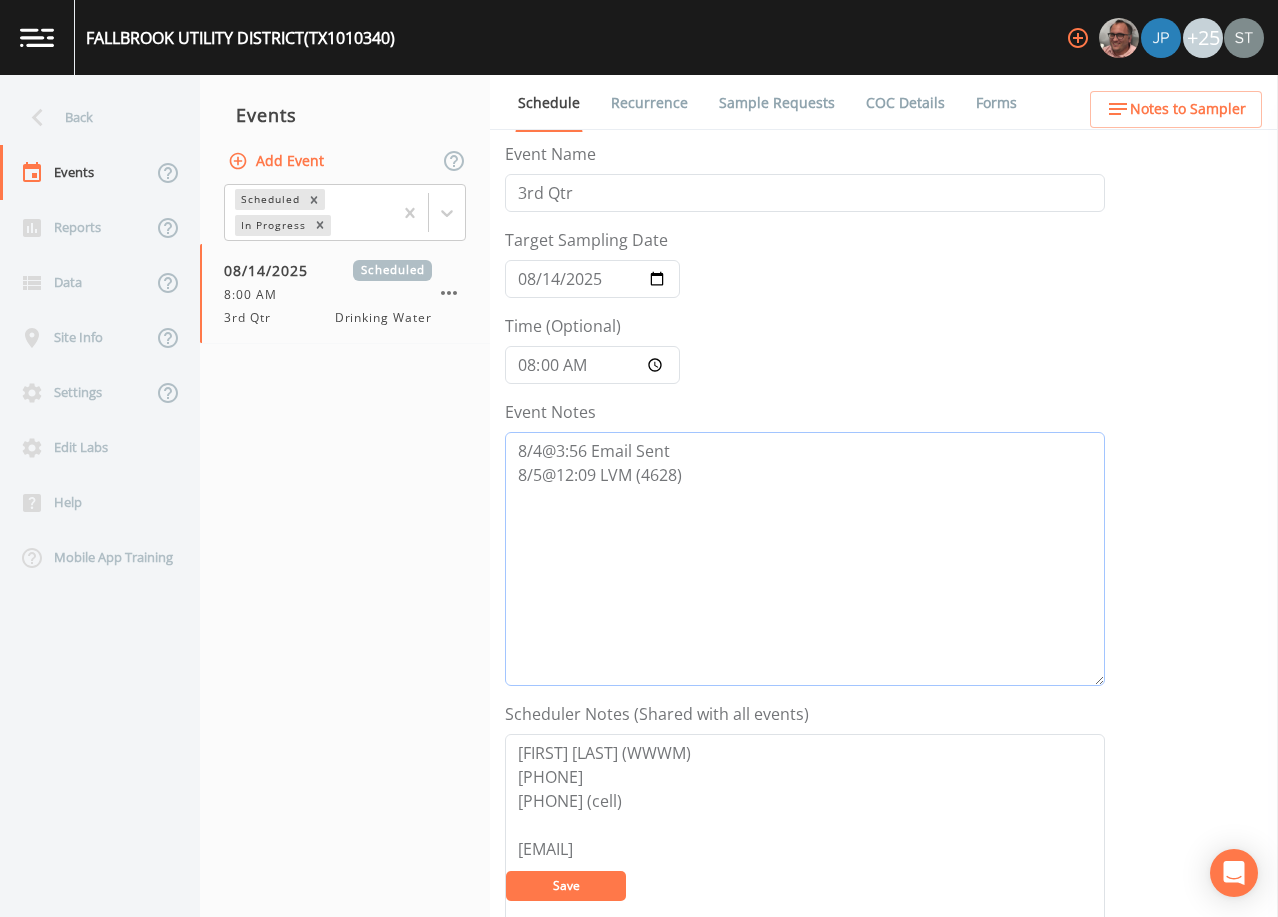 type on "8/4@3:56 Email Sent
8/5@12:09 LVM (4628)" 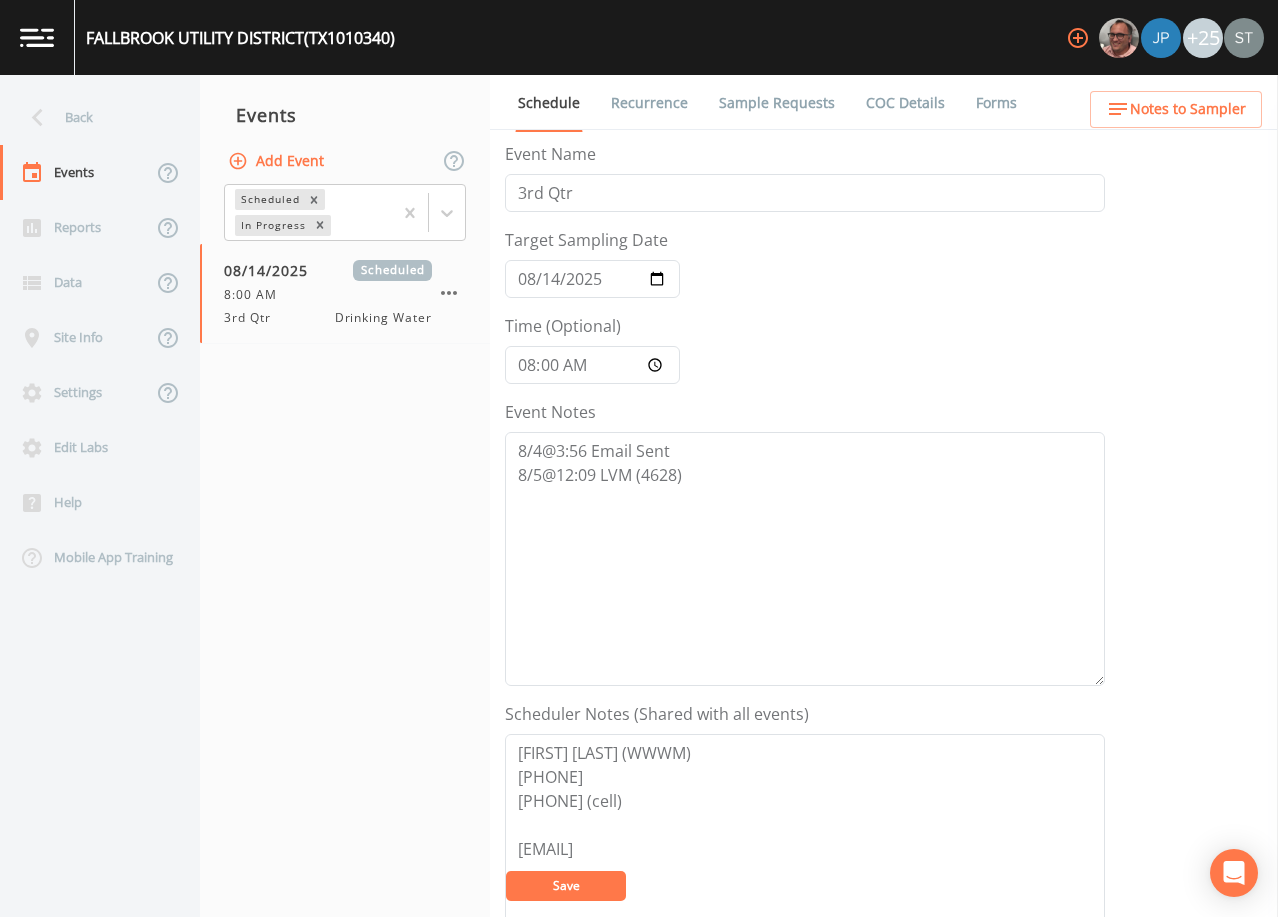 click on "Save" at bounding box center [566, 885] 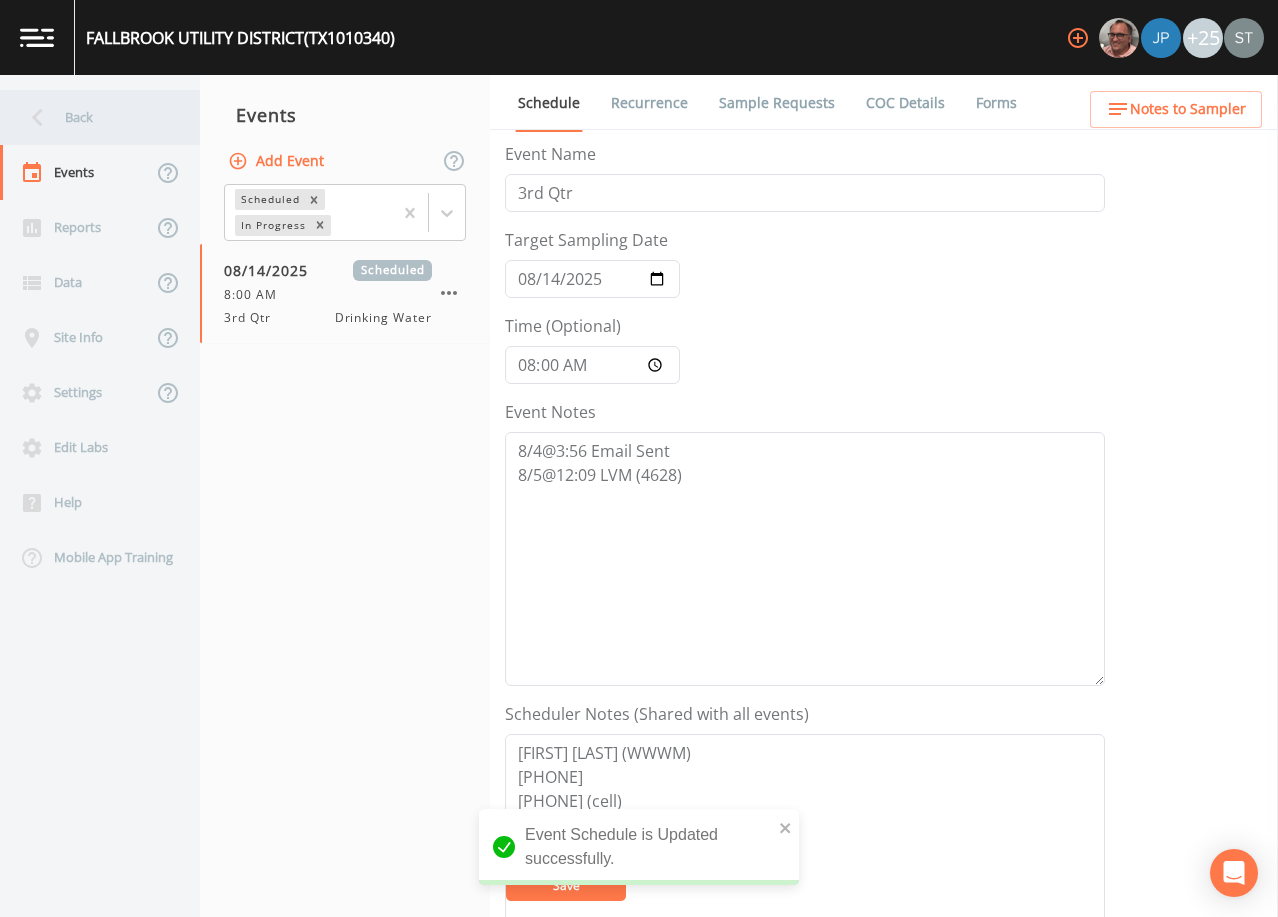 click on "Back" at bounding box center [90, 117] 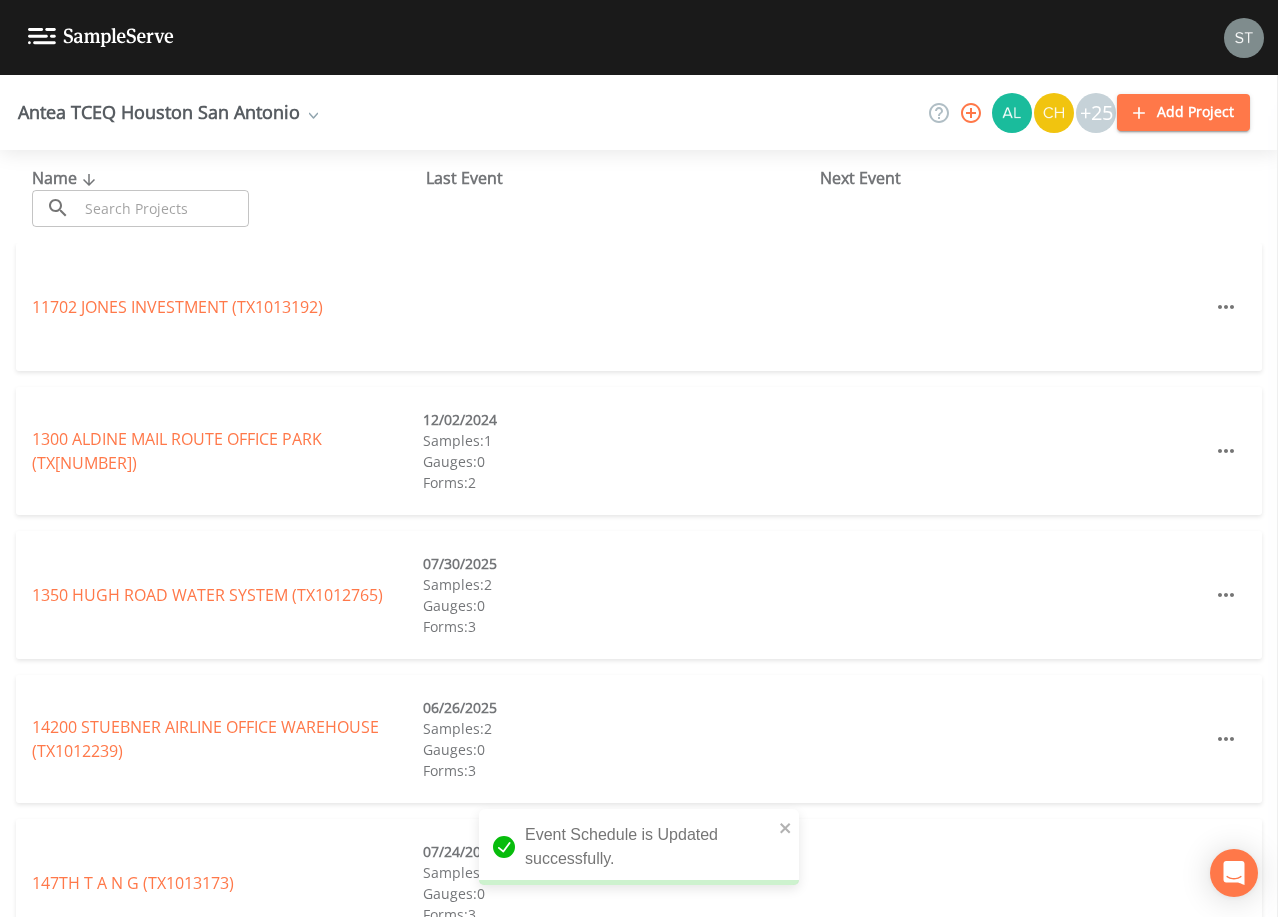 click at bounding box center (163, 208) 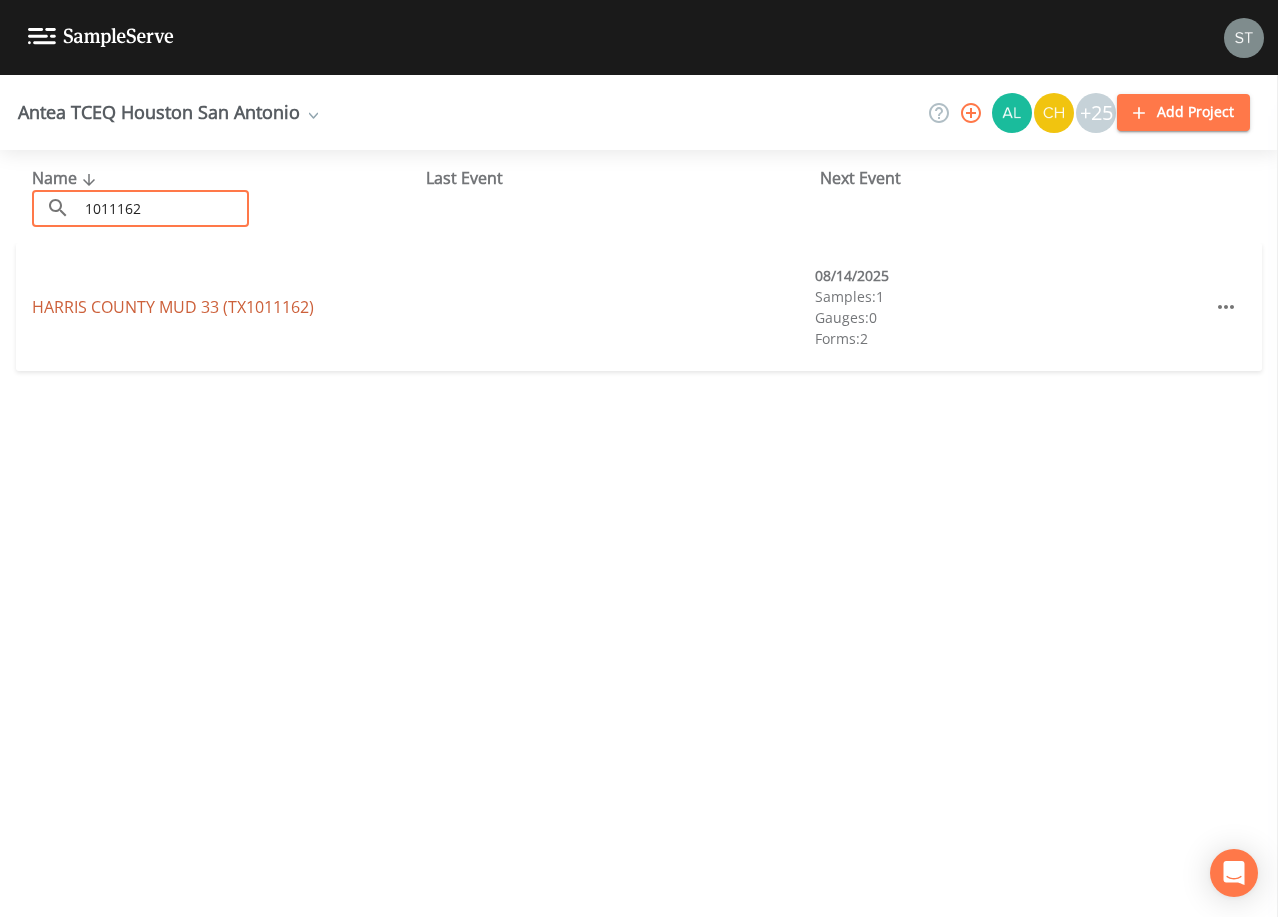 type on "1011162" 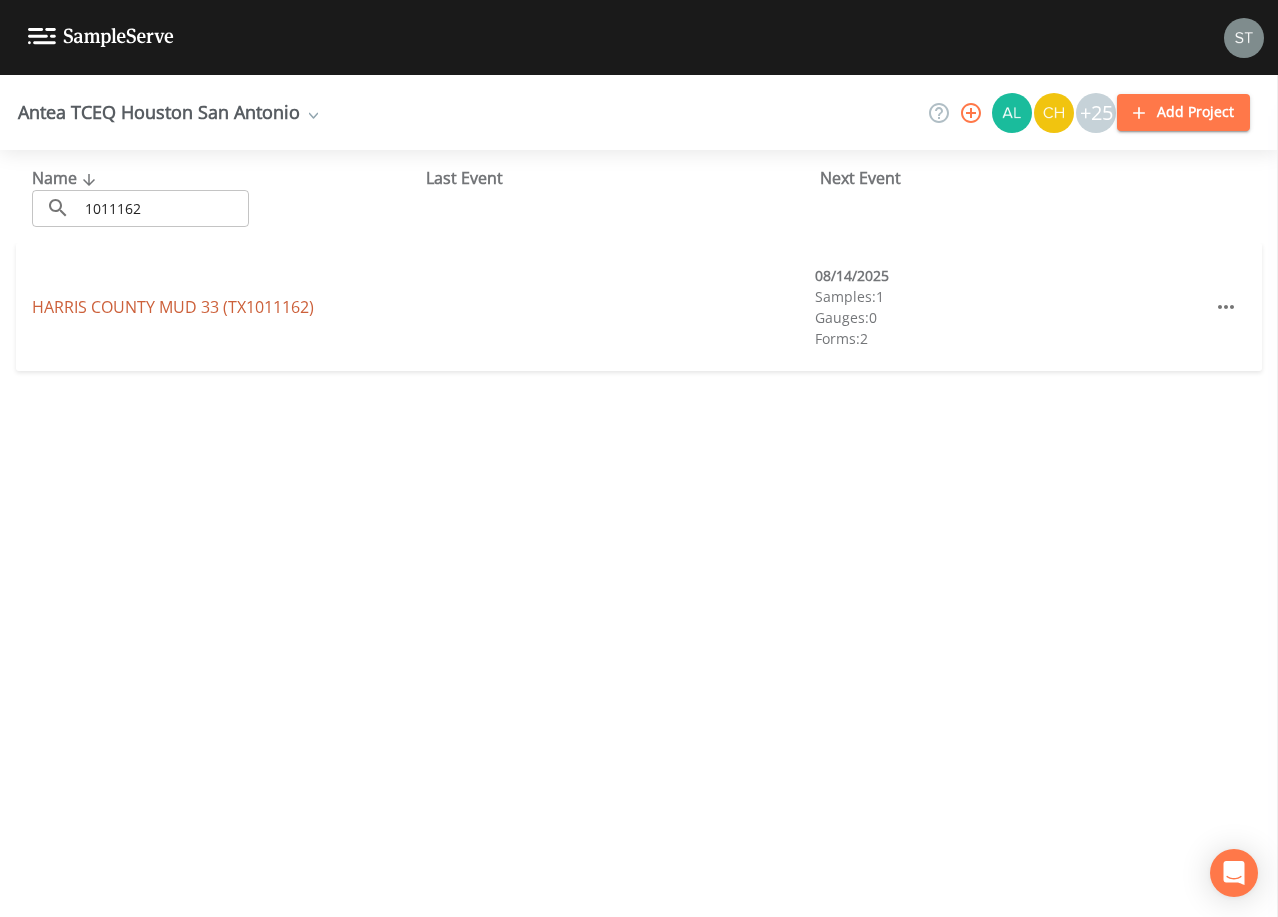 click on "HARRIS COUNTY MUD 33   (TX1011162)" at bounding box center (173, 307) 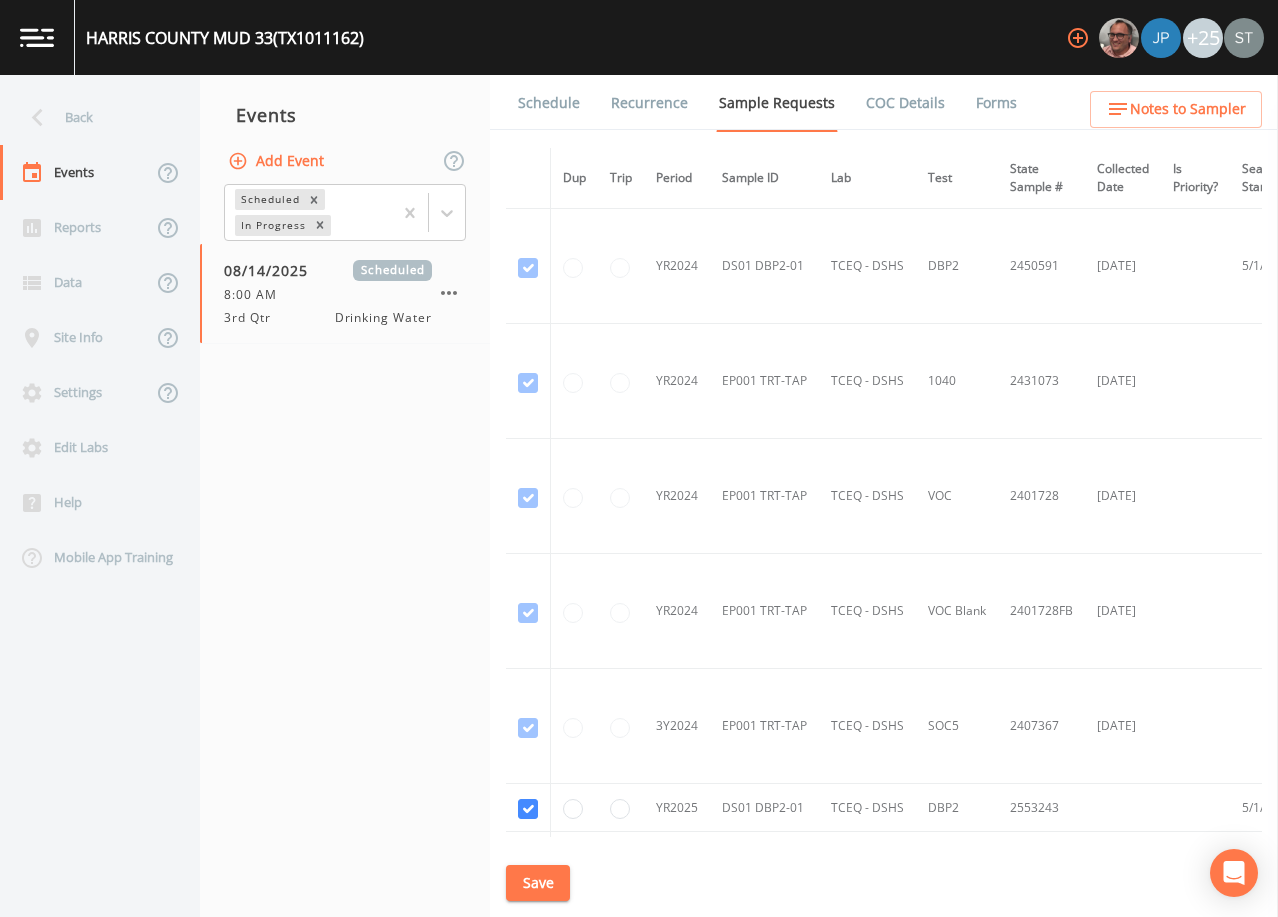 click on "Schedule" at bounding box center (549, 103) 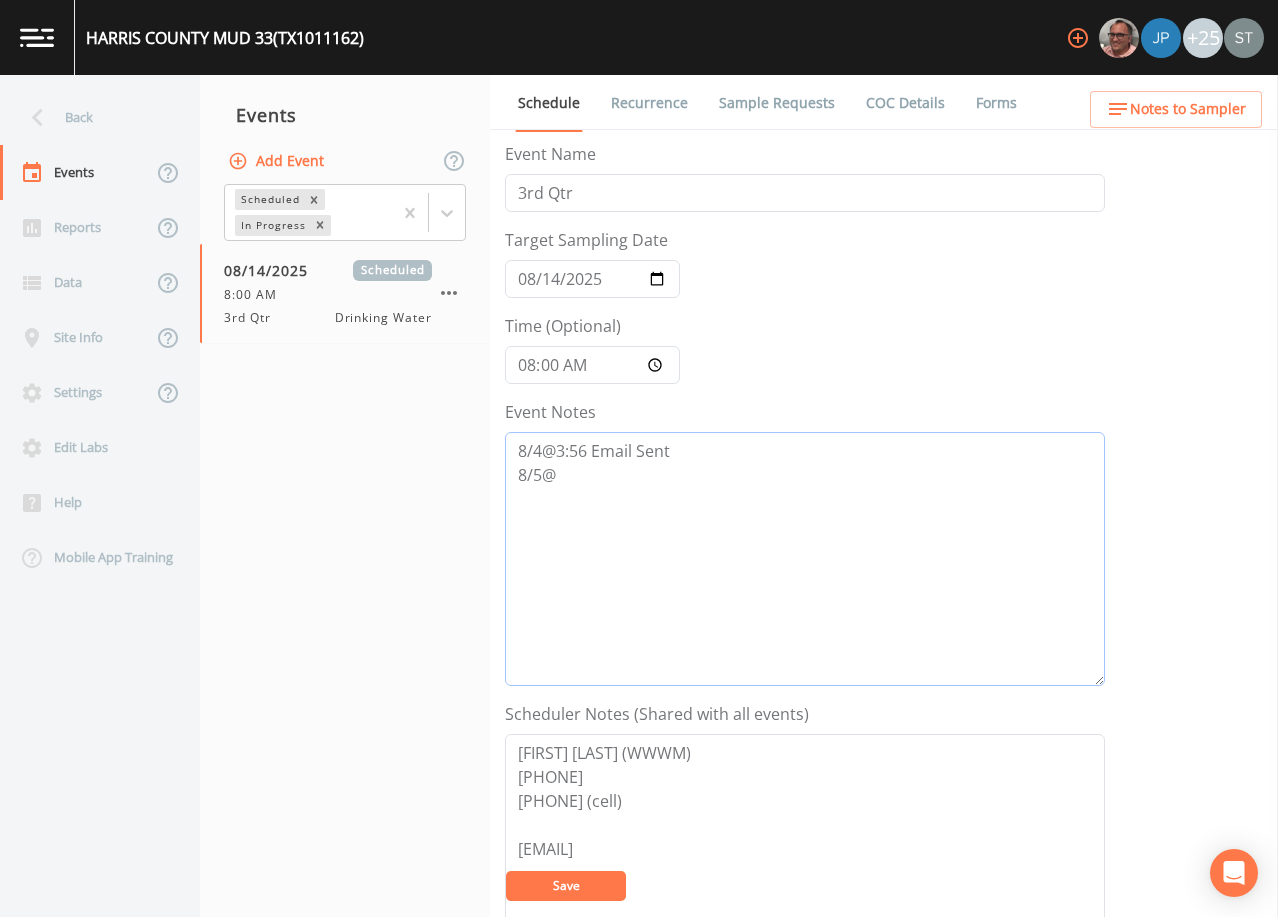 click on "8/4@3:56 Email Sent
8/5@" at bounding box center (805, 559) 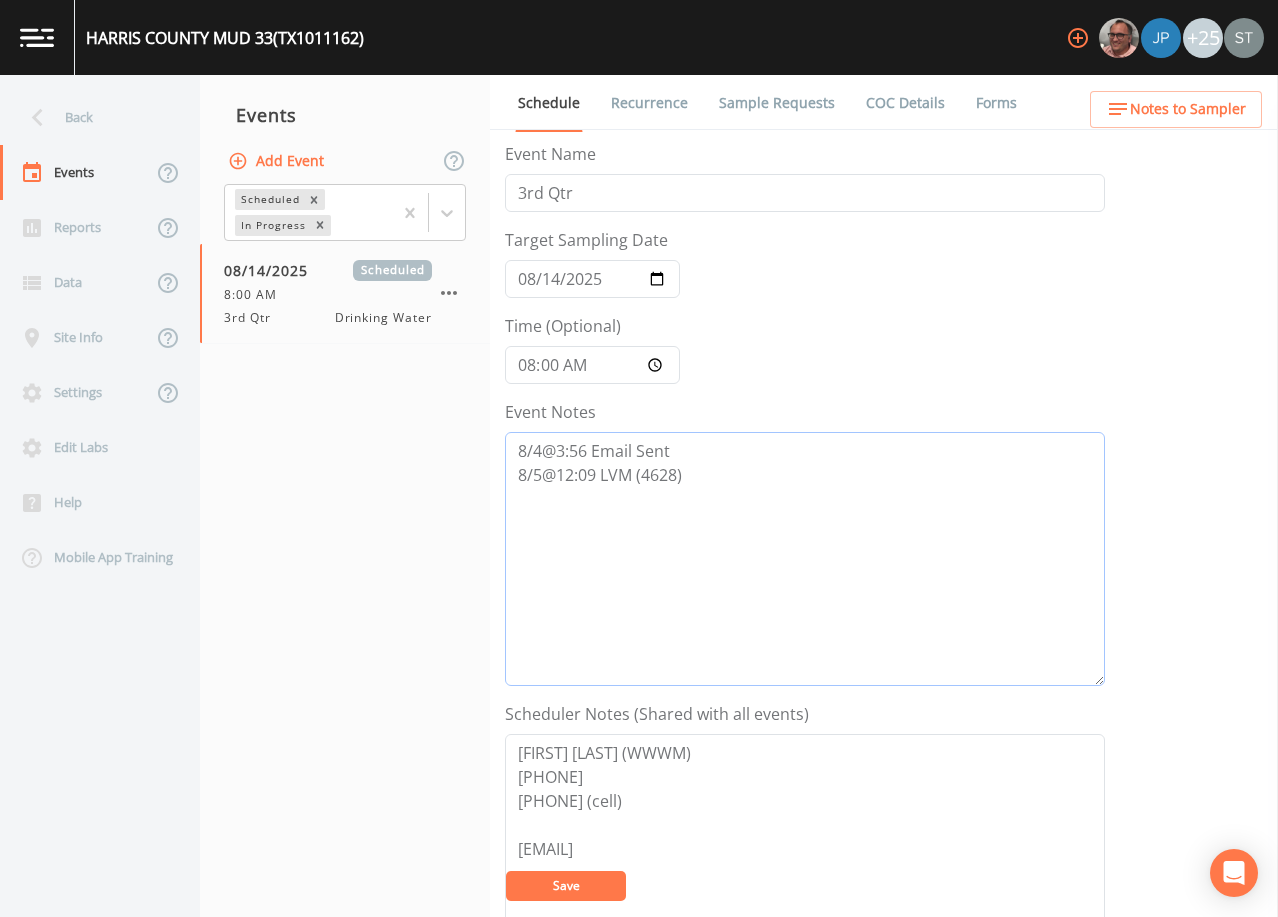 type on "8/4@3:56 Email Sent
8/5@12:09 LVM (4628)" 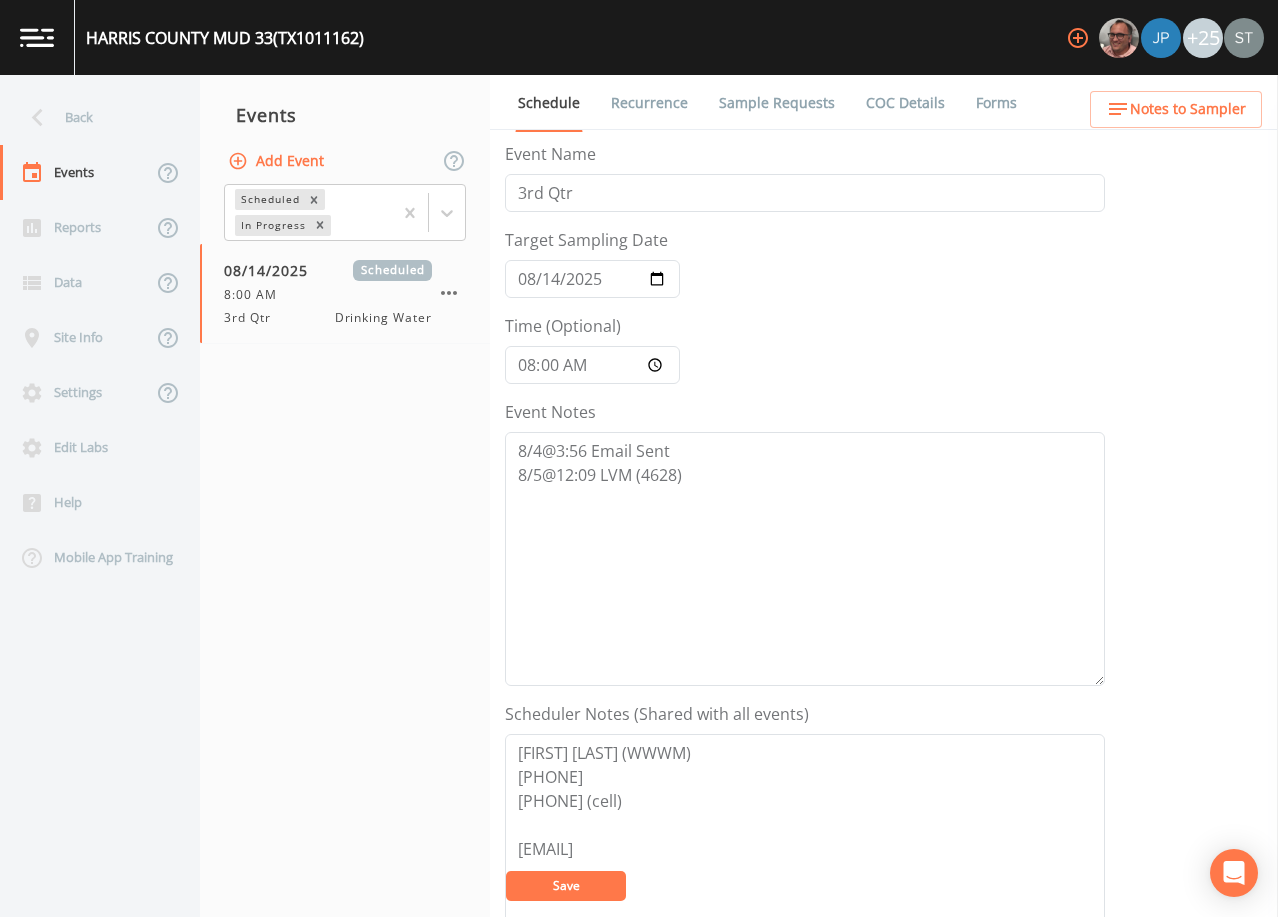 click on "Save" at bounding box center [566, 886] 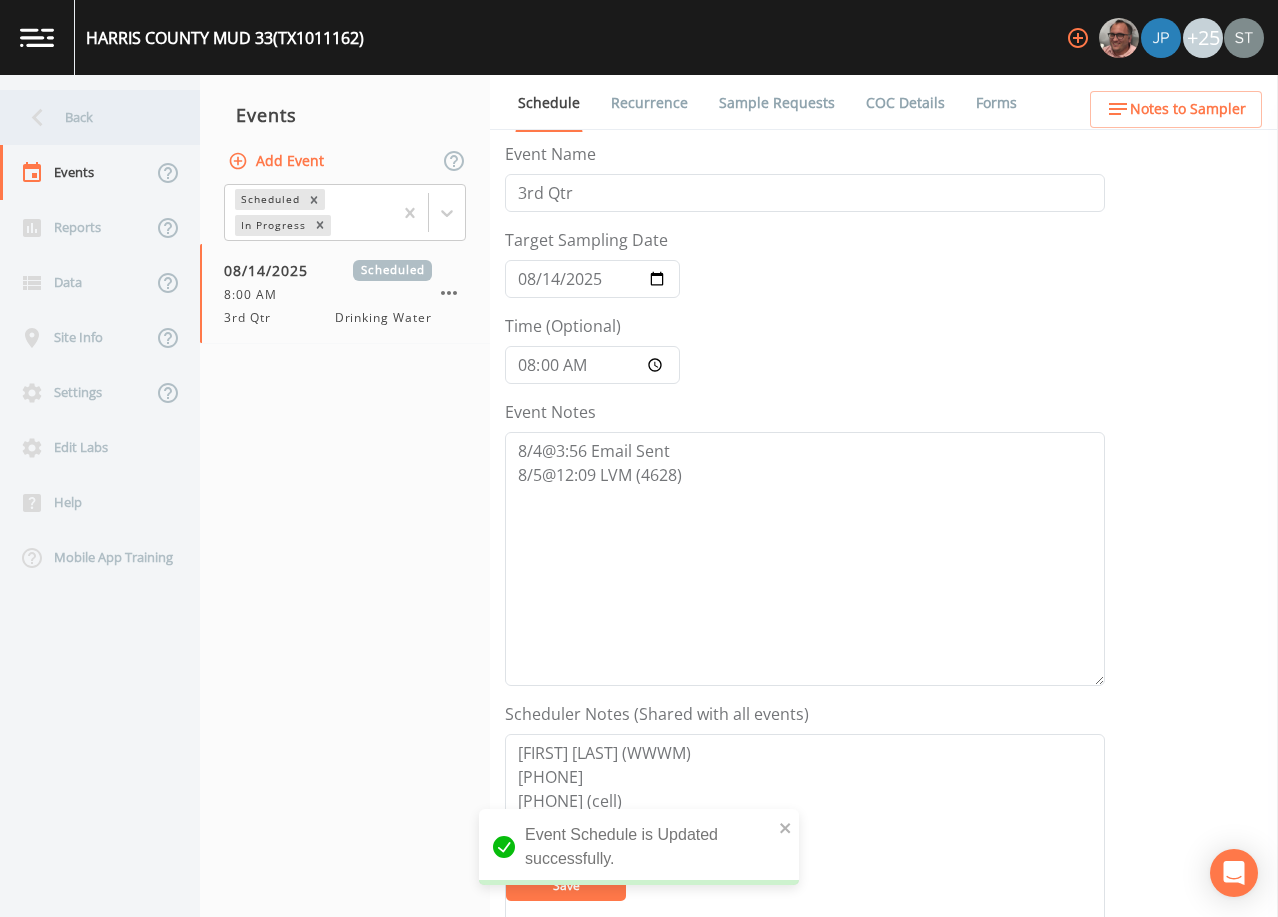 click on "Back" at bounding box center [90, 117] 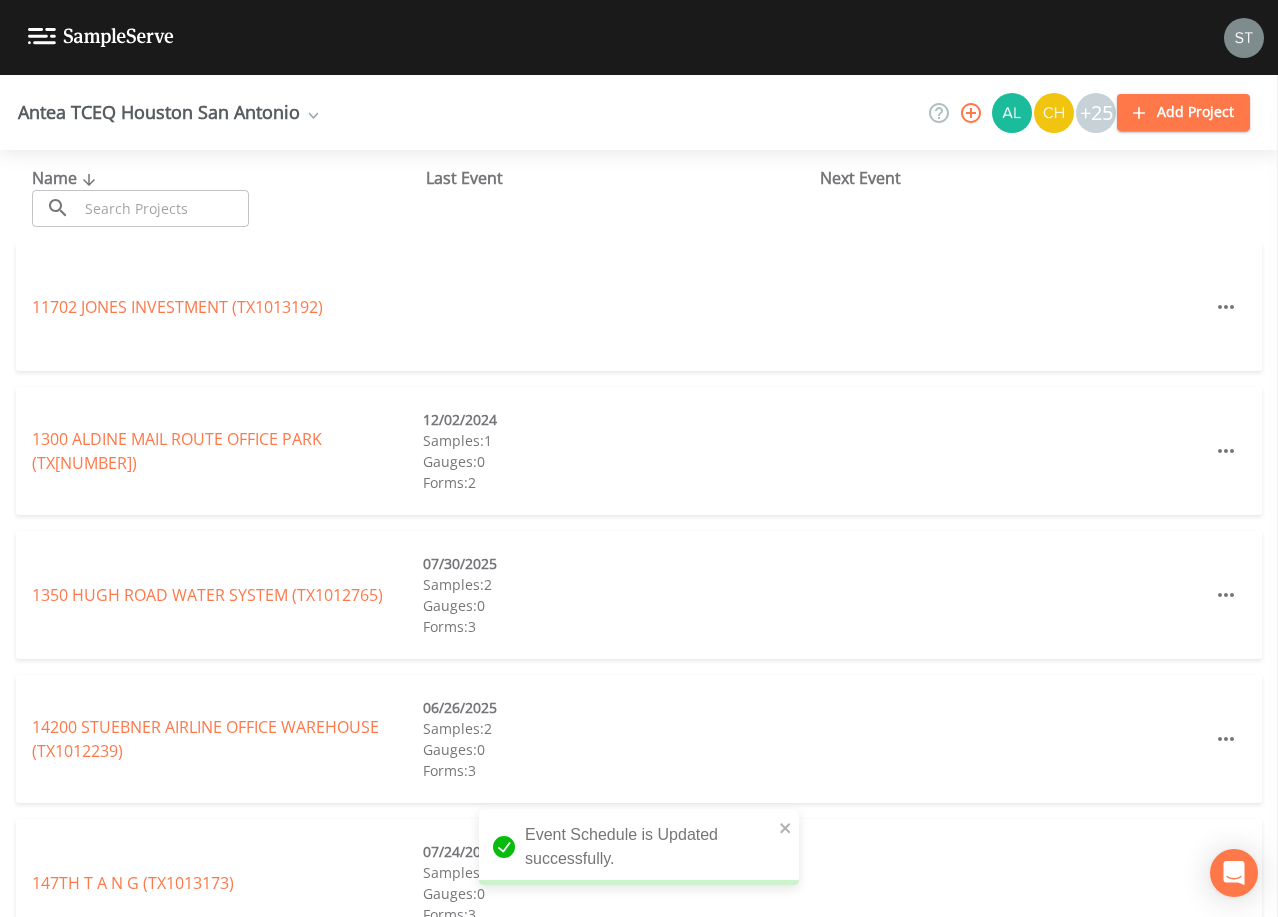 click at bounding box center [163, 208] 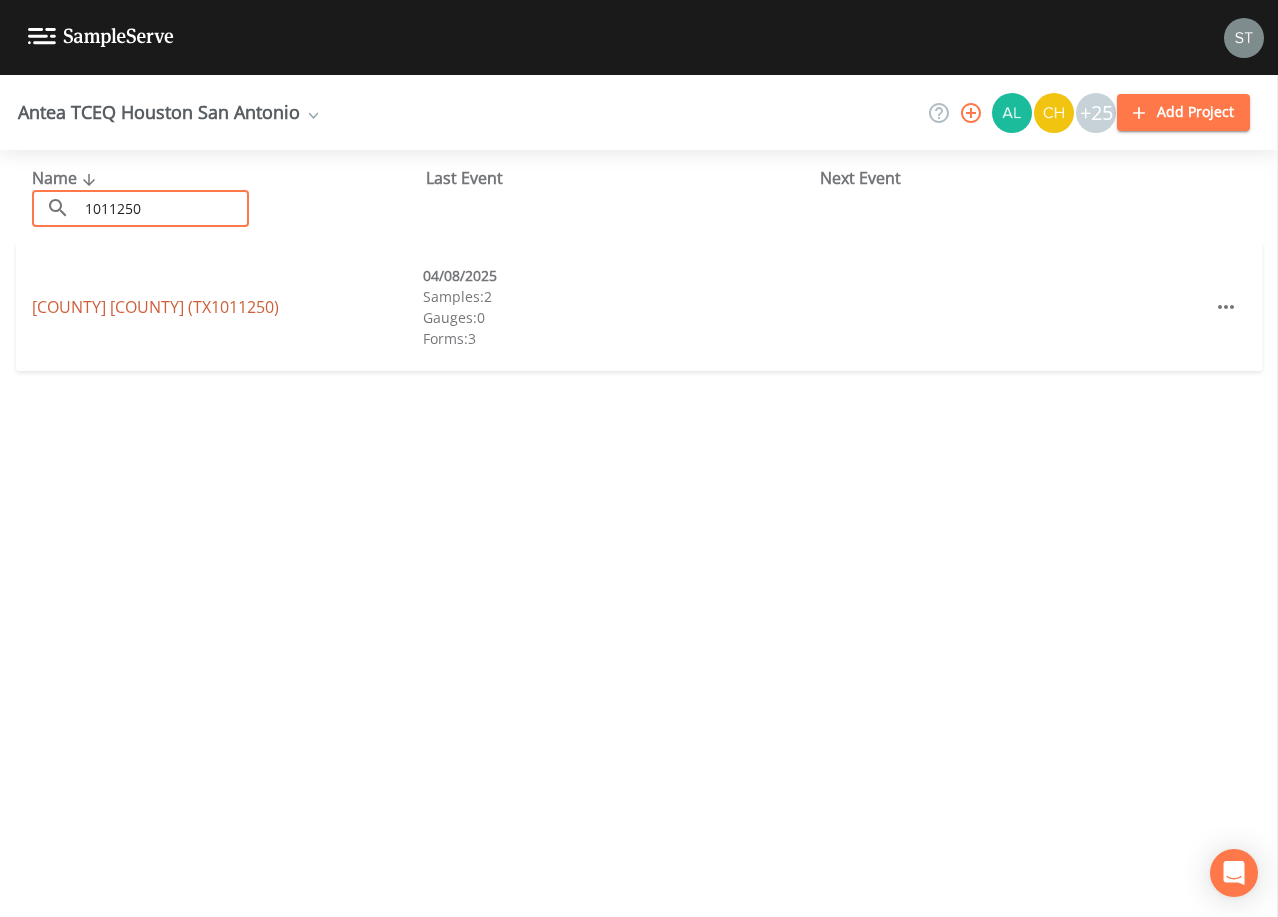 type on "1011250" 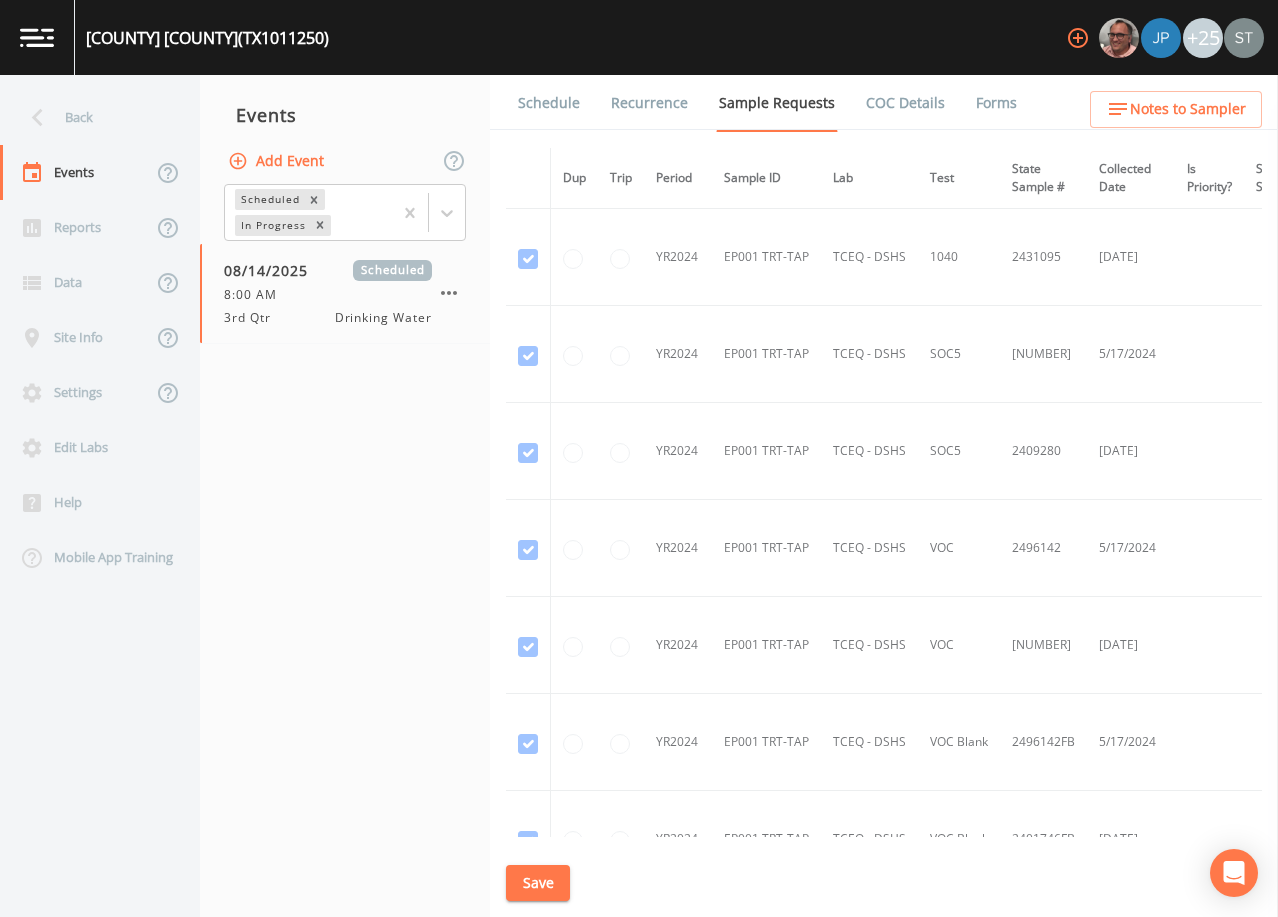 click on "Schedule" at bounding box center [549, 103] 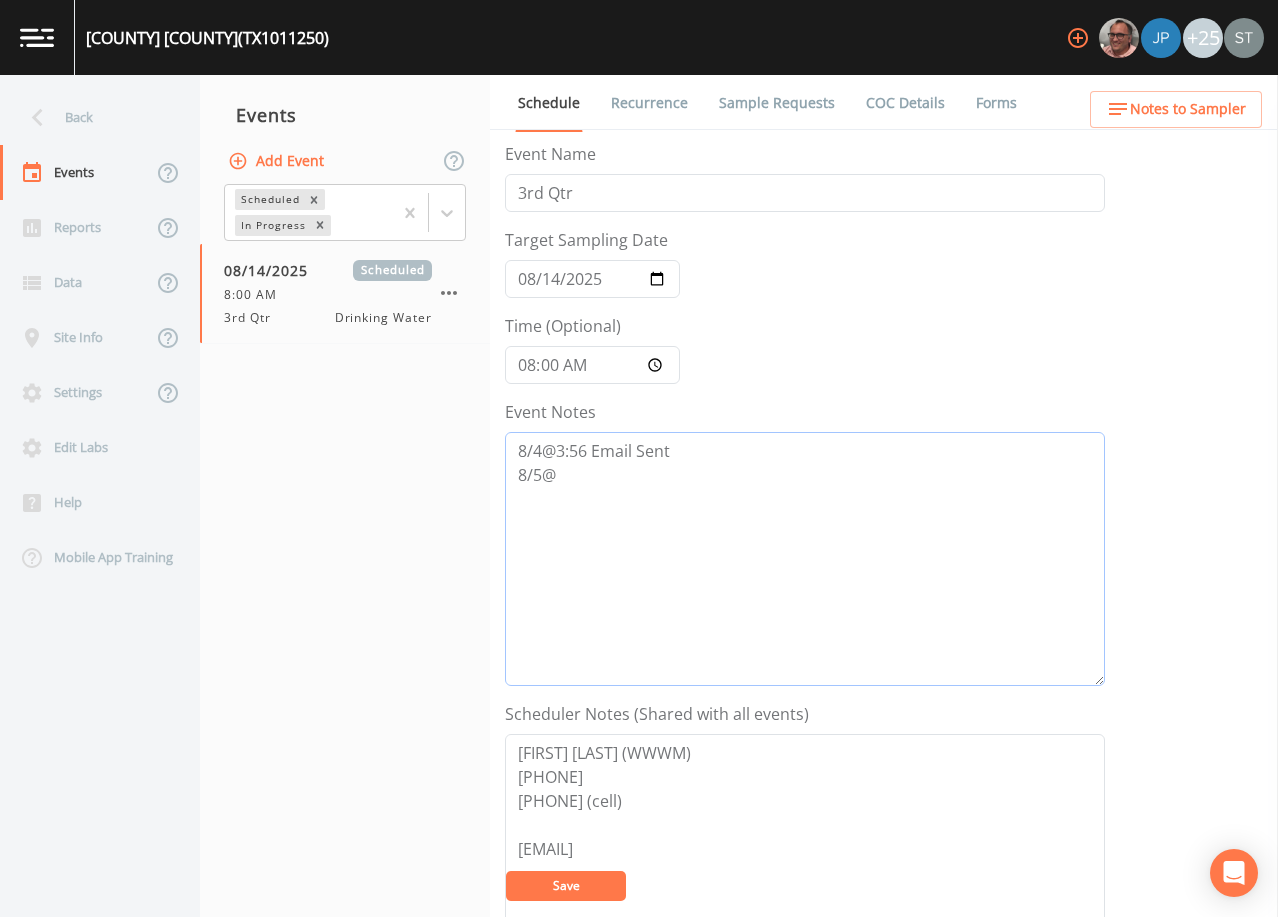click on "8/4@3:56 Email Sent
8/5@" at bounding box center [805, 559] 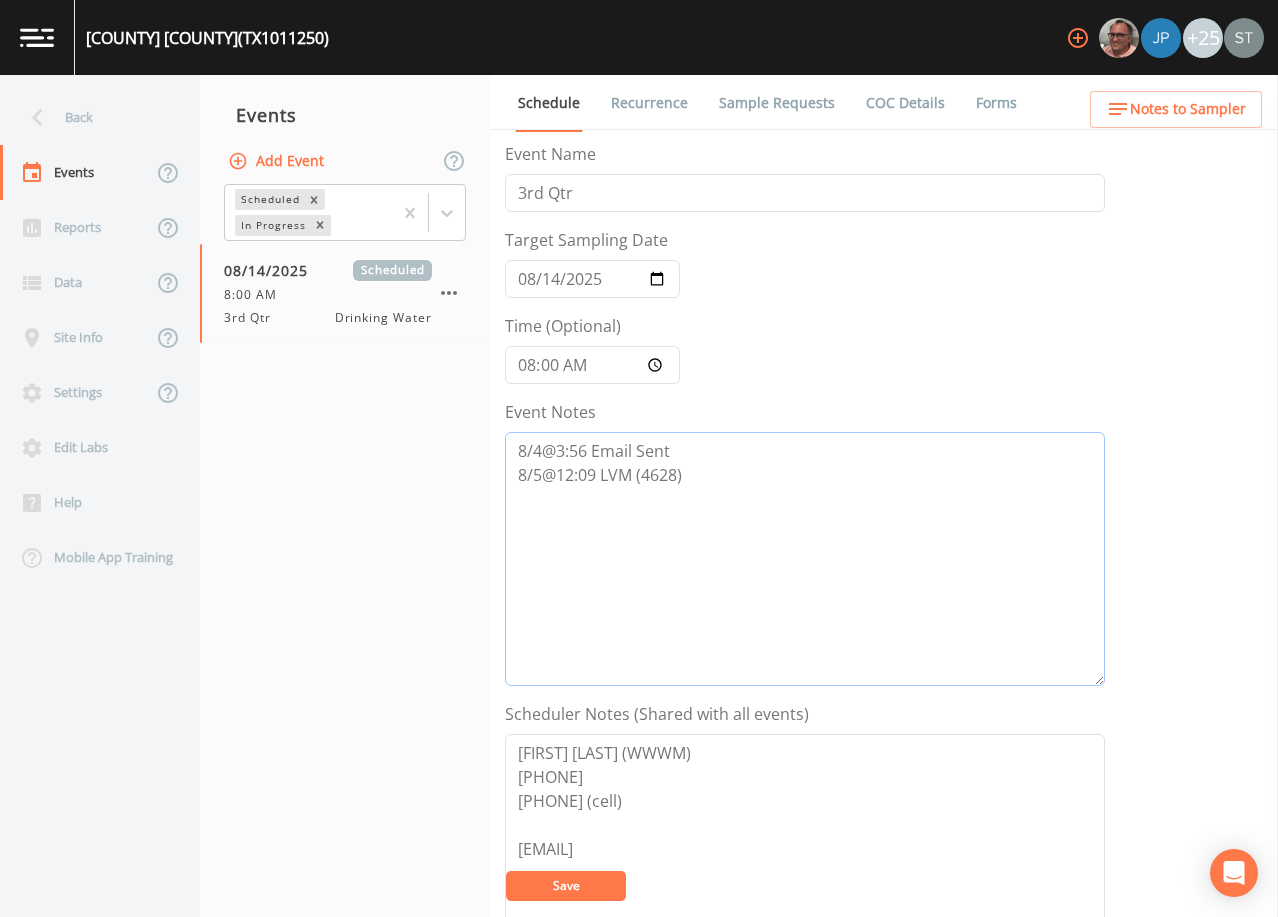 type on "8/4@3:56 Email Sent
8/5@12:09 LVM (4628)" 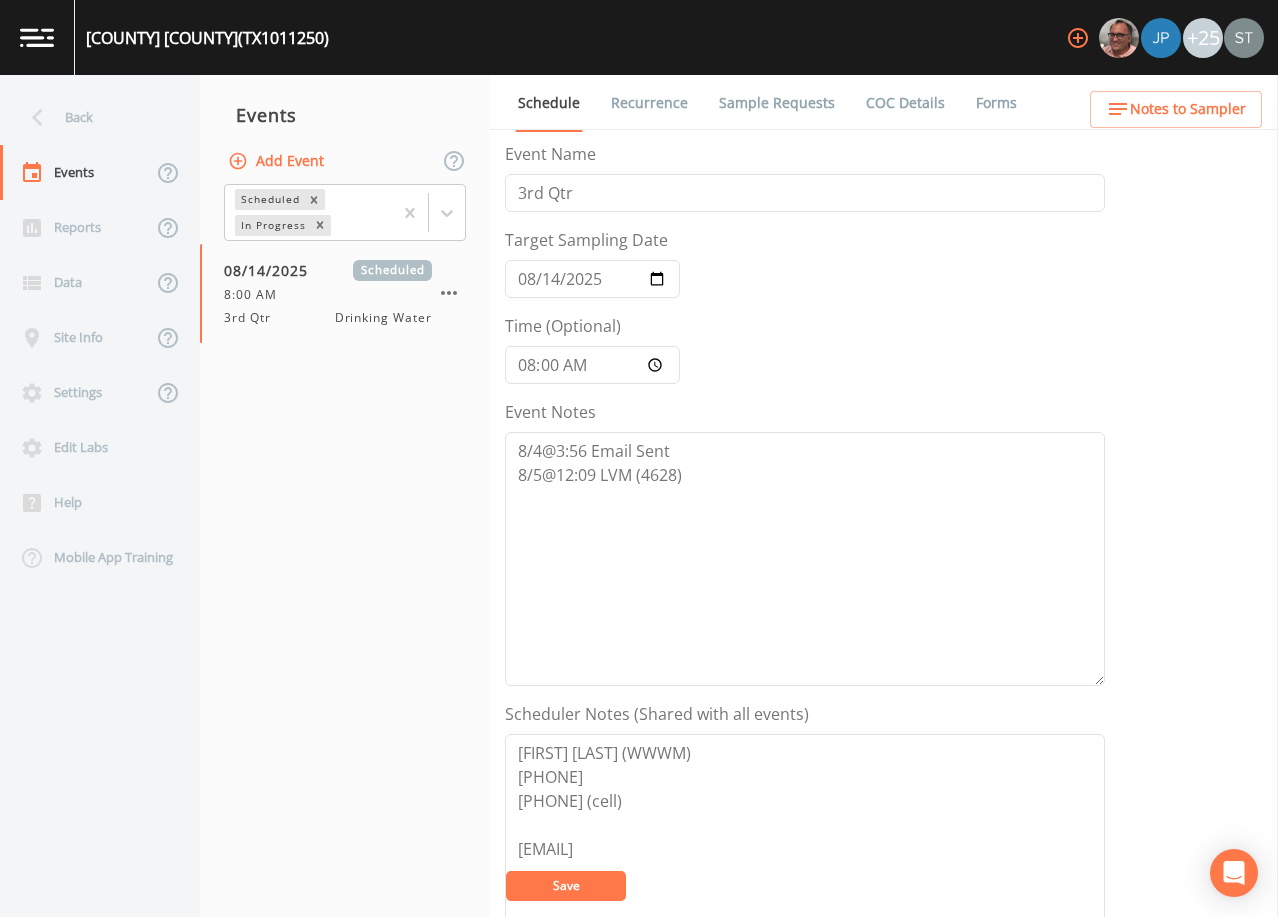 click on "Save" at bounding box center [566, 885] 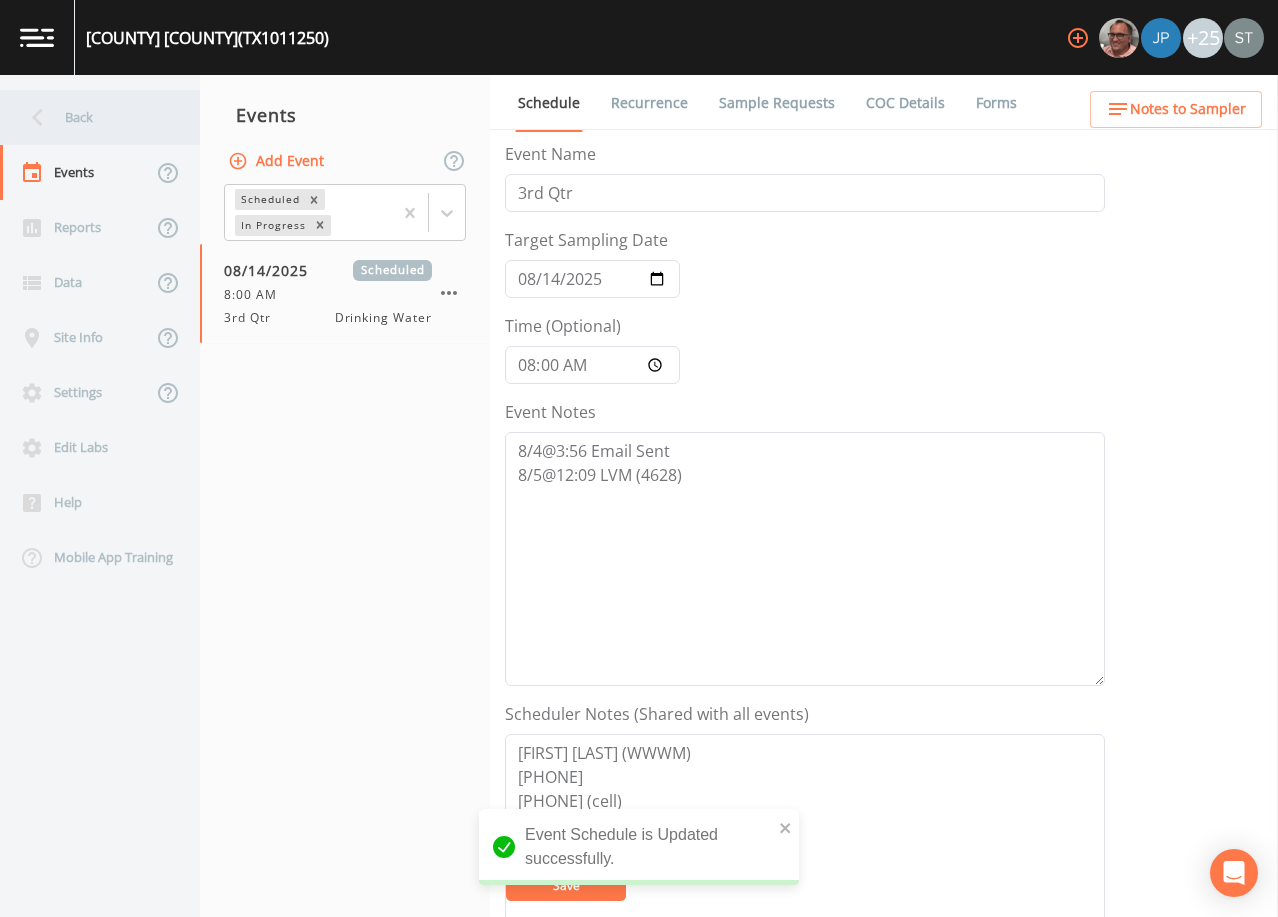 click on "Back" at bounding box center [90, 117] 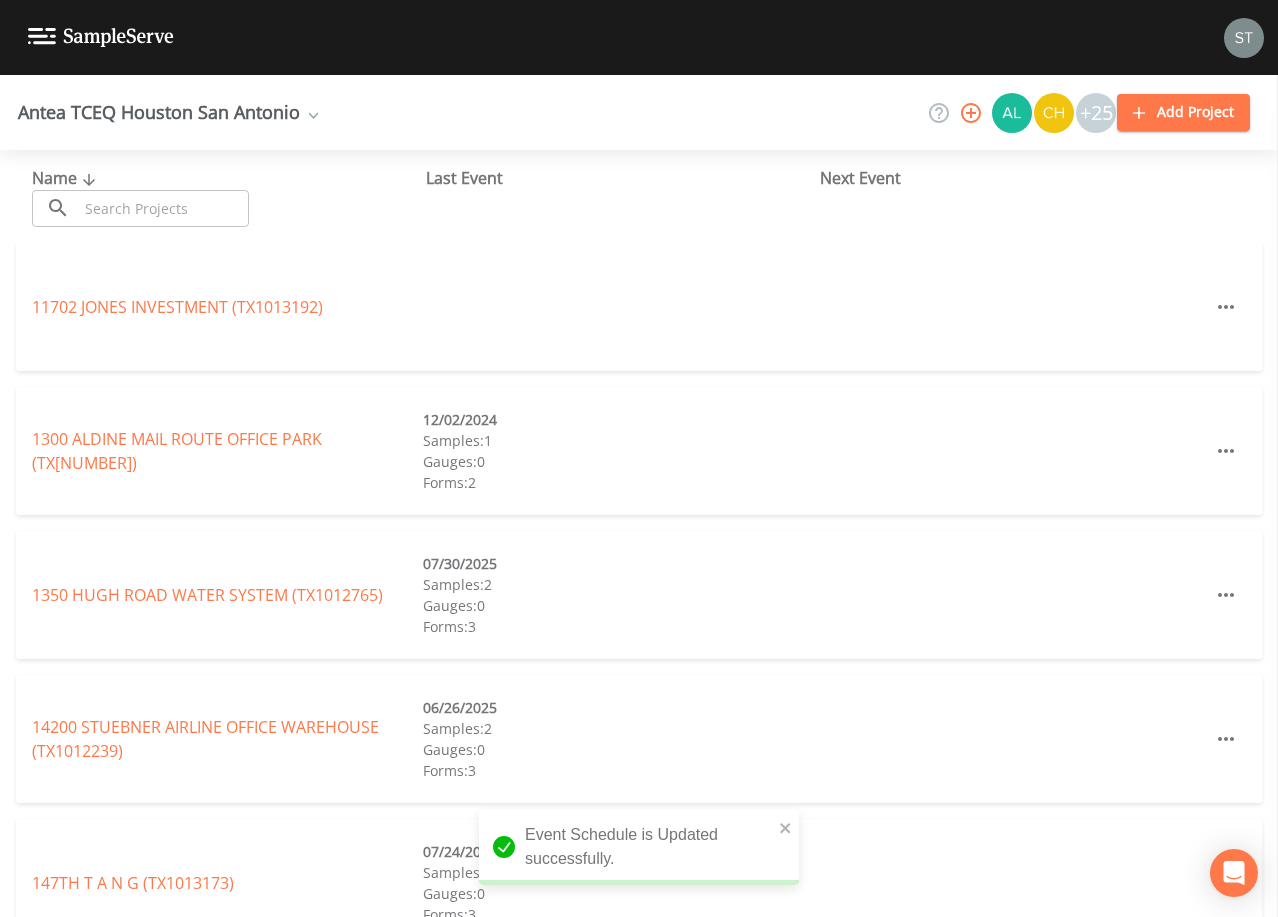 click at bounding box center [163, 208] 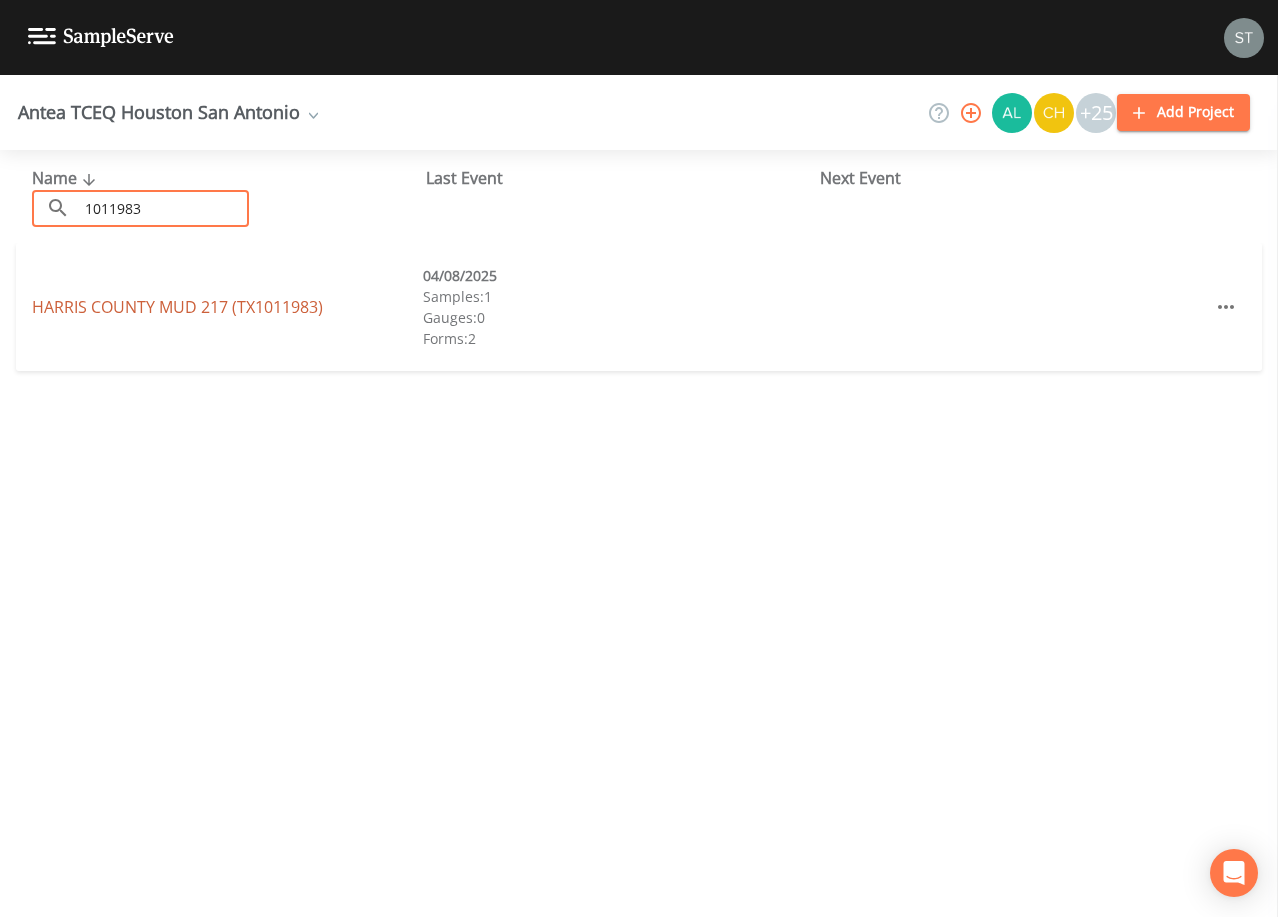type on "1011983" 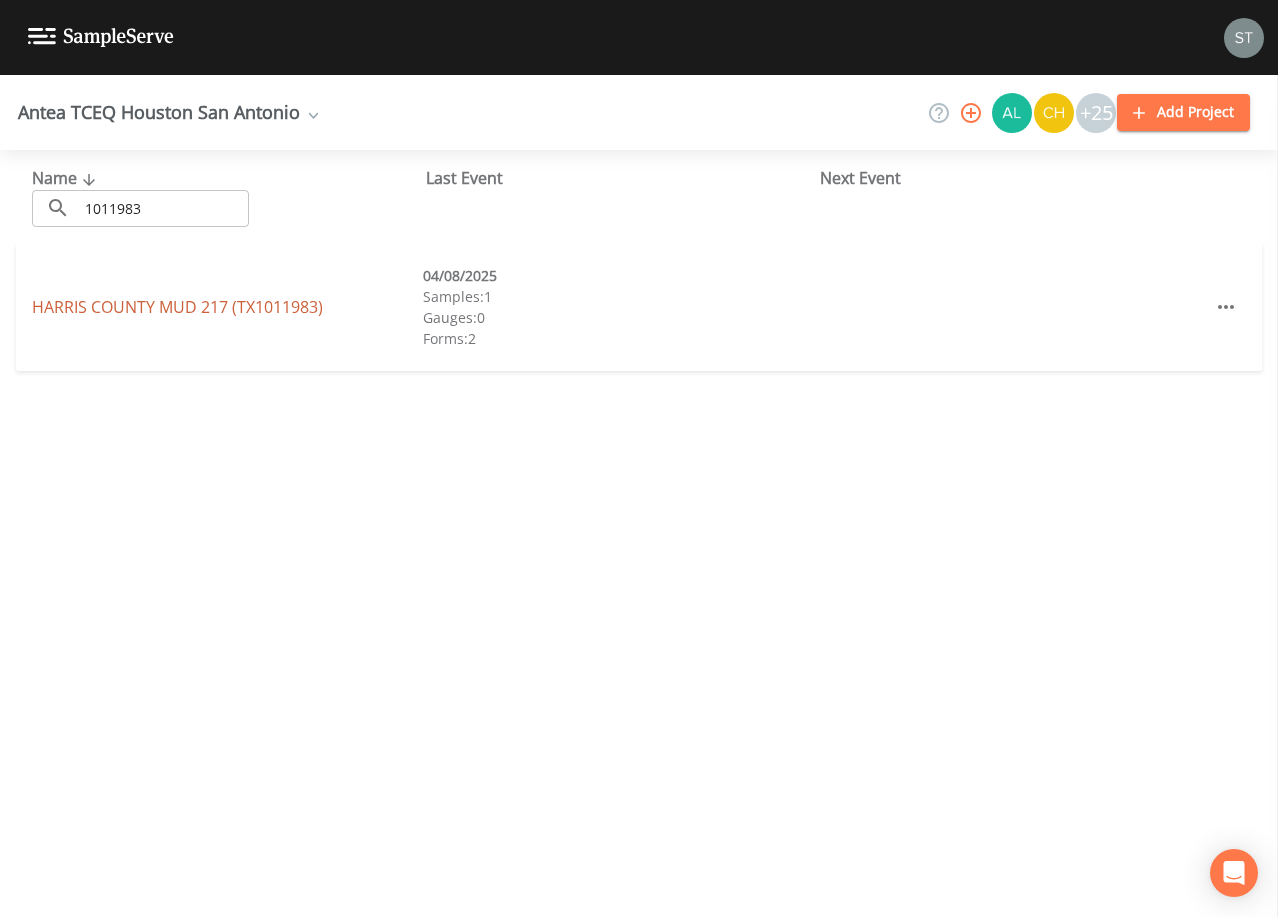 click on "HARRIS COUNTY MUD 217   ([STATE][NUMBER])" at bounding box center (177, 307) 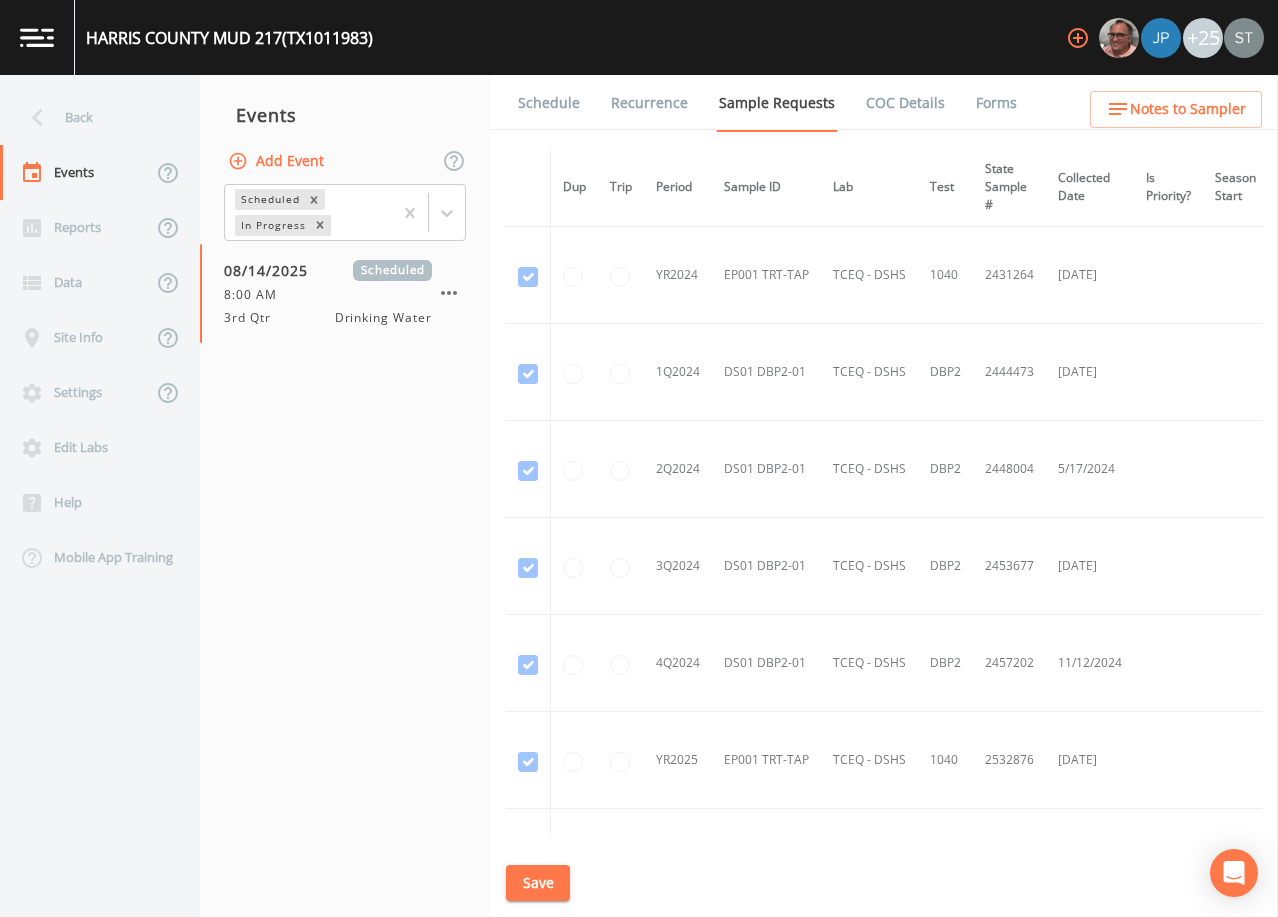 click on "Schedule" at bounding box center [549, 103] 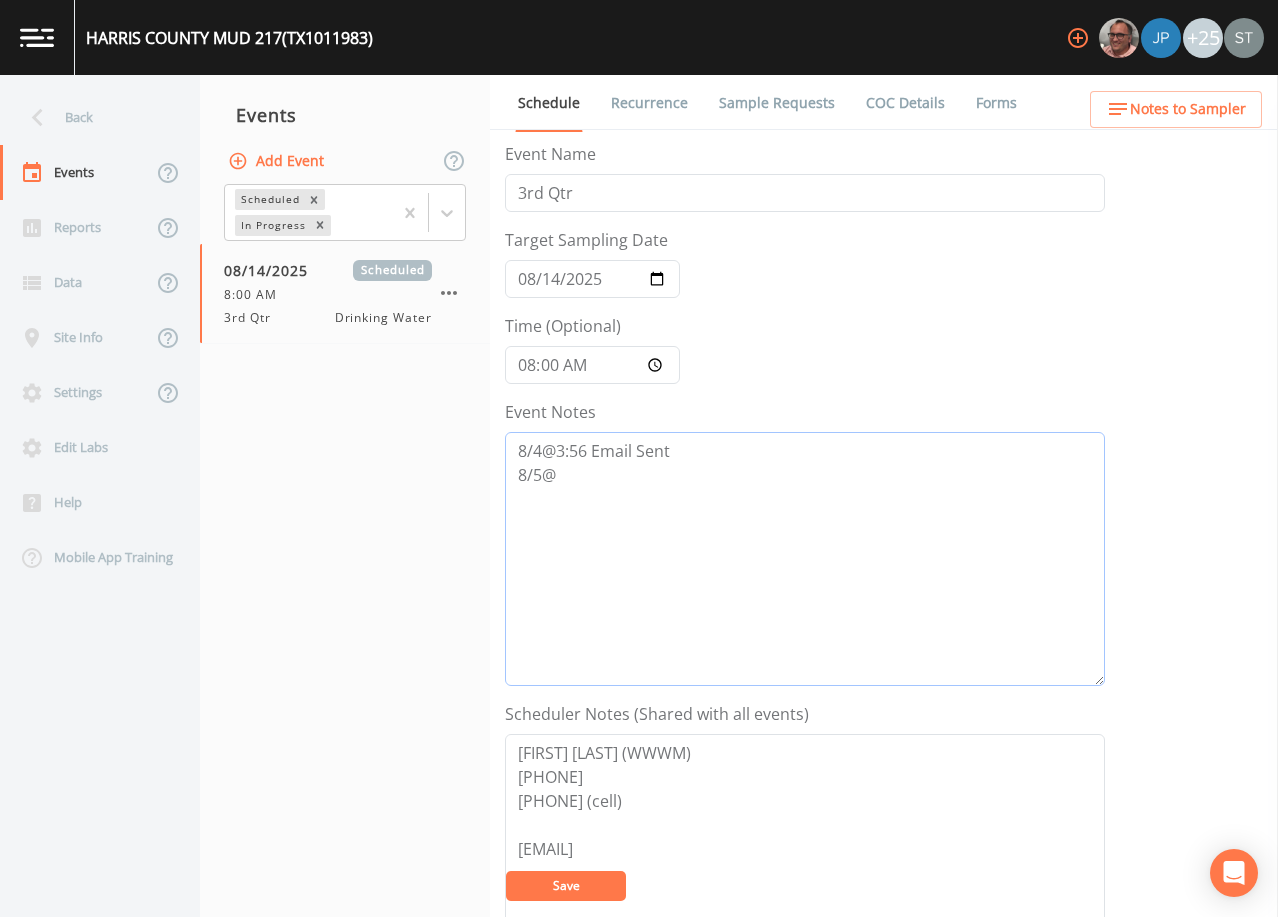 click on "8/4@3:56 Email Sent
8/5@" at bounding box center [805, 559] 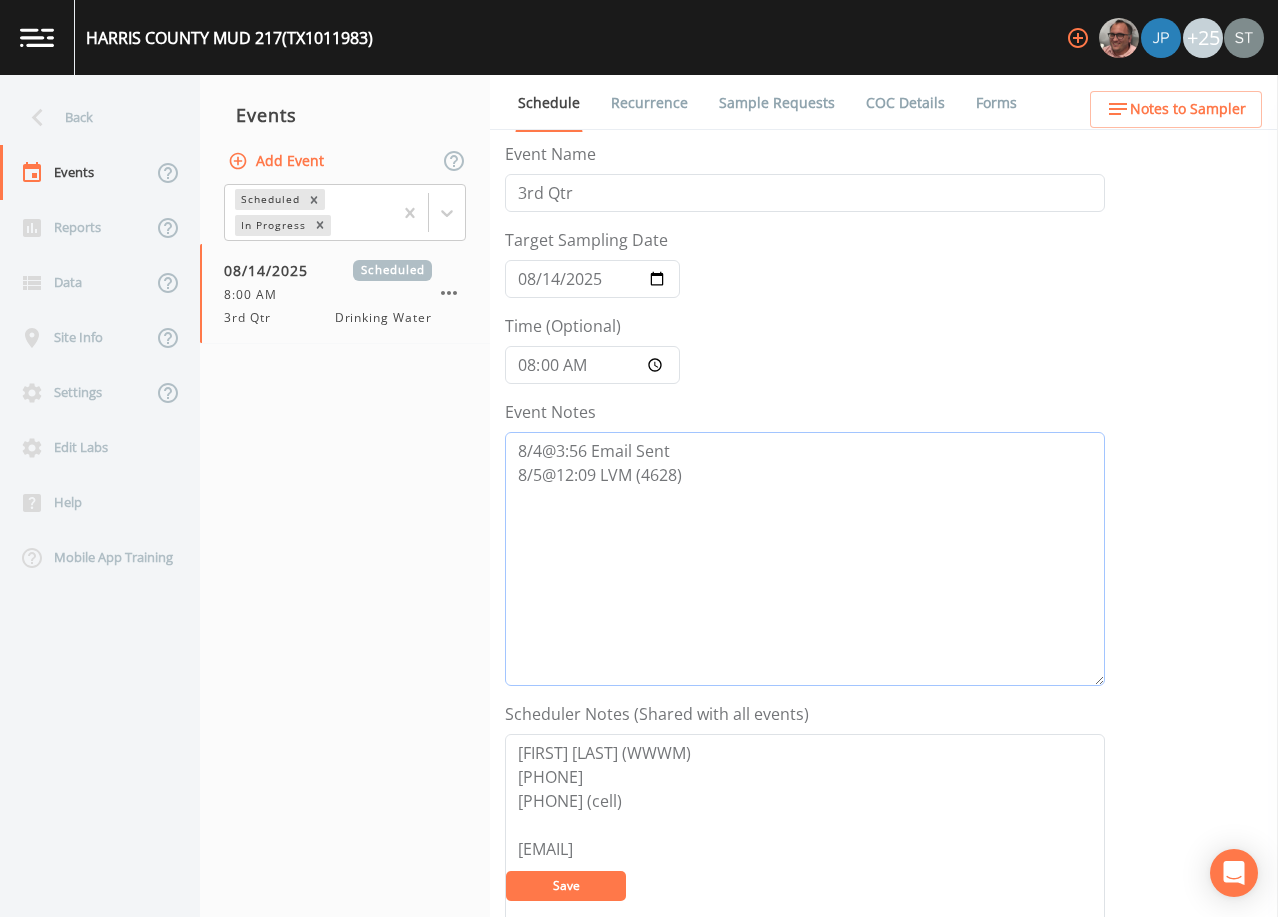 type on "8/4@3:56 Email Sent
8/5@12:09 LVM (4628)" 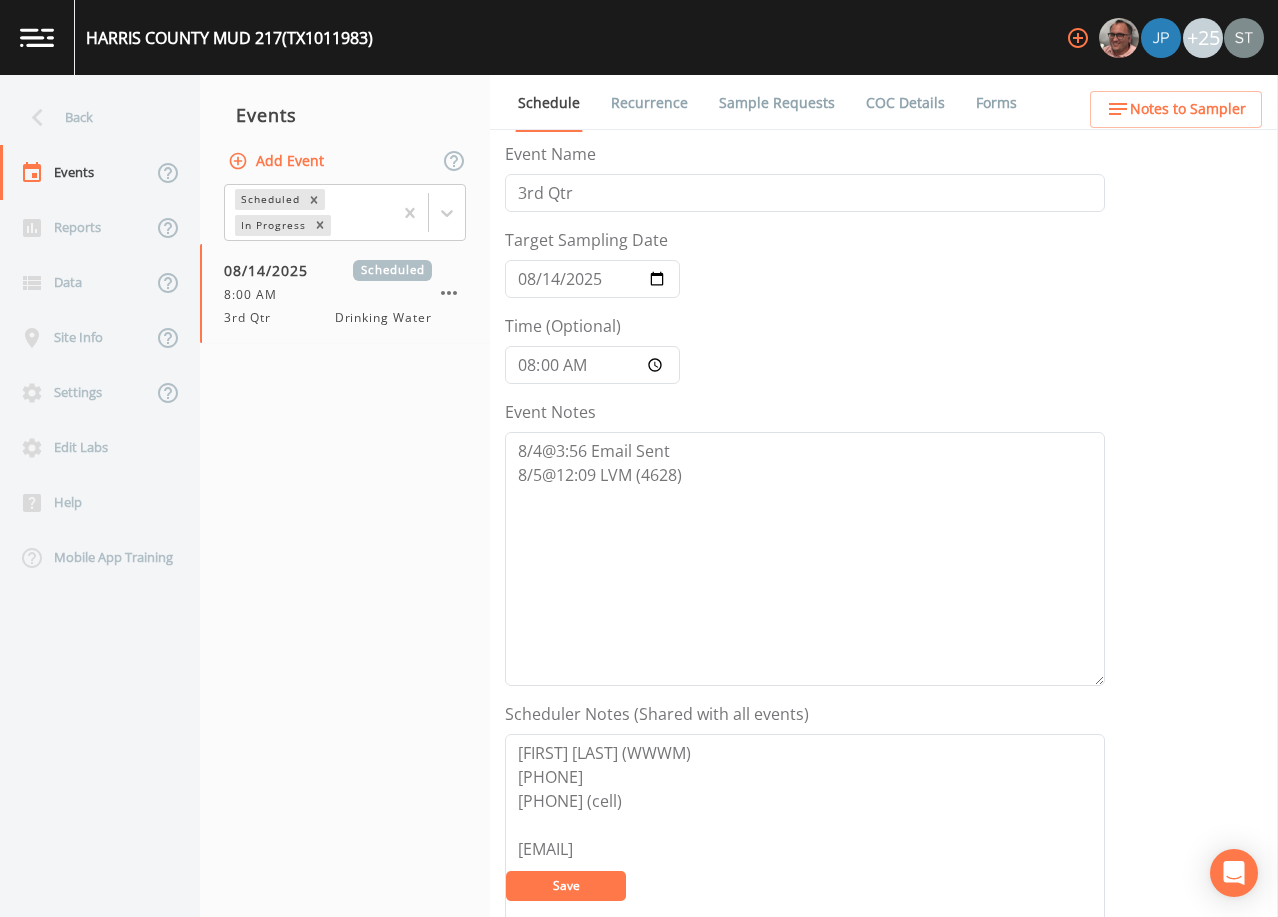 click on "Save" at bounding box center [566, 886] 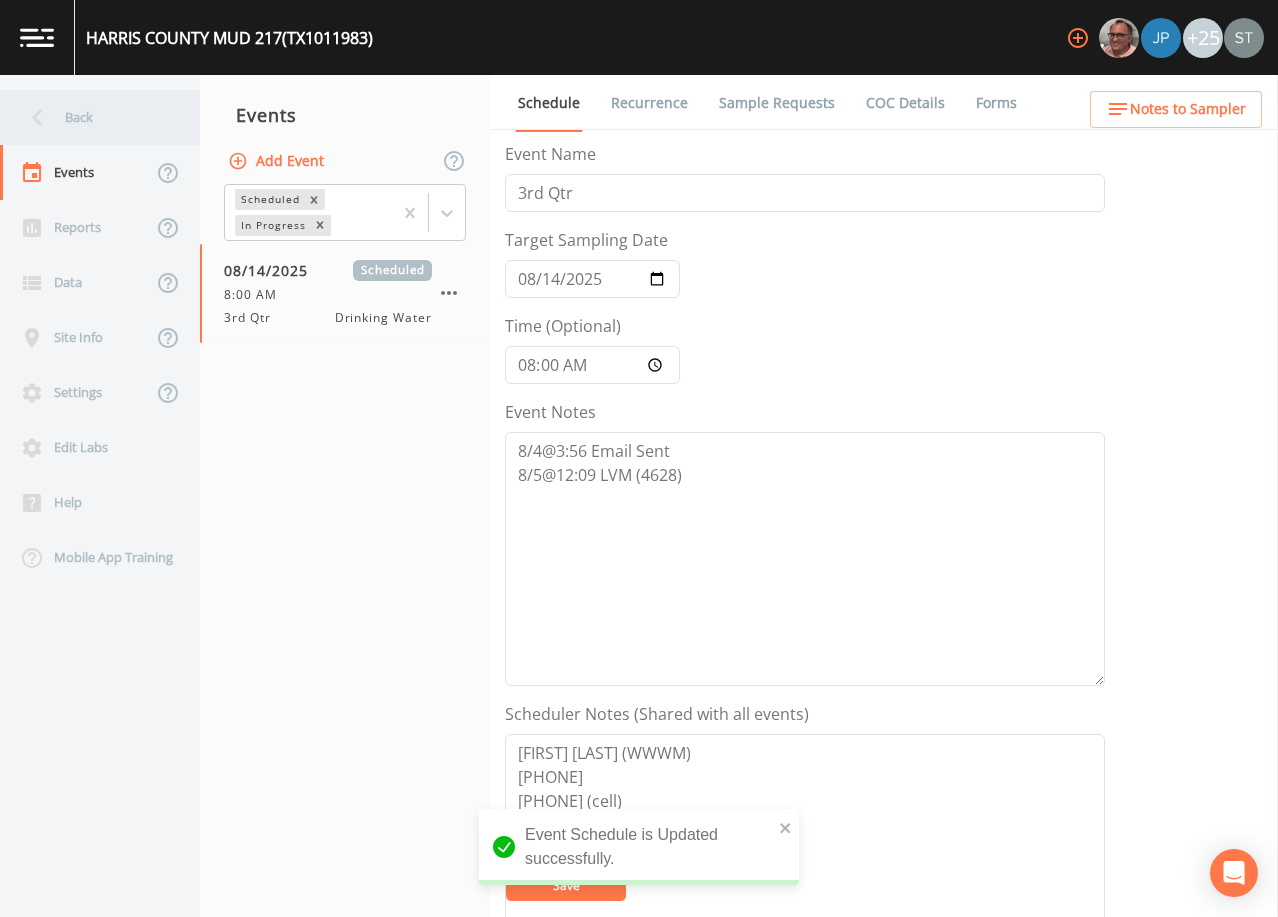 click on "Back" at bounding box center (90, 117) 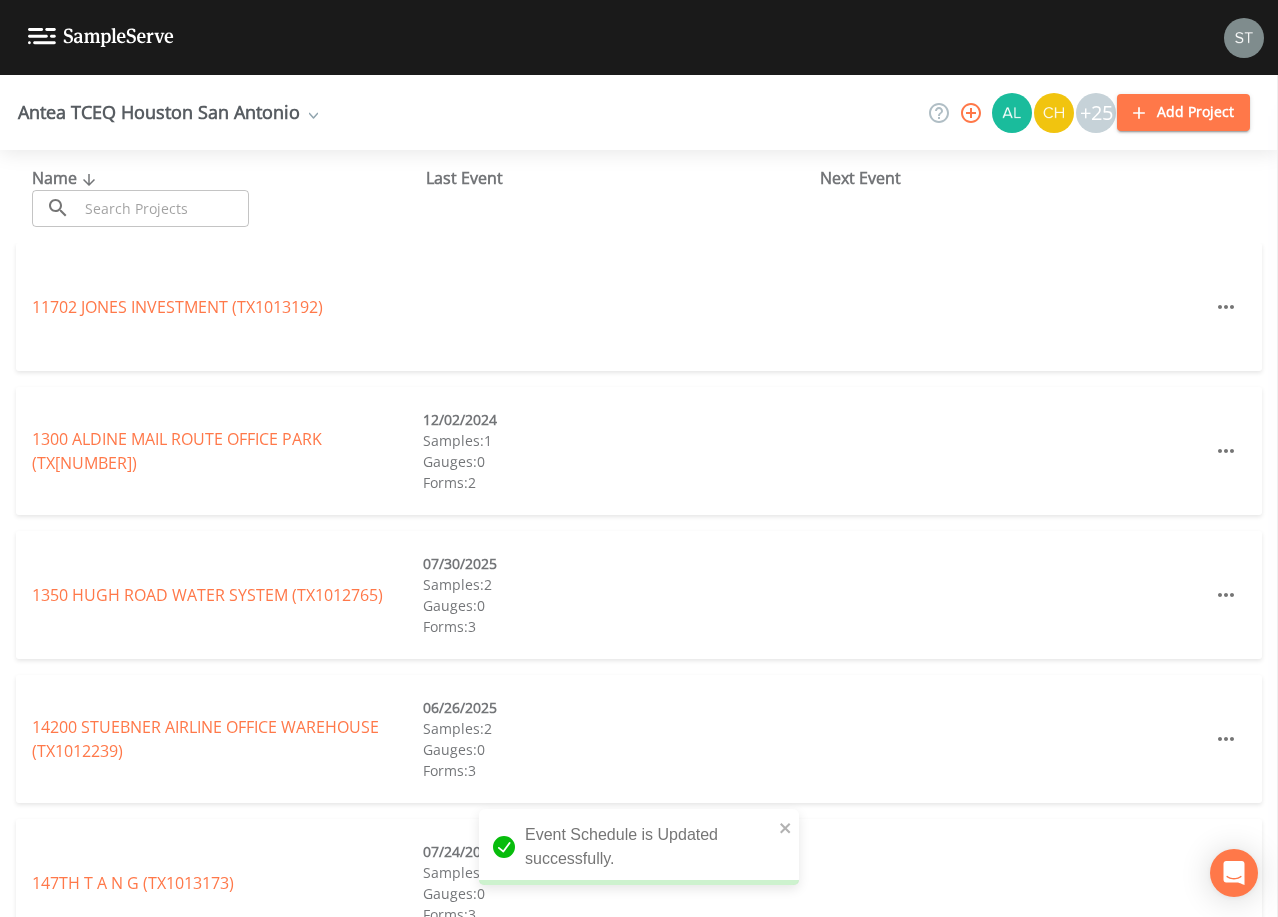 click at bounding box center [163, 208] 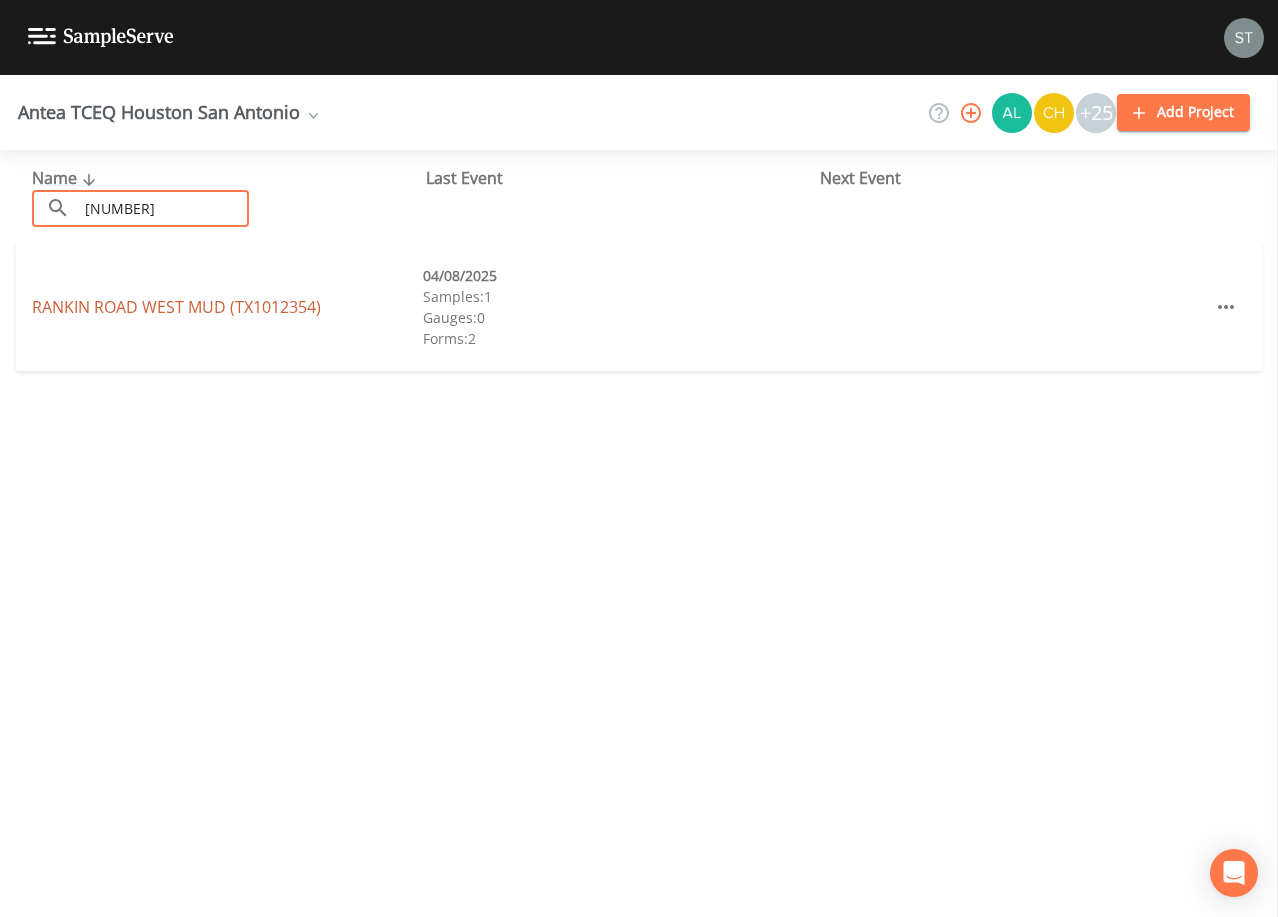 type on "[NUMBER]" 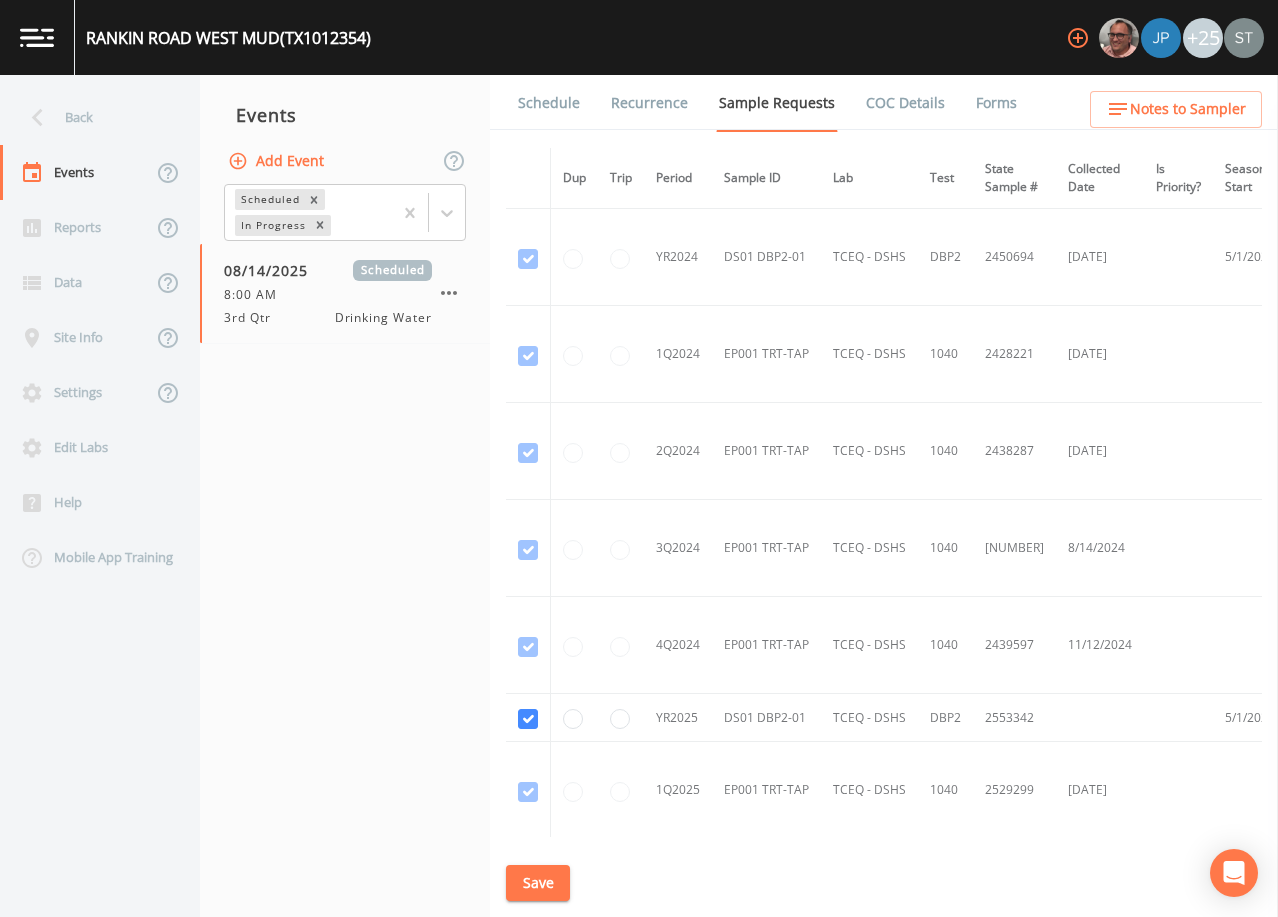 click on "Schedule" at bounding box center (549, 103) 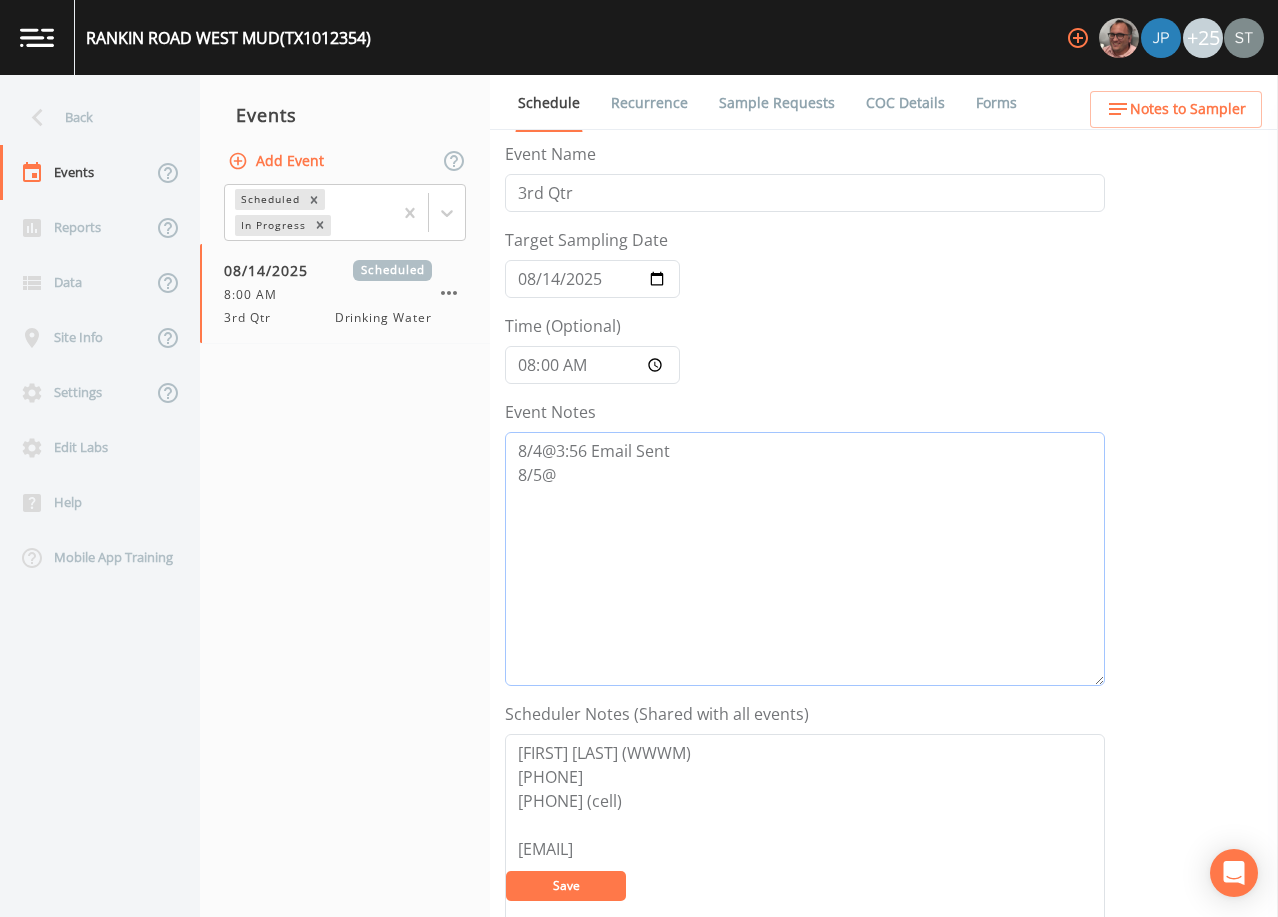 click on "8/4@3:56 Email Sent
8/5@" at bounding box center [805, 559] 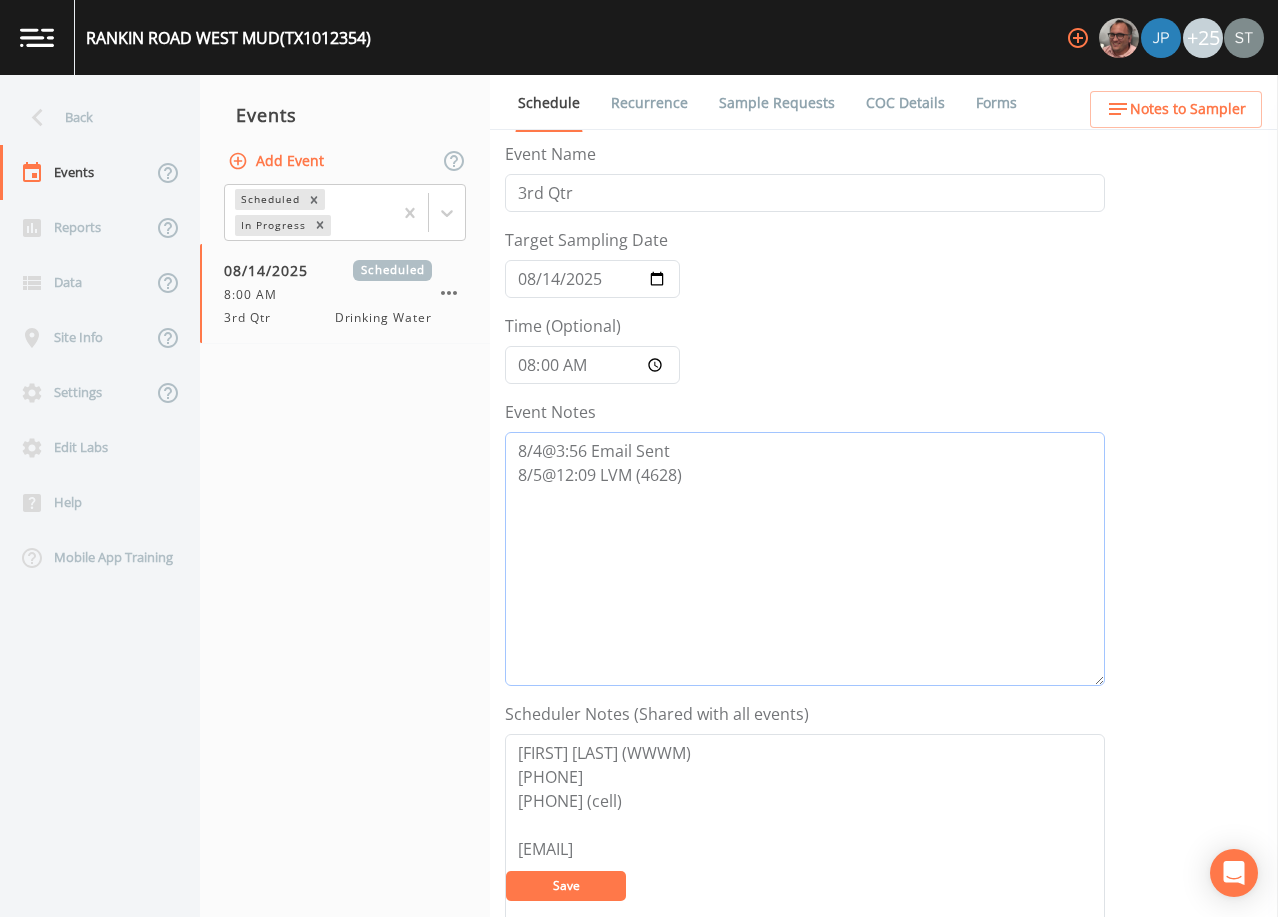 type on "8/4@3:56 Email Sent
8/5@12:09 LVM (4628)" 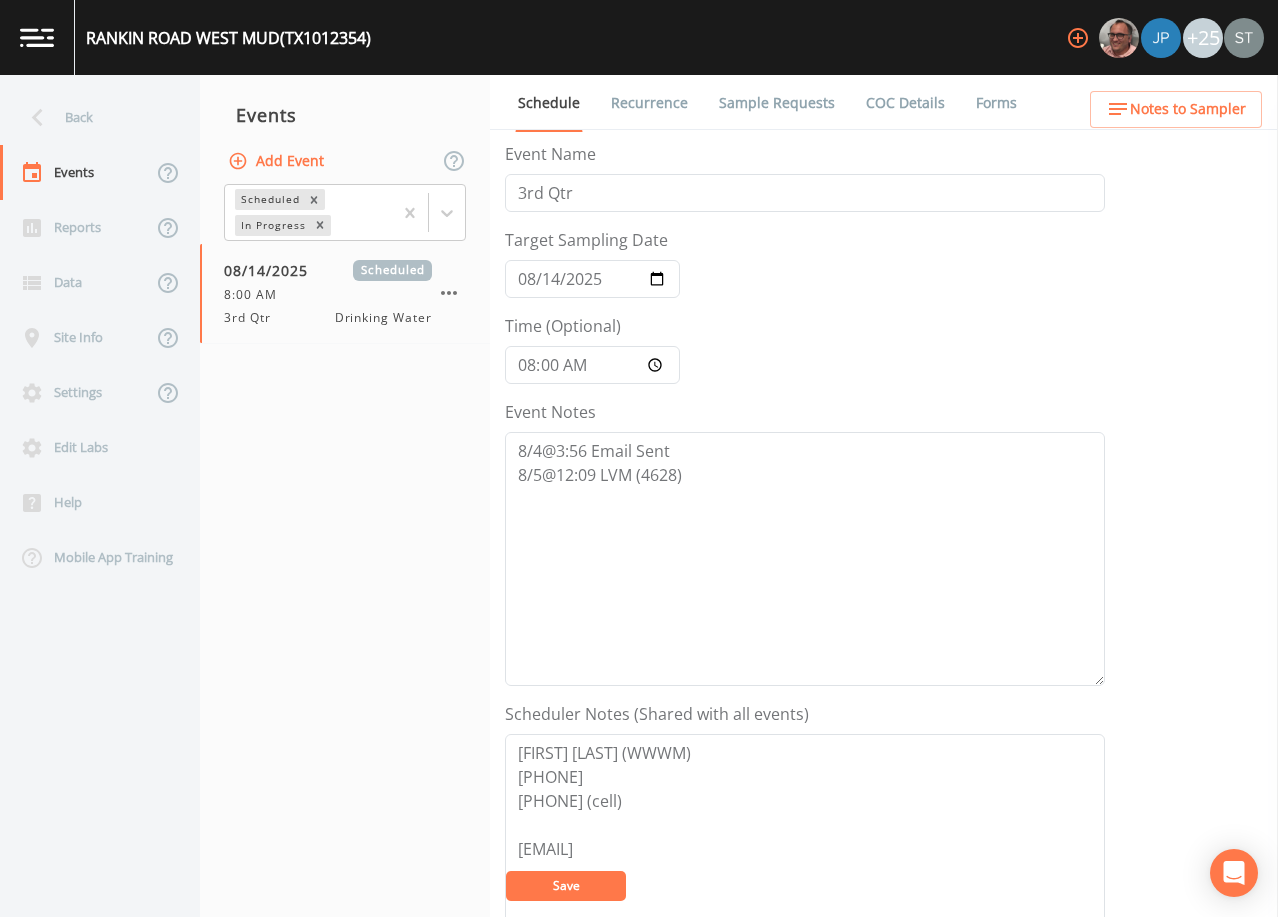 click on "Save" at bounding box center (566, 886) 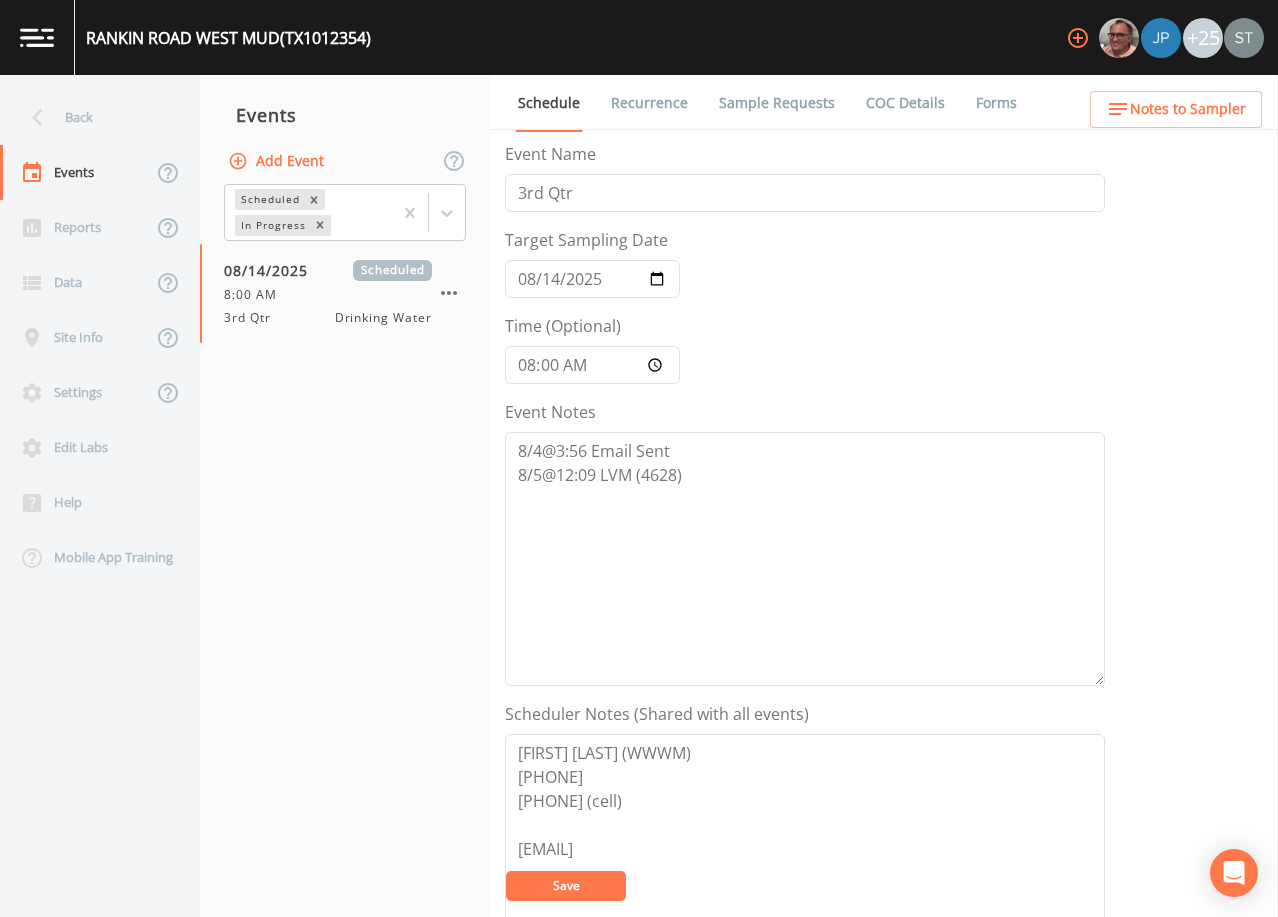 click on "Recurrence" at bounding box center [649, 103] 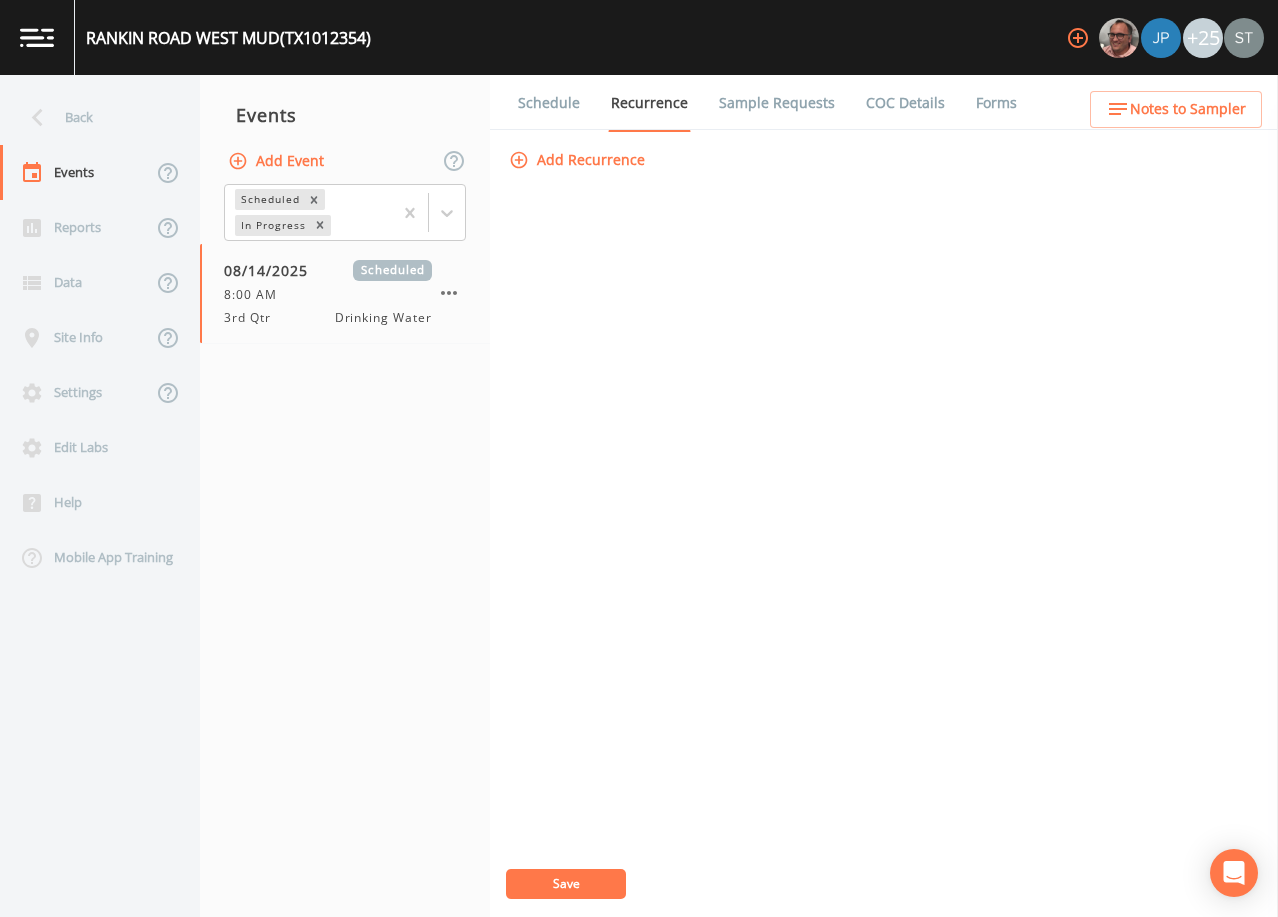 click on "Schedule" at bounding box center [549, 103] 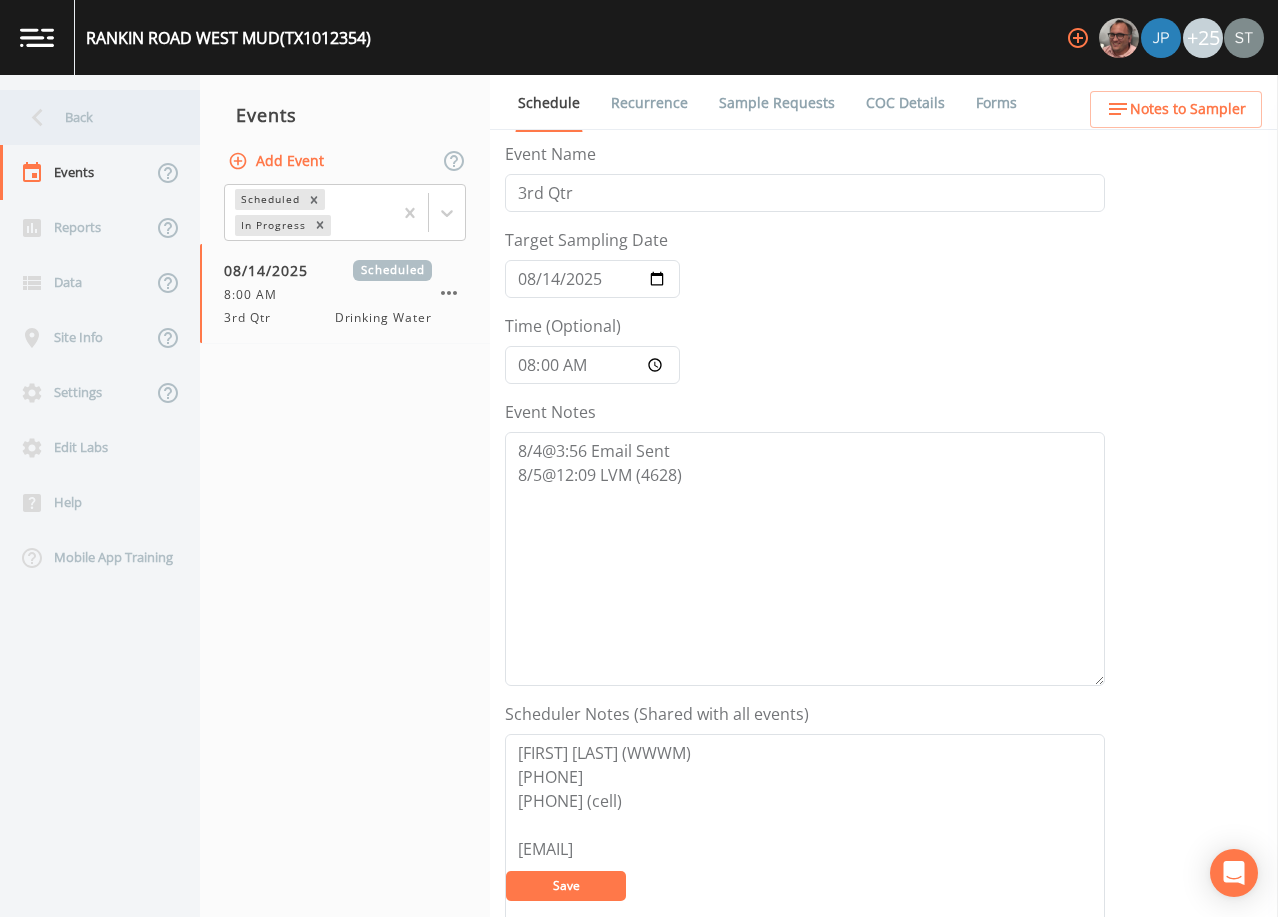 click on "Back" at bounding box center [90, 117] 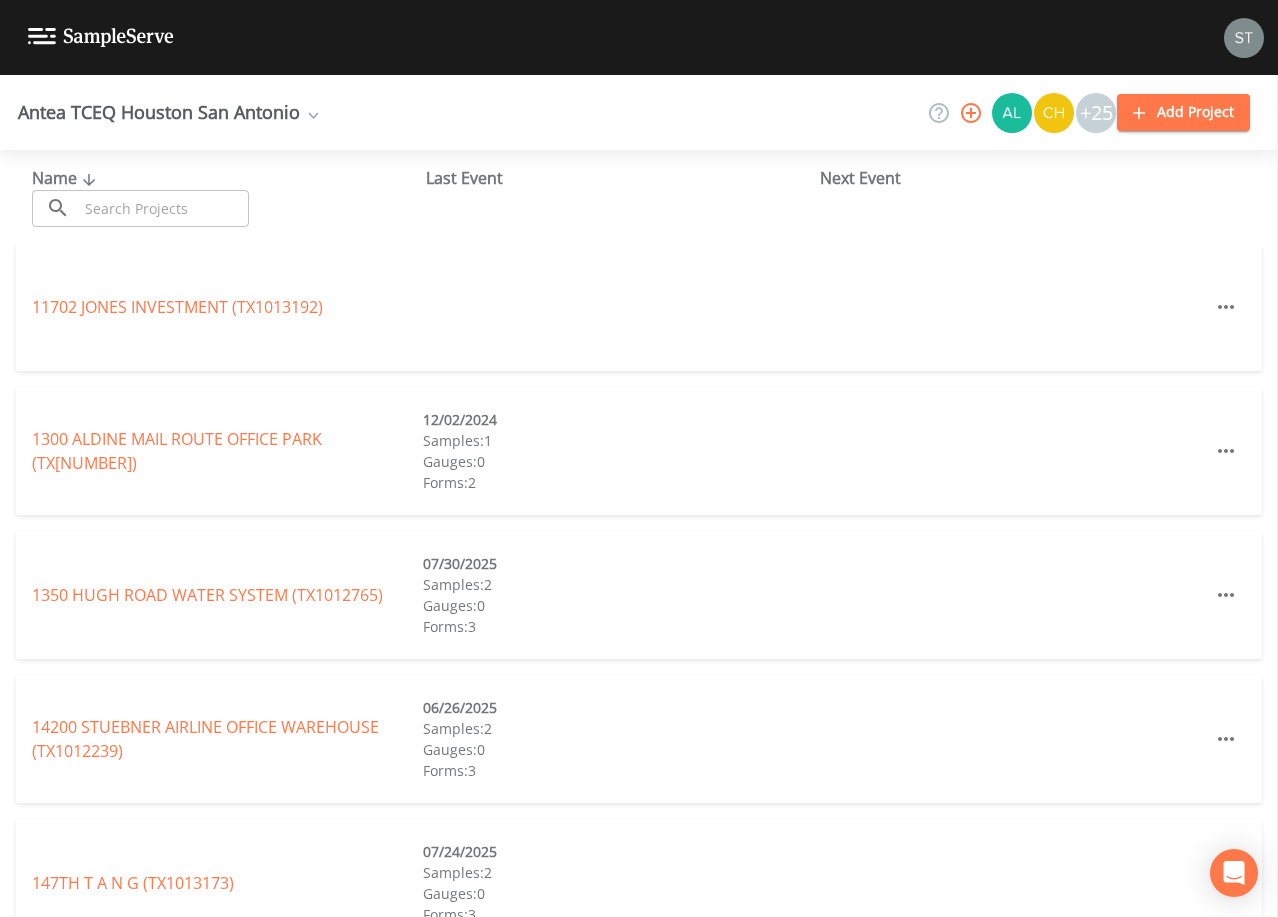 click at bounding box center [163, 208] 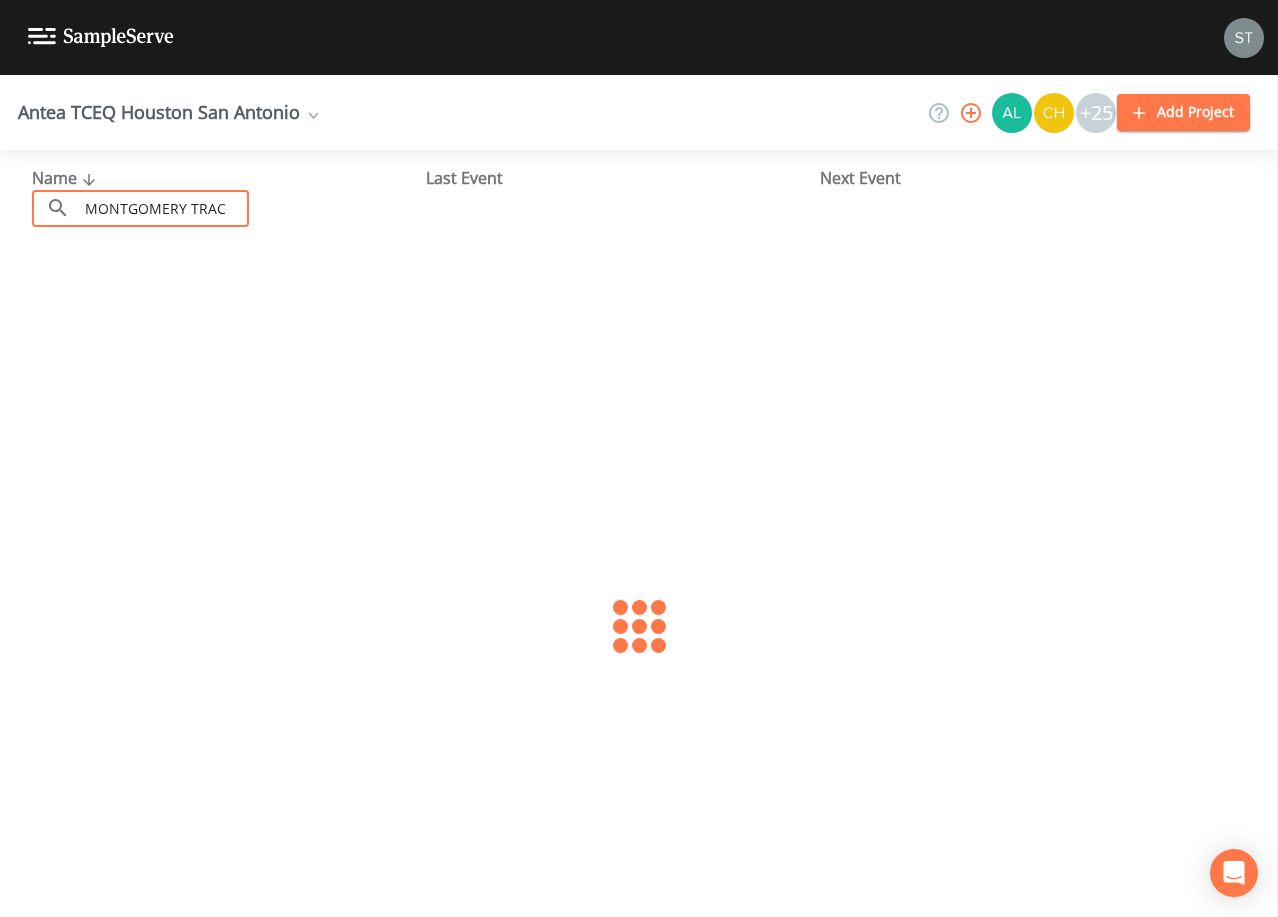 type on "MONTGOMERY TRACE" 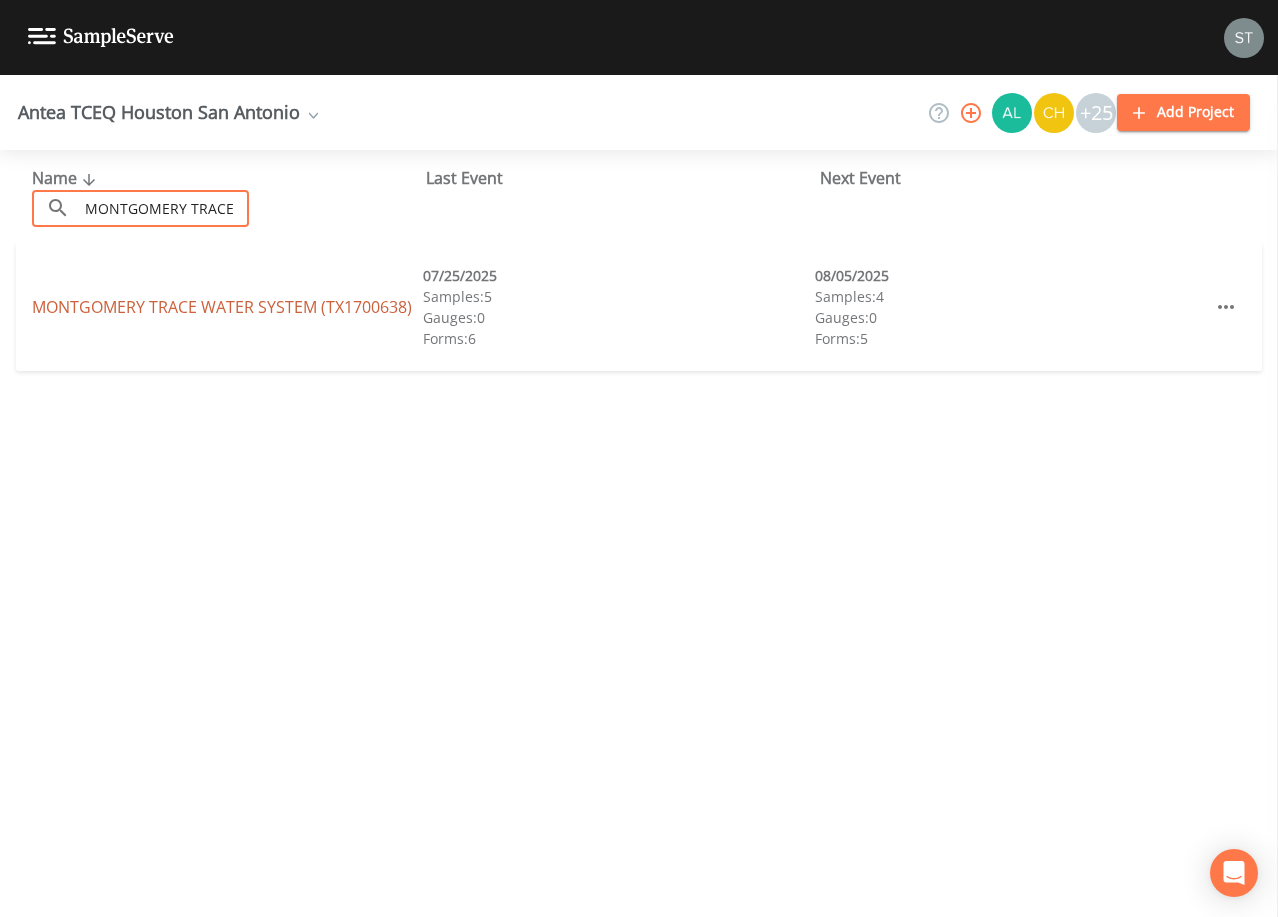 click on "[COMPANY]   (TX1700638)" at bounding box center [222, 307] 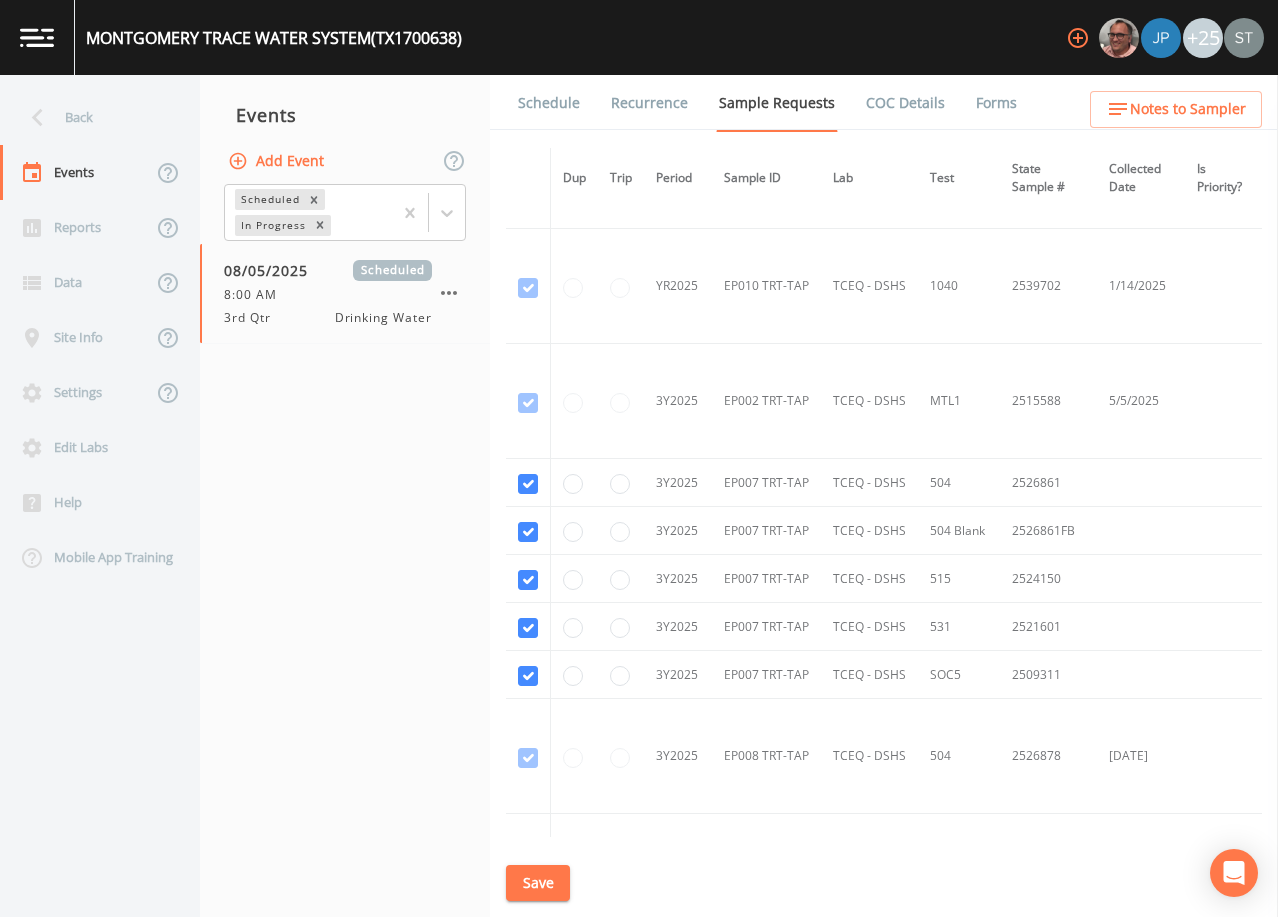 scroll, scrollTop: 12456, scrollLeft: 0, axis: vertical 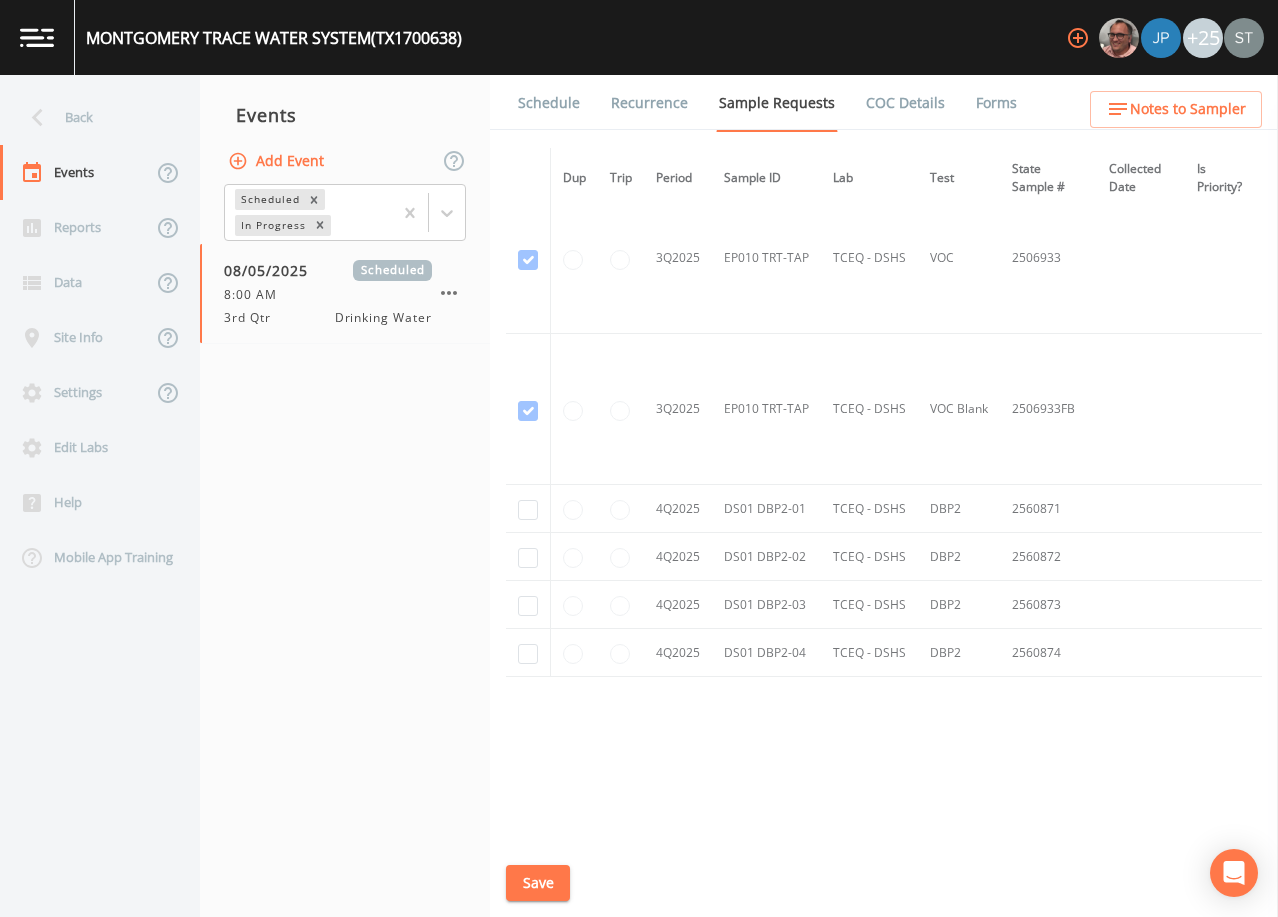 click on "Schedule" at bounding box center [549, 103] 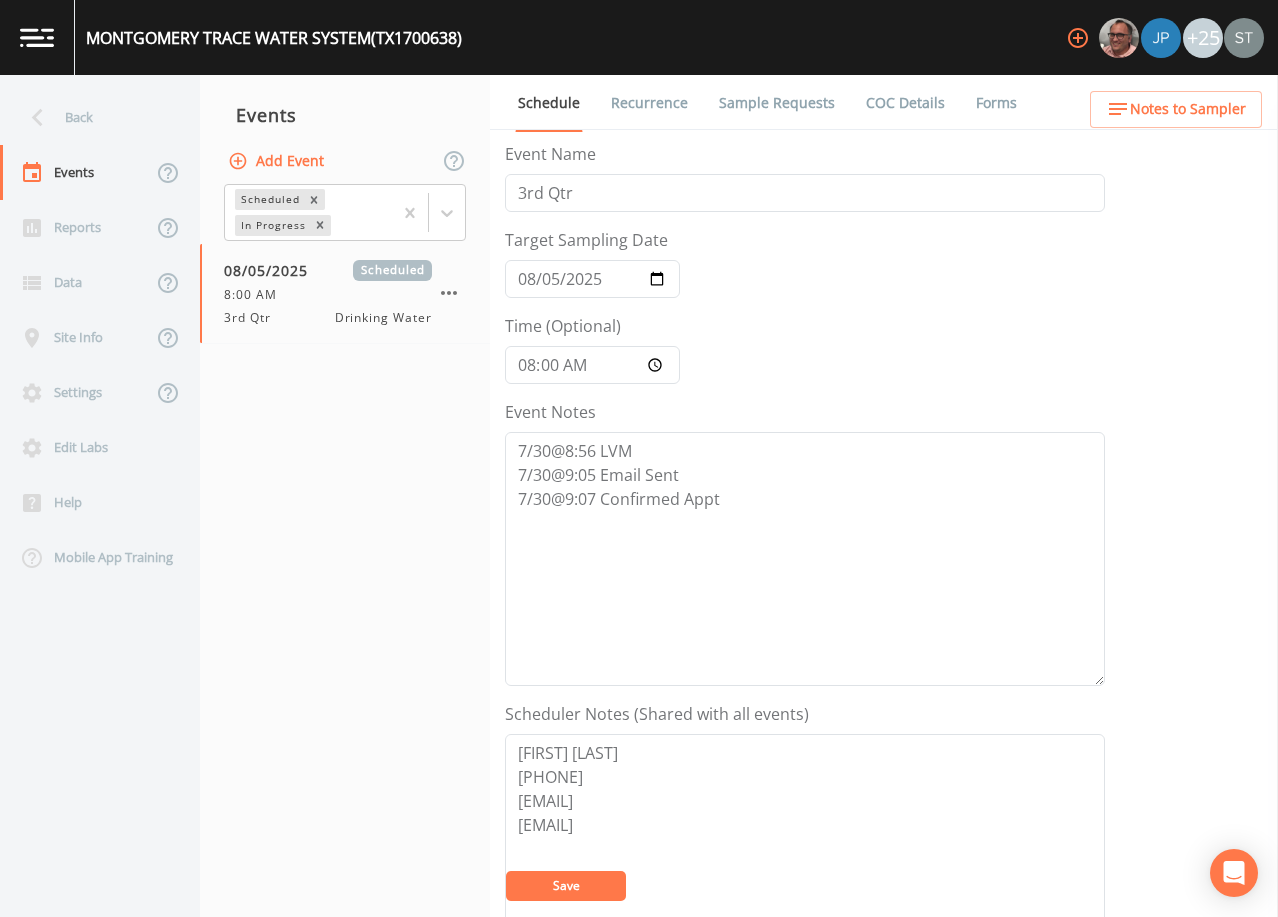 click on "Notes to Sampler" at bounding box center (1188, 109) 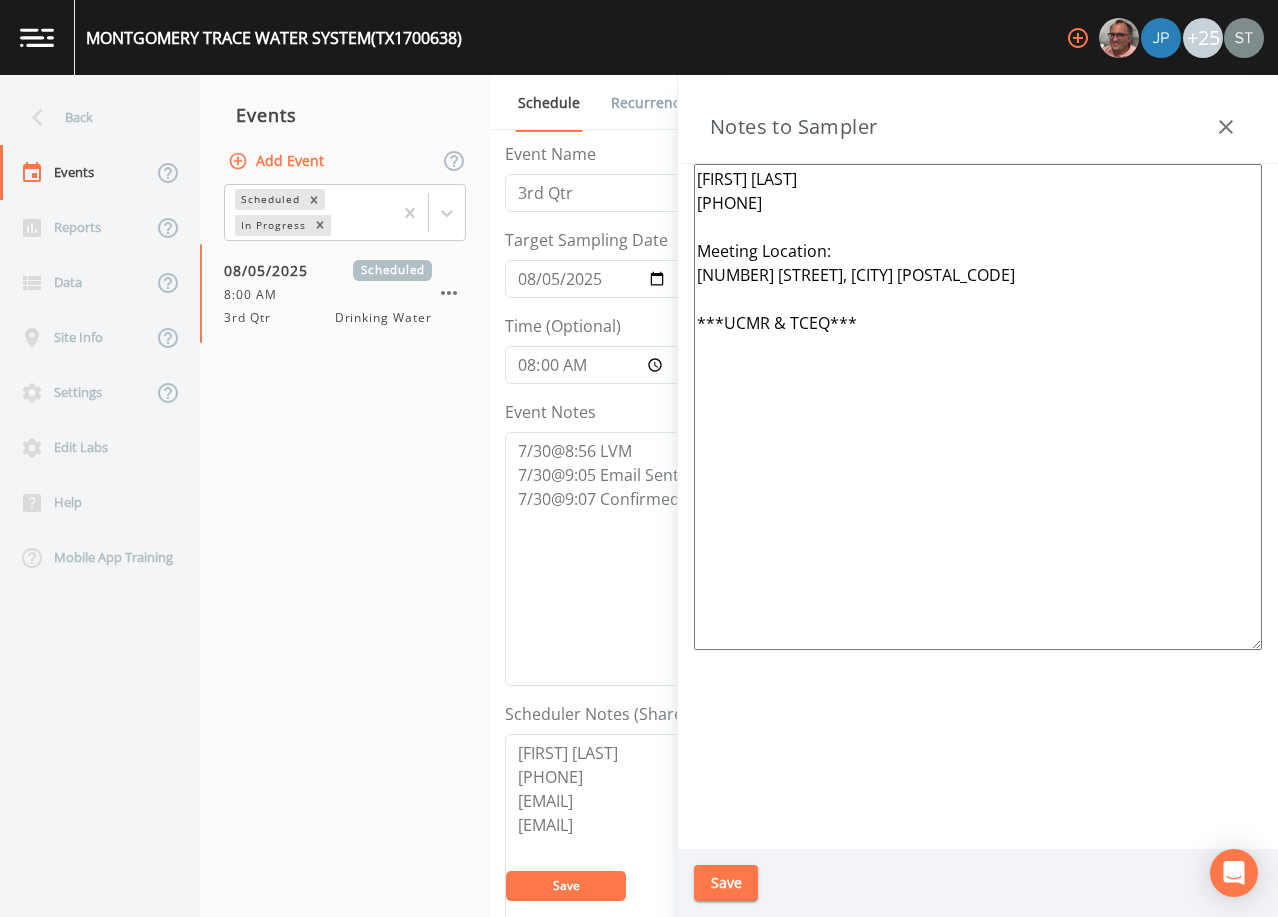 click 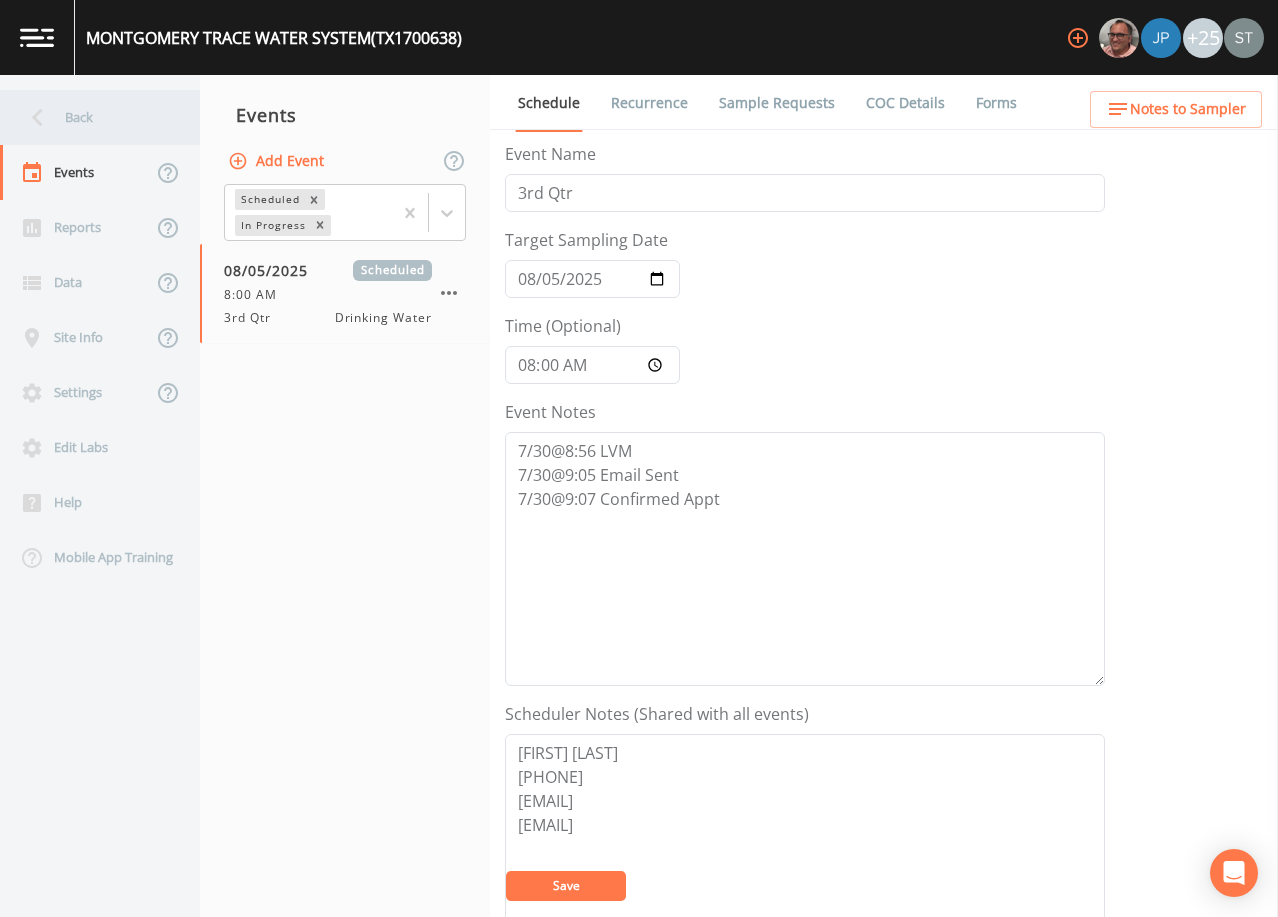 click on "Back" at bounding box center [90, 117] 